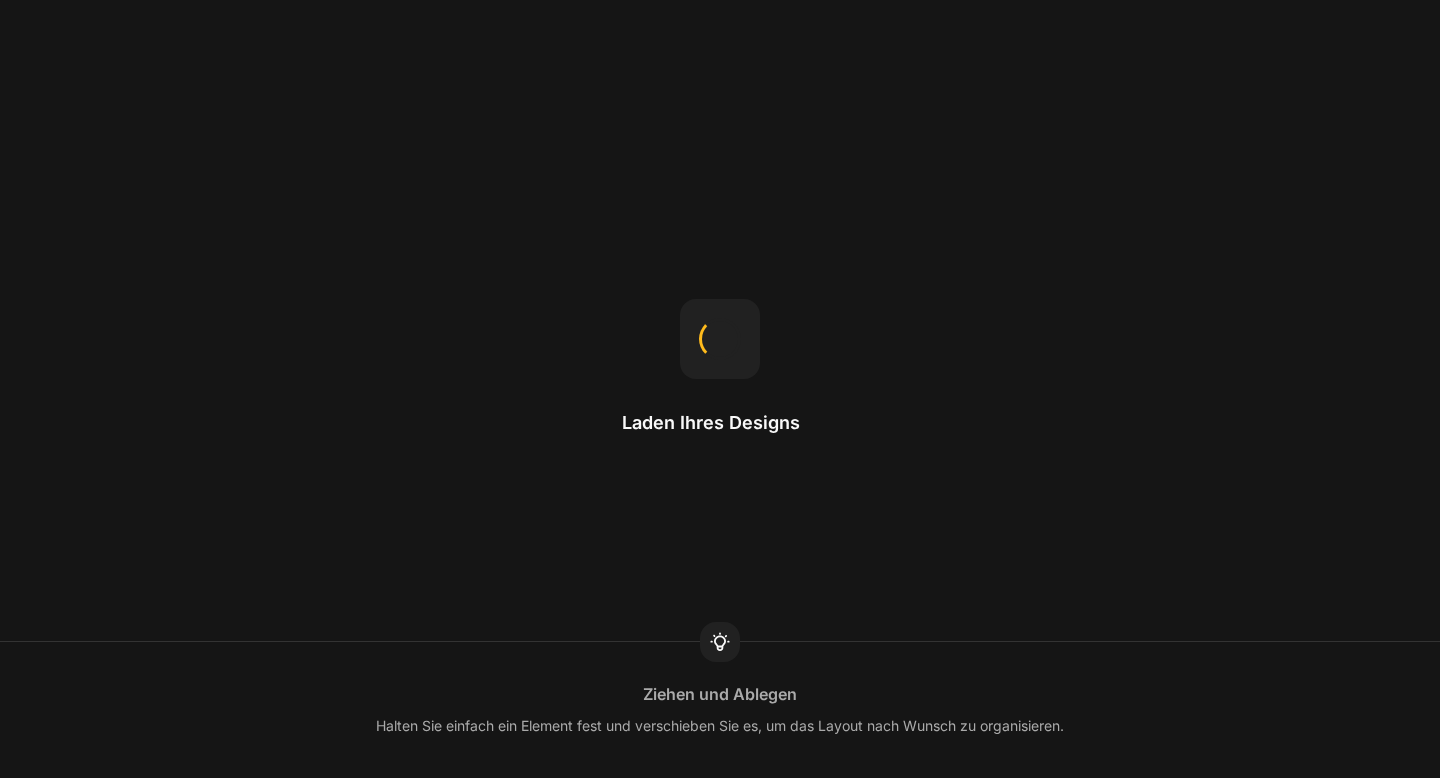 scroll, scrollTop: 0, scrollLeft: 0, axis: both 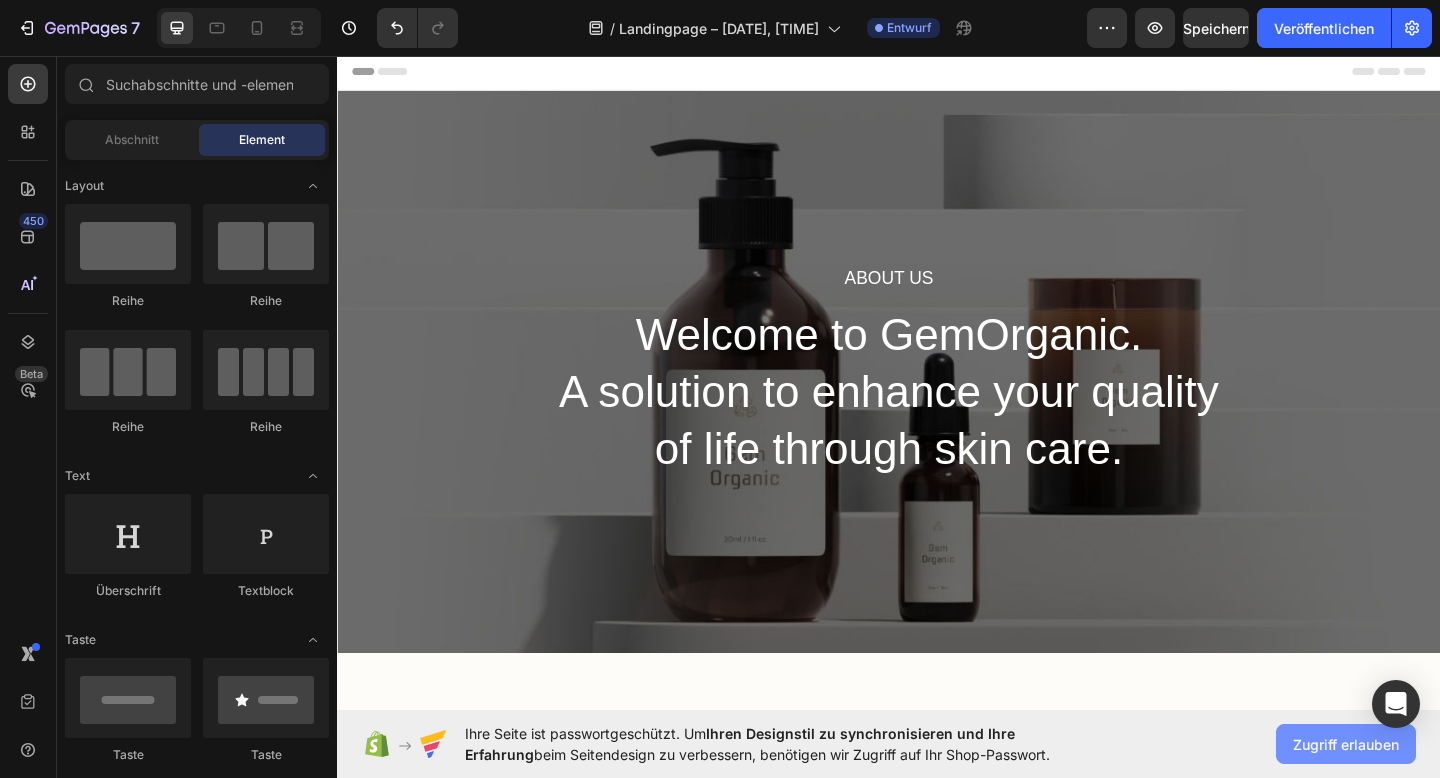 click on "Zugriff erlauben" at bounding box center (1346, 744) 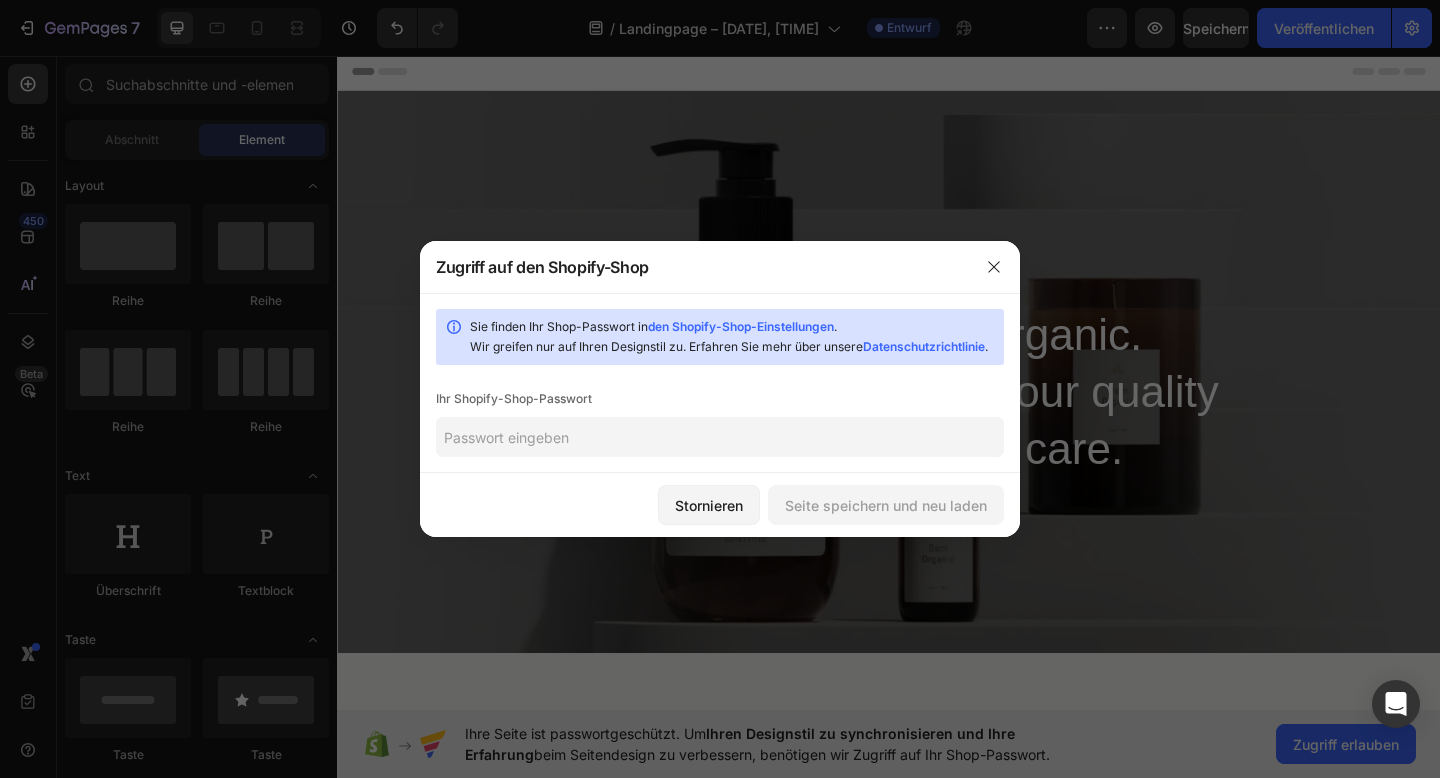 click 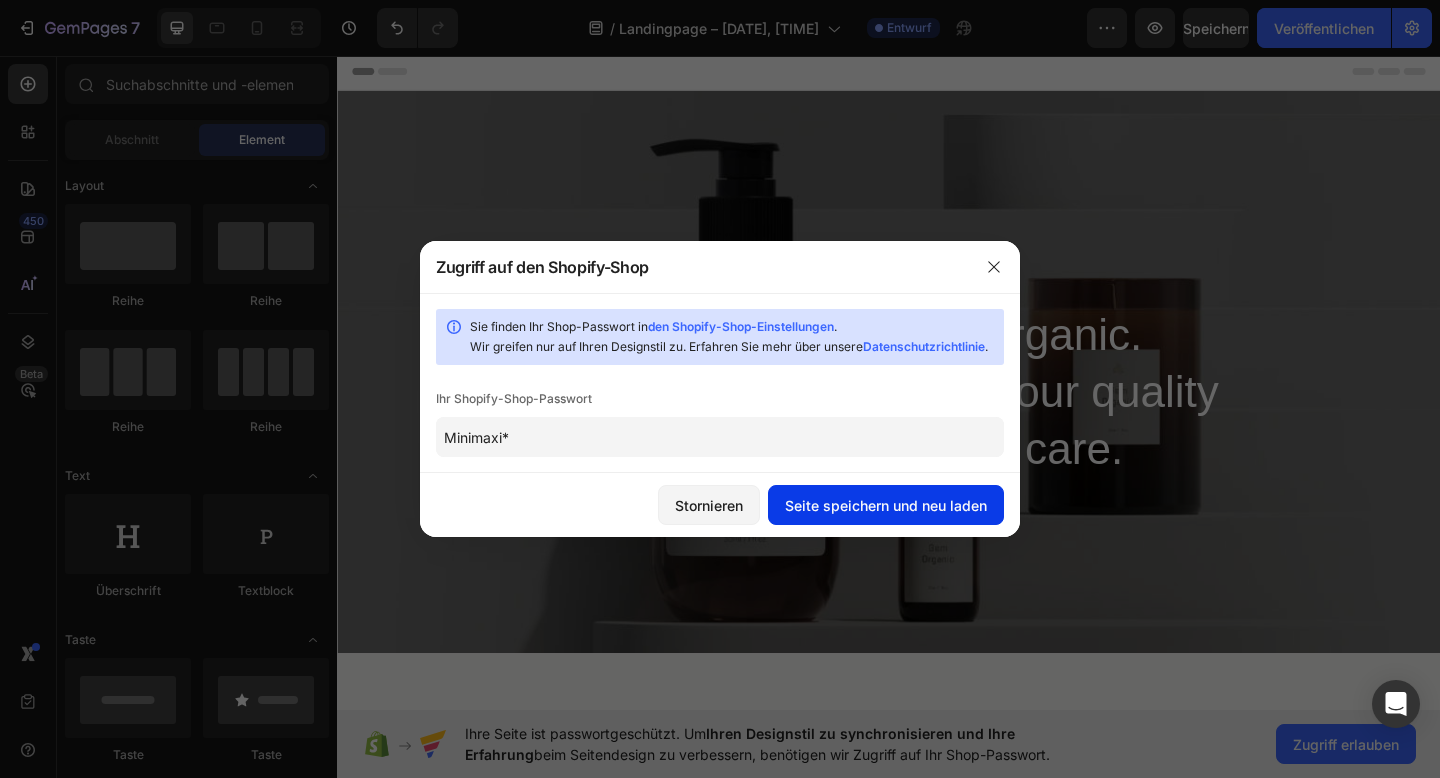 click on "Seite speichern und neu laden" at bounding box center [886, 505] 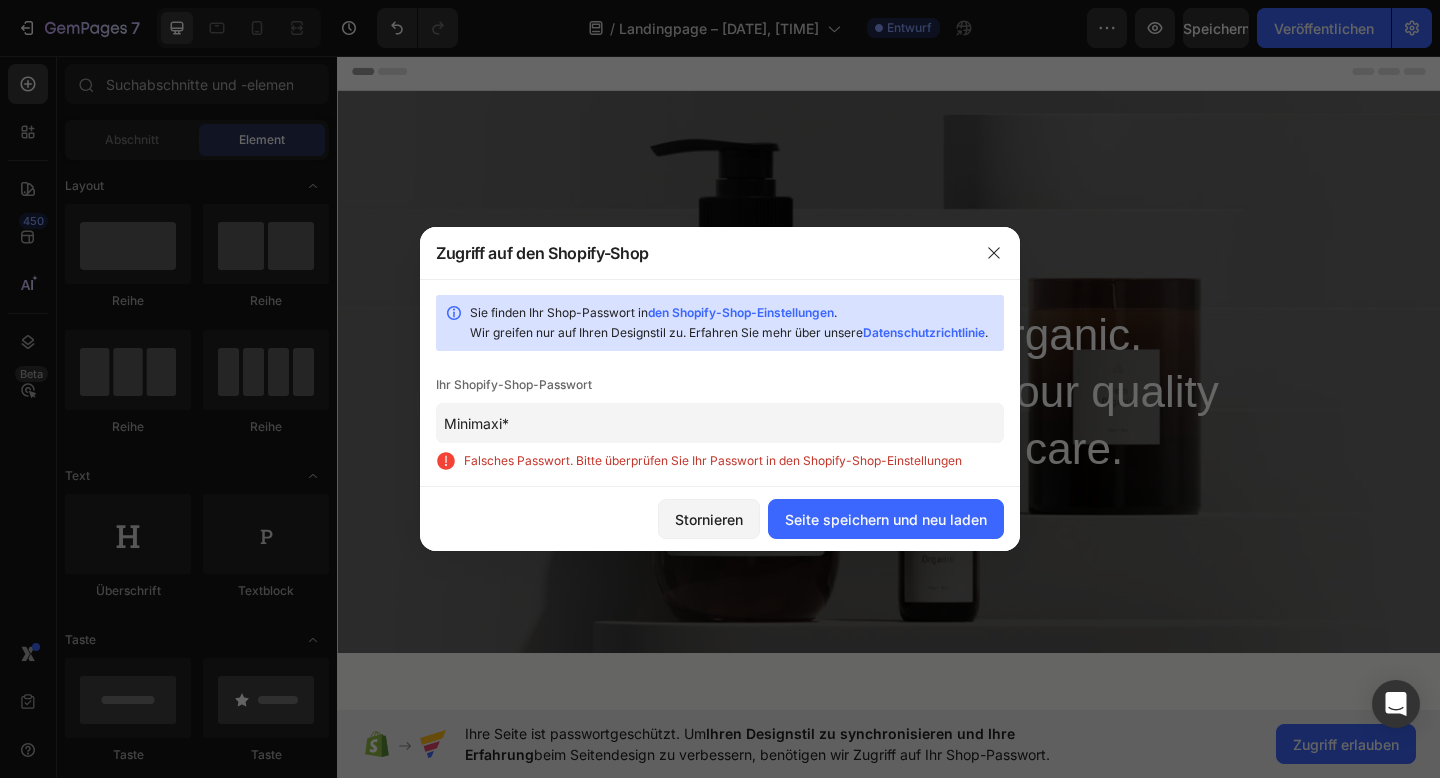 click on "Minimaxi*" 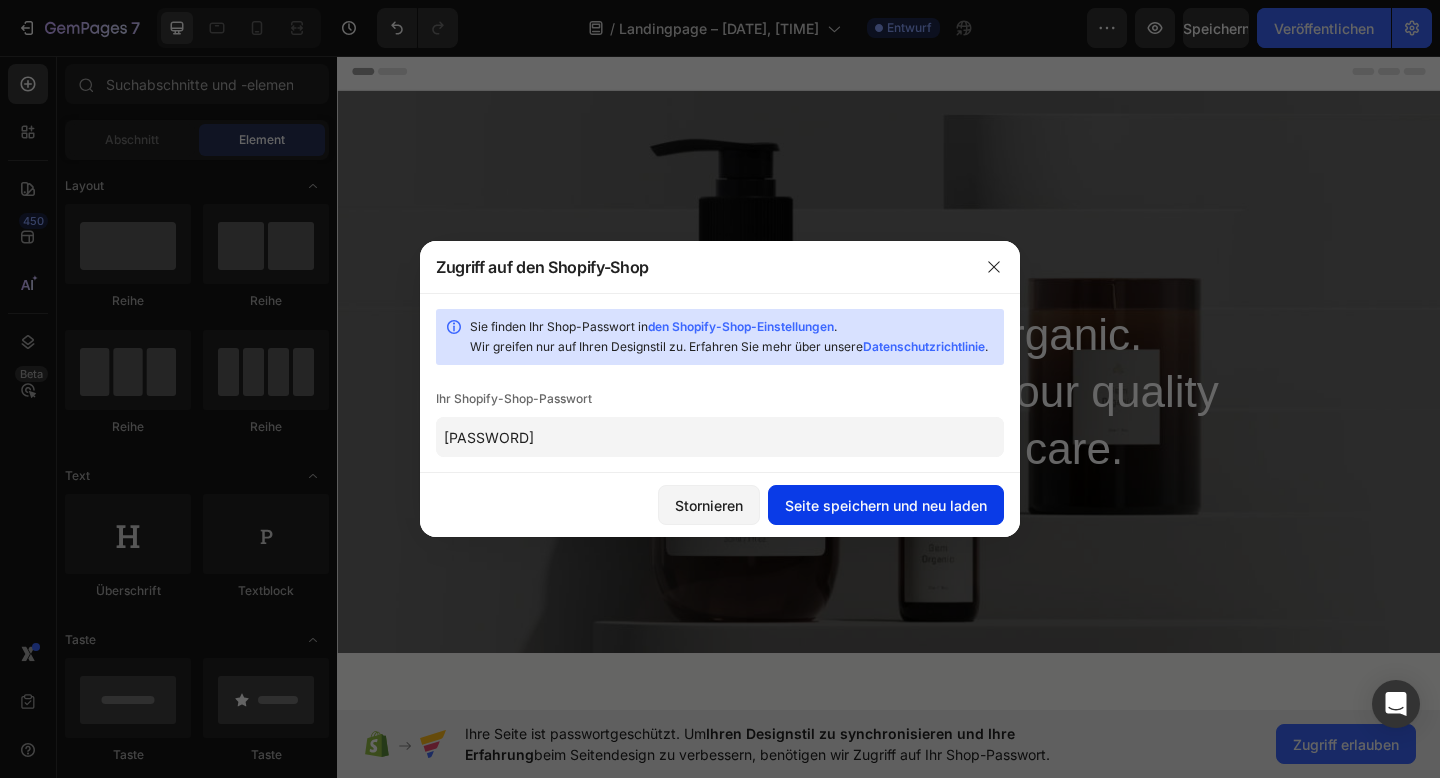 click on "Seite speichern und neu laden" at bounding box center [886, 505] 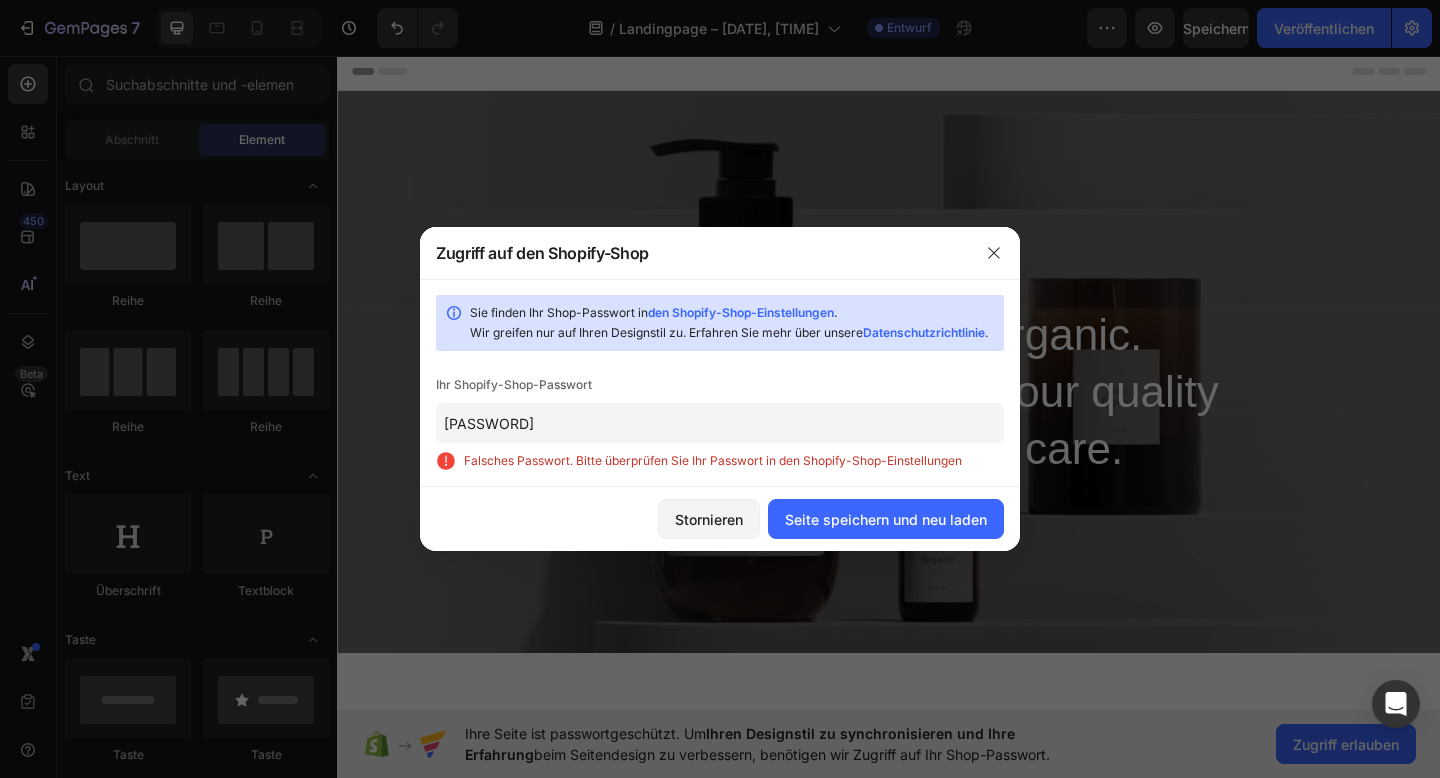 click on "Minimaxi2*" 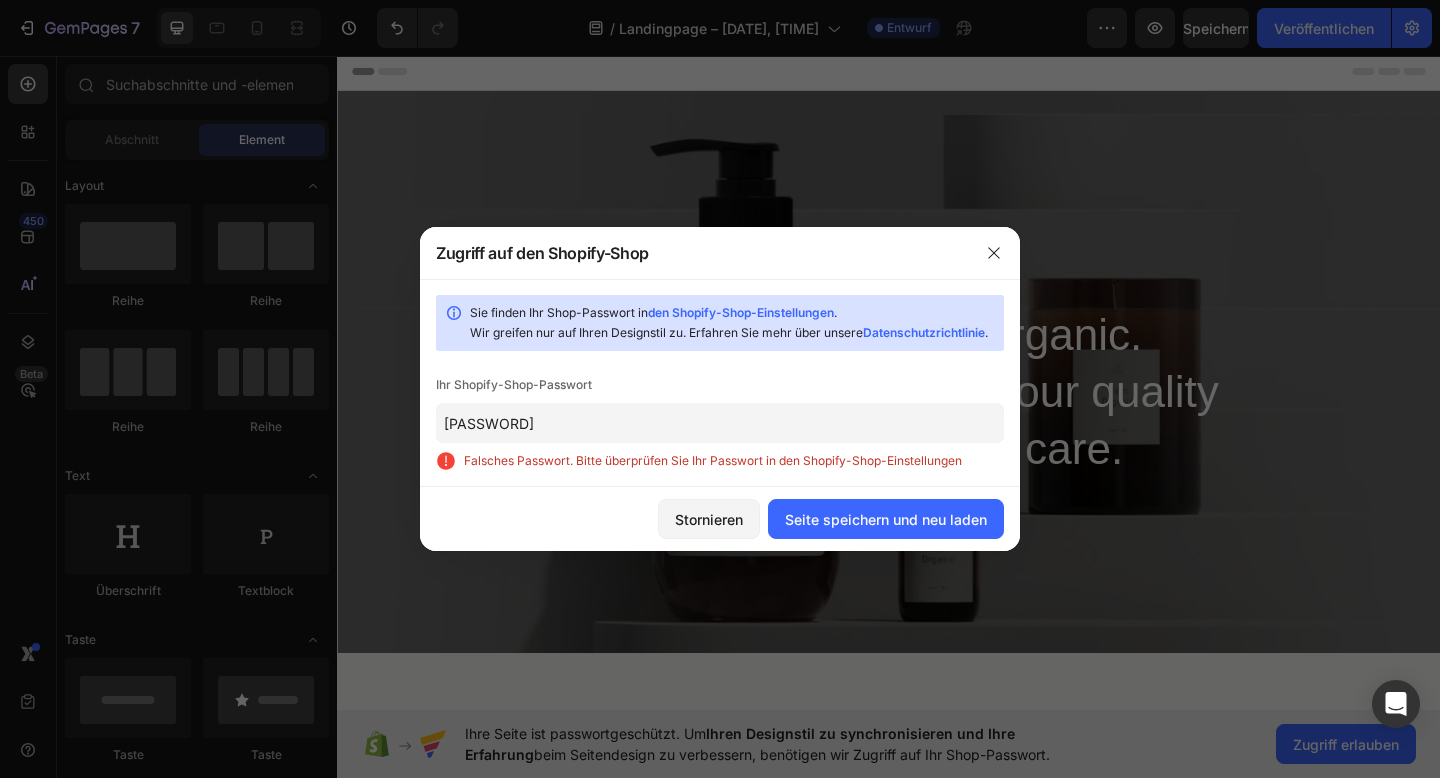click on "Minimaxi2*" 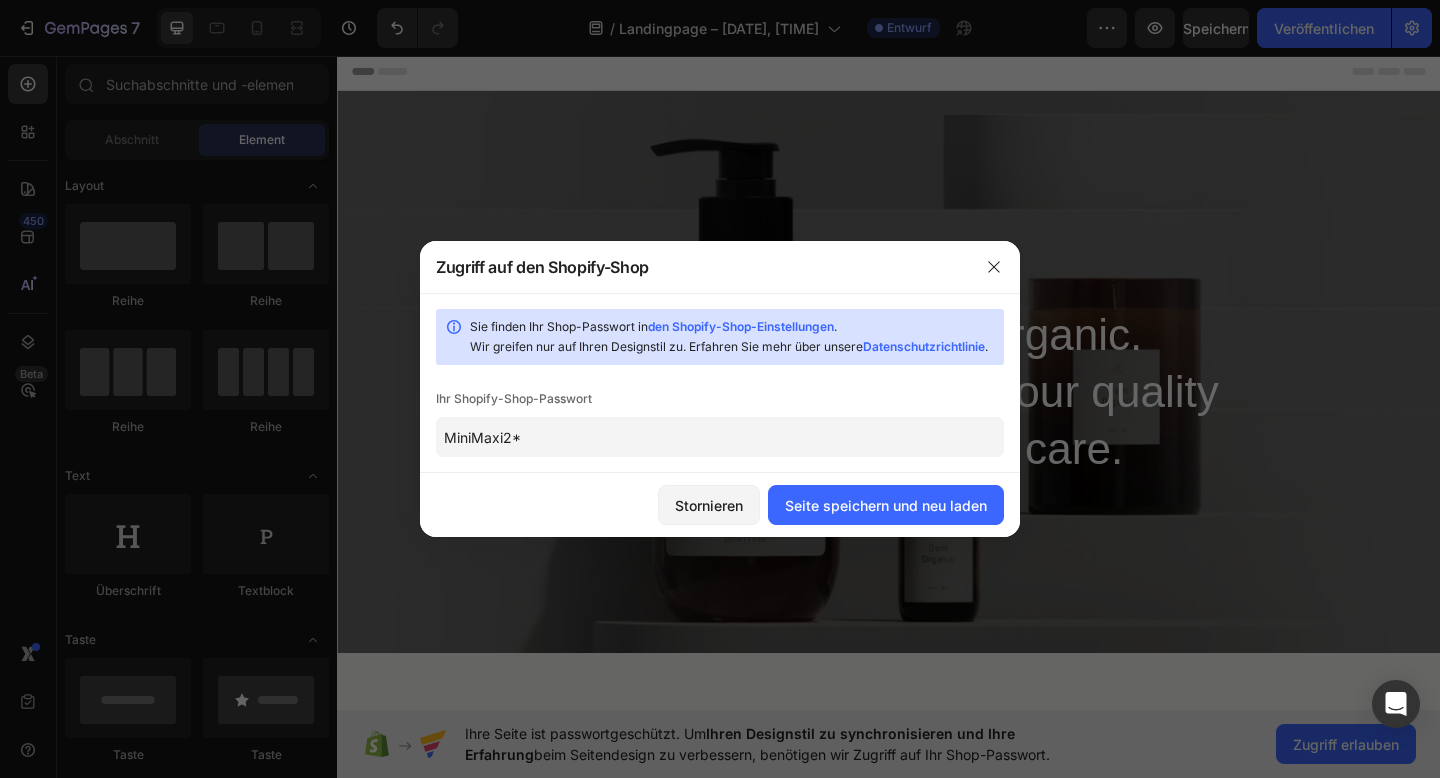 type on "MiniMaxi2*" 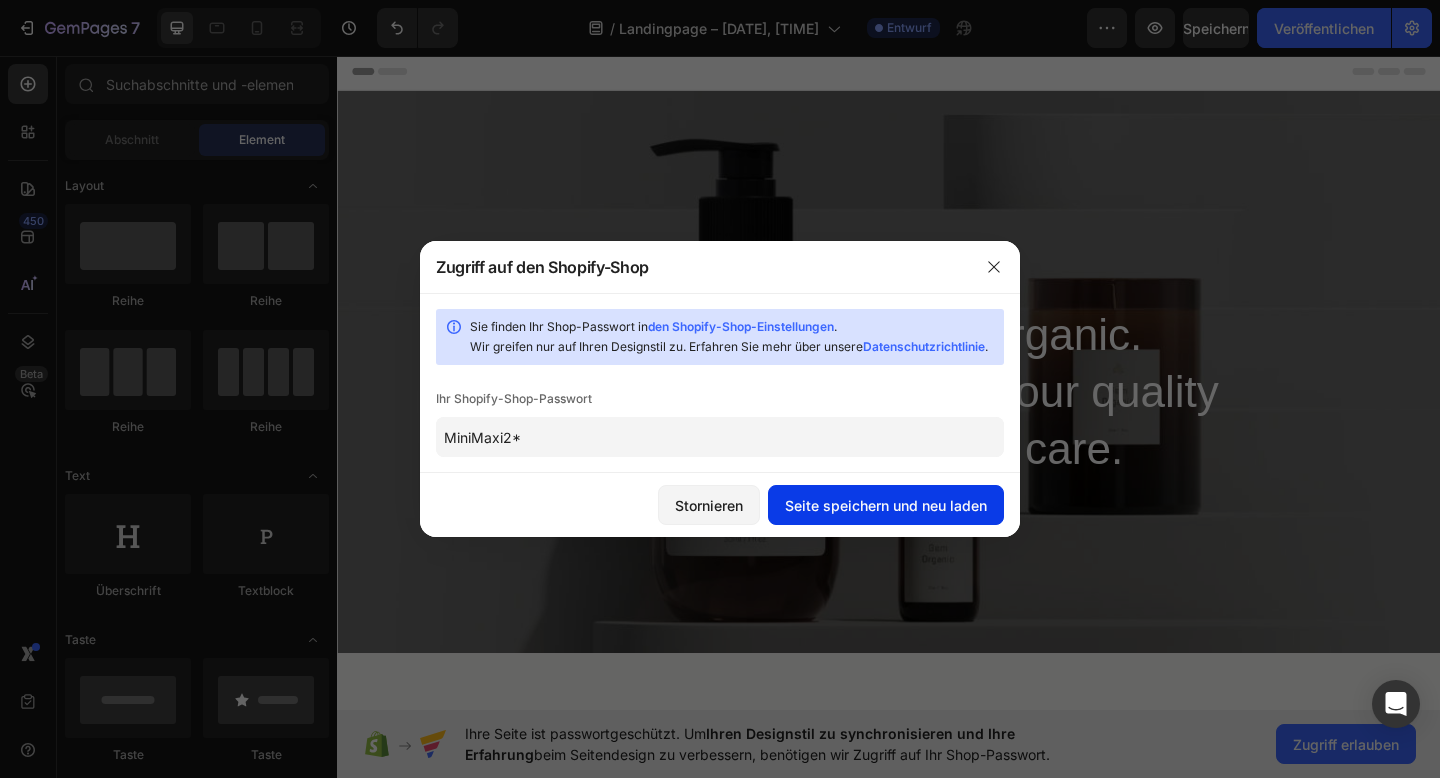 click on "Seite speichern und neu laden" 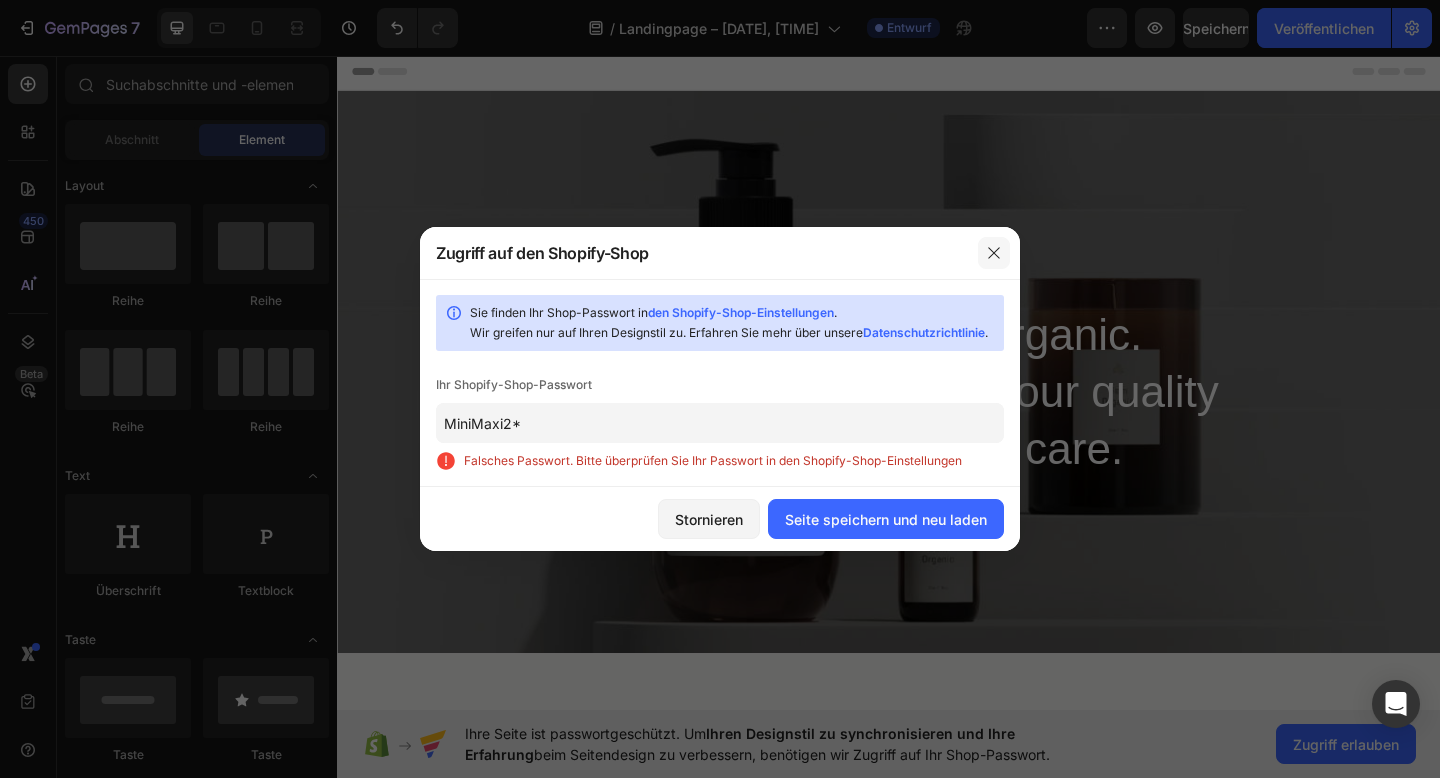 click at bounding box center [994, 253] 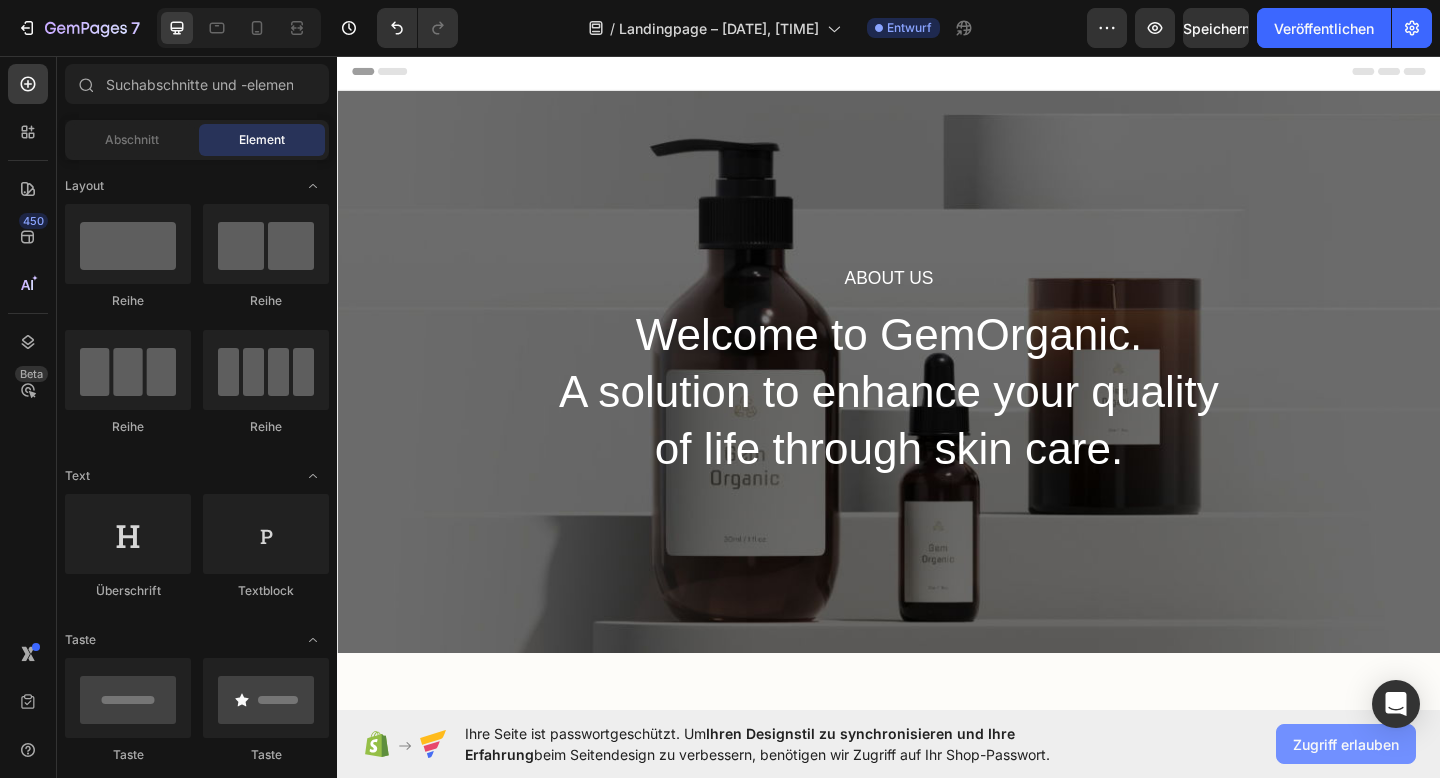 click on "Zugriff erlauben" at bounding box center (1346, 744) 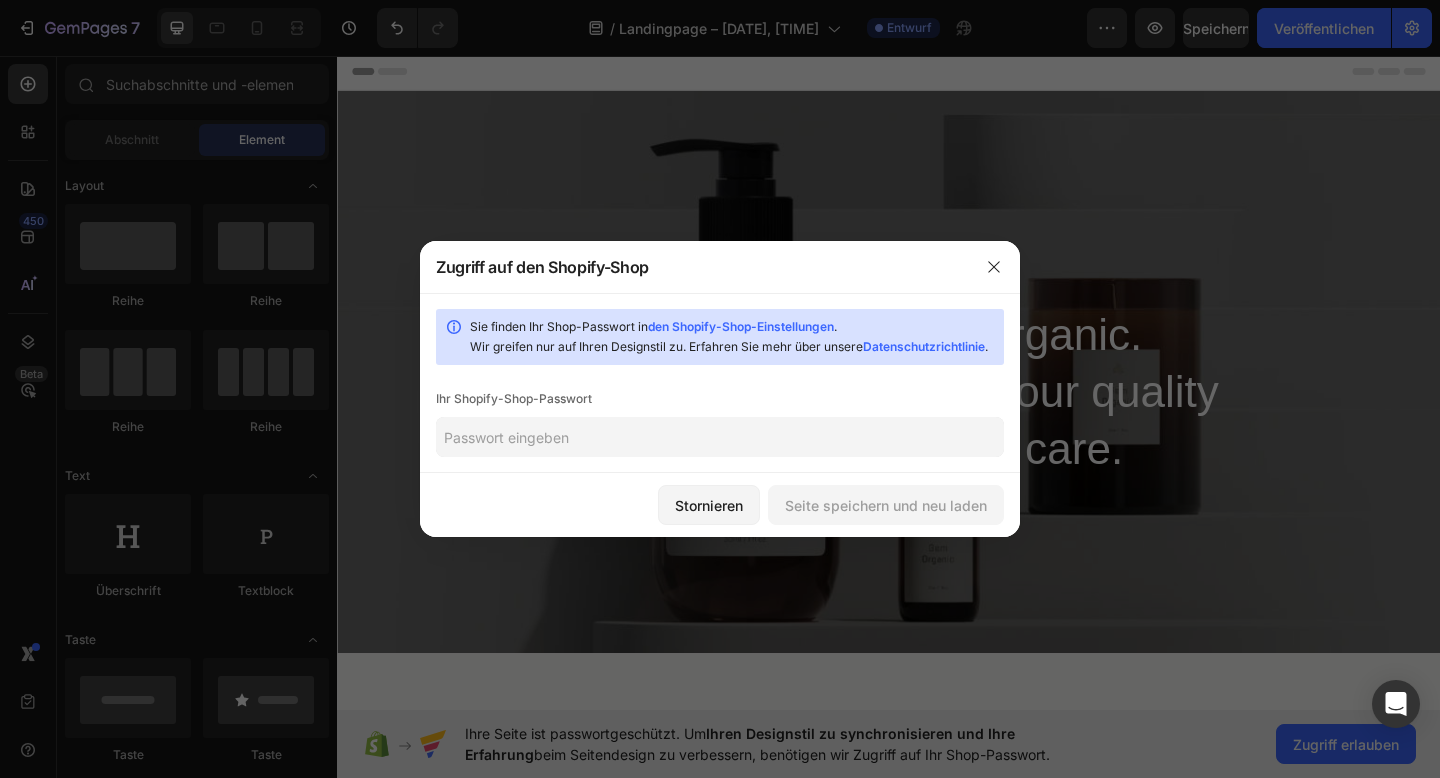 click 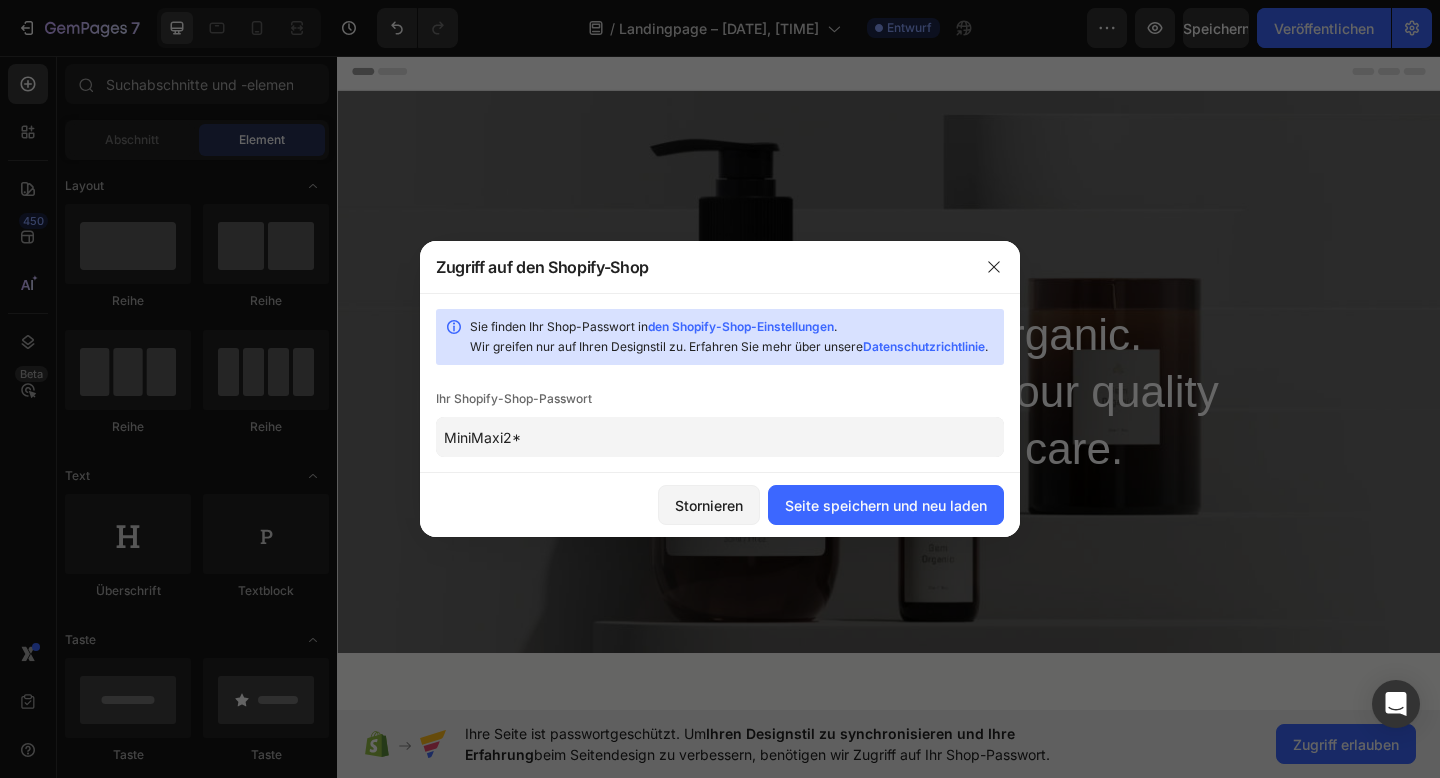 type on "MiniMaxi2*" 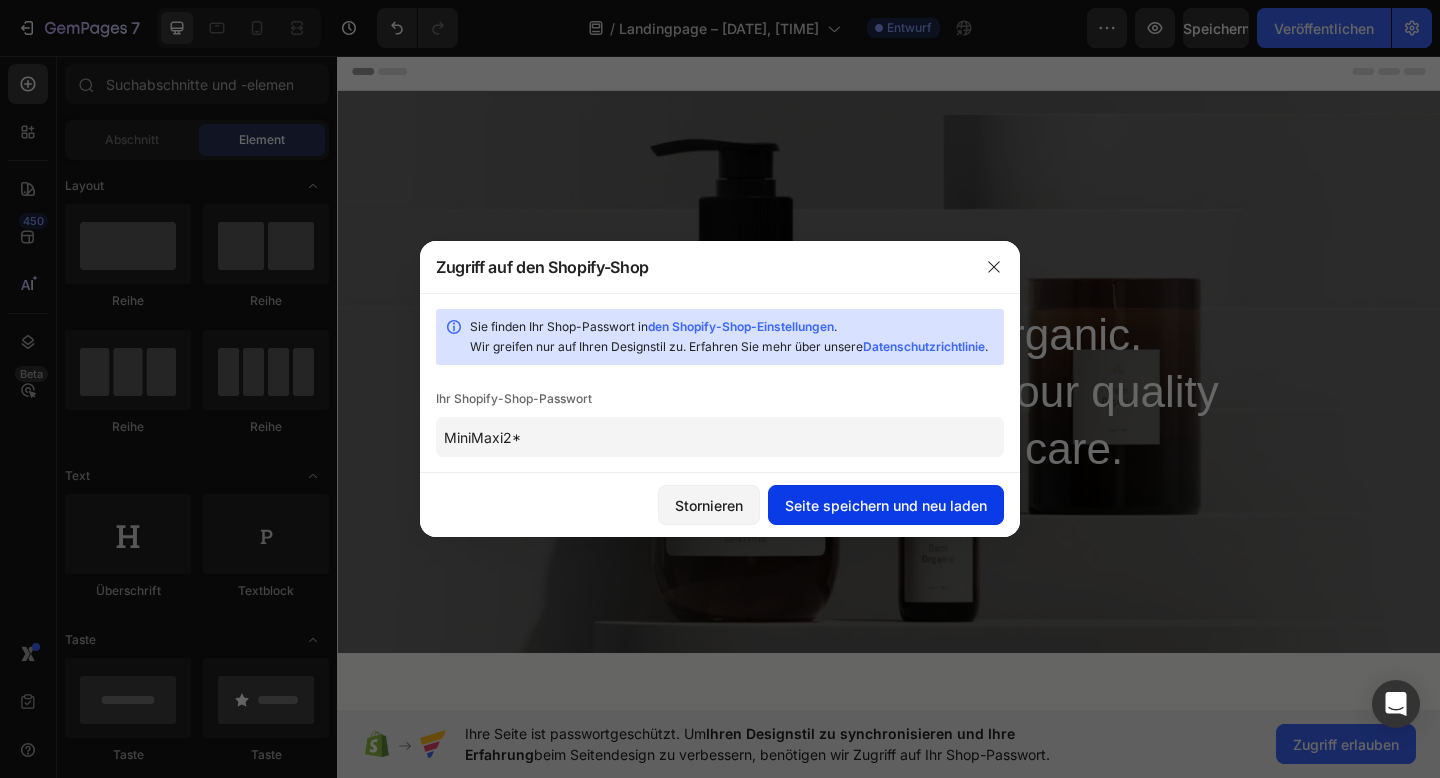 click on "Seite speichern und neu laden" at bounding box center (886, 505) 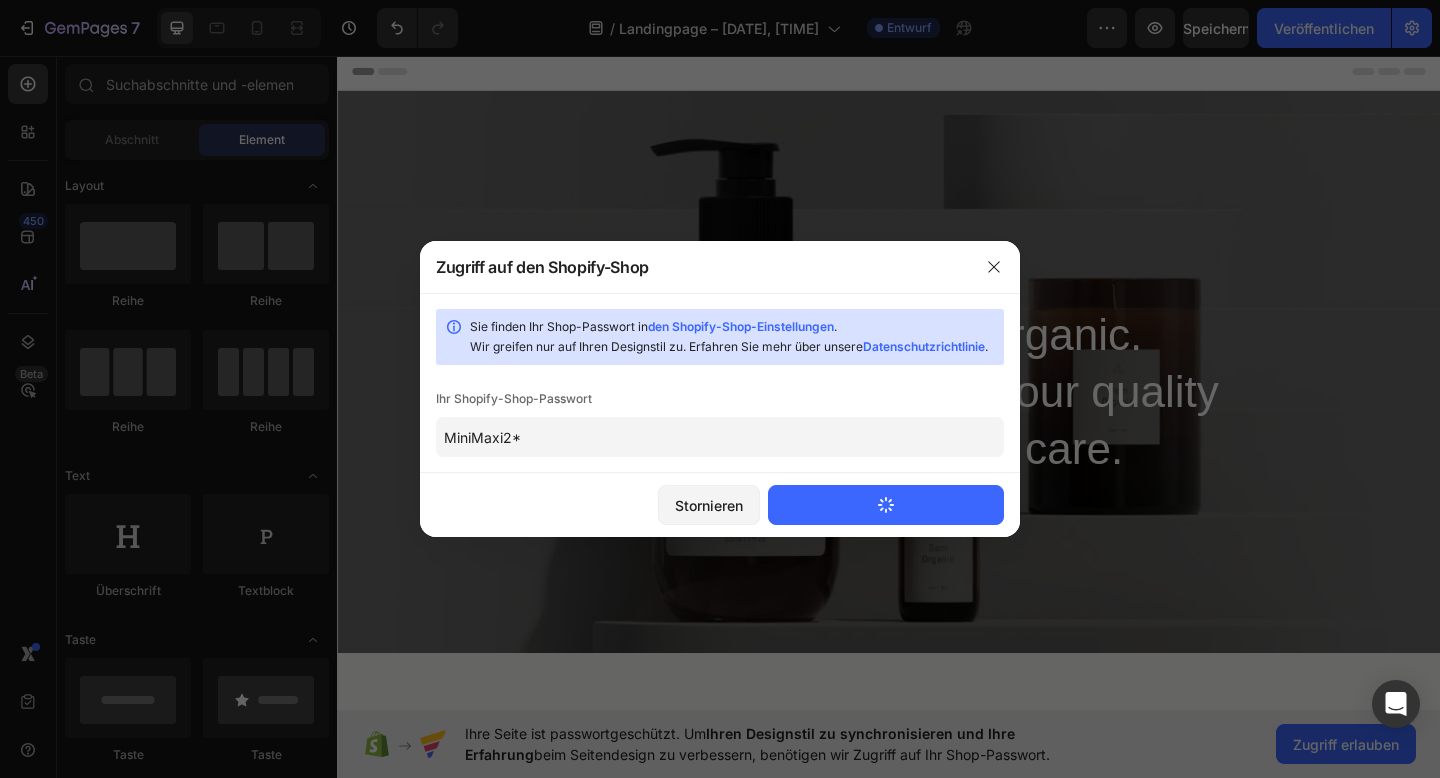 type 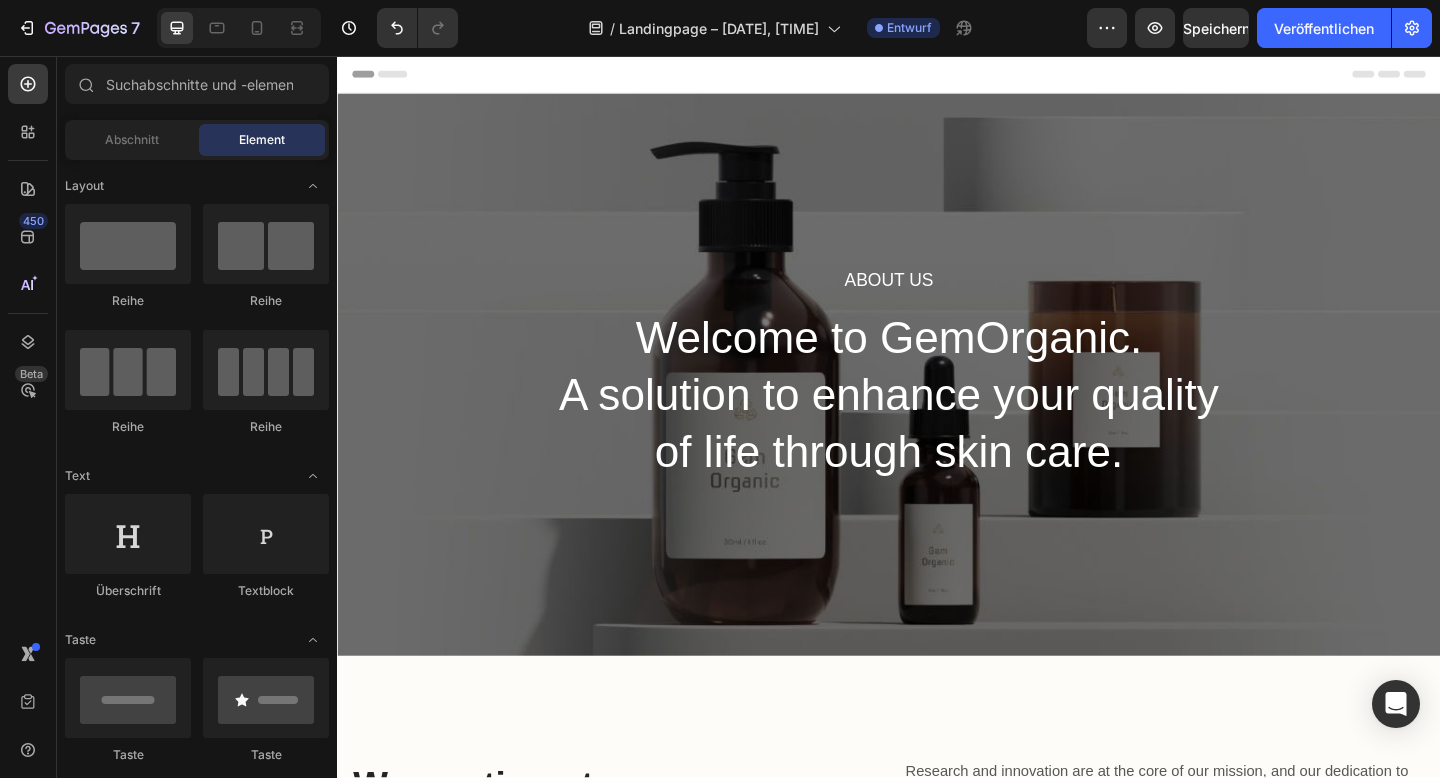 scroll, scrollTop: 0, scrollLeft: 0, axis: both 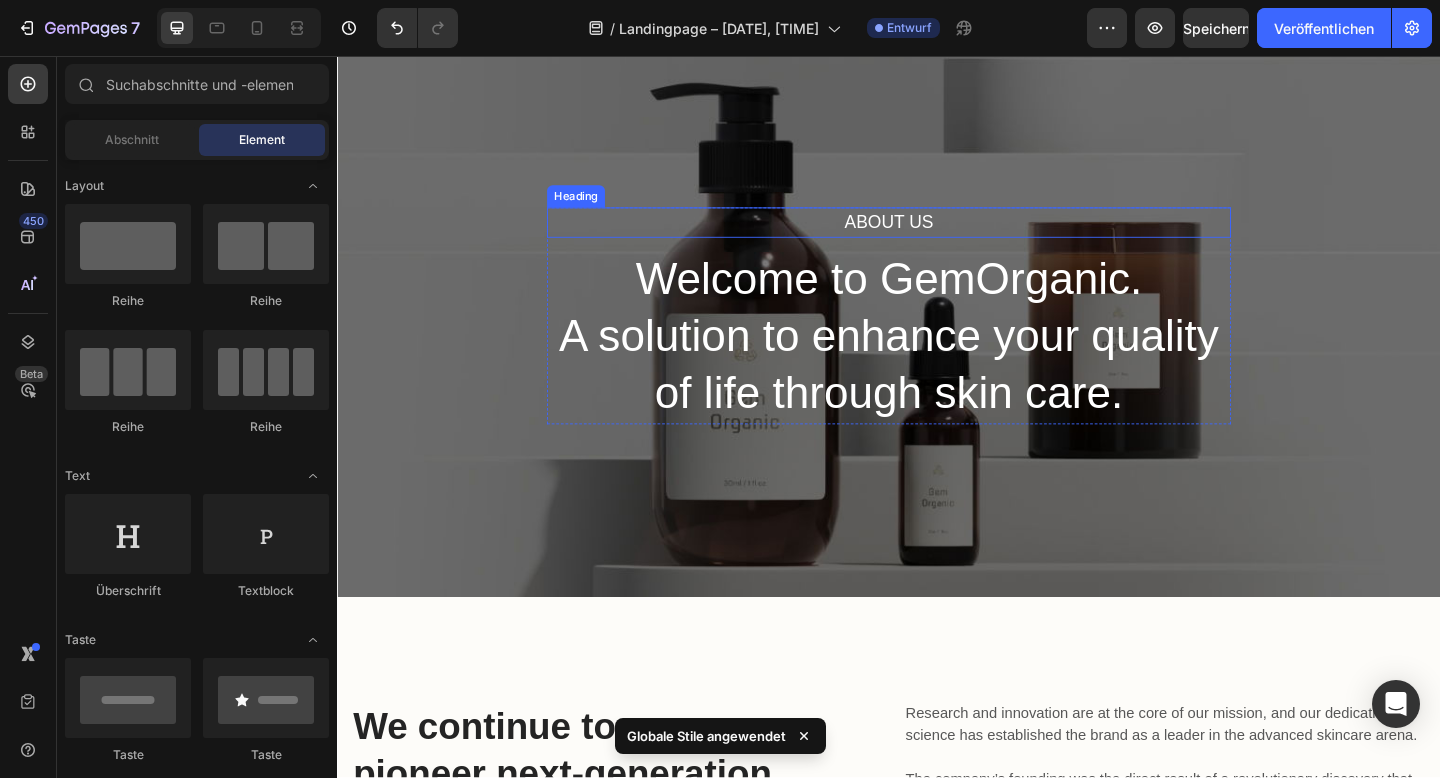 click on "Welcome to GemOrganic. A solution to enhance your quality of life through skin care." at bounding box center [937, 361] 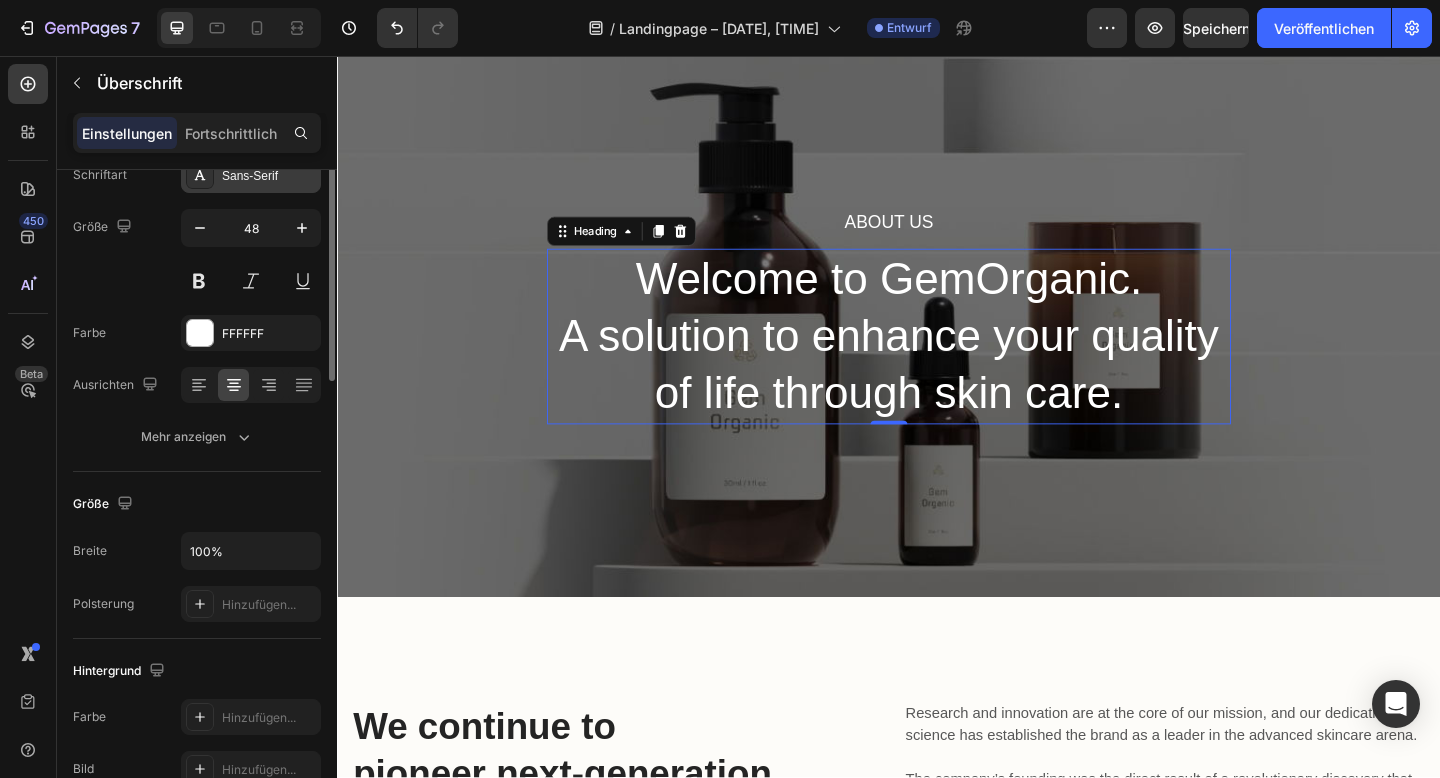 scroll, scrollTop: 0, scrollLeft: 0, axis: both 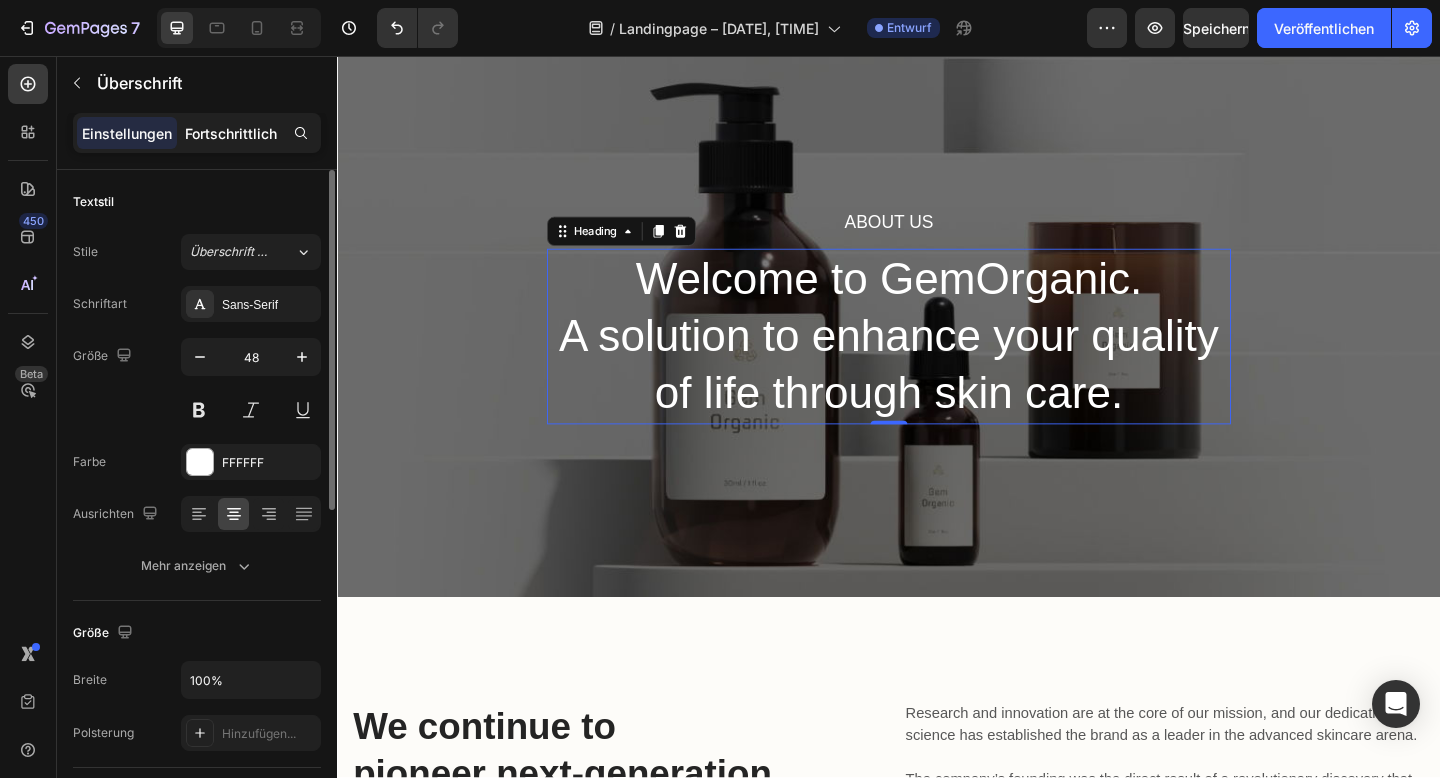 click on "Fortschrittlich" at bounding box center (231, 133) 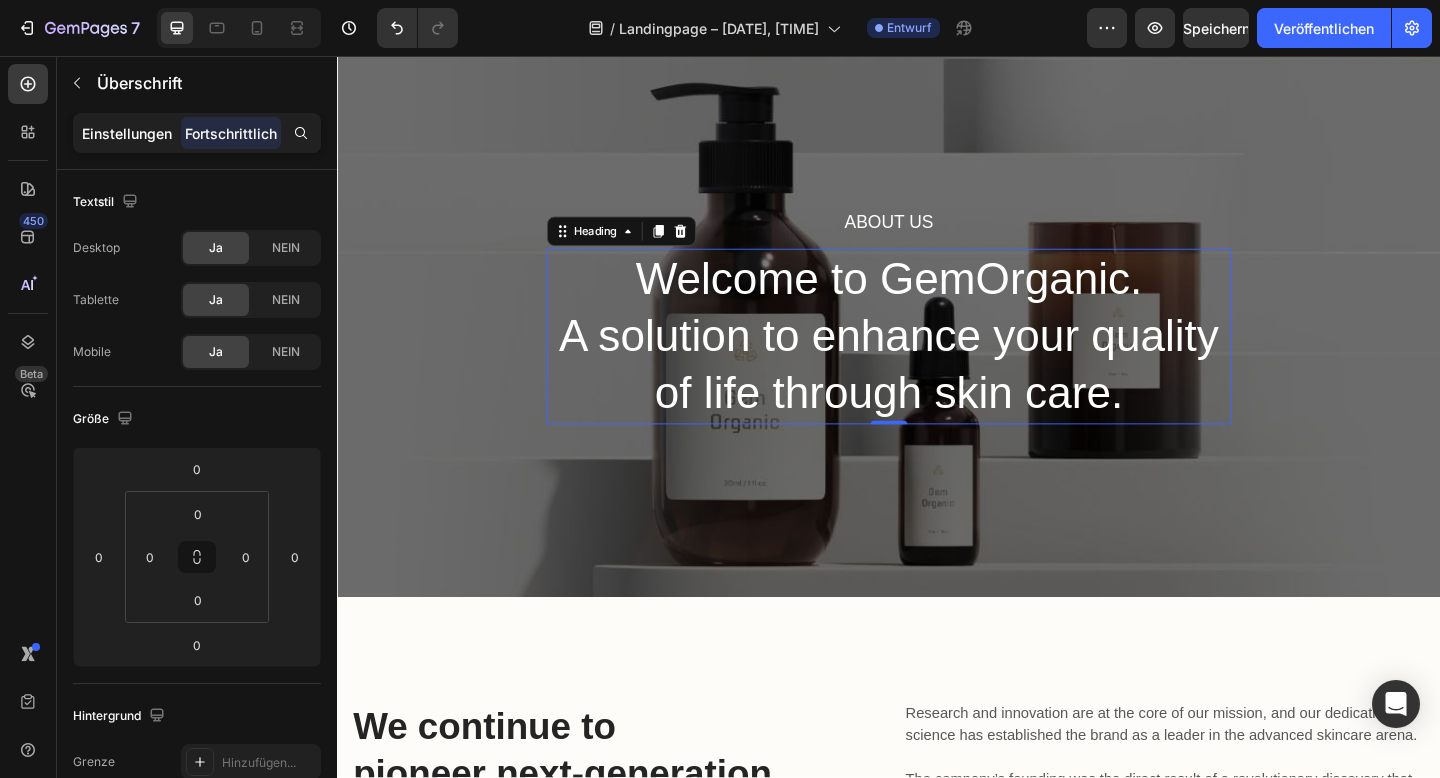 click on "Einstellungen" at bounding box center (127, 133) 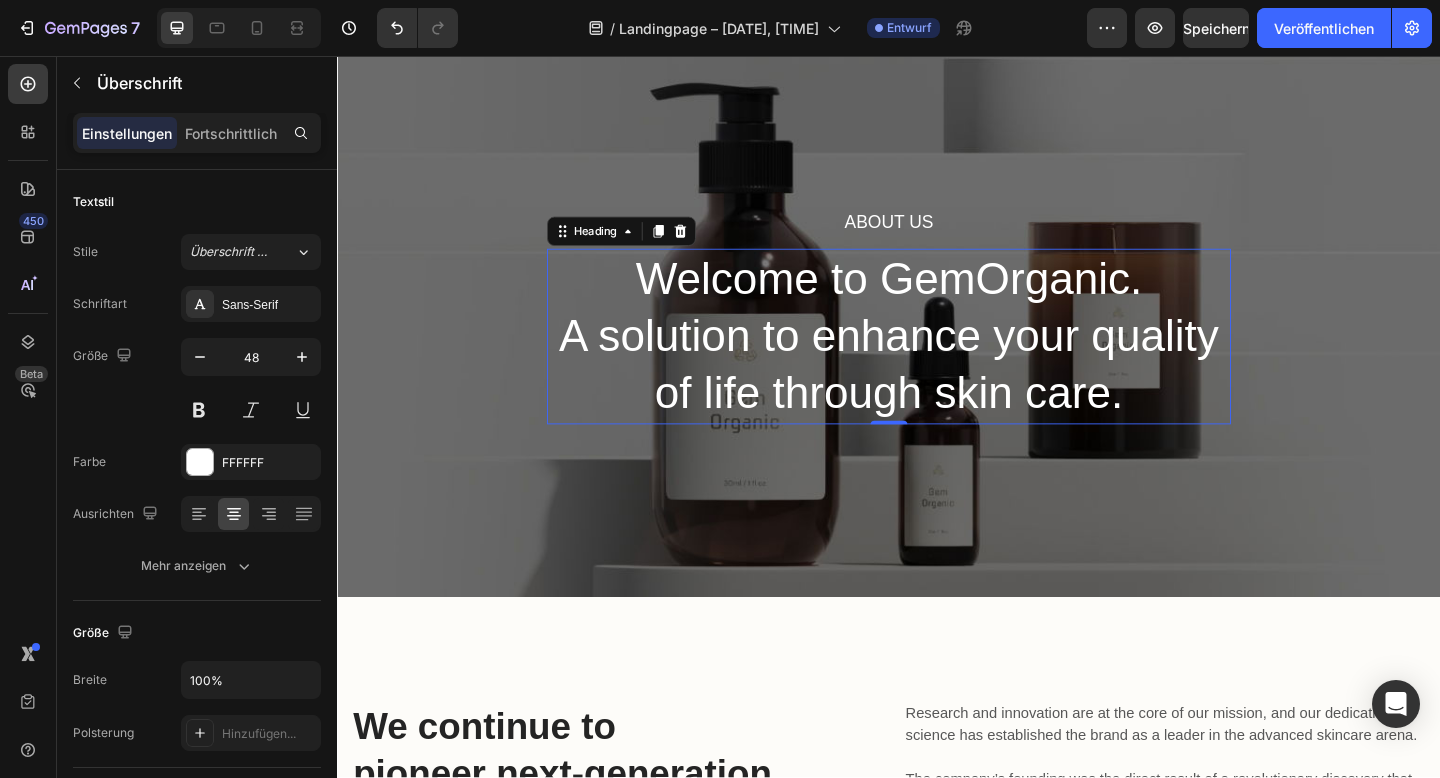 click on "Welcome to GemOrganic. A solution to enhance your quality of life through skin care." at bounding box center (937, 361) 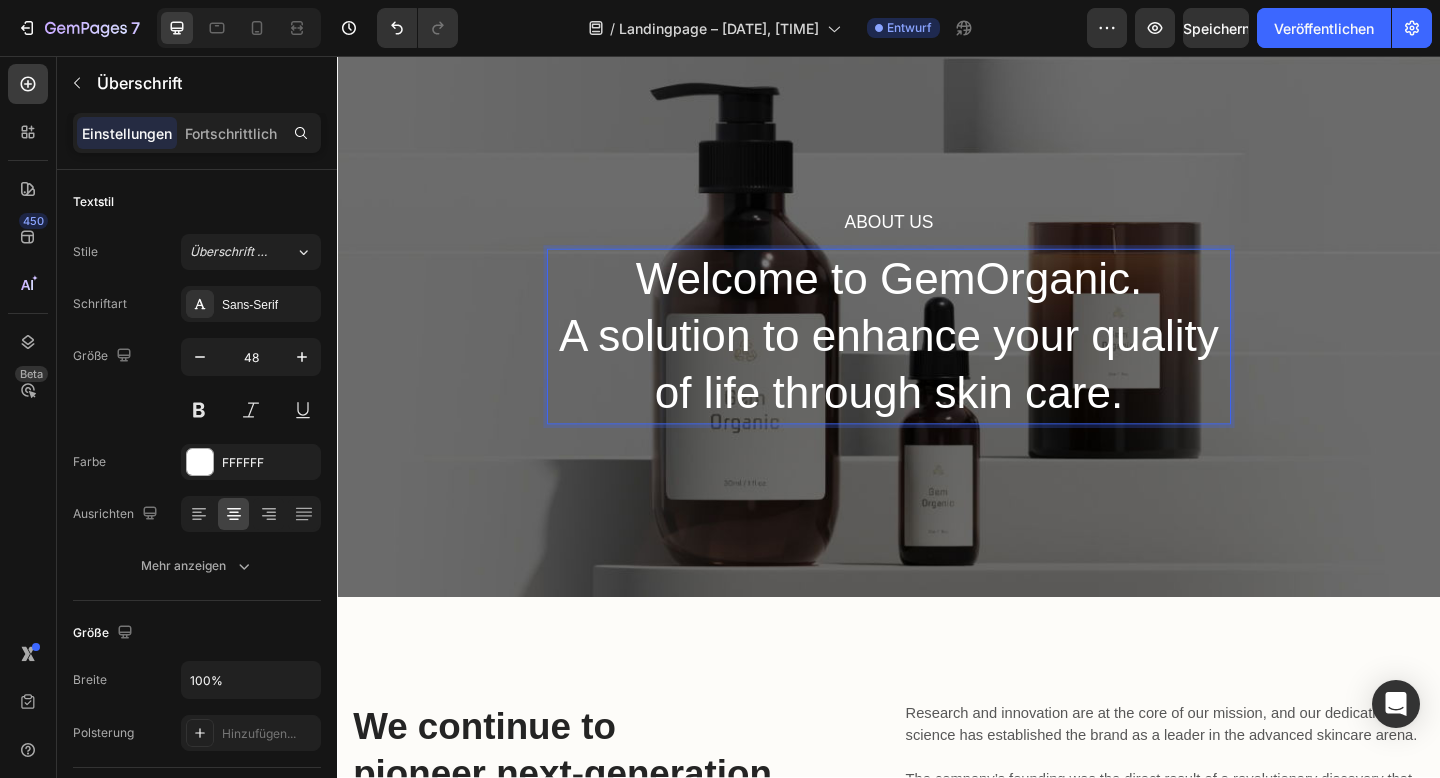 click on "Welcome to GemOrganic. A solution to enhance your quality of life through skin care." at bounding box center [937, 361] 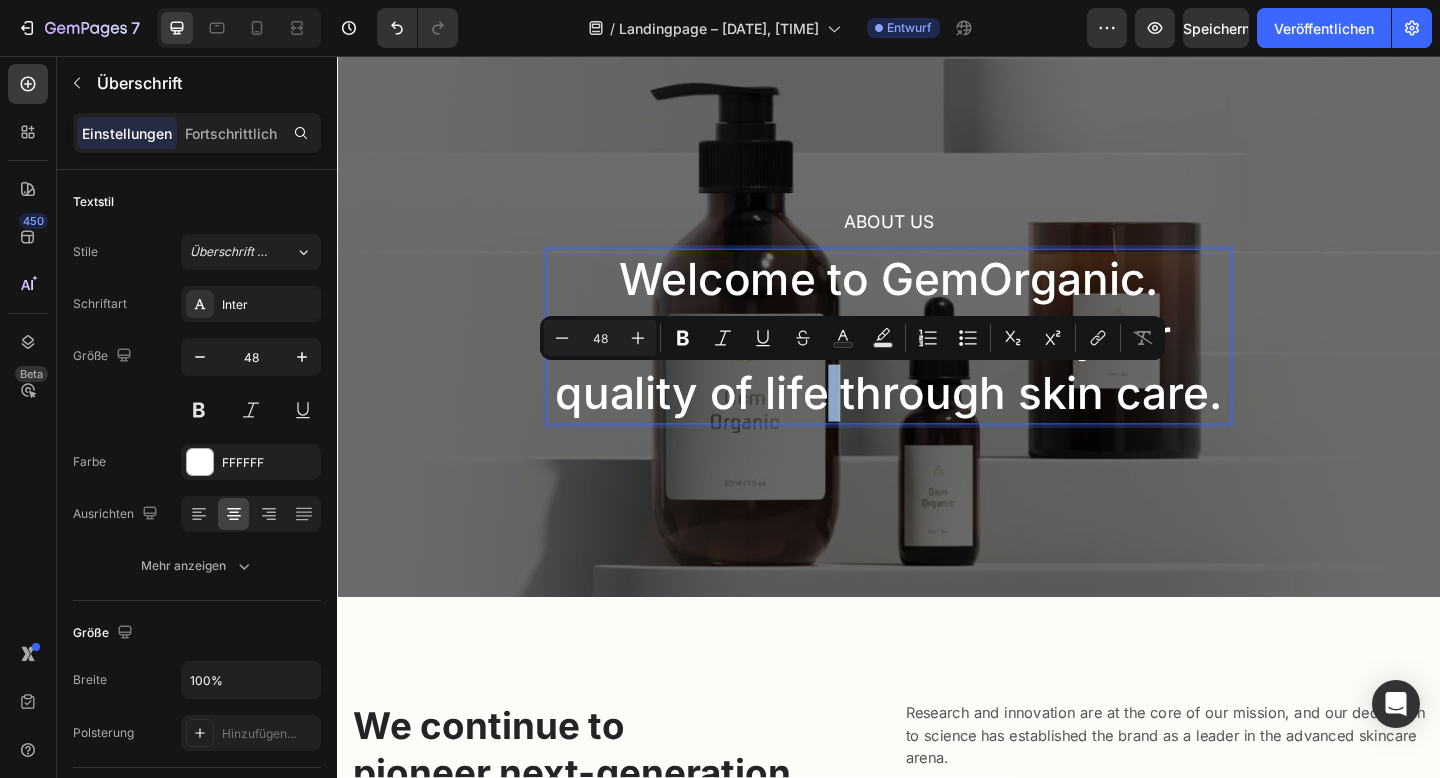 drag, startPoint x: 1360, startPoint y: 414, endPoint x: 1083, endPoint y: 387, distance: 278.31277 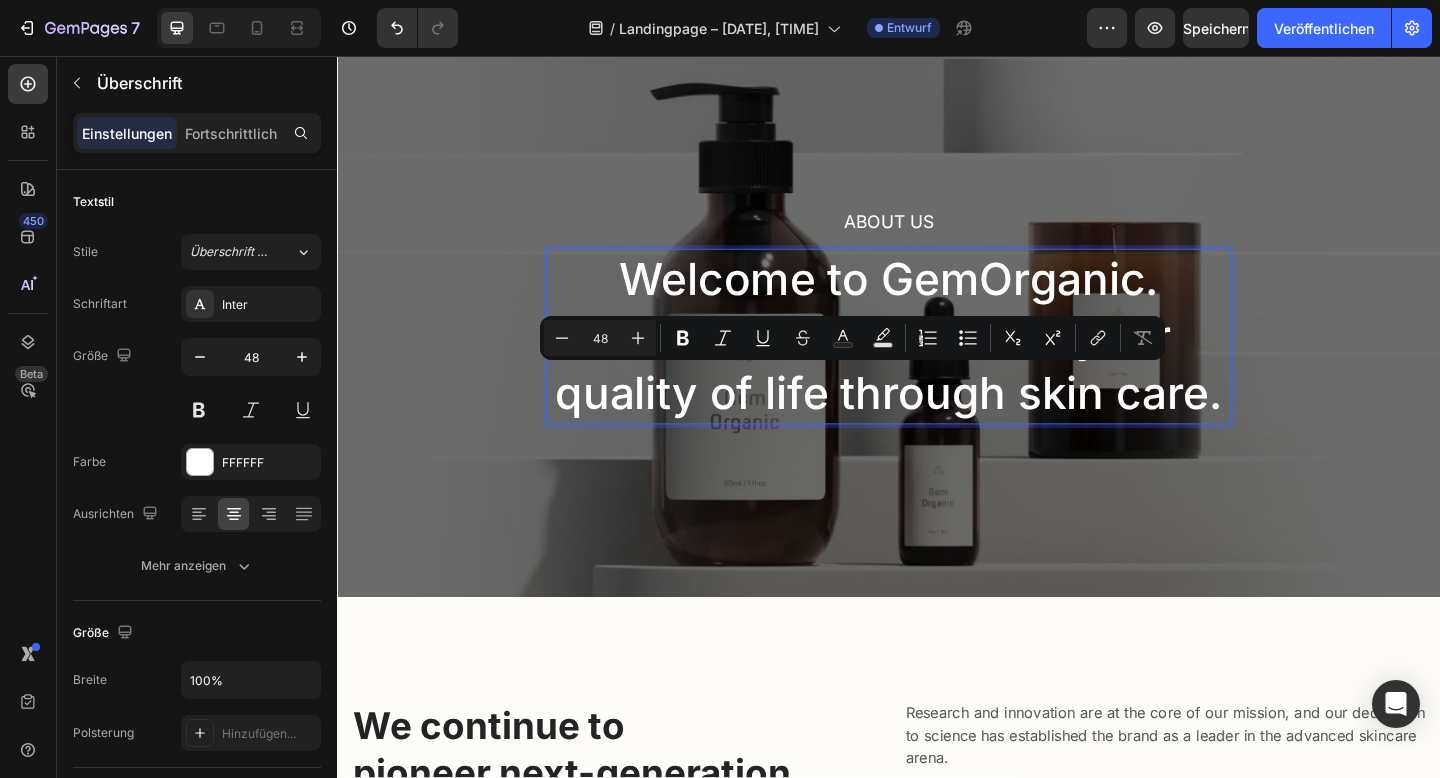 click on "Welcome to GemOrganic. A solution to enhance your quality of life through skin care." at bounding box center [937, 361] 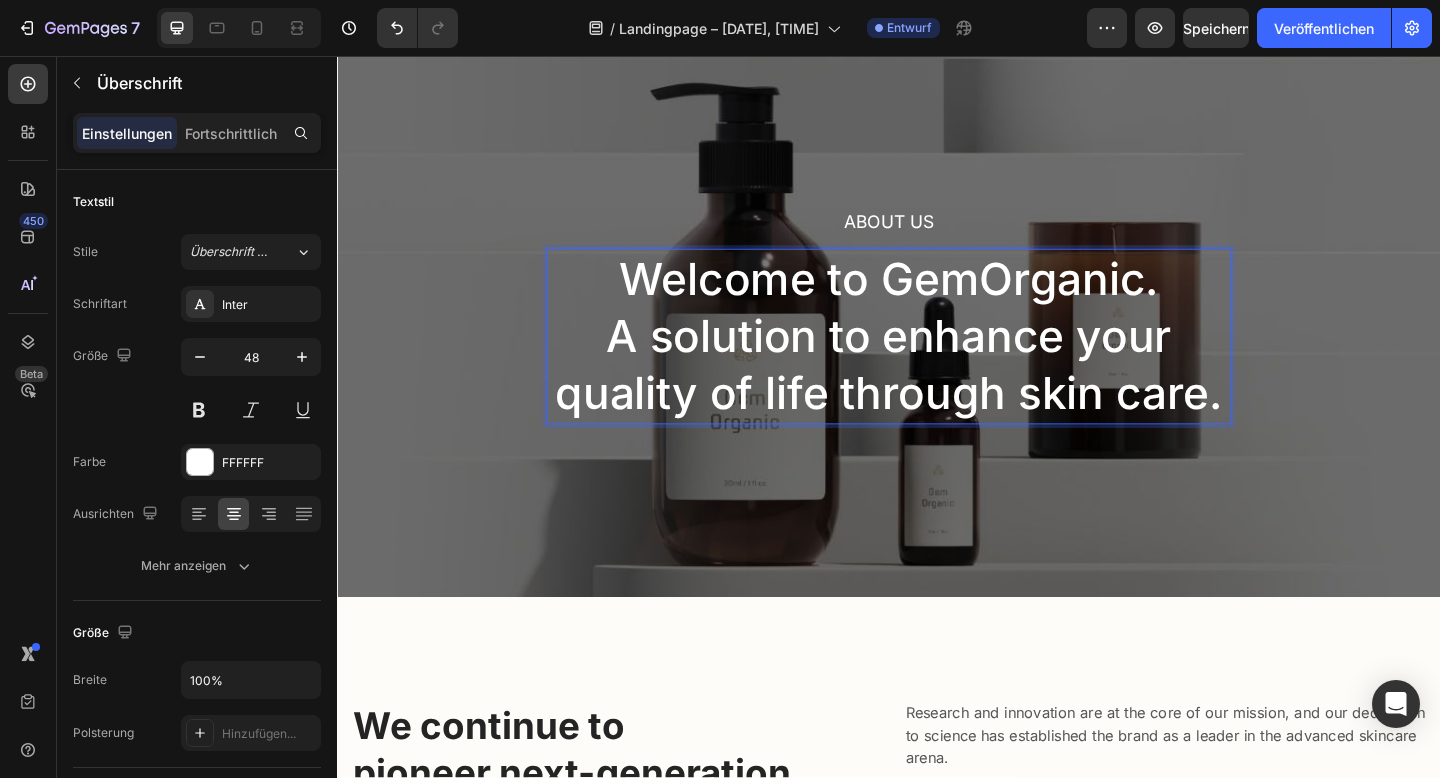 click on "Welcome to GemOrganic. A solution to enhance your quality of life through skin care." at bounding box center (937, 361) 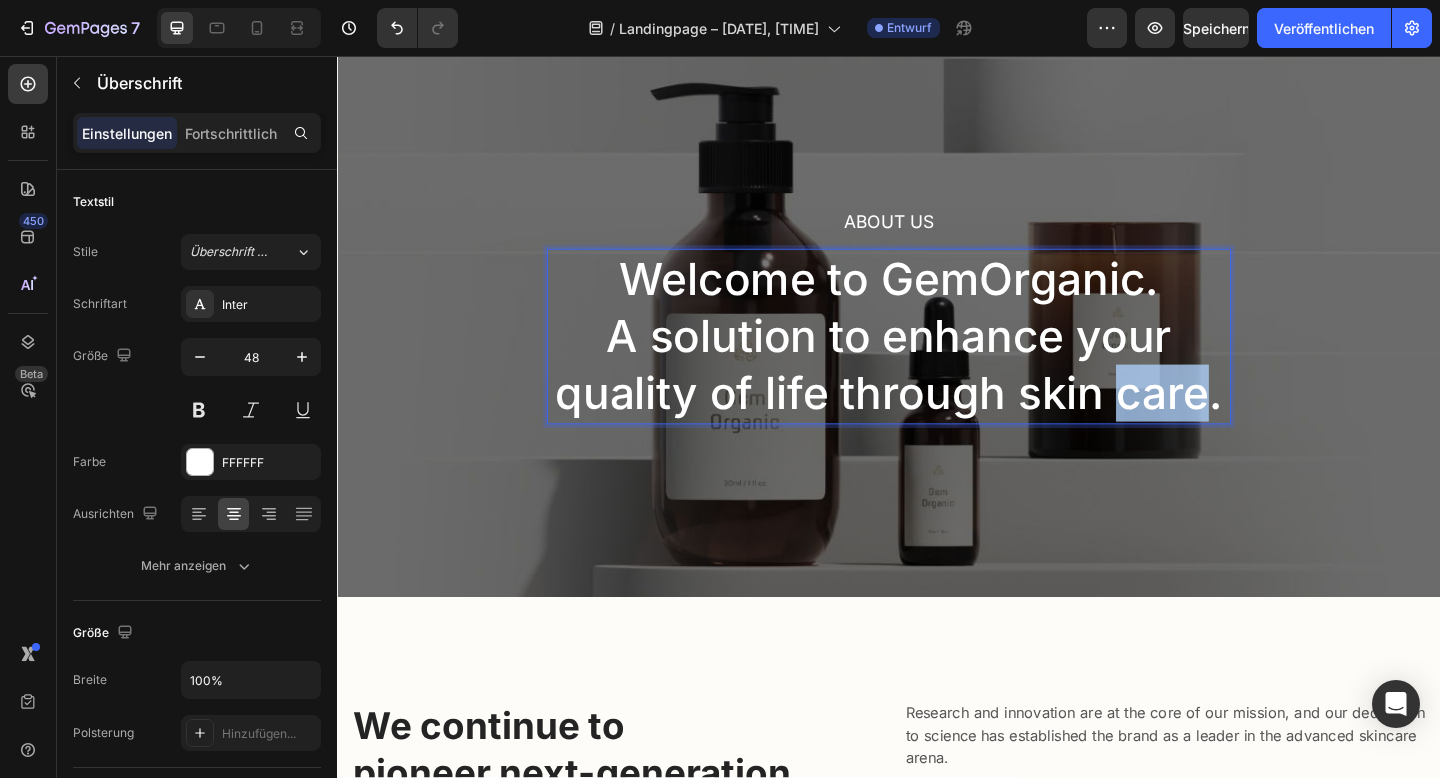 click on "Welcome to GemOrganic. A solution to enhance your quality of life through skin care." at bounding box center [937, 361] 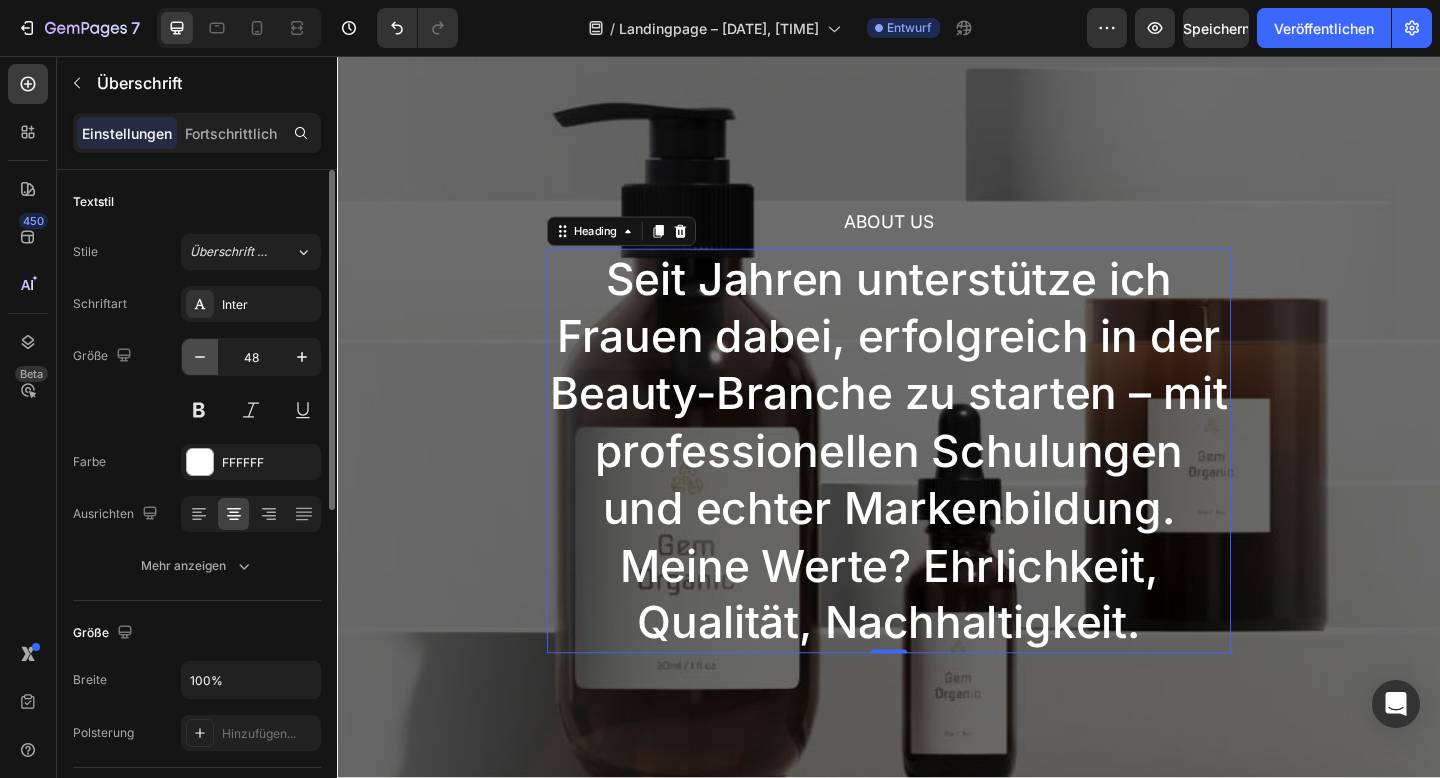 click 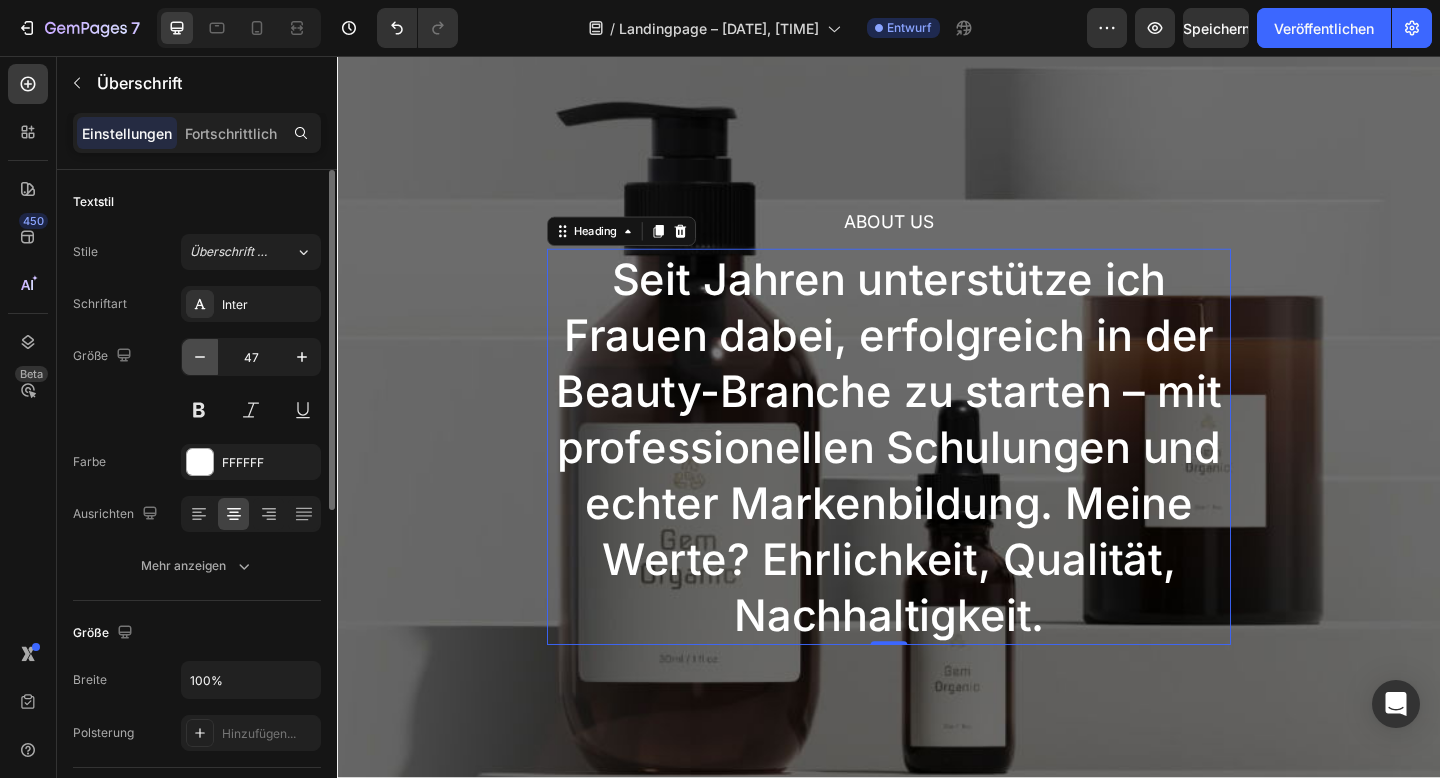 click 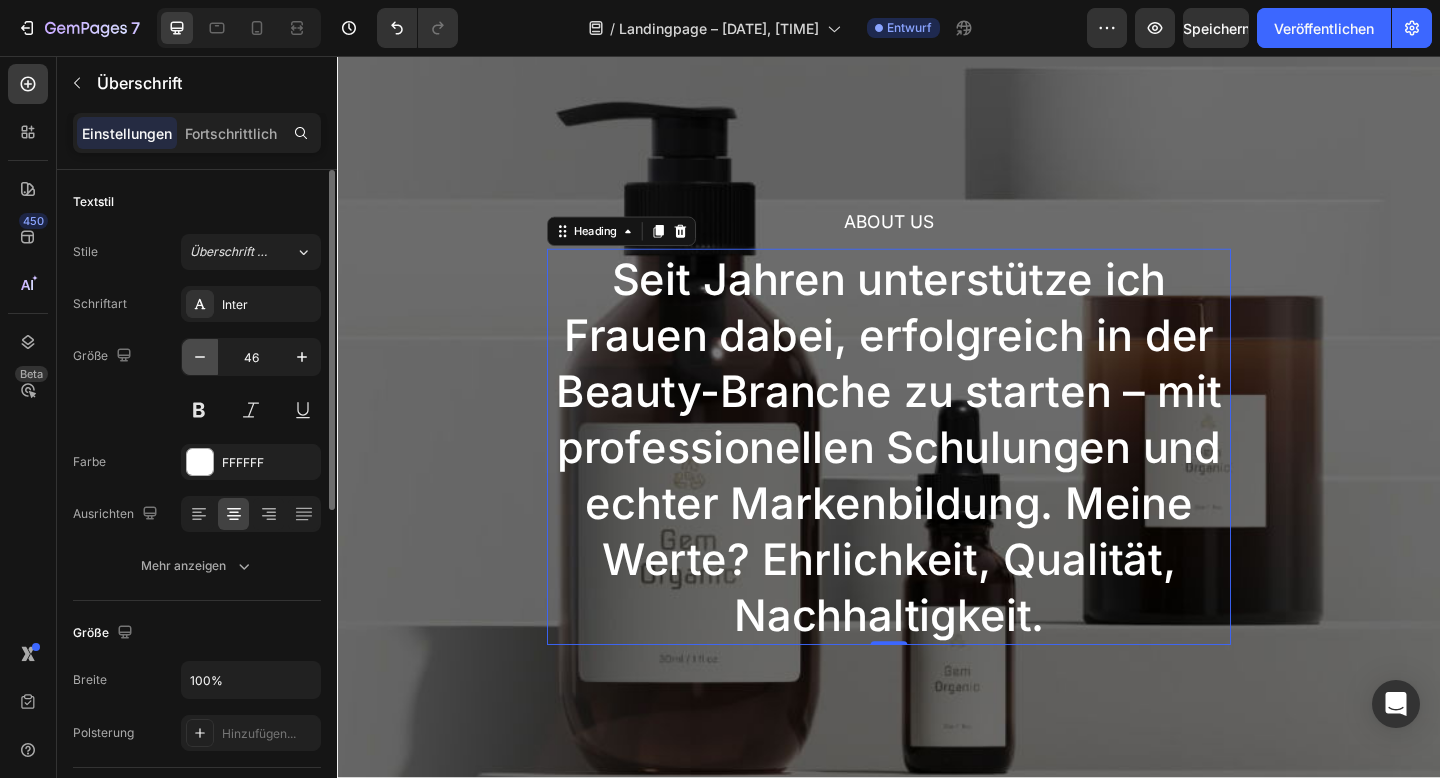 click 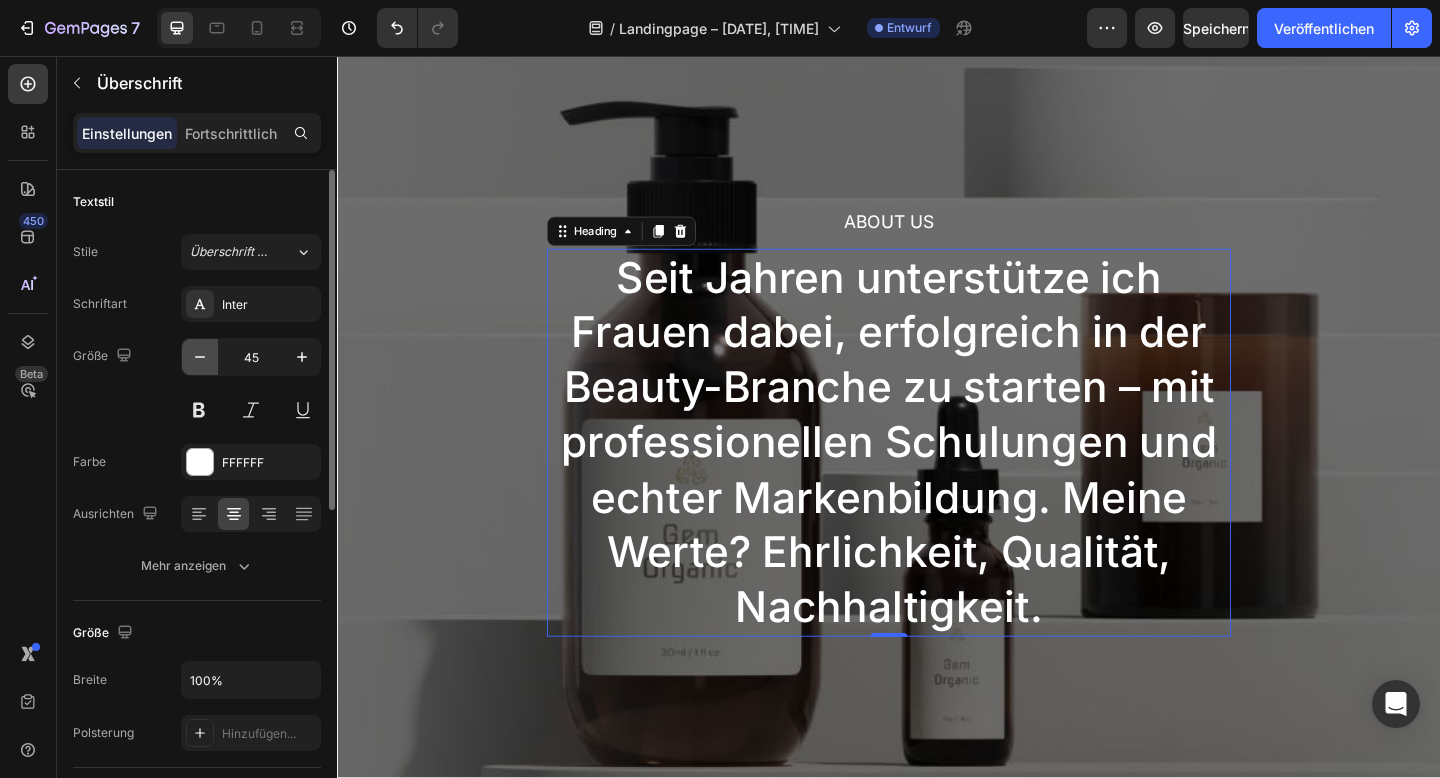 click 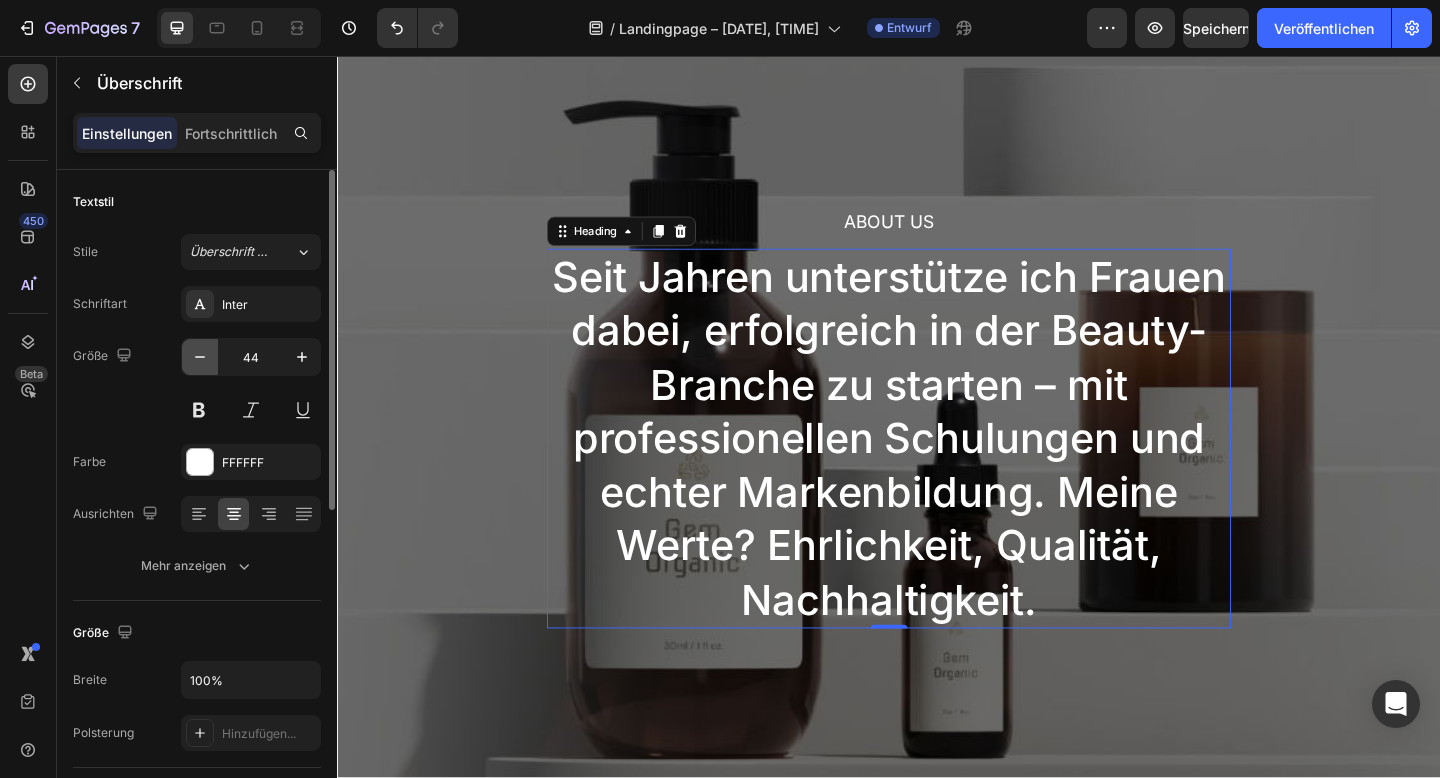 click 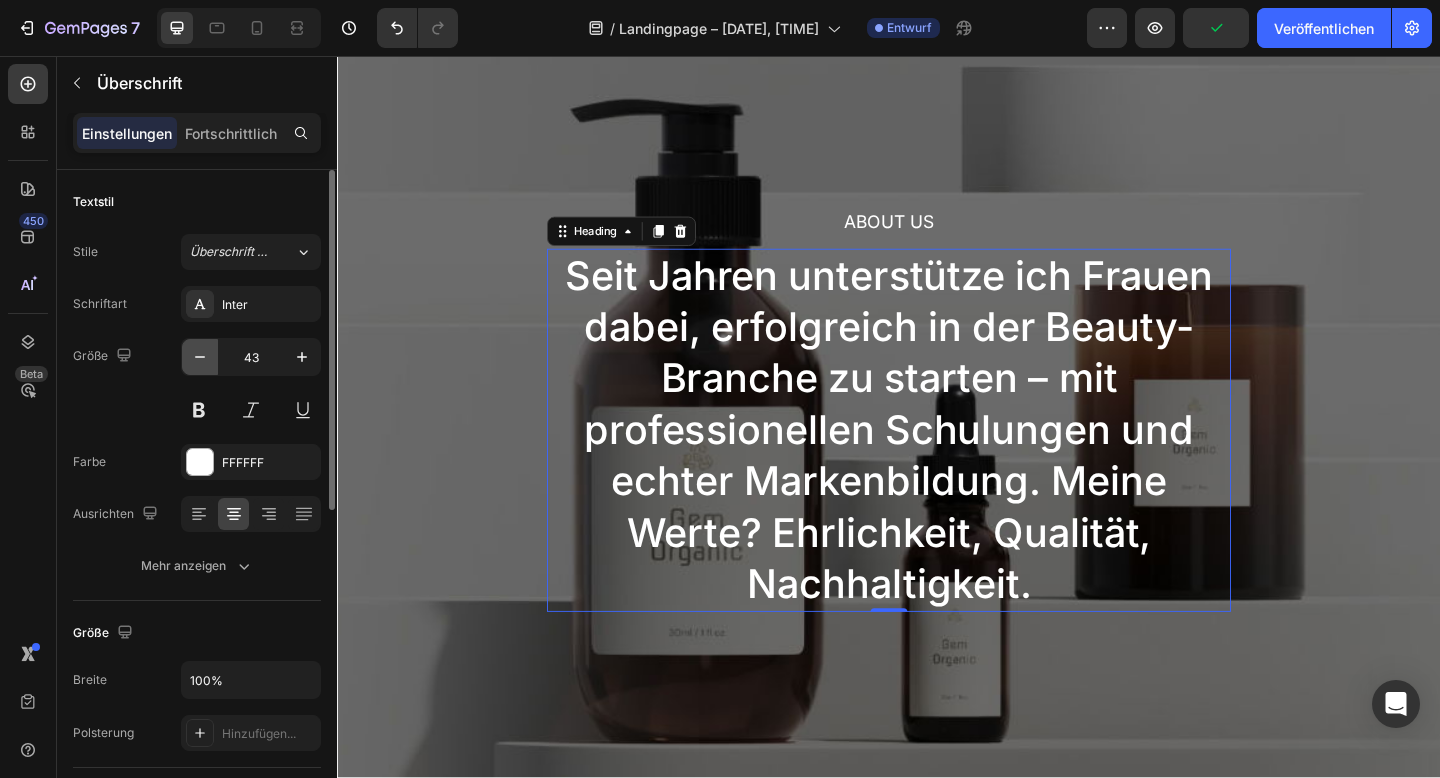click 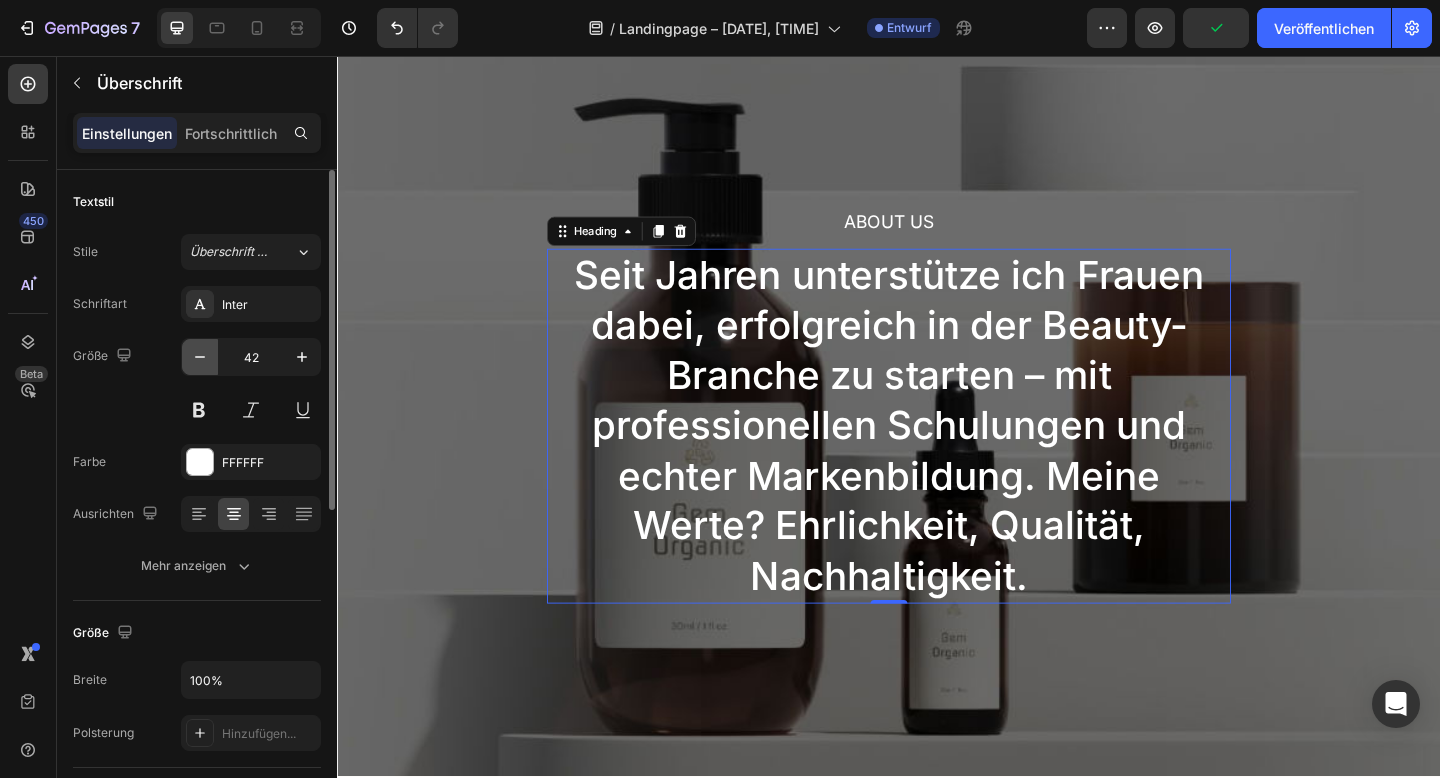 click 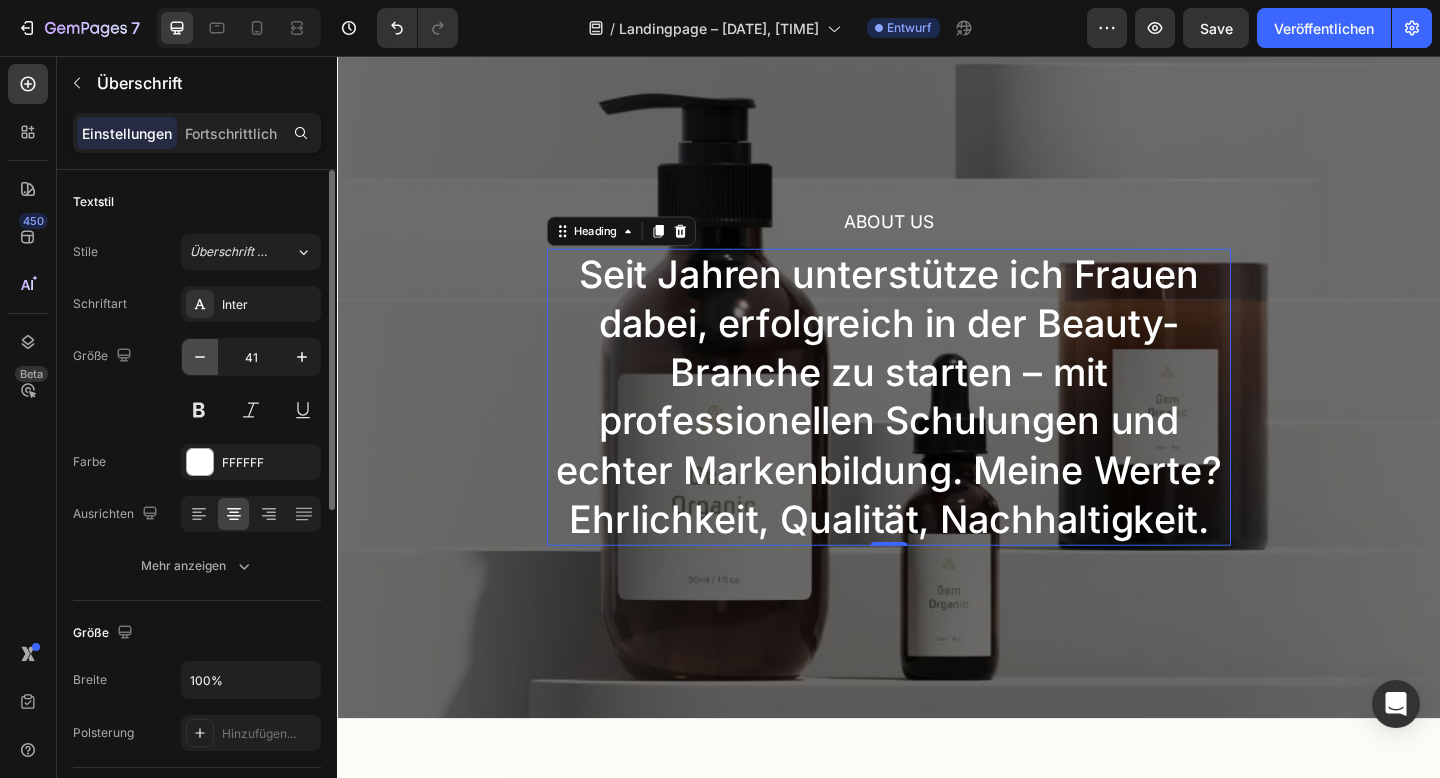 click 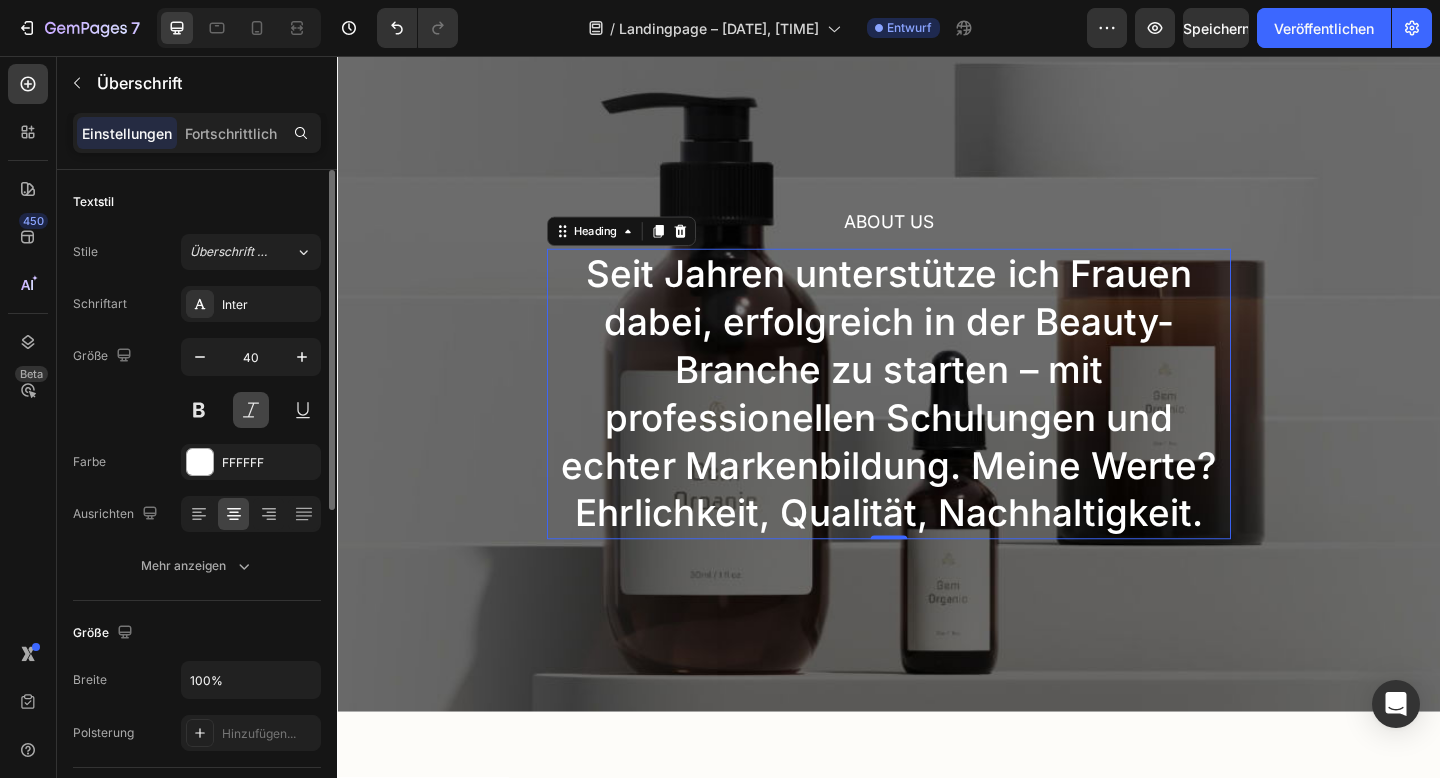 click at bounding box center (251, 410) 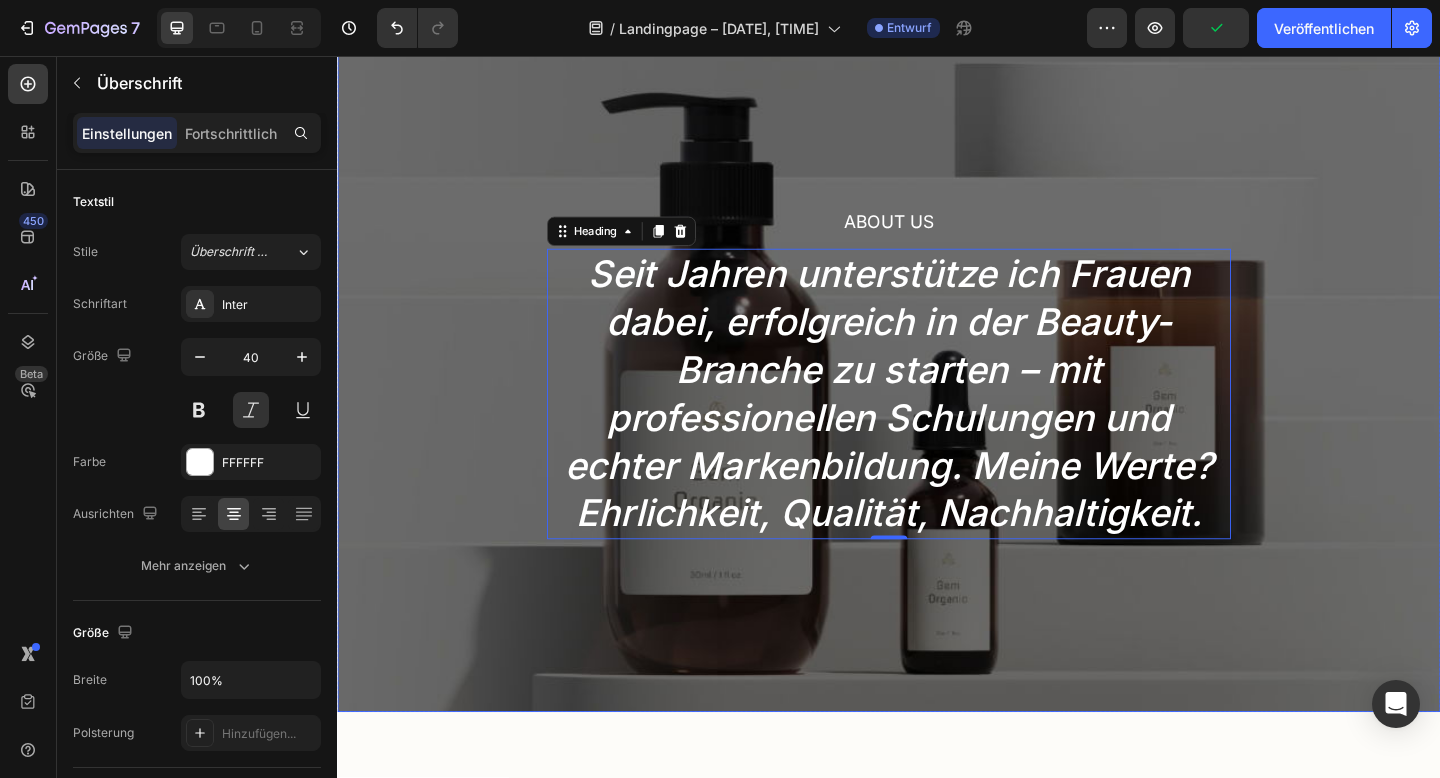 click on "About Us Heading Seit Jahren unterstütze ich Frauen dabei, erfolgreich in der Beauty-Branche zu starten – mit professionellen Schulungen und echter Markenbildung. Meine Werte? Ehrlichkeit, Qualität, Nachhaltigkeit. Heading   0 Row" at bounding box center (937, 401) 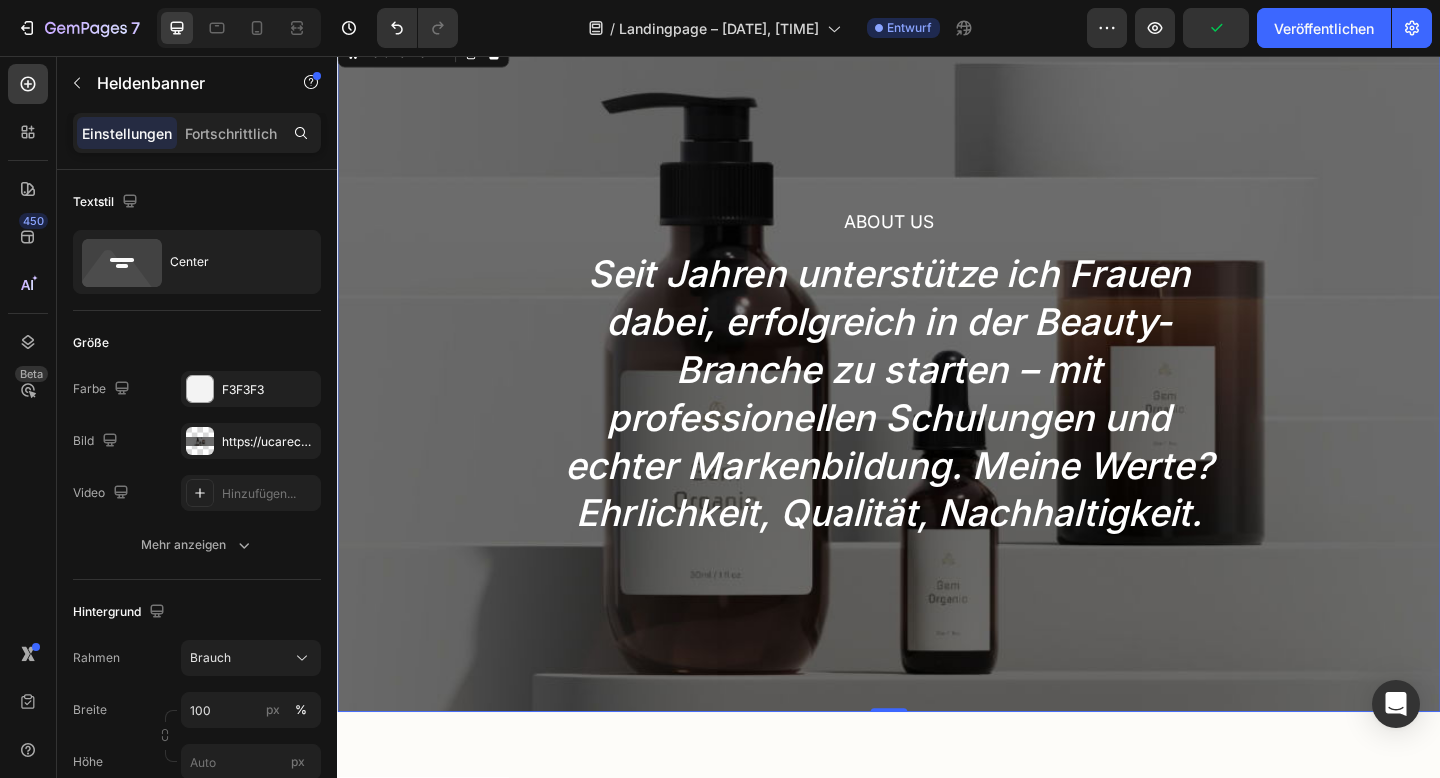 click on "About Us Heading Seit Jahren unterstütze ich Frauen dabei, erfolgreich in der Beauty-Branche zu starten – mit professionellen Schulungen und echter Markenbildung. Meine Werte? Ehrlichkeit, Qualität, Nachhaltigkeit. Heading Row" at bounding box center (937, 401) 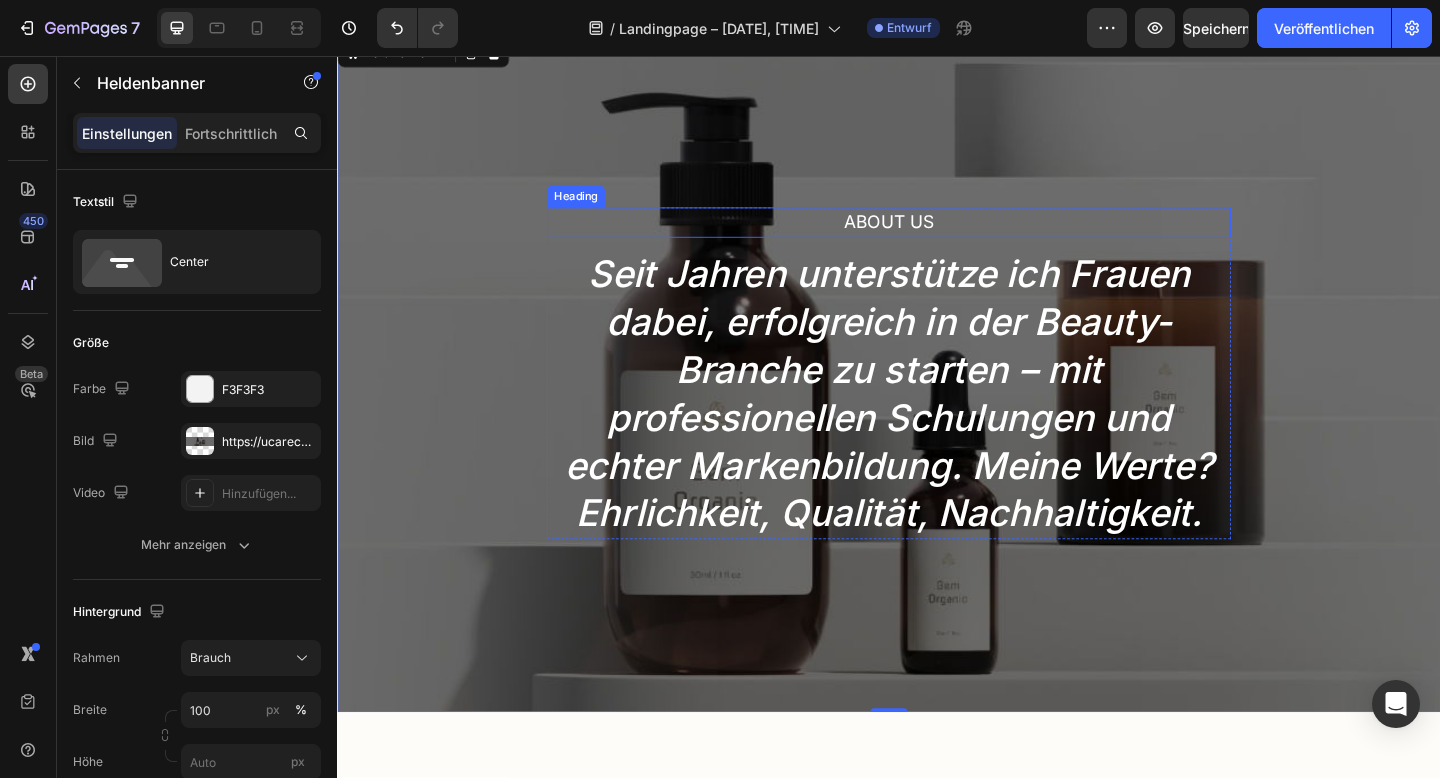 click on "About Us" at bounding box center [937, 237] 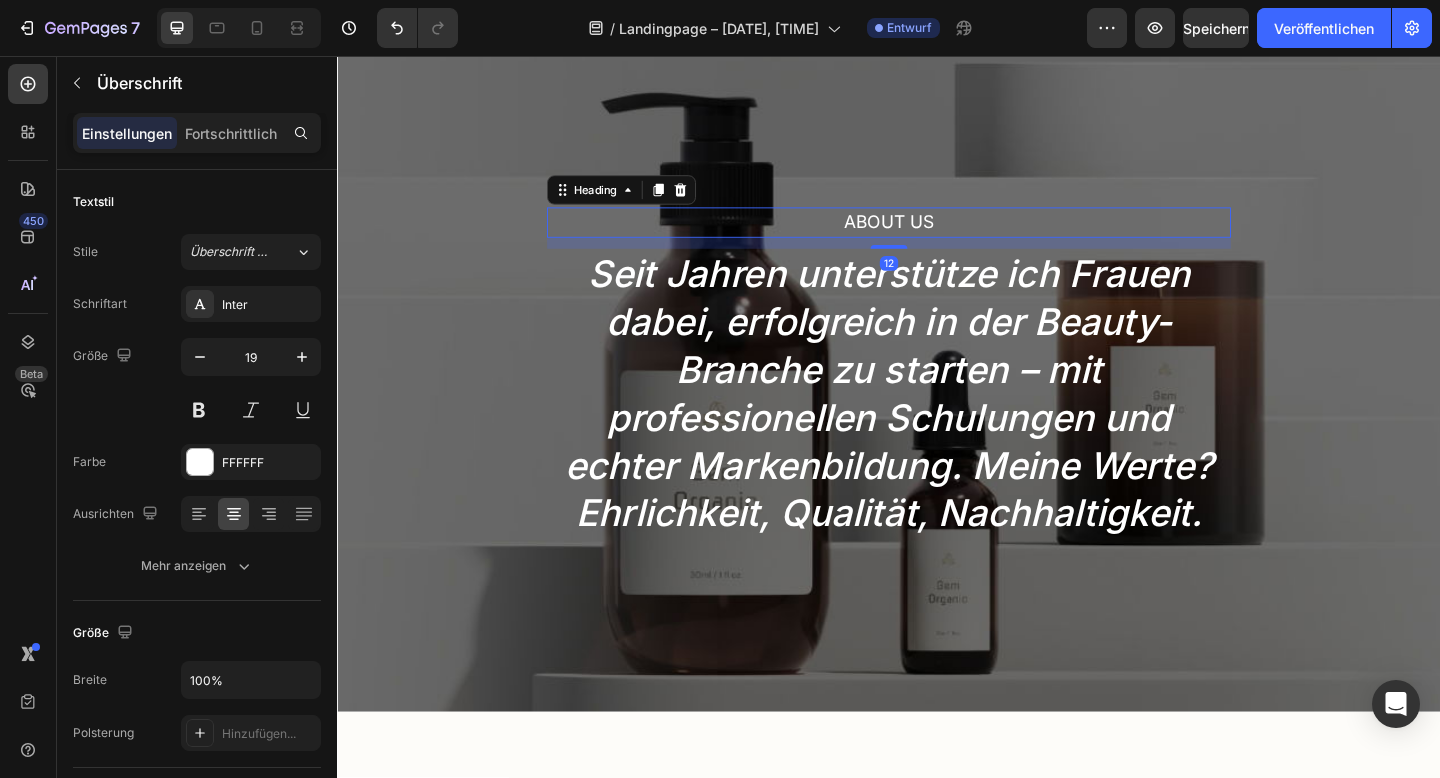 click on "About Us" at bounding box center [937, 237] 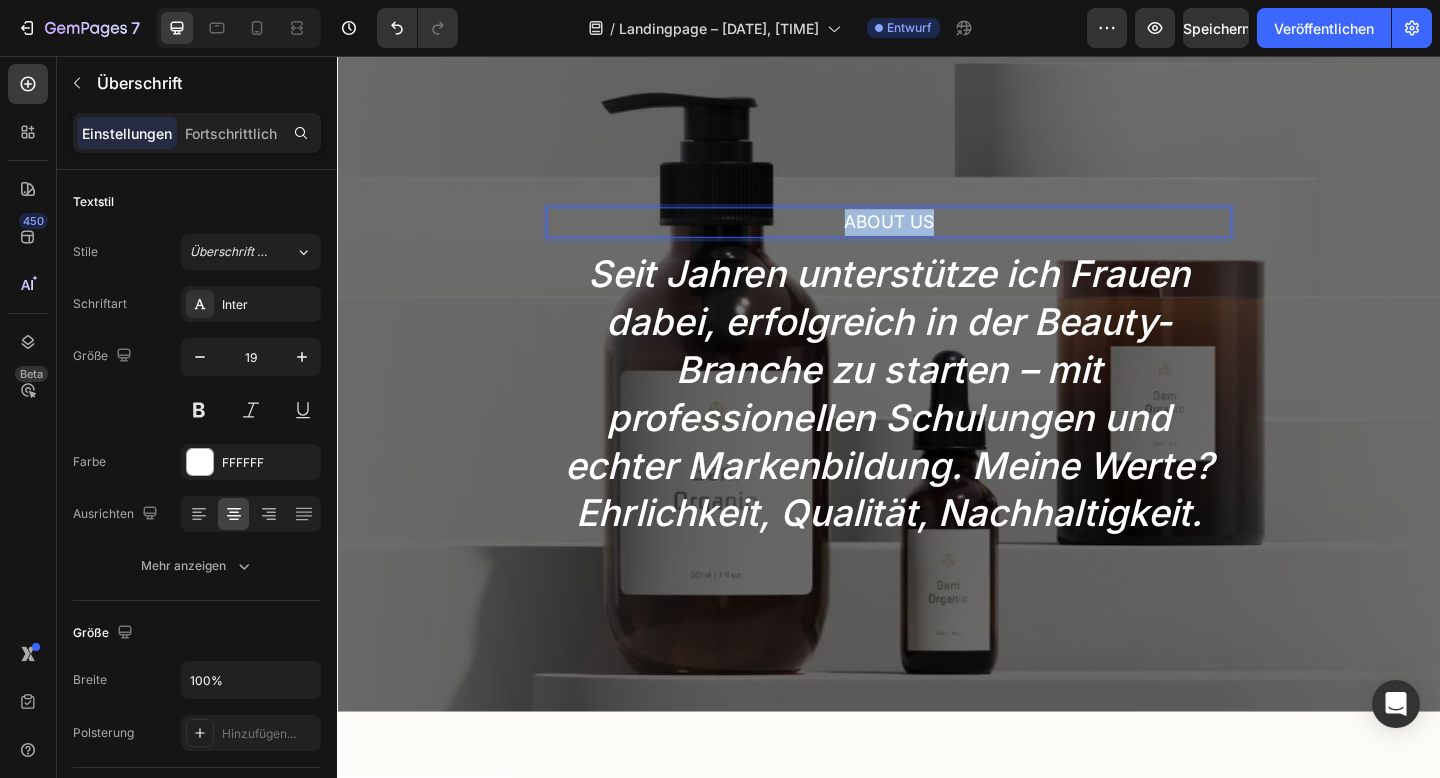 click on "About Us" at bounding box center (937, 237) 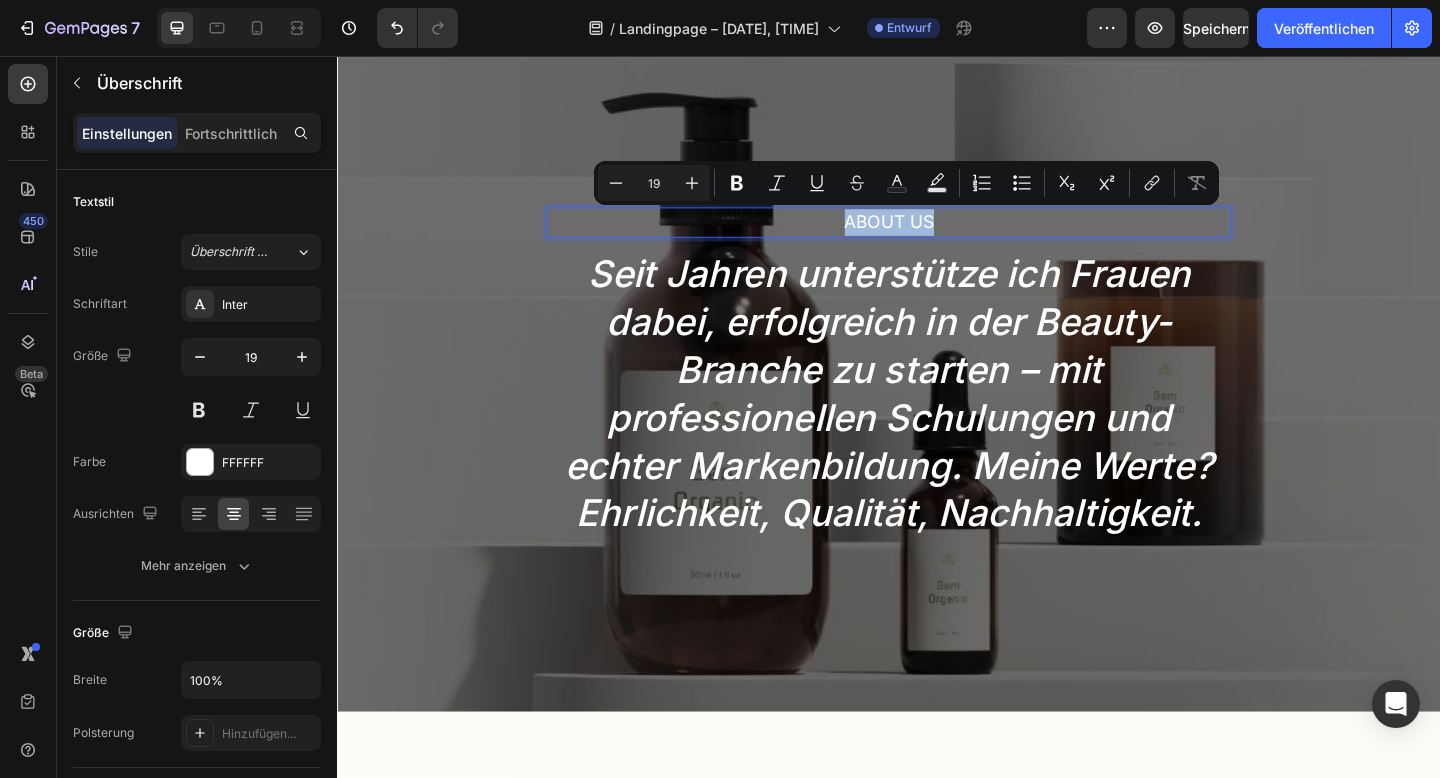 click on "About Us" at bounding box center [937, 237] 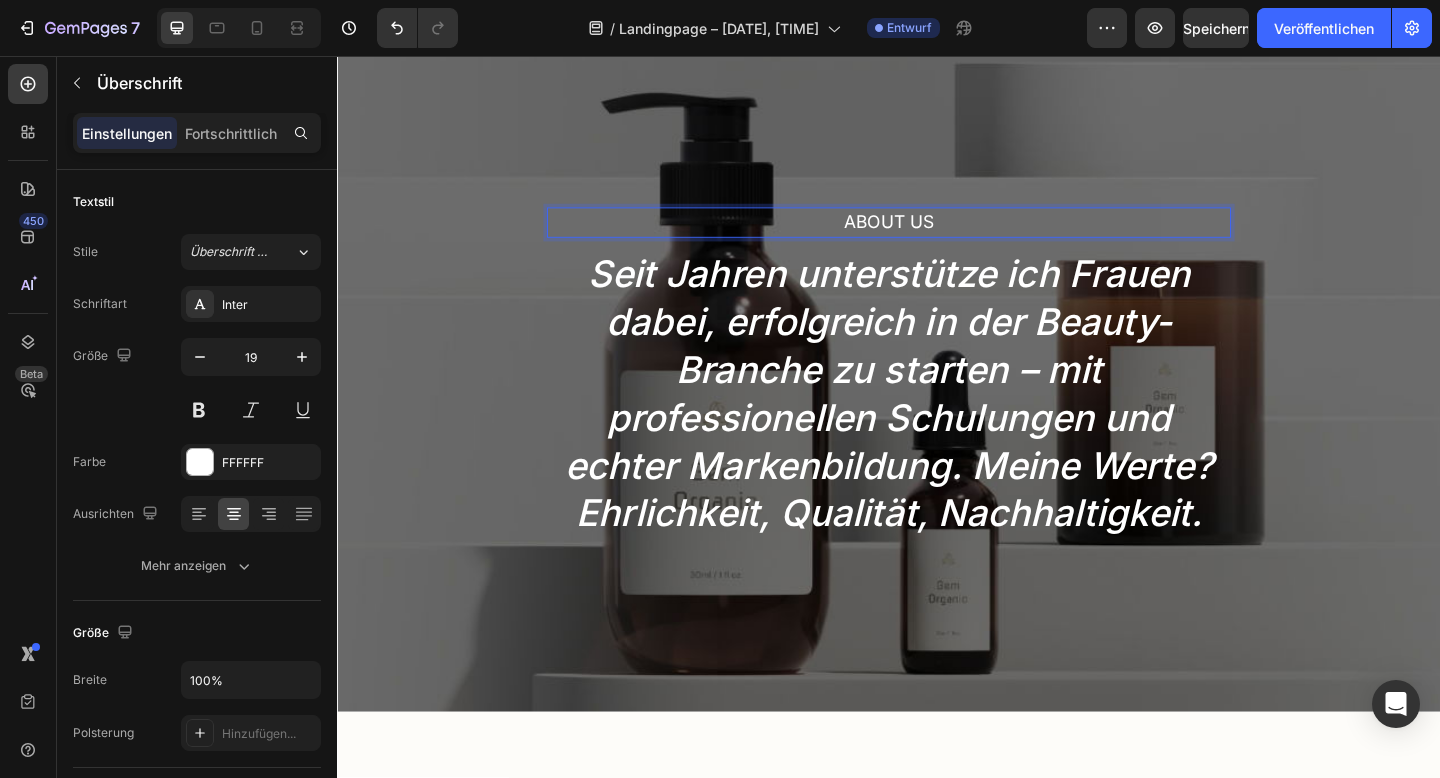 click on "About Us" at bounding box center (937, 237) 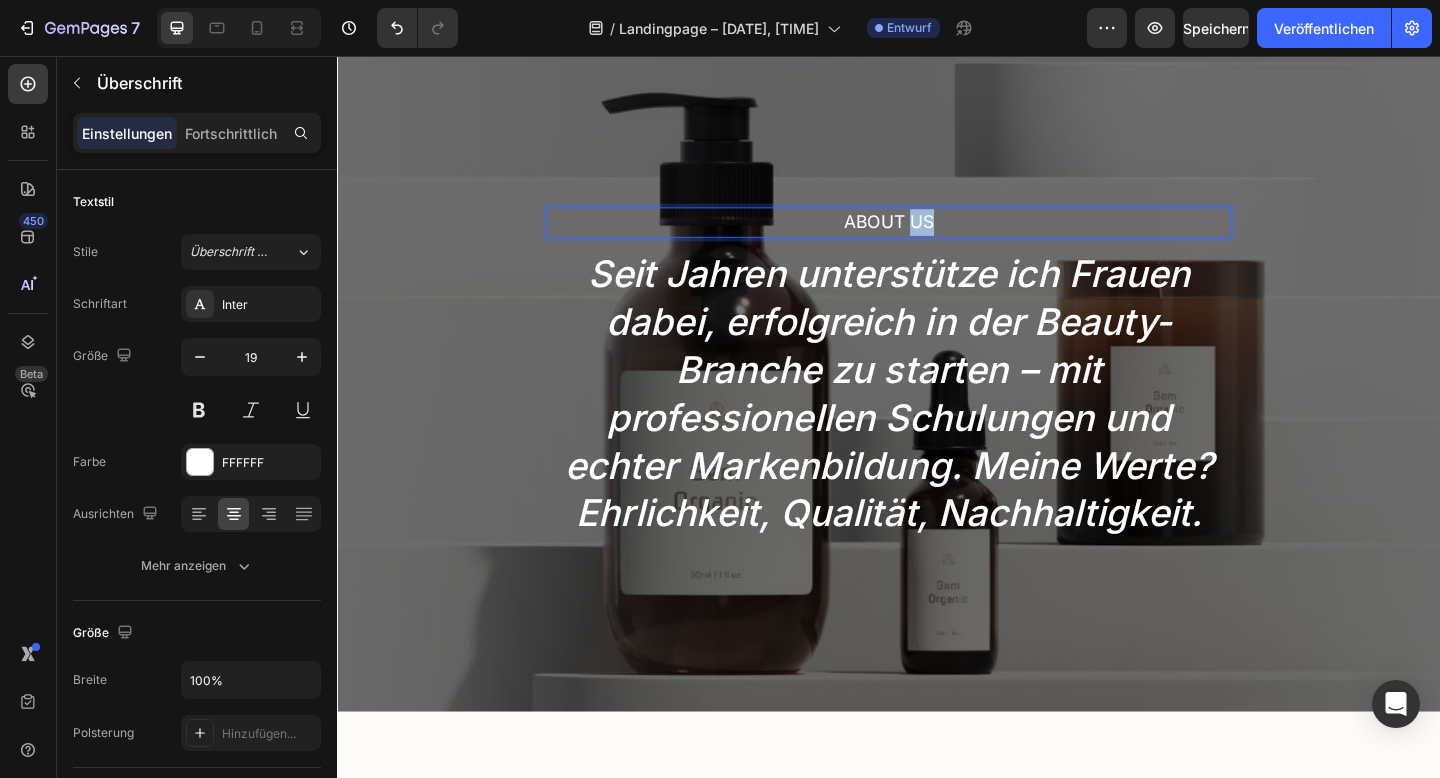 click on "About Us" at bounding box center (937, 237) 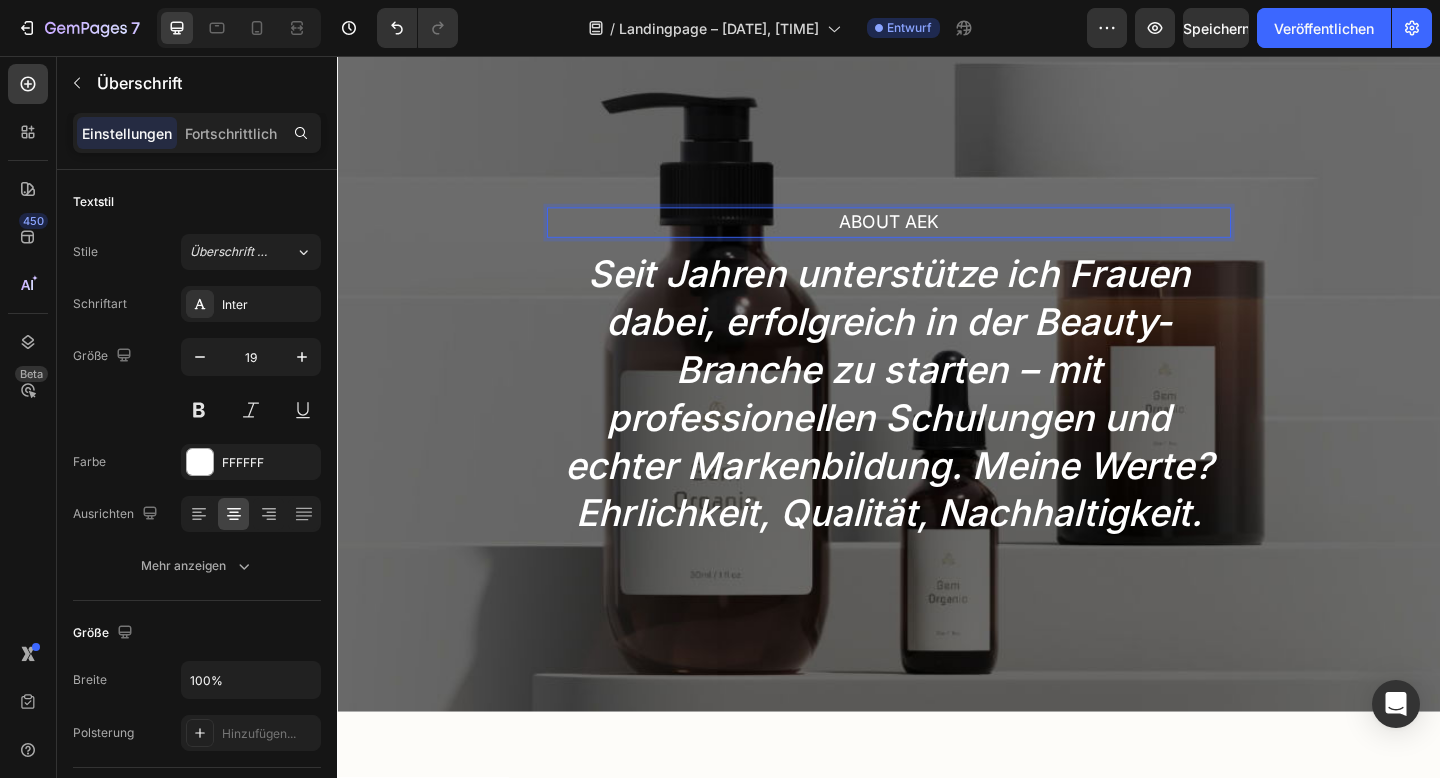 click on "About AEK Heading   12 Seit Jahren unterstütze ich Frauen dabei, erfolgreich in der Beauty-Branche zu starten – mit professionellen Schulungen und echter Markenbildung. Meine Werte? Ehrlichkeit, Qualität, Nachhaltigkeit. Heading Row" at bounding box center (937, 401) 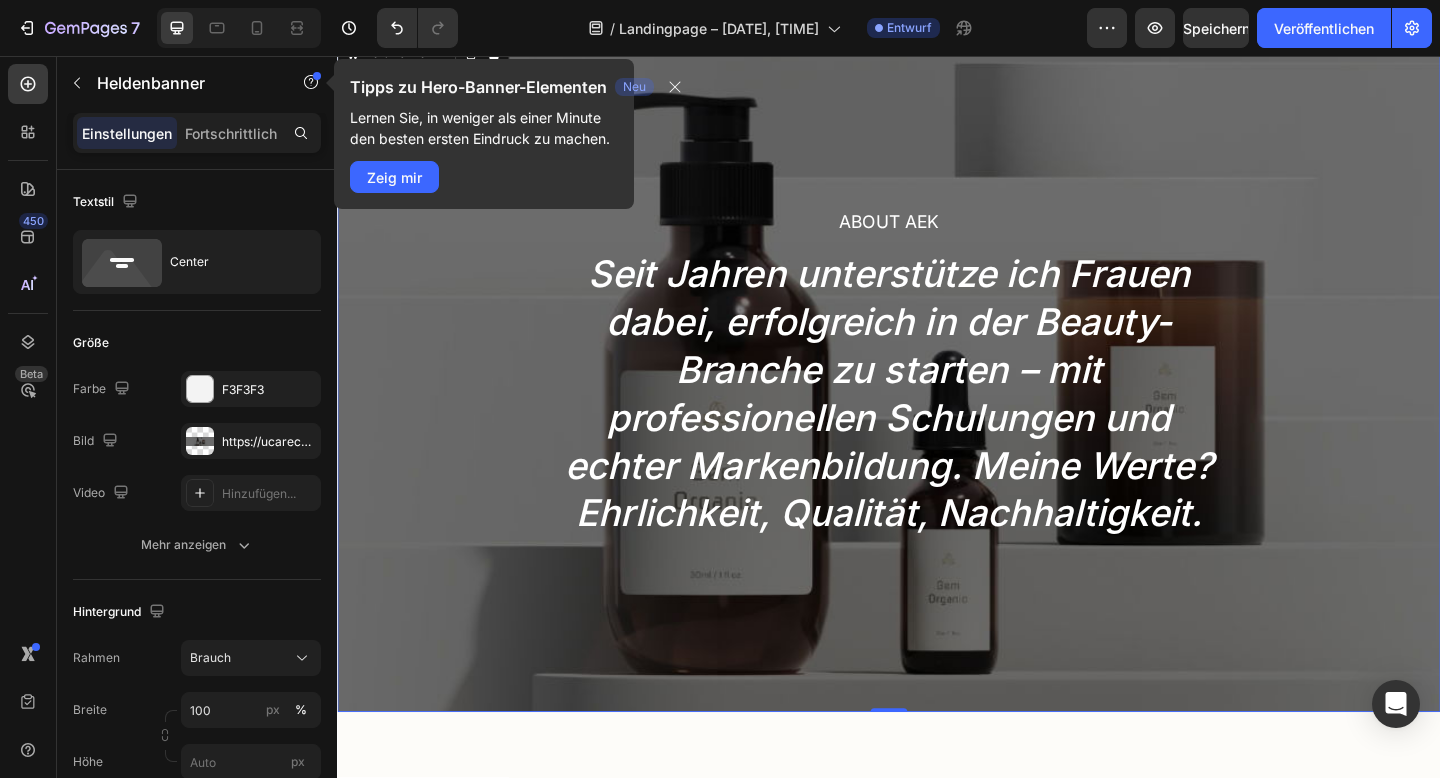 click on "About AEK Heading Seit Jahren unterstütze ich Frauen dabei, erfolgreich in der Beauty-Branche zu starten – mit professionellen Schulungen und echter Markenbildung. Meine Werte? Ehrlichkeit, Qualität, Nachhaltigkeit. Heading Row" at bounding box center (937, 401) 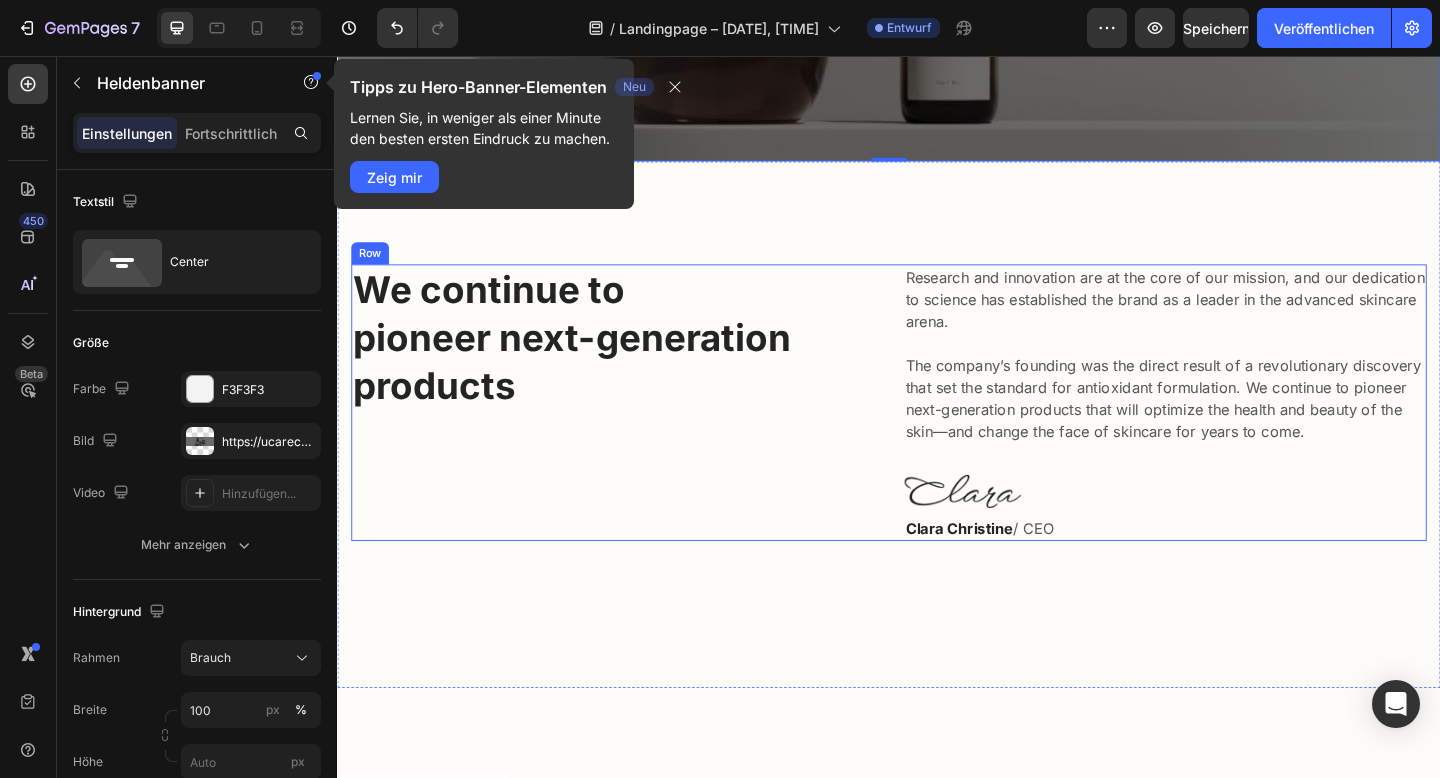 scroll, scrollTop: 665, scrollLeft: 0, axis: vertical 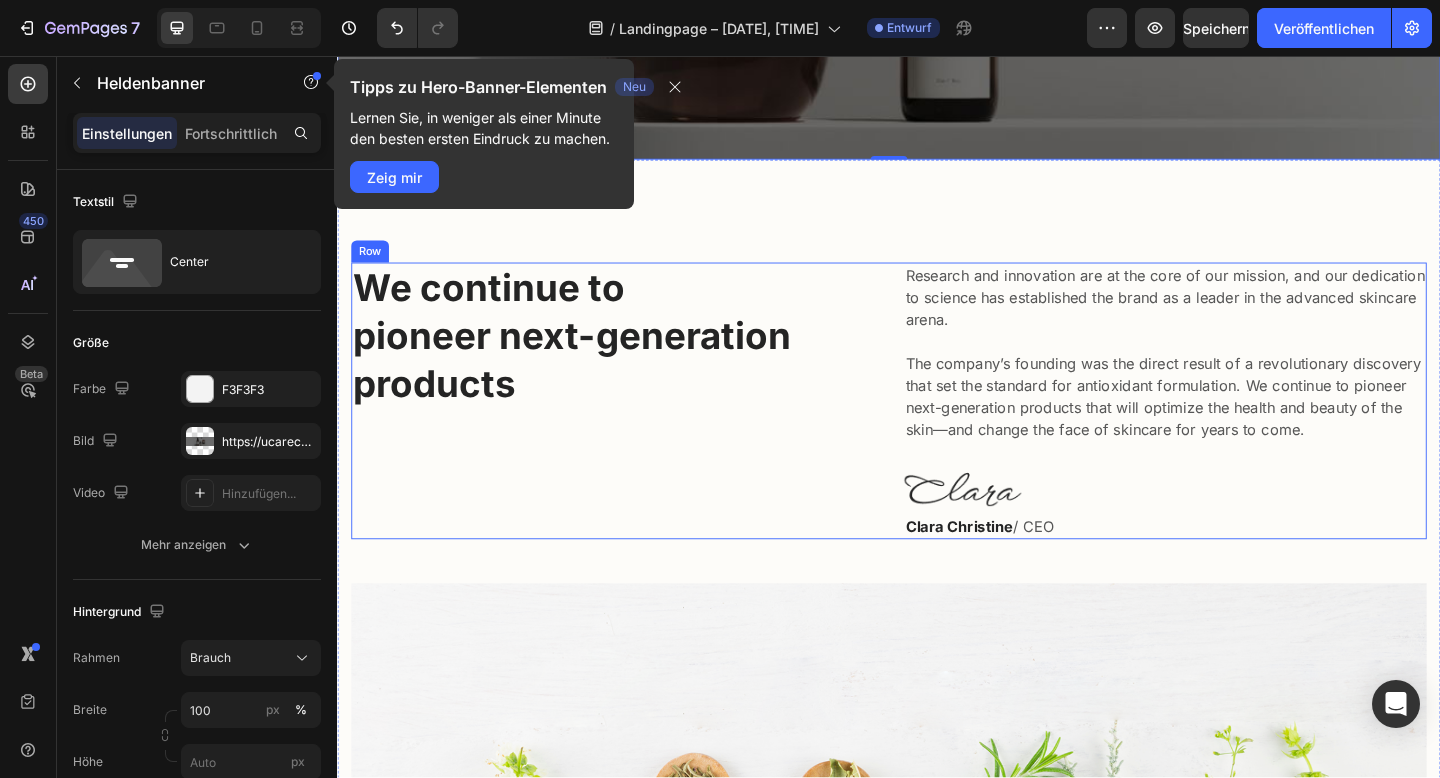 click on "We continue to  pioneer next-generation products" at bounding box center [636, 361] 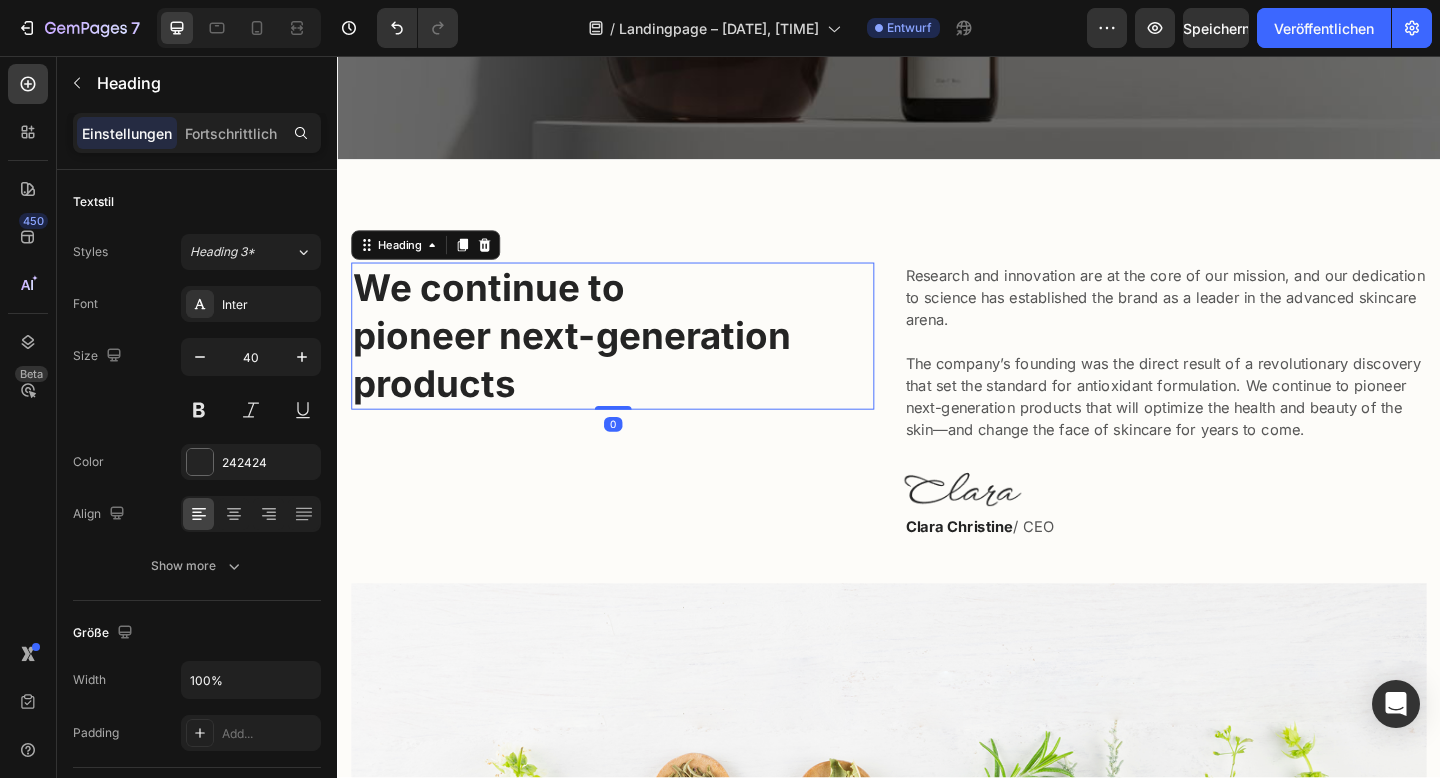 click on "We continue to  pioneer next-generation products" at bounding box center (636, 361) 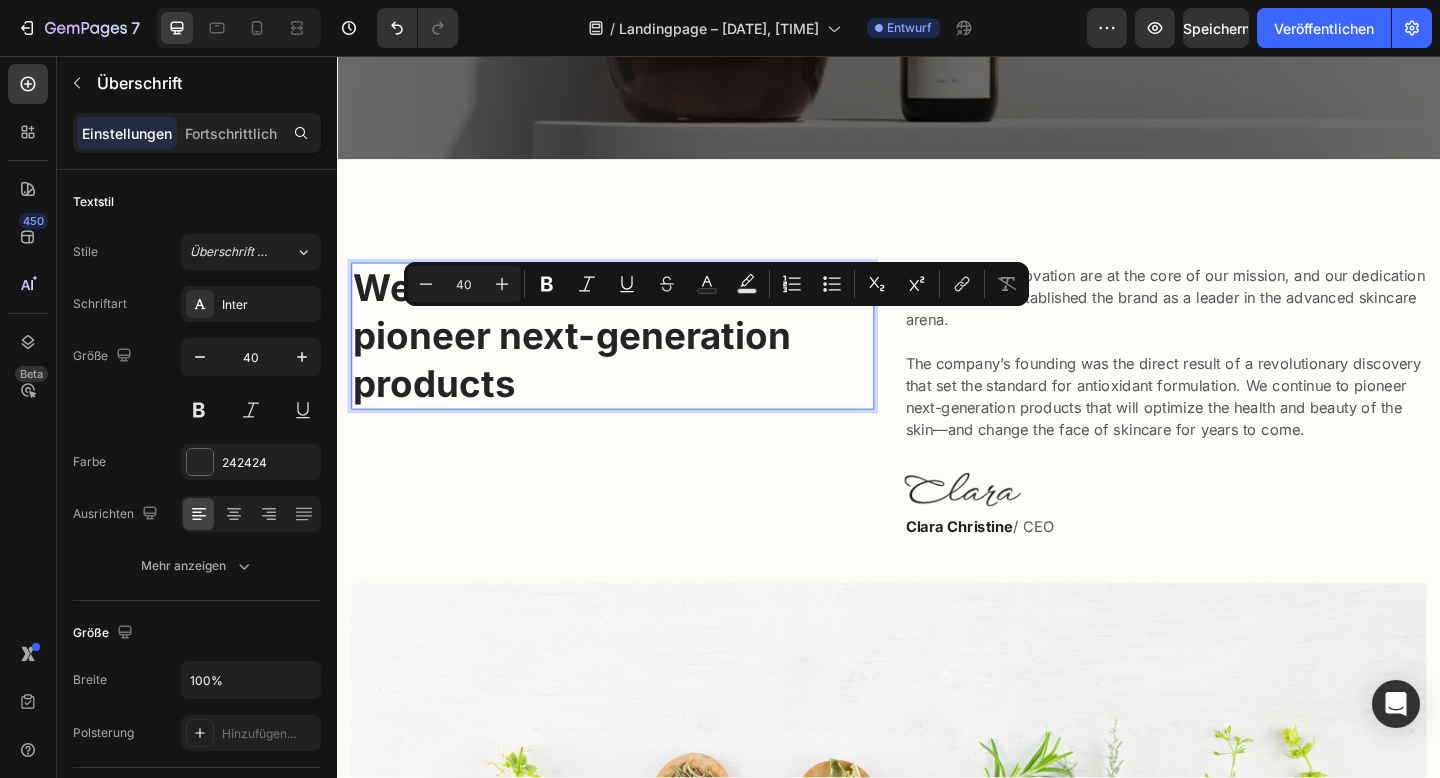 click on "We continue to  pioneer next-generation products" at bounding box center [636, 361] 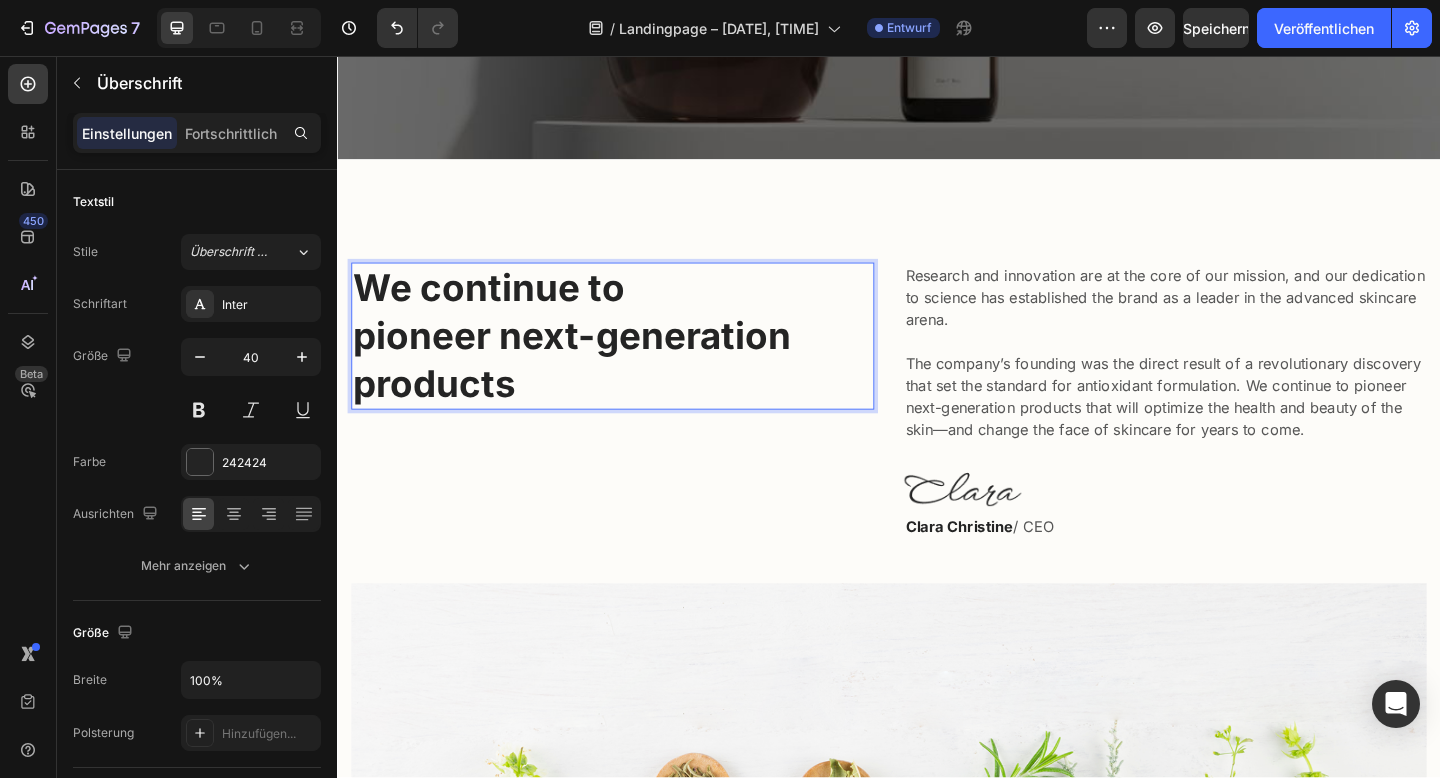 click on "We continue to  pioneer next-generation products" at bounding box center [636, 361] 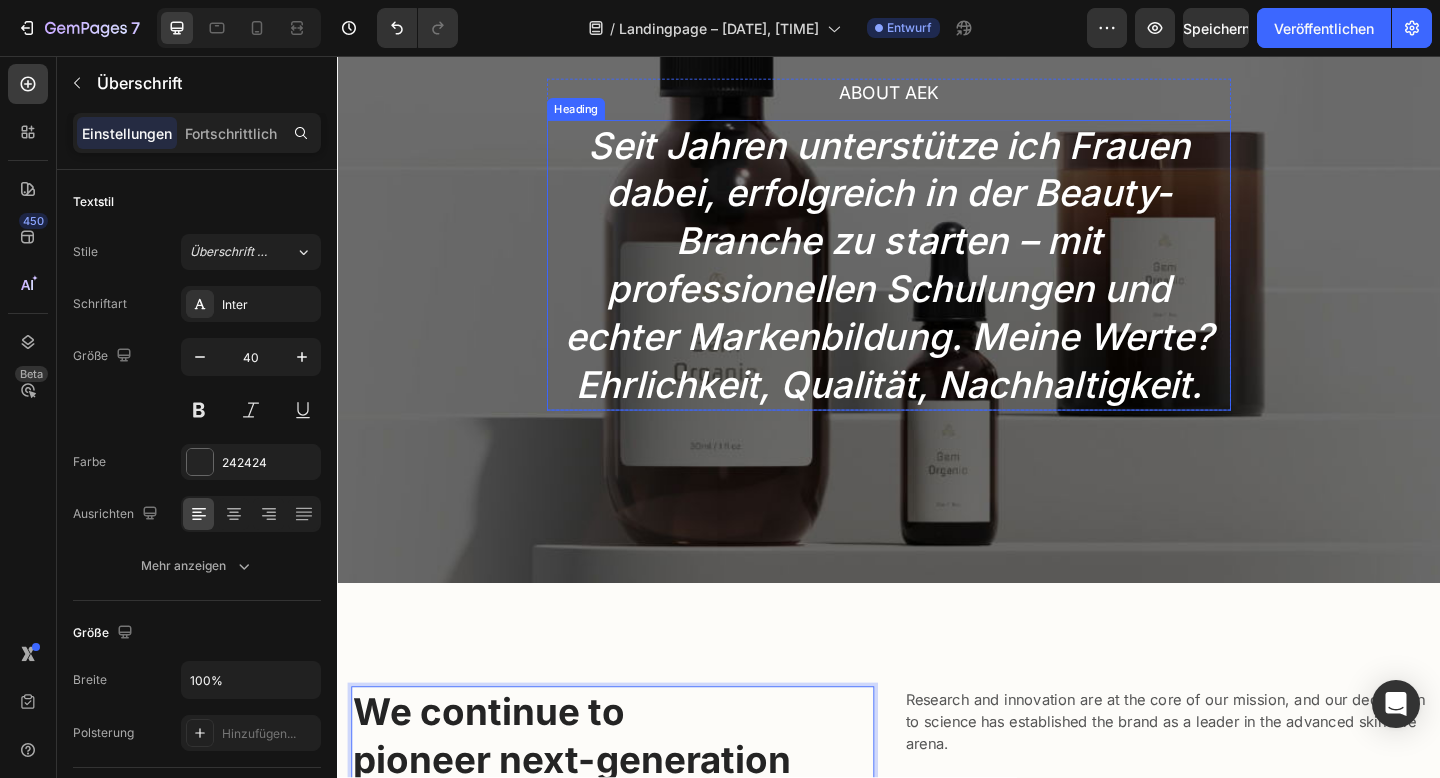 scroll, scrollTop: 0, scrollLeft: 0, axis: both 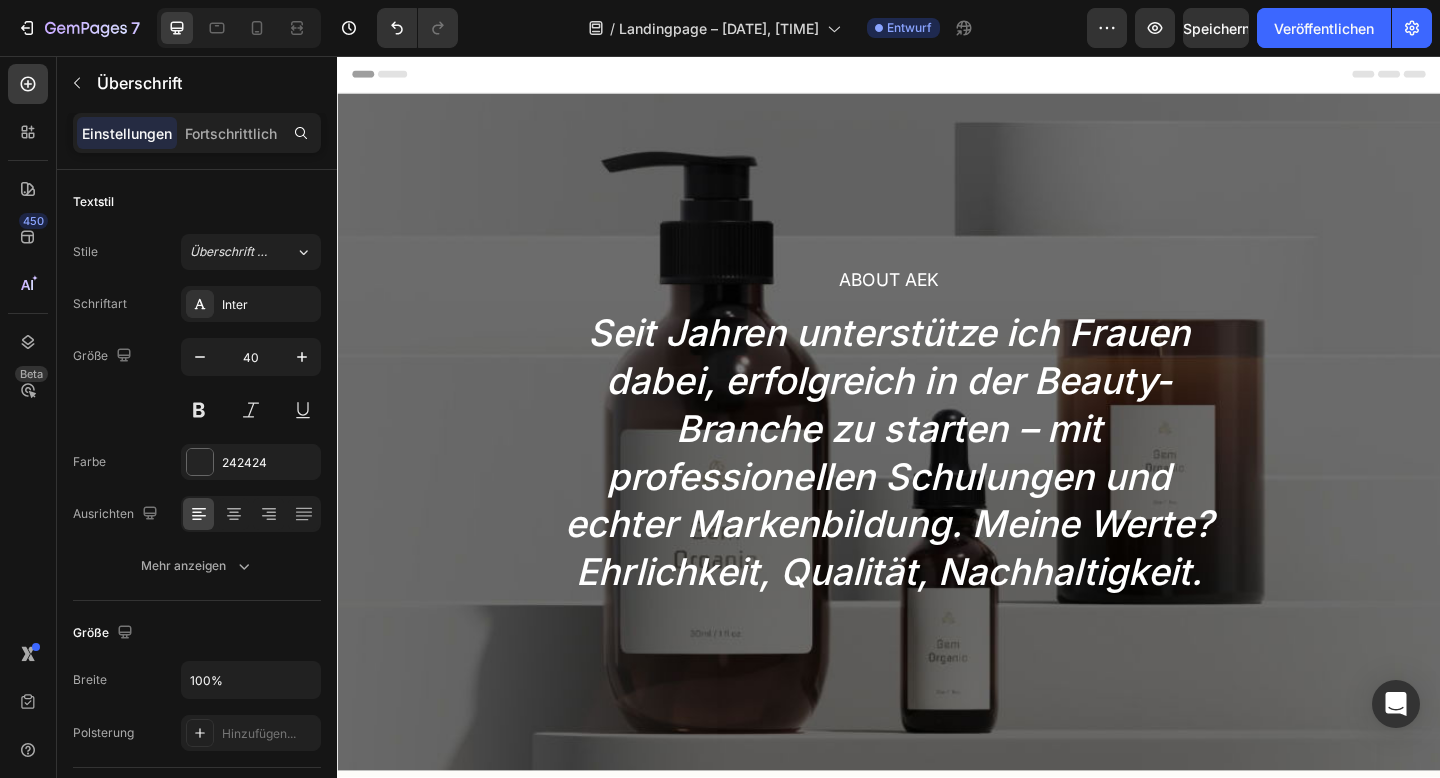 click on "Header" at bounding box center (394, 76) 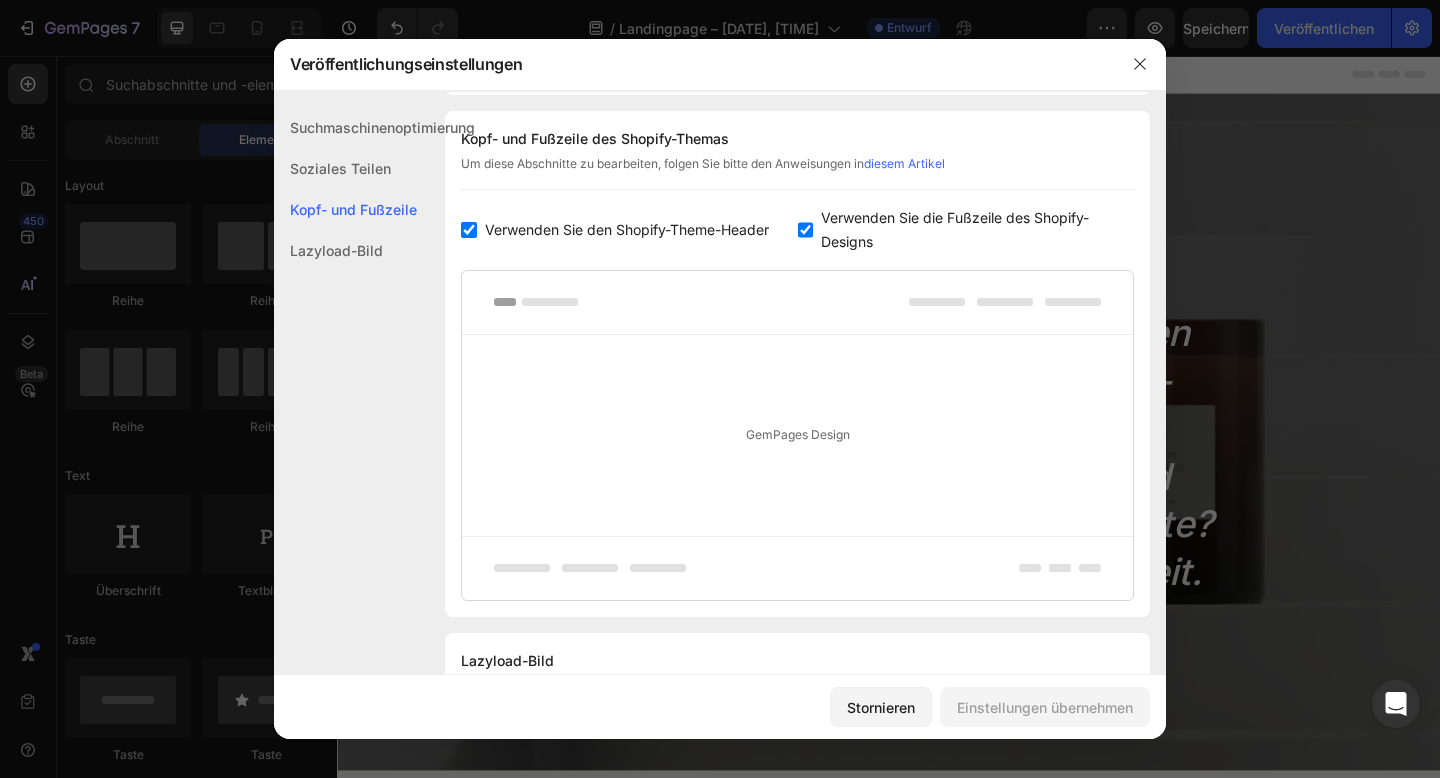 scroll, scrollTop: 1027, scrollLeft: 0, axis: vertical 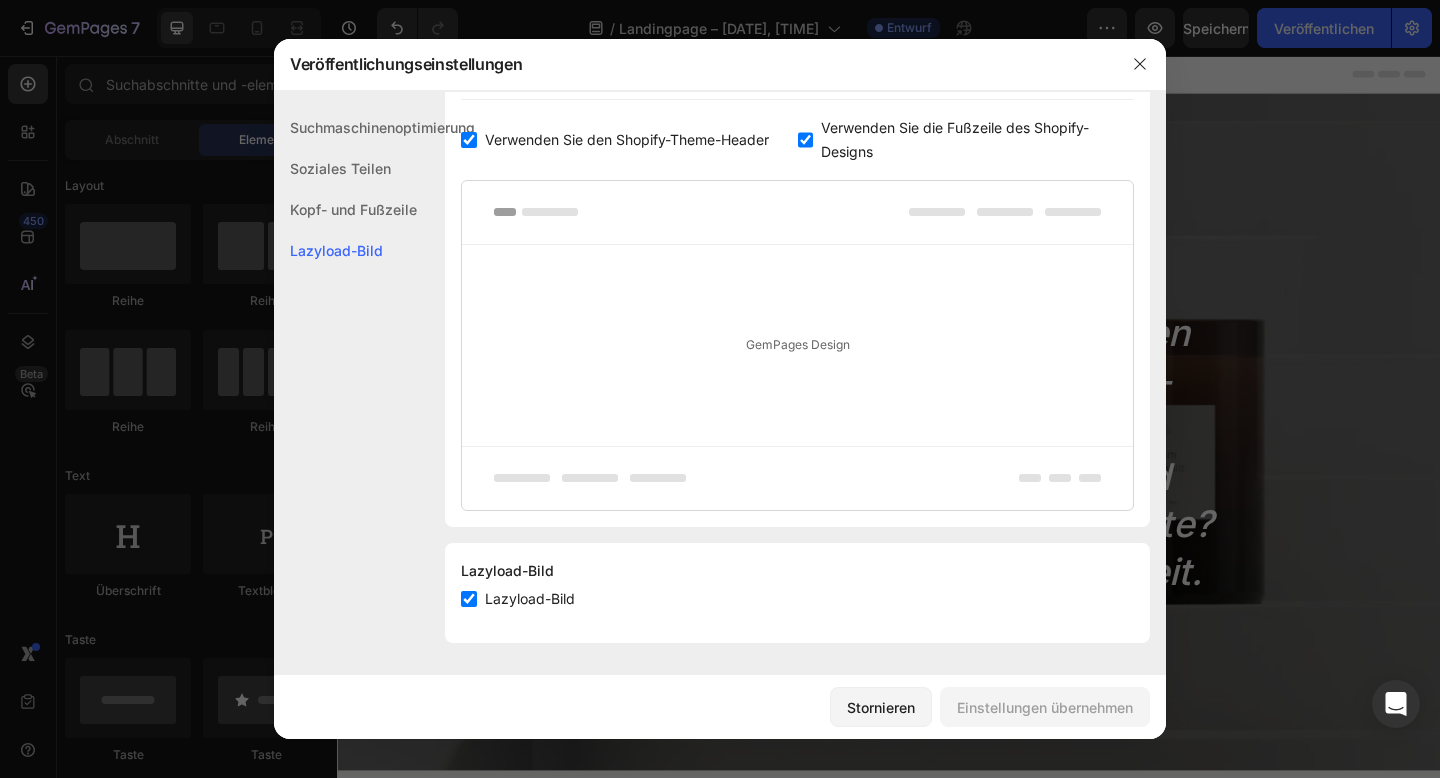 click on "Kopf- und Fußzeile" at bounding box center [353, 209] 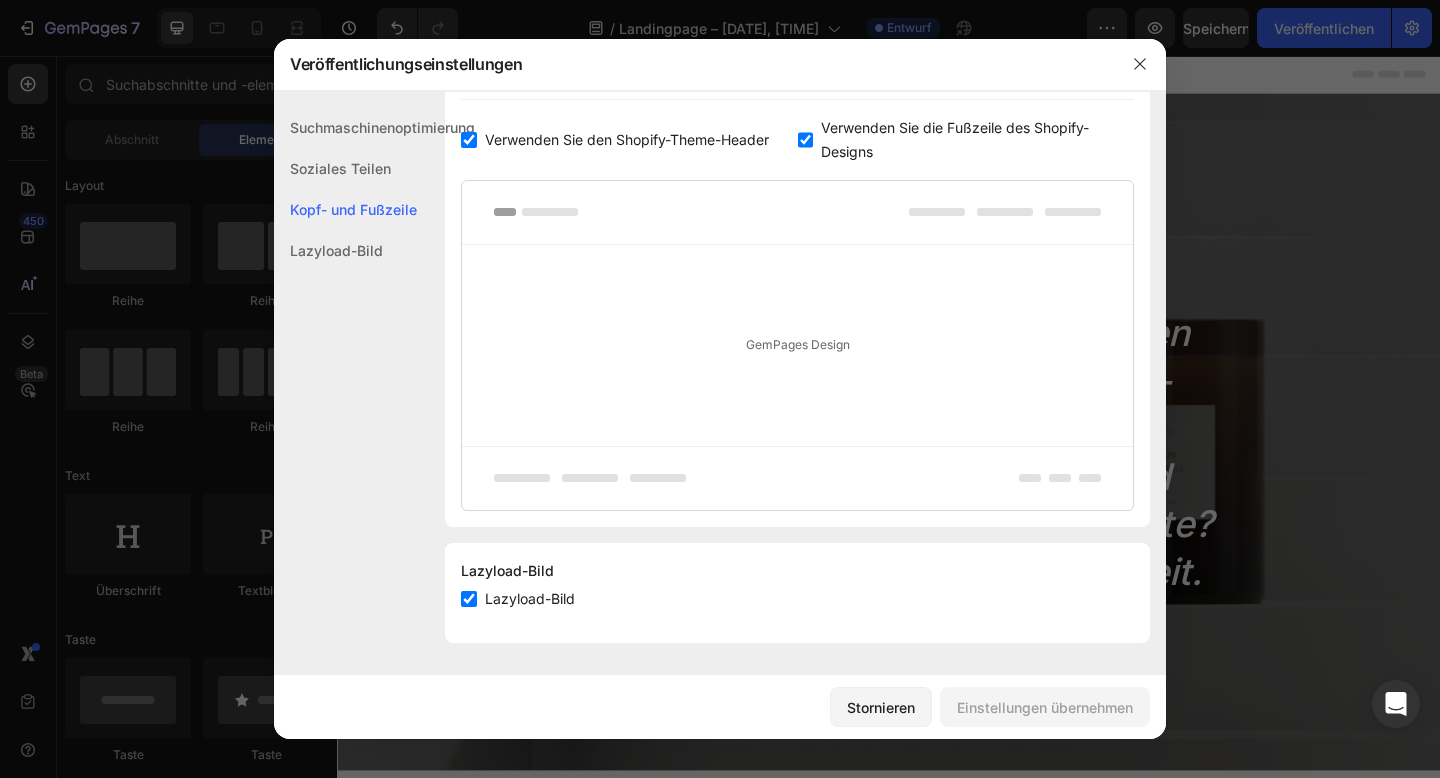 scroll, scrollTop: 937, scrollLeft: 0, axis: vertical 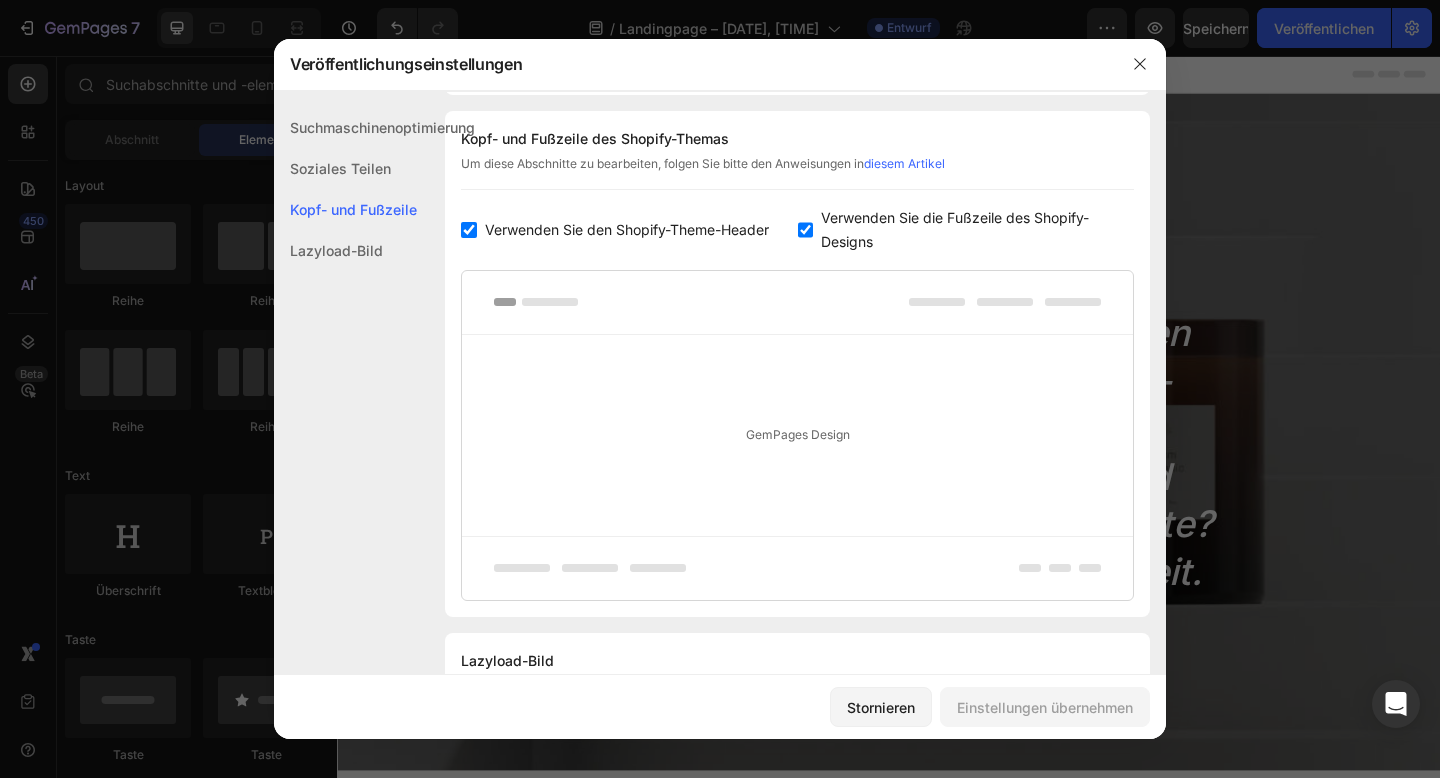 click at bounding box center [797, 303] 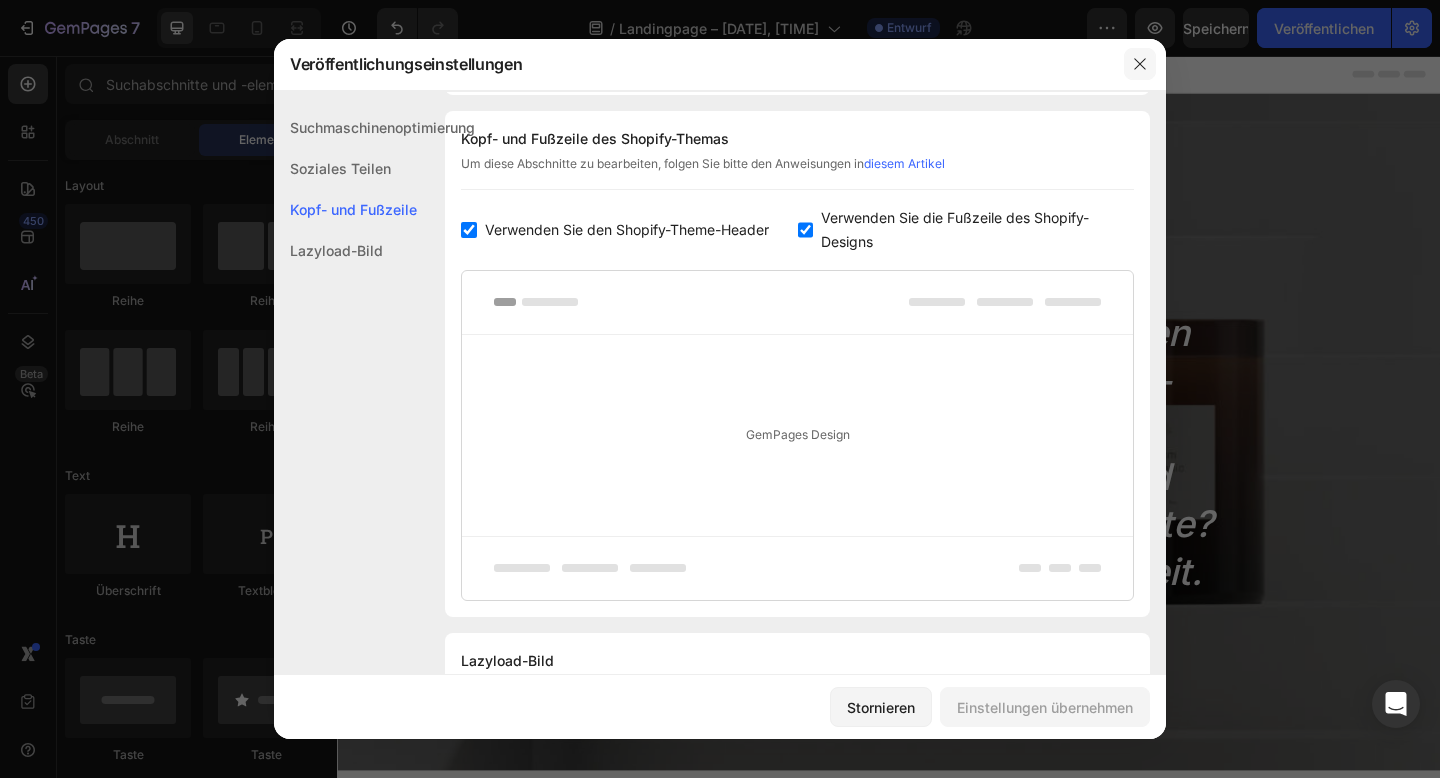 click at bounding box center [1140, 64] 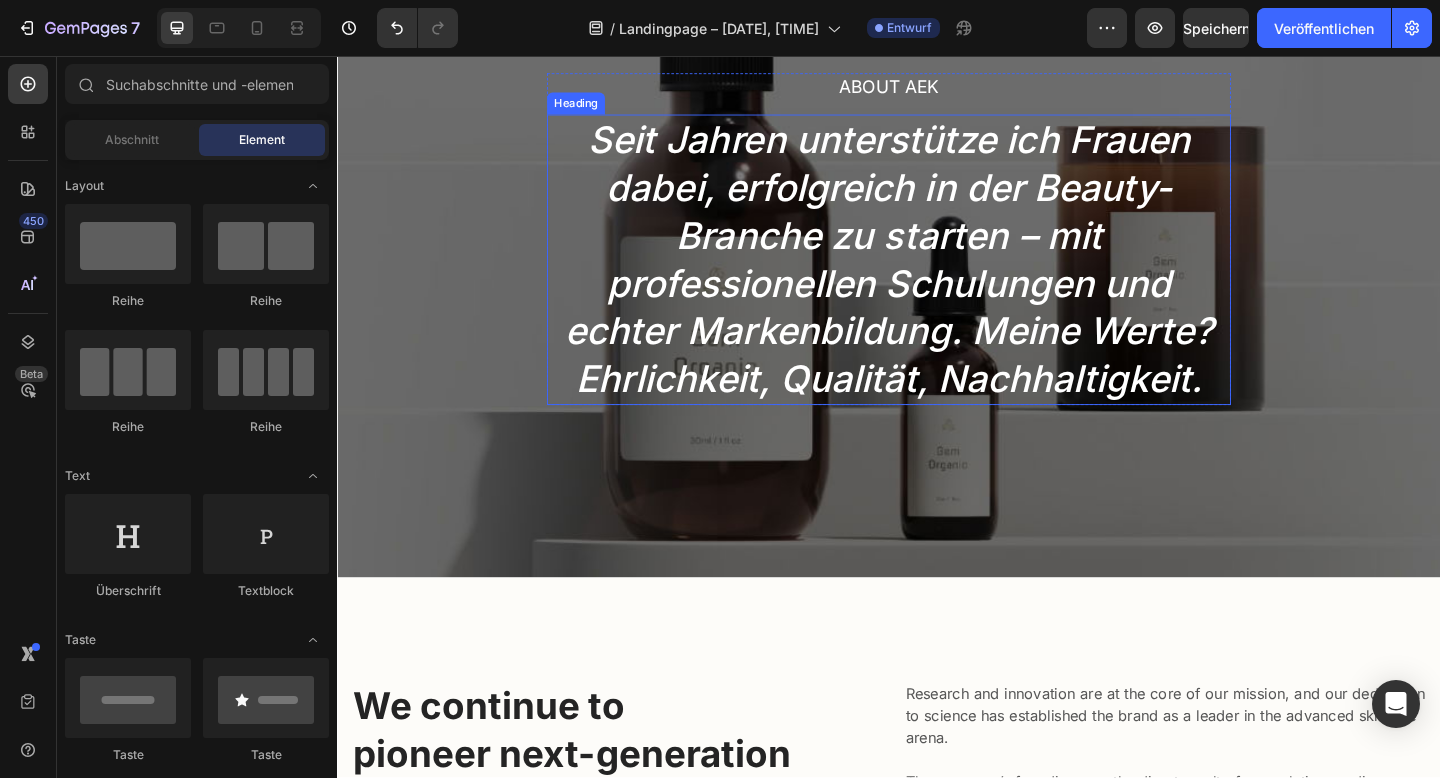 scroll, scrollTop: 0, scrollLeft: 0, axis: both 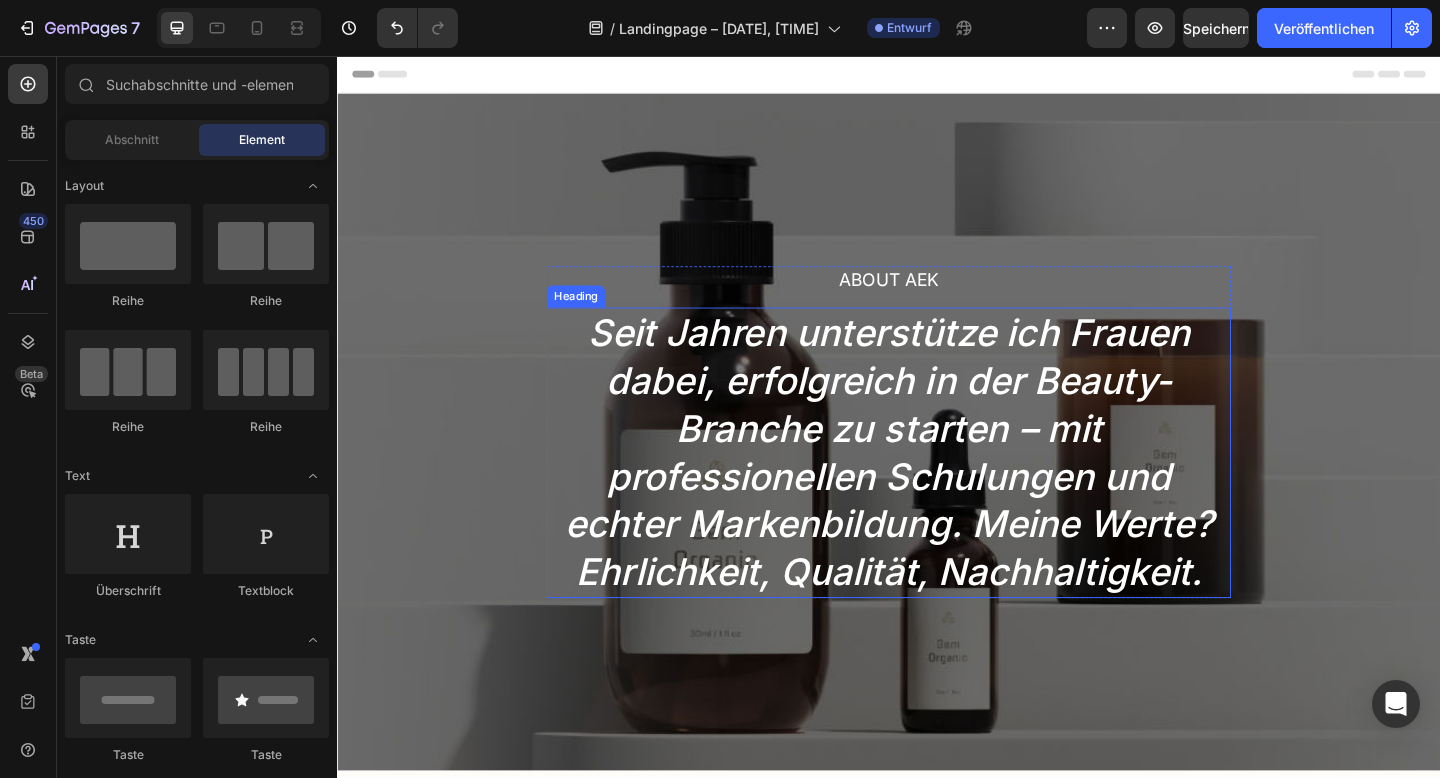 click on "Seit Jahren unterstütze ich Frauen dabei, erfolgreich in der Beauty-Branche zu starten – mit professionellen Schulungen und echter Markenbildung. Meine Werte? Ehrlichkeit, Qualität, Nachhaltigkeit." at bounding box center [937, 488] 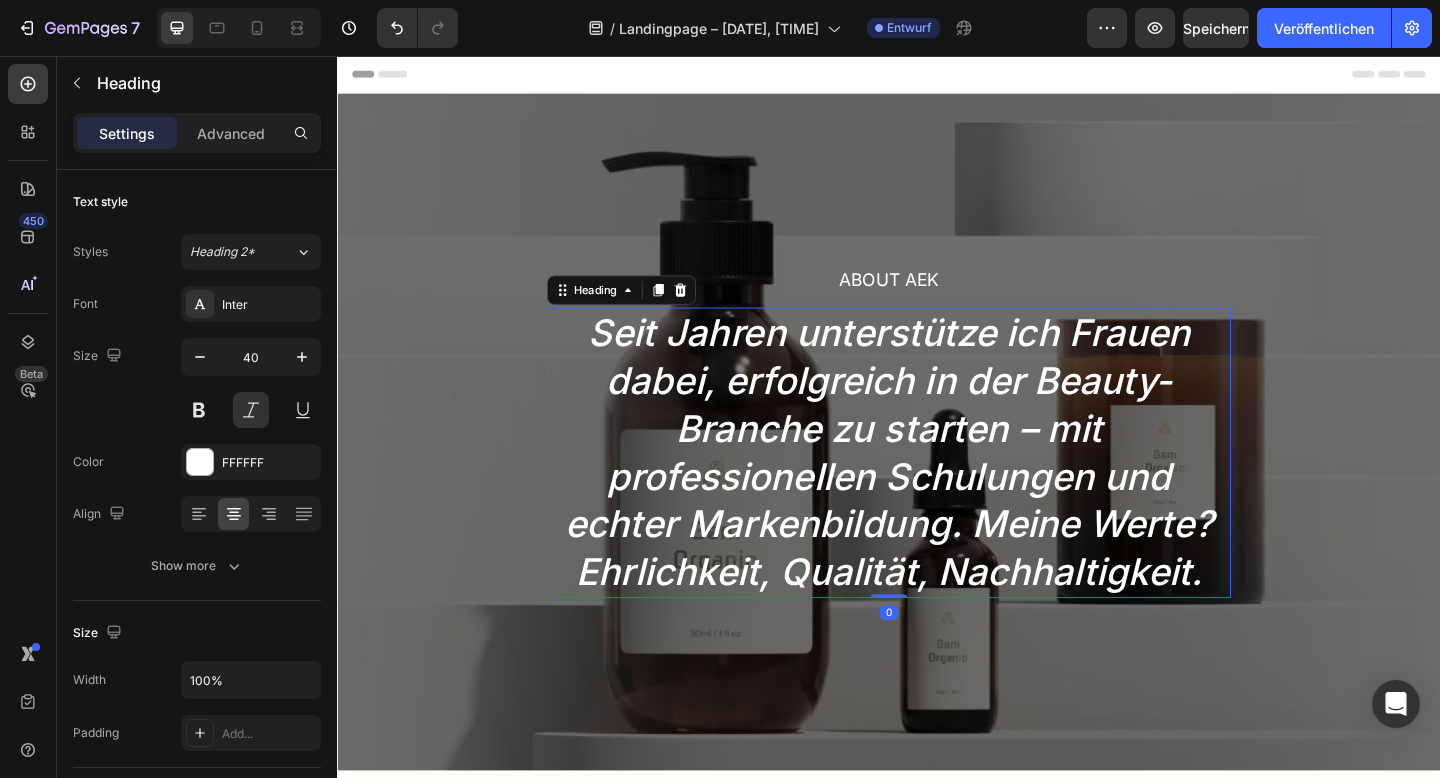 click on "Seit Jahren unterstütze ich Frauen dabei, erfolgreich in der Beauty-Branche zu starten – mit professionellen Schulungen und echter Markenbildung. Meine Werte? Ehrlichkeit, Qualität, Nachhaltigkeit." at bounding box center [937, 488] 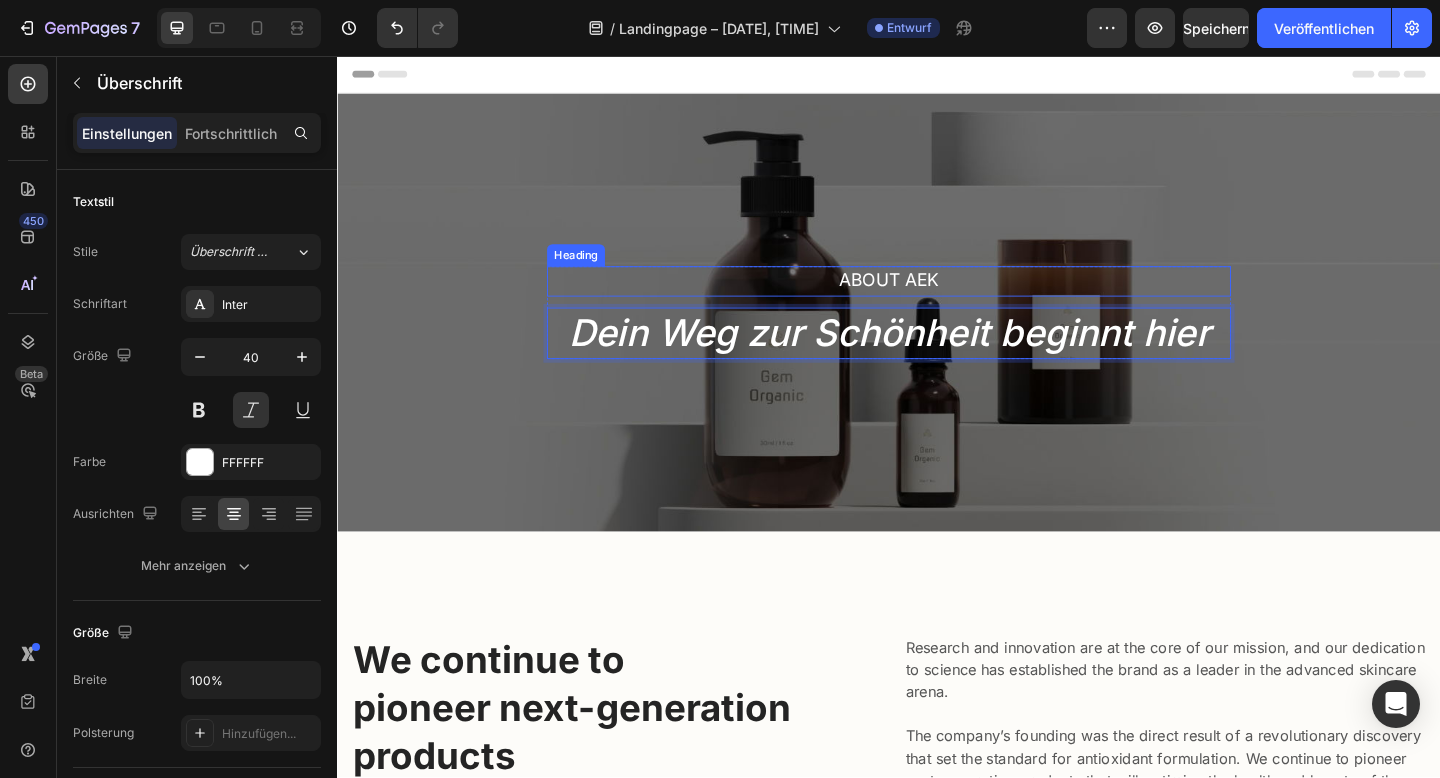 click on "About AEK" at bounding box center [937, 301] 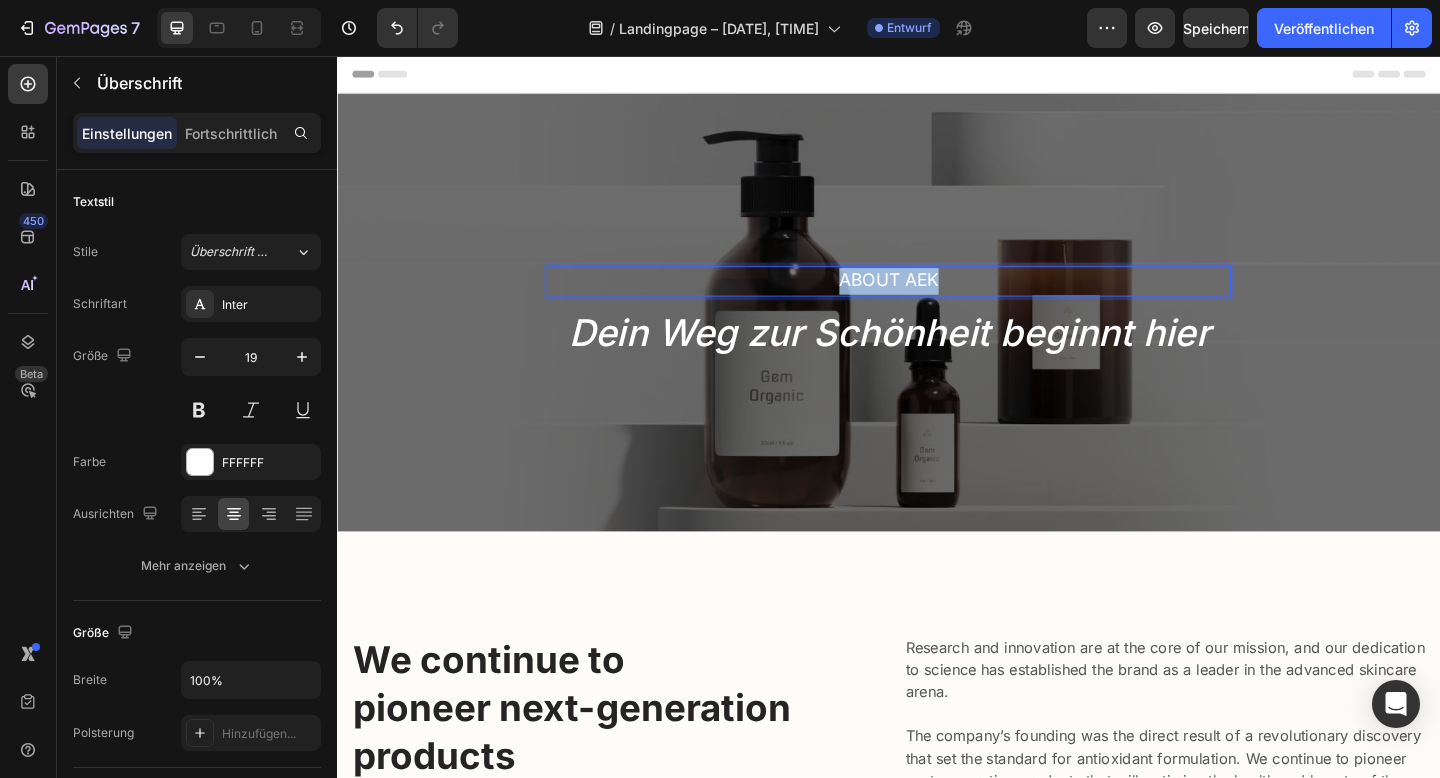 click on "About AEK" at bounding box center [937, 301] 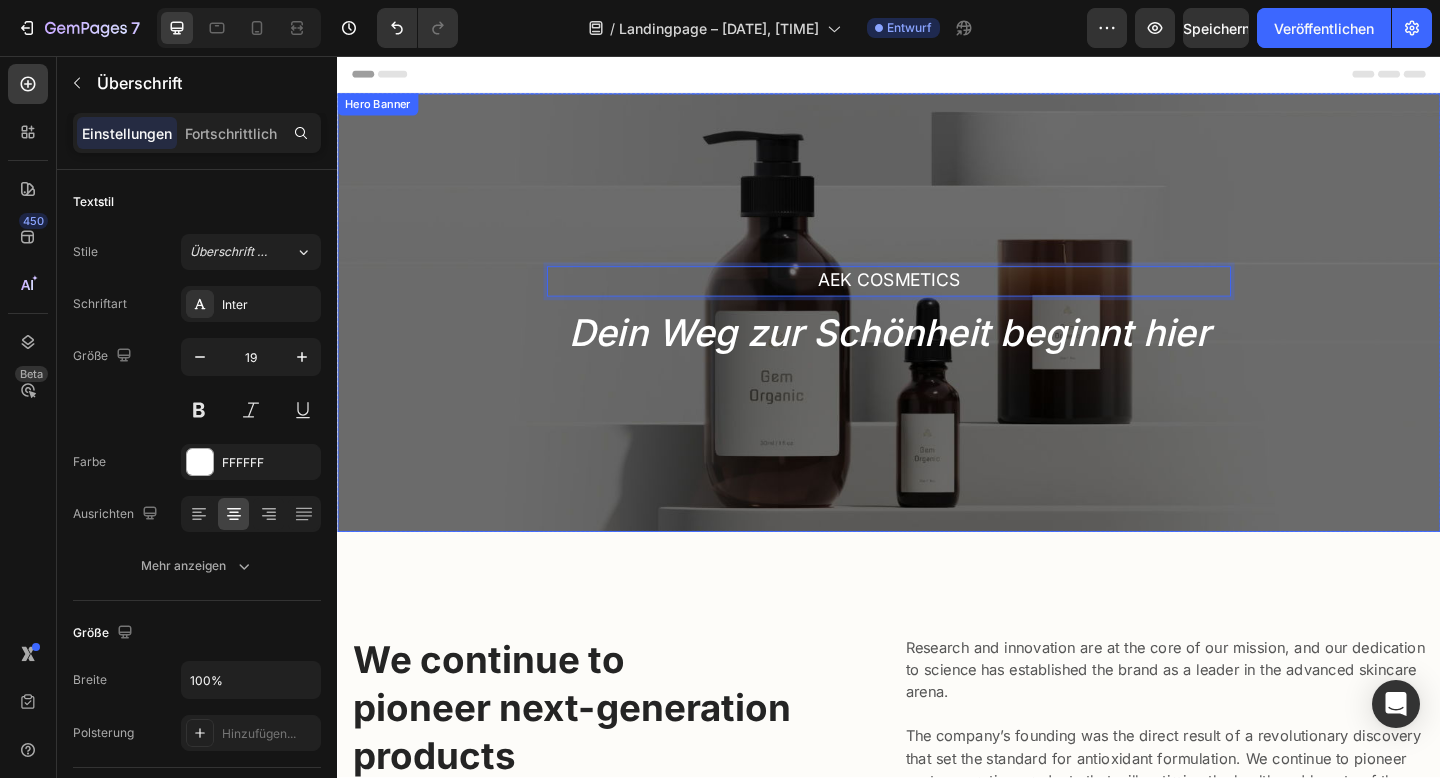 click on "We continue to  pioneer next-generation products Heading Research and innovation are at the core of our mission, and our dedication to science has established the brand as a leader in the advanced skincare arena.  The company’s founding was the direct result of a revolutionary discovery that set the standard for antioxidant formulation. We continue to pioneer next-generation products that will optimize the health and beauty of the skin—and change the face of skincare for years to come. Text block Image Clara Christine  / CEO Text block Row Image Row Section 2" at bounding box center (937, 1071) 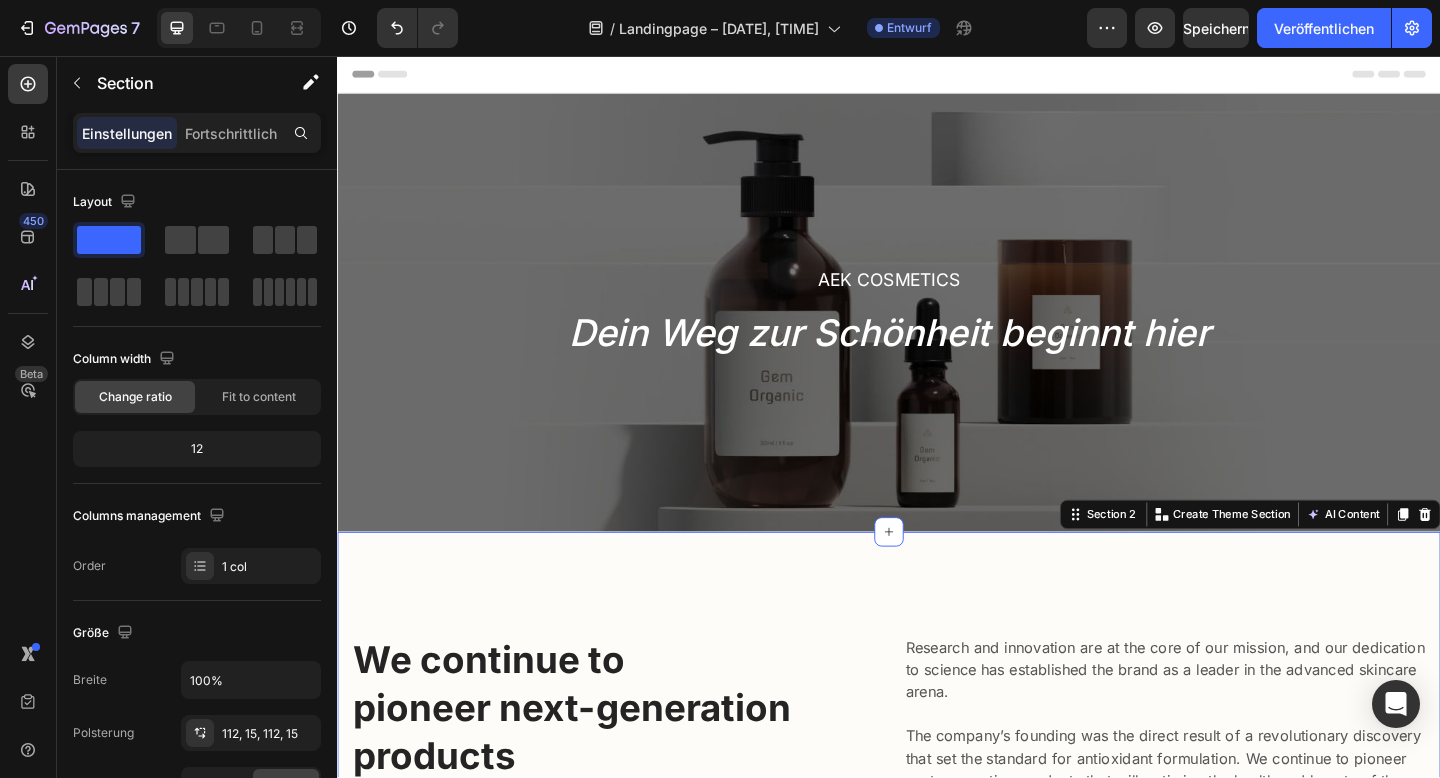 click on "AEK Cosmetics Heading Dein Weg zur Schönheit beginnt hier Heading Row" at bounding box center [937, 335] 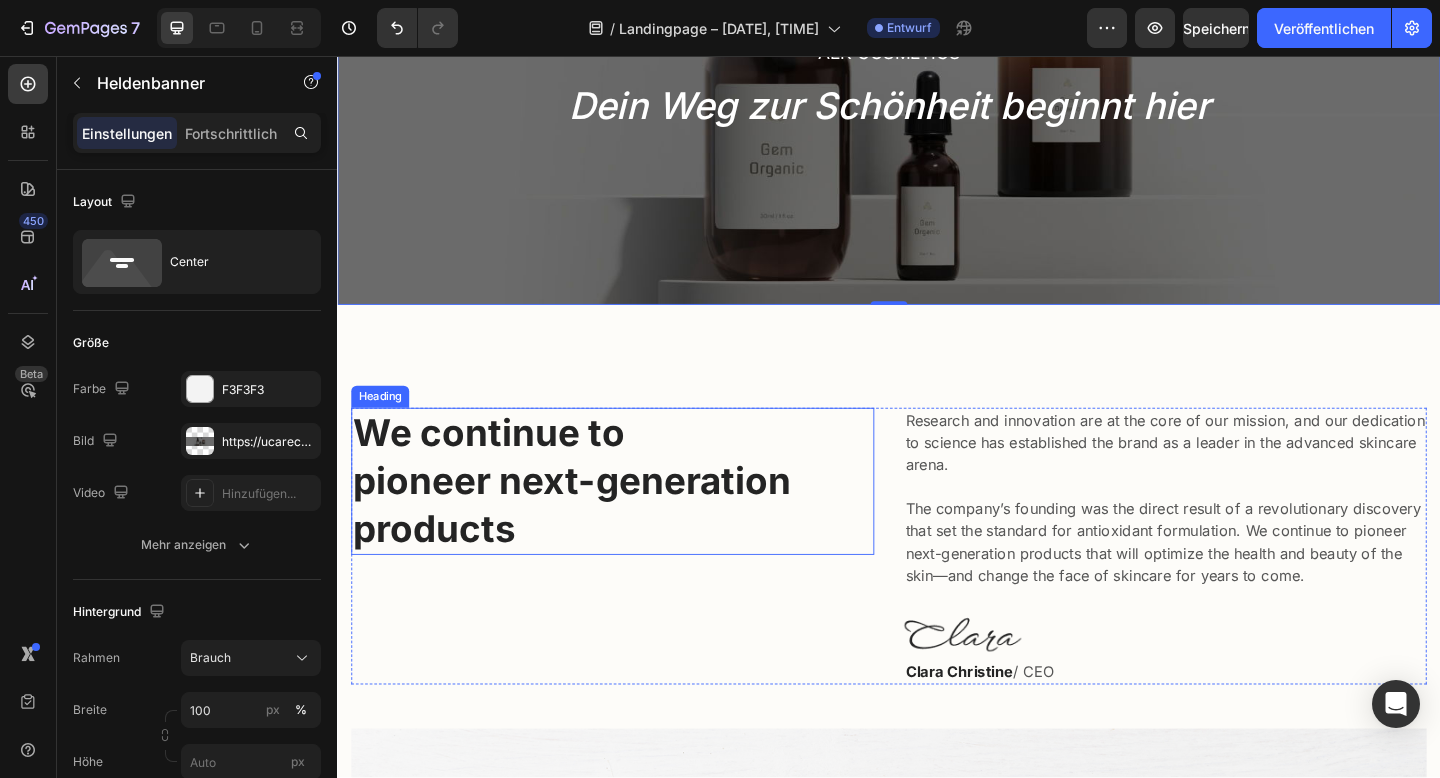 scroll, scrollTop: 394, scrollLeft: 0, axis: vertical 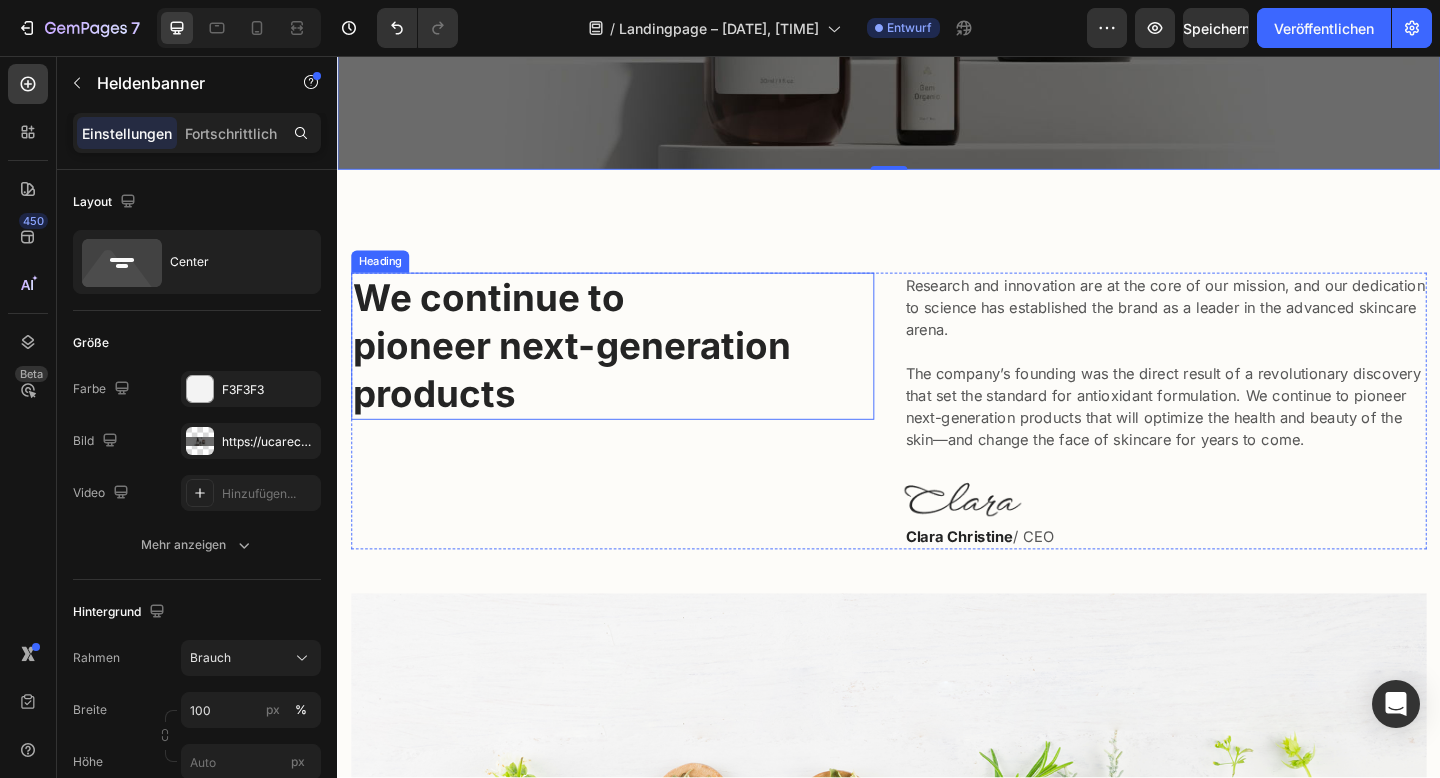 click on "We continue to  pioneer next-generation products" at bounding box center (636, 372) 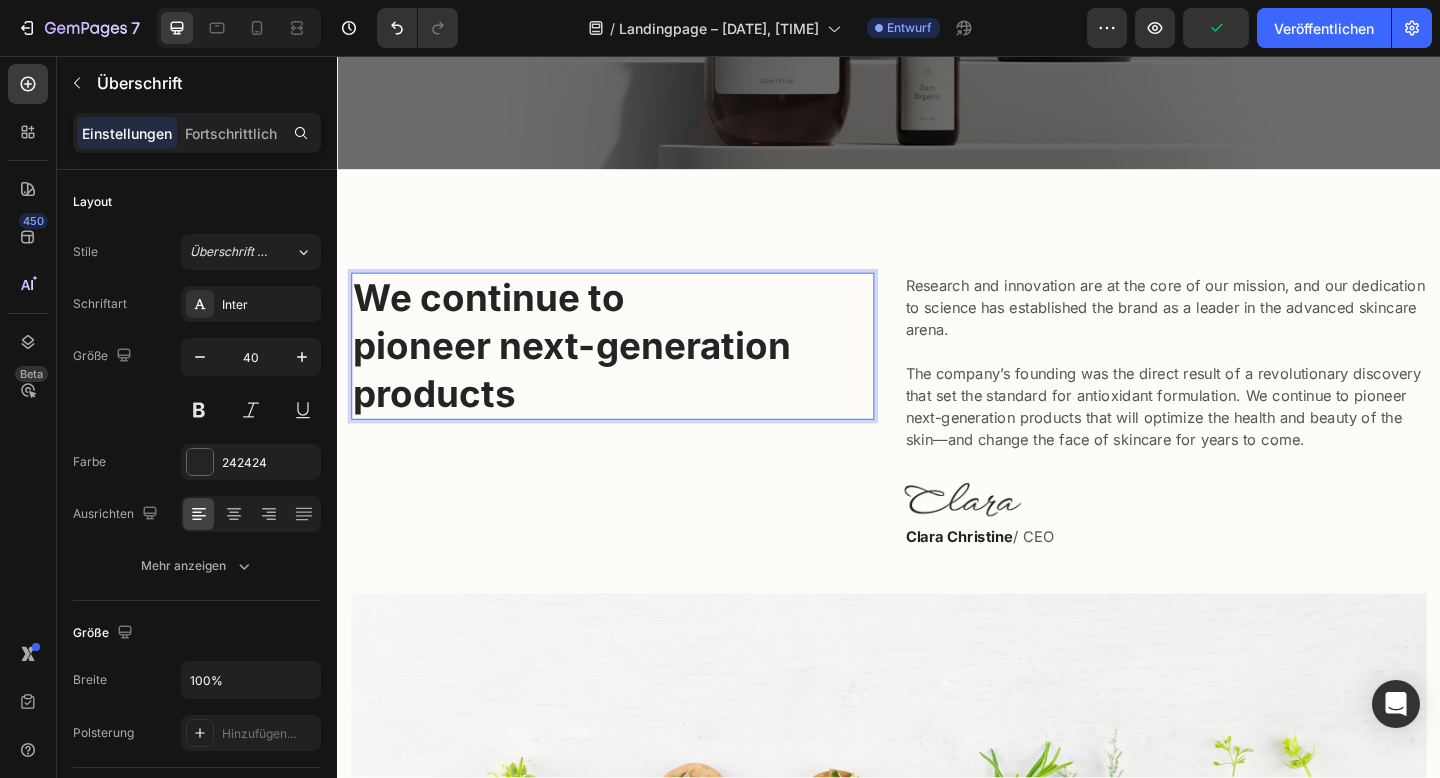 click on "We continue to  pioneer next-generation products" at bounding box center (636, 372) 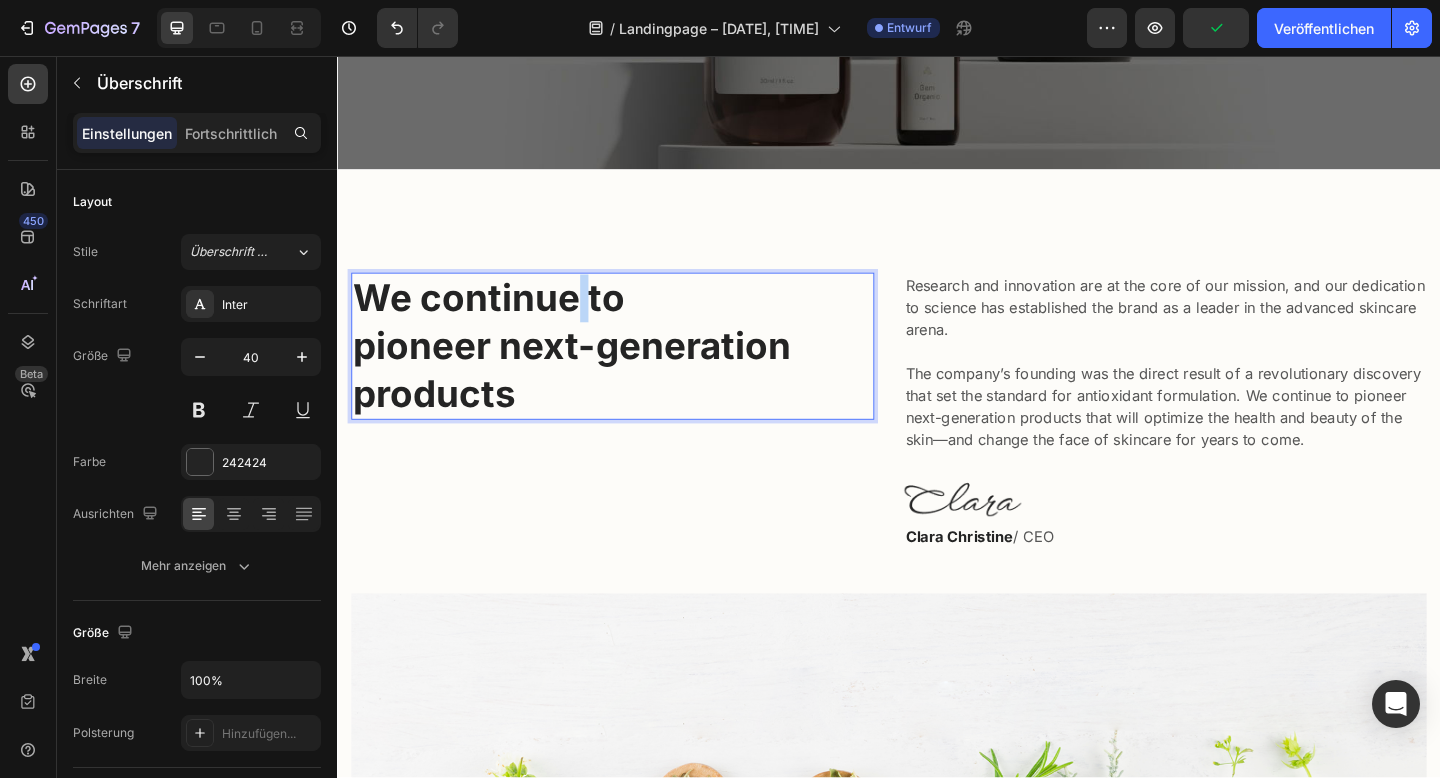 click on "We continue to  pioneer next-generation products" at bounding box center [636, 372] 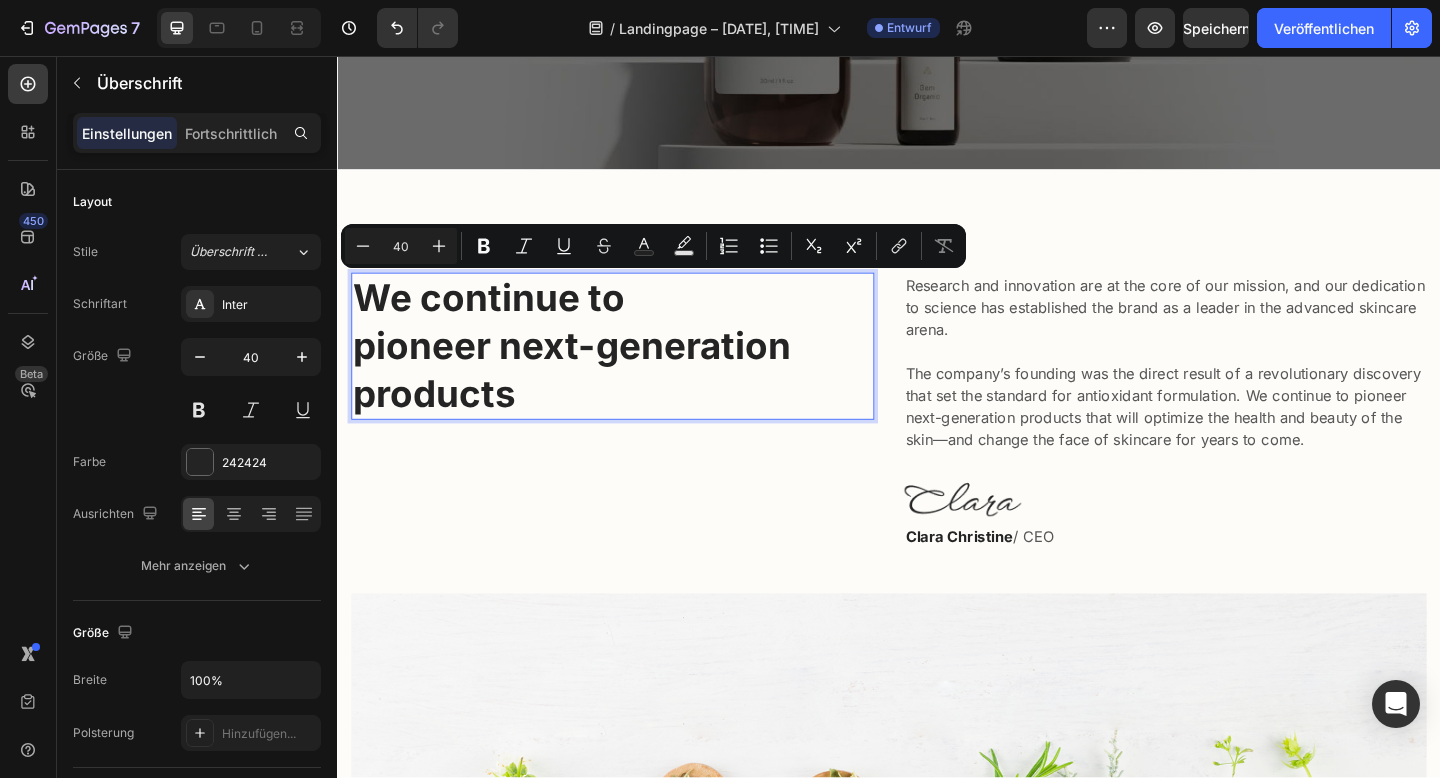 click on "We continue to  pioneer next-generation products" at bounding box center (636, 372) 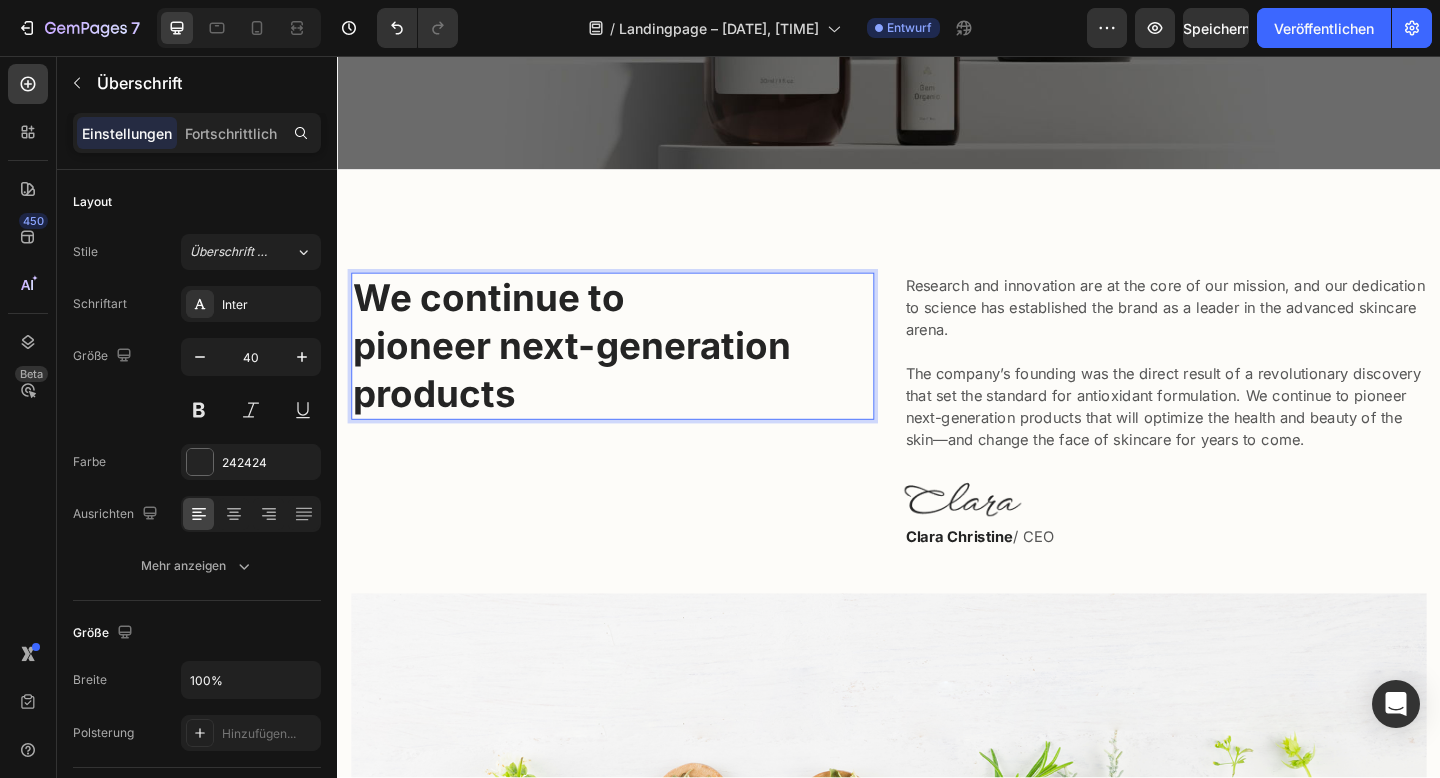 click on "We continue to  pioneer next-generation products" at bounding box center [636, 372] 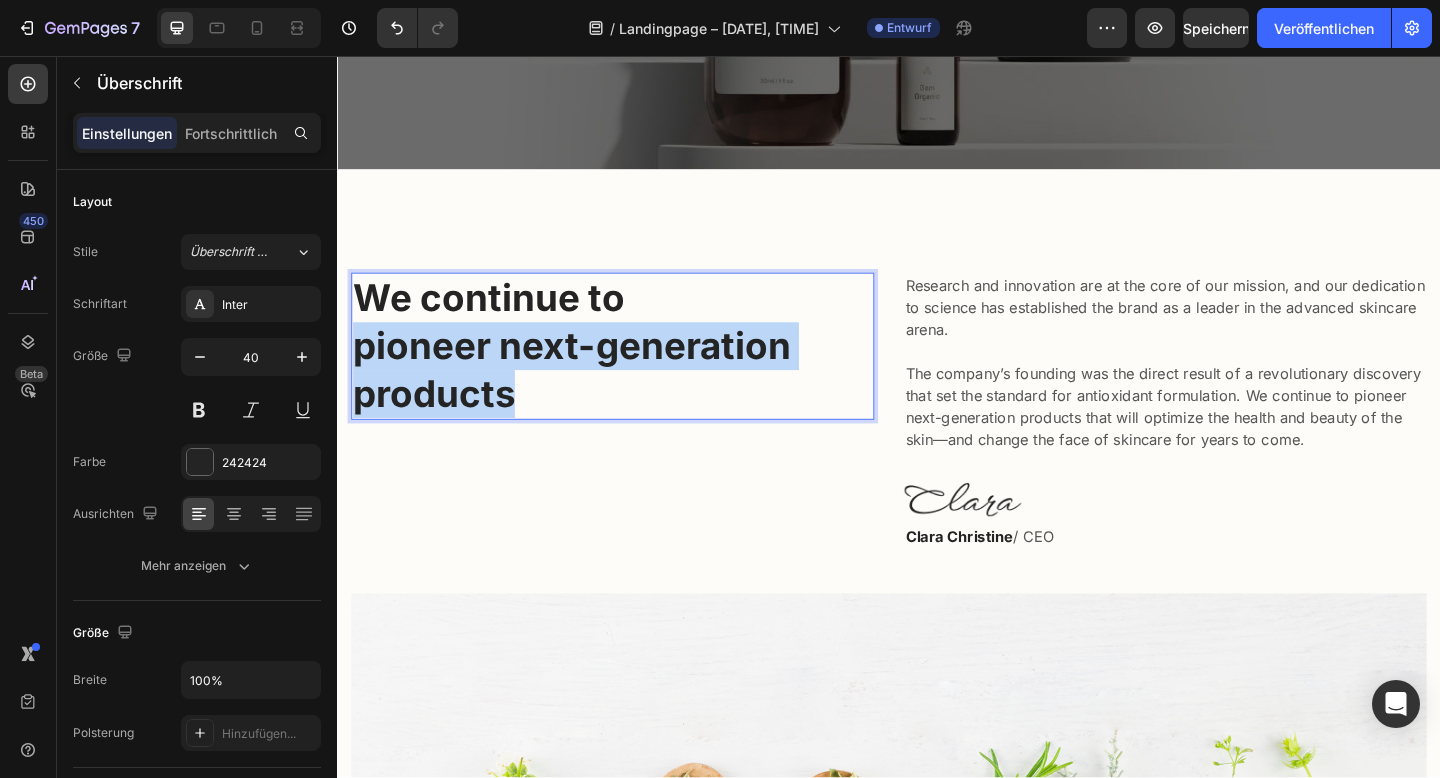 click on "We continue to  pioneer next-generation products" at bounding box center (636, 372) 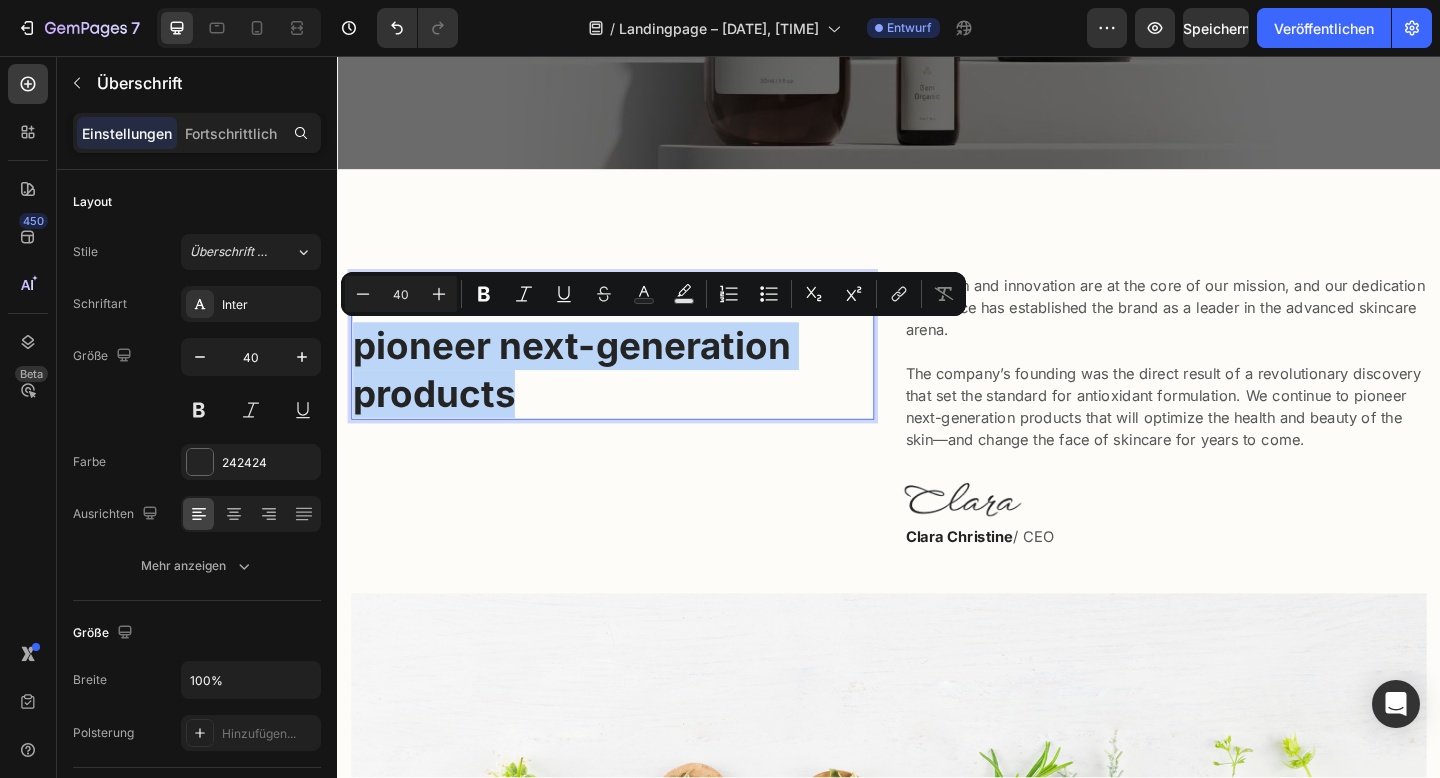 click on "We continue to  pioneer next-generation products" at bounding box center [636, 372] 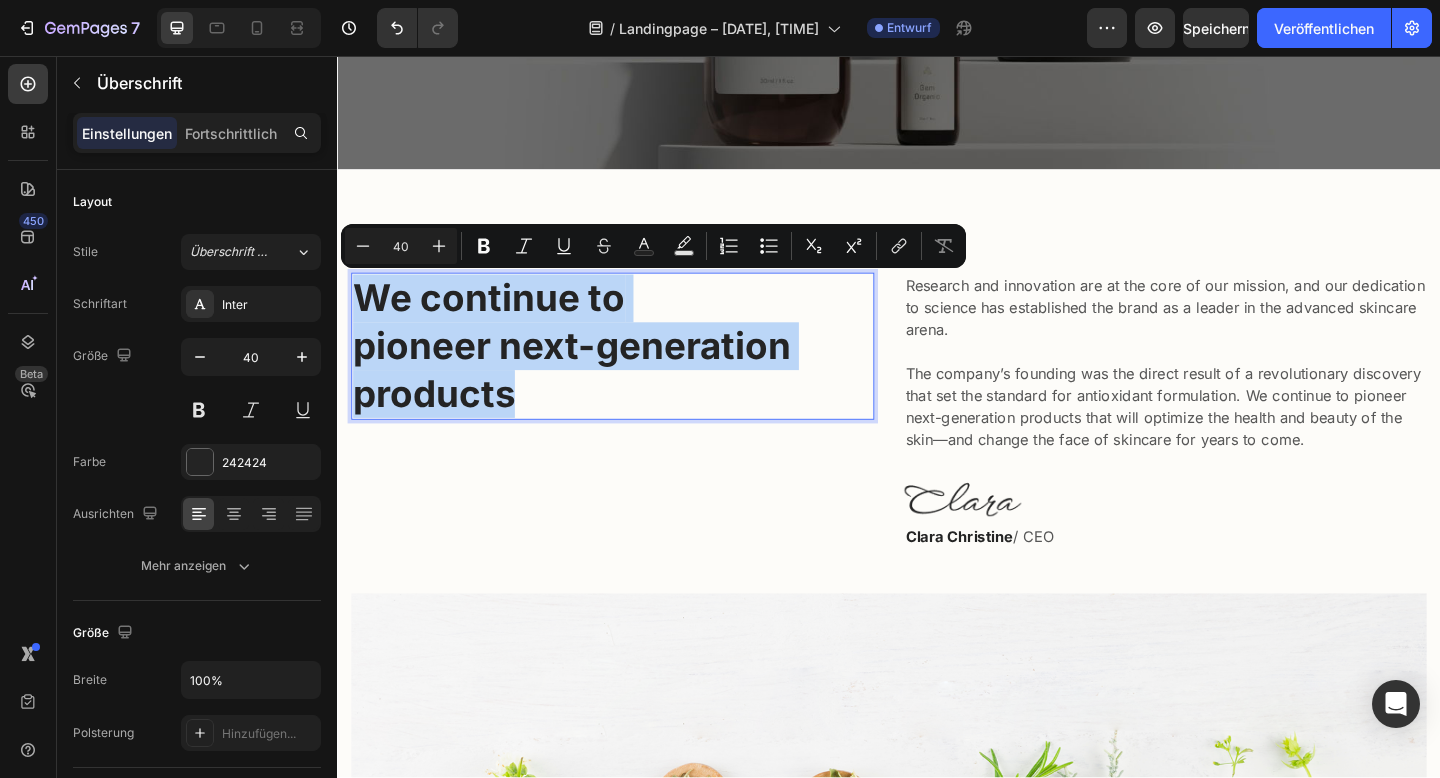 drag, startPoint x: 538, startPoint y: 421, endPoint x: 370, endPoint y: 293, distance: 211.20605 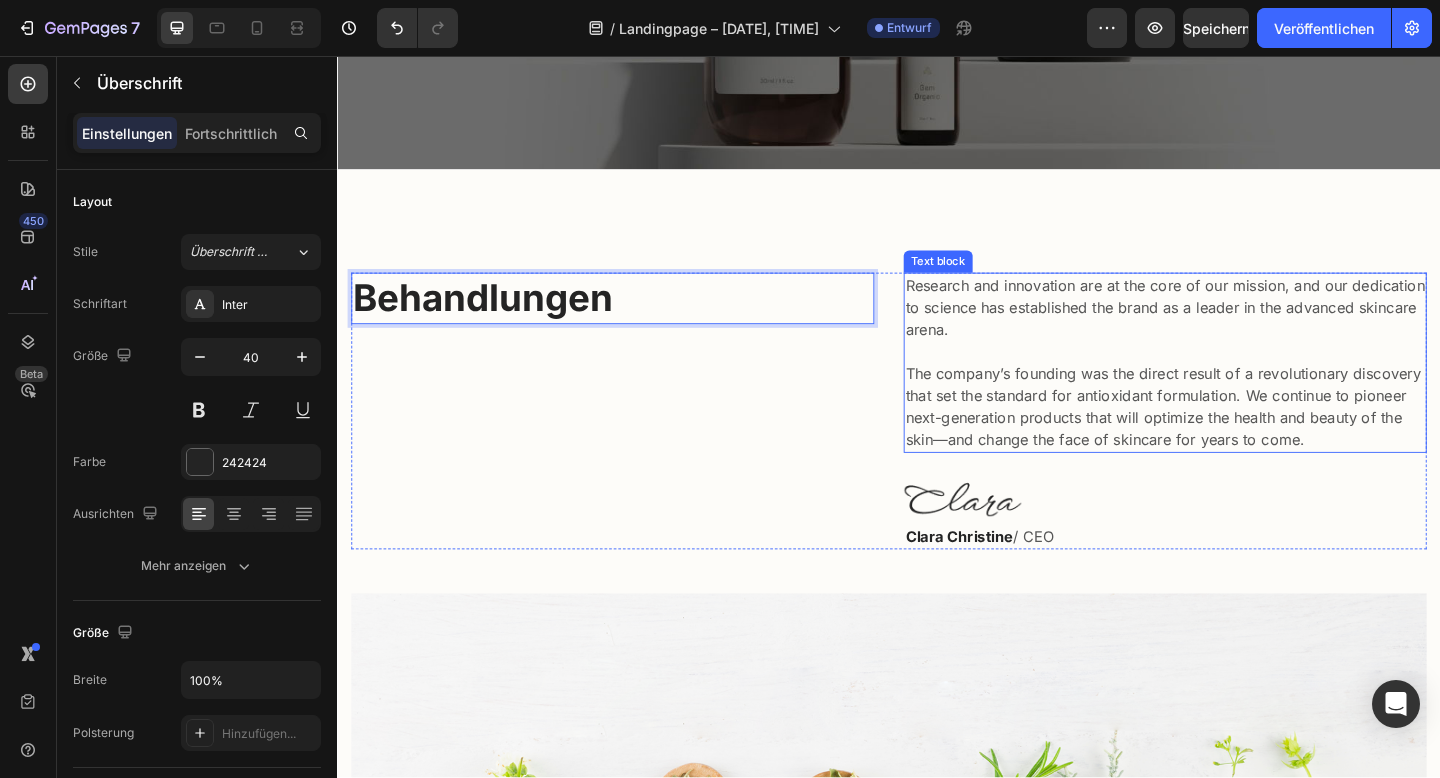click on "Research and innovation are at the core of our mission, and our dedication to science has established the brand as a leader in the advanced skincare arena.  The company’s founding was the direct result of a revolutionary discovery that set the standard for antioxidant formulation. We continue to pioneer next-generation products that will optimize the health and beauty of the skin—and change the face of skincare for years to come." at bounding box center (1237, 390) 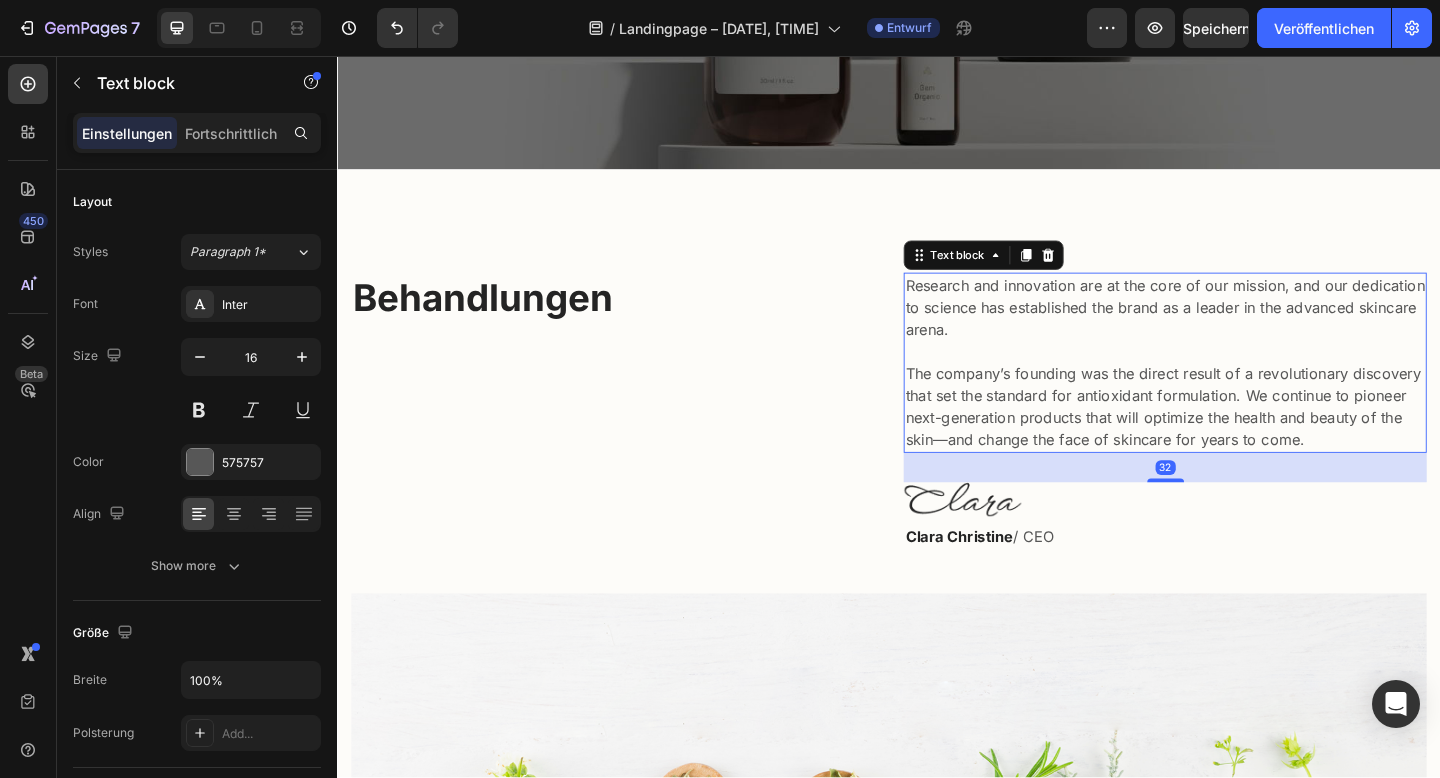 click on "Research and innovation are at the core of our mission, and our dedication to science has established the brand as a leader in the advanced skincare arena.  The company’s founding was the direct result of a revolutionary discovery that set the standard for antioxidant formulation. We continue to pioneer next-generation products that will optimize the health and beauty of the skin—and change the face of skincare for years to come." at bounding box center [1237, 390] 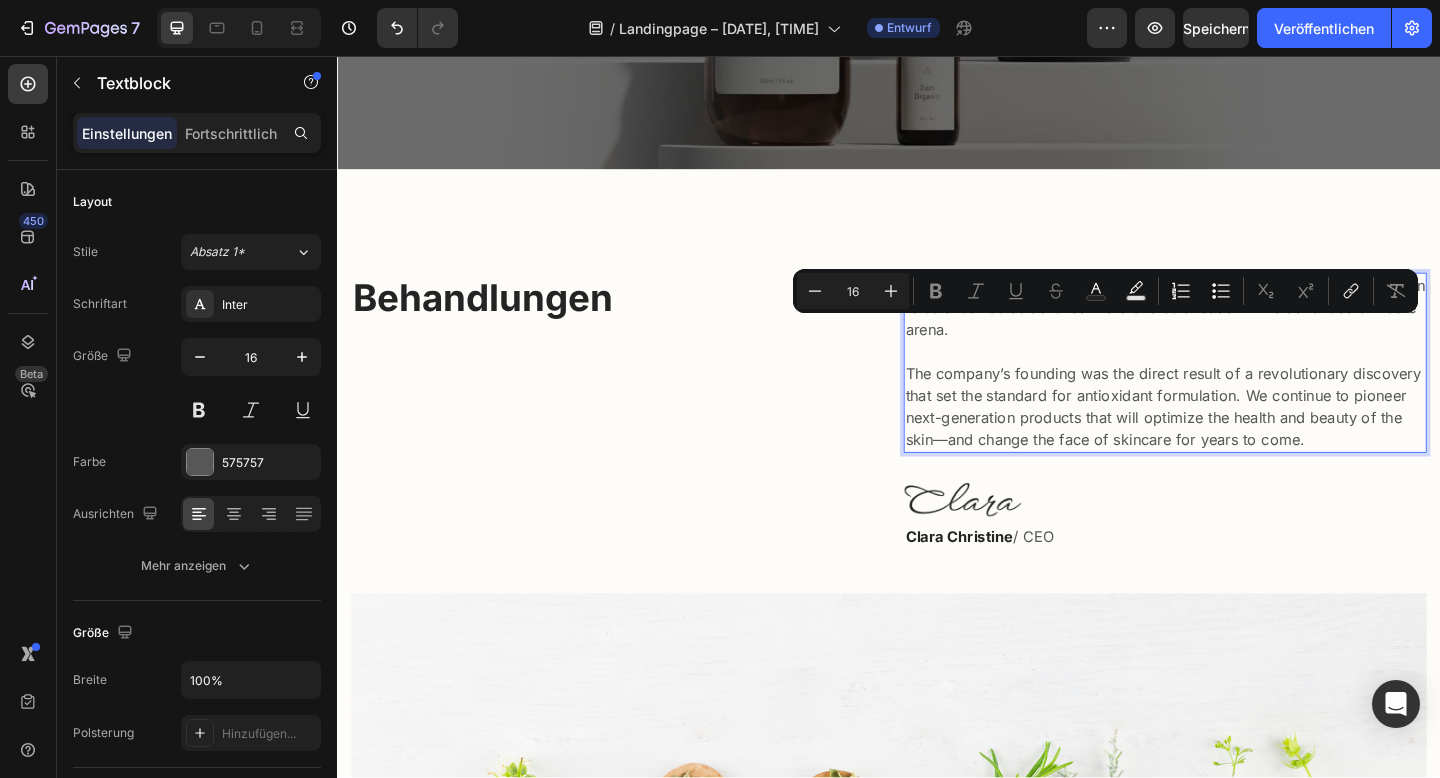 click on "Research and innovation are at the core of our mission, and our dedication to science has established the brand as a leader in the advanced skincare arena.  The company’s founding was the direct result of a revolutionary discovery that set the standard for antioxidant formulation. We continue to pioneer next-generation products that will optimize the health and beauty of the skin—and change the face of skincare for years to come." at bounding box center [1237, 390] 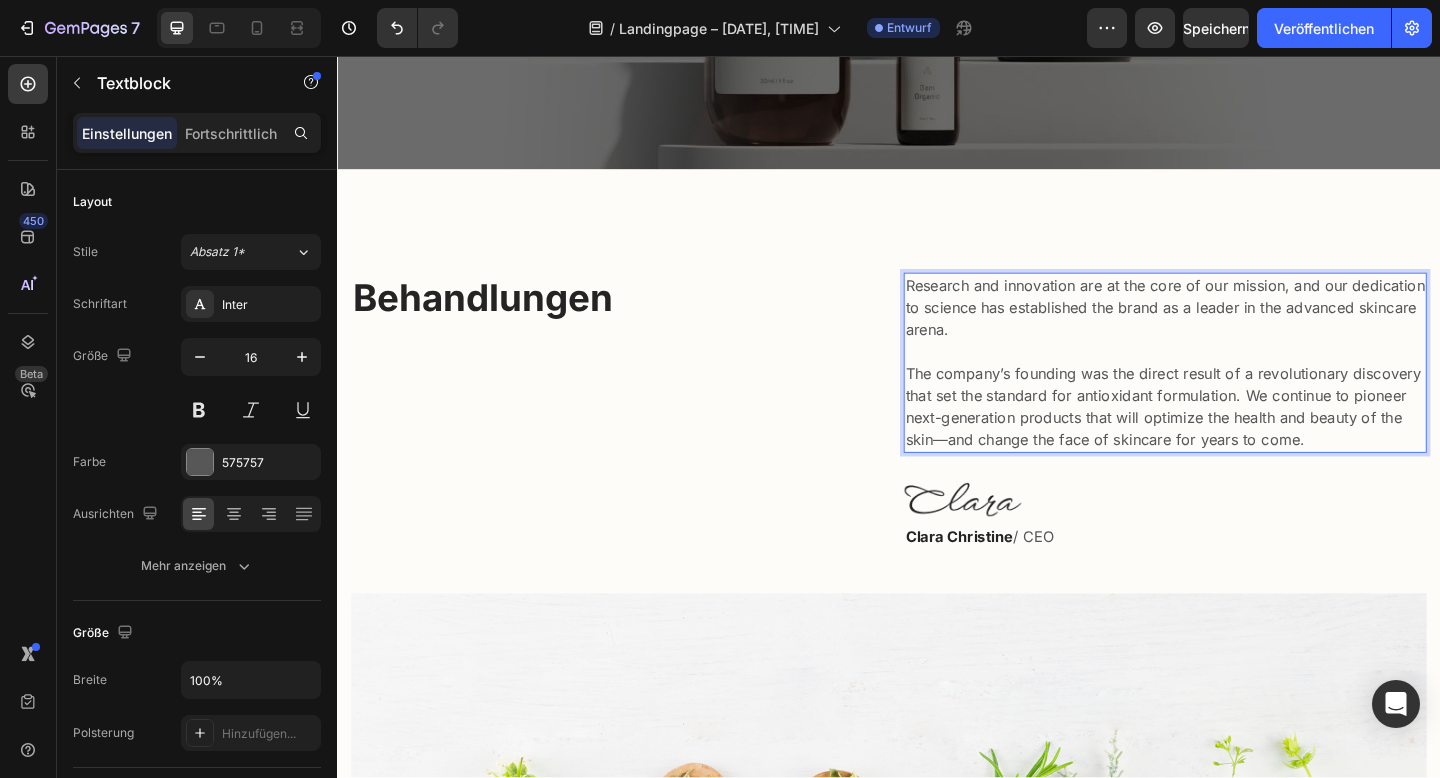 click on "Research and innovation are at the core of our mission, and our dedication to science has established the brand as a leader in the advanced skincare arena.  The company’s founding was the direct result of a revolutionary discovery that set the standard for antioxidant formulation. We continue to pioneer next-generation products that will optimize the health and beauty of the skin—and change the face of skincare for years to come." at bounding box center [1237, 390] 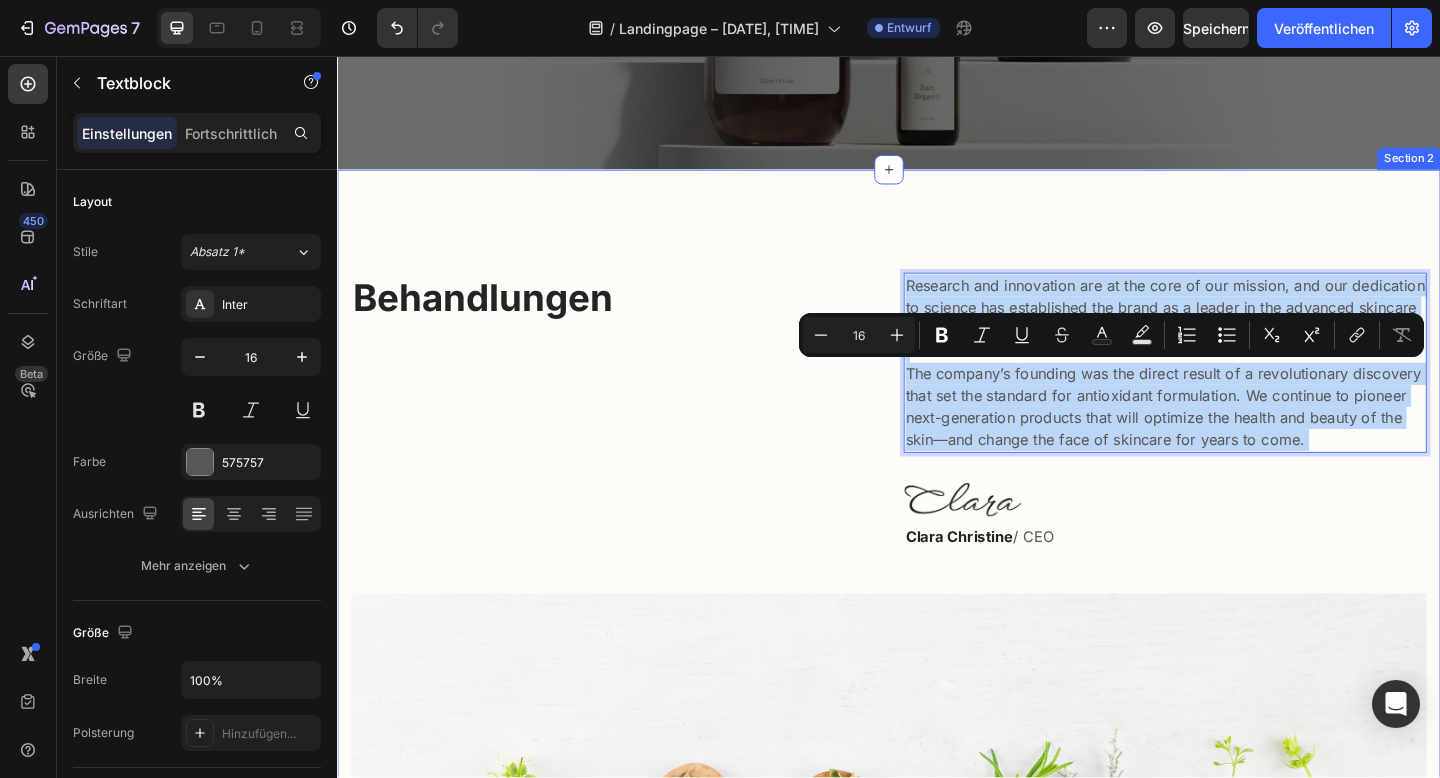 drag, startPoint x: 1488, startPoint y: 473, endPoint x: 828, endPoint y: 237, distance: 700.9251 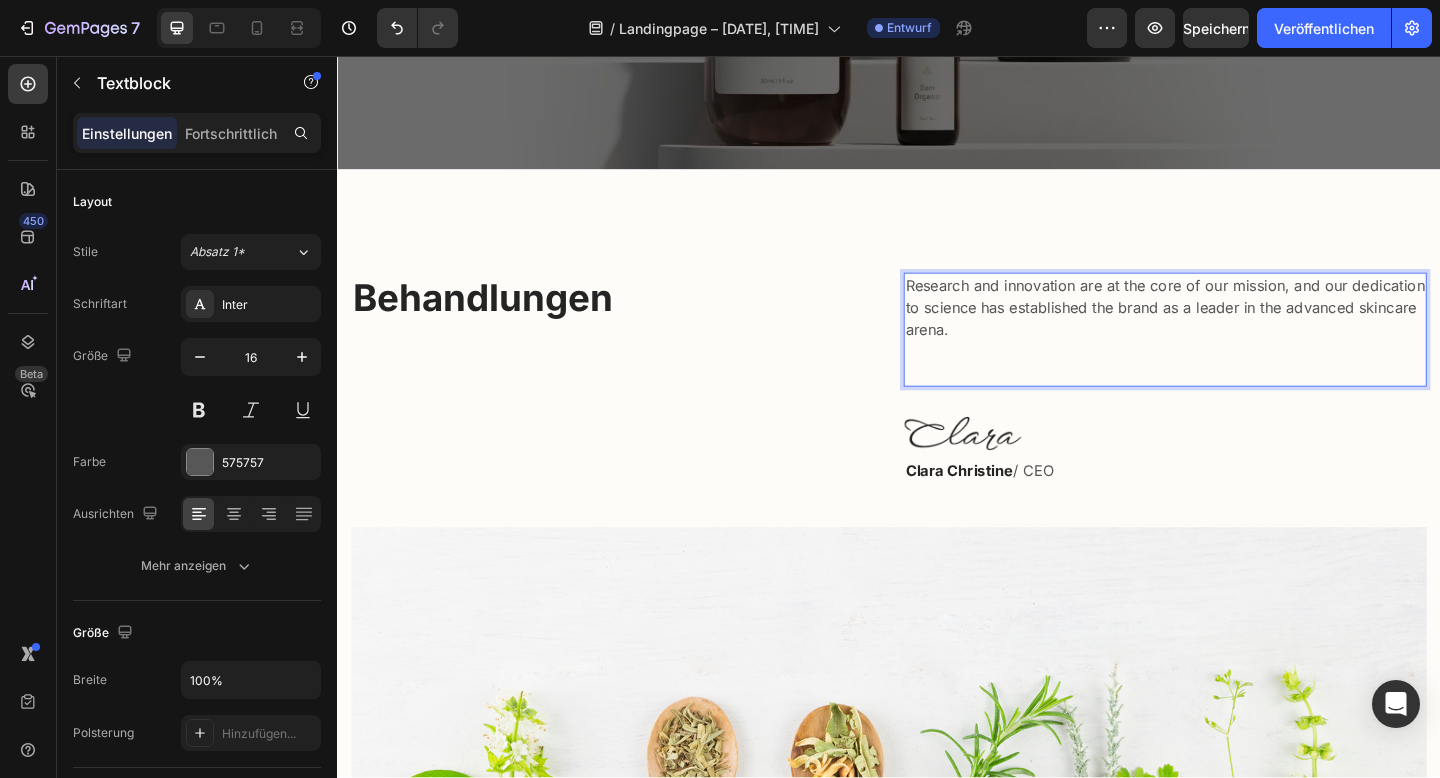 click on "Research and innovation are at the core of our mission, and our dedication to science has established the brand as a leader in the advanced skincare arena." at bounding box center (1237, 354) 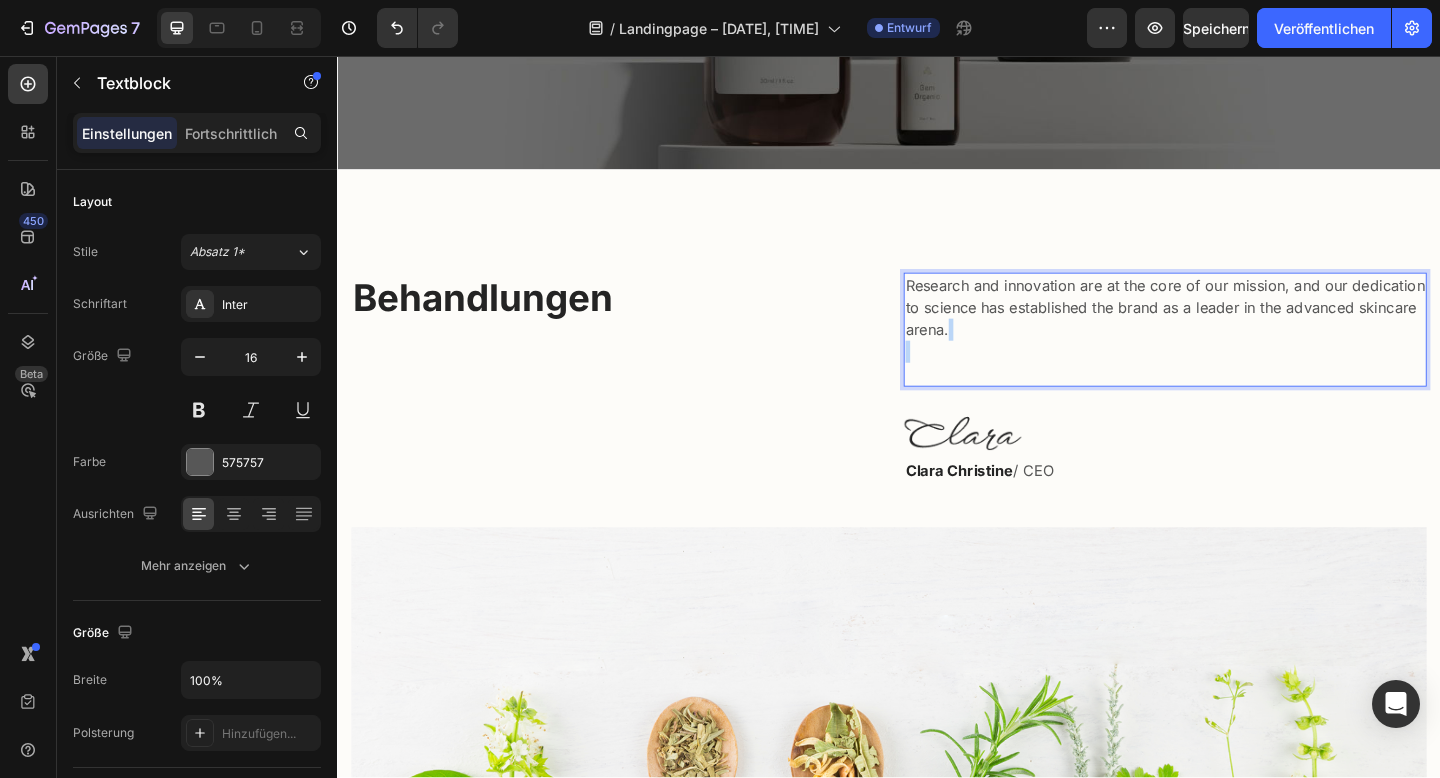 click on "Research and innovation are at the core of our mission, and our dedication to science has established the brand as a leader in the advanced skincare arena." at bounding box center [1237, 354] 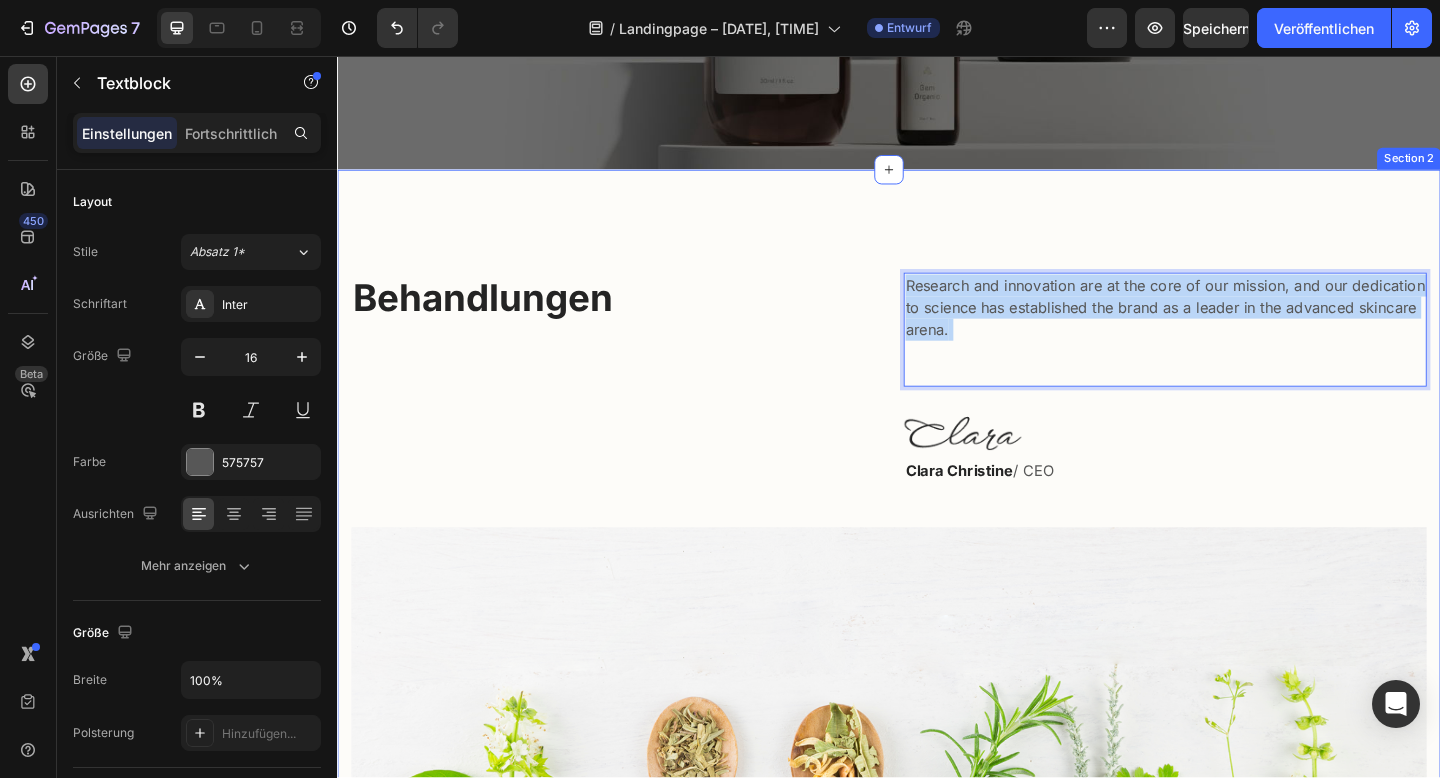 drag, startPoint x: 1204, startPoint y: 364, endPoint x: 971, endPoint y: 281, distance: 247.34187 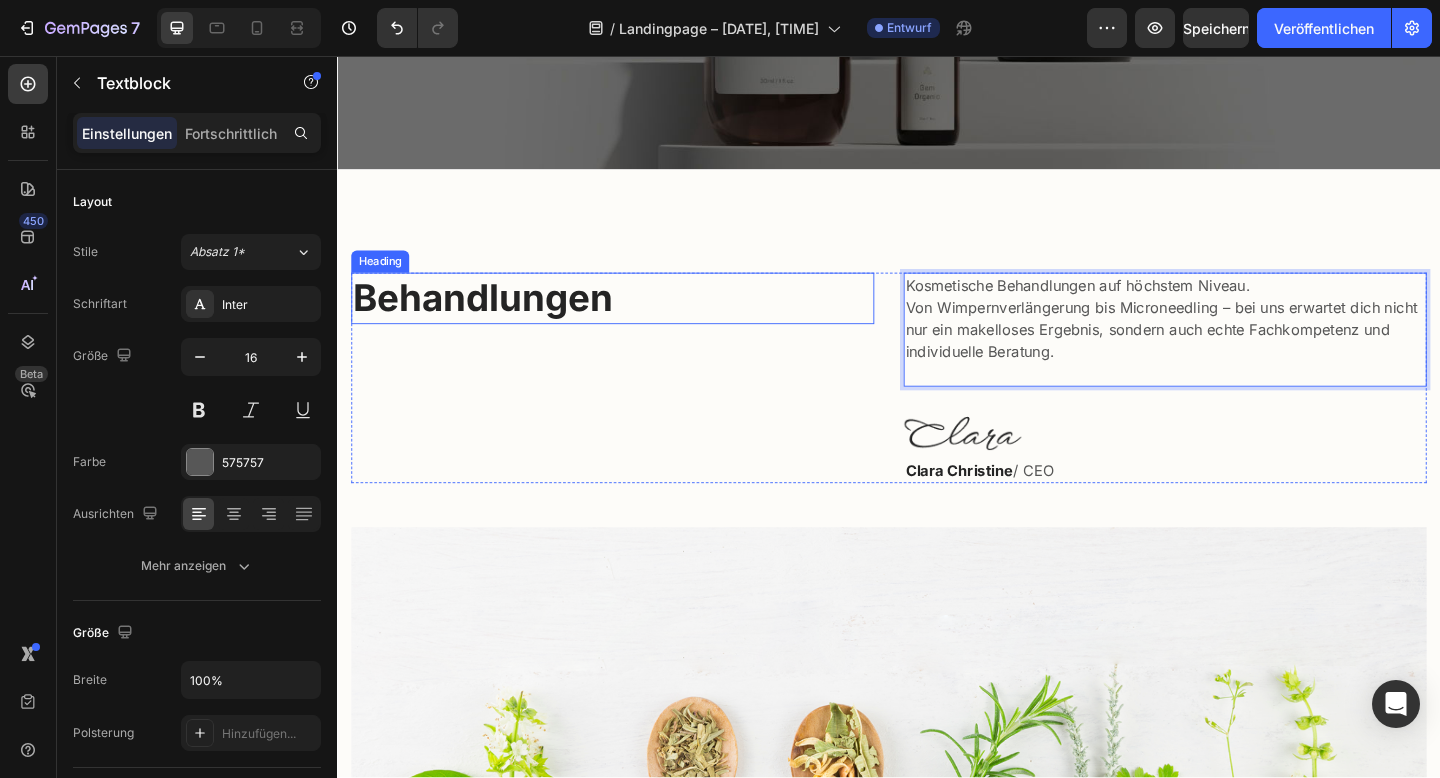 click on "Behandlungen" at bounding box center [636, 320] 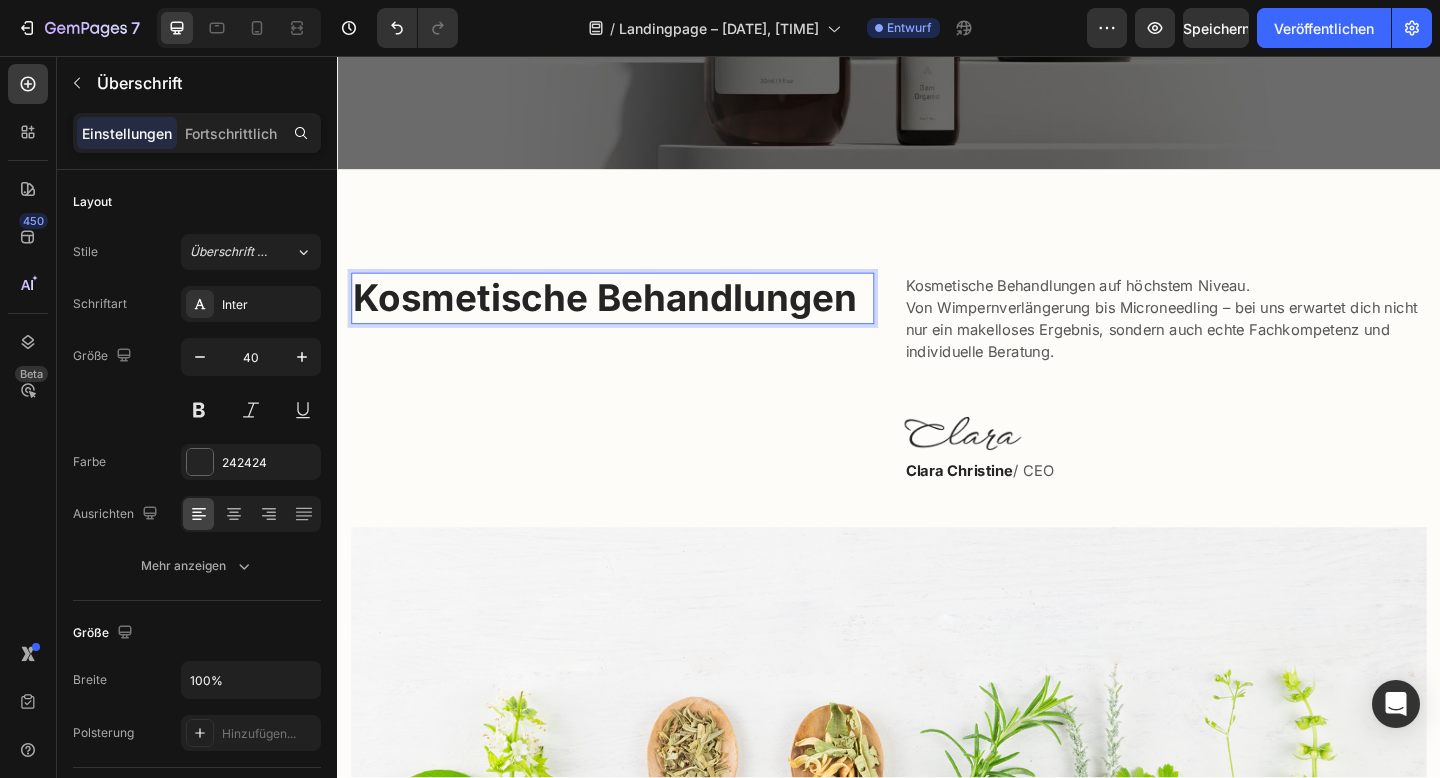 click on "Kosmetische Behandlungen" at bounding box center (636, 320) 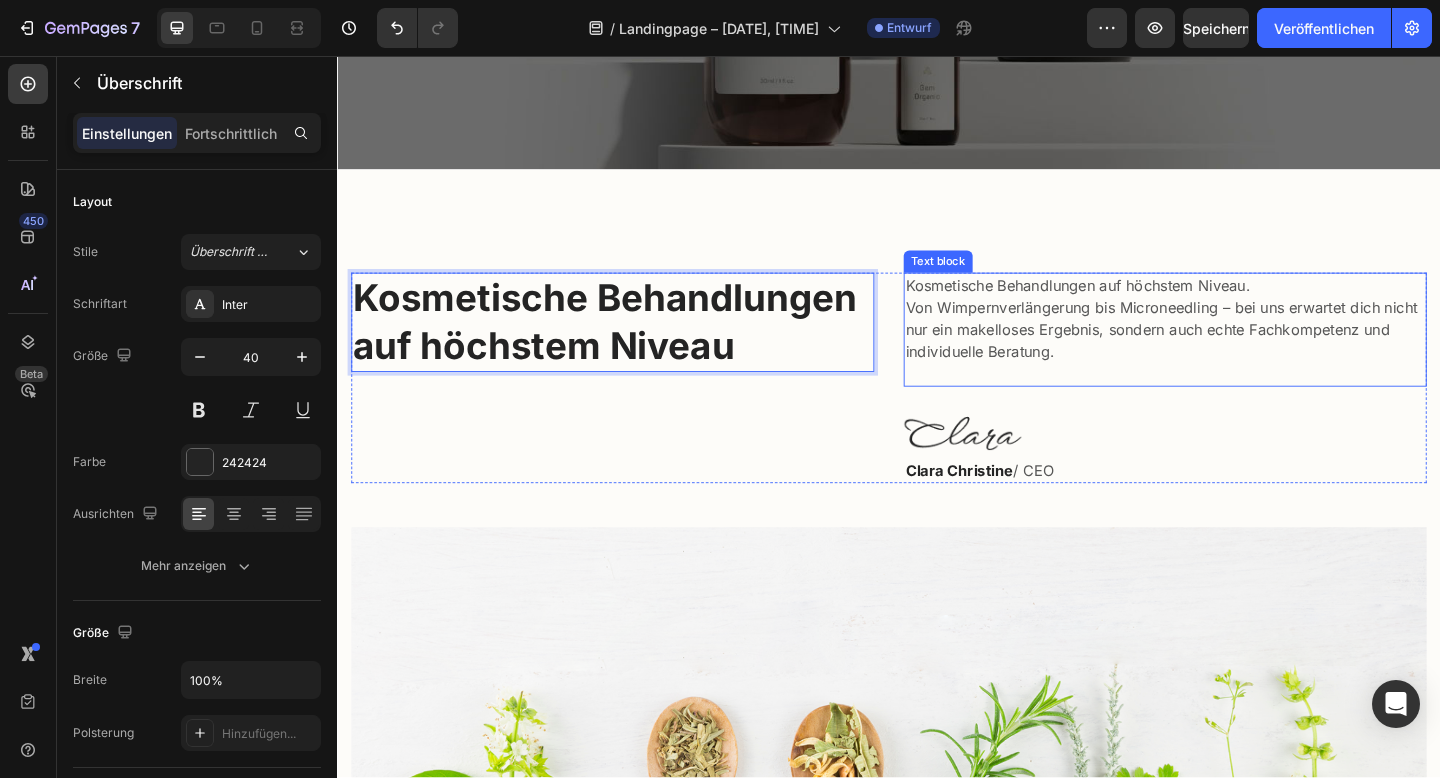click on "Von Wimpernverlängerung bis Microneedling – bei uns erwartet dich nicht nur ein makelloses Ergebnis, sondern auch echte Fachkompetenz und individuelle Beratung." at bounding box center (1237, 366) 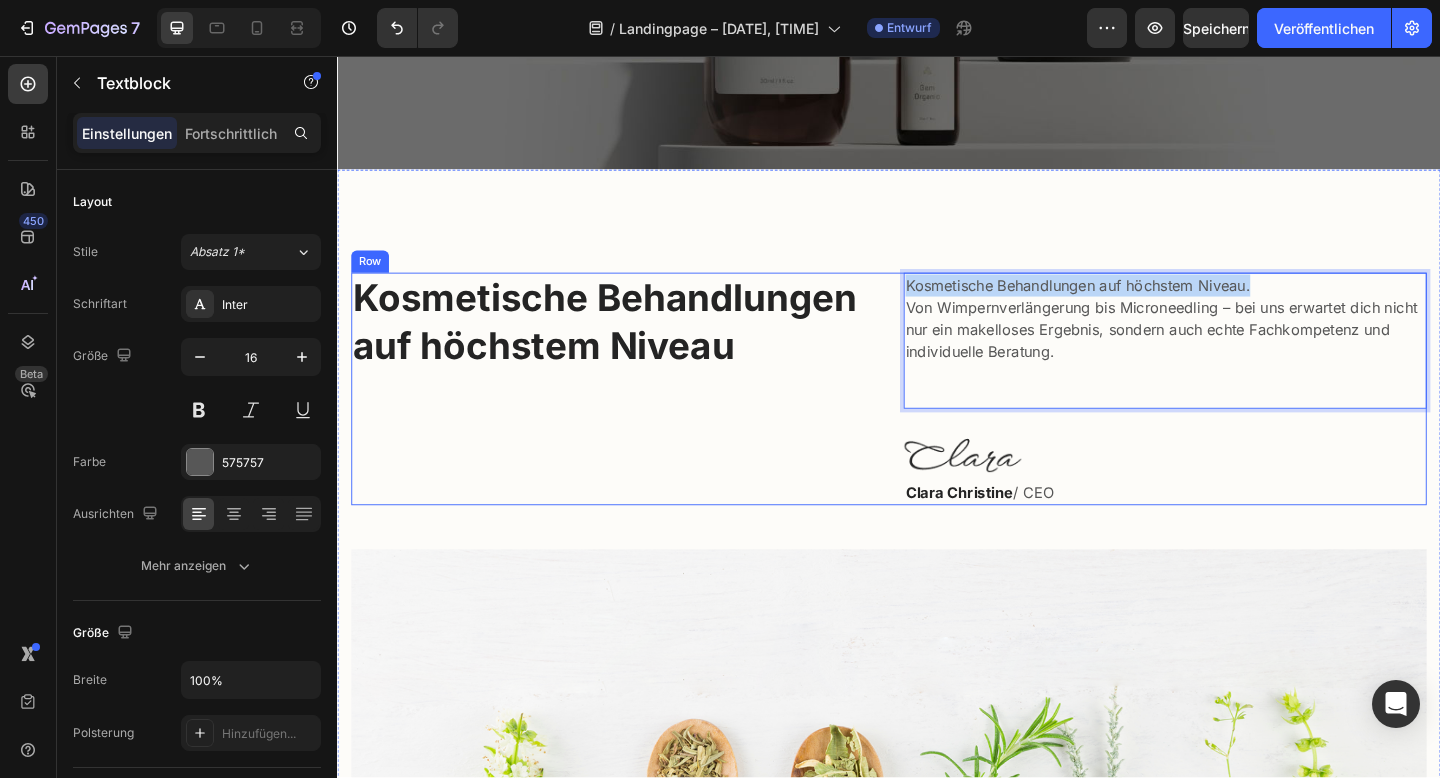 drag, startPoint x: 1330, startPoint y: 306, endPoint x: 940, endPoint y: 302, distance: 390.0205 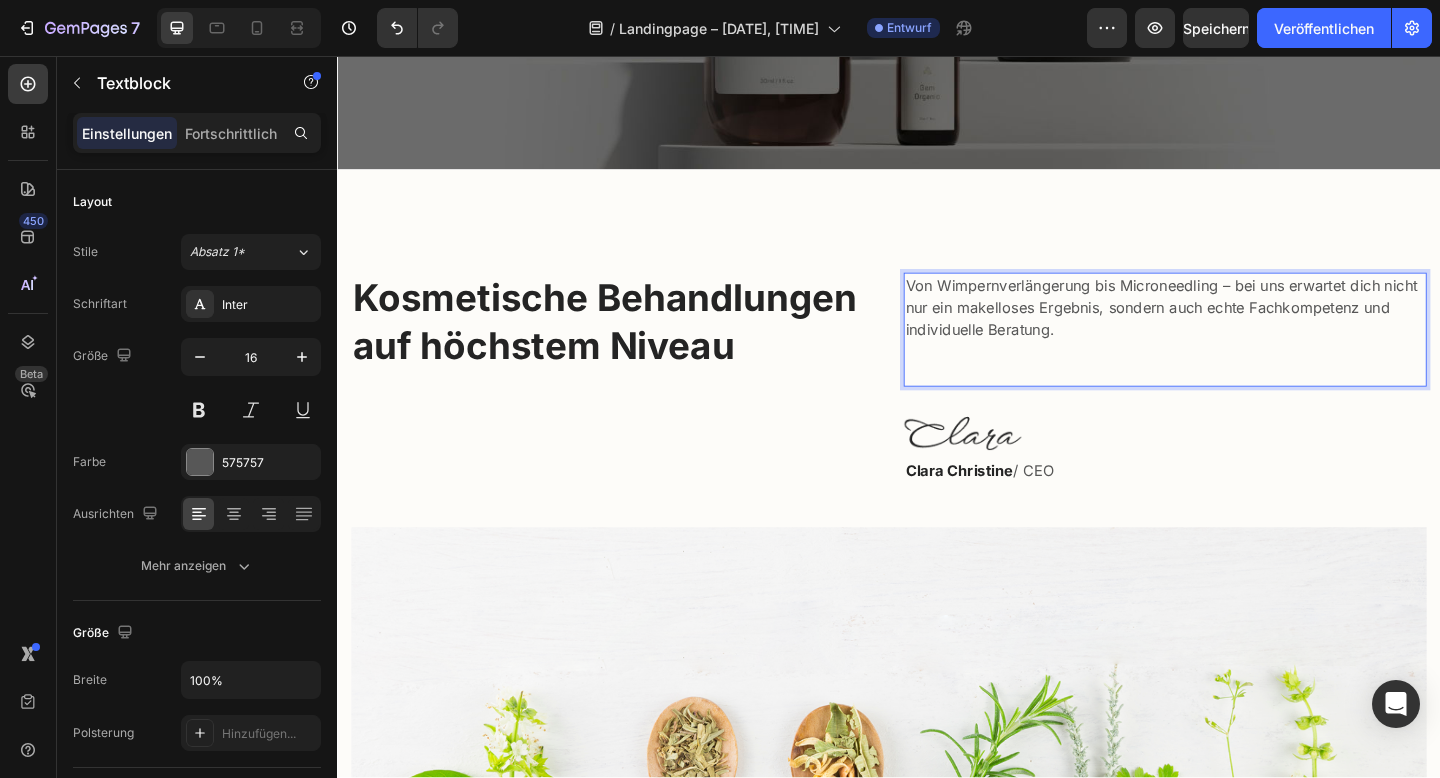 click on "Von Wimpernverlängerung bis Microneedling – bei uns erwartet dich nicht nur ein makelloses Ergebnis, sondern auch echte Fachkompetenz und individuelle Beratung." at bounding box center [1237, 354] 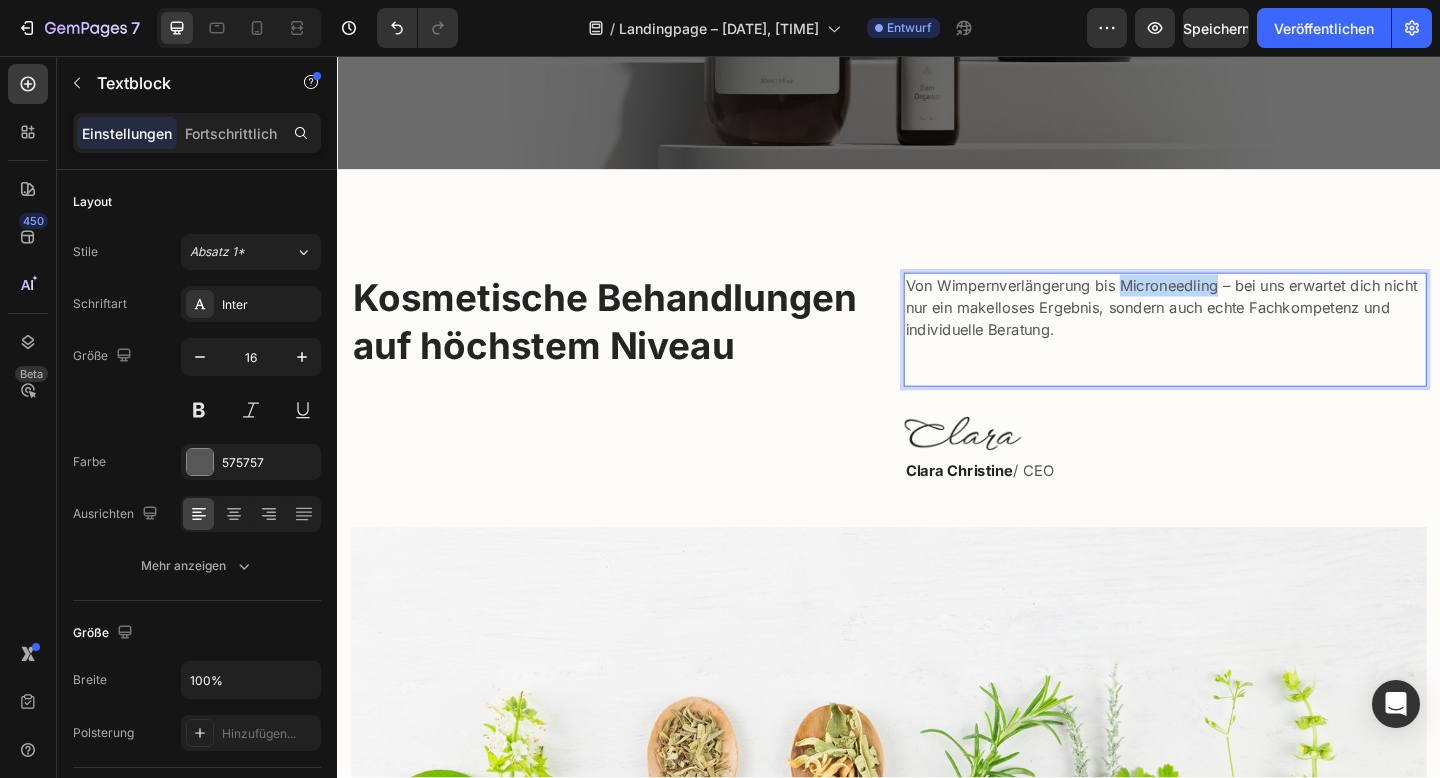 click on "Von Wimpernverlängerung bis Microneedling – bei uns erwartet dich nicht nur ein makelloses Ergebnis, sondern auch echte Fachkompetenz und individuelle Beratung." at bounding box center (1237, 354) 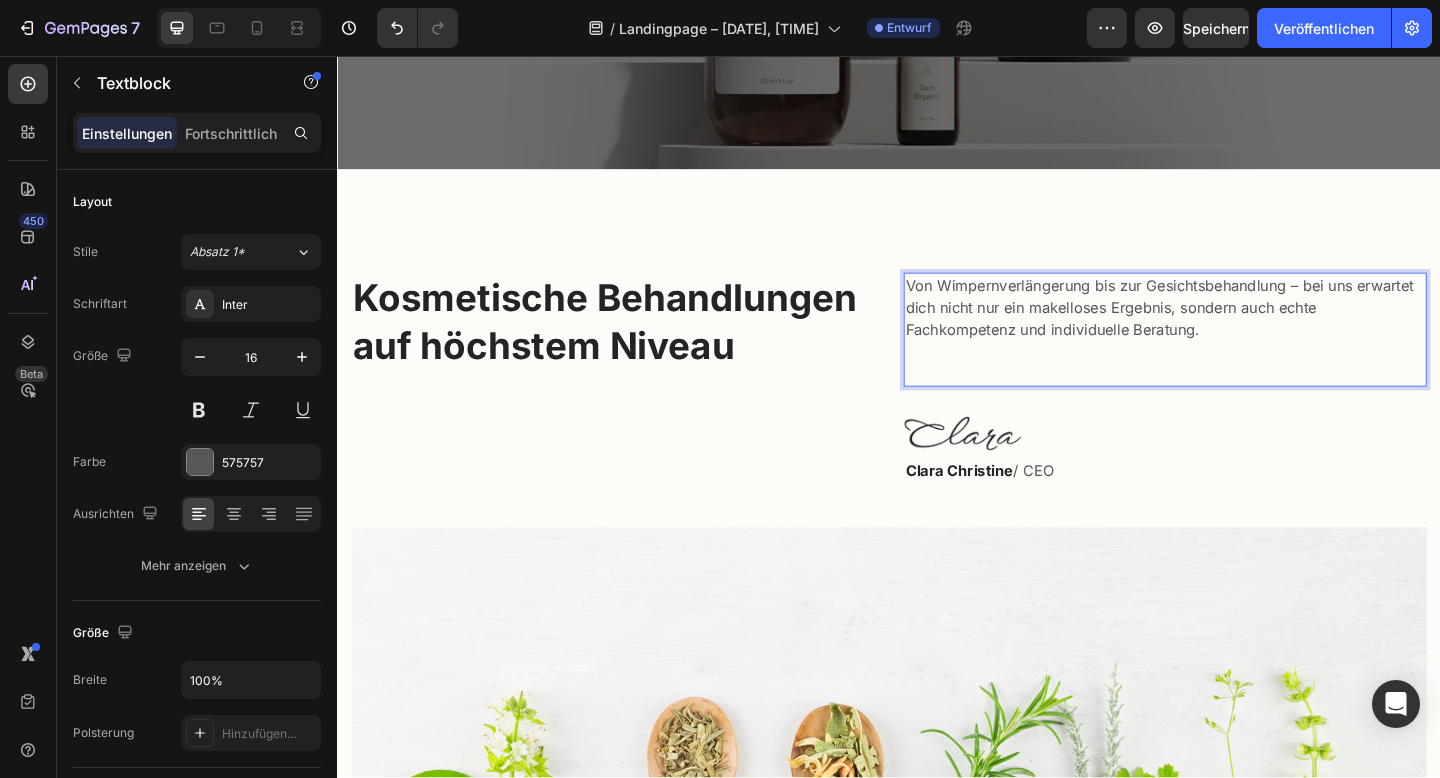 click on "Von Wimpernverlängerung bis zur Gesichtsbehandlung – bei uns erwartet dich nicht nur ein makelloses Ergebnis, sondern auch echte Fachkompetenz und individuelle Beratung." at bounding box center (1237, 354) 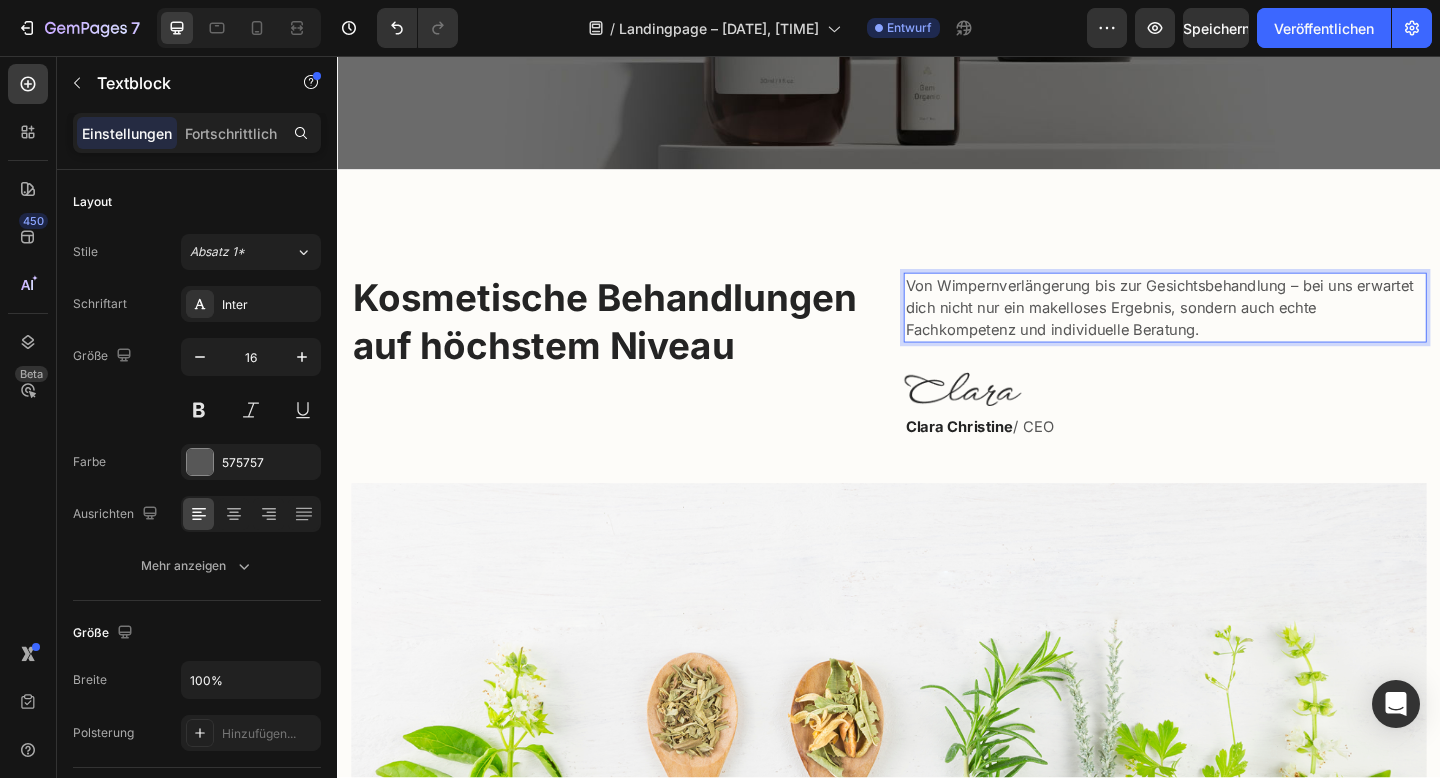 click on "Von Wimpernverlängerung bis zur Gesichtsbehandlung – bei uns erwartet dich nicht nur ein makelloses Ergebnis, sondern auch echte Fachkompetenz und individuelle Beratung." at bounding box center (1237, 330) 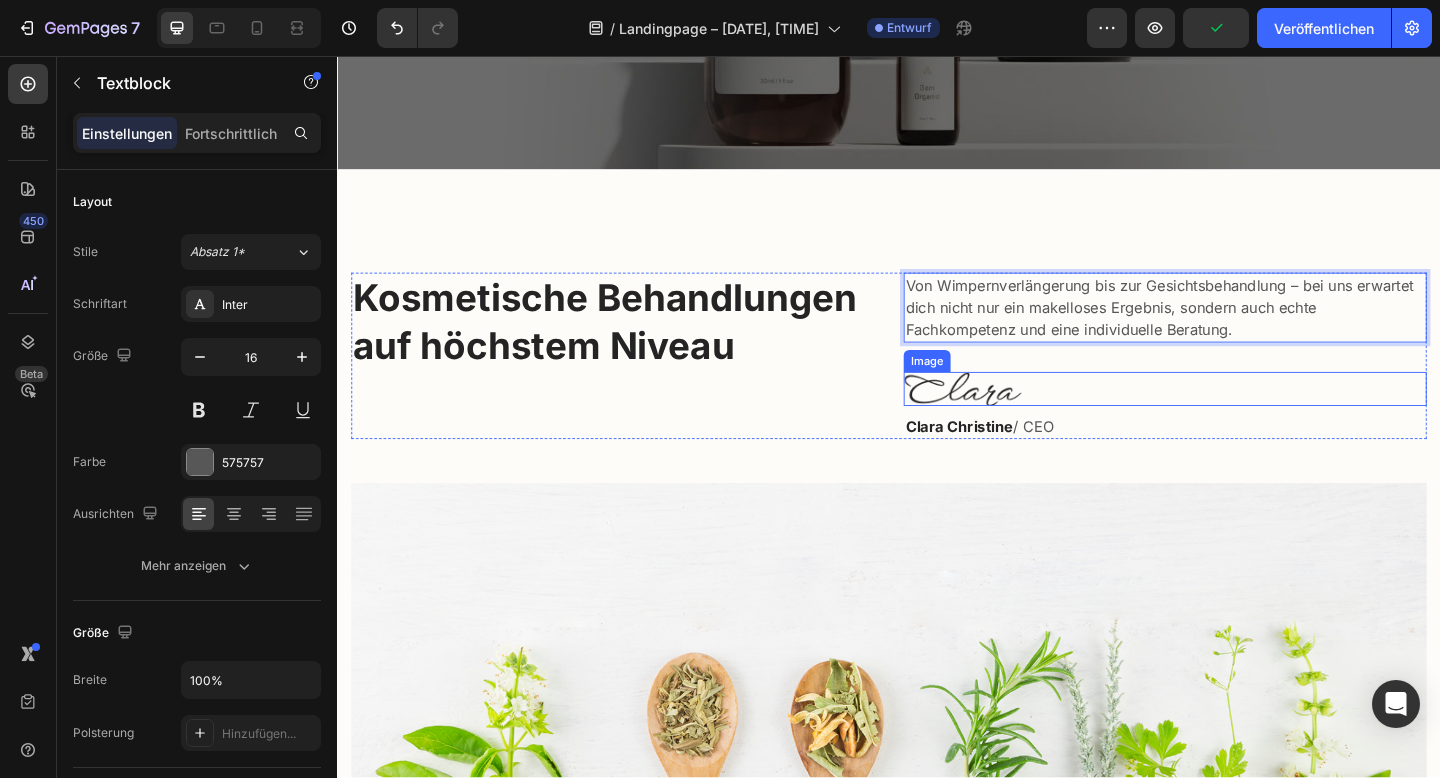 click at bounding box center [1017, 418] 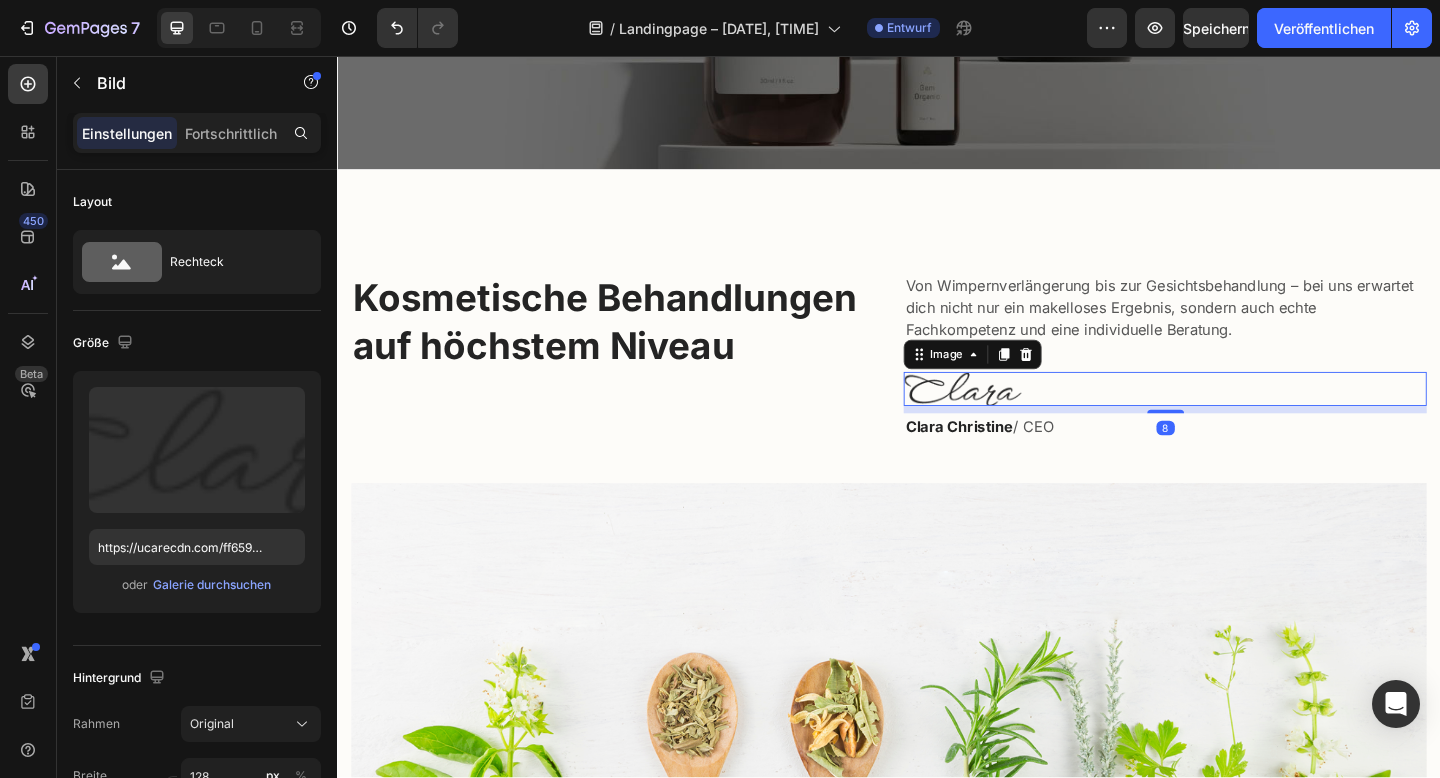click at bounding box center (1017, 418) 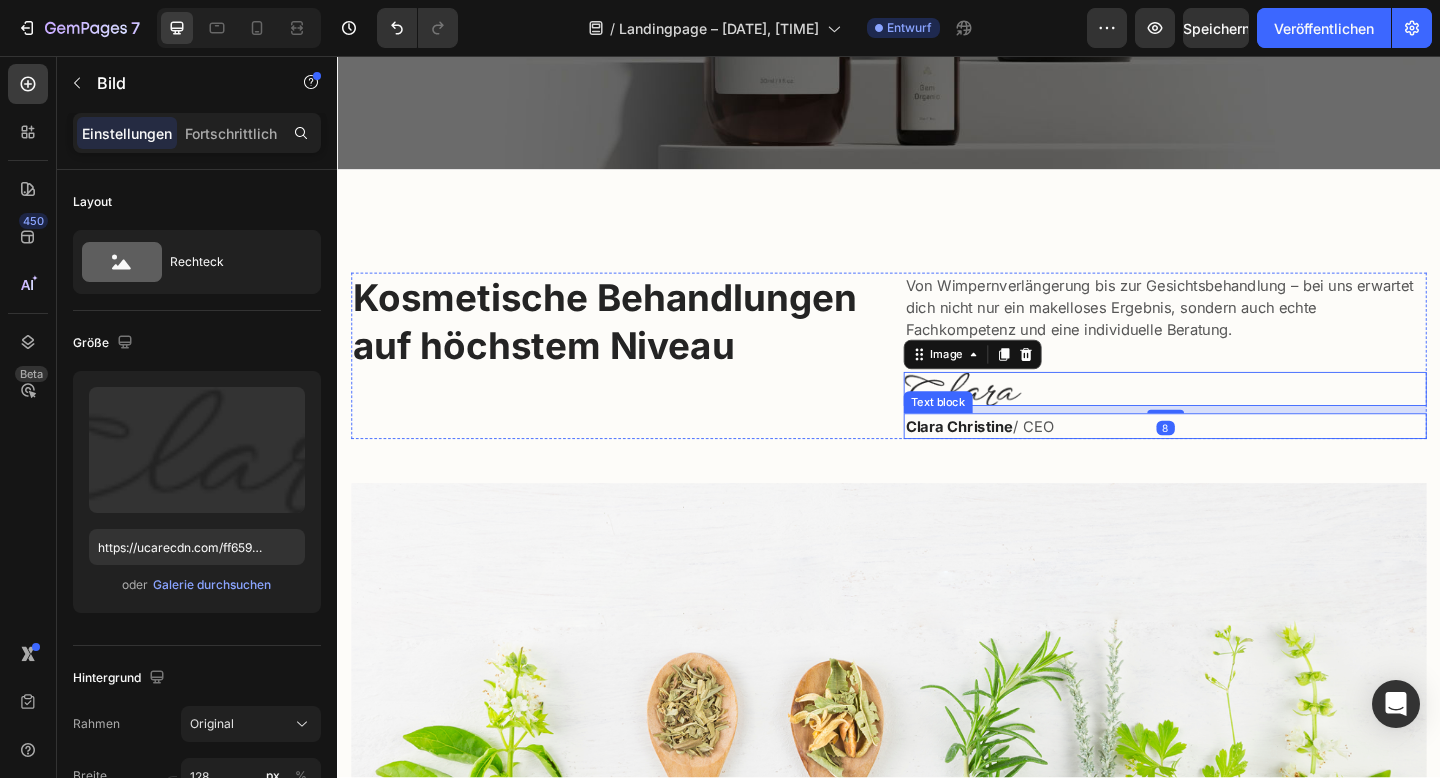 click on "Clara Christine" at bounding box center (1013, 459) 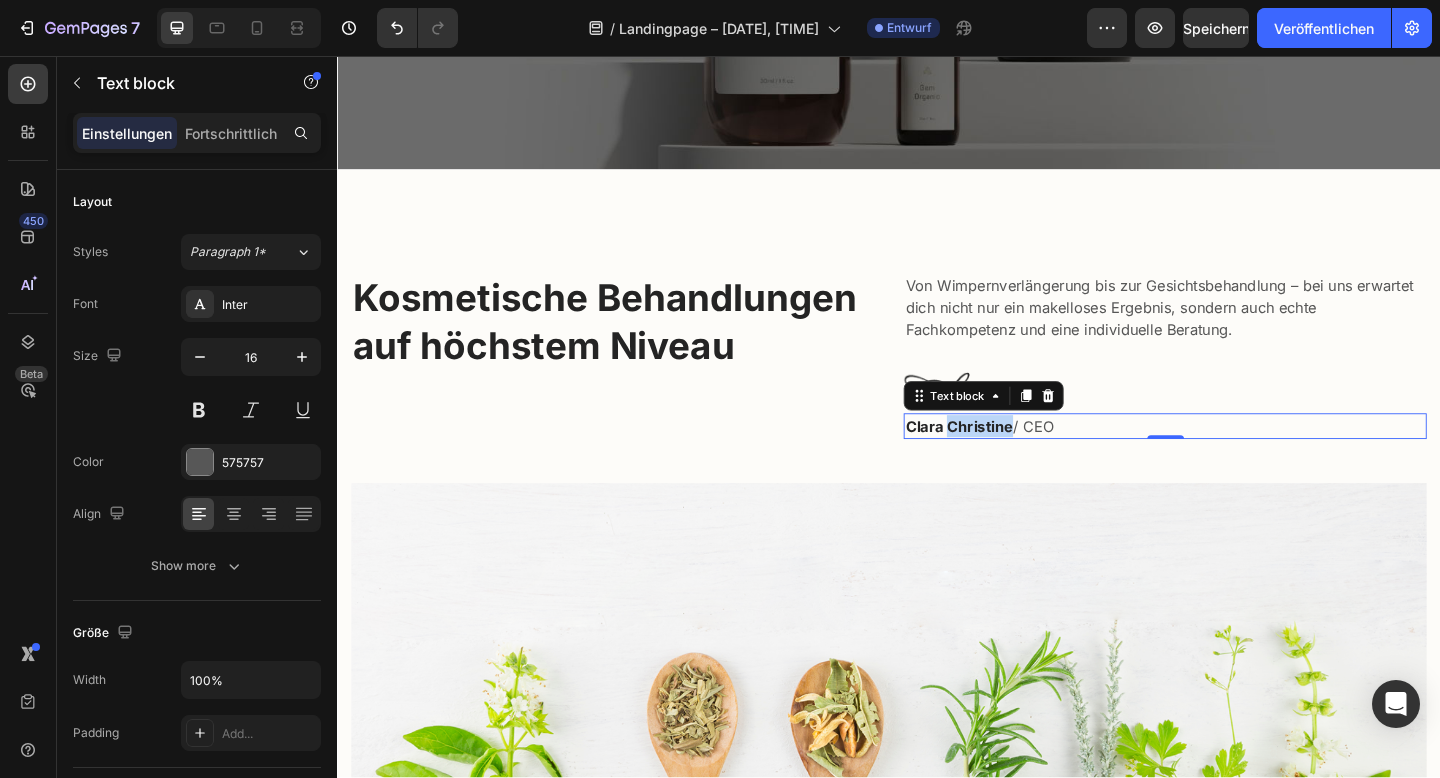 click on "Clara Christine" at bounding box center [1013, 459] 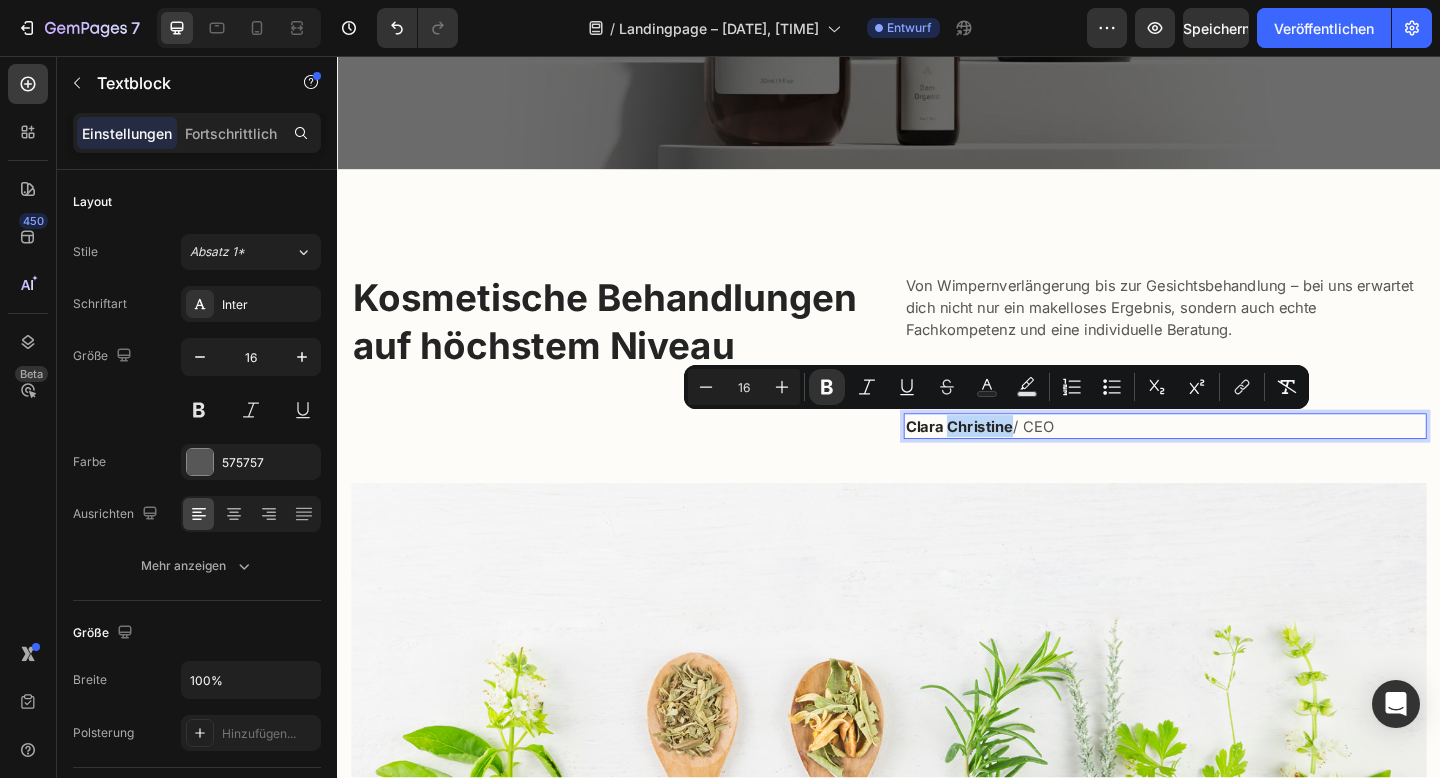 click on "Clara Christine" at bounding box center [1013, 459] 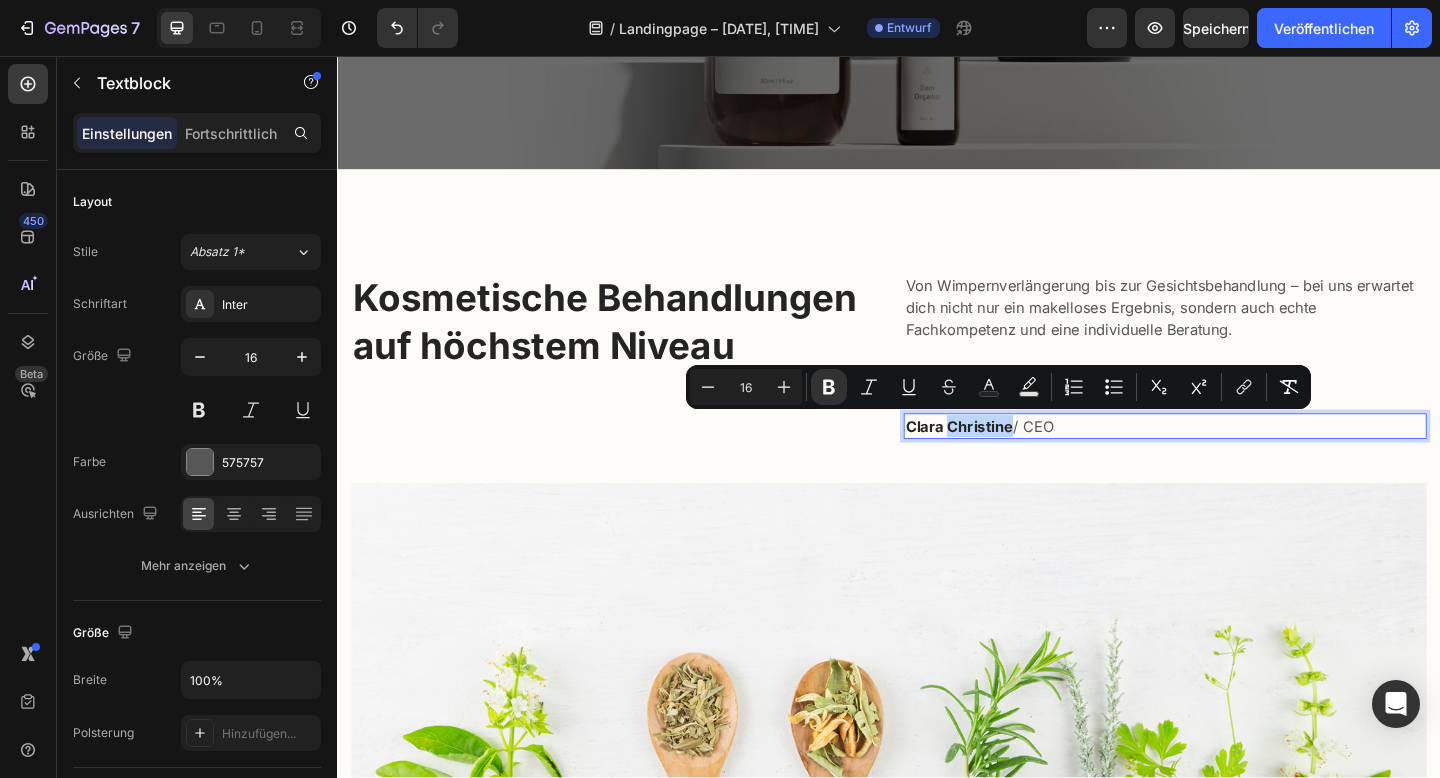 click on "Clara Christine" at bounding box center [1013, 459] 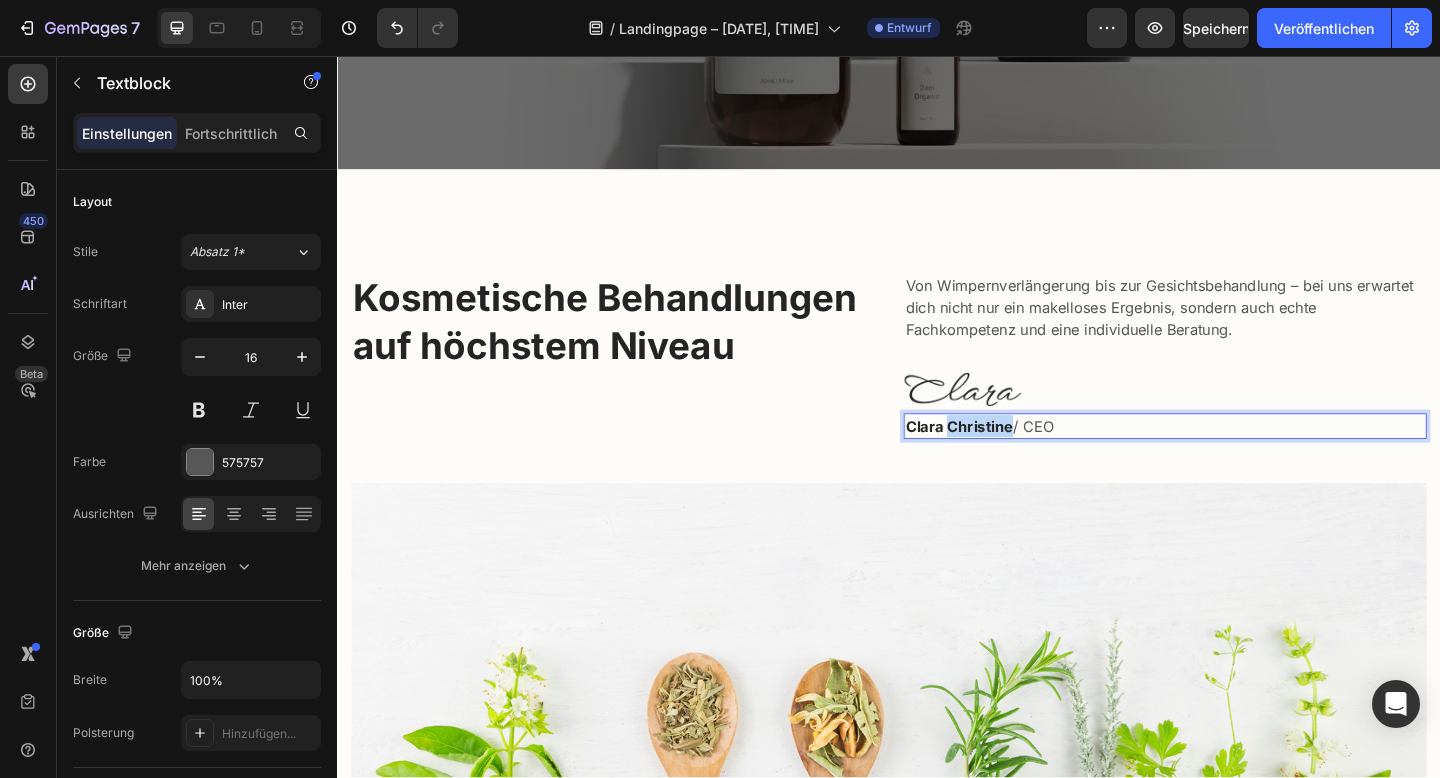 click on "Clara Christine" at bounding box center [1013, 459] 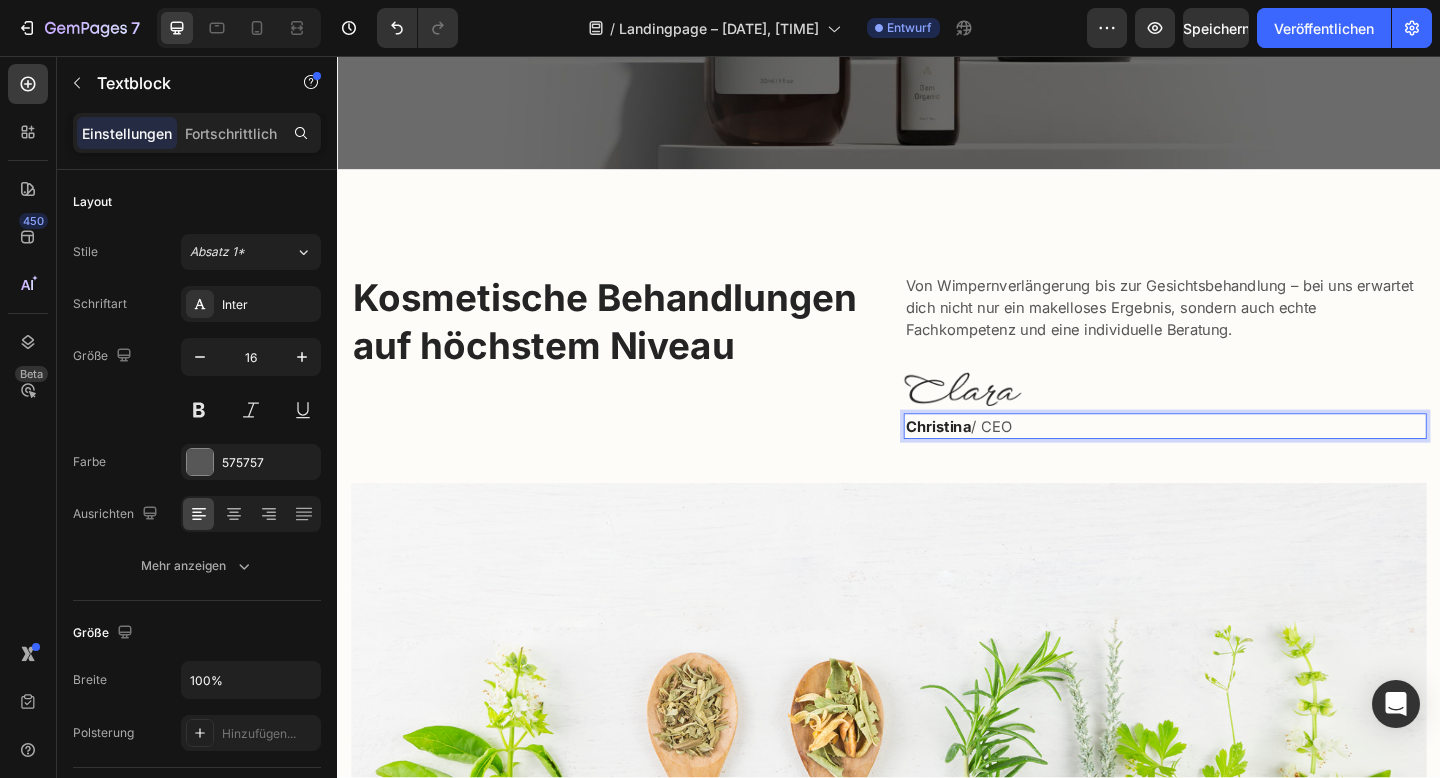 click on "Christina  / CEO" at bounding box center [1237, 459] 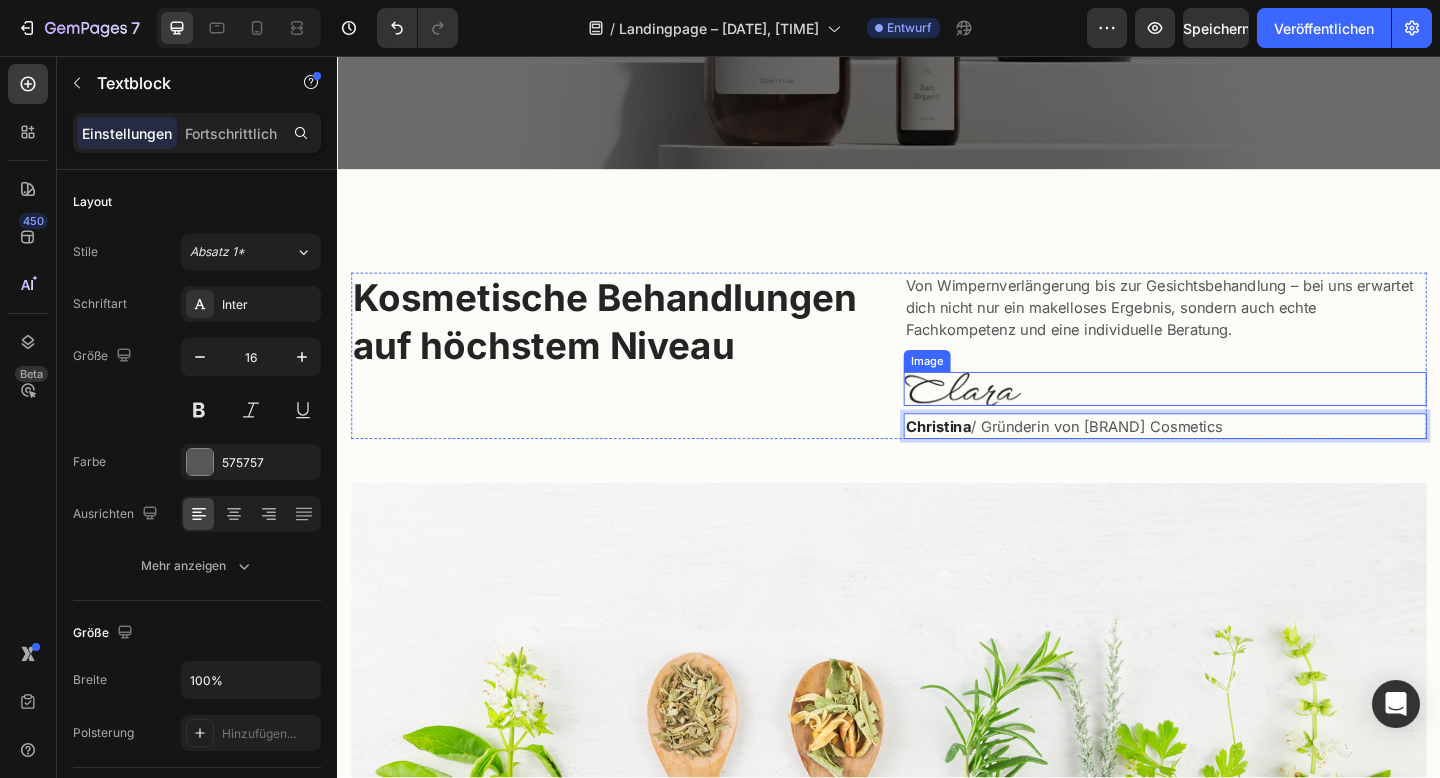 click at bounding box center (1017, 418) 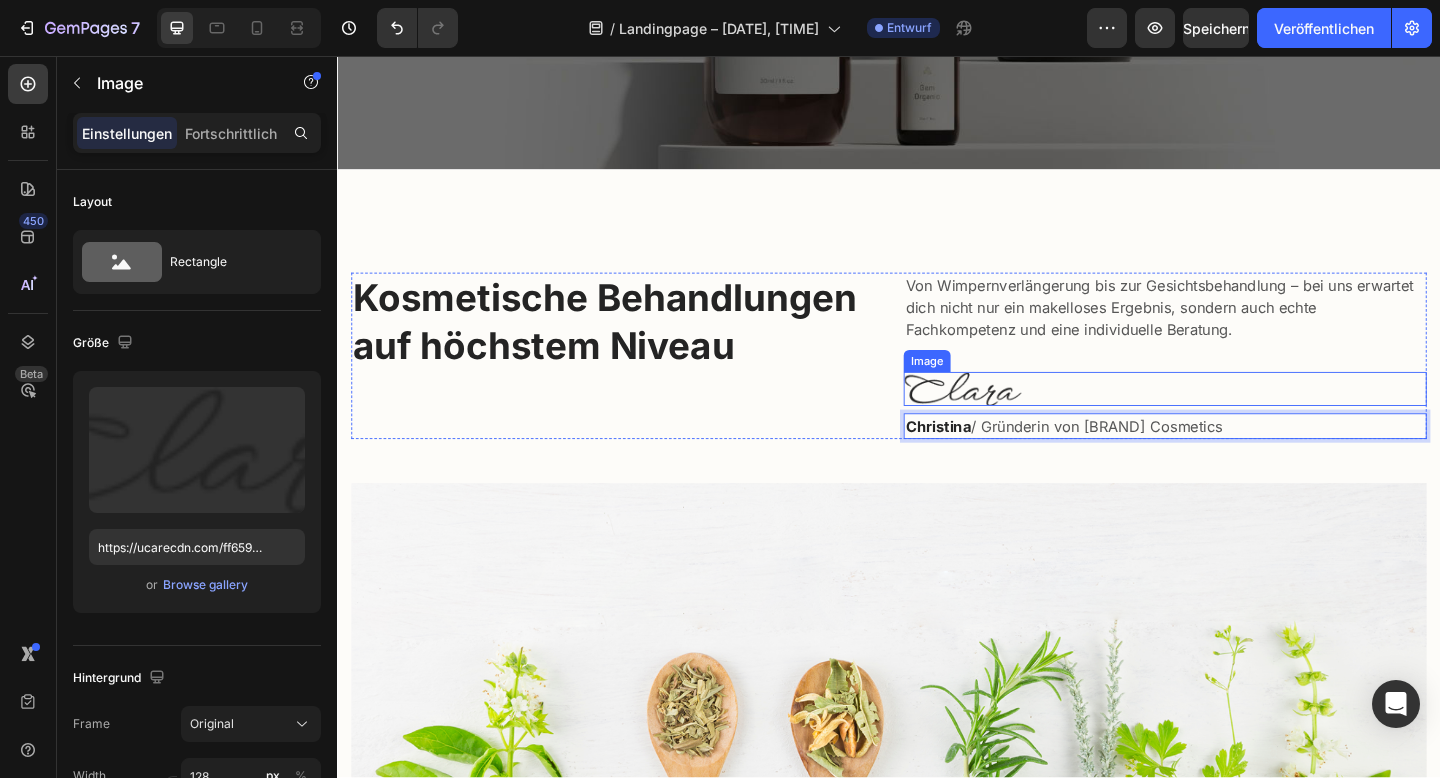 click at bounding box center (1017, 418) 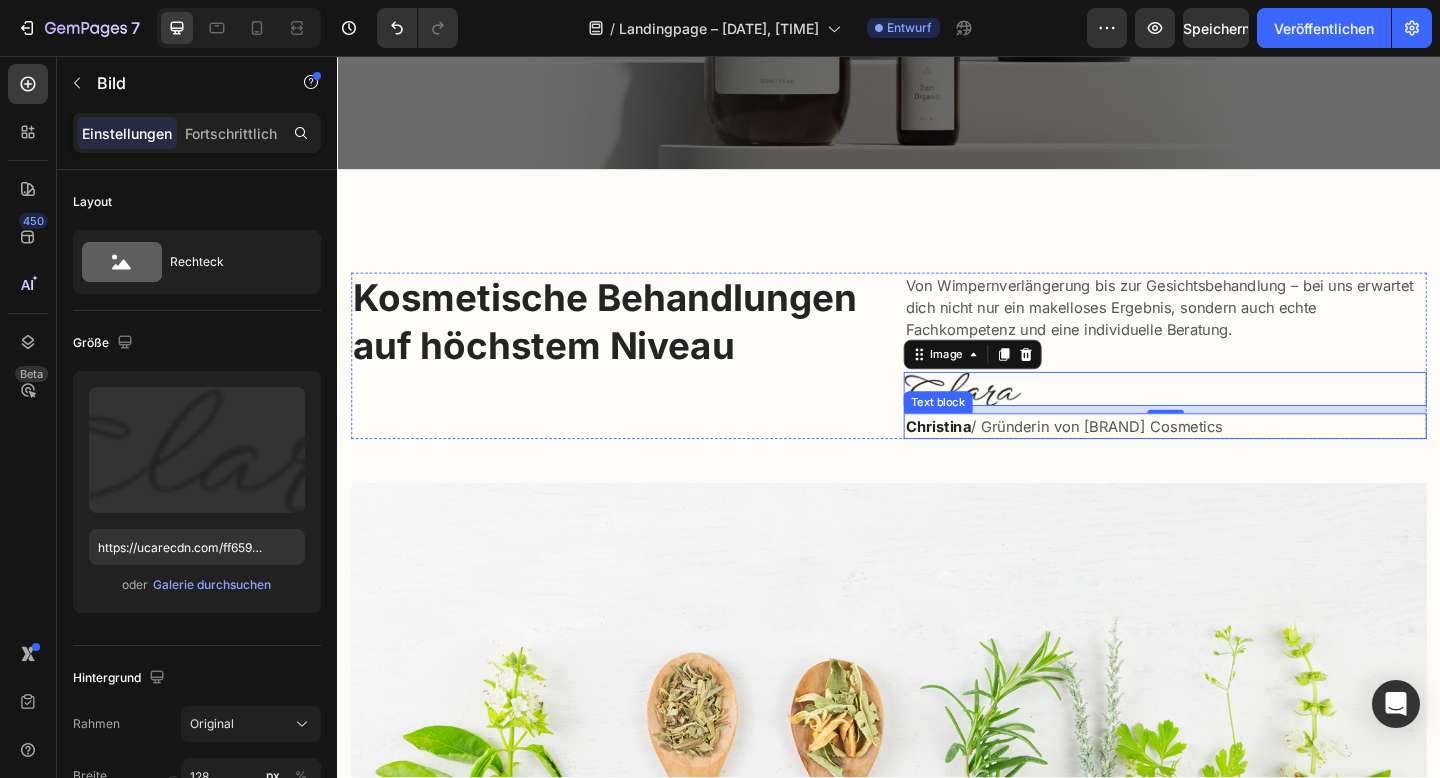 click on "Christina  / Gründerin von AEK Cosmetics" at bounding box center [1237, 459] 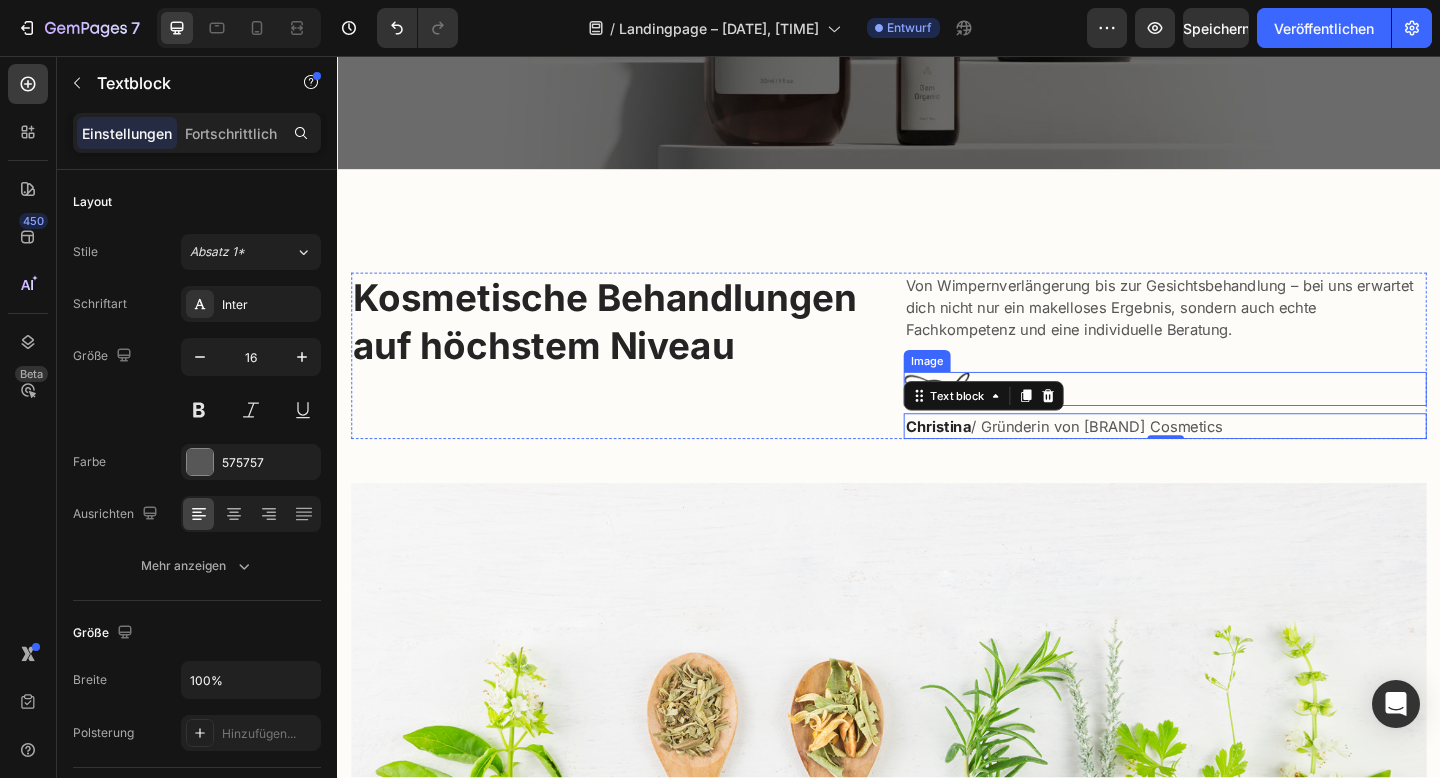 click at bounding box center [1237, 418] 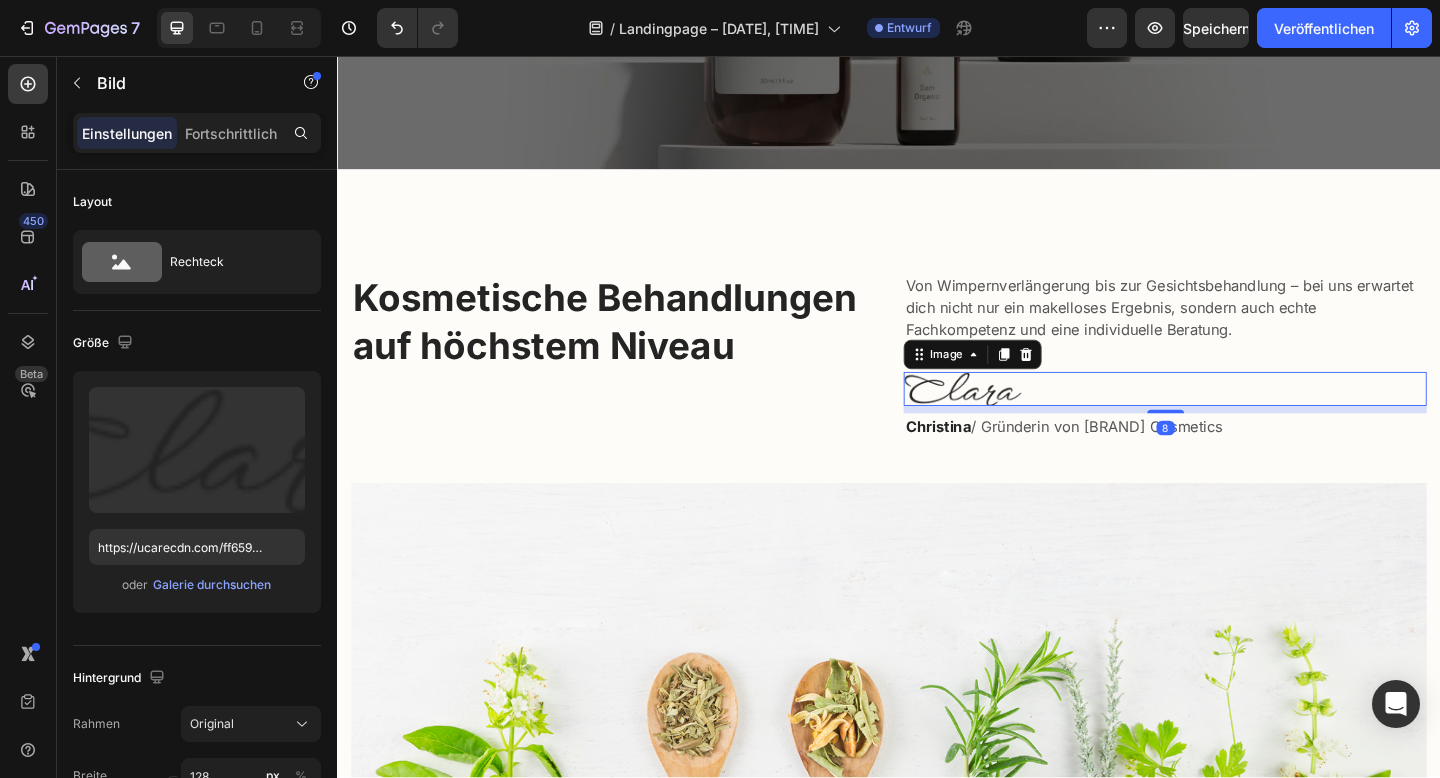 click at bounding box center [1017, 418] 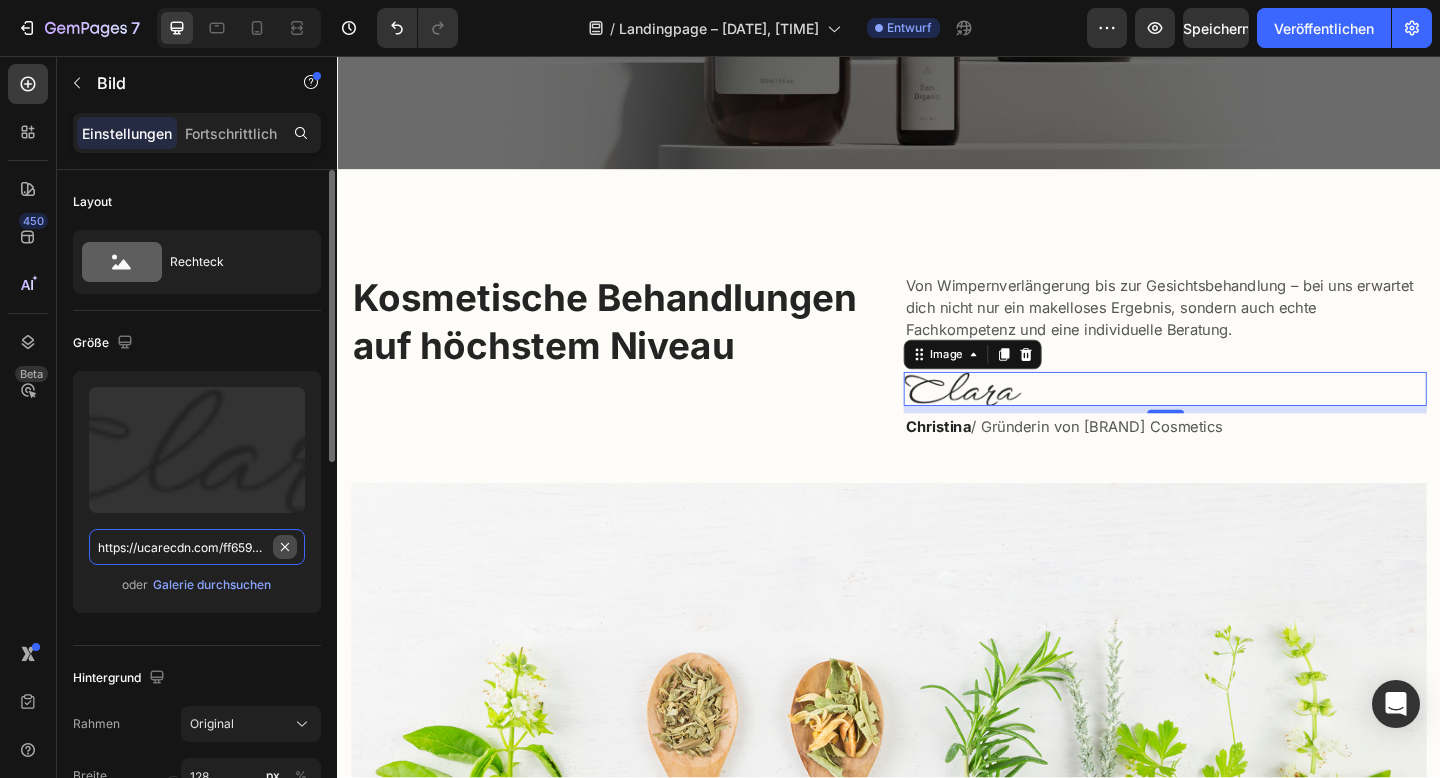 type 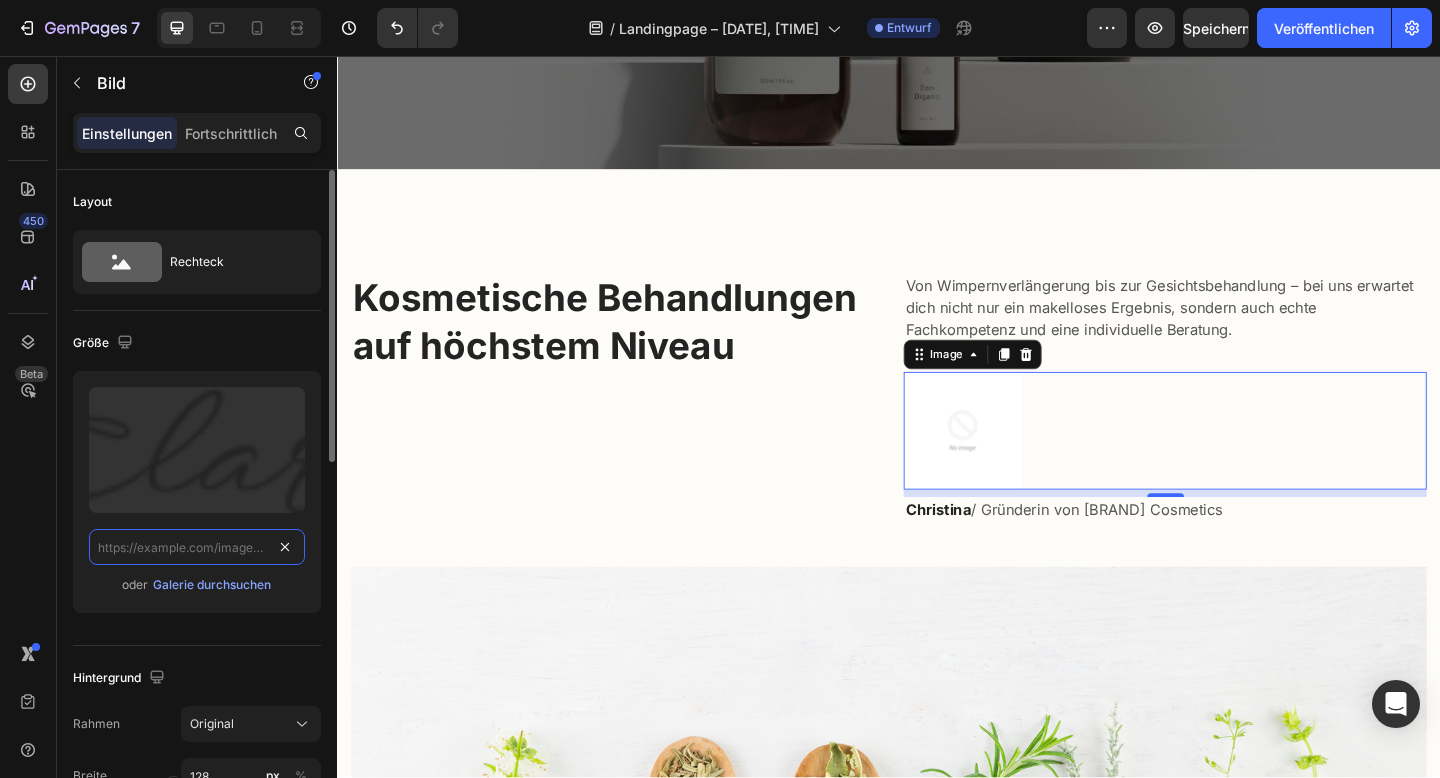 scroll, scrollTop: 0, scrollLeft: 0, axis: both 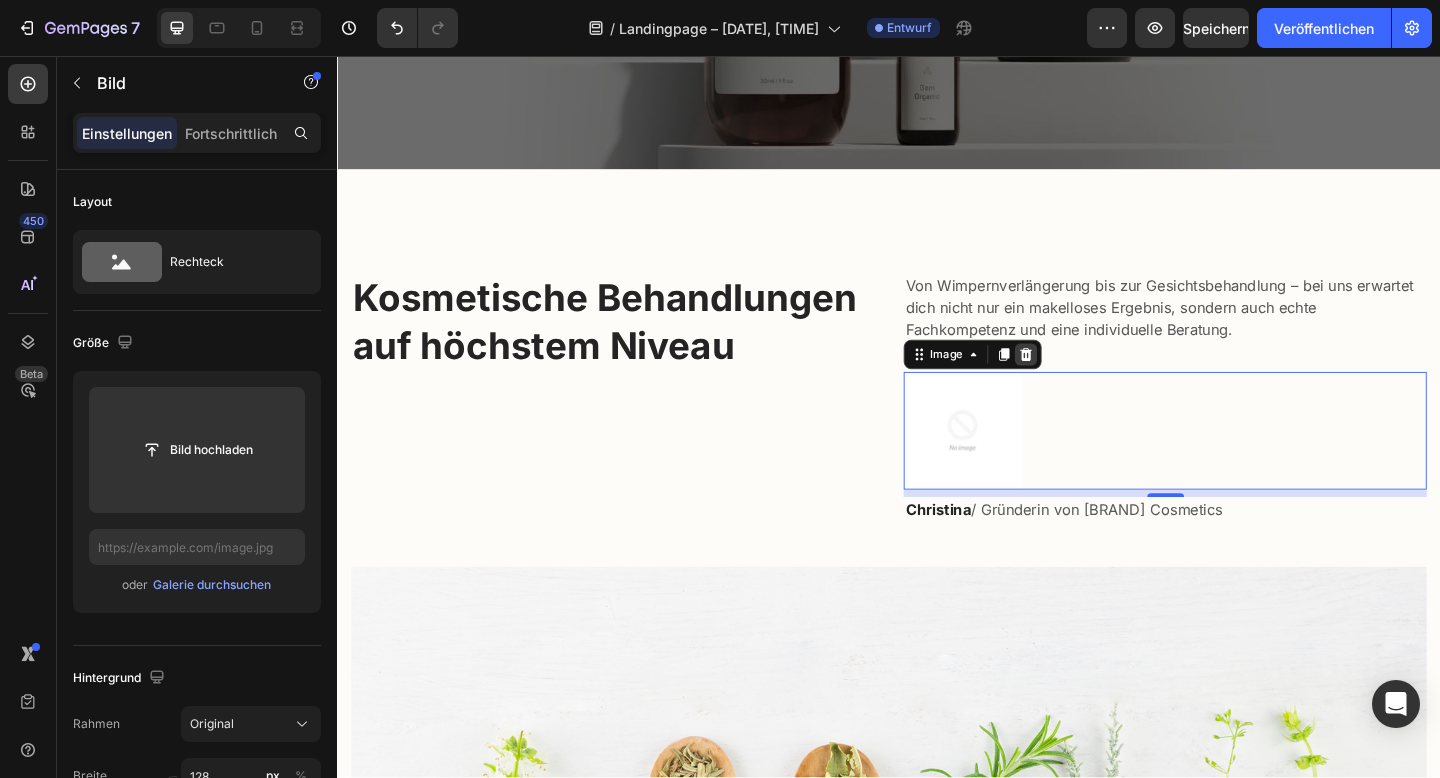 click at bounding box center [1086, 381] 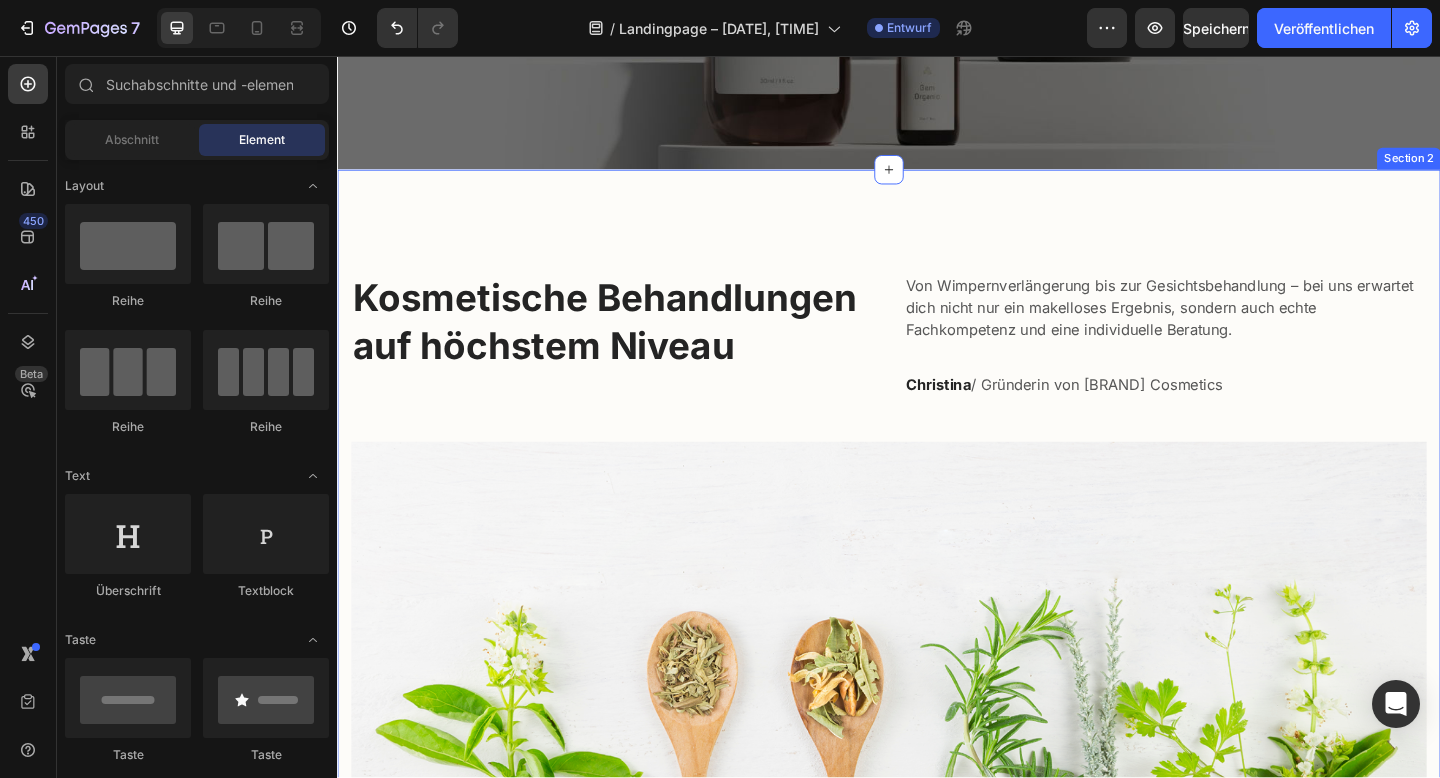 click on "Kosmetische Behandlungen auf höchstem Niveau Heading Von Wimpernverlängerung bis zur Gesichtsbehandlung – bei uns erwartet dich nicht nur ein makelloses Ergebnis, sondern auch echte Fachkompetenz und eine individuelle Beratung. Text block Christina  / Gründerin von AEK Cosmetics Text block Row Image Row" at bounding box center [937, 594] 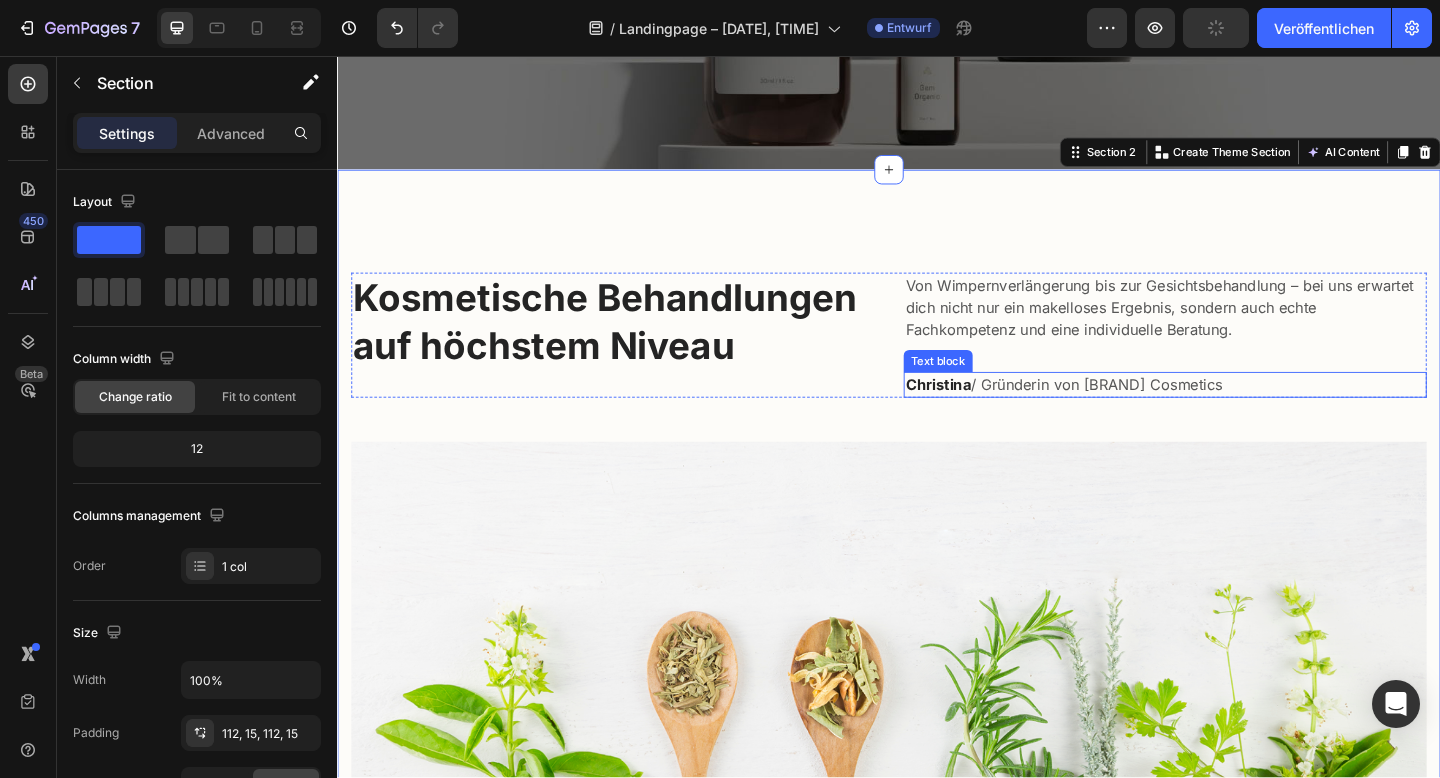 click on "Christina  / Gründerin von AEK Cosmetics" at bounding box center (1237, 414) 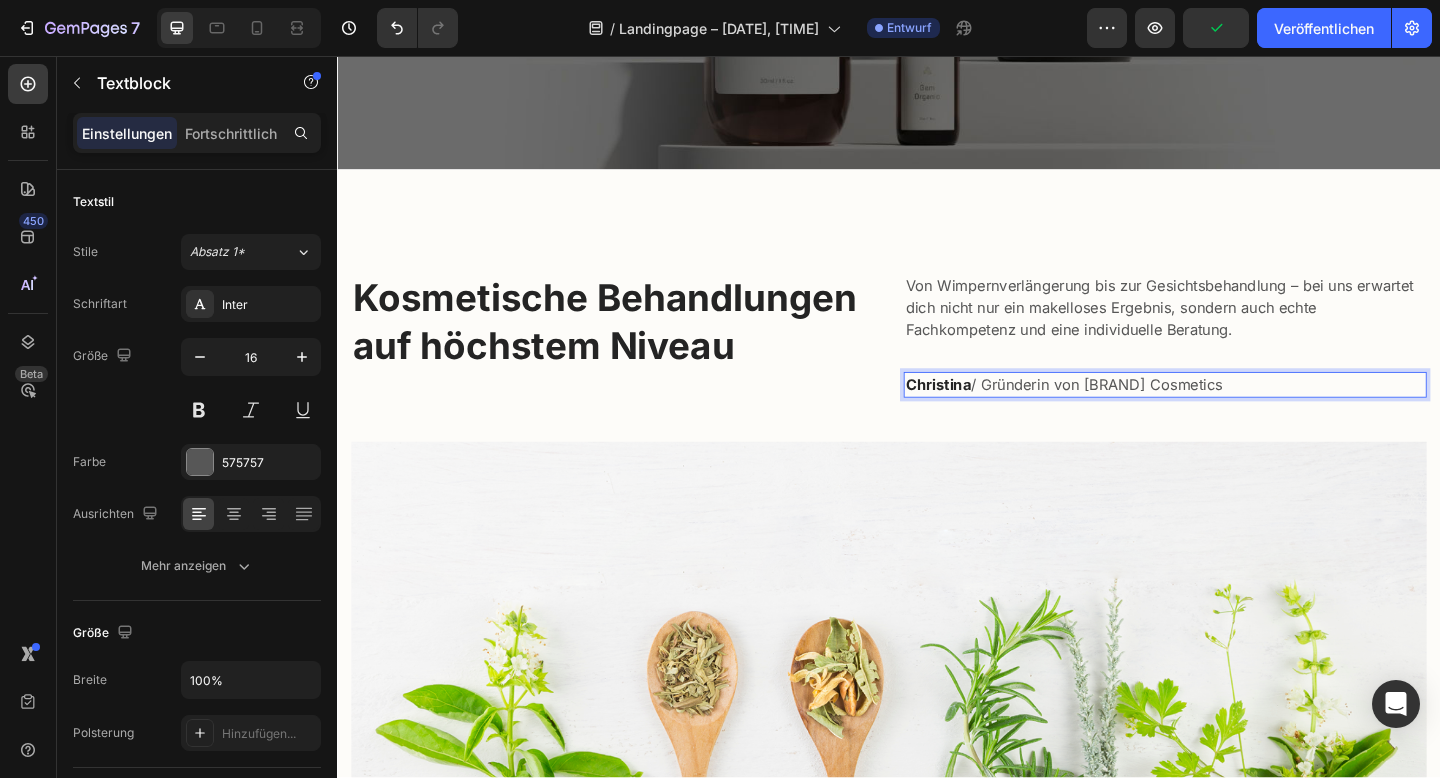 click on "Christina  / Gründerin von AEK Cosmetics" at bounding box center (1237, 414) 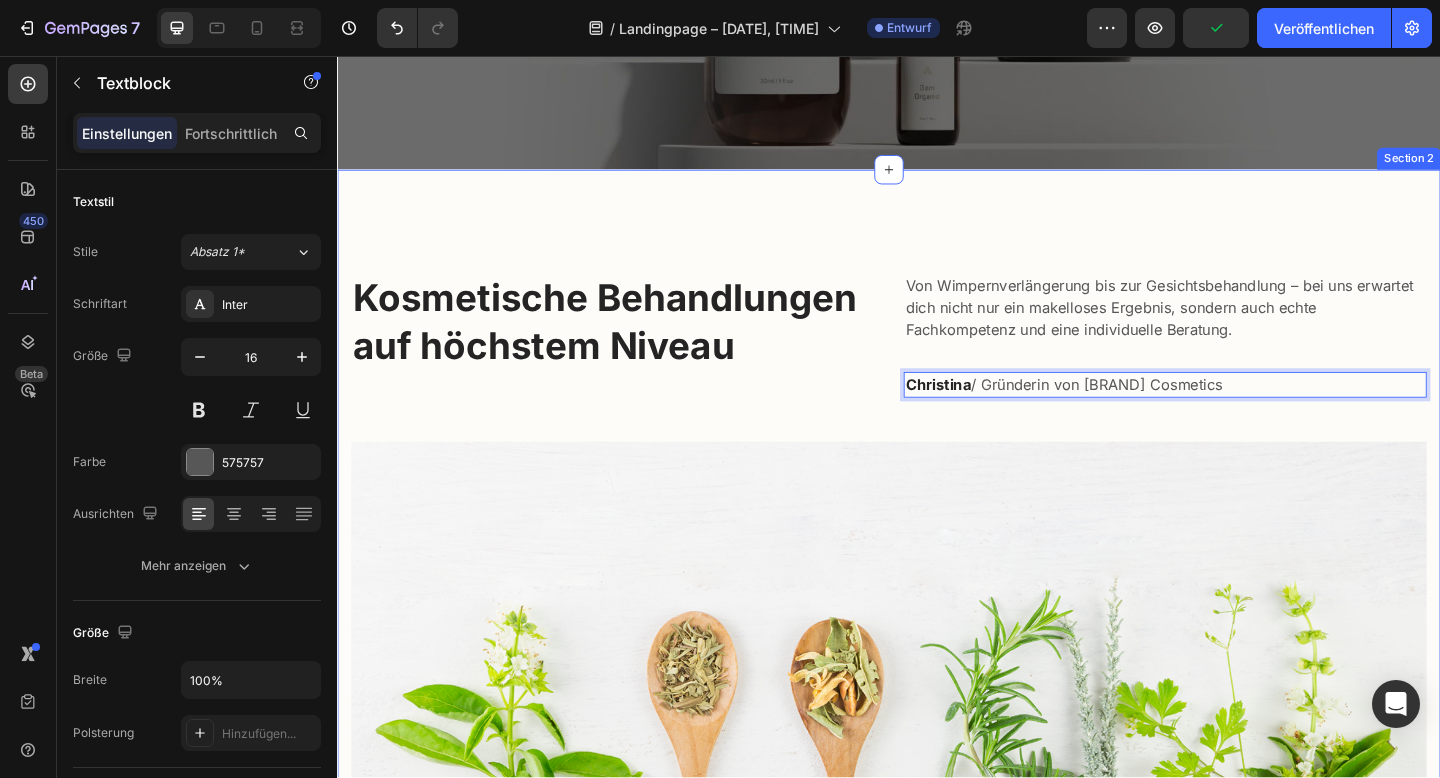 click on "Kosmetische Behandlungen auf höchstem Niveau Heading Von Wimpernverlängerung bis zur Gesichtsbehandlung – bei uns erwartet dich nicht nur ein makelloses Ergebnis, sondern auch echte Fachkompetenz und eine individuelle Beratung. Text block Christina  / Gründerin von AEK Cosmetics Text block   0 Row Image Row" at bounding box center [937, 594] 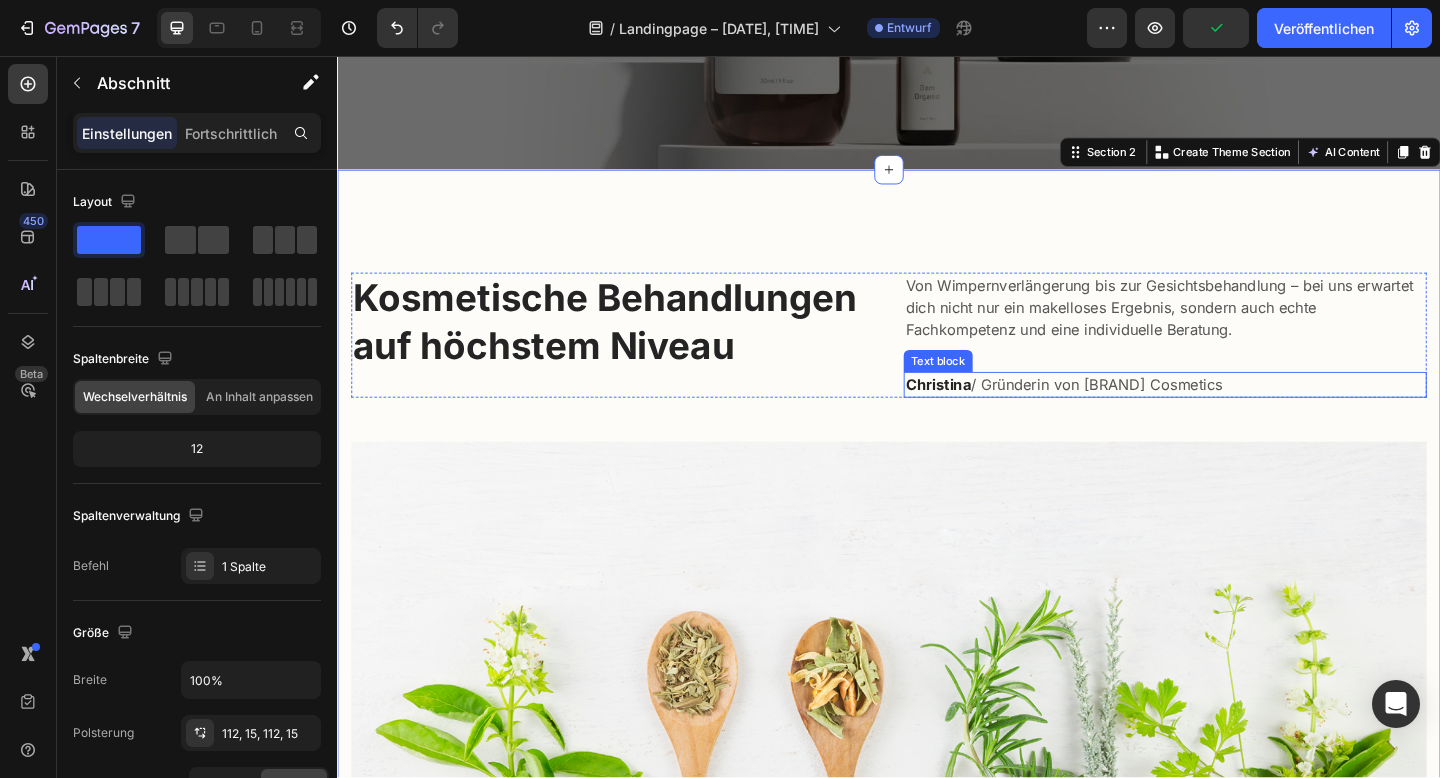 click on "Christina  / Gründerin von AEK Cosmetics" at bounding box center (1237, 414) 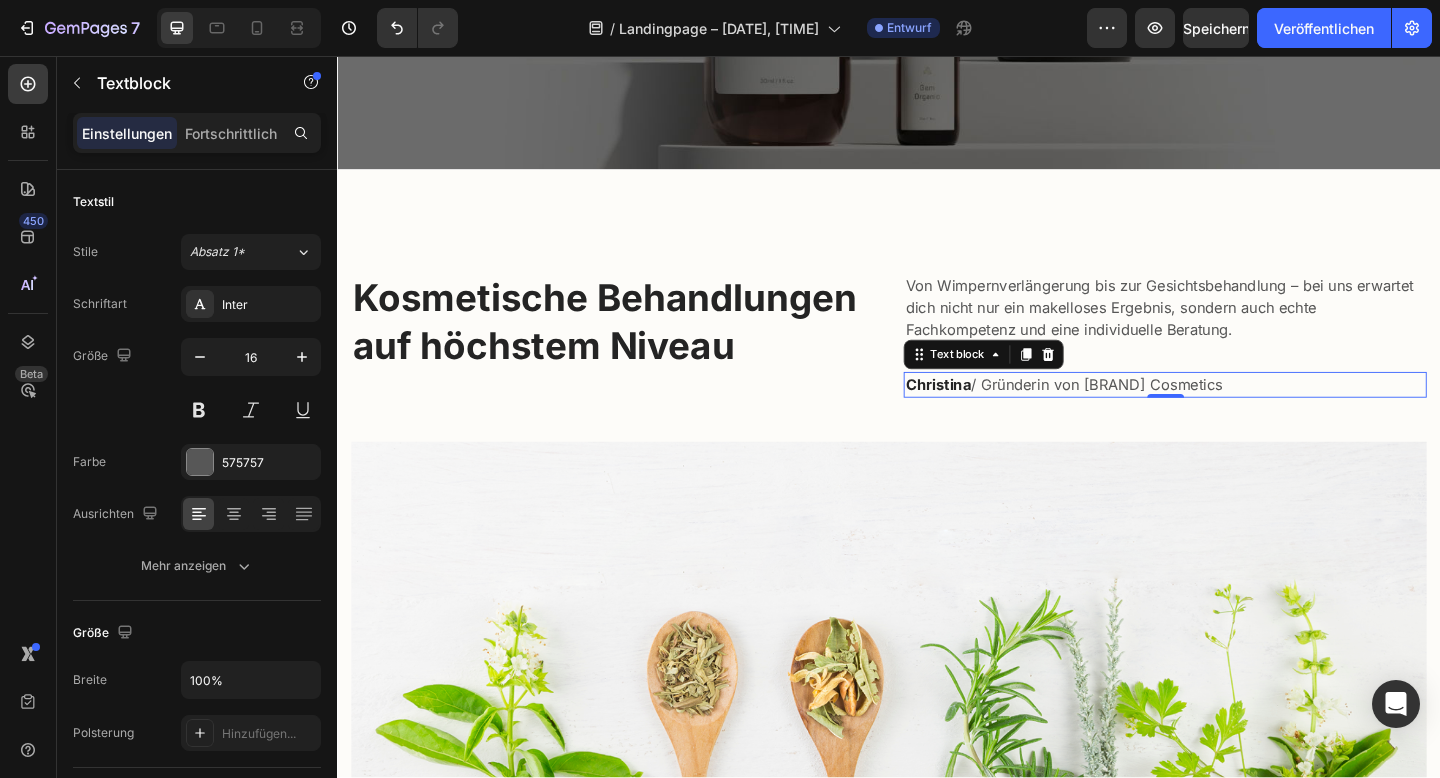click 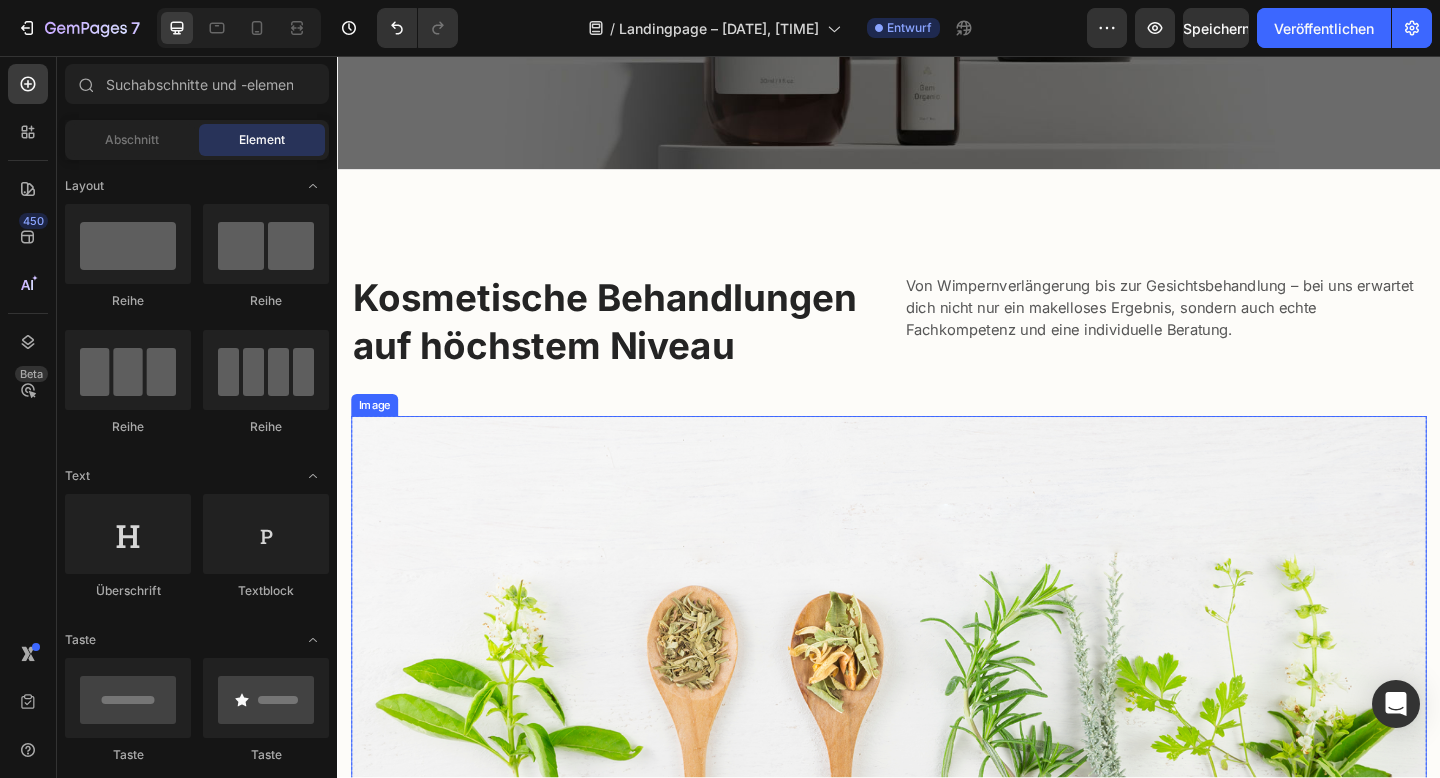 drag, startPoint x: 1061, startPoint y: 461, endPoint x: 1059, endPoint y: 447, distance: 14.142136 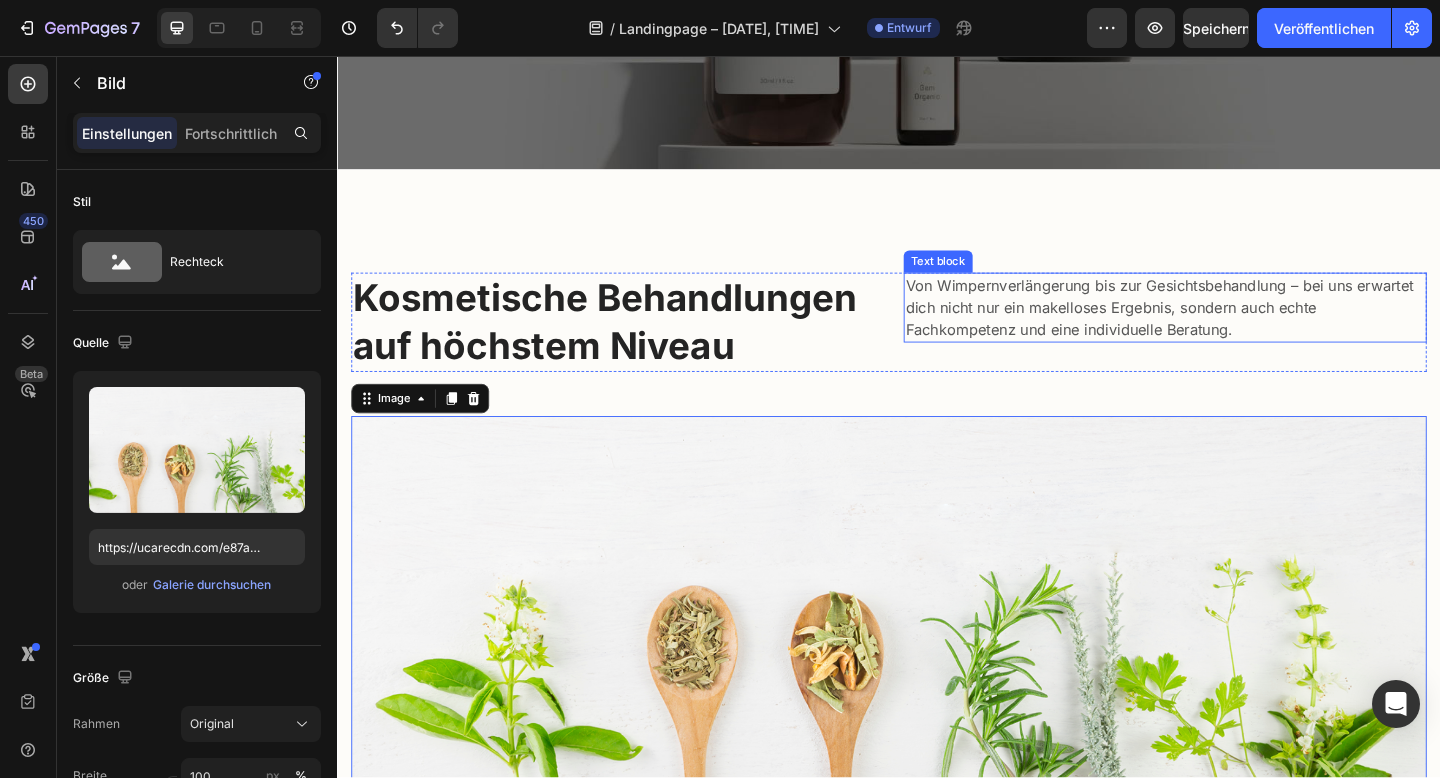 click on "Von Wimpernverlängerung bis zur Gesichtsbehandlung – bei uns erwartet dich nicht nur ein makelloses Ergebnis, sondern auch echte Fachkompetenz und eine individuelle Beratung." at bounding box center [1237, 330] 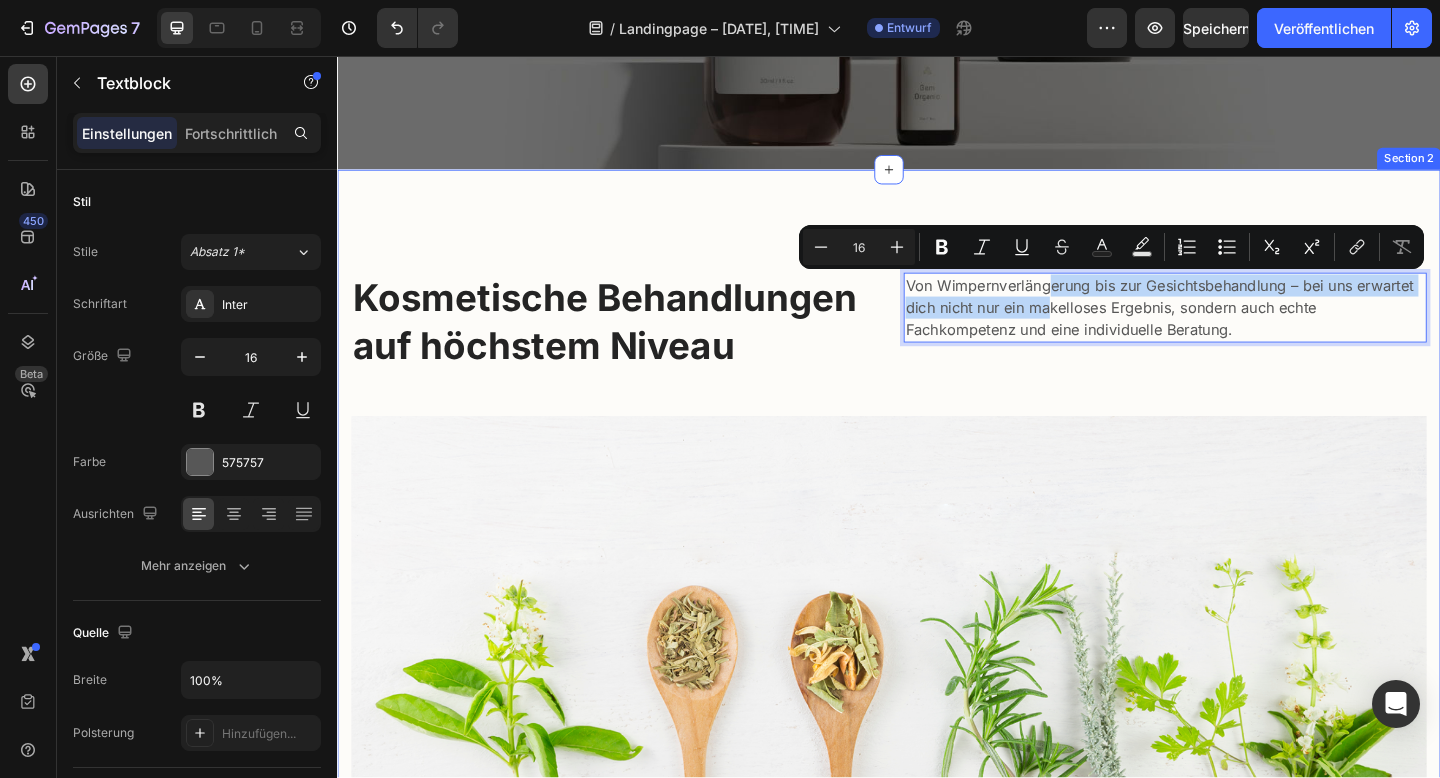 click on "Kosmetische Behandlungen auf höchstem Niveau Heading Von Wimpernverlängerung bis zur Gesichtsbehandlung – bei uns erwartet dich nicht nur ein makelloses Ergebnis, sondern auch echte Fachkompetenz und eine individuelle Beratung. Text block   32 Row Image Row" at bounding box center [937, 580] 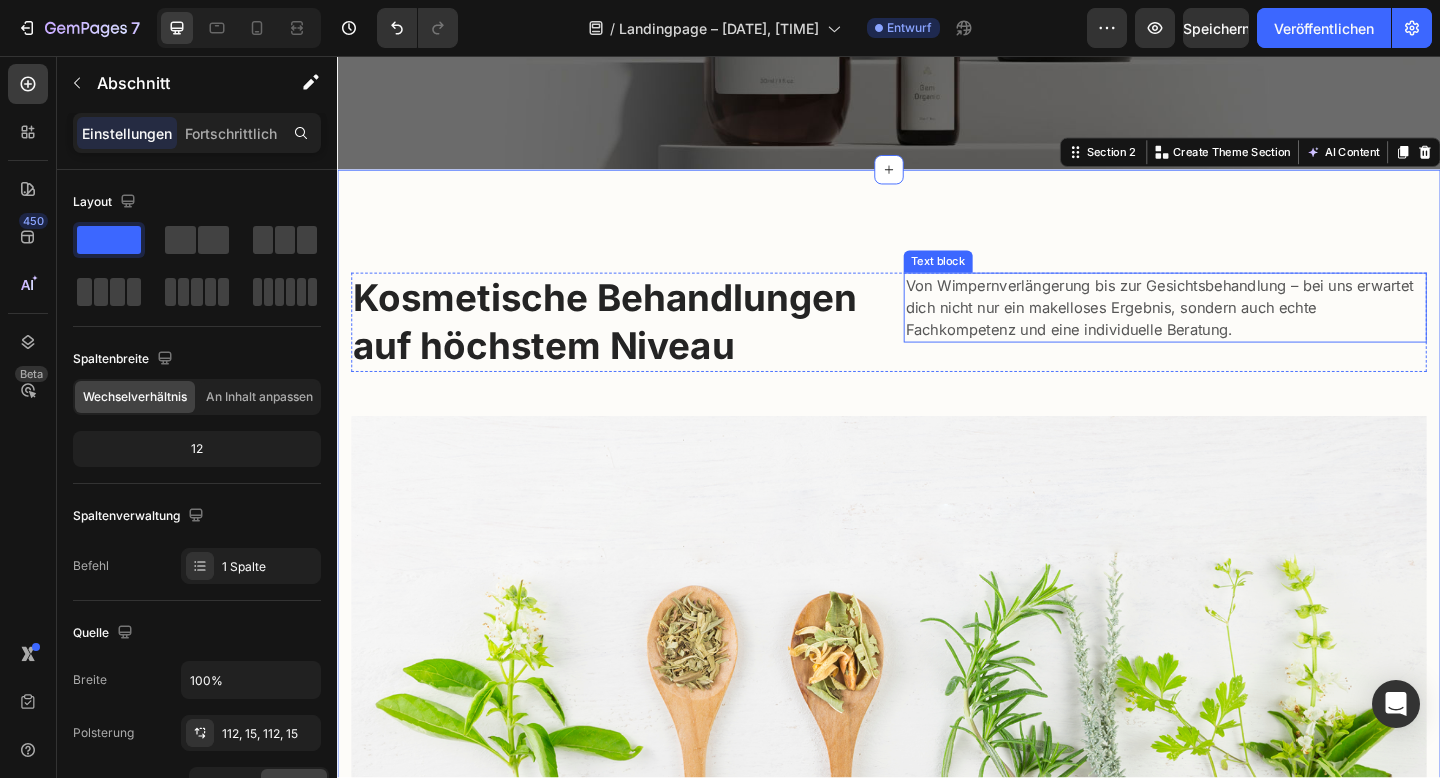 click on "Von Wimpernverlängerung bis zur Gesichtsbehandlung – bei uns erwartet dich nicht nur ein makelloses Ergebnis, sondern auch echte Fachkompetenz und eine individuelle Beratung." at bounding box center (1237, 330) 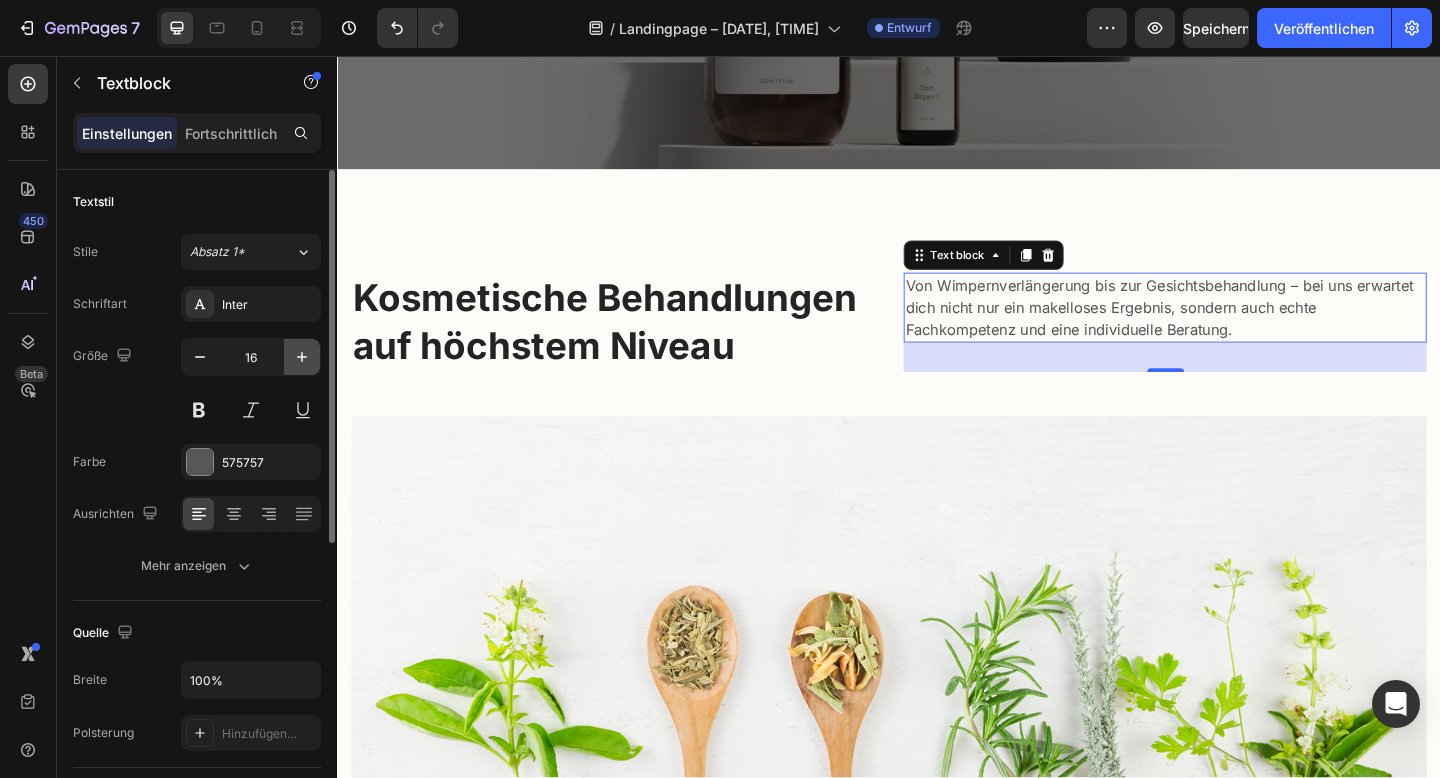click 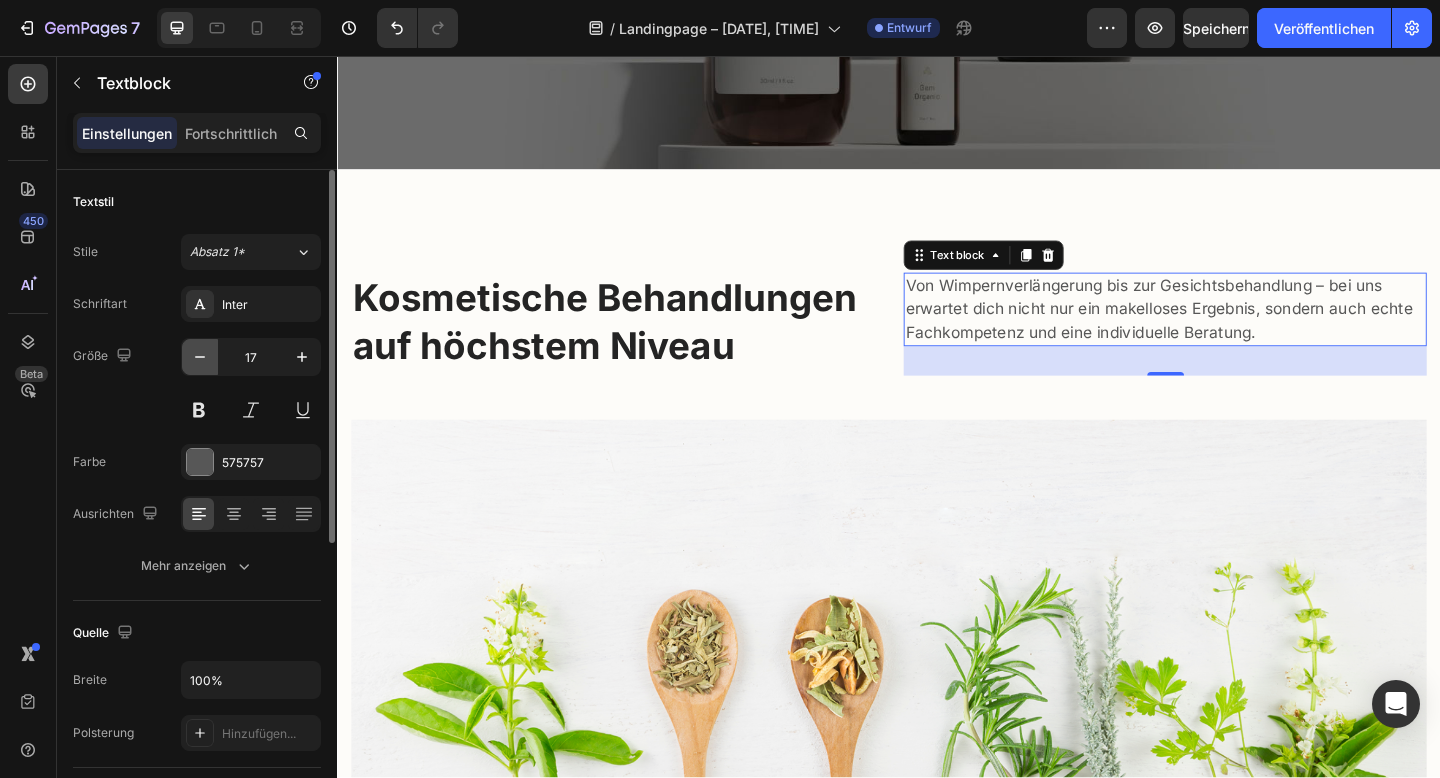 click 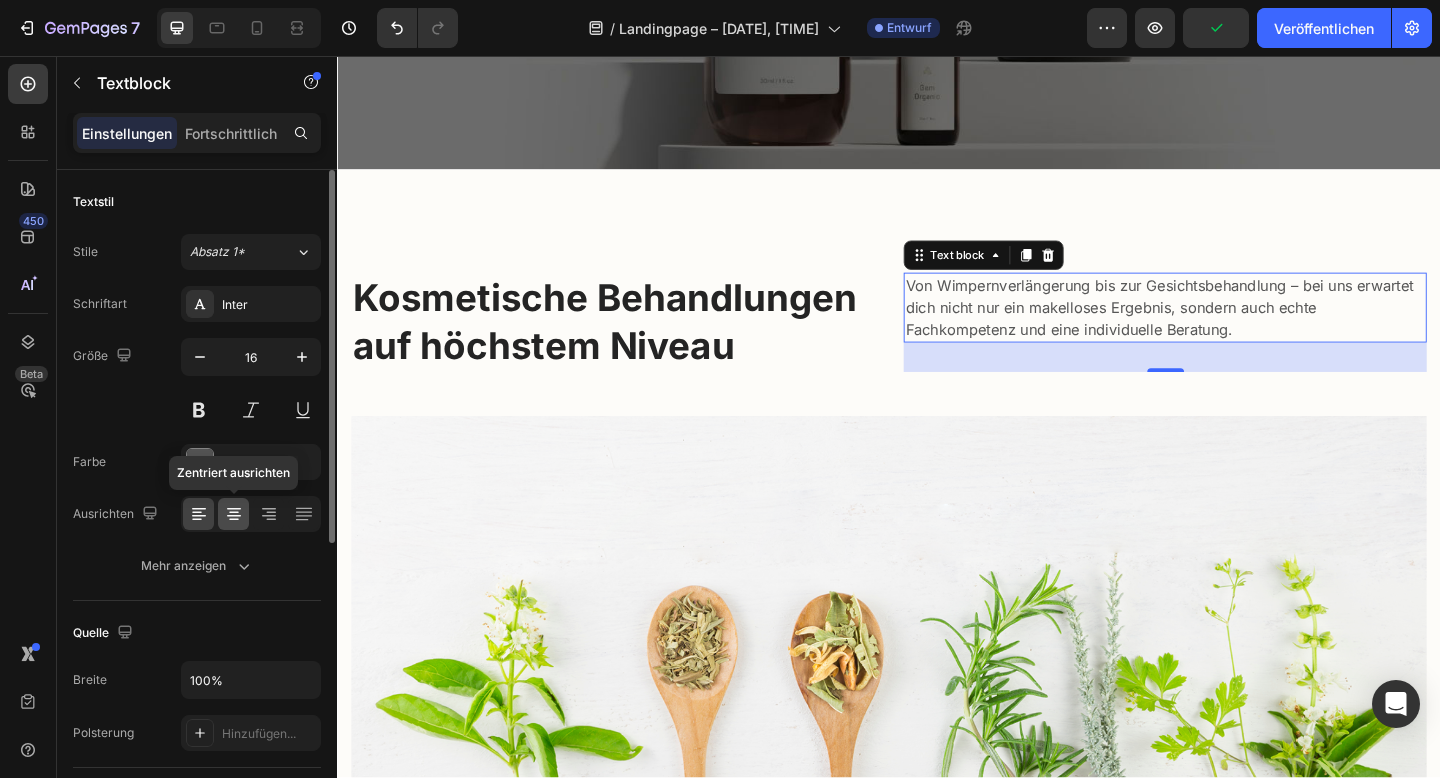 click 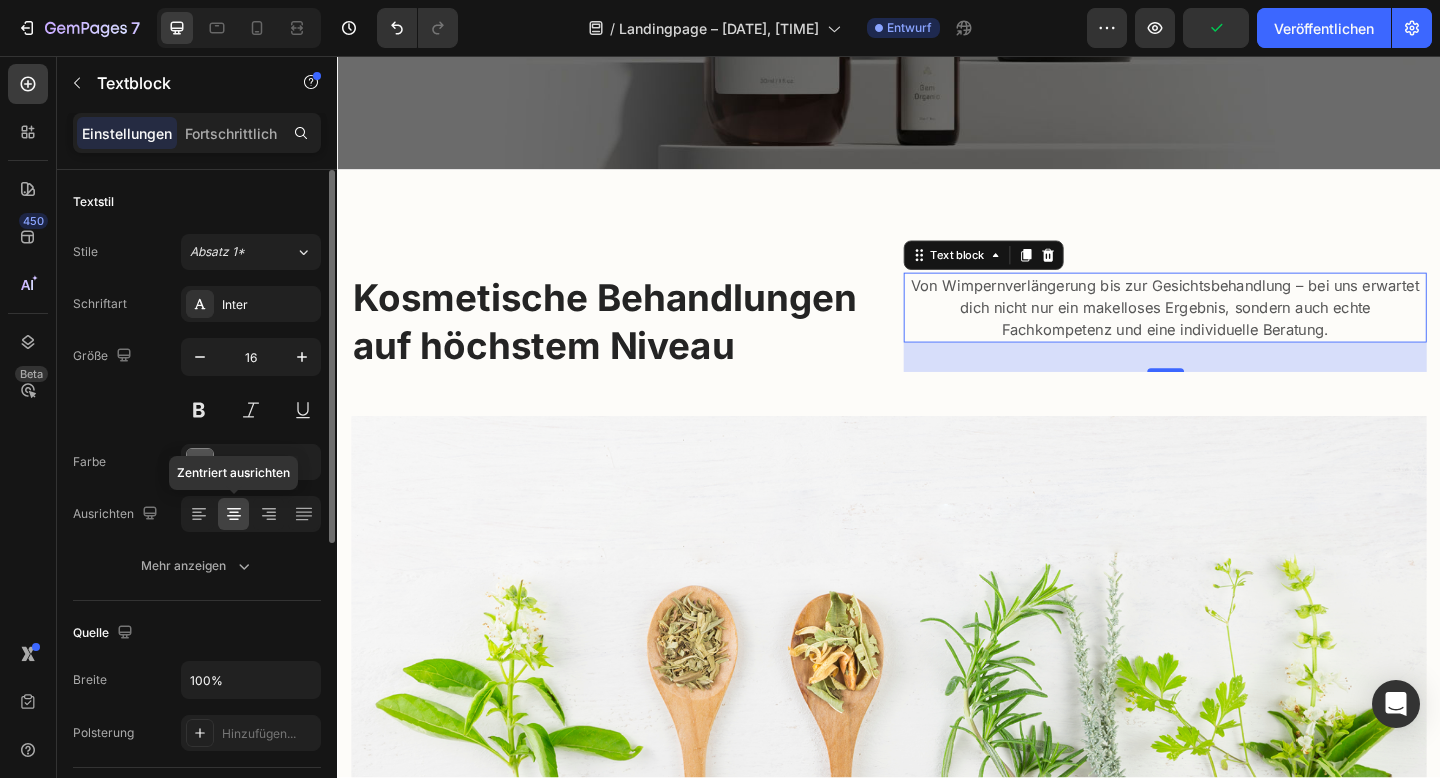 click 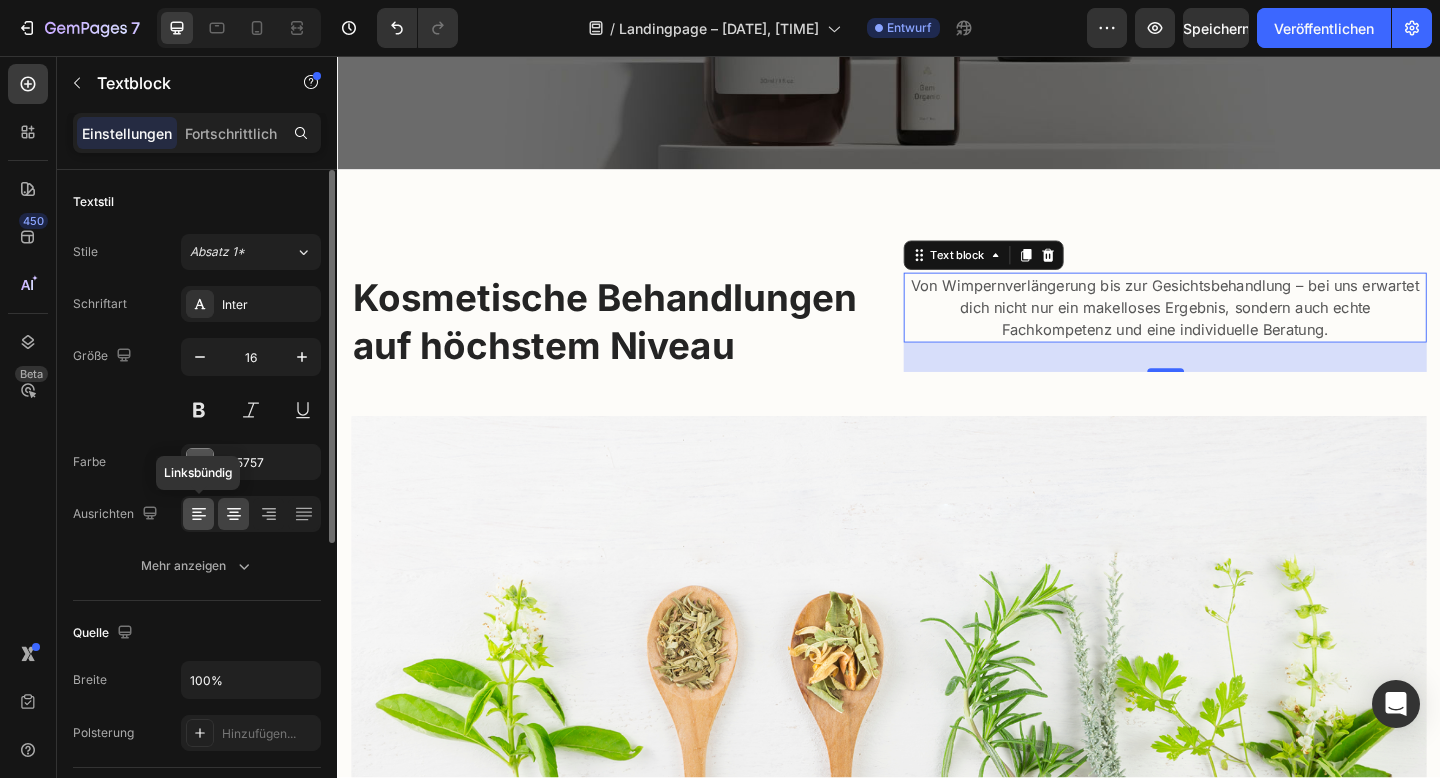 click 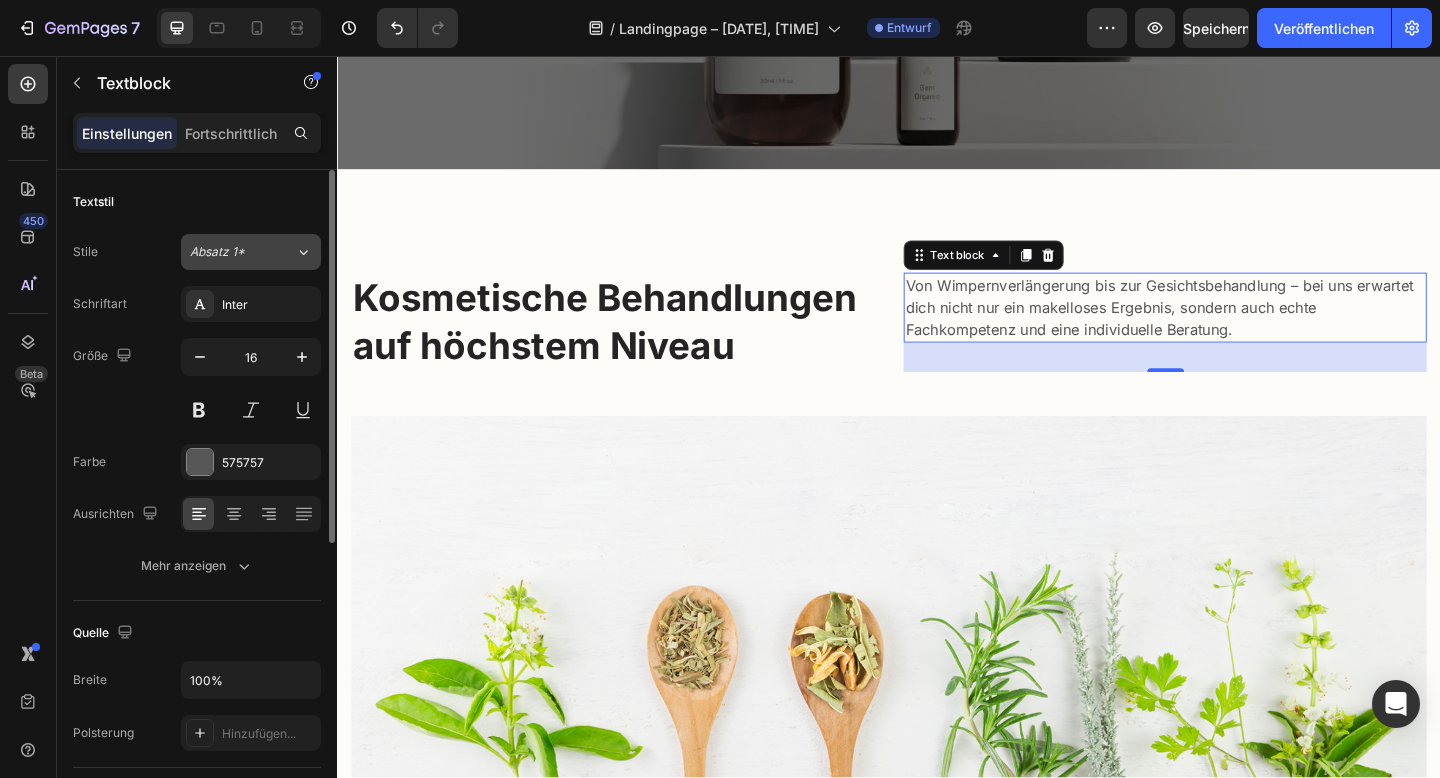 click on "Absatz 1*" 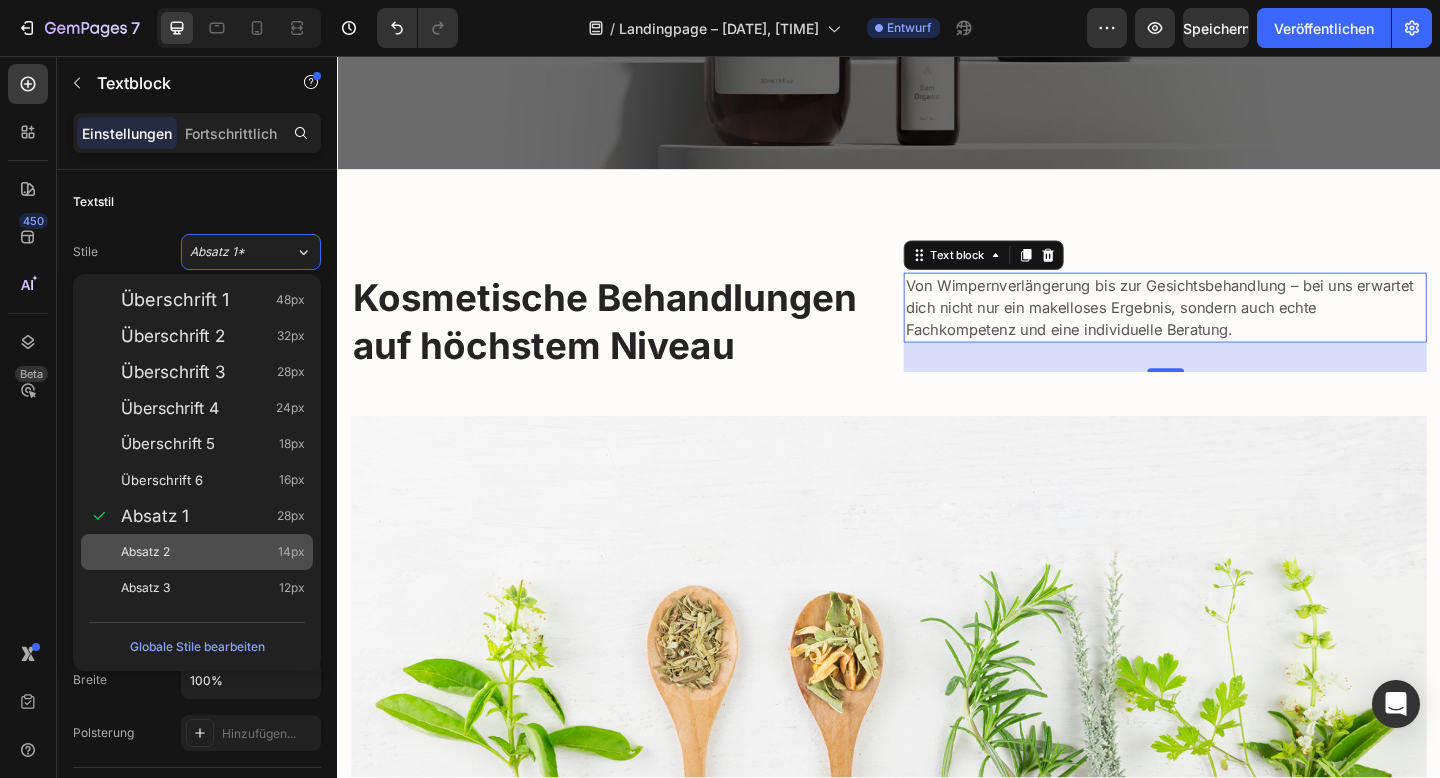 click on "Absatz 2 14px" at bounding box center [213, 552] 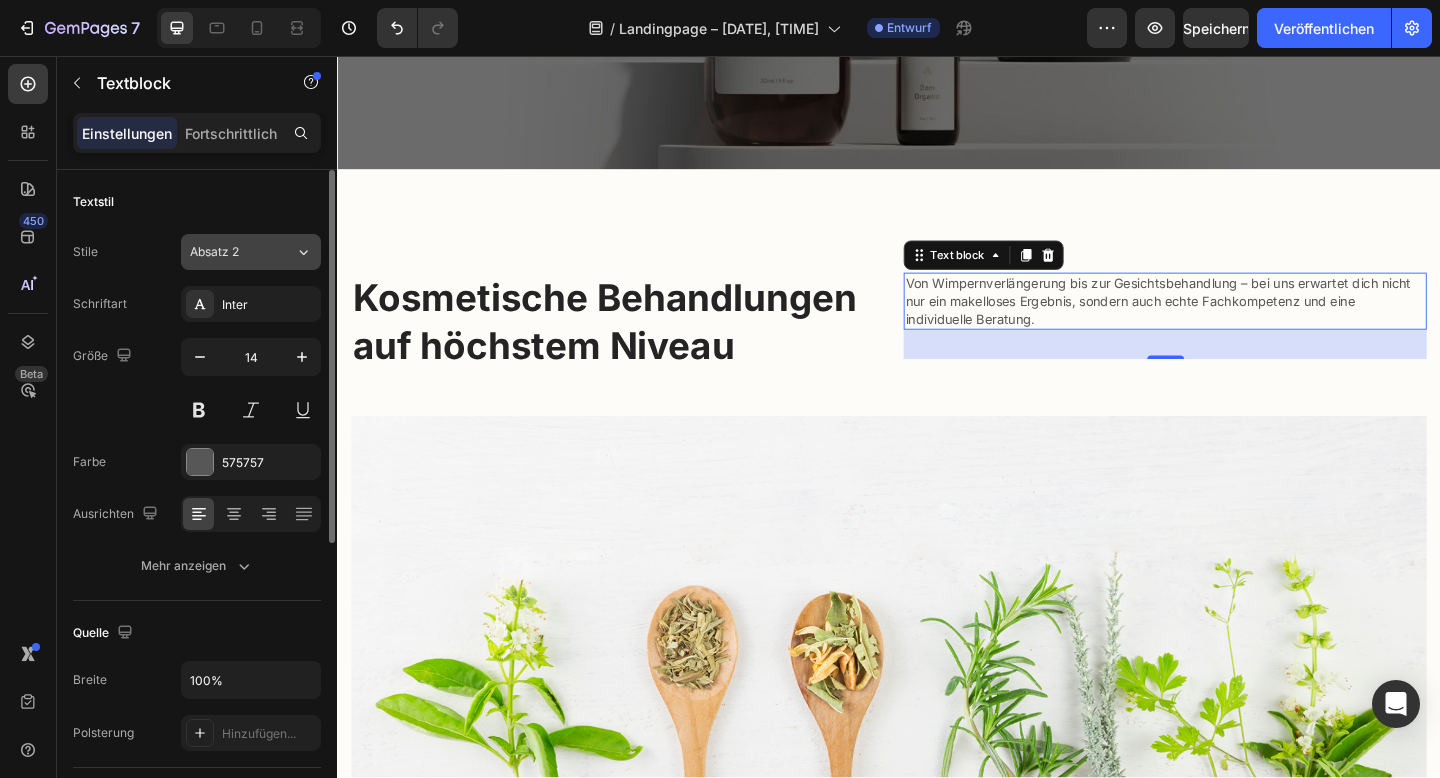 click on "Absatz 2" at bounding box center (230, 252) 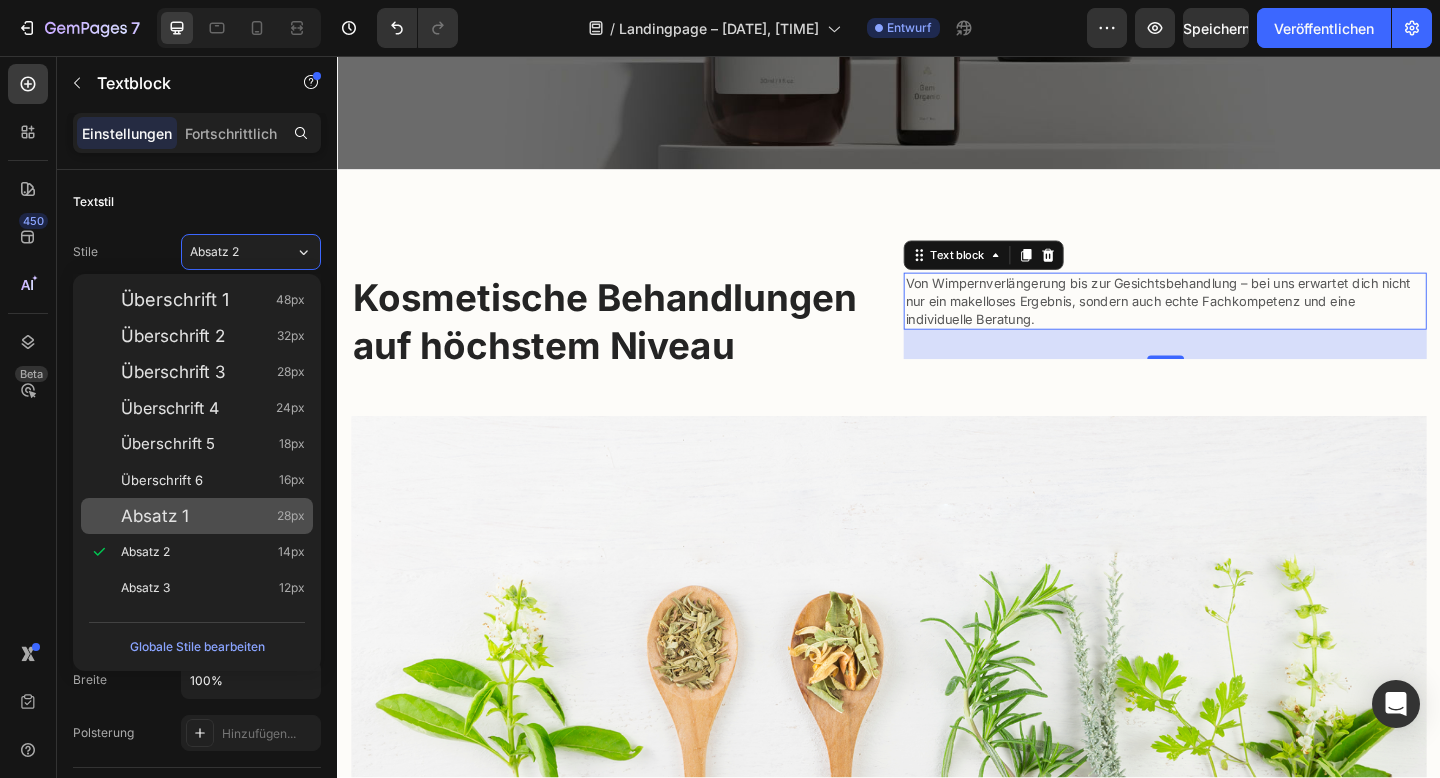 click on "Absatz 1" at bounding box center [155, 516] 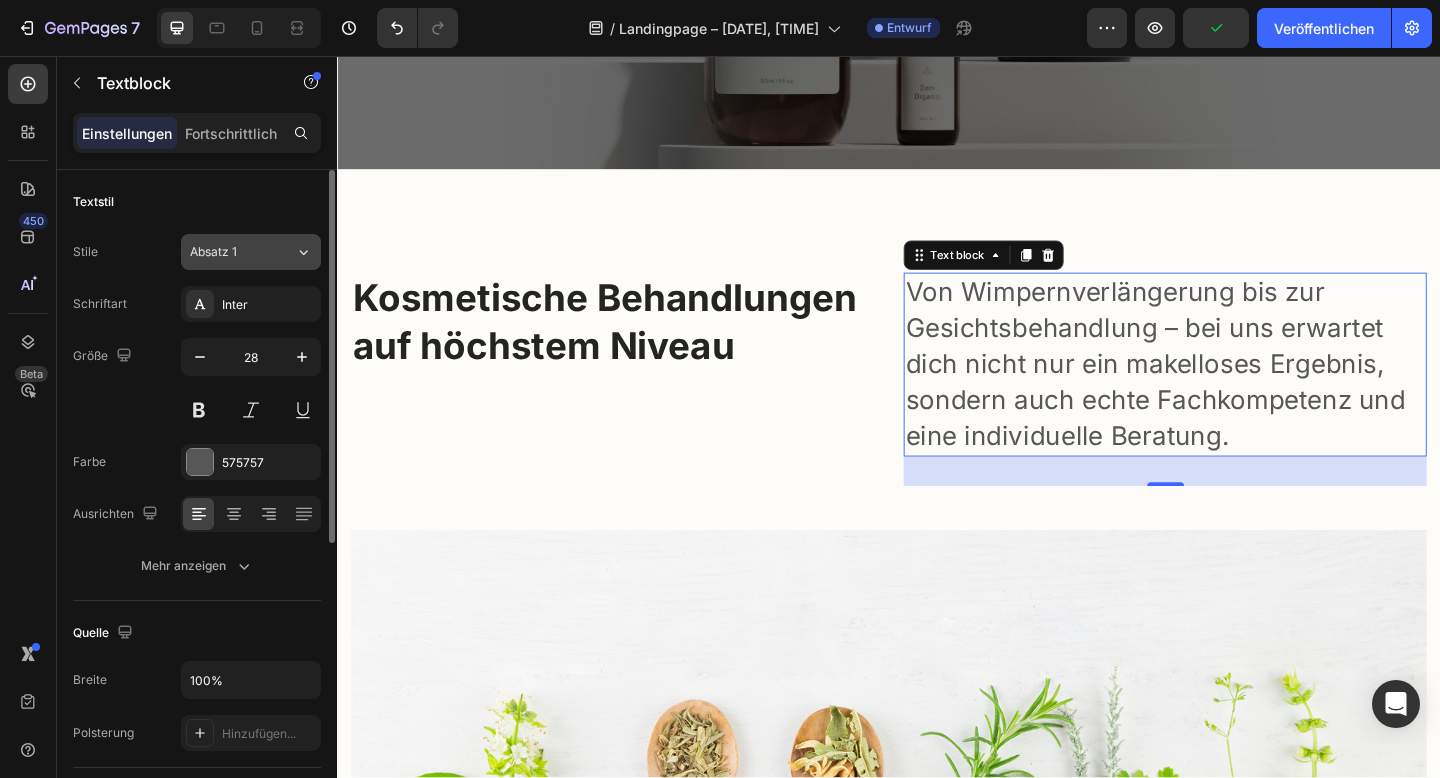 click on "Absatz 1" 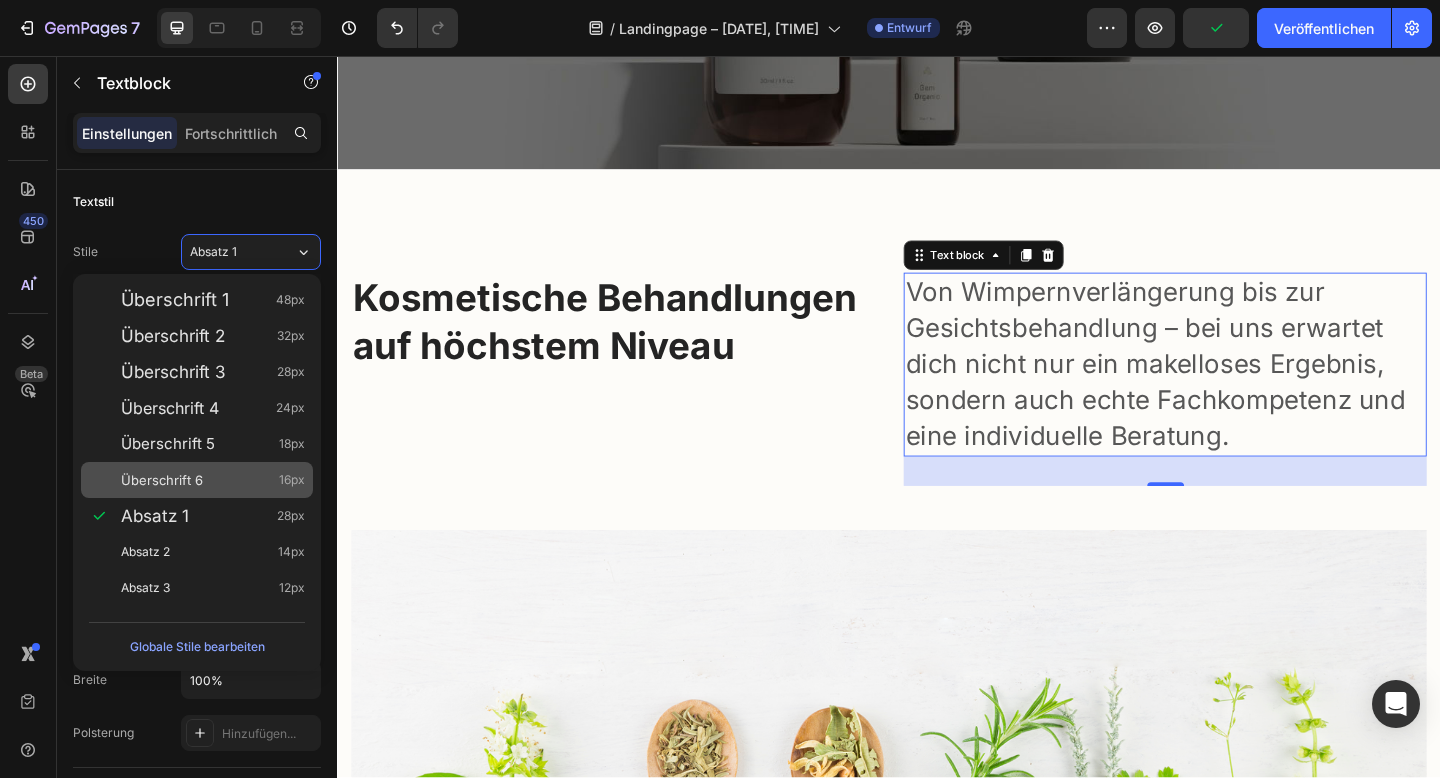 click on "Überschrift 6 16px" at bounding box center [197, 480] 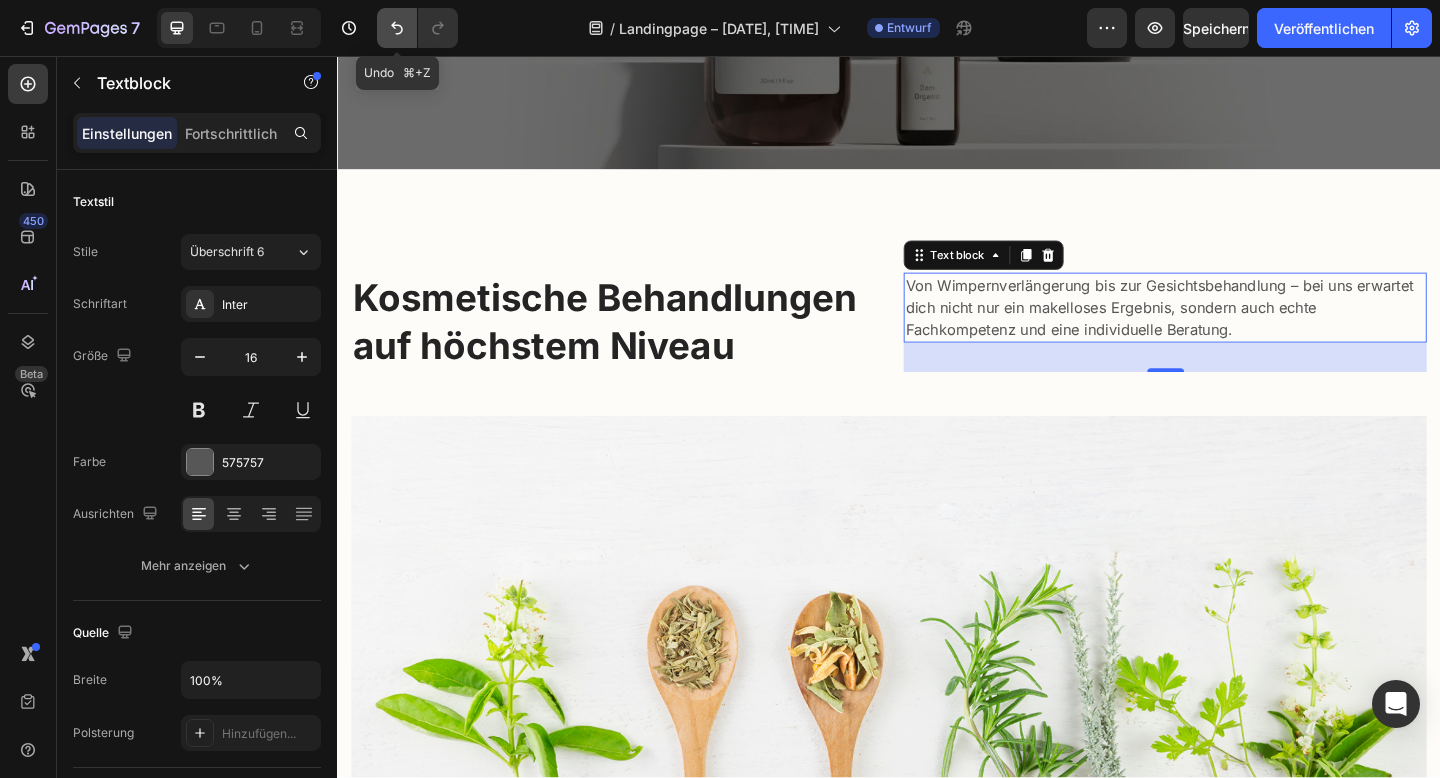 click 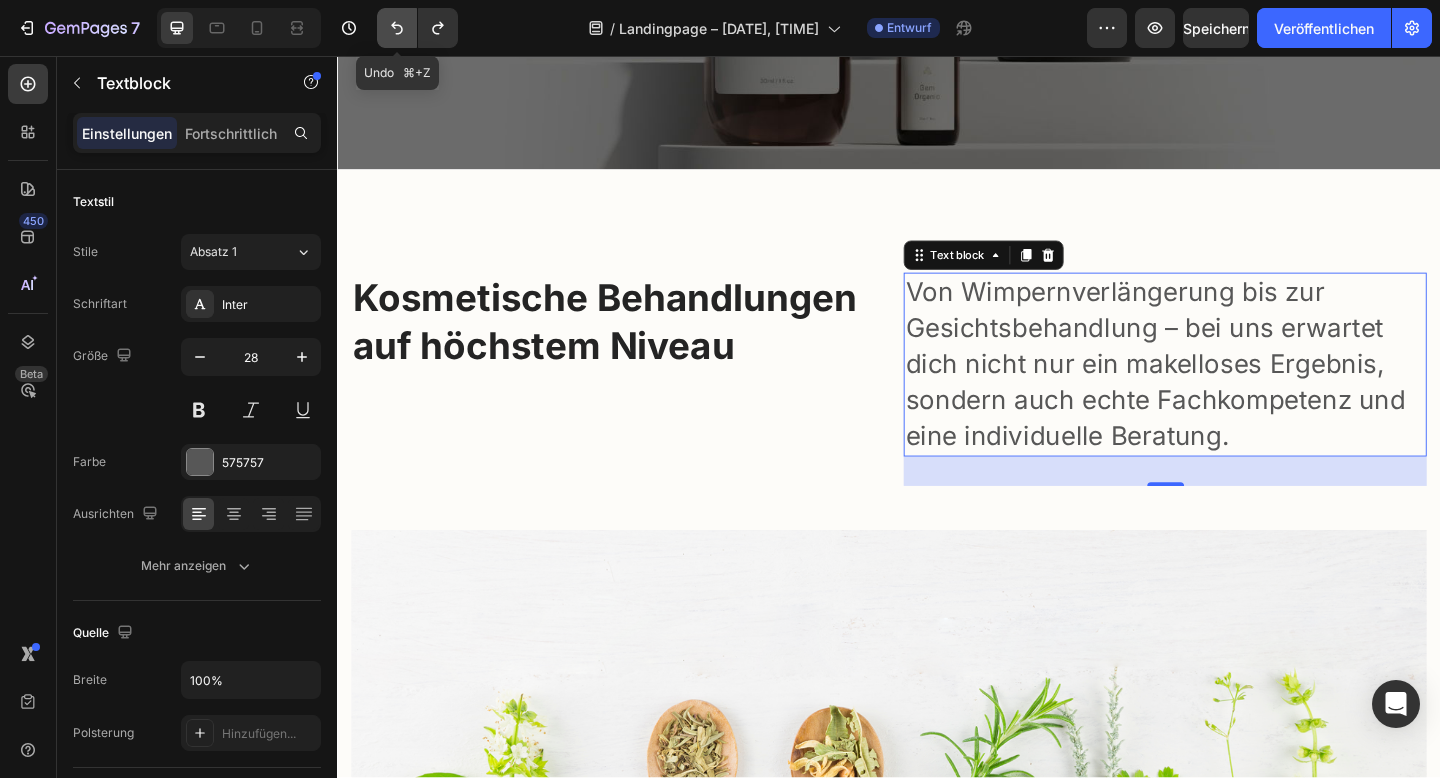 click 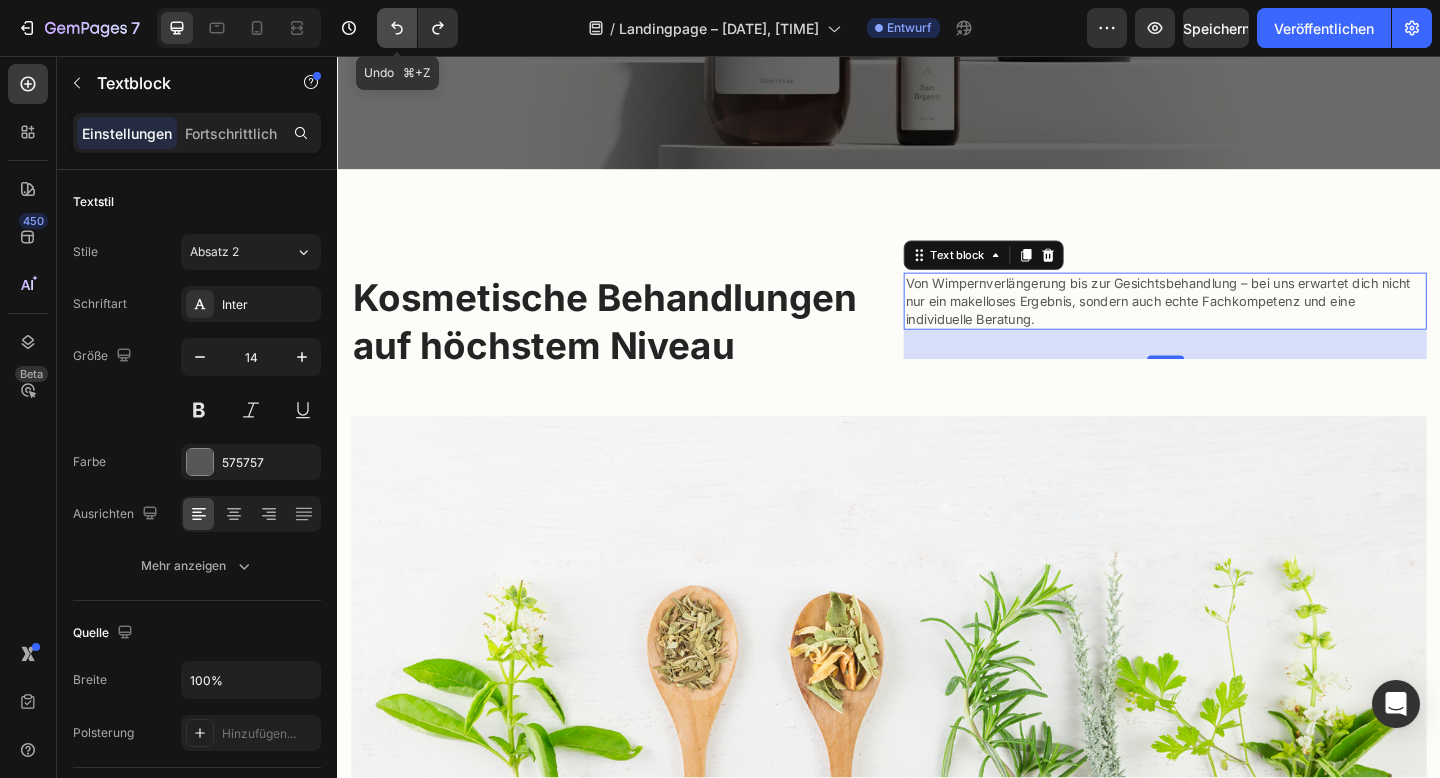 click 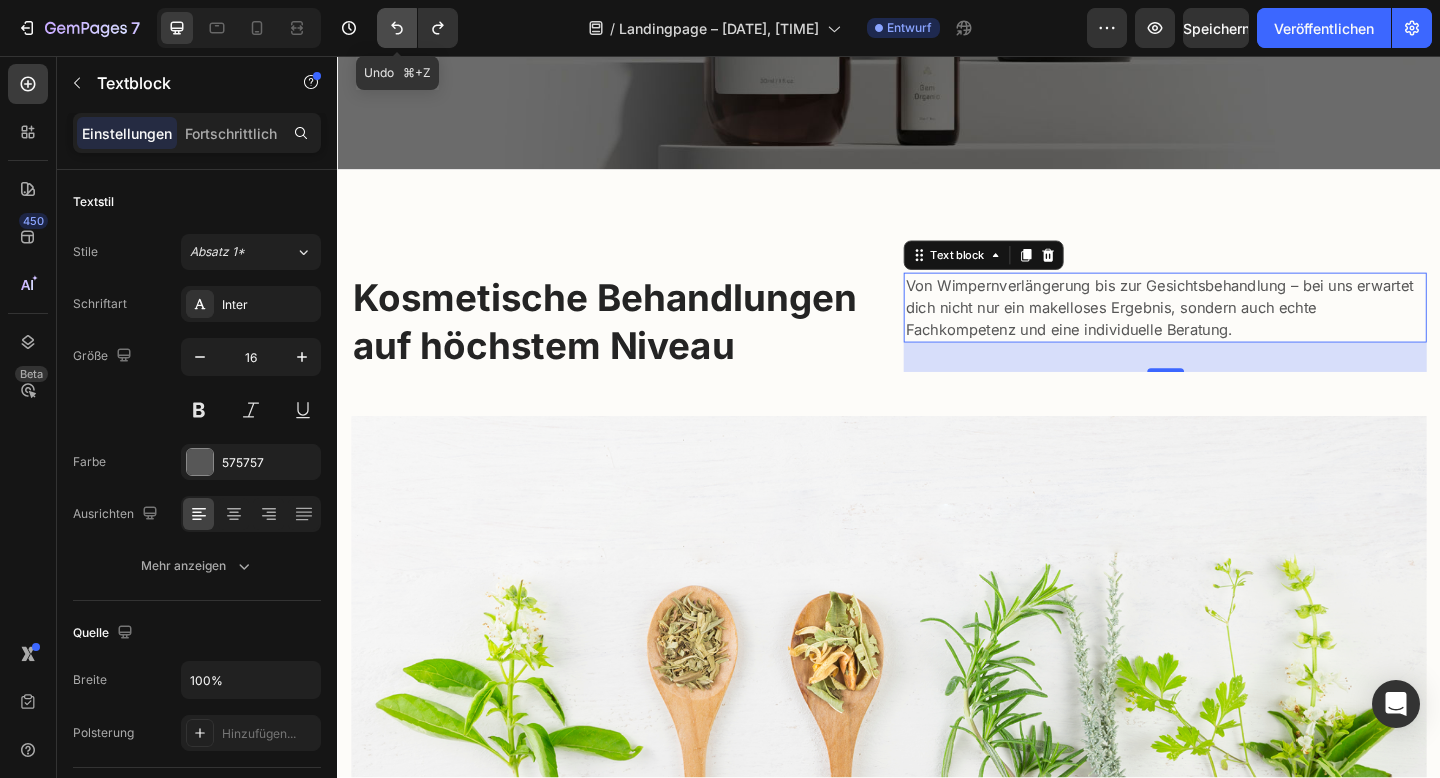 click 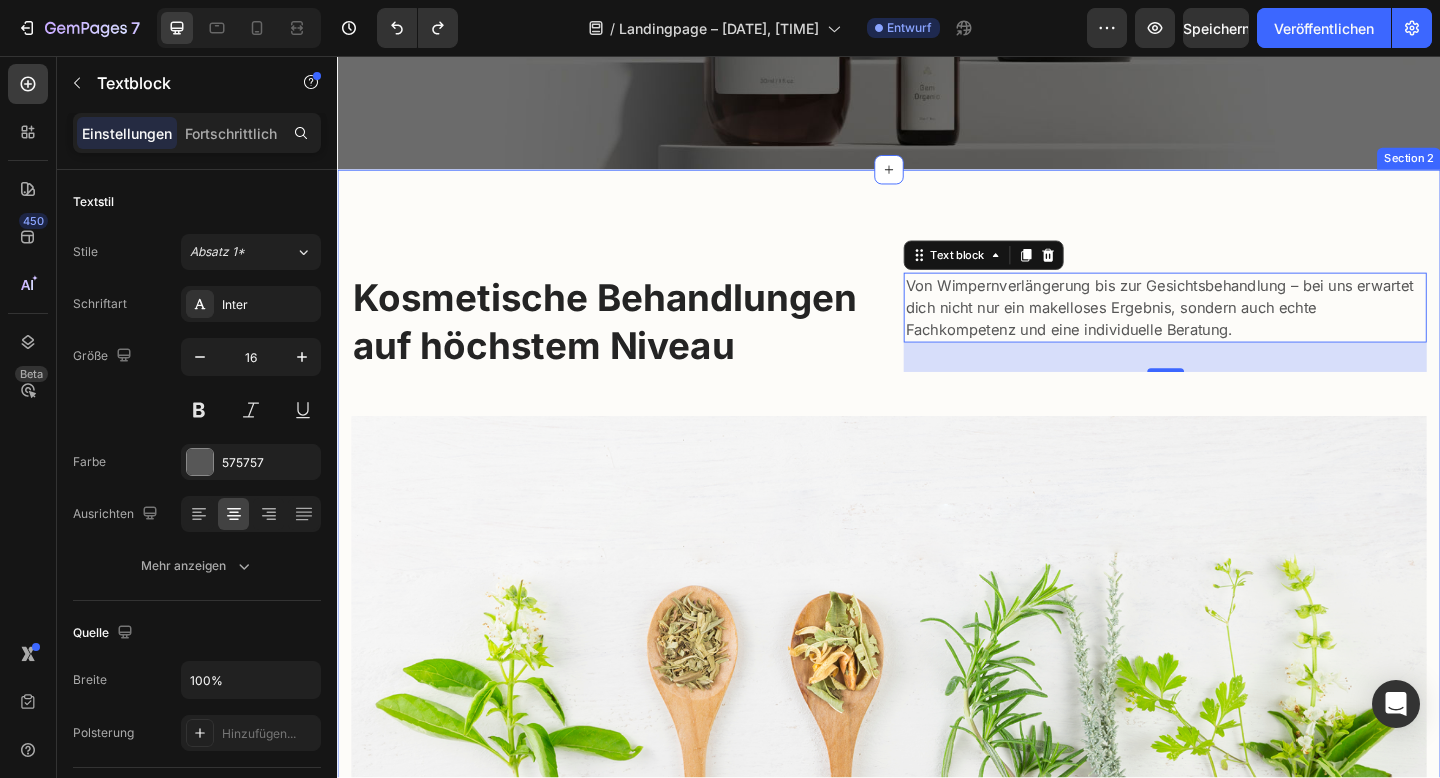 click on "Kosmetische Behandlungen auf höchstem Niveau Heading Von Wimpernverlängerung bis zur Gesichtsbehandlung – bei uns erwartet dich nicht nur ein makelloses Ergebnis, sondern auch echte Fachkompetenz und eine individuelle Beratung. Text block   32 Row Image Row" at bounding box center (937, 580) 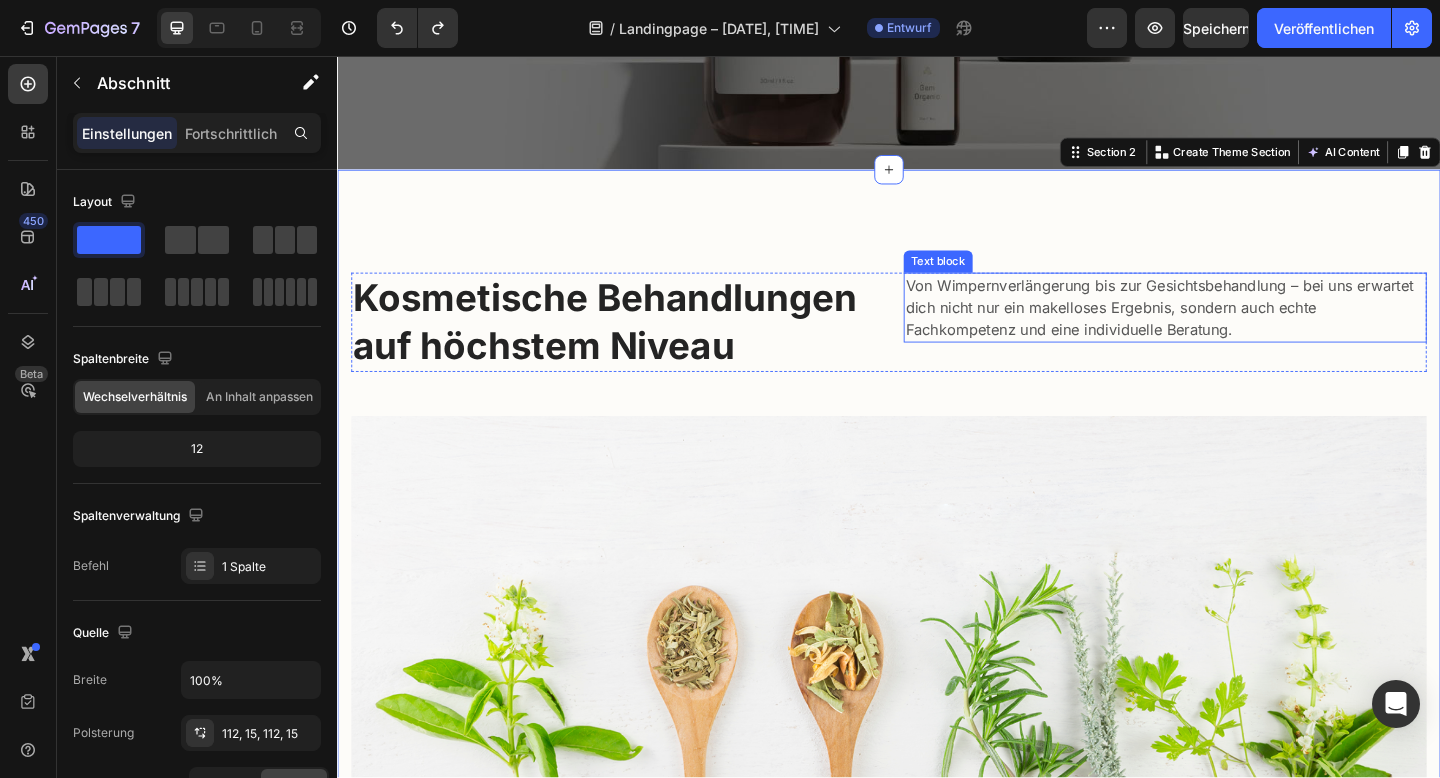 click on "Von Wimpernverlängerung bis zur Gesichtsbehandlung – bei uns erwartet dich nicht nur ein makelloses Ergebnis, sondern auch echte Fachkompetenz und eine individuelle Beratung." at bounding box center [1237, 330] 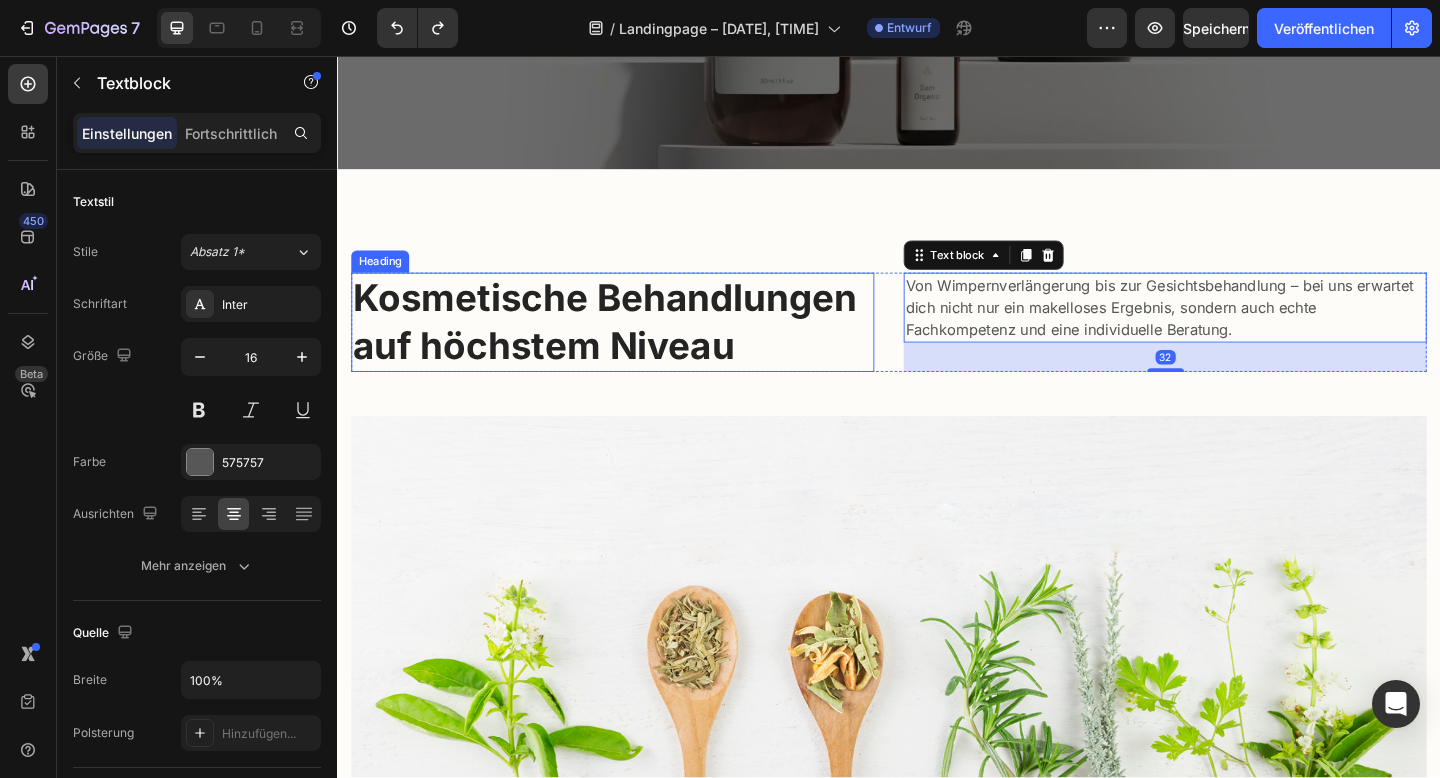 click on "Kosmetische Behandlungen auf höchstem Niveau" at bounding box center [636, 346] 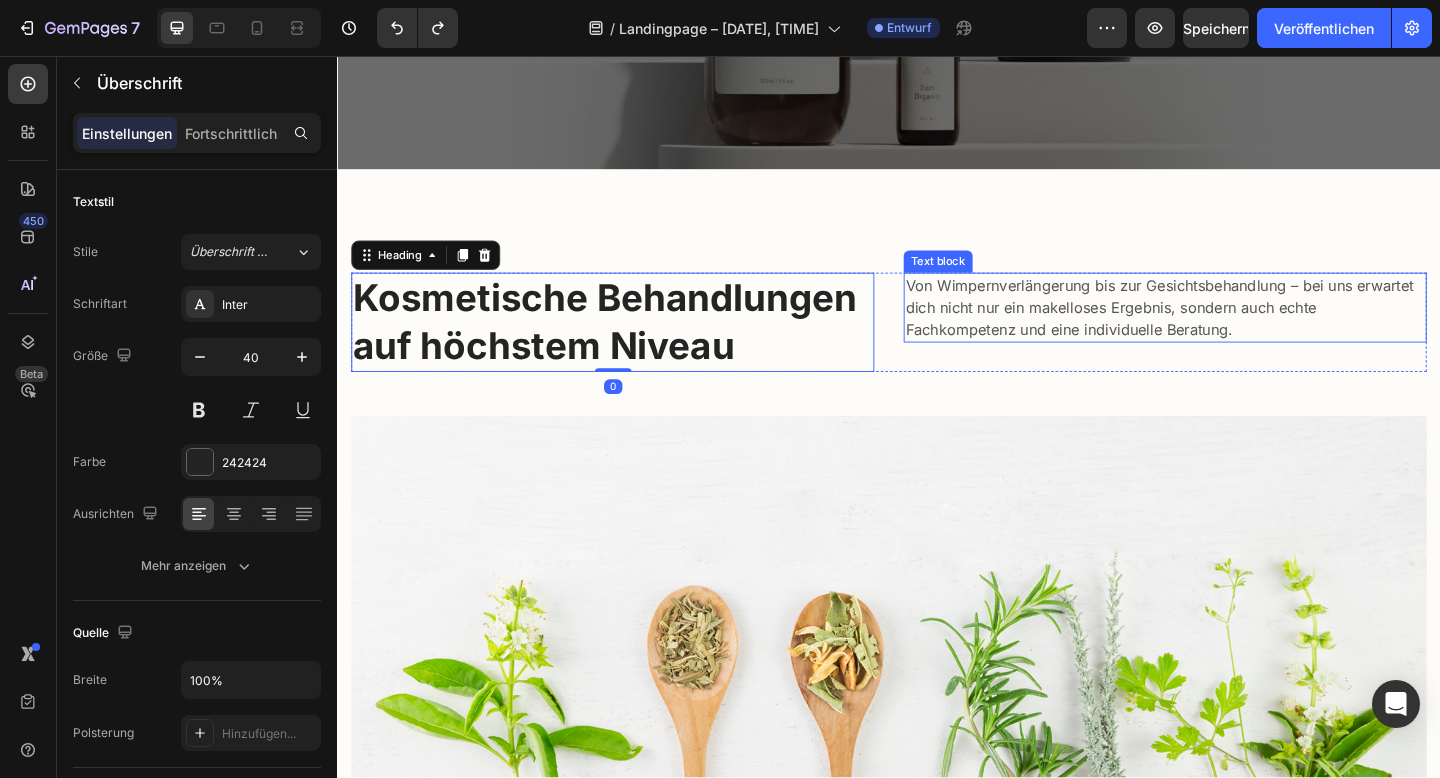 click on "Von Wimpernverlängerung bis zur Gesichtsbehandlung – bei uns erwartet dich nicht nur ein makelloses Ergebnis, sondern auch echte Fachkompetenz und eine individuelle Beratung." at bounding box center (1237, 330) 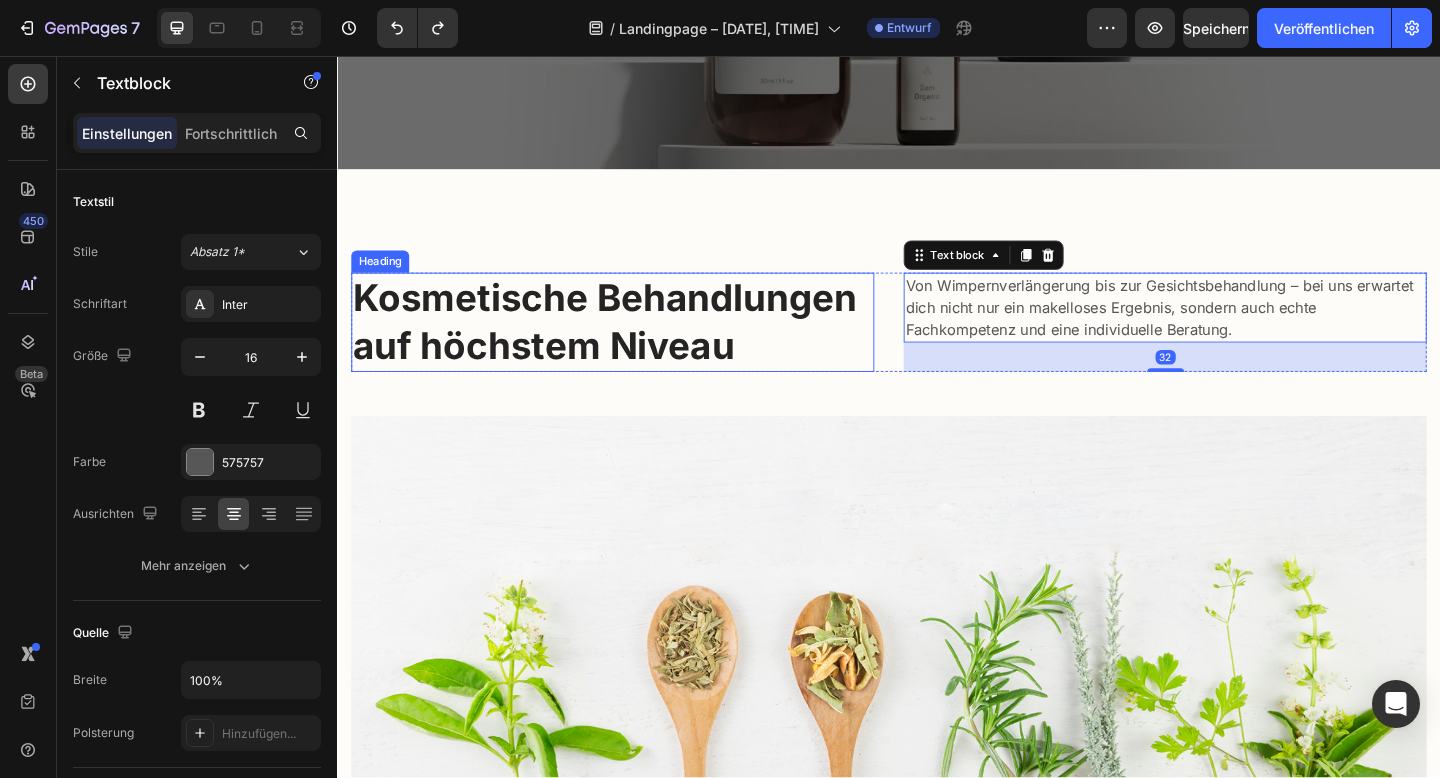 click on "Kosmetische Behandlungen auf höchstem Niveau" at bounding box center (636, 346) 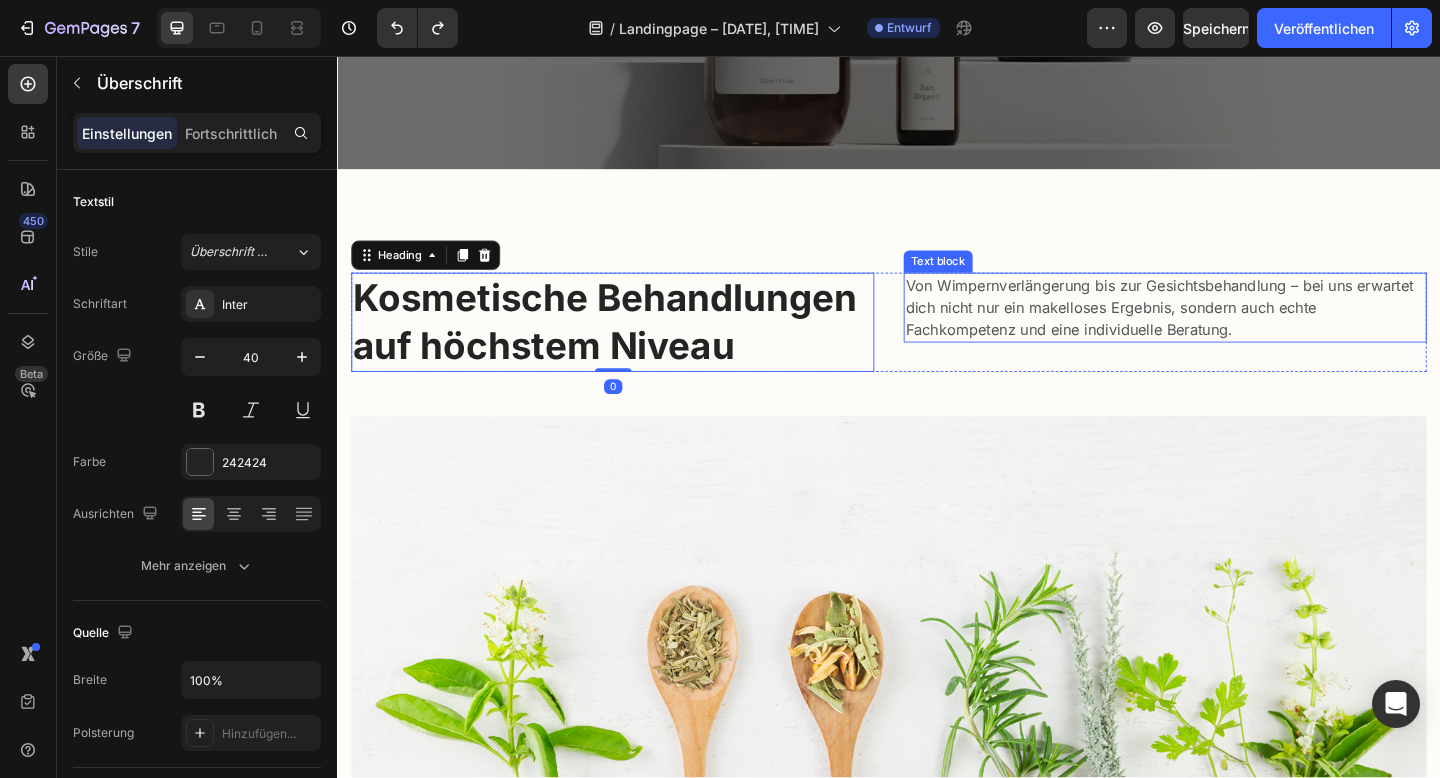 click on "Von Wimpernverlängerung bis zur Gesichtsbehandlung – bei uns erwartet dich nicht nur ein makelloses Ergebnis, sondern auch echte Fachkompetenz und eine individuelle Beratung." at bounding box center [1237, 330] 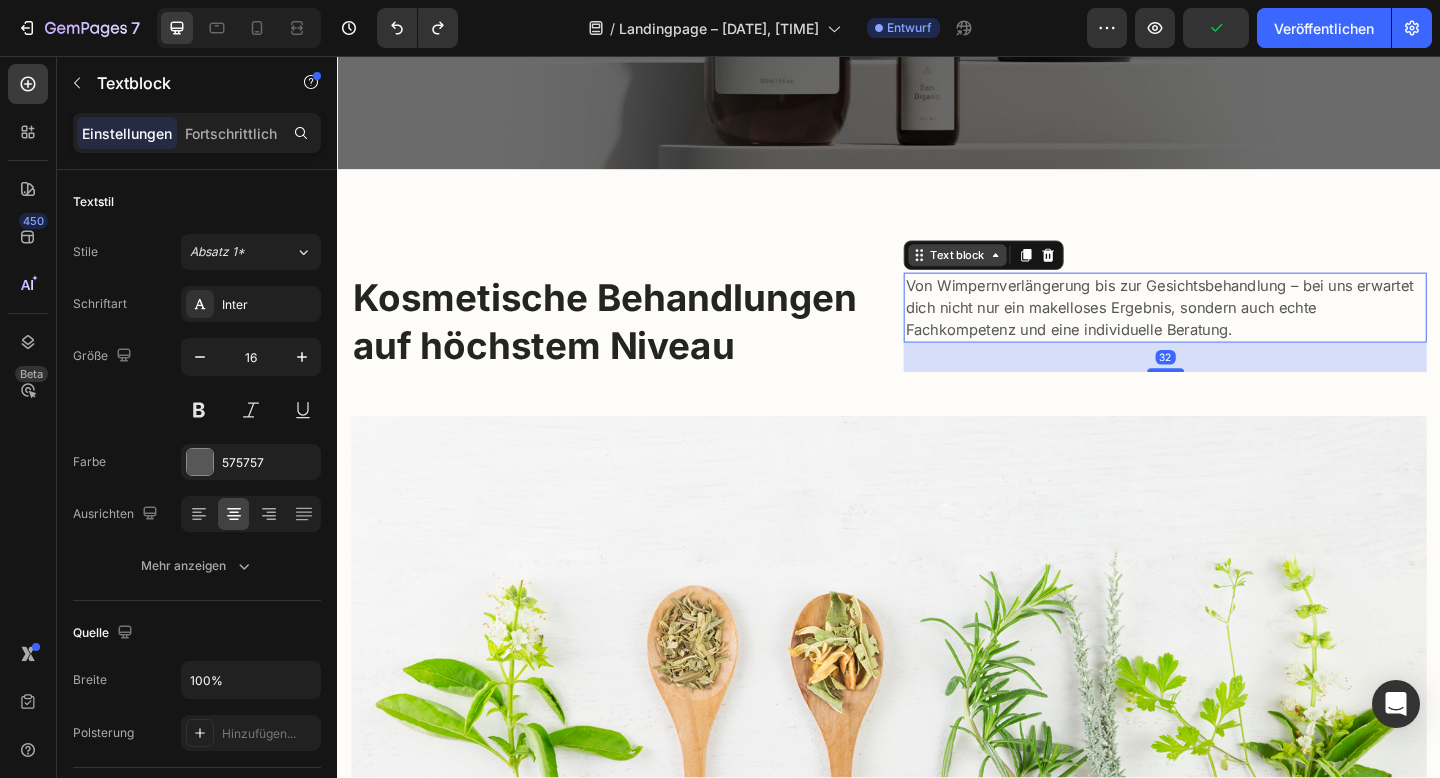 click on "Text block" at bounding box center (1011, 273) 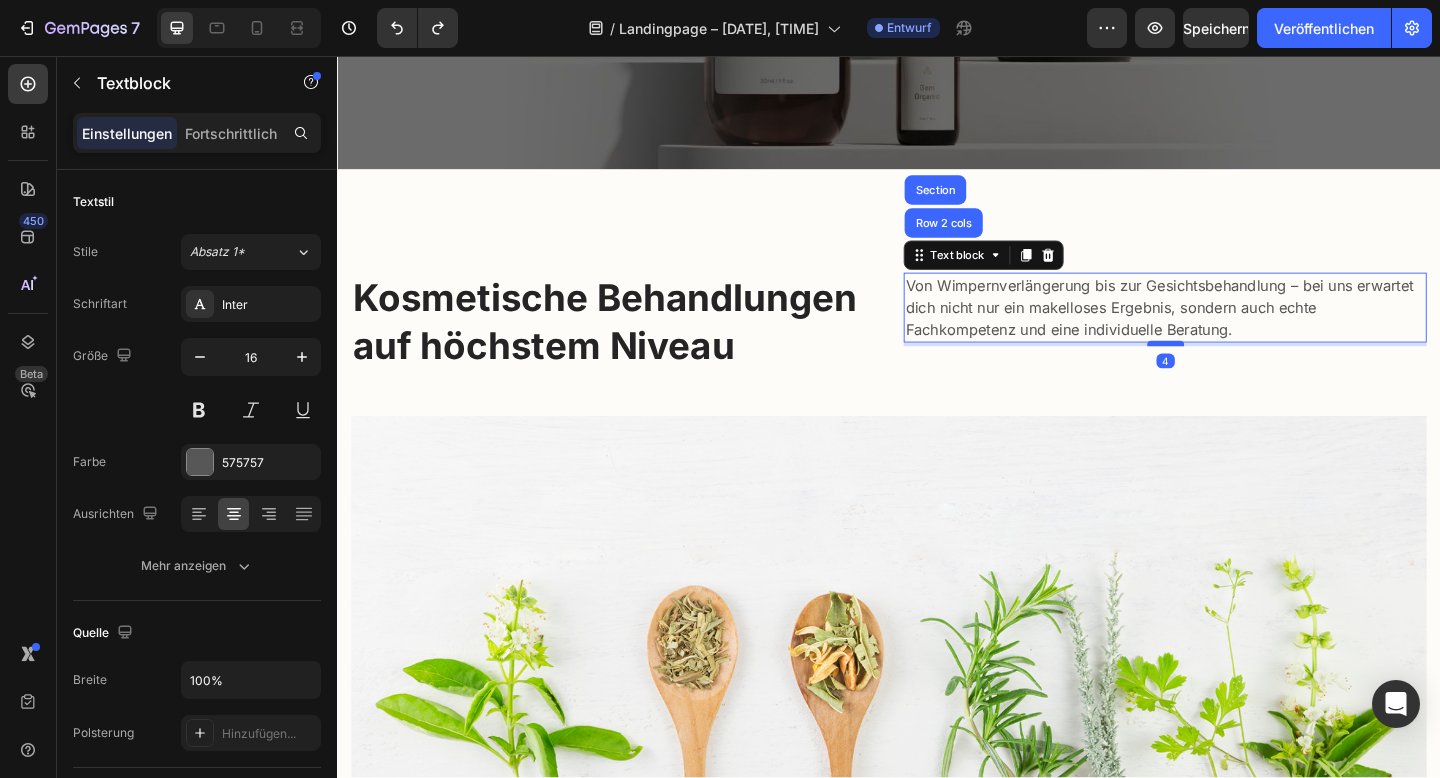 drag, startPoint x: 1214, startPoint y: 398, endPoint x: 1225, endPoint y: 369, distance: 31.016125 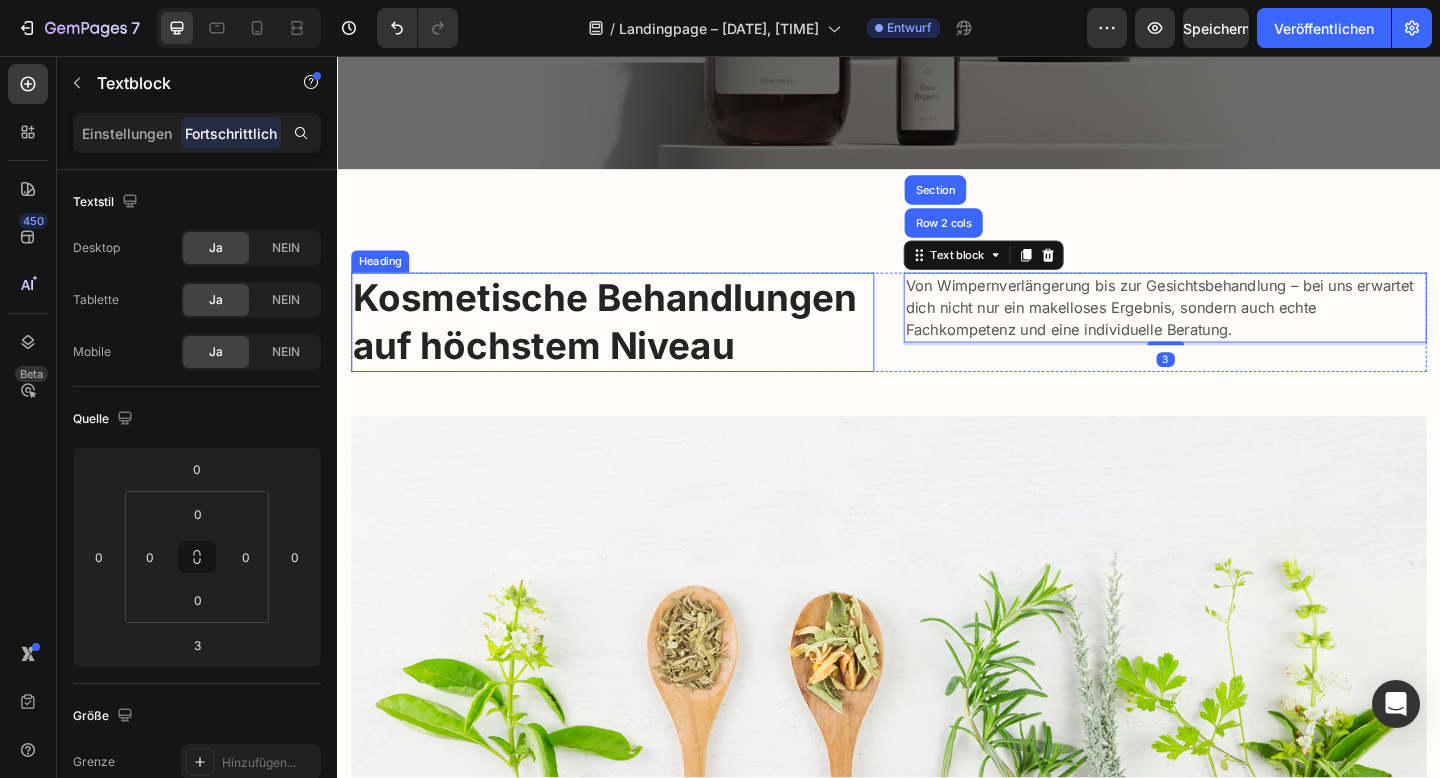 click on "Kosmetische Behandlungen auf höchstem Niveau" at bounding box center [636, 346] 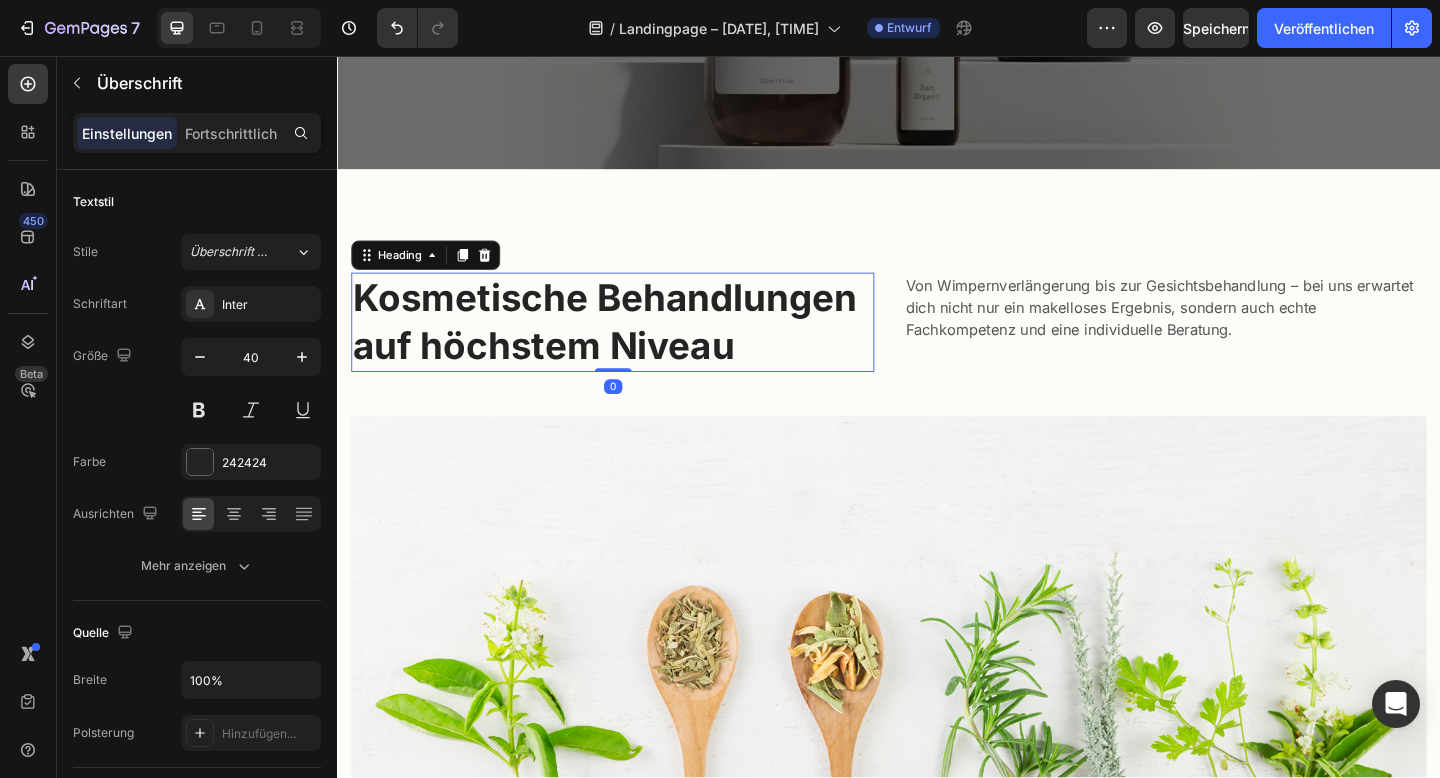 drag, startPoint x: 625, startPoint y: 398, endPoint x: 660, endPoint y: 383, distance: 38.078865 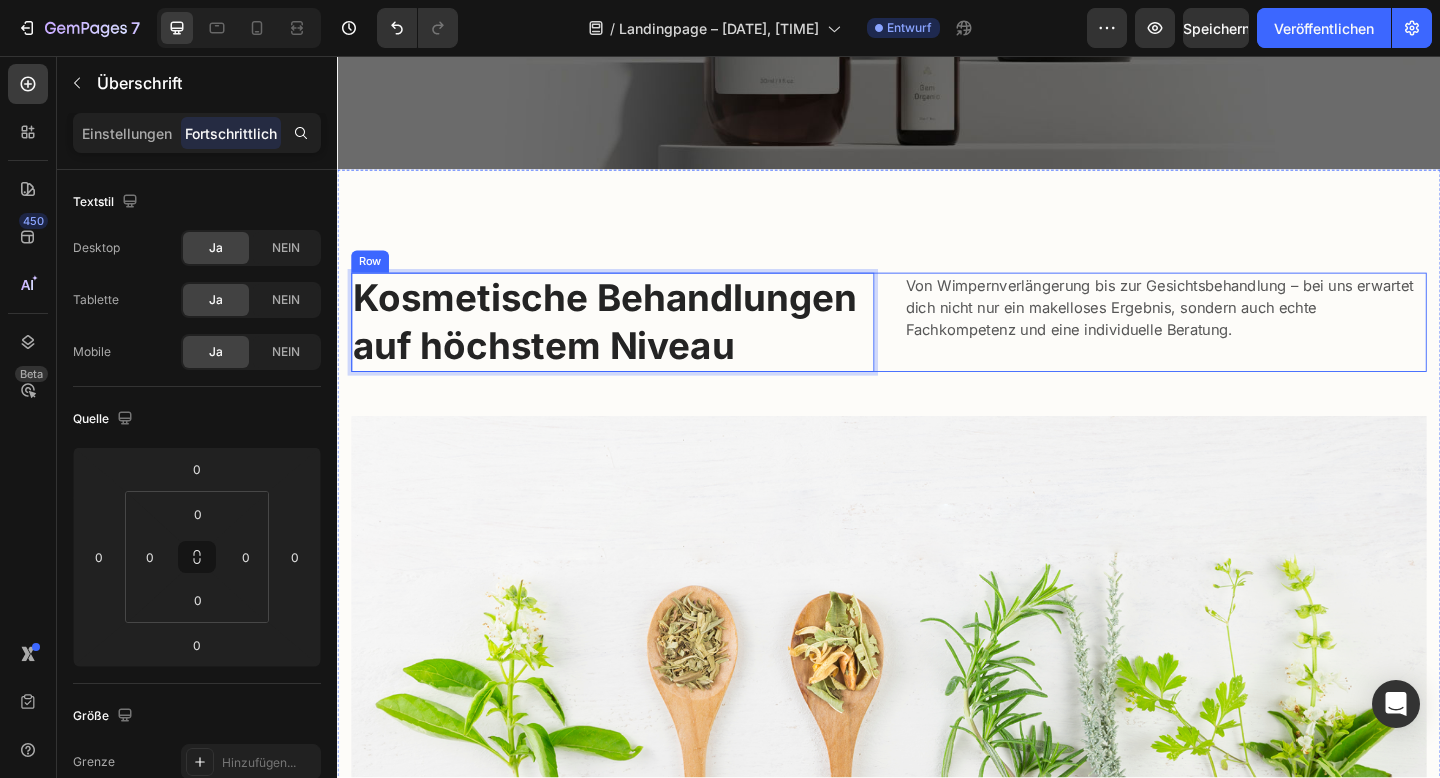 click on "Von Wimpernverlängerung bis zur Gesichtsbehandlung – bei uns erwartet dich nicht nur ein makelloses Ergebnis, sondern auch echte Fachkompetenz und eine individuelle Beratung. Text block" at bounding box center (1237, 346) 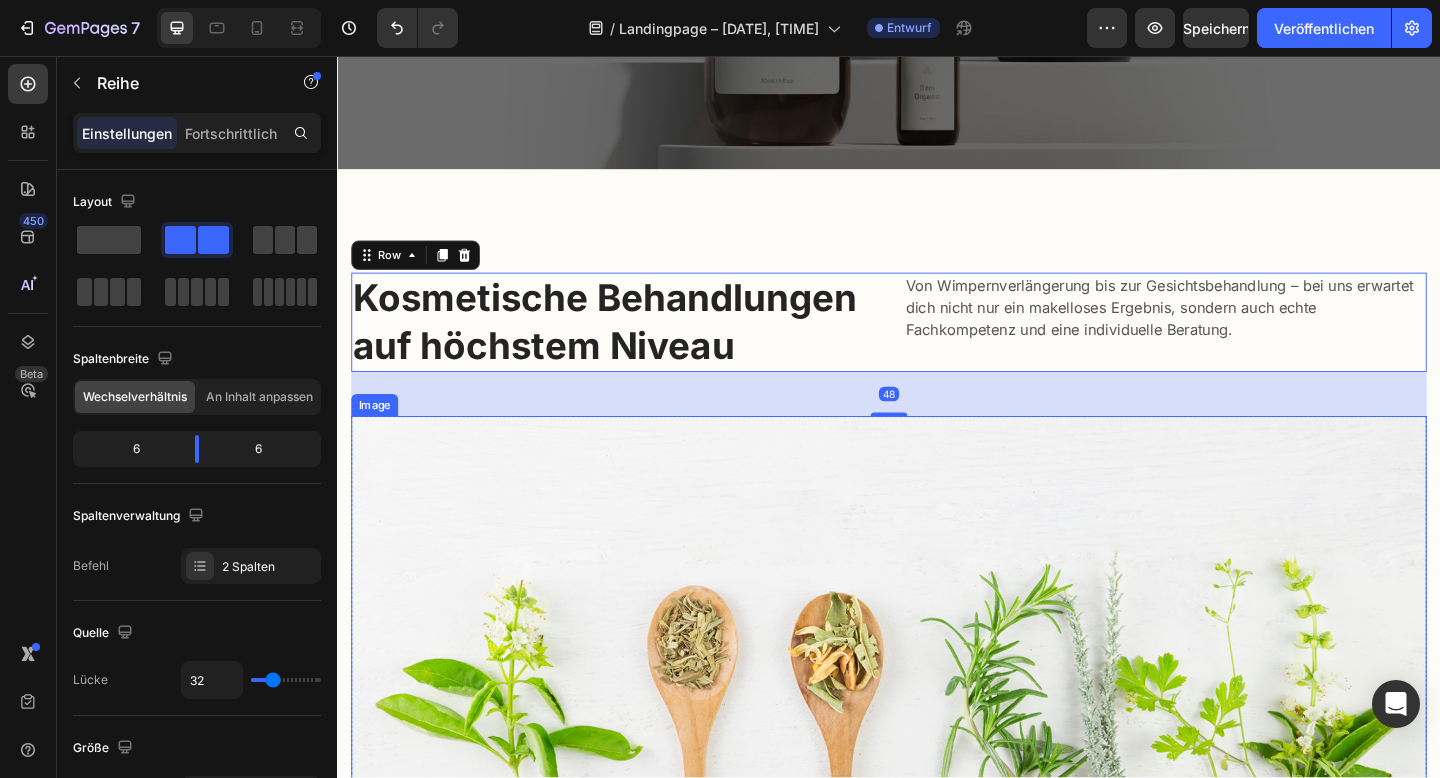 click at bounding box center [937, 658] 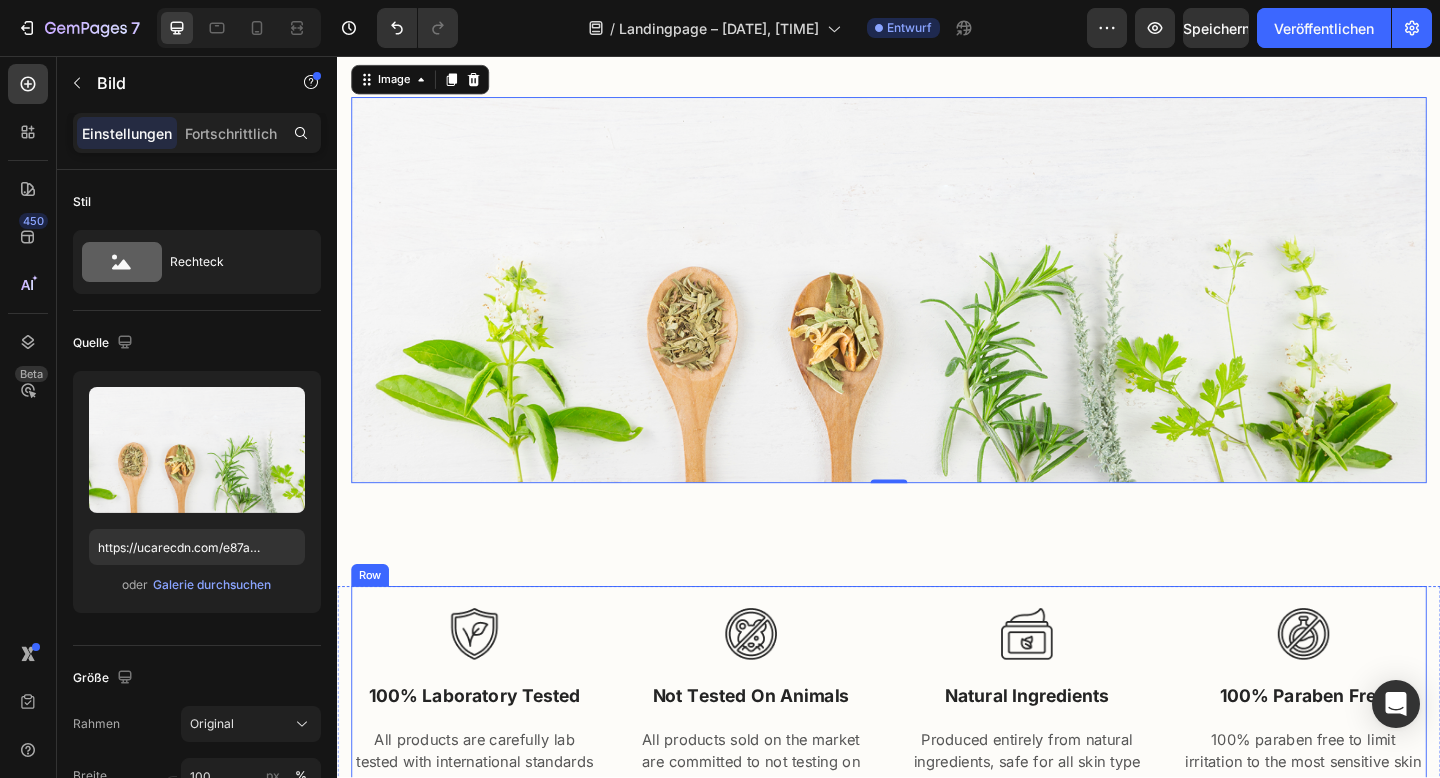 scroll, scrollTop: 1087, scrollLeft: 0, axis: vertical 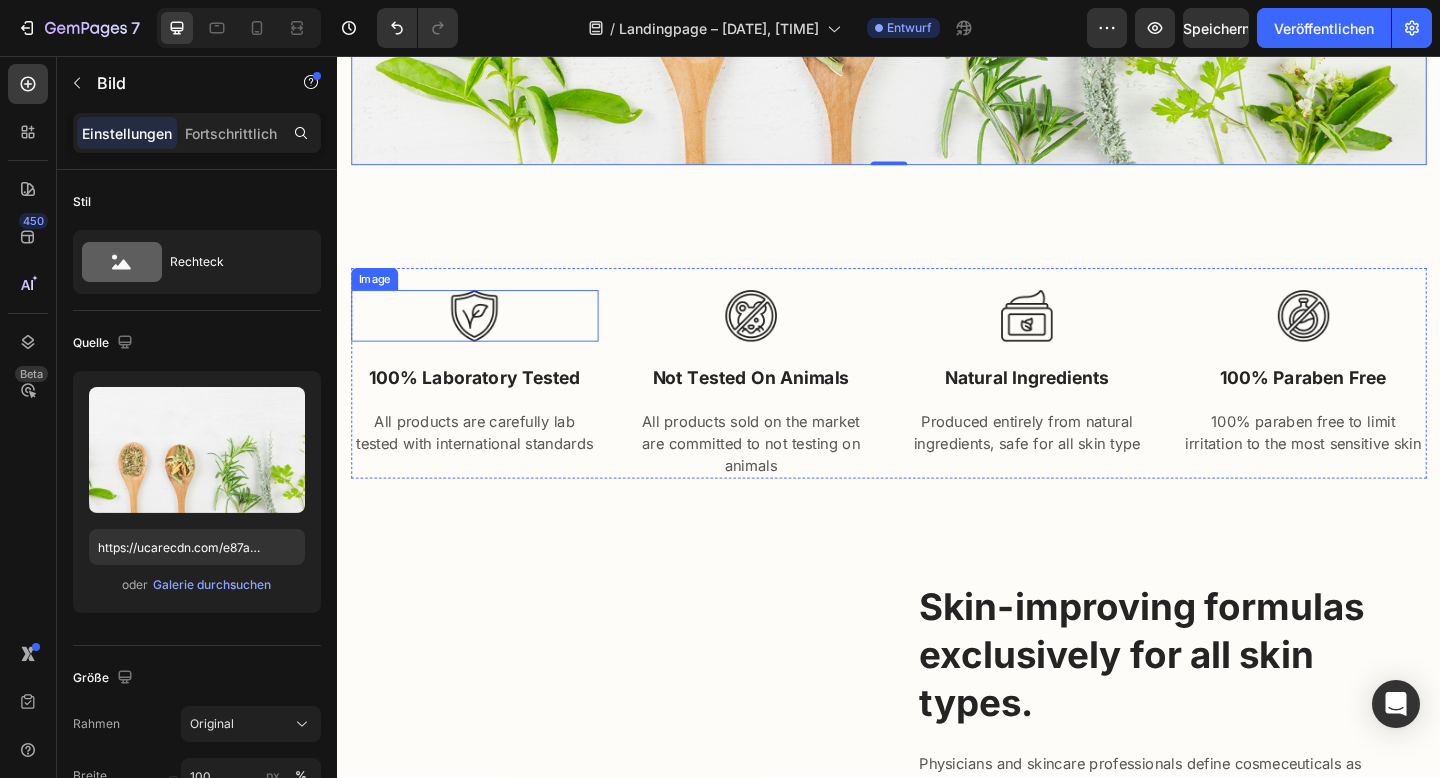 click at bounding box center (486, 339) 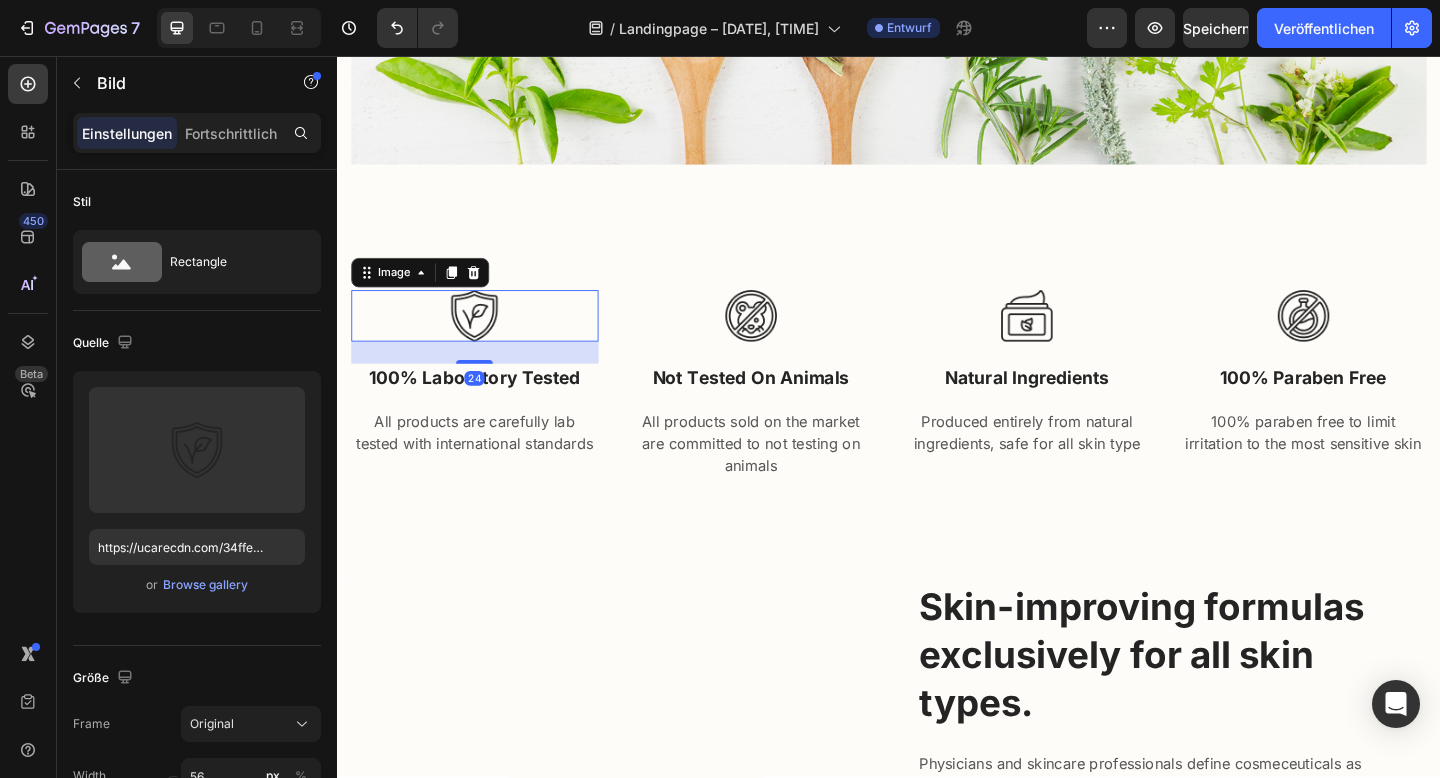 click at bounding box center (486, 339) 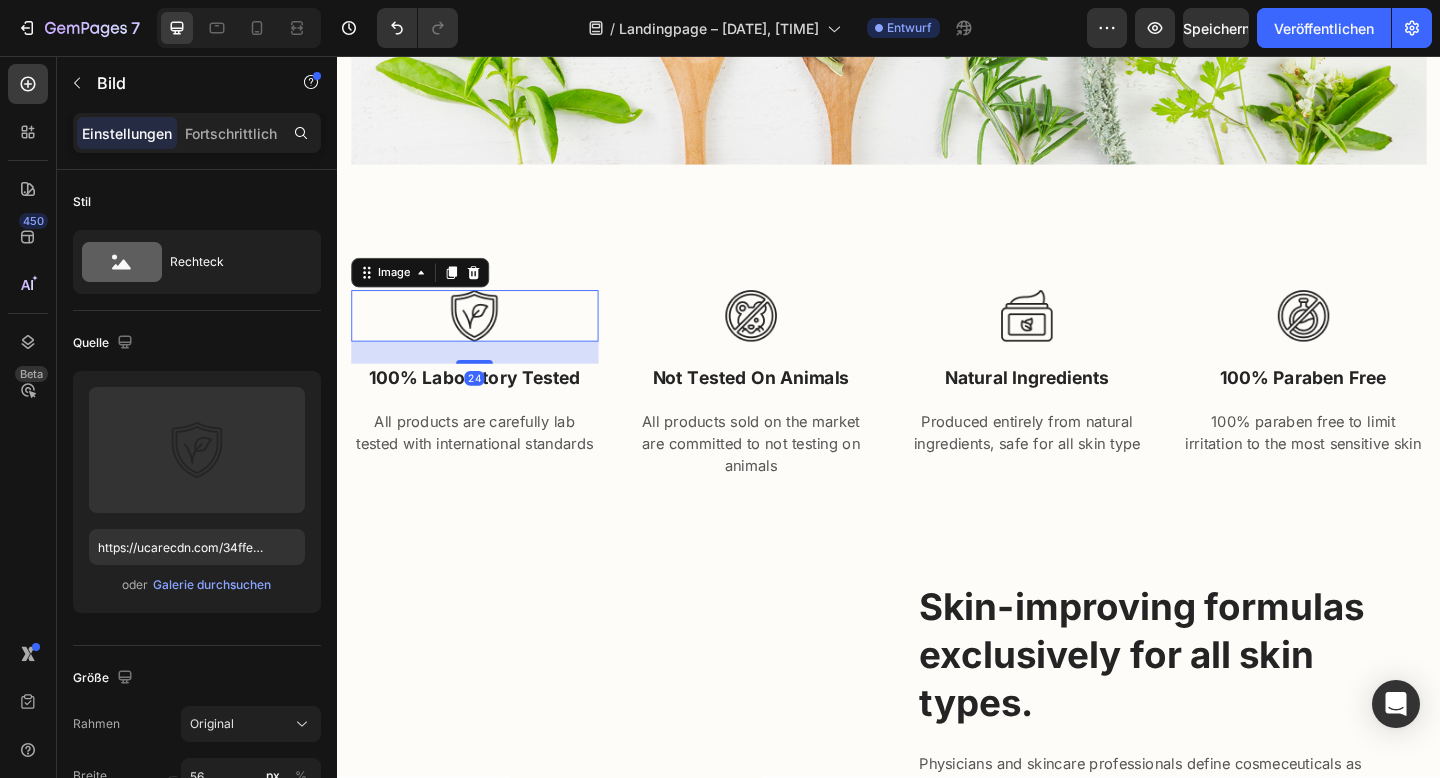 click on "Image   24 100% laboratory tested Text block All products are carefully lab tested with international standards Text block" at bounding box center (486, 401) 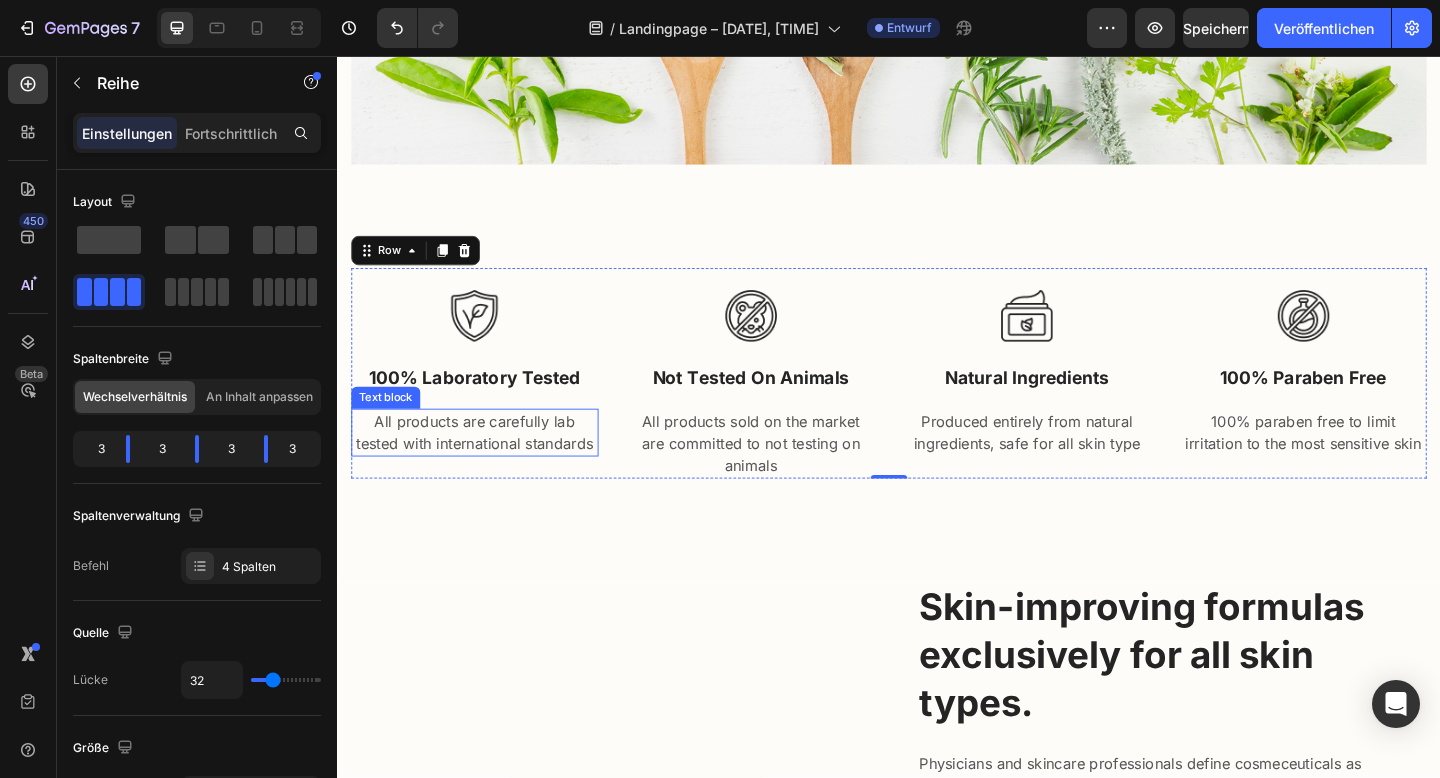 click on "All products are carefully lab tested with international standards" at bounding box center (486, 466) 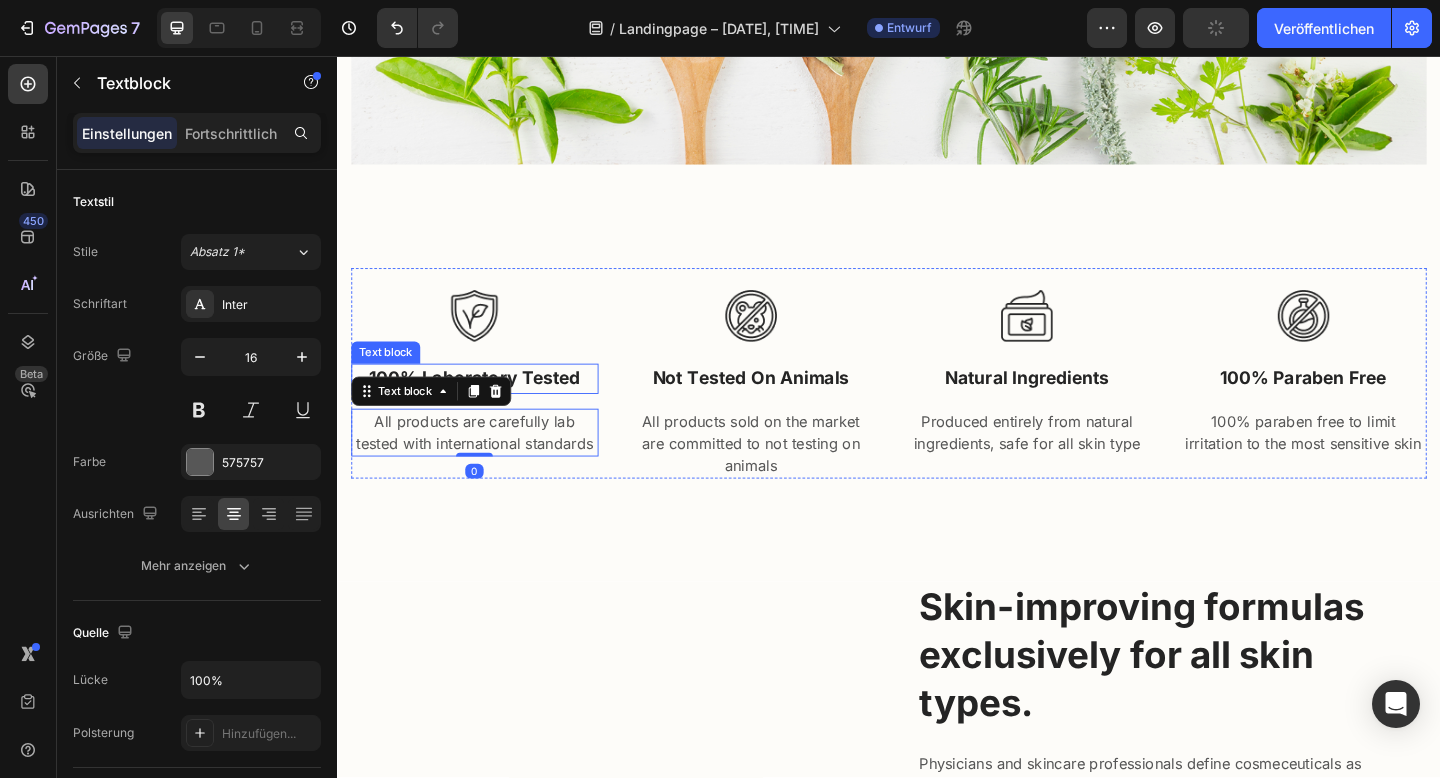 click on "100% laboratory tested" at bounding box center (486, 407) 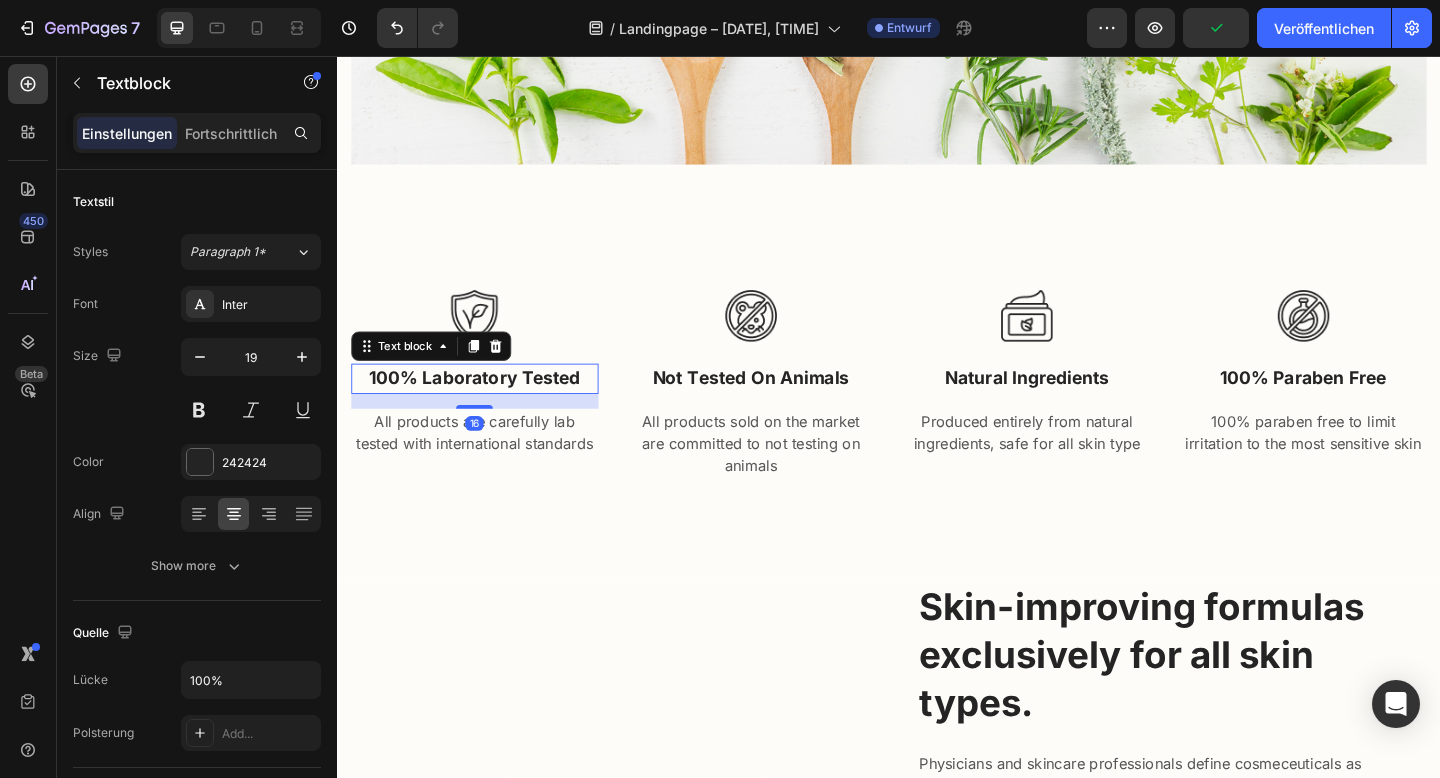 click on "100% laboratory tested" at bounding box center [486, 407] 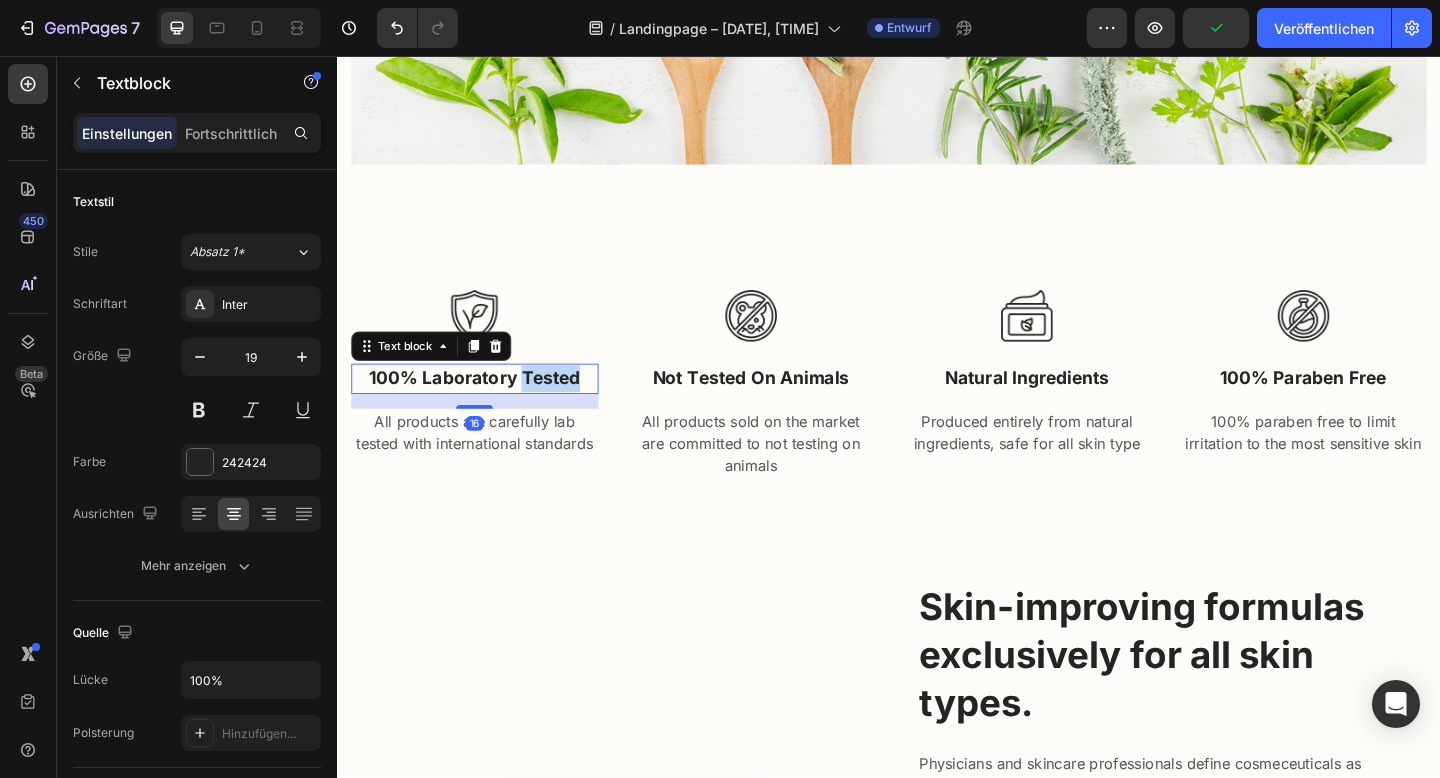 click on "100% laboratory tested" at bounding box center (486, 407) 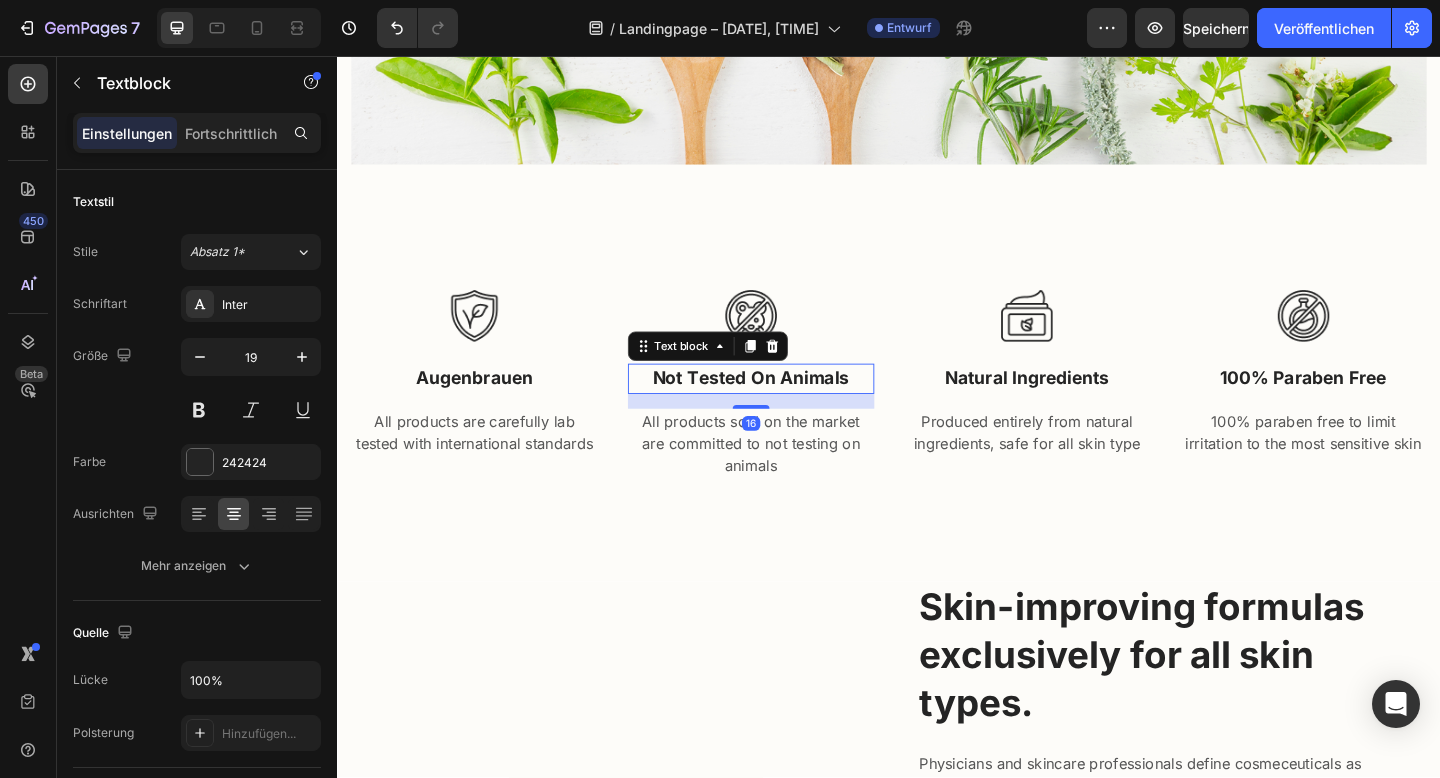 click on "not tested on animals" at bounding box center (787, 407) 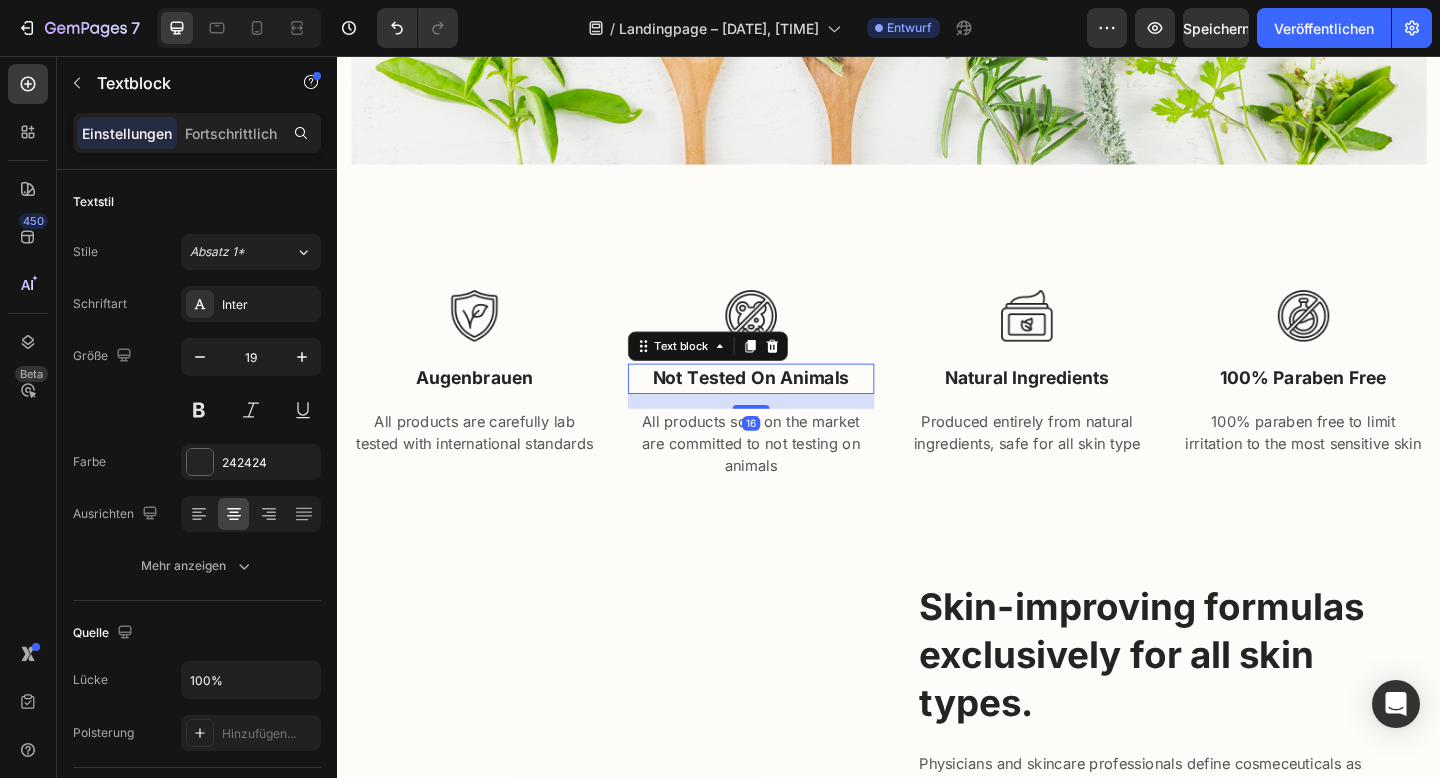 click on "not tested on animals" at bounding box center [787, 407] 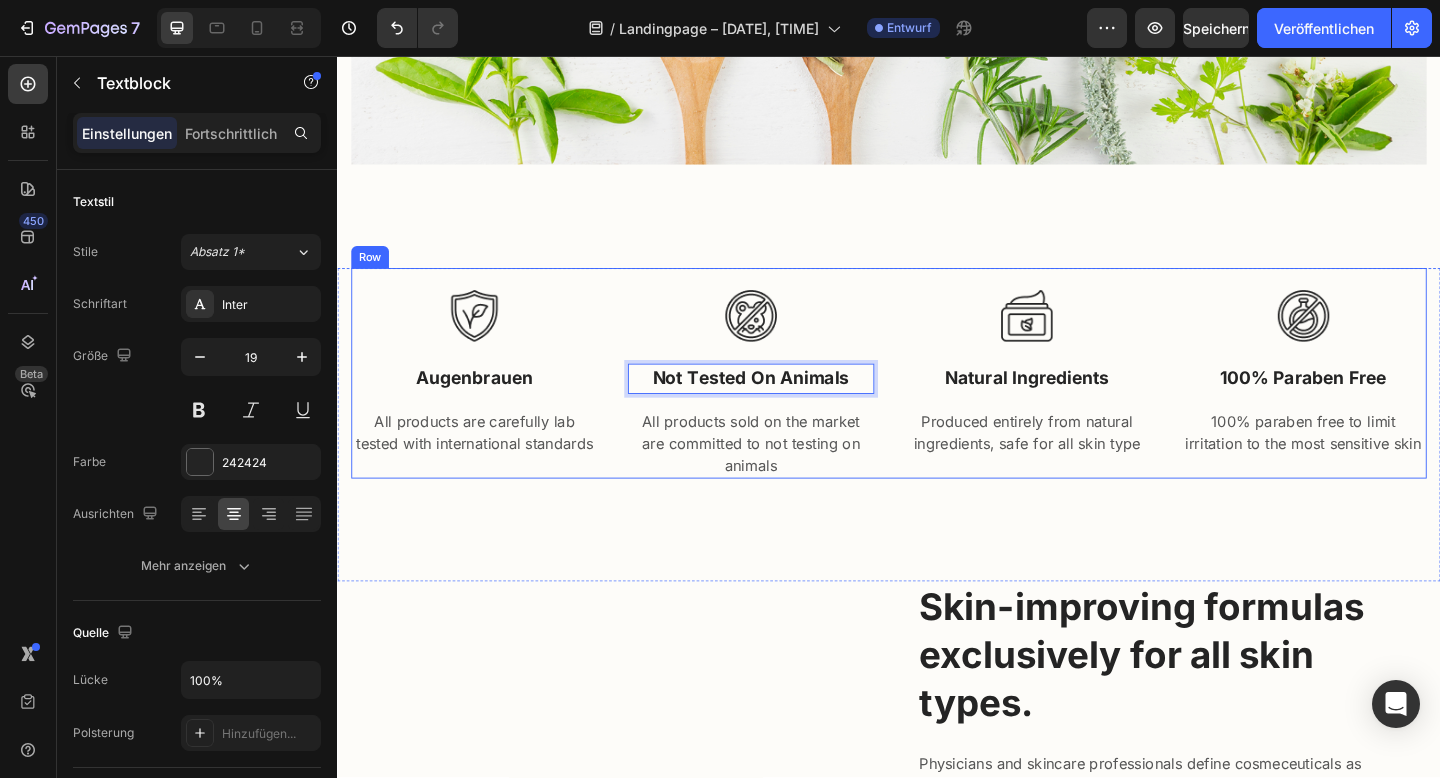click on "Image not tested on animals Text block   16 All products sold on the market are committed to not testing on animals Text block" at bounding box center (787, 401) 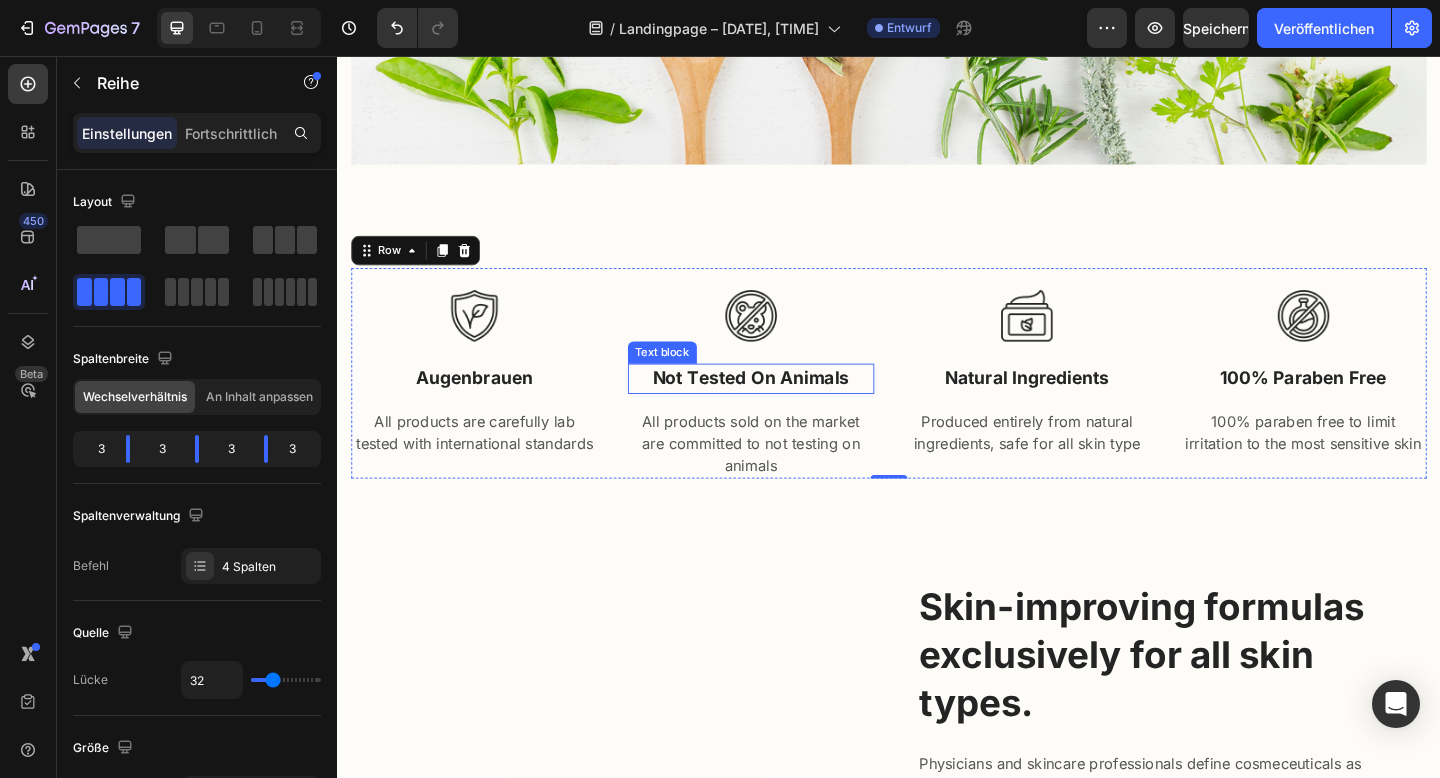 click on "not tested on animals" at bounding box center [787, 407] 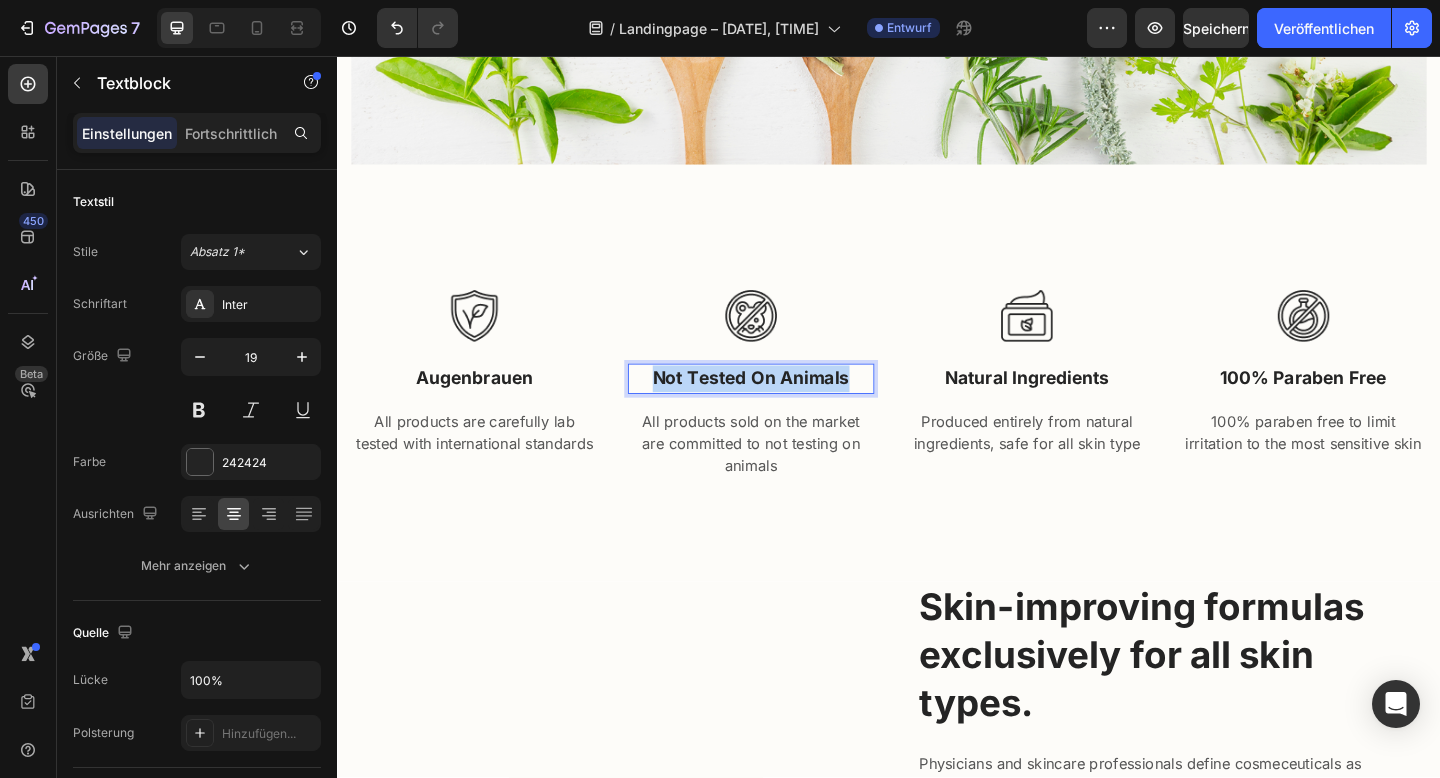click on "not tested on animals" at bounding box center (787, 407) 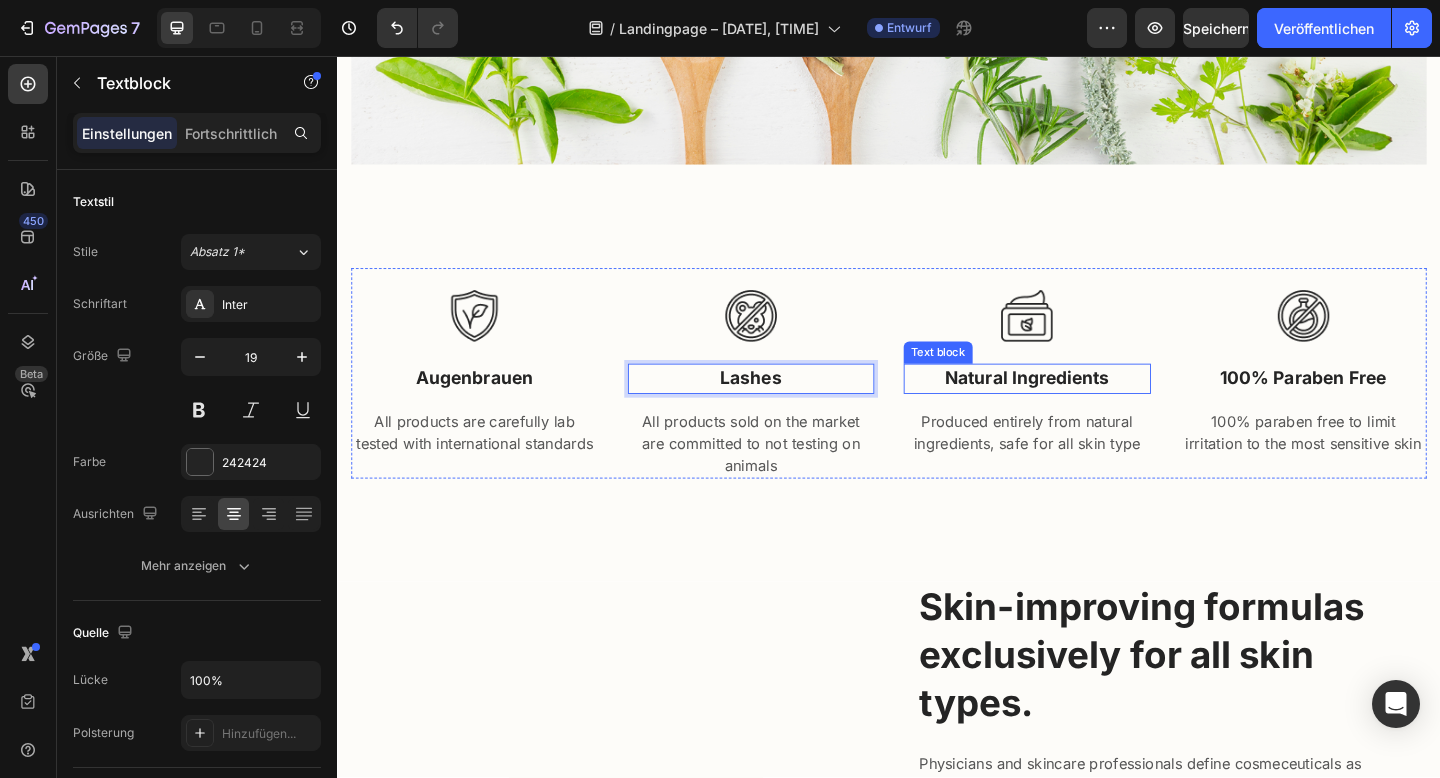 click on "natural ingredients" at bounding box center (1087, 407) 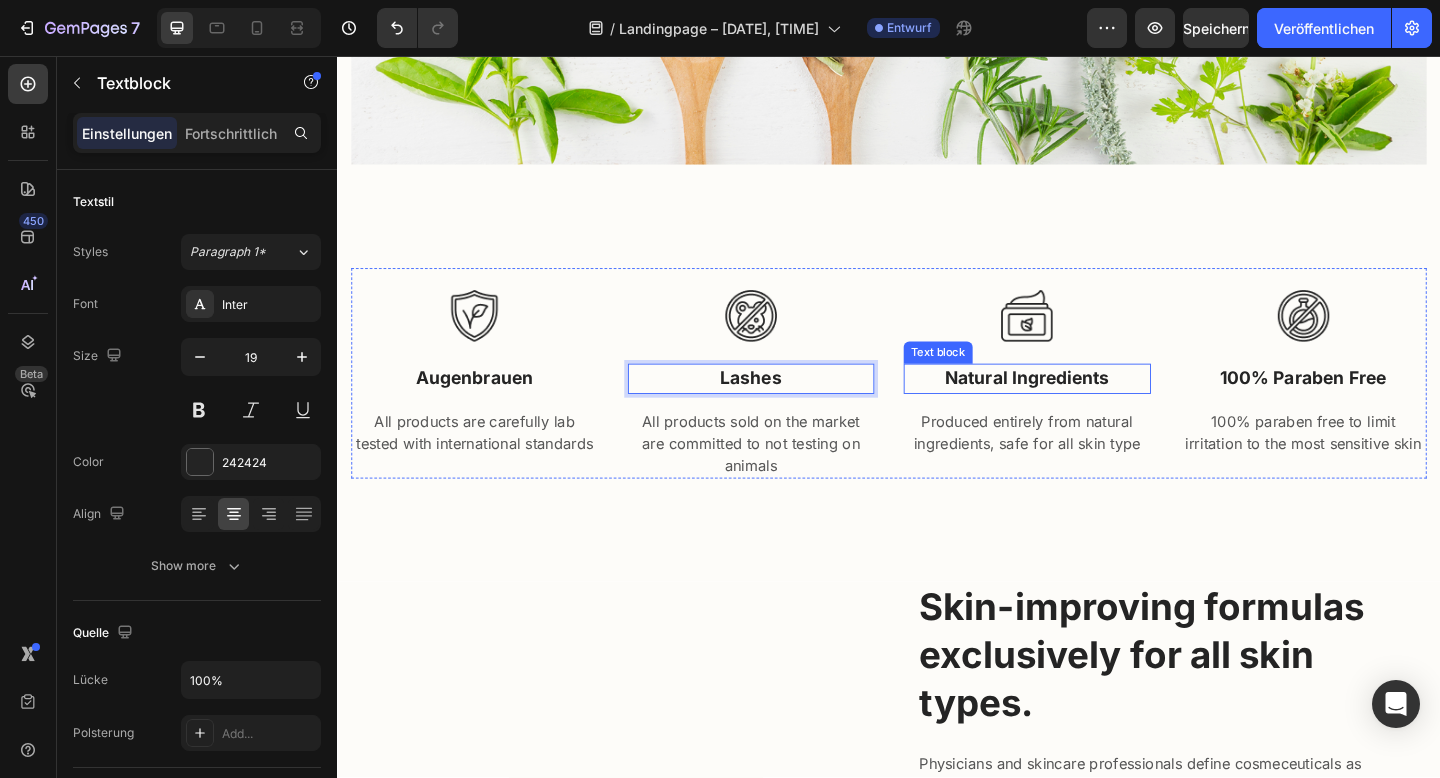 click on "natural ingredients" at bounding box center (1087, 407) 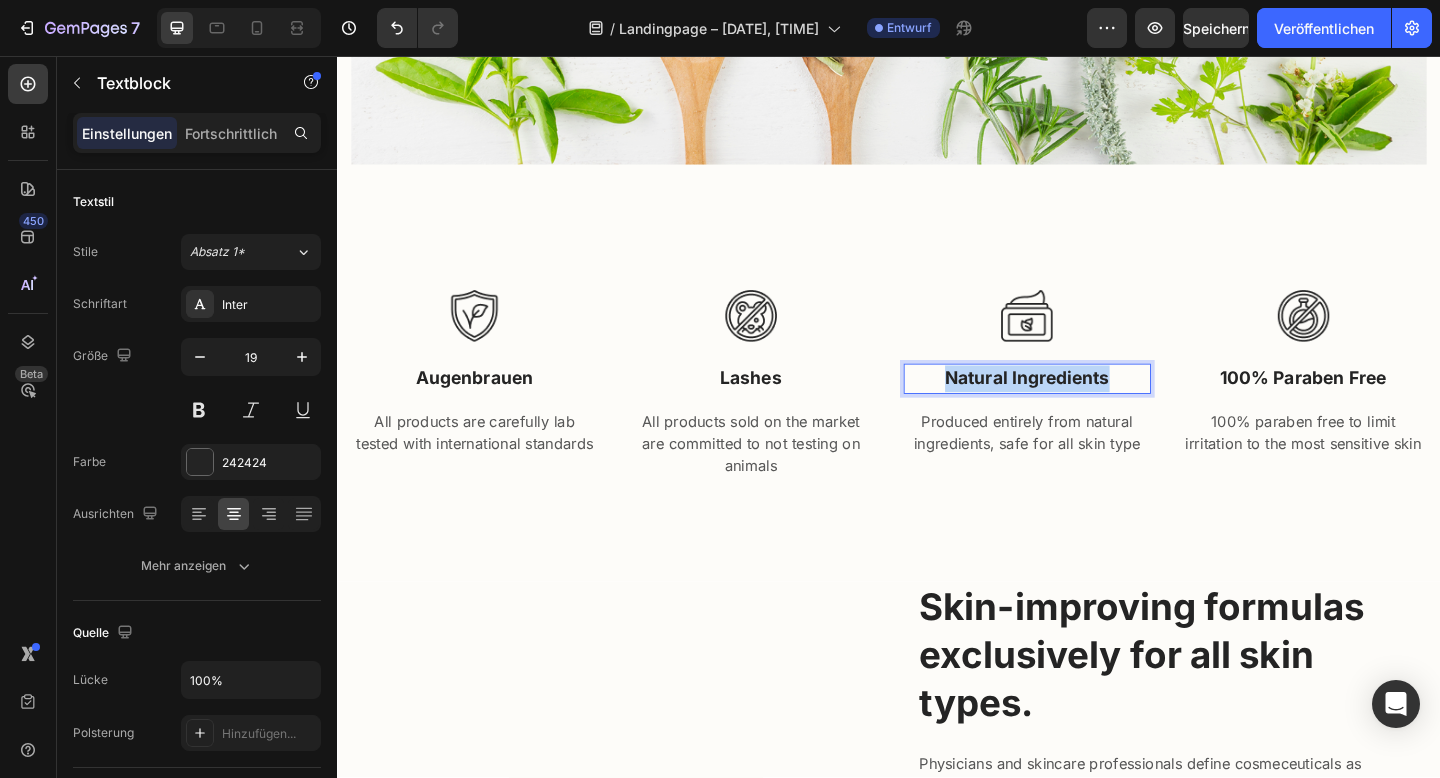 click on "natural ingredients" at bounding box center [1087, 407] 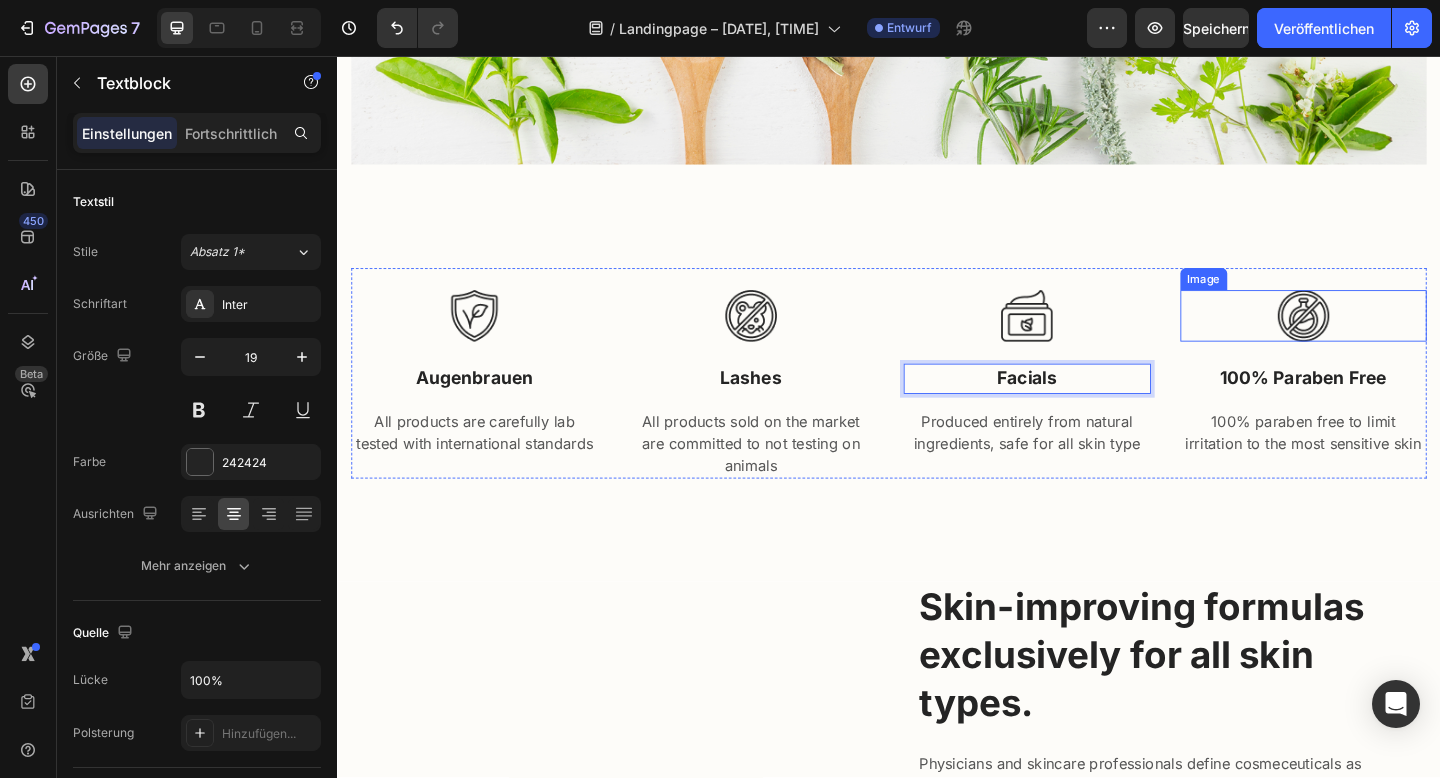 click at bounding box center (1388, 339) 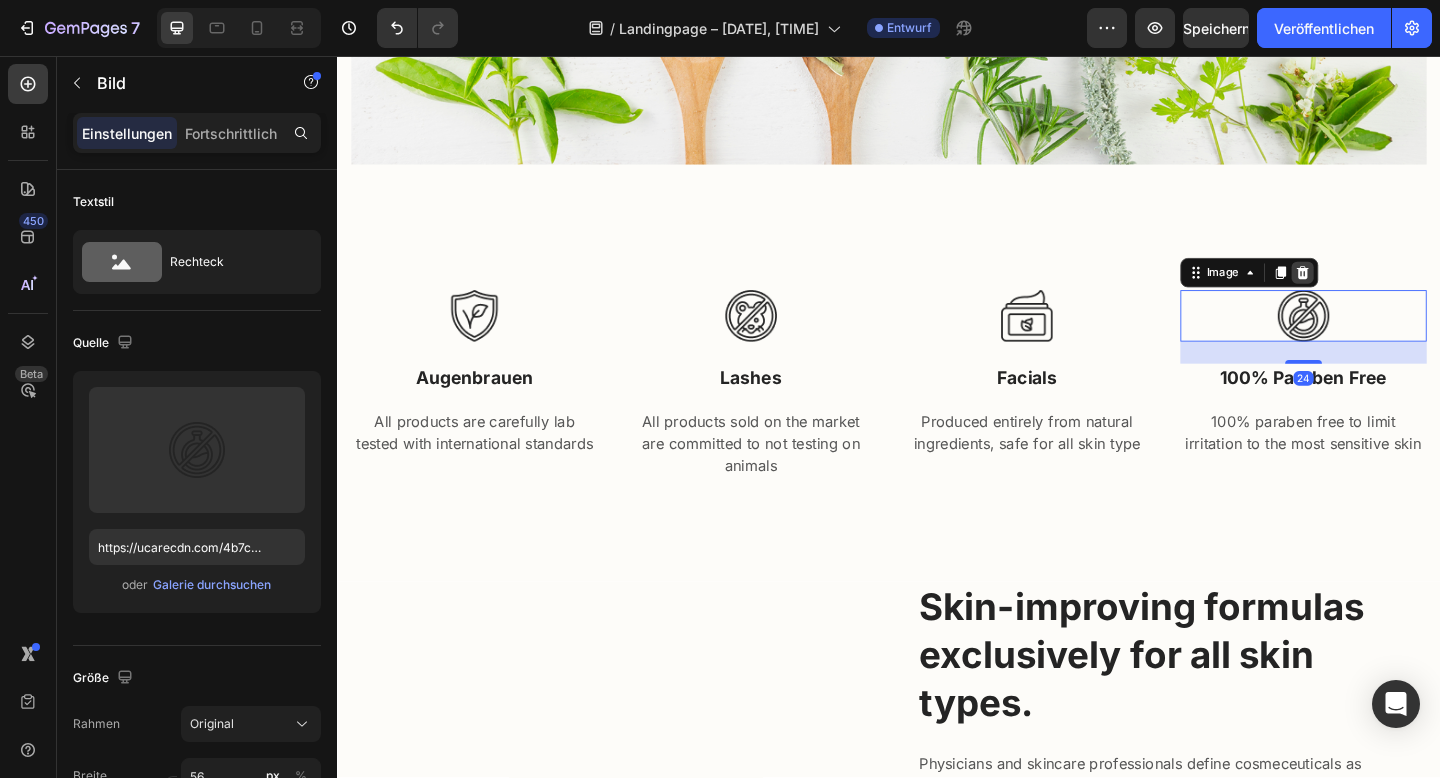 click at bounding box center [1387, 292] 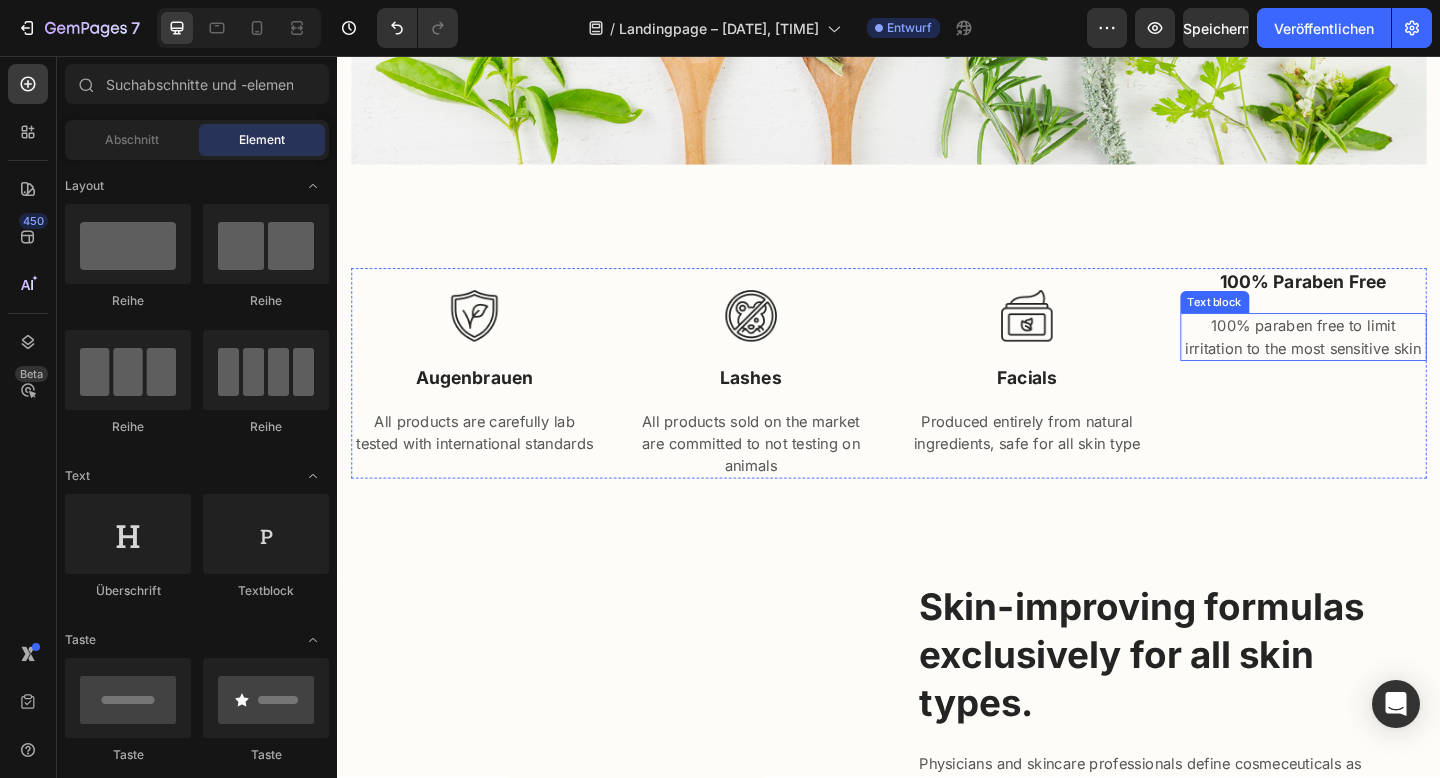 click on "100% paraben free to limit irritation to the most sensitive skin" at bounding box center [1388, 362] 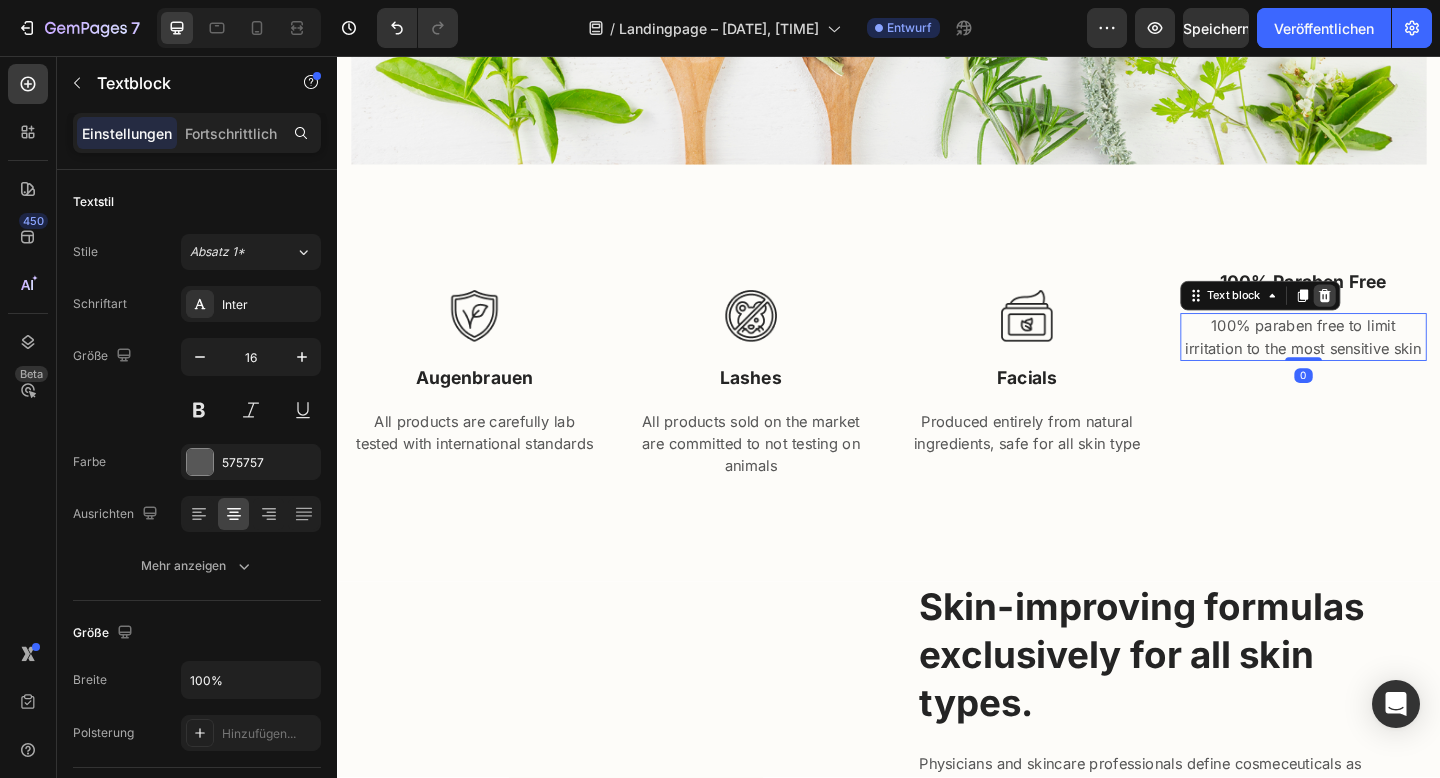 click 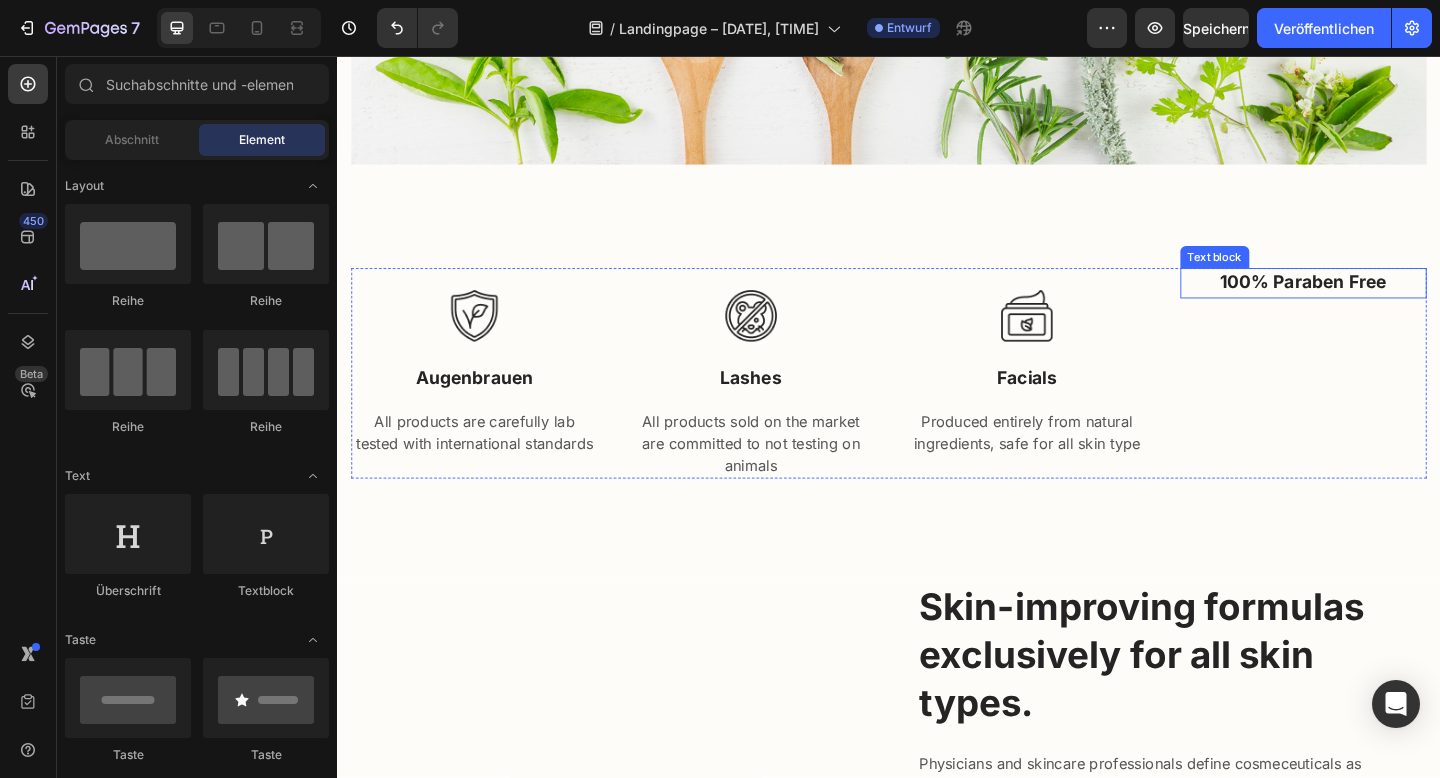 click on "100% paraben free" at bounding box center [1388, 303] 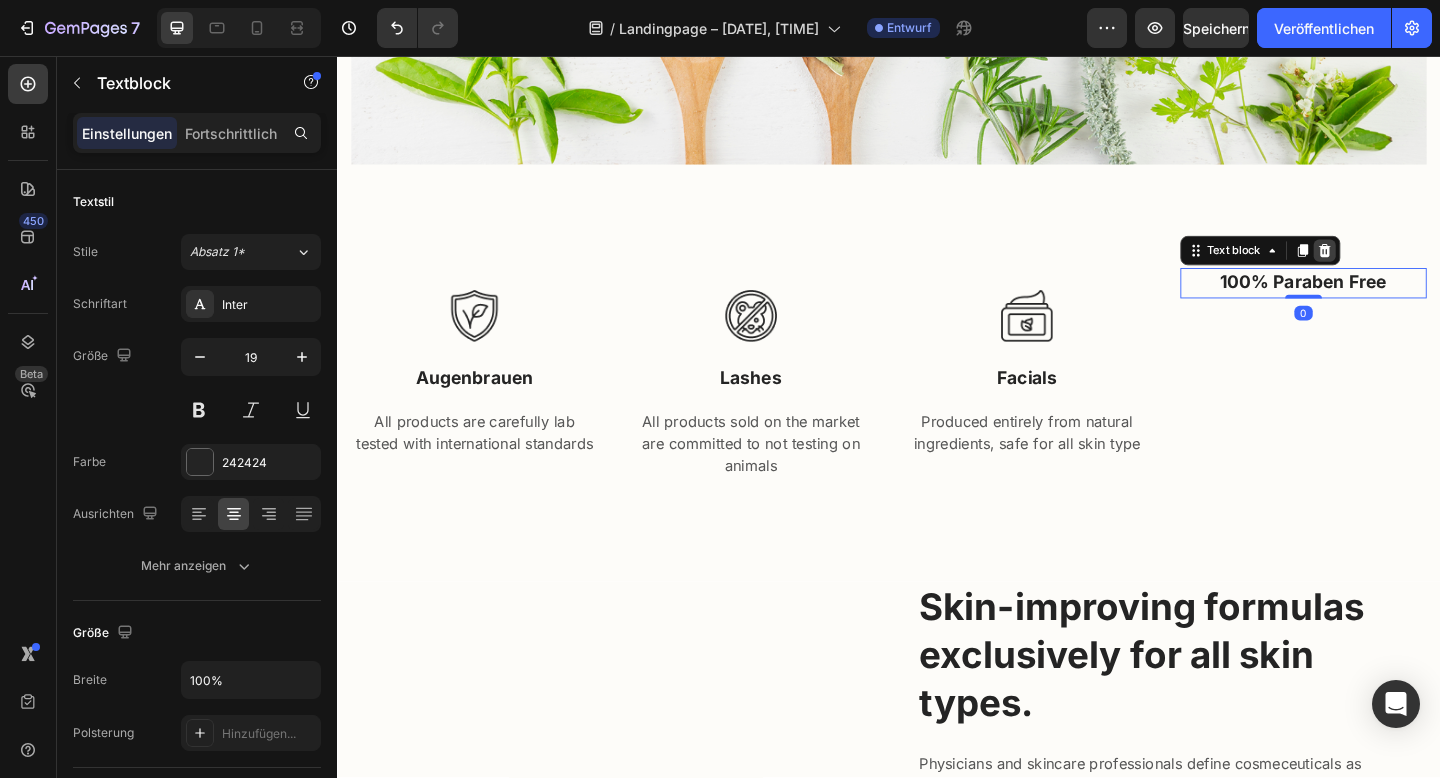 click 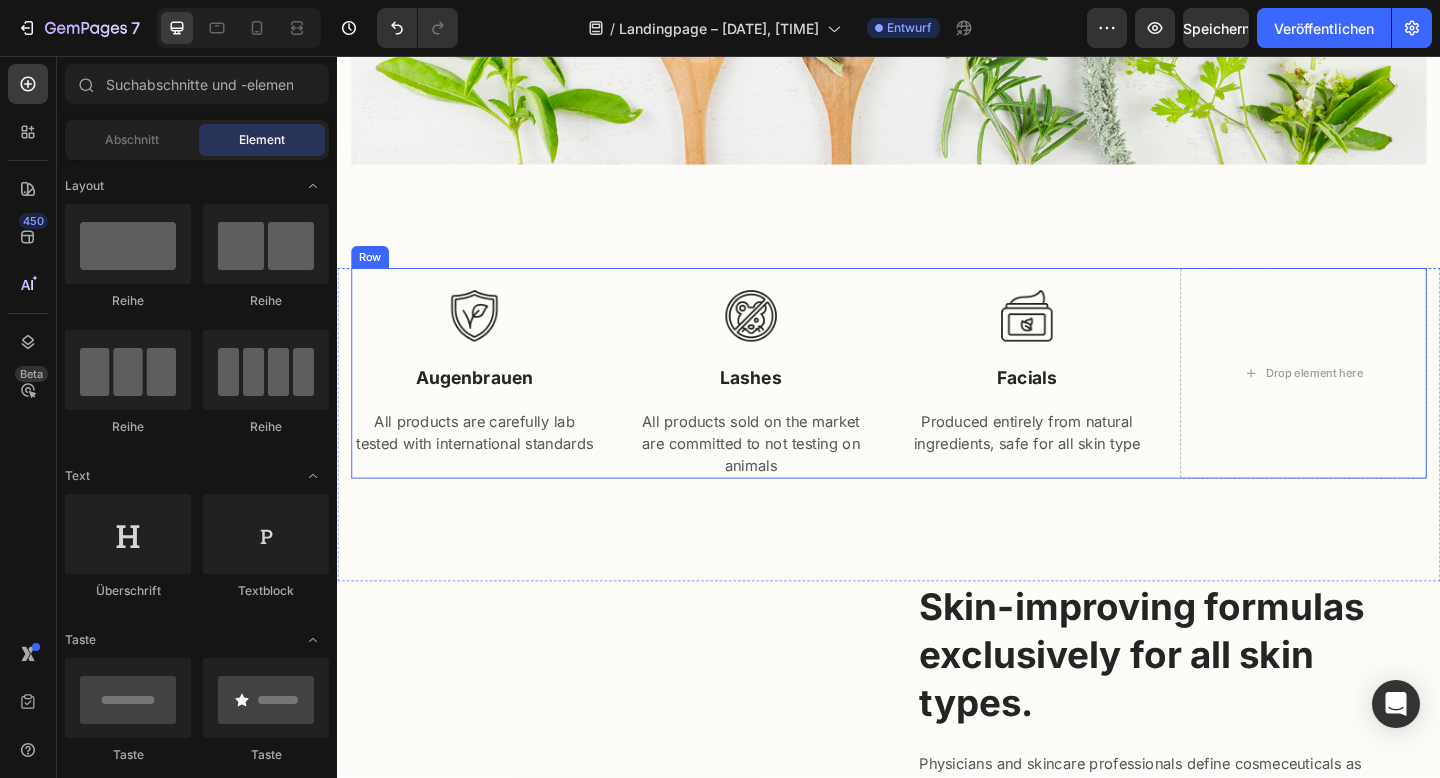 click on "Image Augenbrauen Text block All products are carefully lab tested with international standards Text block Image Lashes Text block All products sold on the market are committed to not testing on animals Text block Image Facials Text block Produced entirely from natural ingredients, safe for all skin type Text block
Drop element here Row Section 3" at bounding box center (937, 457) 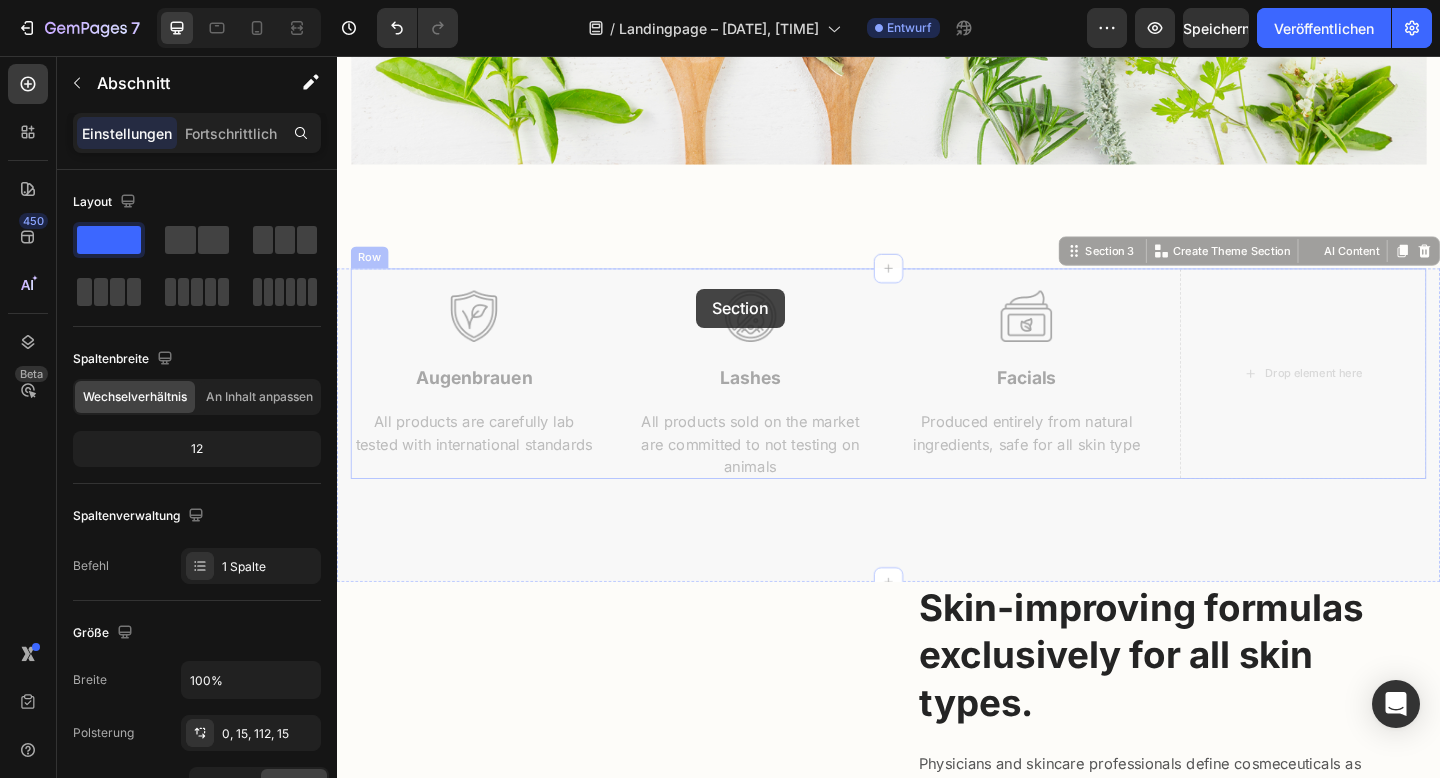 drag, startPoint x: 1184, startPoint y: 518, endPoint x: 937, endPoint y: 383, distance: 281.48535 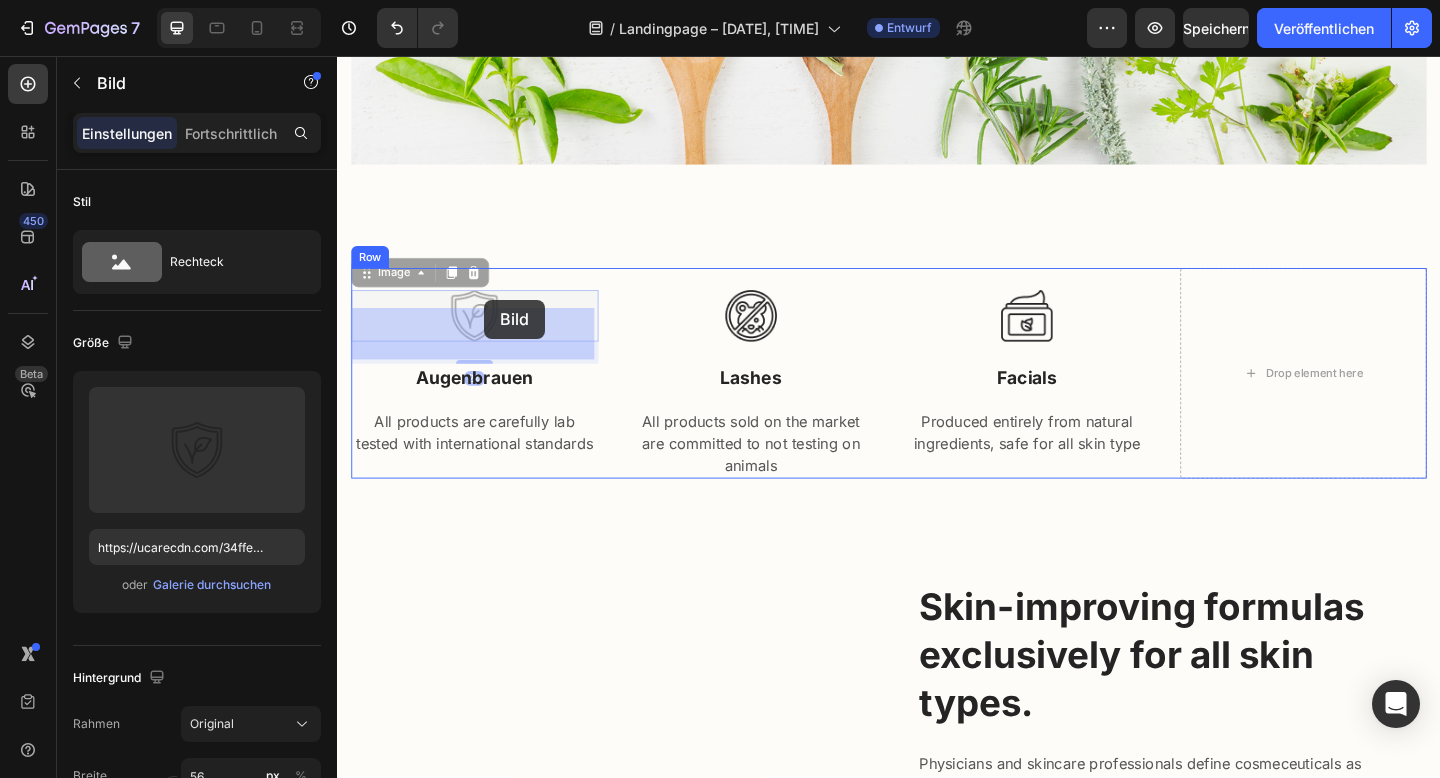 drag, startPoint x: 417, startPoint y: 318, endPoint x: 496, endPoint y: 321, distance: 79.05694 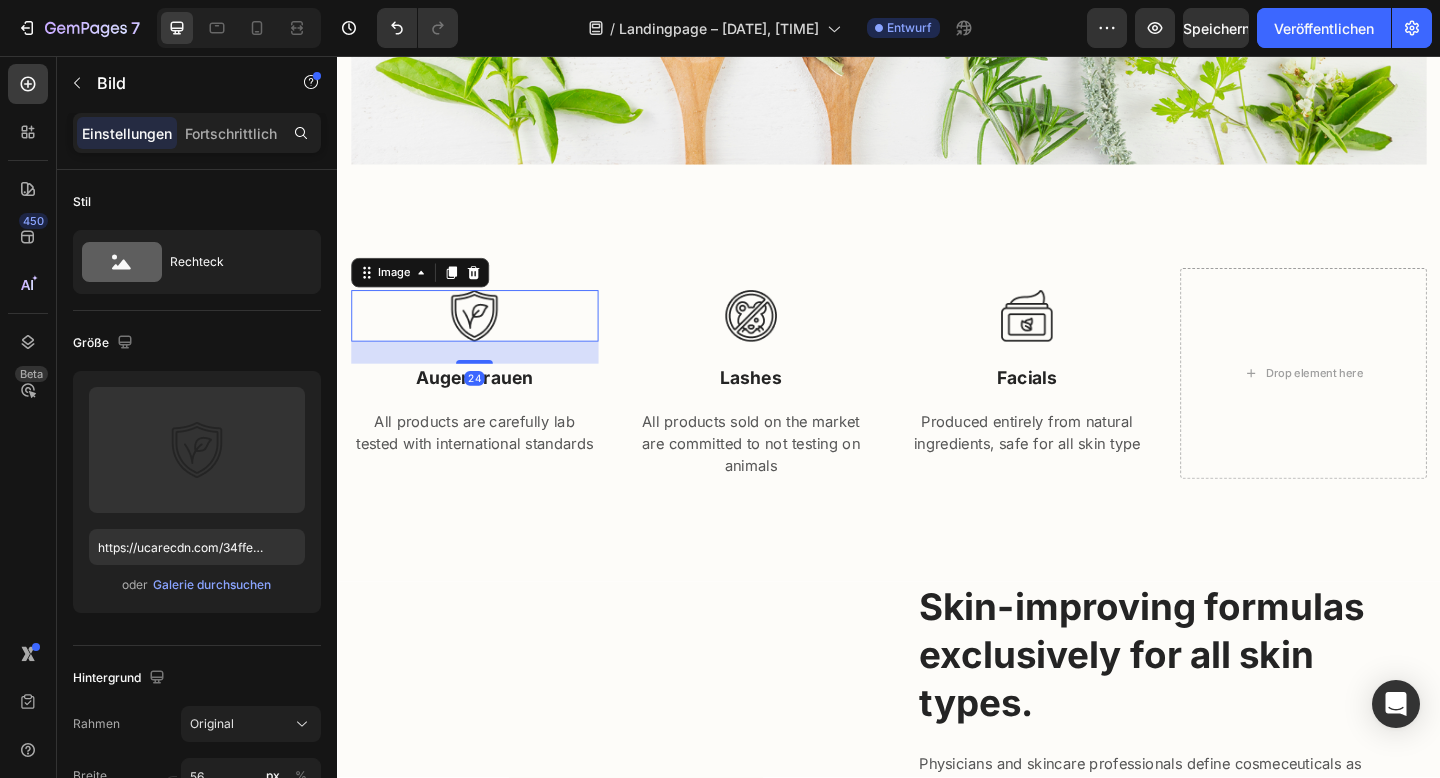 click at bounding box center (486, 339) 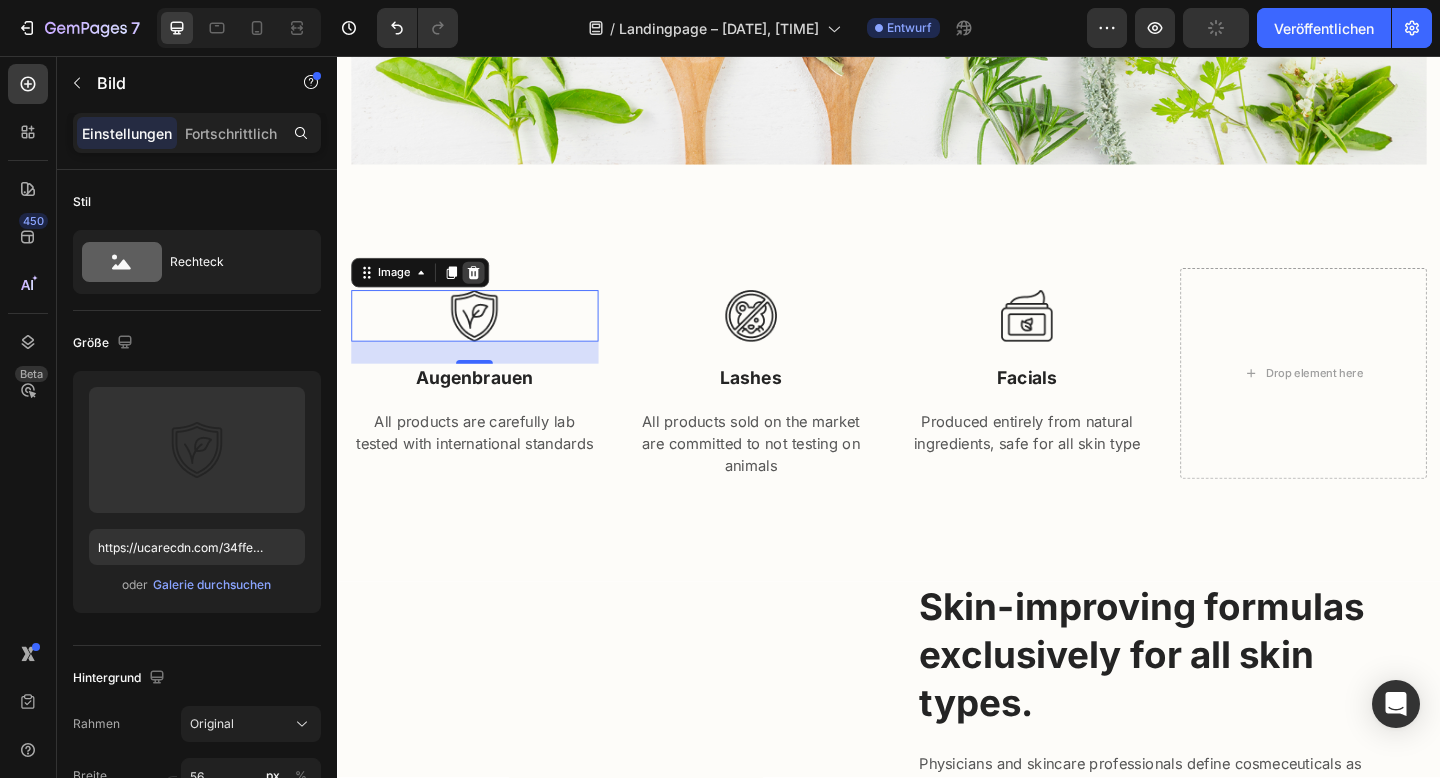 click 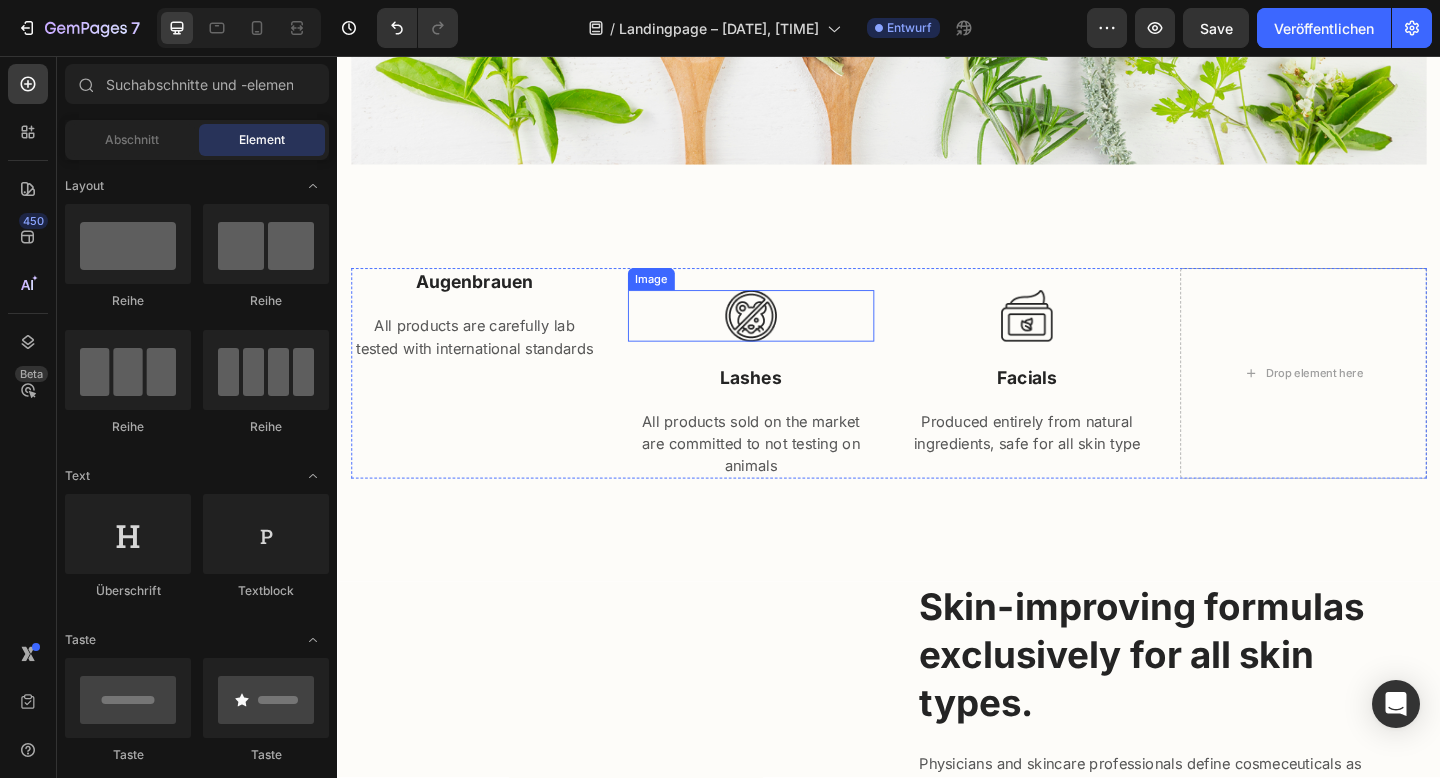 click at bounding box center (787, 339) 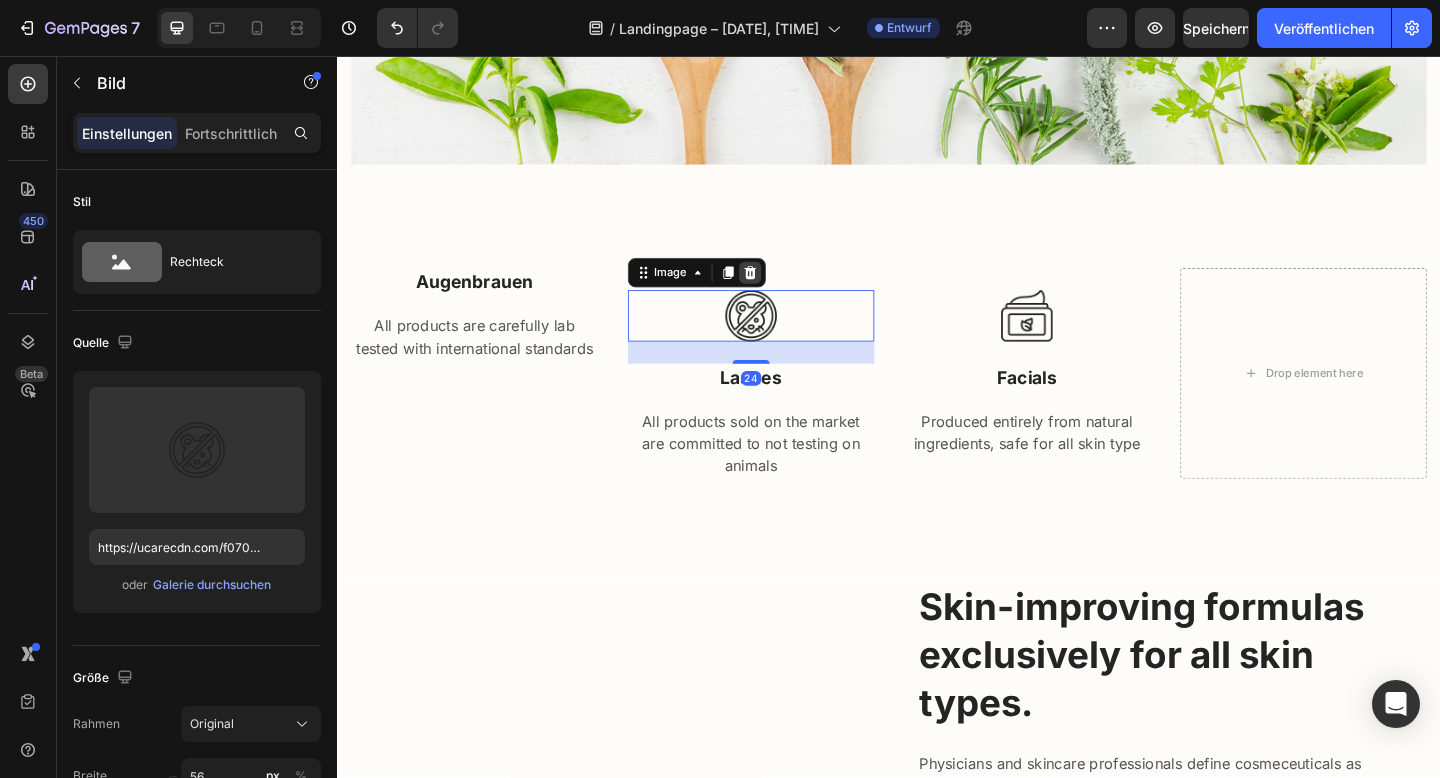 click 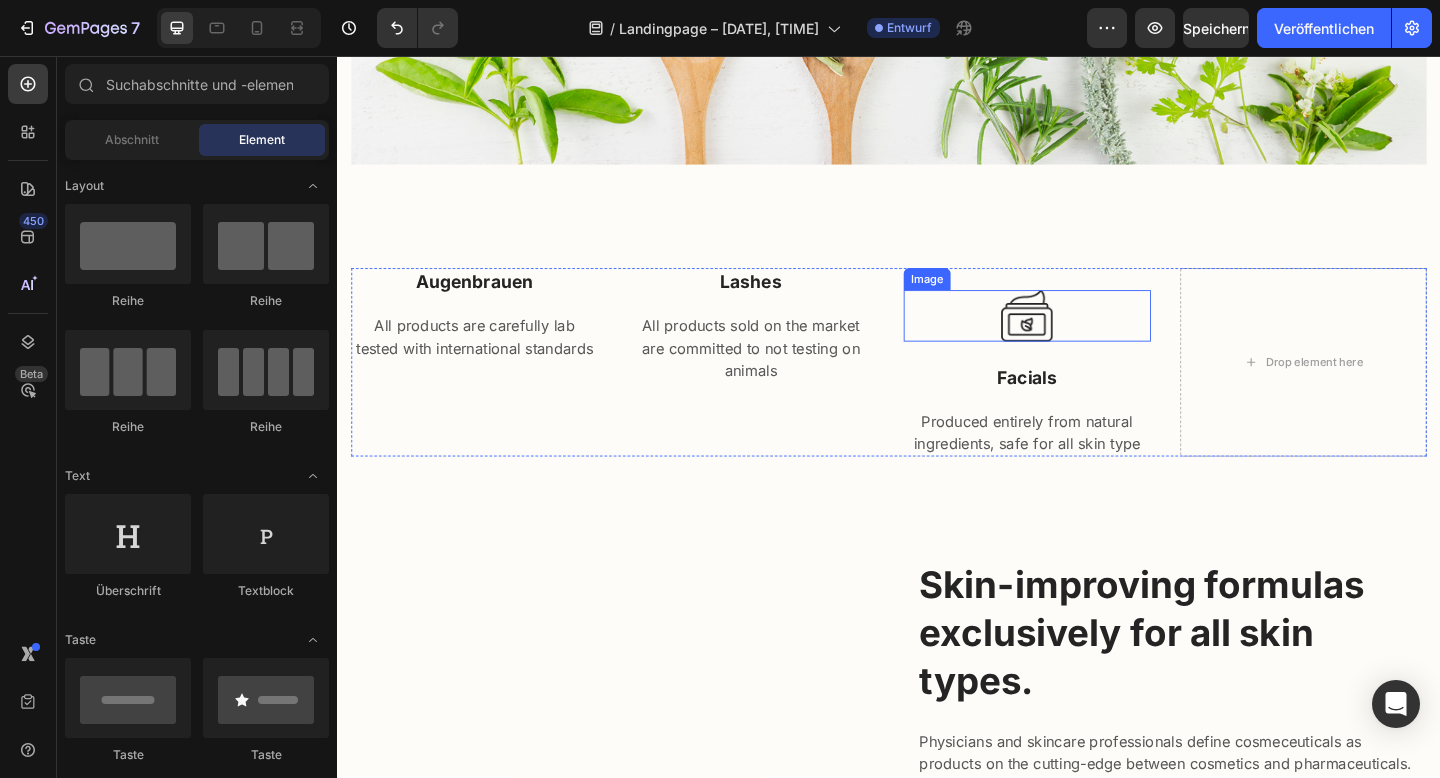 click at bounding box center [1087, 339] 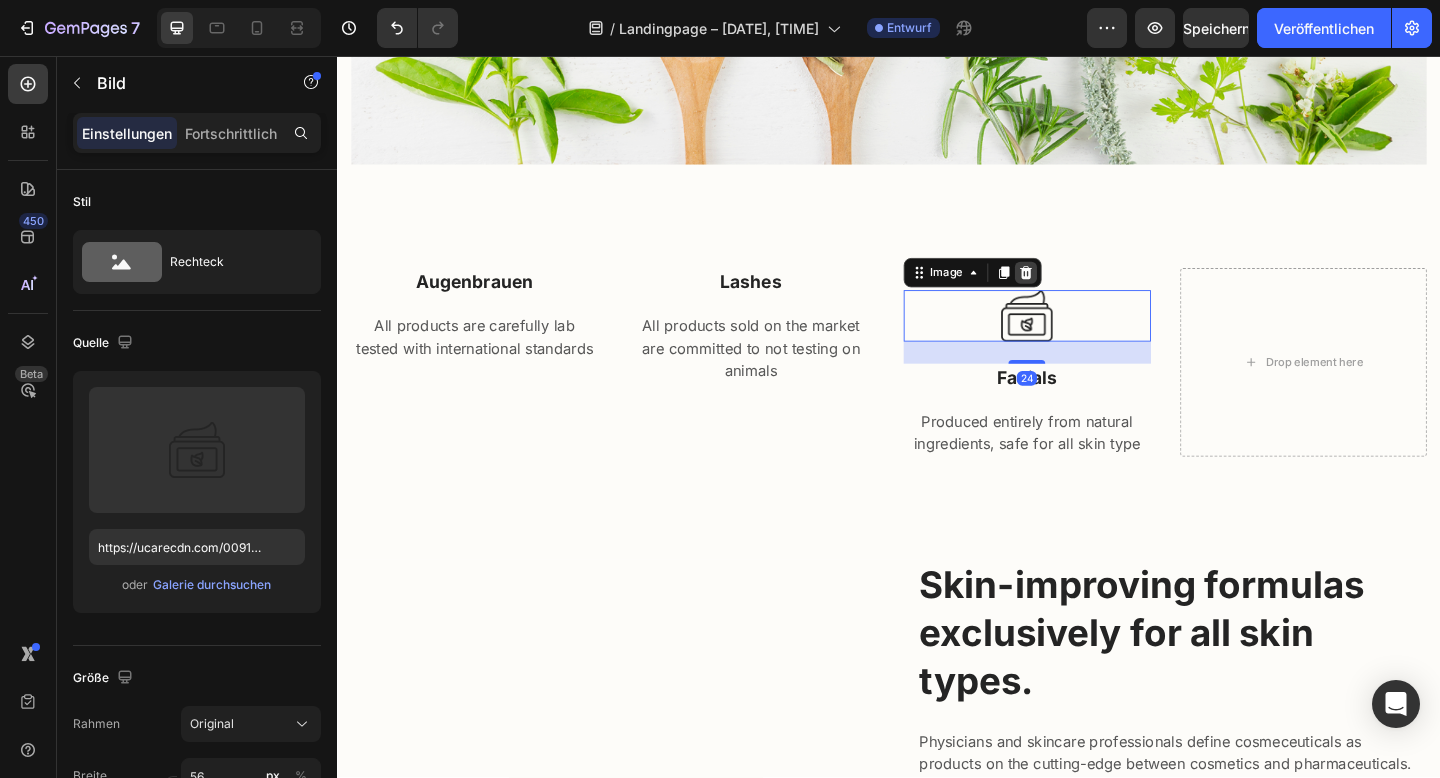 click 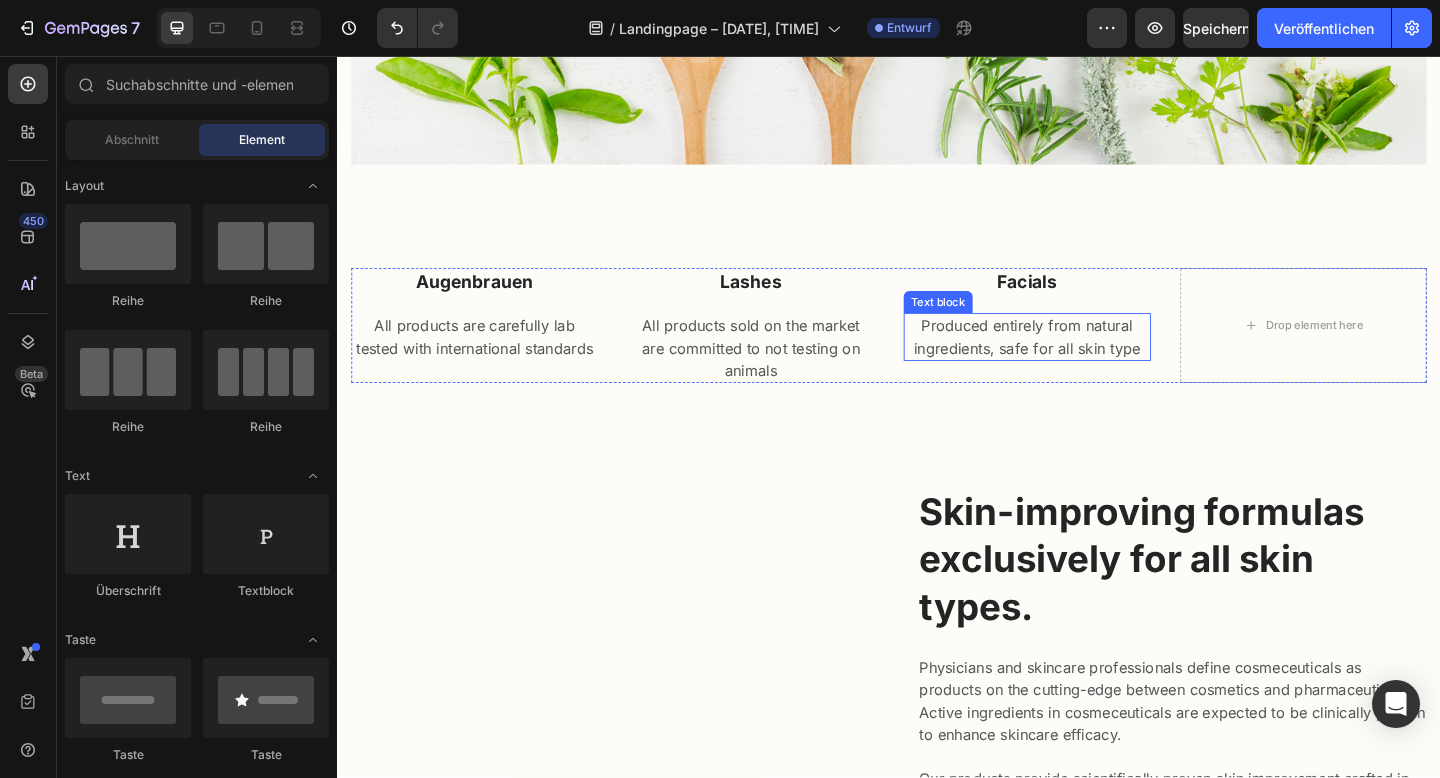 drag, startPoint x: 938, startPoint y: 459, endPoint x: 909, endPoint y: 425, distance: 44.687805 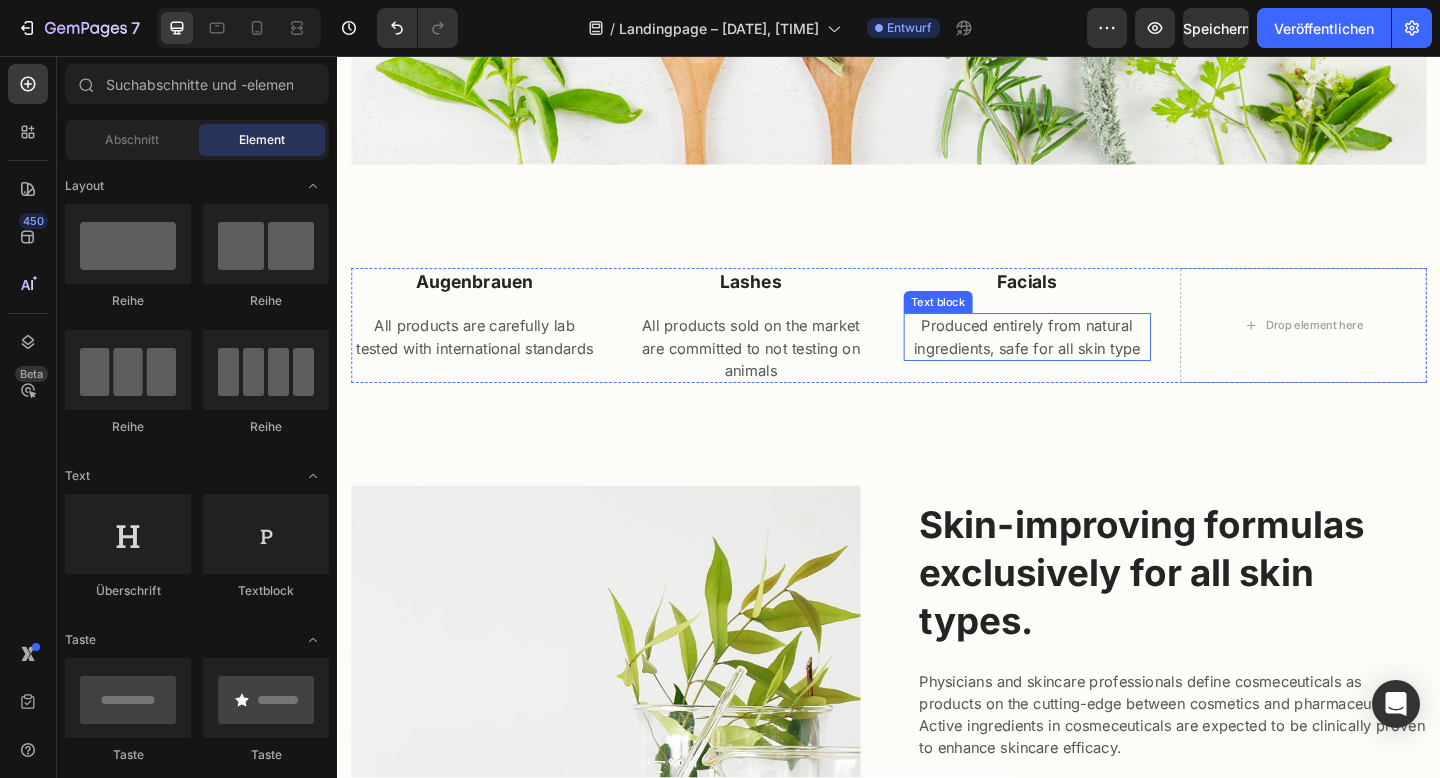 click on "Augenbrauen Text block All products are carefully lab tested with international standards Text block Lashes Text block All products sold on the market are committed to not testing on animals Text block Facials Text block Produced entirely from natural ingredients, safe for all skin type Text block
Drop element here Row Section 3" at bounding box center (937, 405) 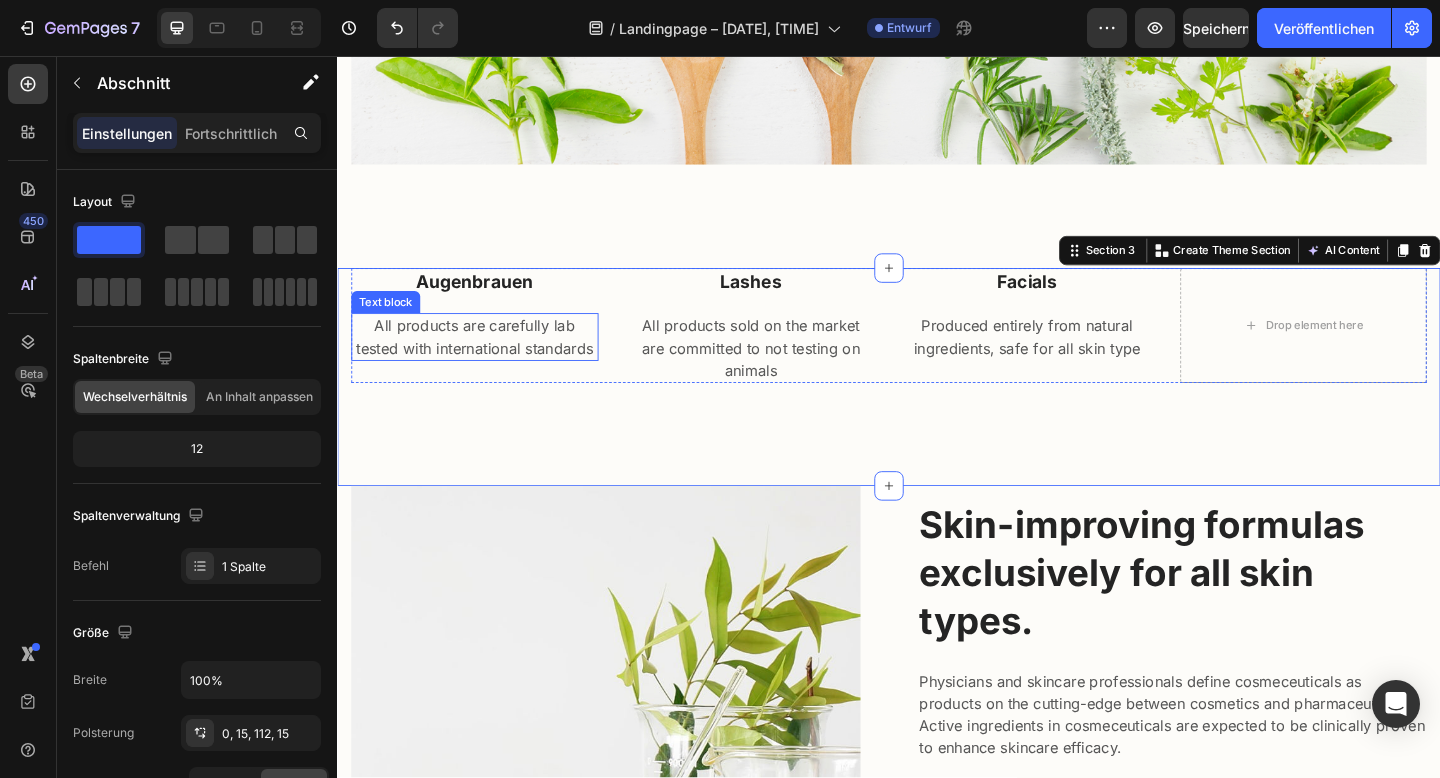 click on "All products are carefully lab tested with international standards" at bounding box center (486, 362) 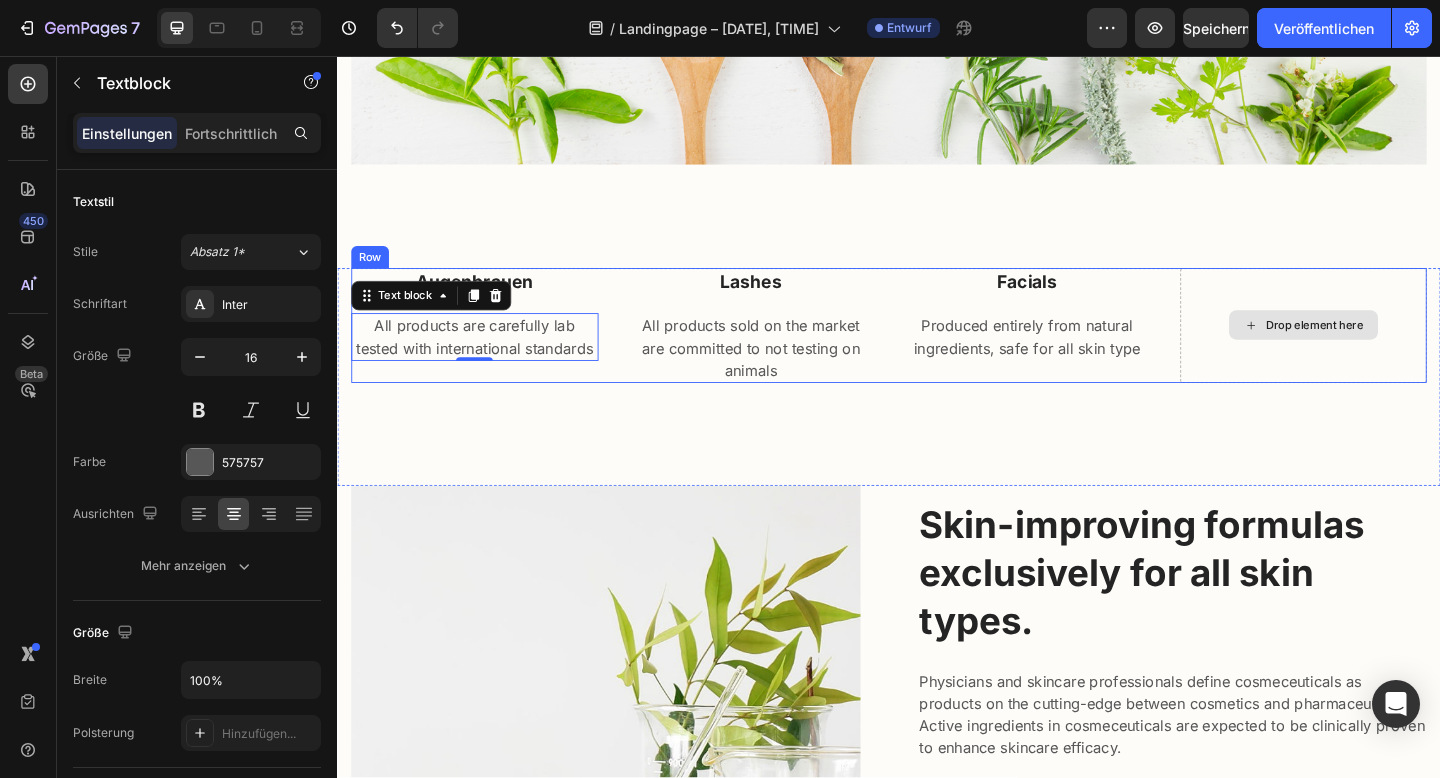 click on "Drop element here" at bounding box center (1388, 349) 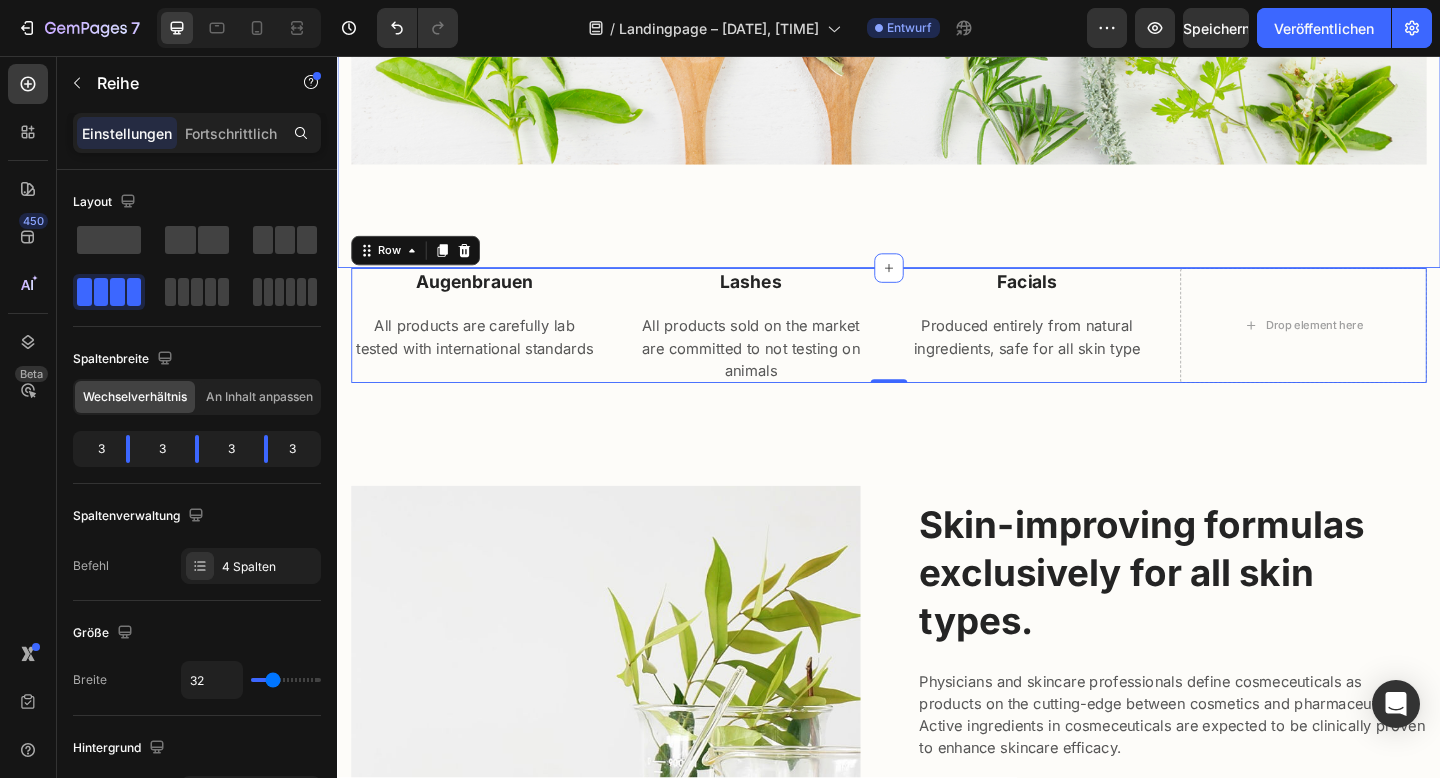 click on "Kosmetische Behandlungen auf höchstem Niveau Heading Von Wimpernverlängerung bis zur Gesichtsbehandlung – bei uns erwartet dich nicht nur ein makelloses Ergebnis, sondern auch echte Fachkompetenz und eine individuelle Beratung. Text block Row Image Row Section 2" at bounding box center (937, -113) 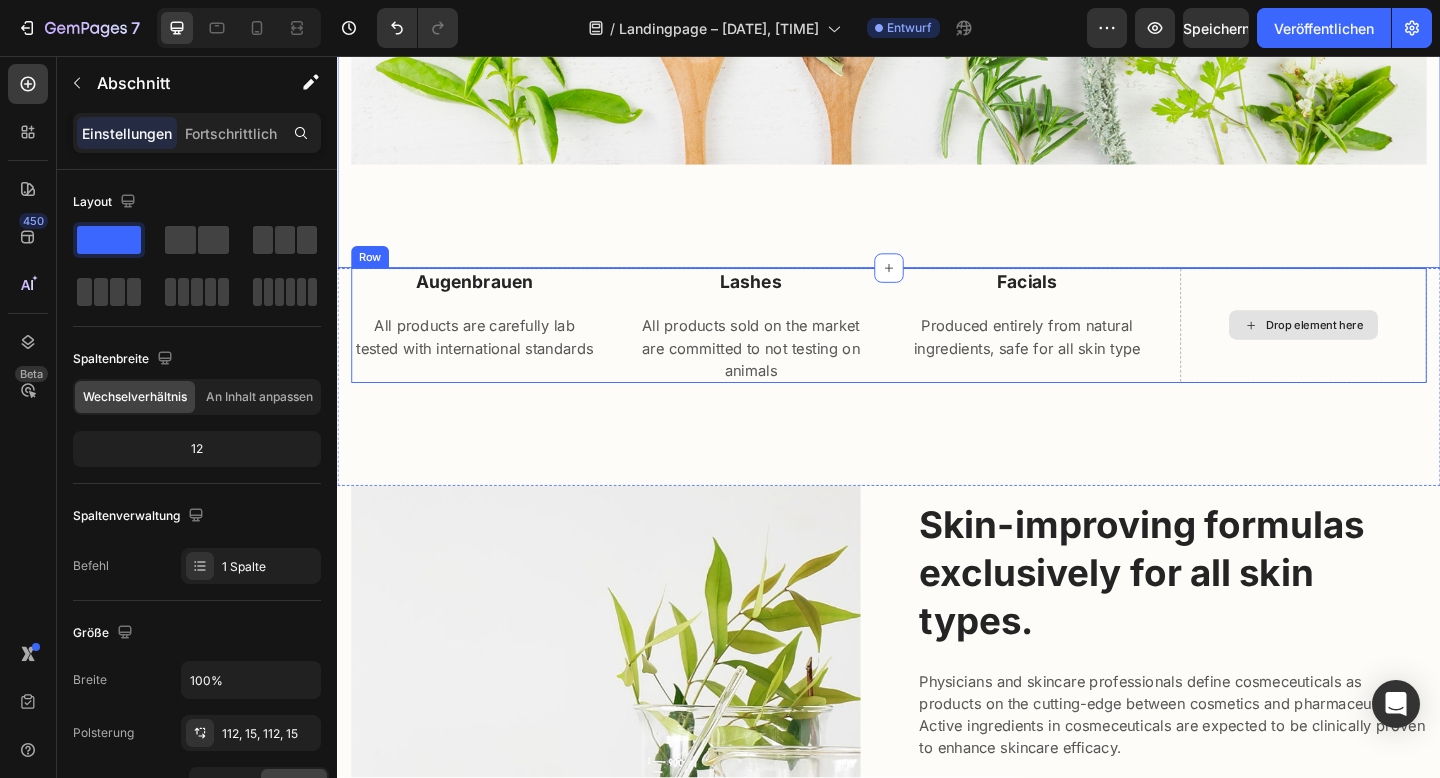 click on "Drop element here" at bounding box center [1388, 349] 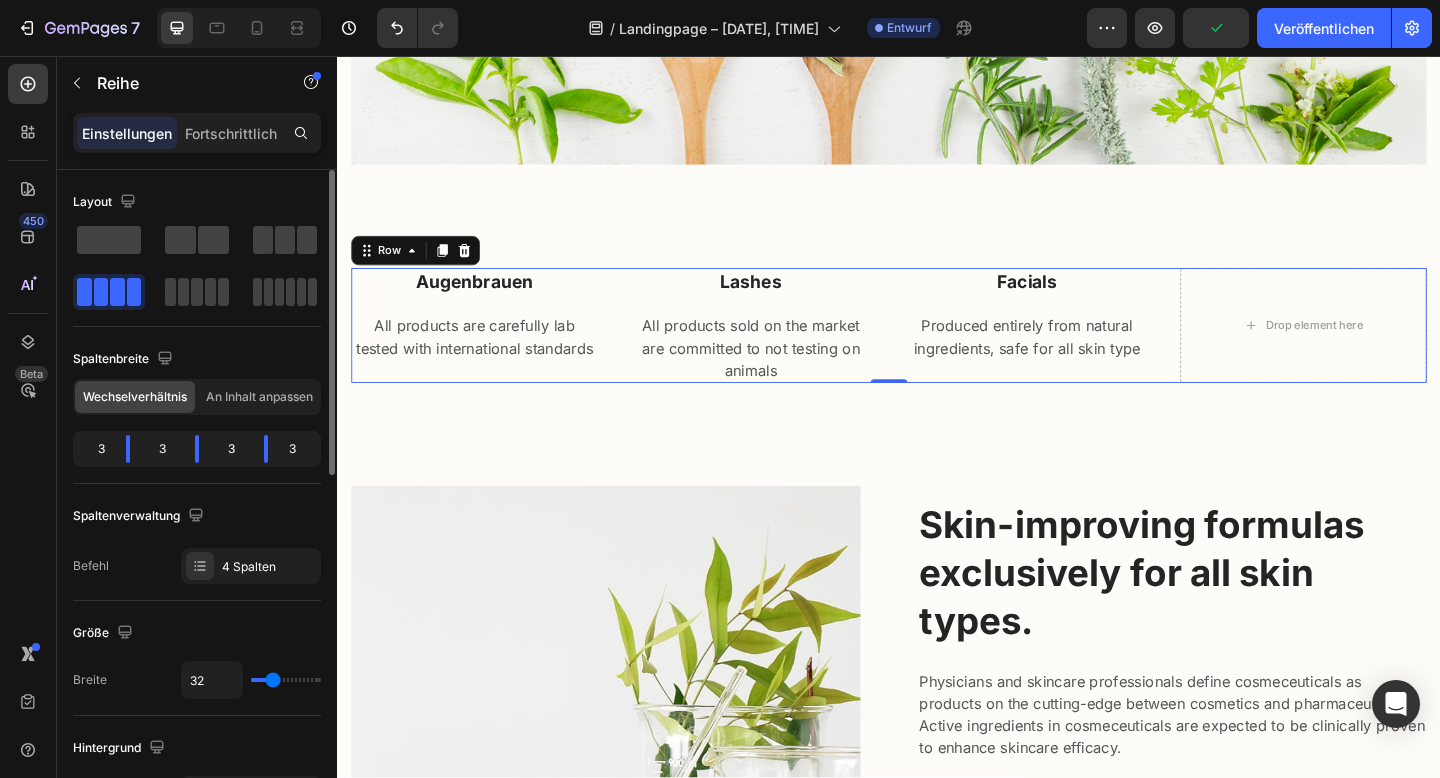drag, startPoint x: 291, startPoint y: 242, endPoint x: 320, endPoint y: 315, distance: 78.54935 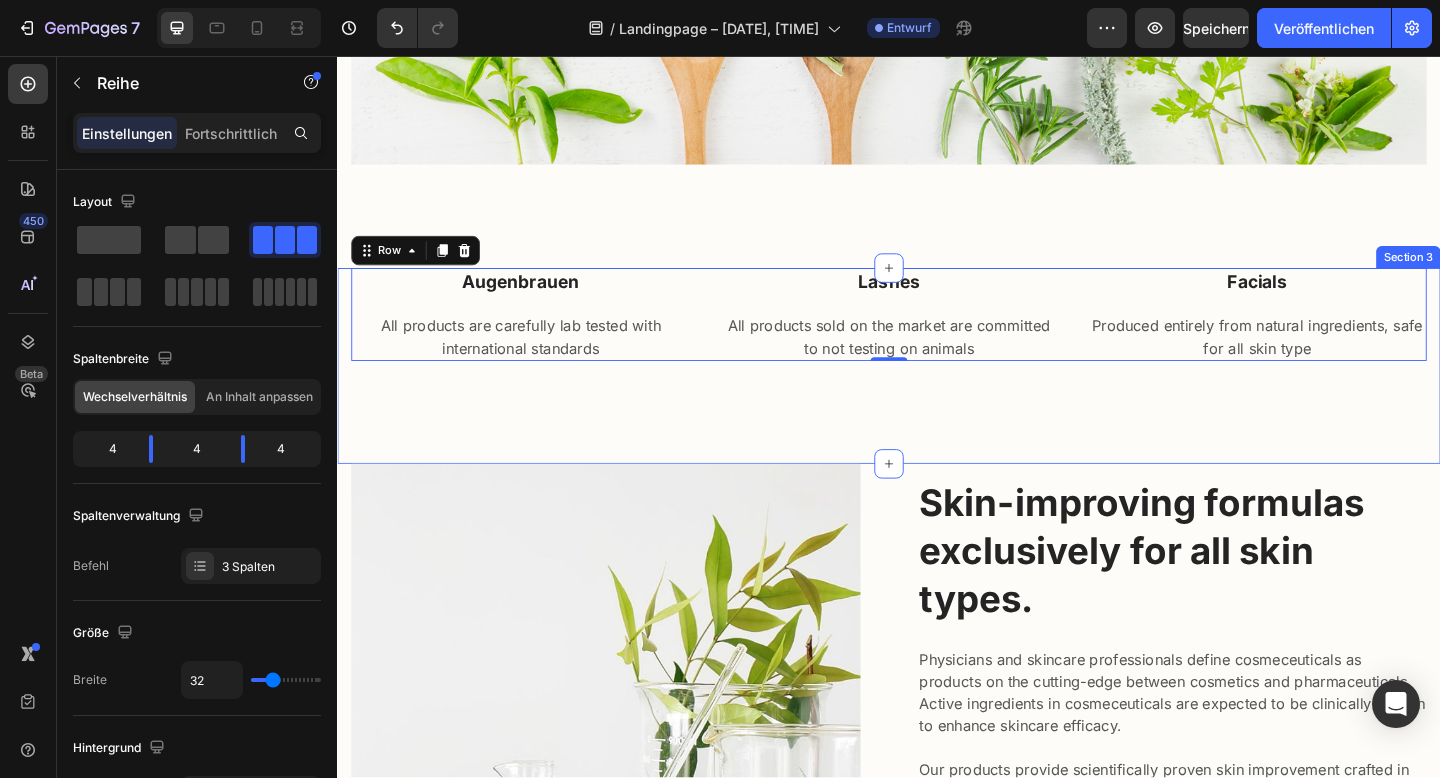click on "Augenbrauen Text block All products are carefully lab tested with international standards Text block Lashes Text block All products sold on the market are committed to not testing on animals Text block Facials Text block Produced entirely from natural ingredients, safe for all skin type Text block Row   0 Section 3" at bounding box center (937, 393) 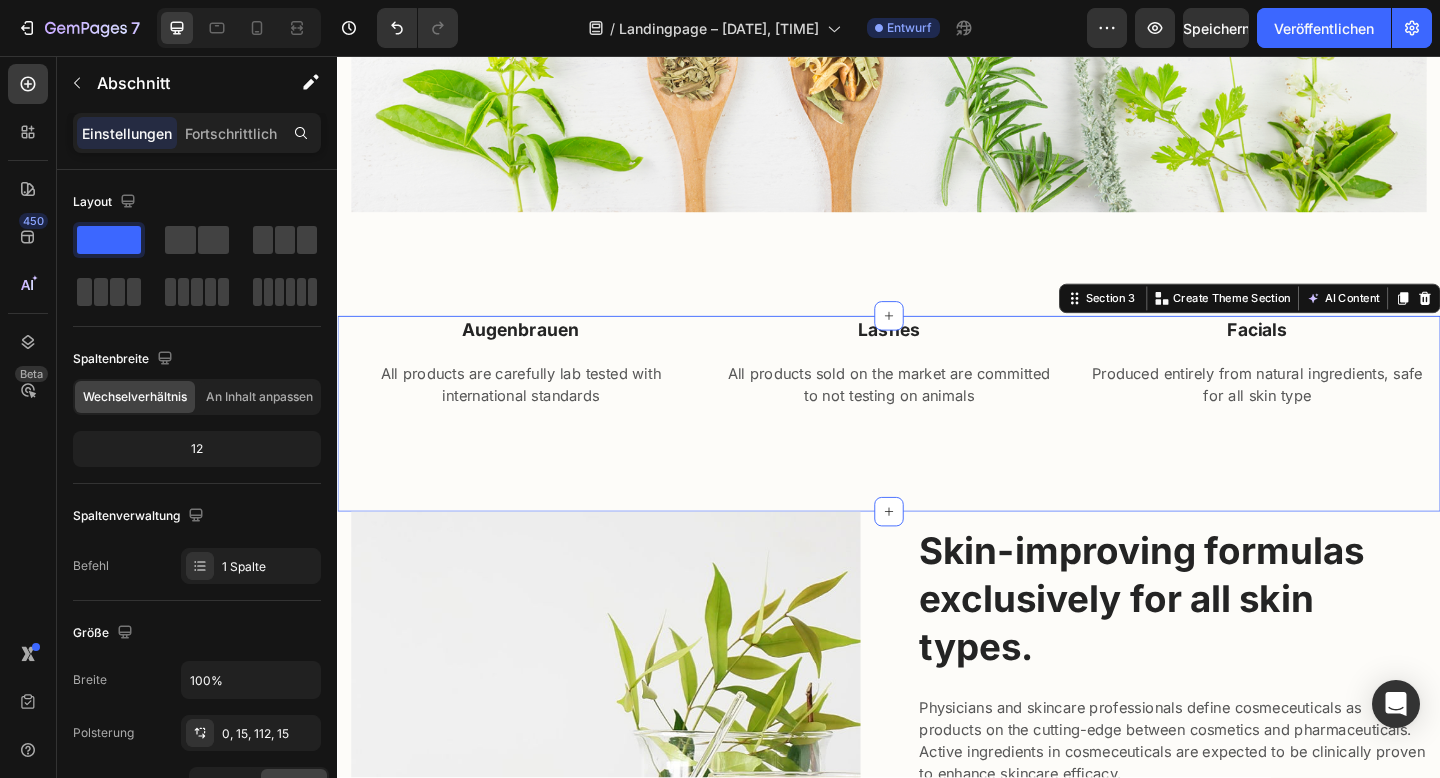 scroll, scrollTop: 1034, scrollLeft: 0, axis: vertical 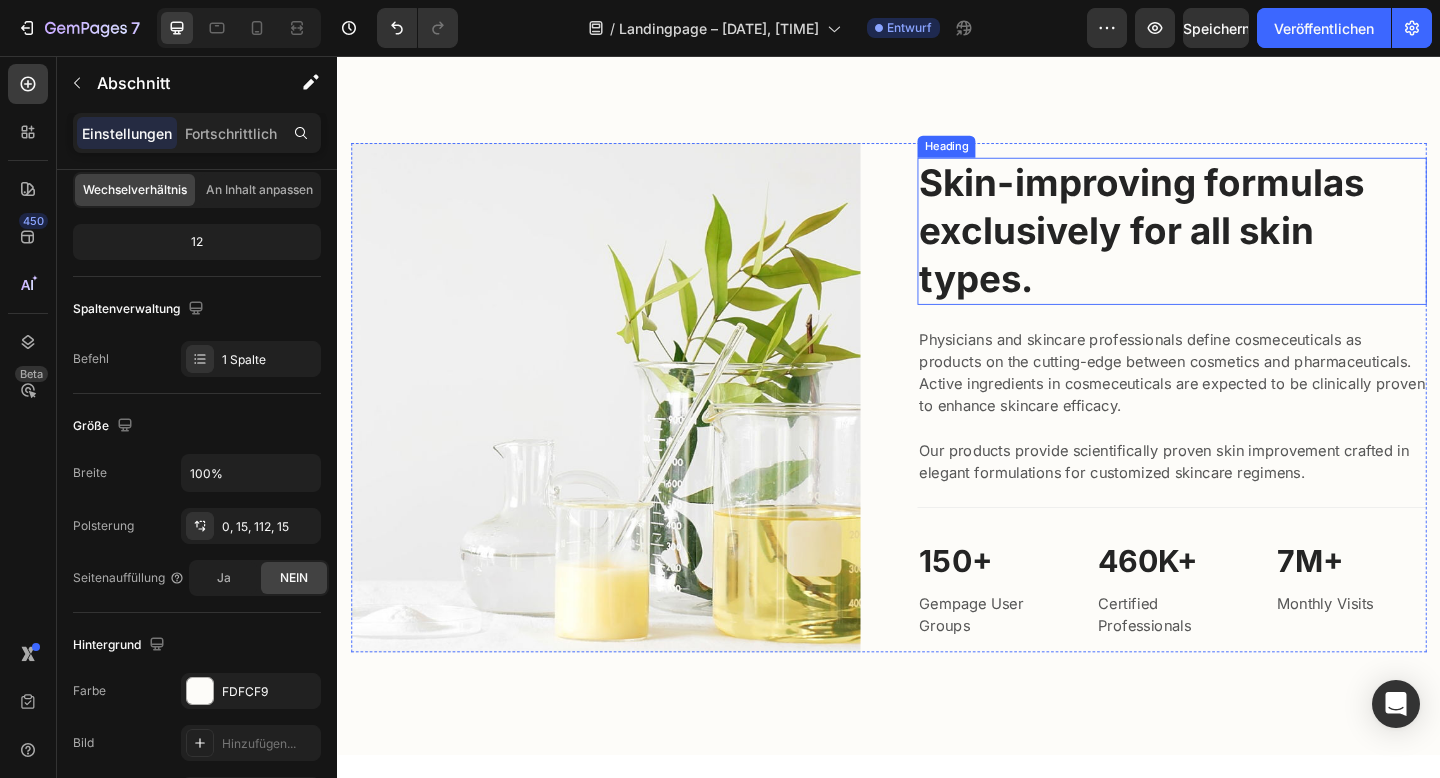 click on "Skin-improving formulas exclusively for all skin types." at bounding box center [1245, 247] 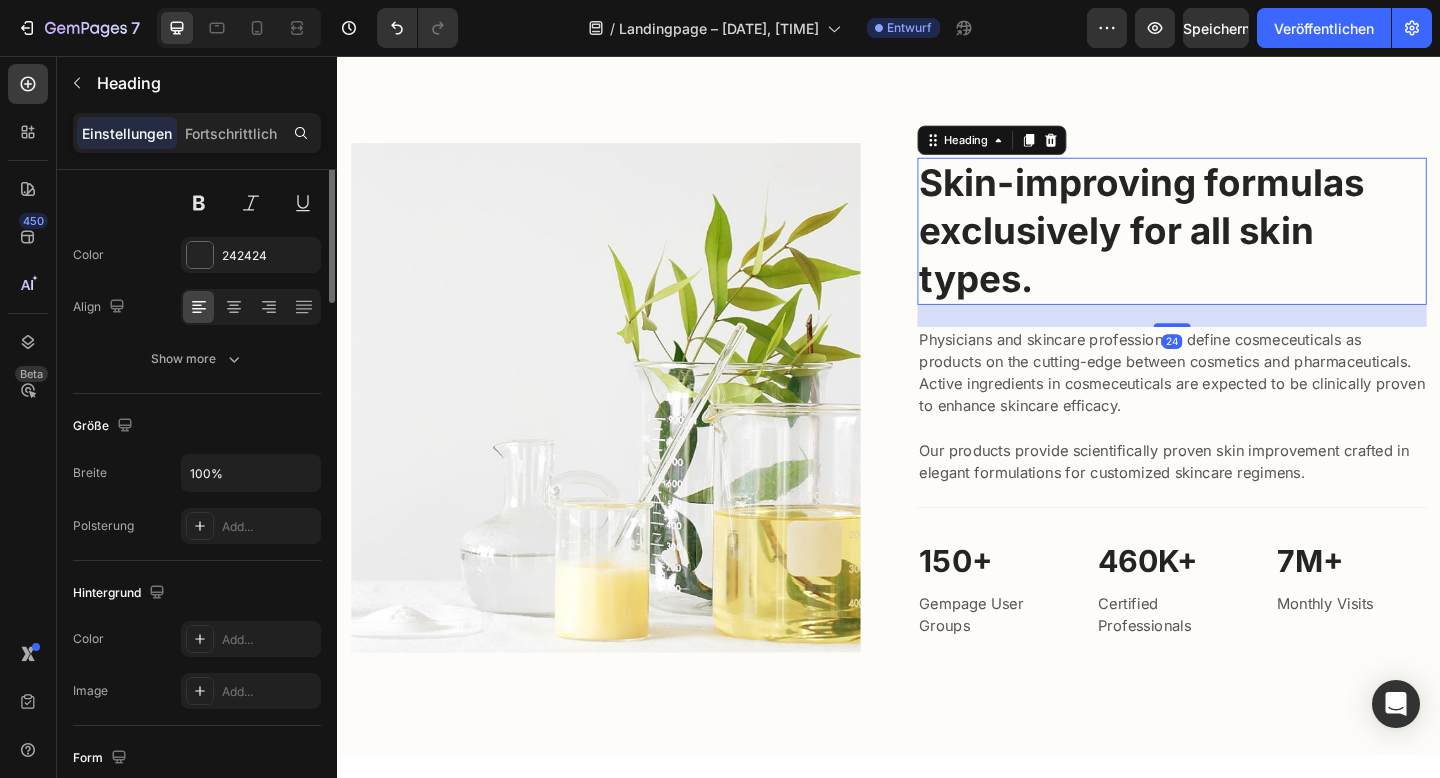 click on "Skin-improving formulas exclusively for all skin types." at bounding box center [1245, 247] 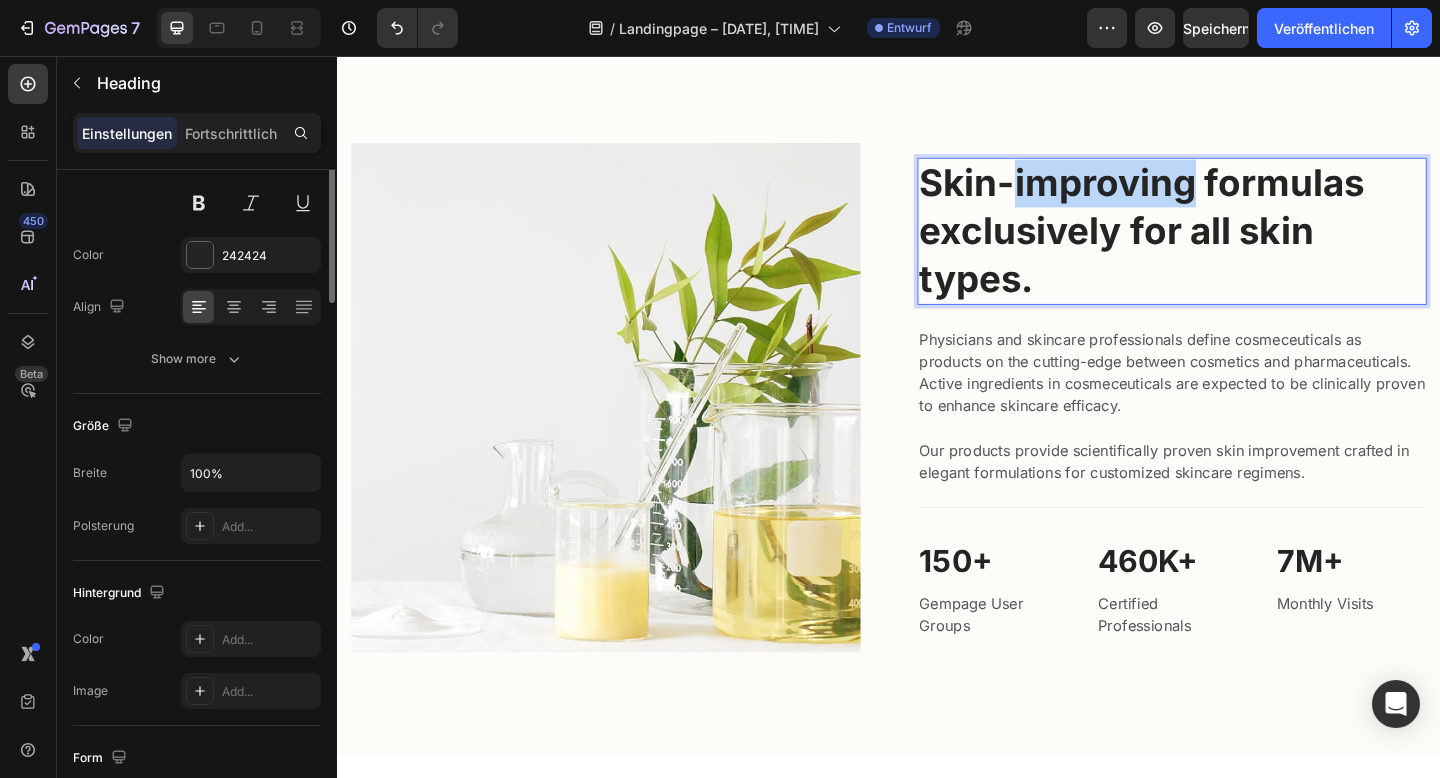 scroll, scrollTop: 0, scrollLeft: 0, axis: both 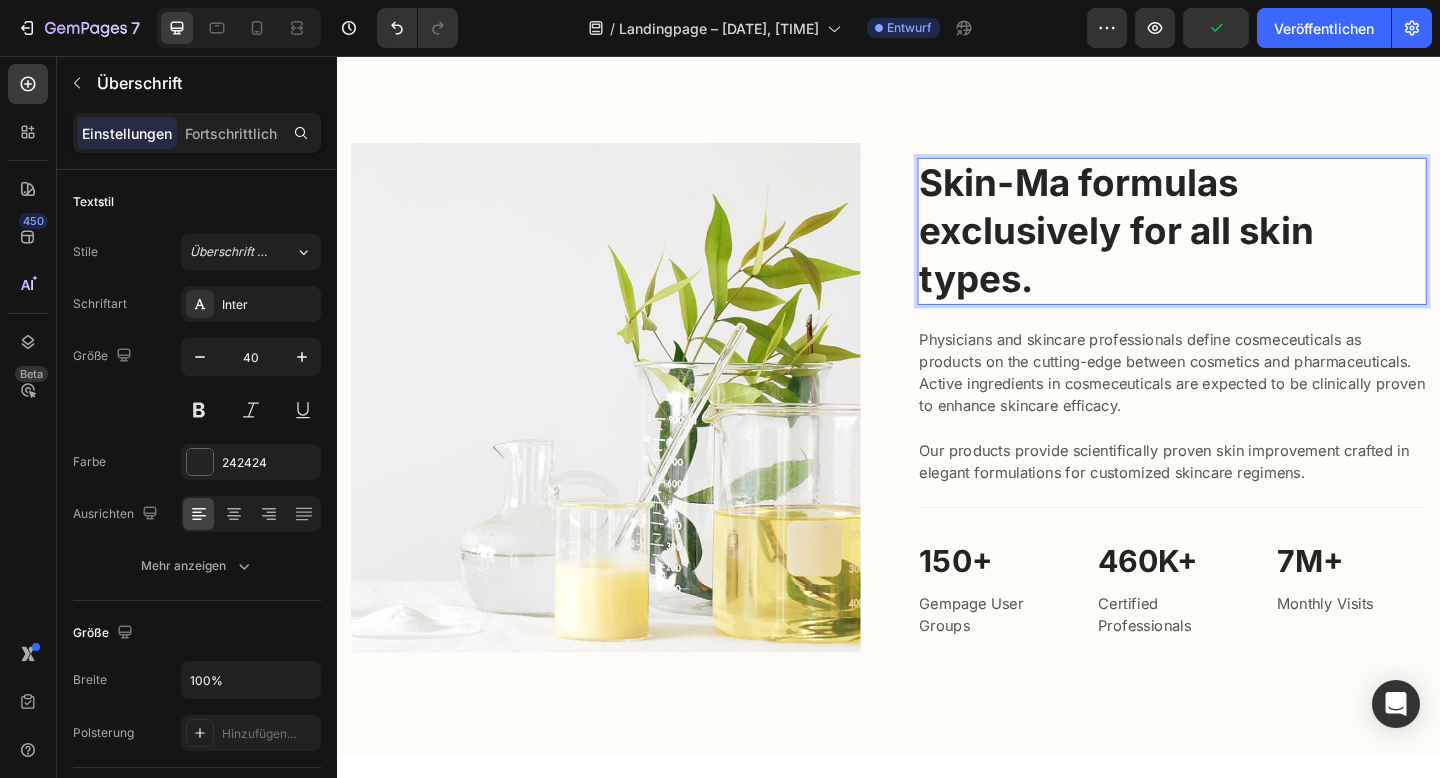 click on "Skin-Ma formulas exclusively for all skin types." at bounding box center (1245, 247) 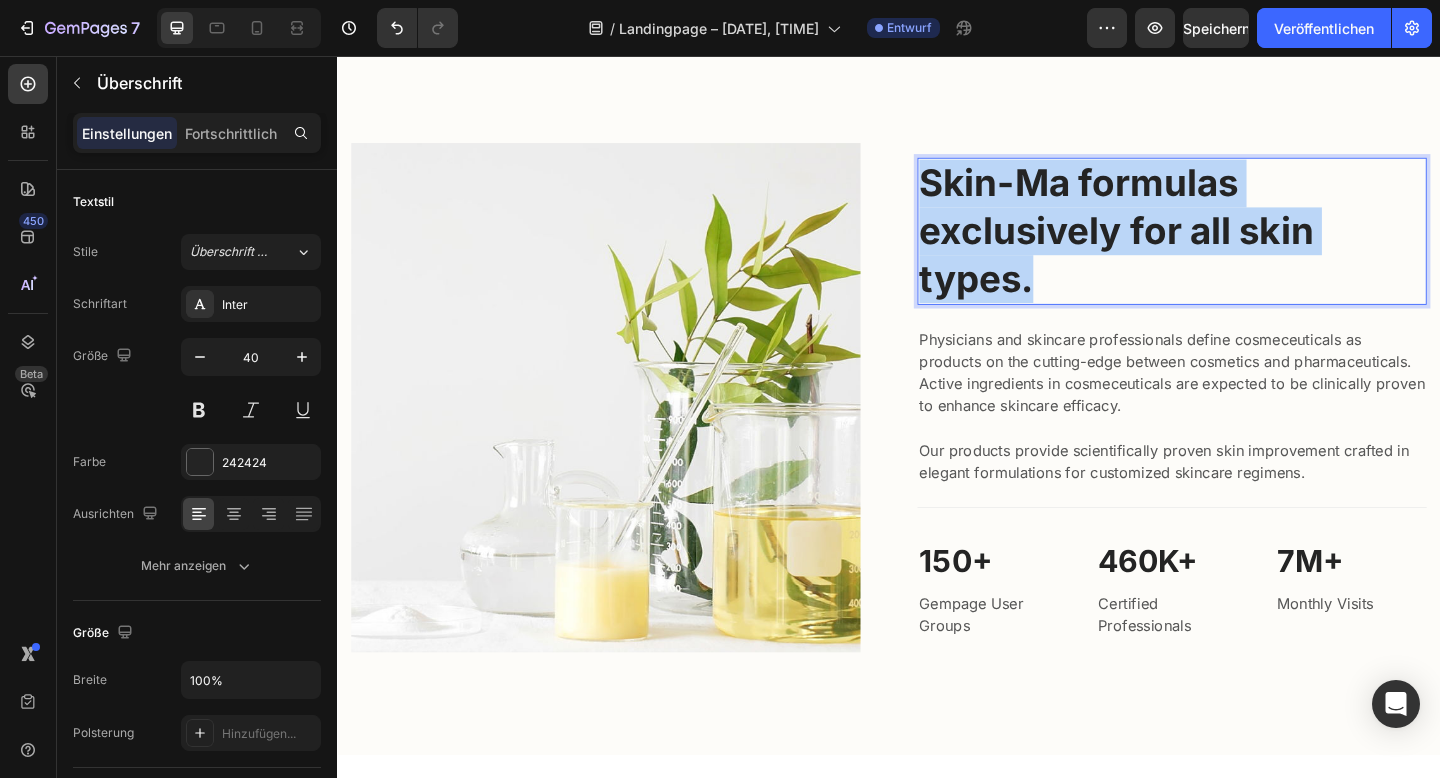 drag, startPoint x: 1105, startPoint y: 297, endPoint x: 974, endPoint y: 187, distance: 171.05847 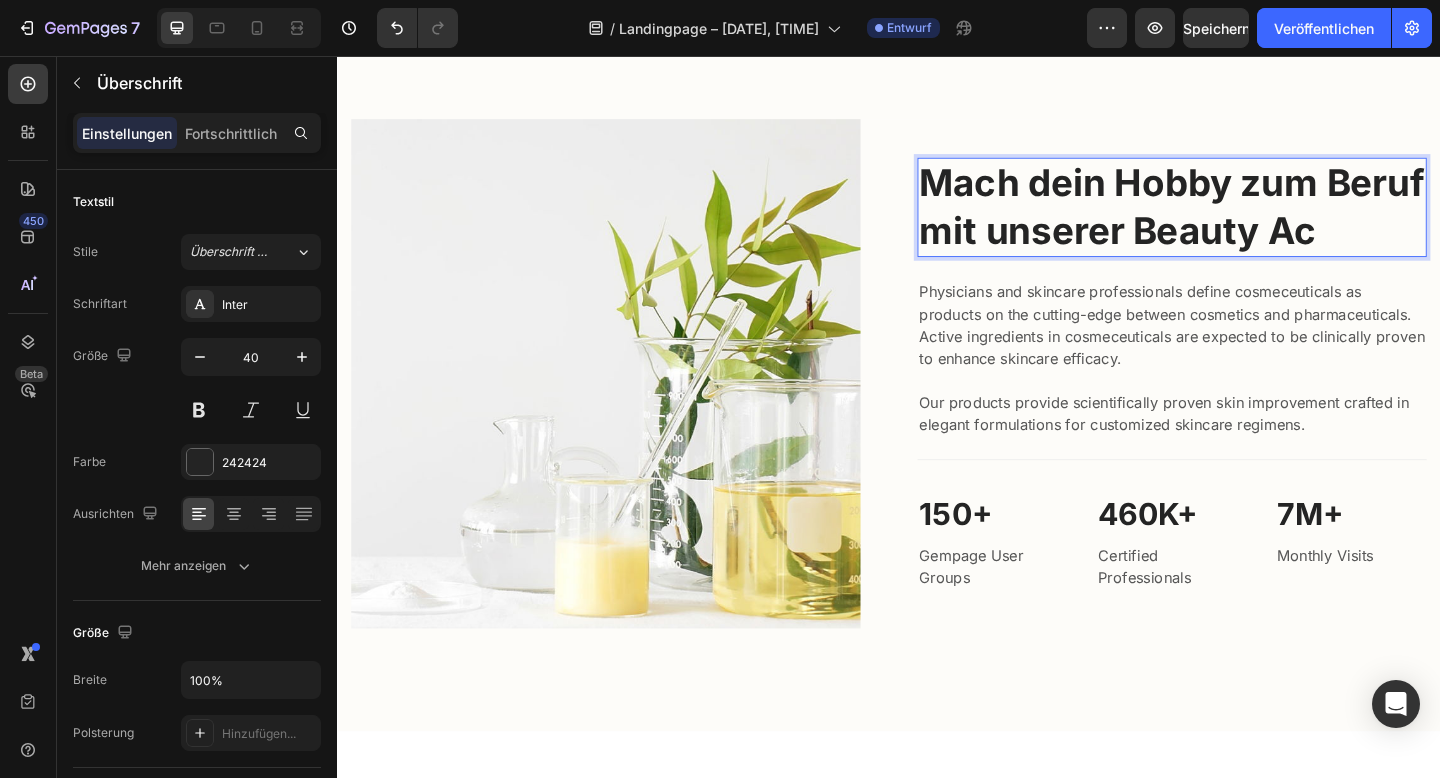 scroll, scrollTop: 1430, scrollLeft: 0, axis: vertical 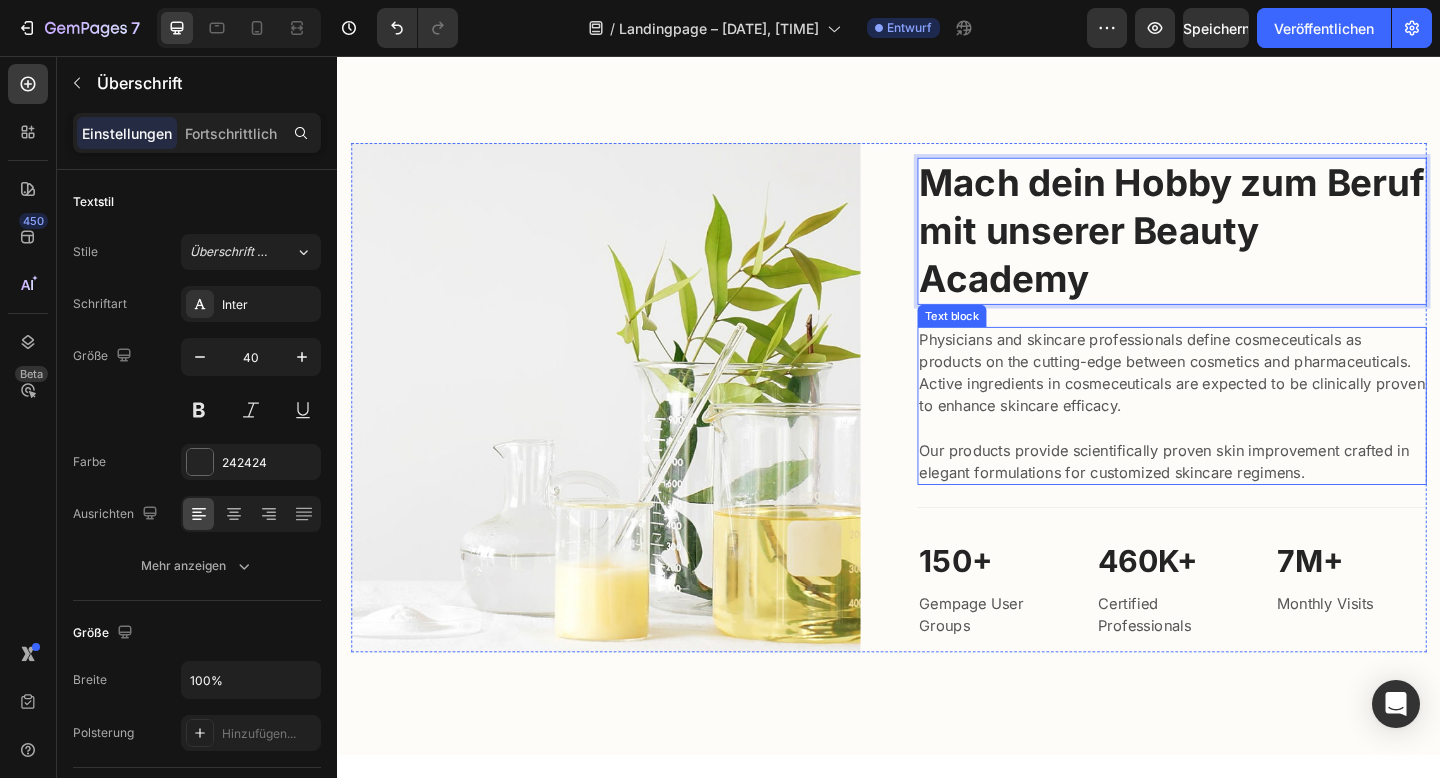 click on "Physicians and skincare professionals define cosmeceuticals as products on the cutting-edge between cosmetics and pharmaceuticals. Active ingredients in cosmeceuticals are expected to be clinically proven to enhance skincare efficacy.  Our products provide scientifically proven skin improvement crafted in elegant formulations for customized skincare regimens." at bounding box center (1245, 437) 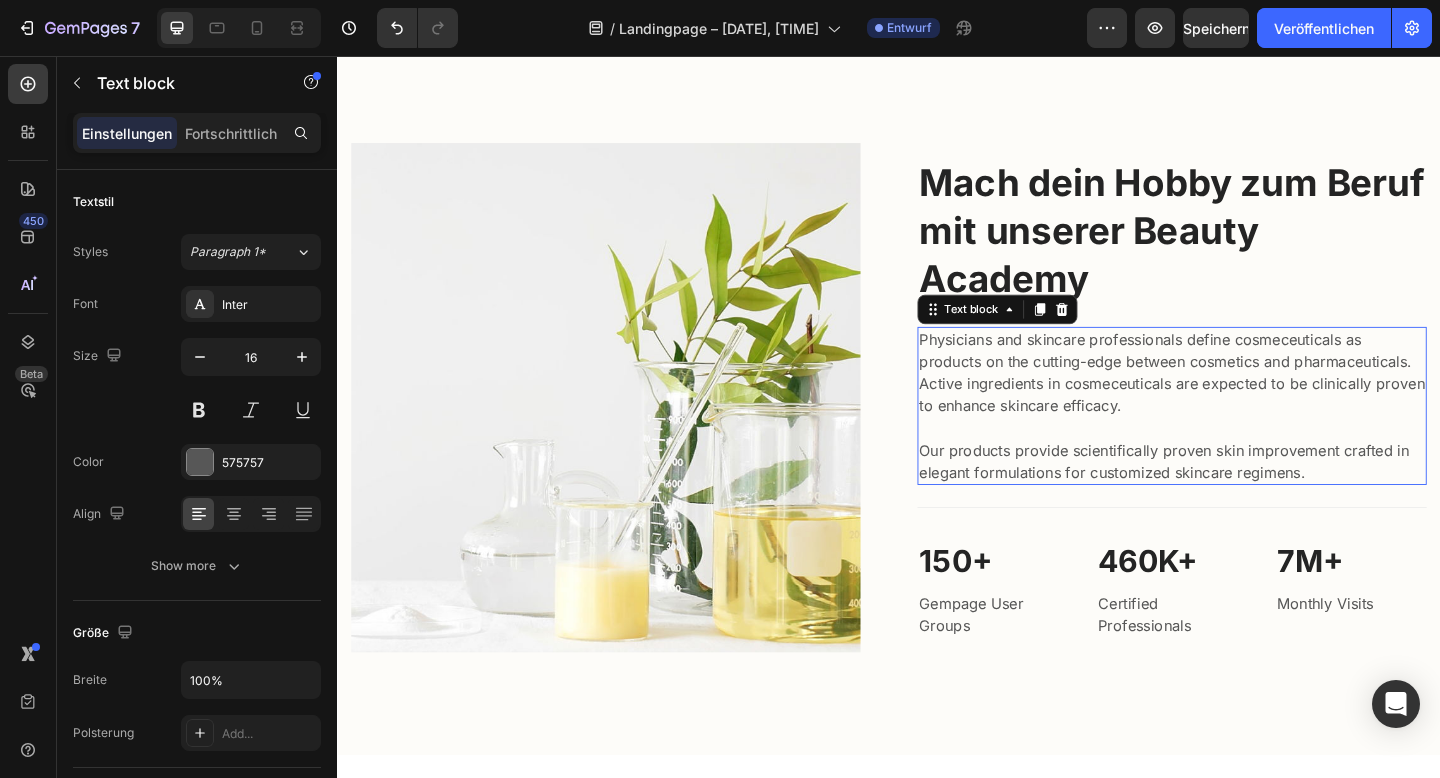 click on "Physicians and skincare professionals define cosmeceuticals as products on the cutting-edge between cosmetics and pharmaceuticals. Active ingredients in cosmeceuticals are expected to be clinically proven to enhance skincare efficacy.  Our products provide scientifically proven skin improvement crafted in elegant formulations for customized skincare regimens." at bounding box center [1245, 437] 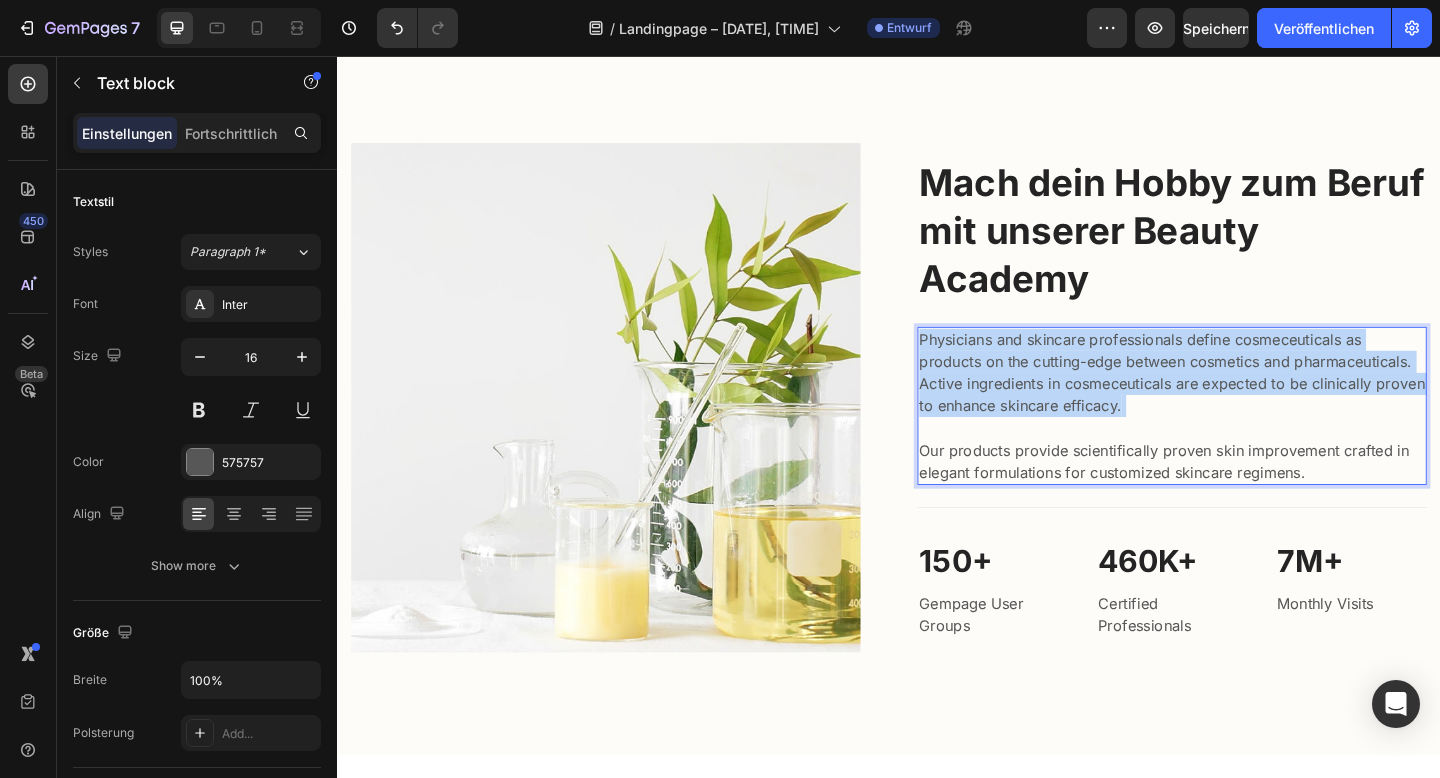 click on "Physicians and skincare professionals define cosmeceuticals as products on the cutting-edge between cosmetics and pharmaceuticals. Active ingredients in cosmeceuticals are expected to be clinically proven to enhance skincare efficacy.  Our products provide scientifically proven skin improvement crafted in elegant formulations for customized skincare regimens." at bounding box center [1245, 437] 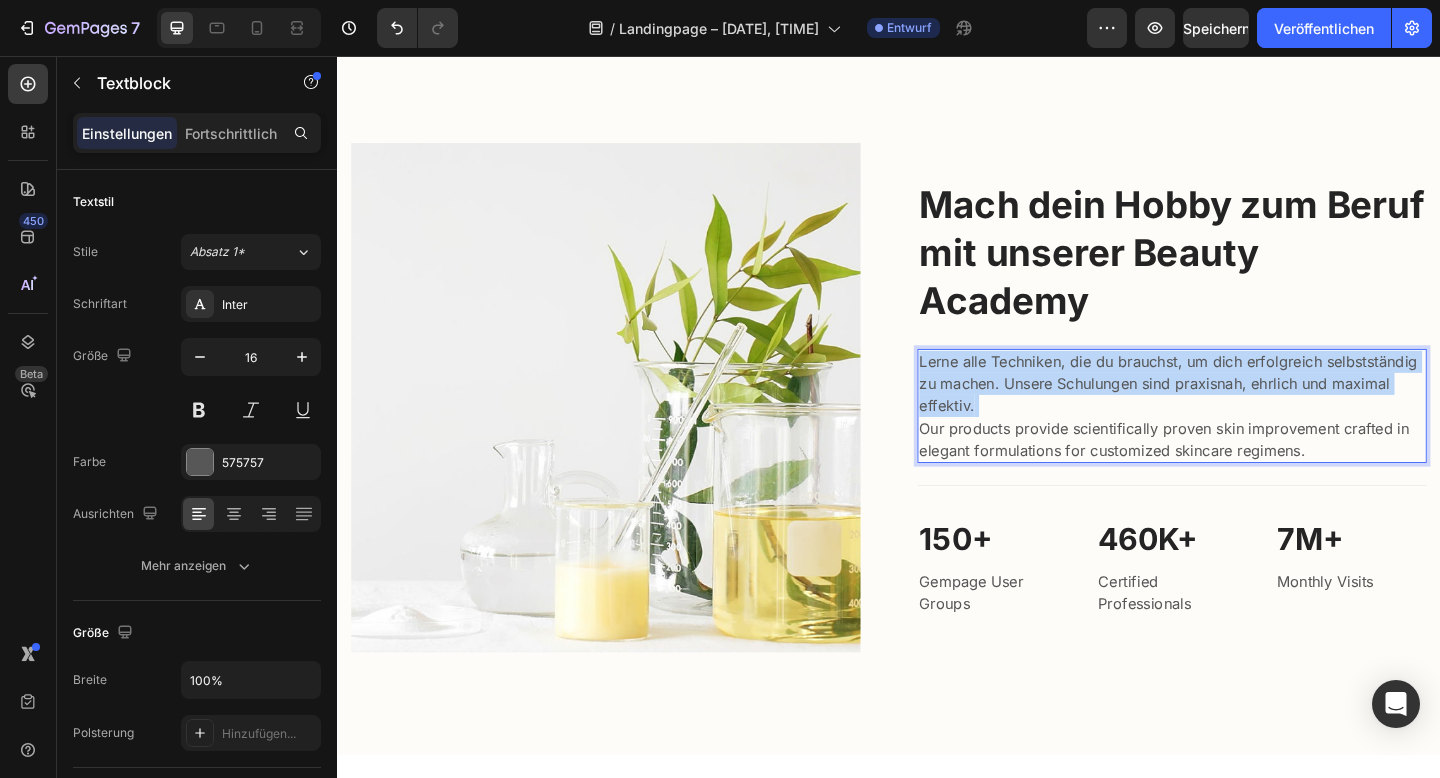 scroll, scrollTop: 1454, scrollLeft: 0, axis: vertical 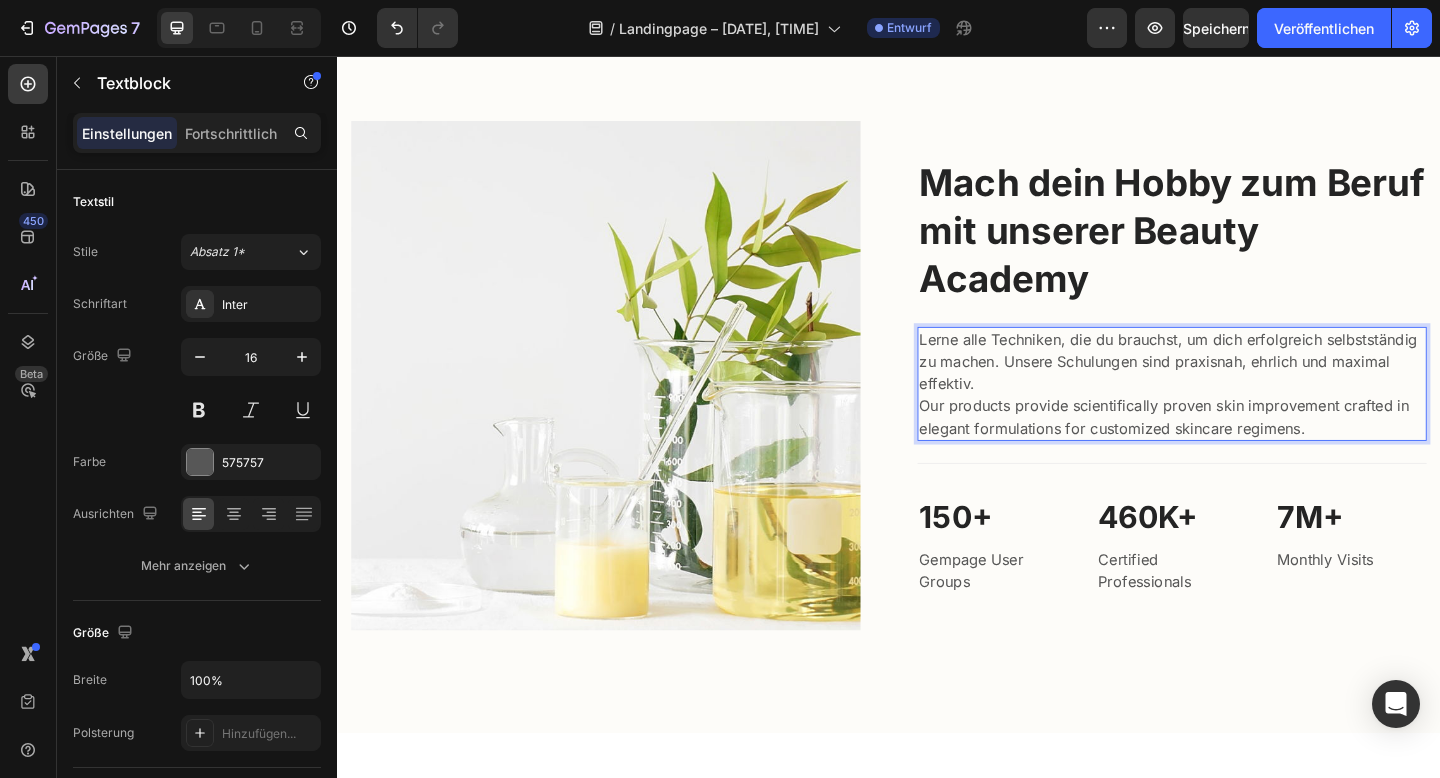 click on "Lerne alle Techniken, die du brauchst, um dich erfolgreich selbstständig zu machen. Unsere Schulungen sind praxisnah, ehrlich und maximal effektiv. Our products provide scientifically proven skin improvement crafted in elegant formulations for customized skincare regimens." at bounding box center [1245, 413] 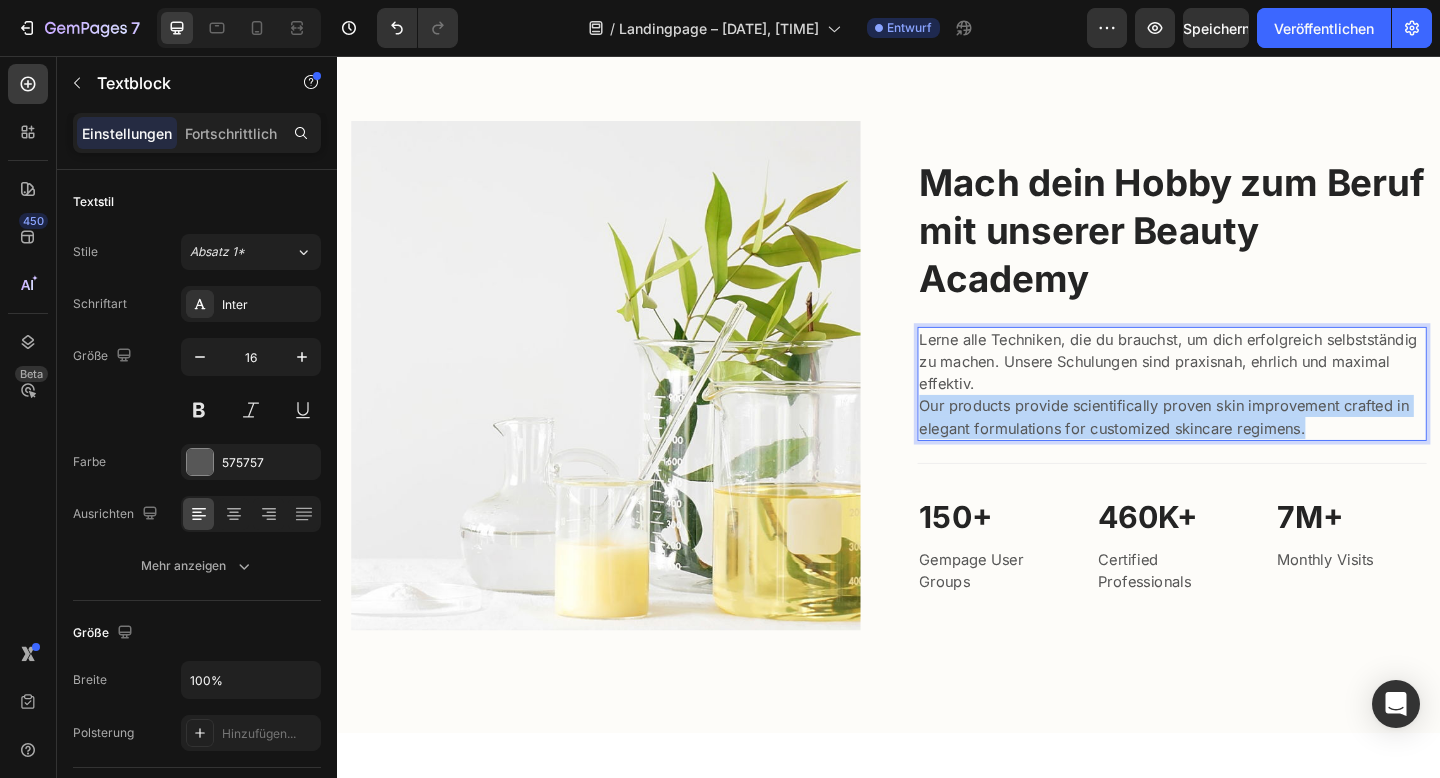 drag, startPoint x: 1387, startPoint y: 448, endPoint x: 963, endPoint y: 430, distance: 424.3819 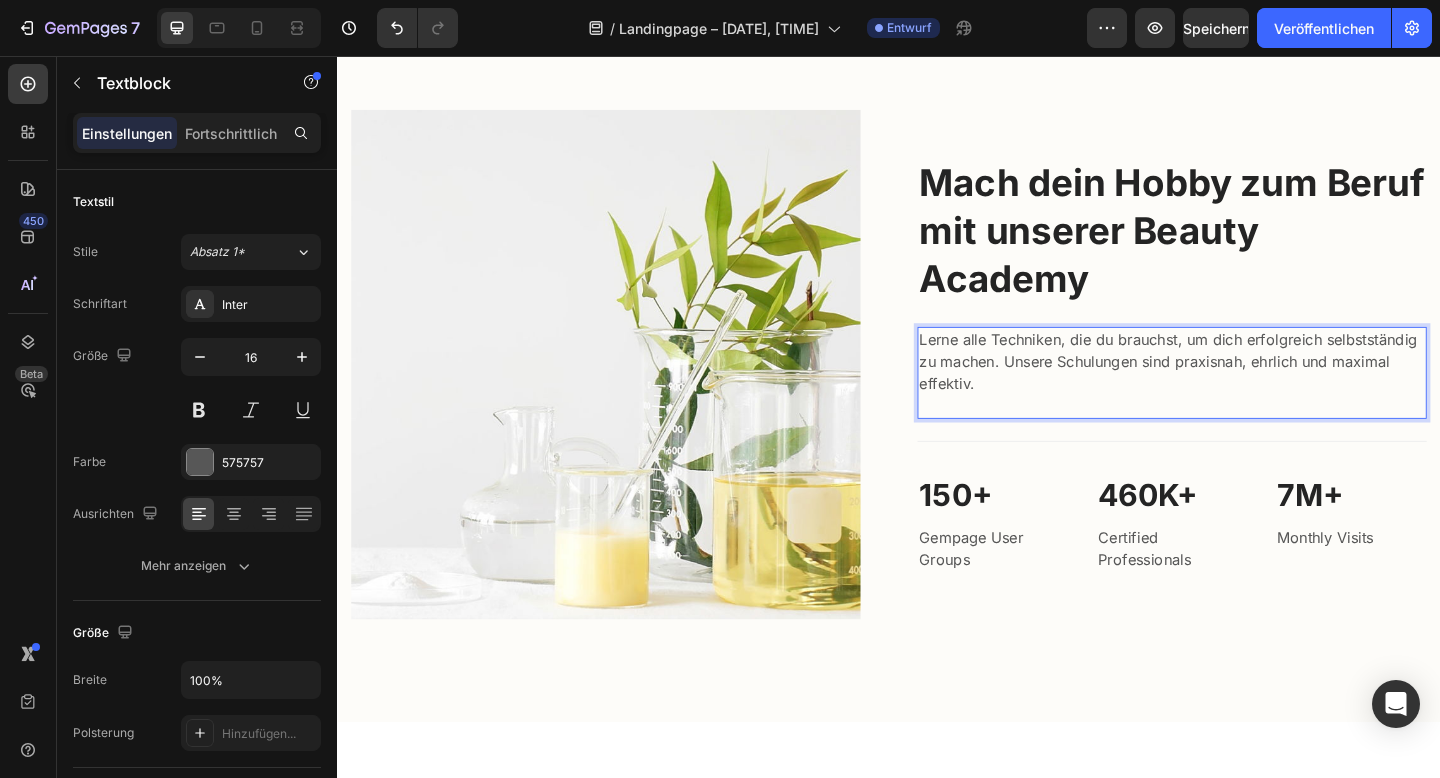 scroll, scrollTop: 1478, scrollLeft: 0, axis: vertical 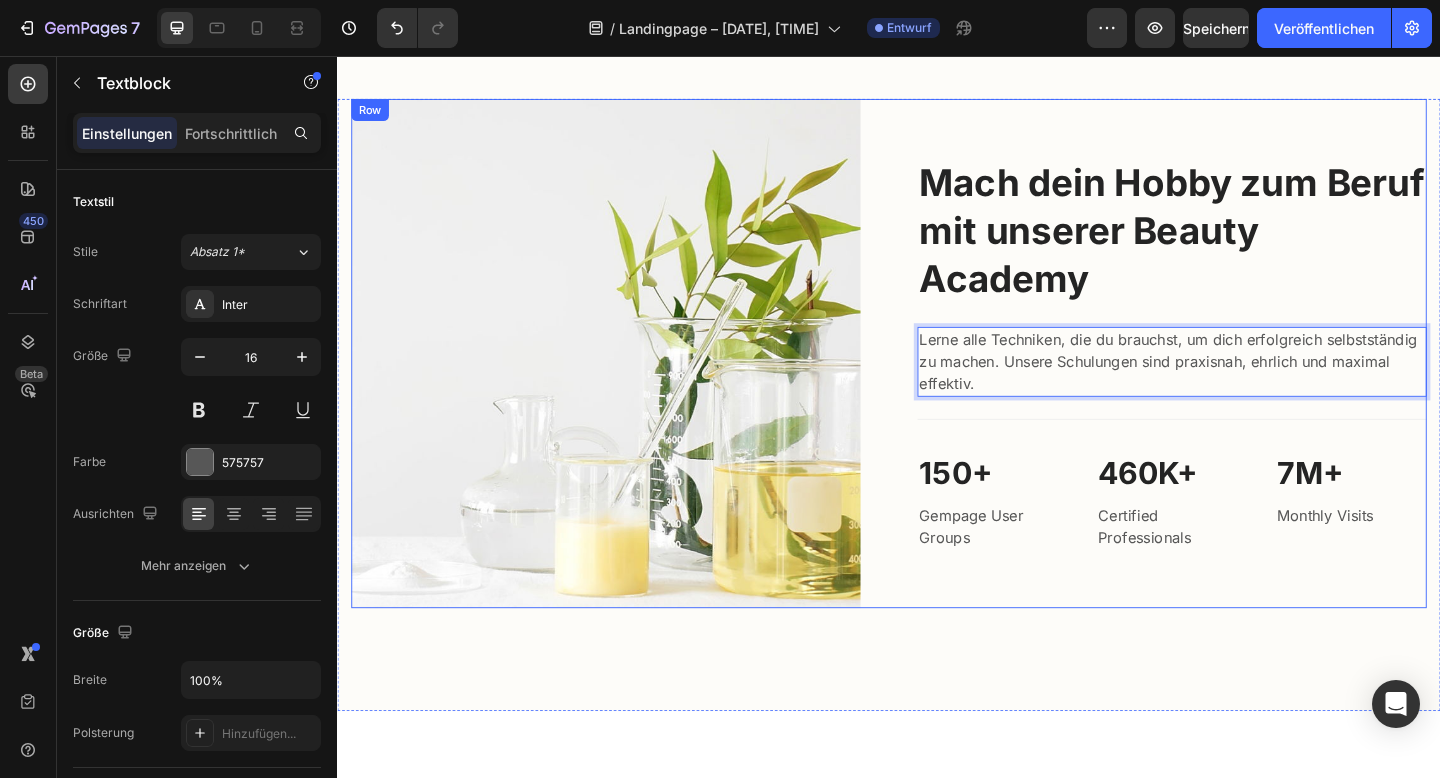 click on "Mach dein Hobby zum Beruf mit unserer Beauty Academy Heading Lerne alle Techniken, die du brauchst, um dich erfolgreich selbstständig zu machen. Unsere Schulungen sind praxisnah, ehrlich und maximal effektiv. Text block   0                Title Line 150+ Heading Gempage User Groups Text block 460K+ Heading Certified Professionals Text block 7M+ Heading Monthly Visits Text block Row" at bounding box center (1245, 380) 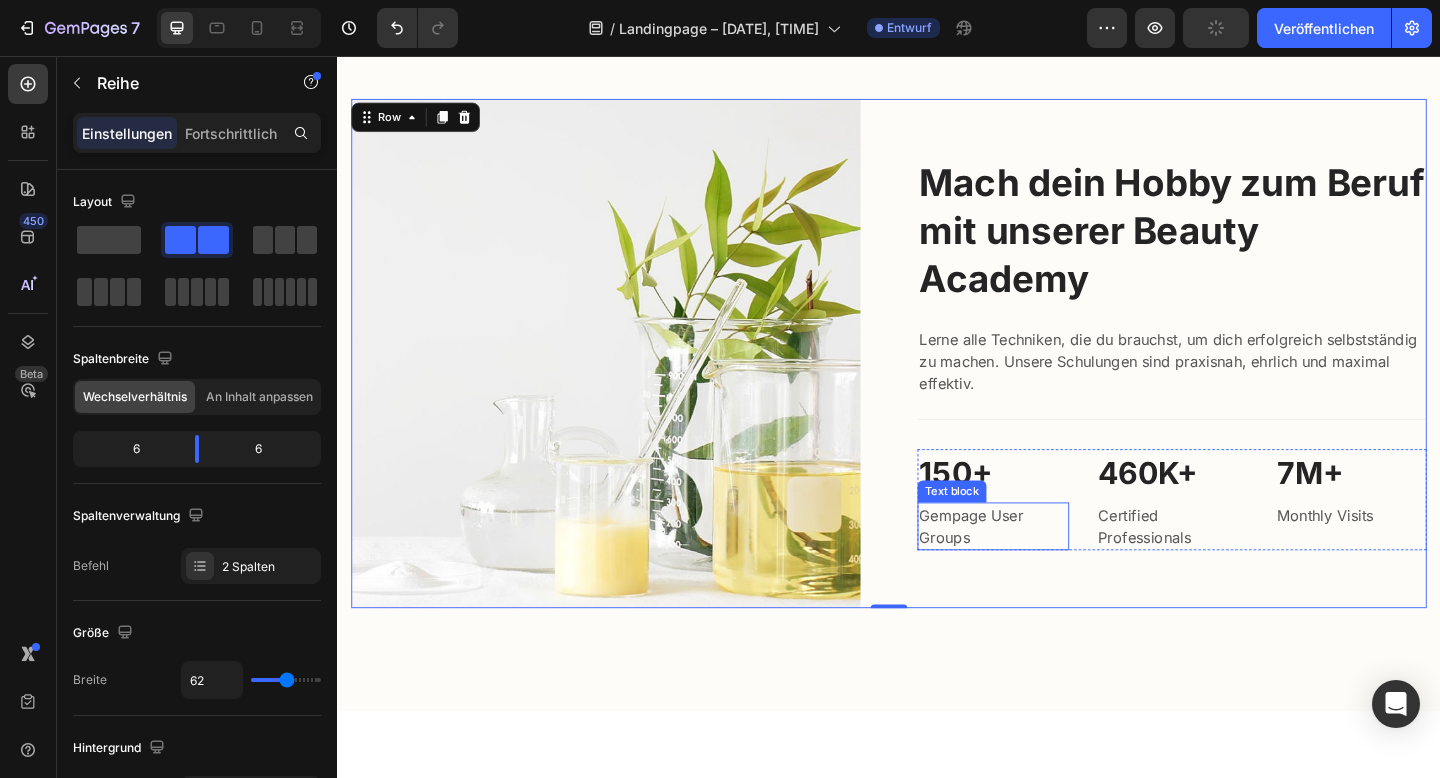 click on "Gempage User Groups" at bounding box center (1050, 568) 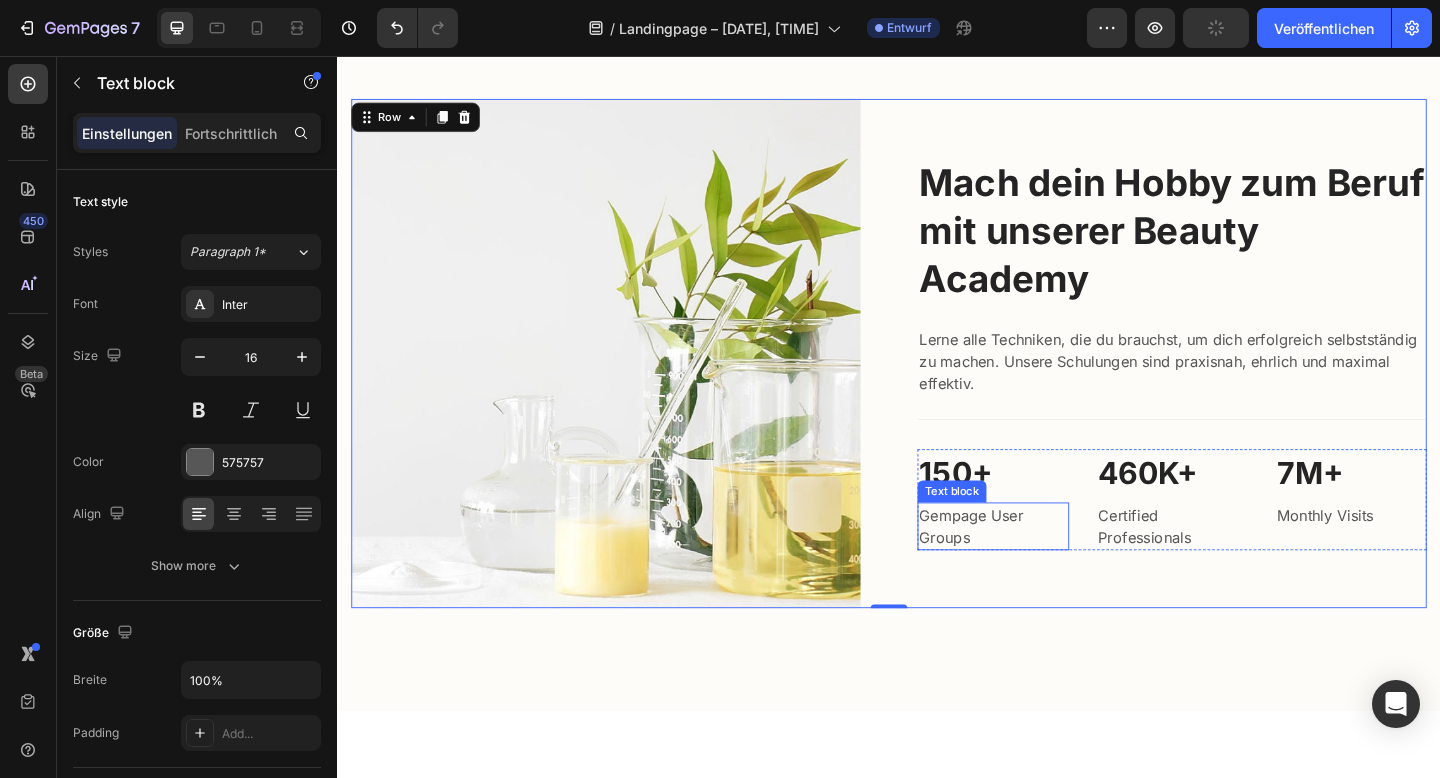 click on "Gempage User Groups" at bounding box center (1050, 568) 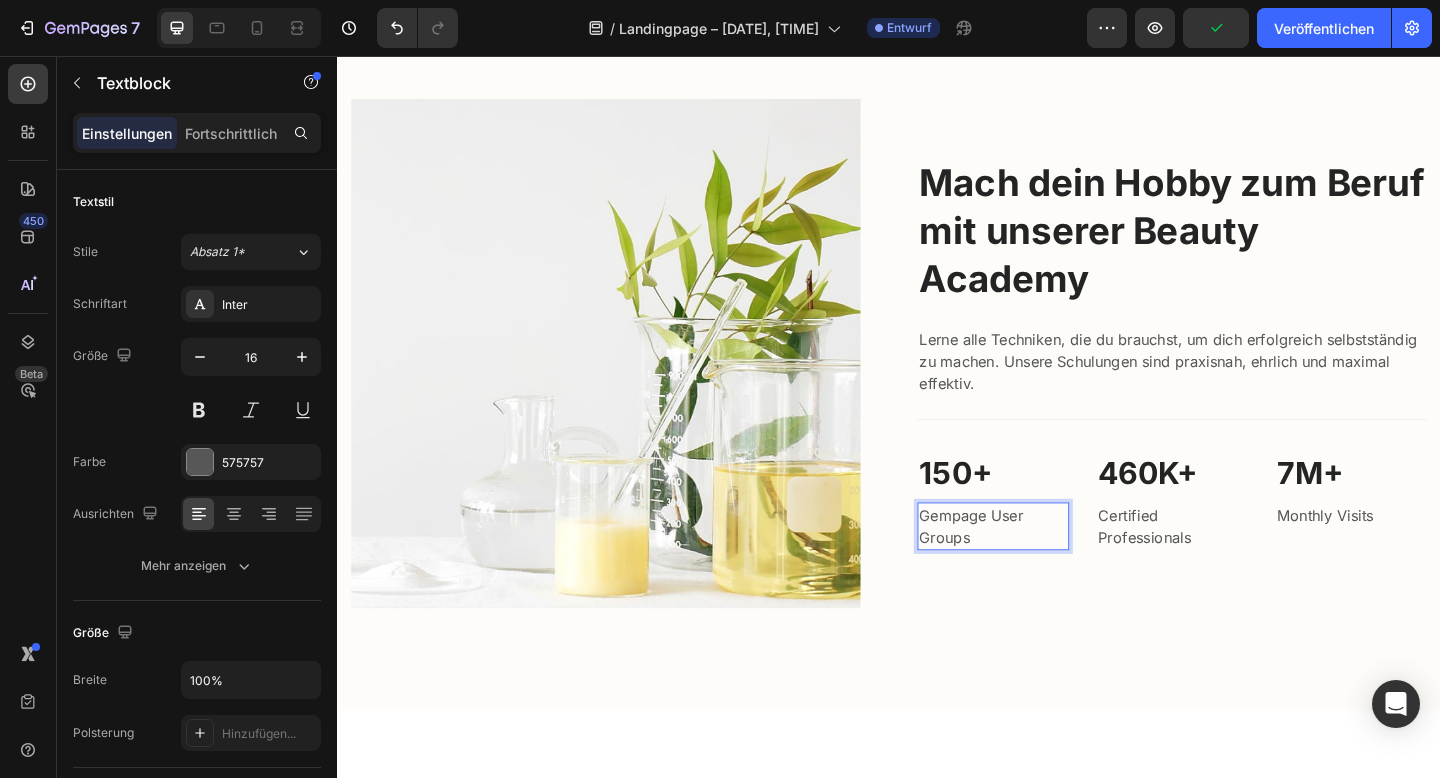 click on "Gempage User Groups" at bounding box center [1050, 568] 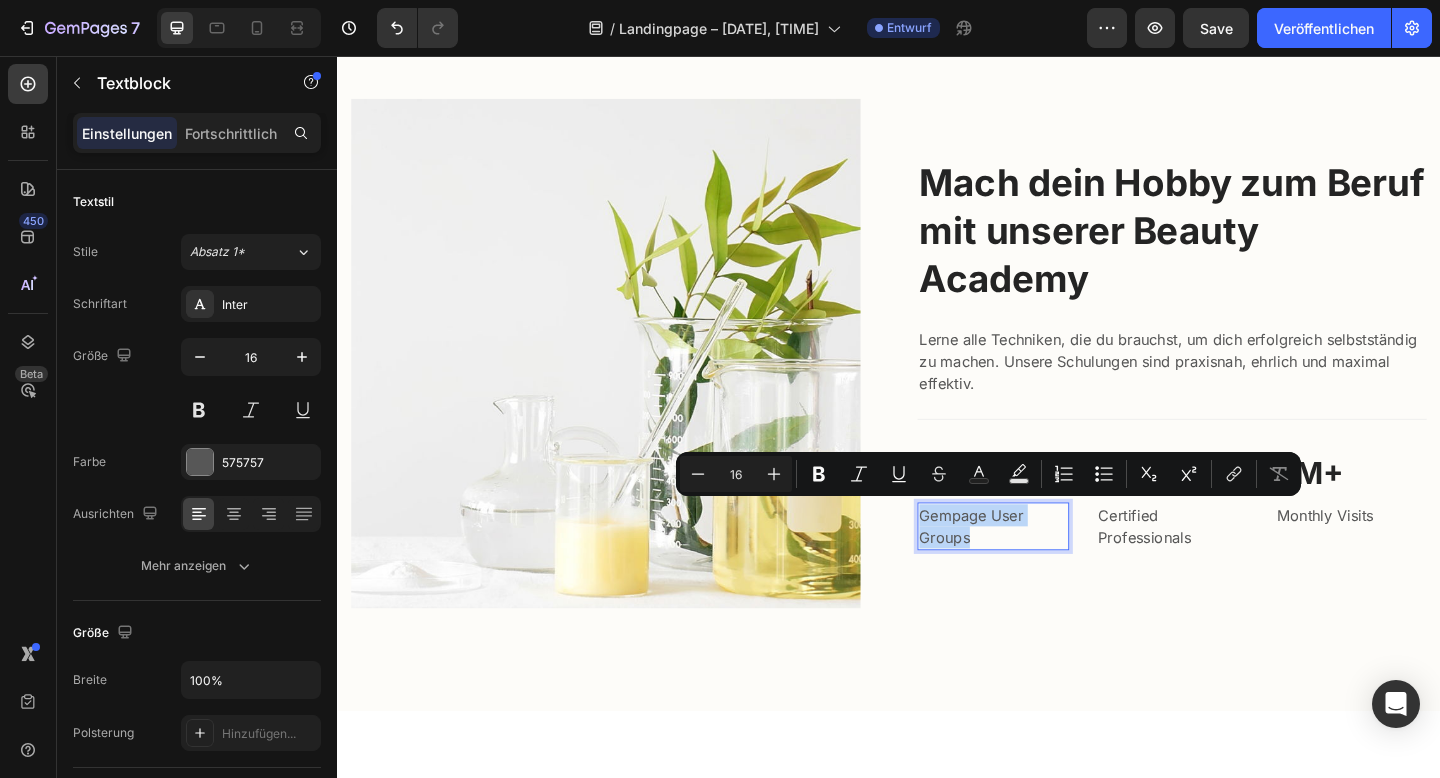 drag, startPoint x: 1045, startPoint y: 571, endPoint x: 1033, endPoint y: 571, distance: 12 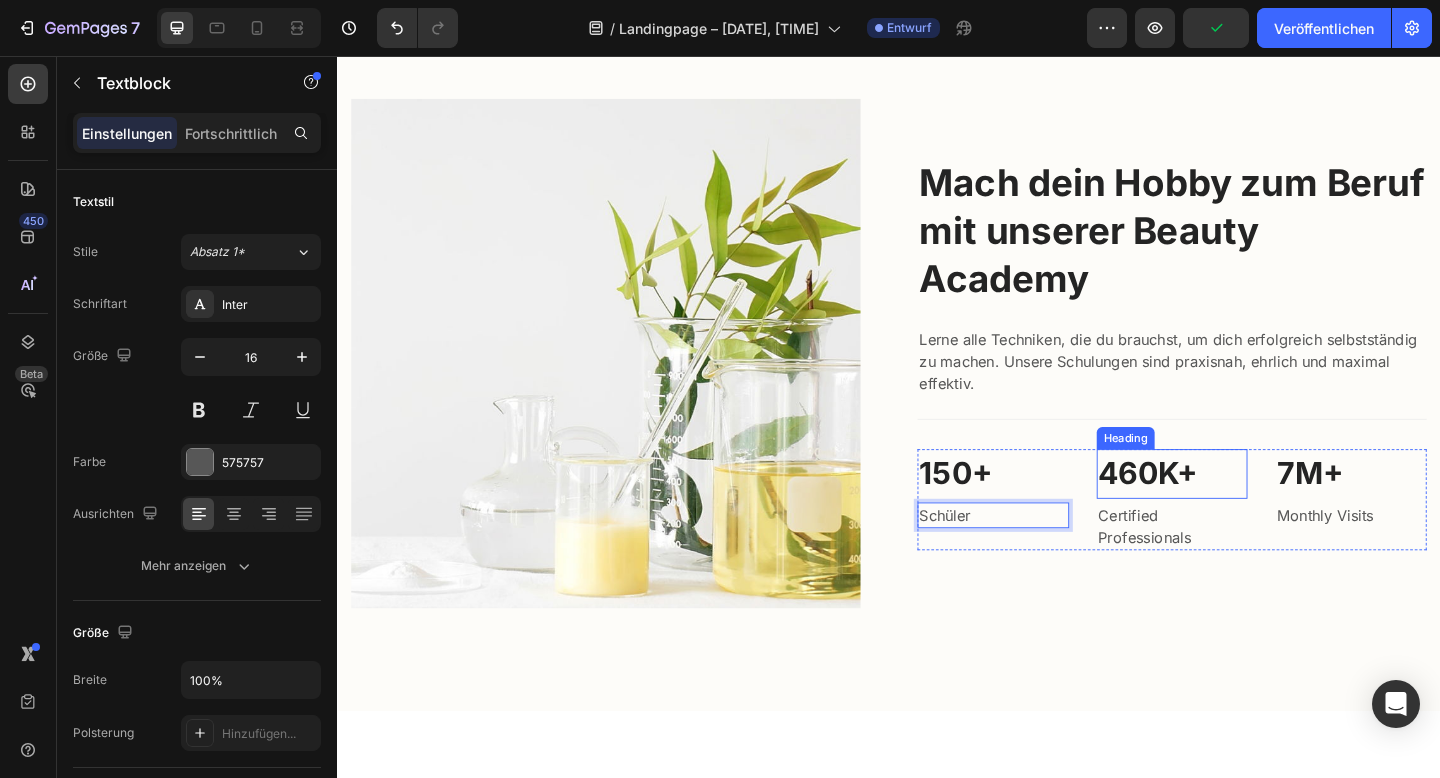 click on "460K+" at bounding box center (1245, 511) 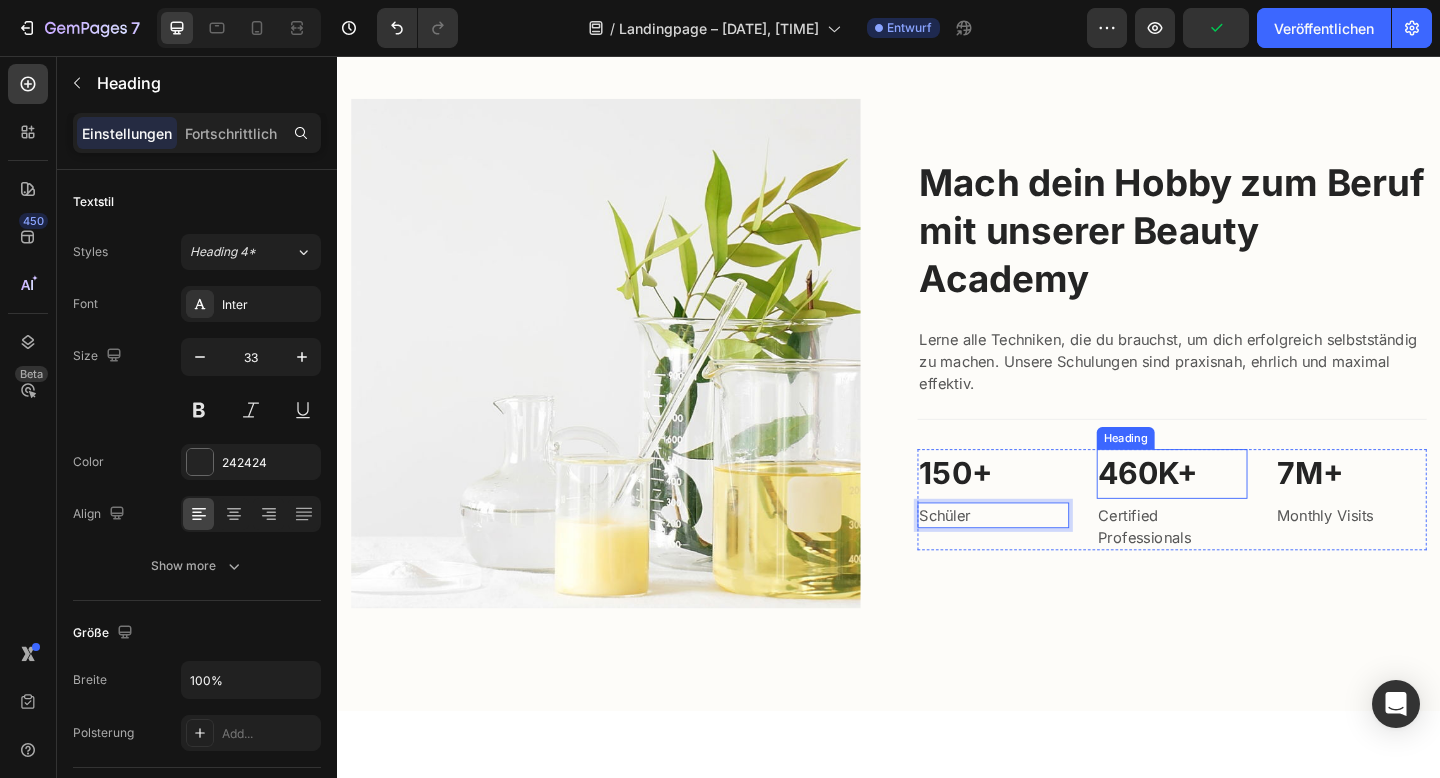 click on "460K+" at bounding box center (1245, 511) 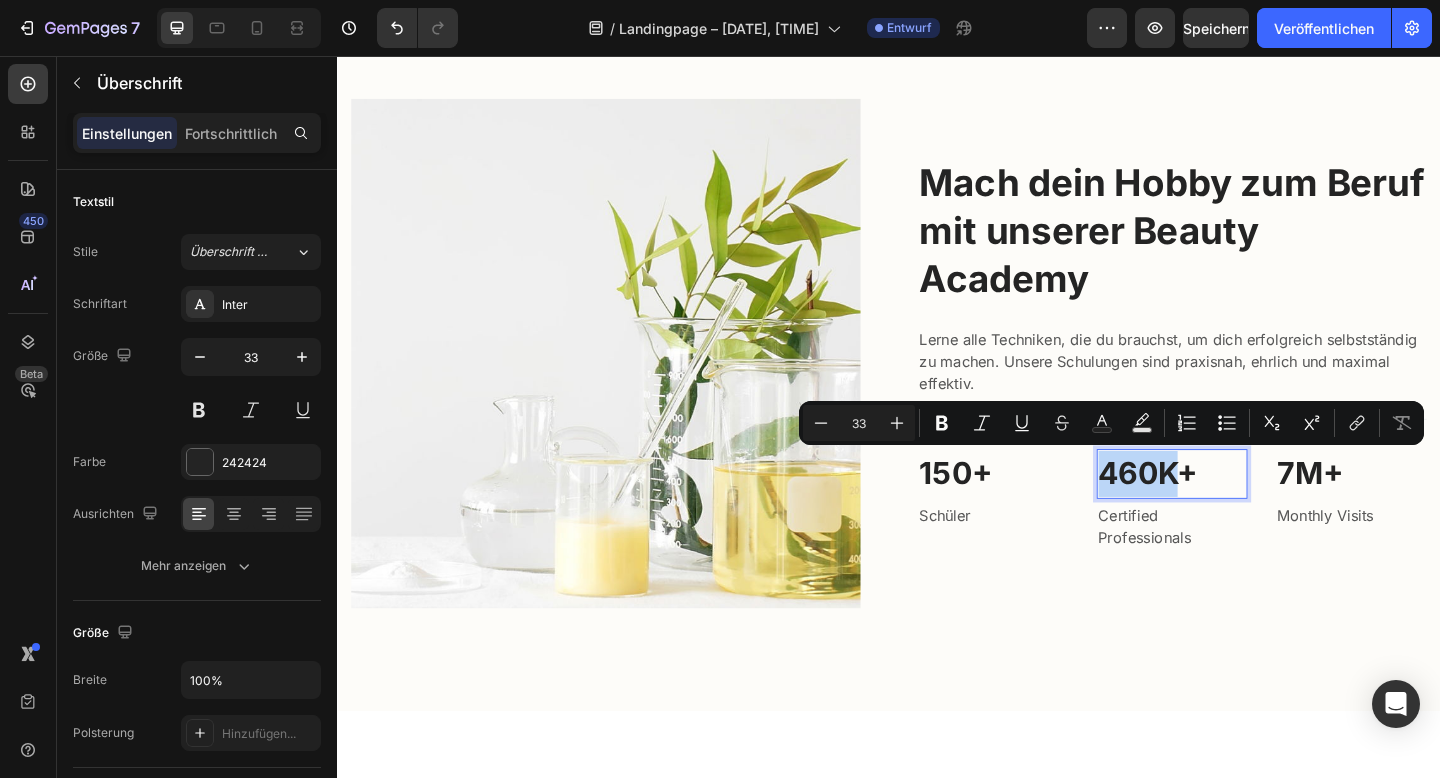 click on "Certified Professionals" at bounding box center (1245, 568) 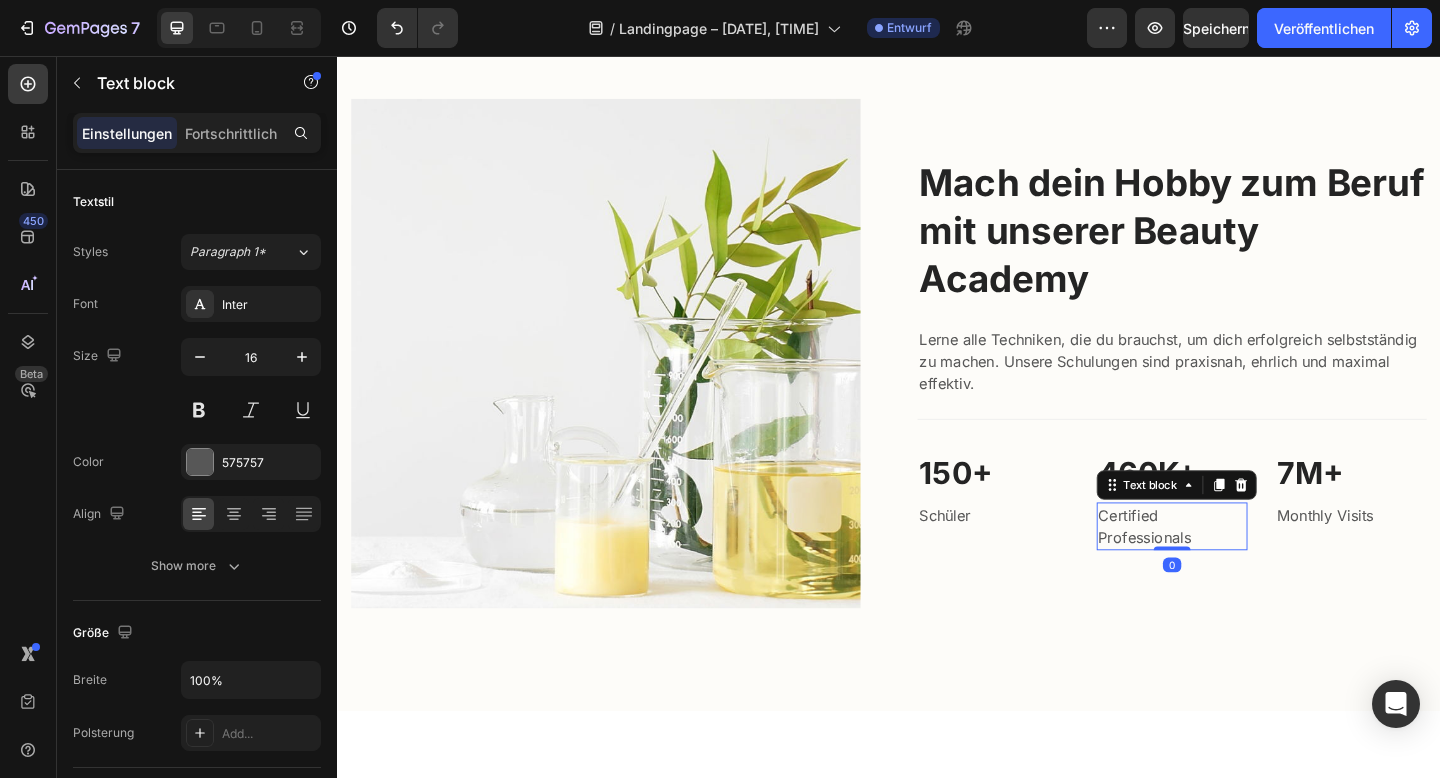 click on "Certified Professionals" at bounding box center (1245, 568) 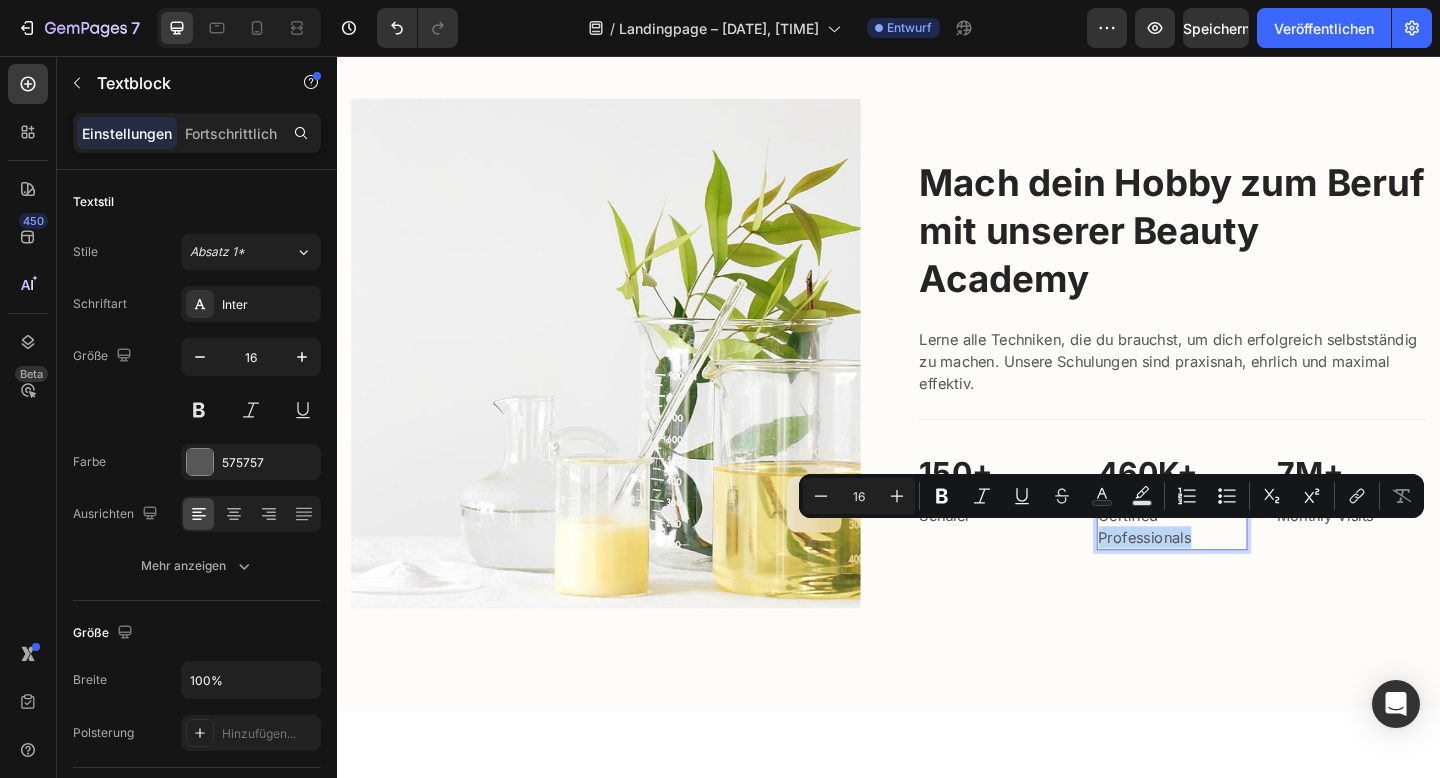 click on "Certified Professionals" at bounding box center [1245, 568] 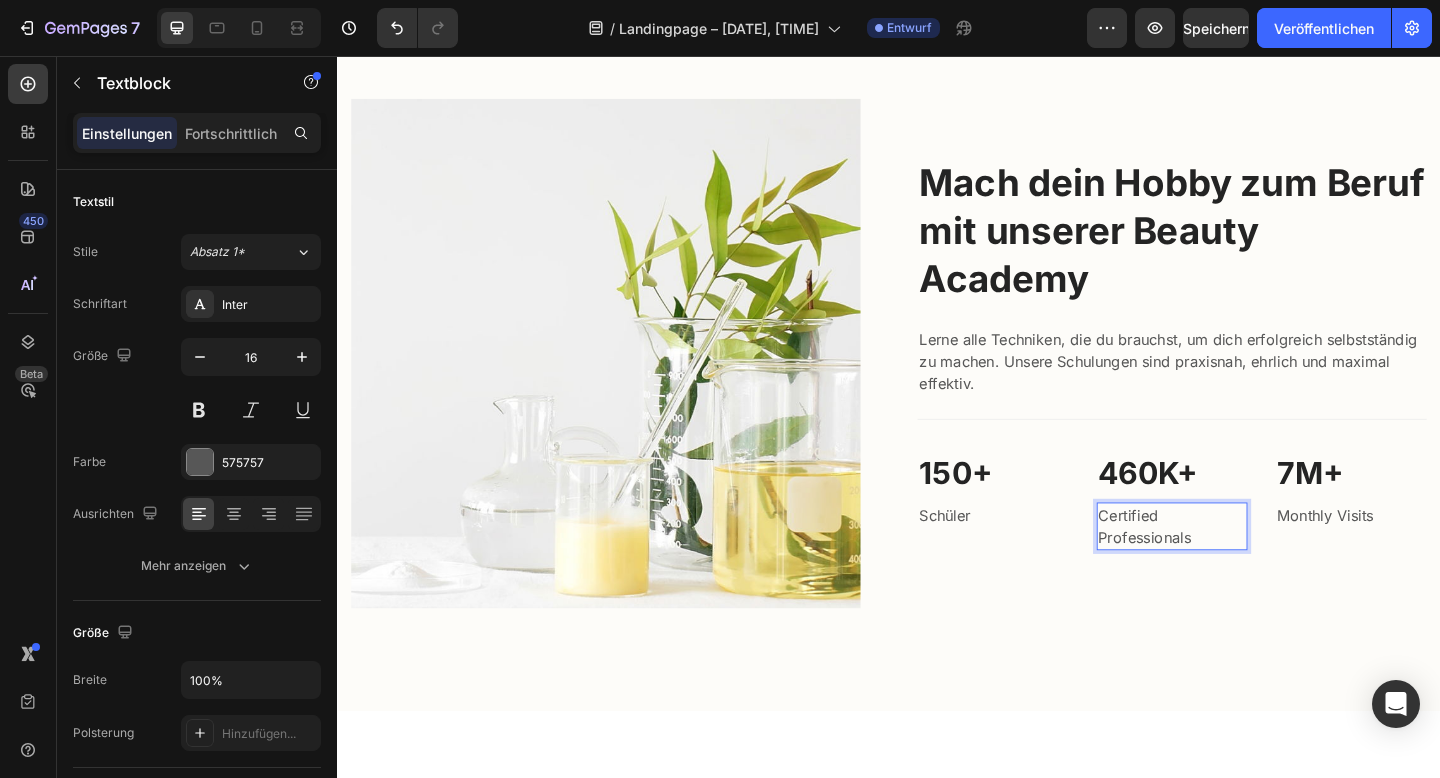 click on "Certified Professionals" at bounding box center (1245, 568) 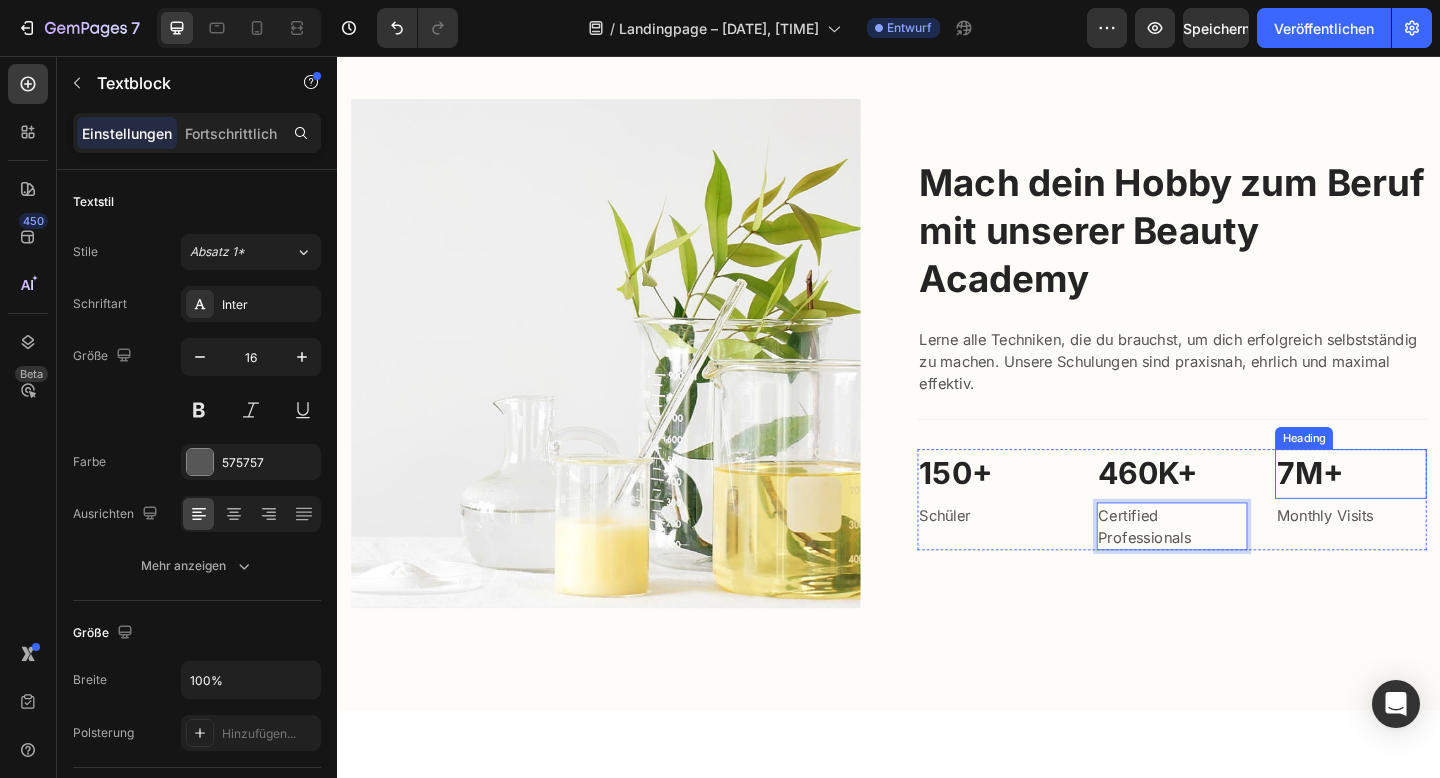 click on "7M+" at bounding box center (1439, 511) 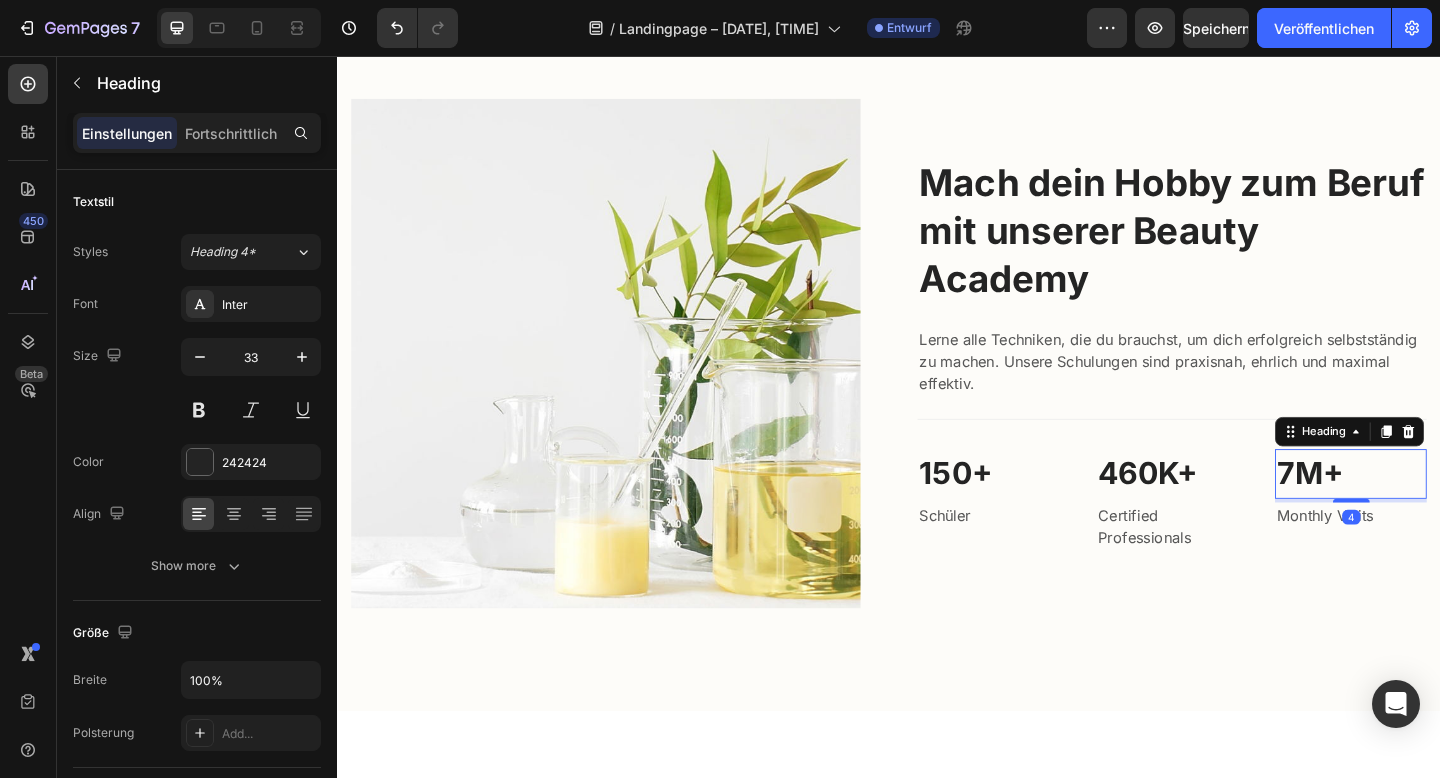 click on "7M+" at bounding box center (1439, 511) 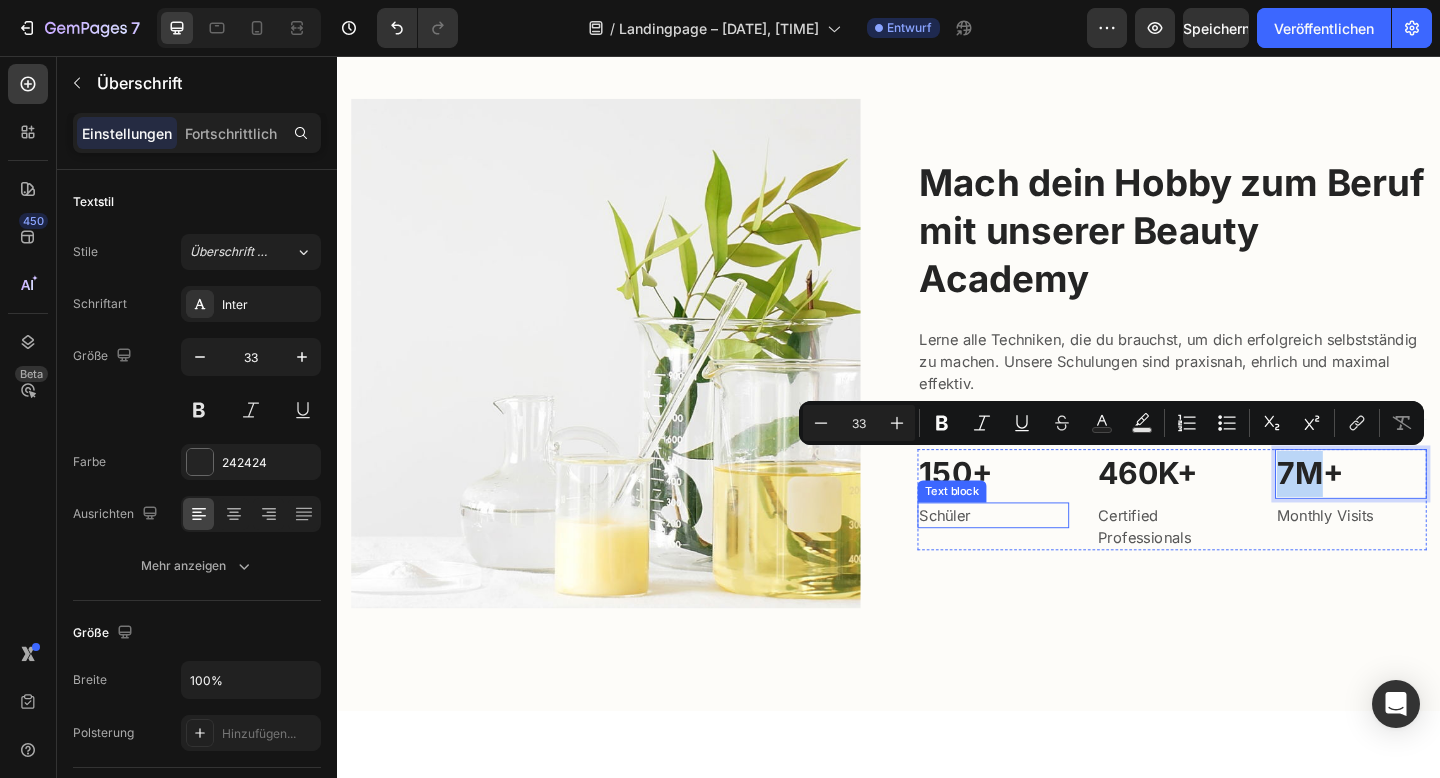 click on "Schüler" at bounding box center [1050, 556] 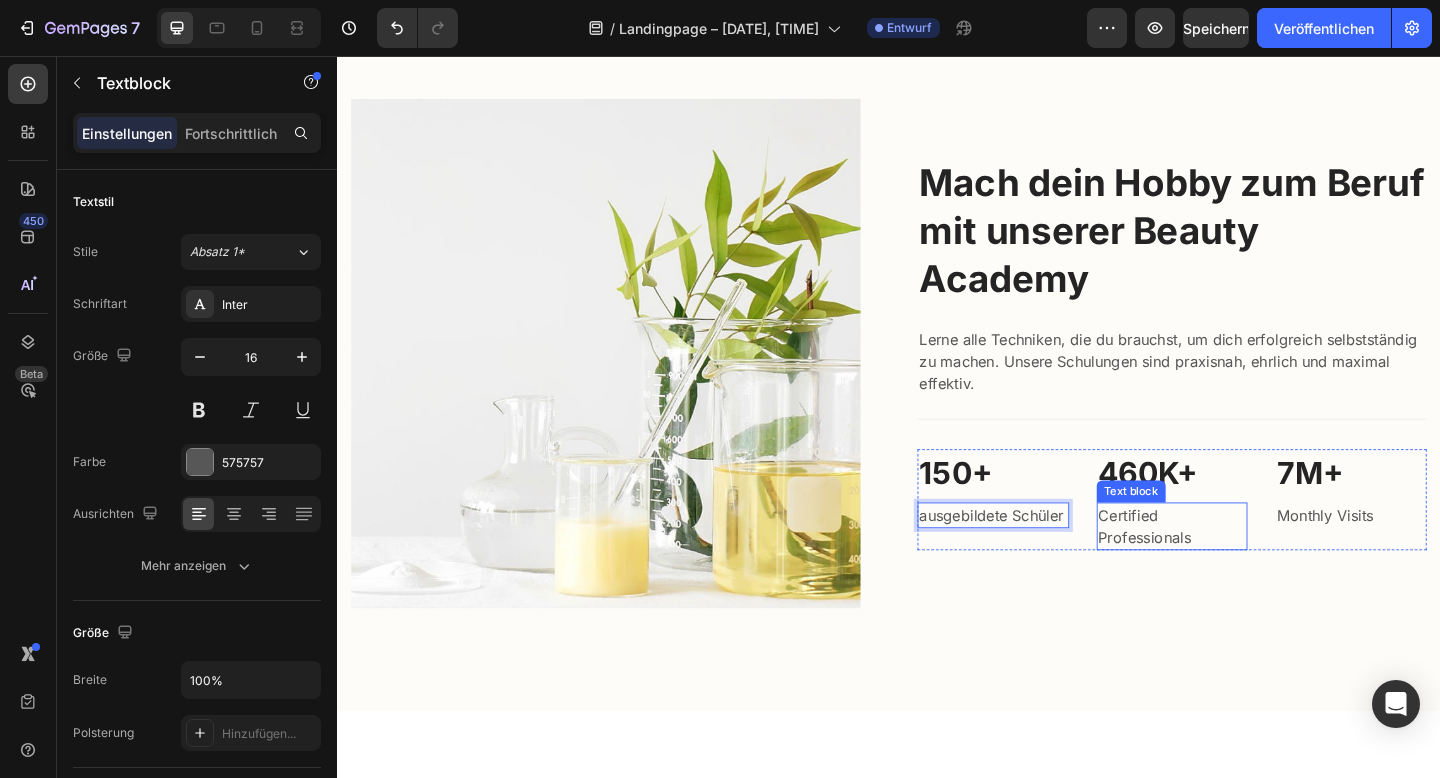 click on "460K+" at bounding box center [1245, 511] 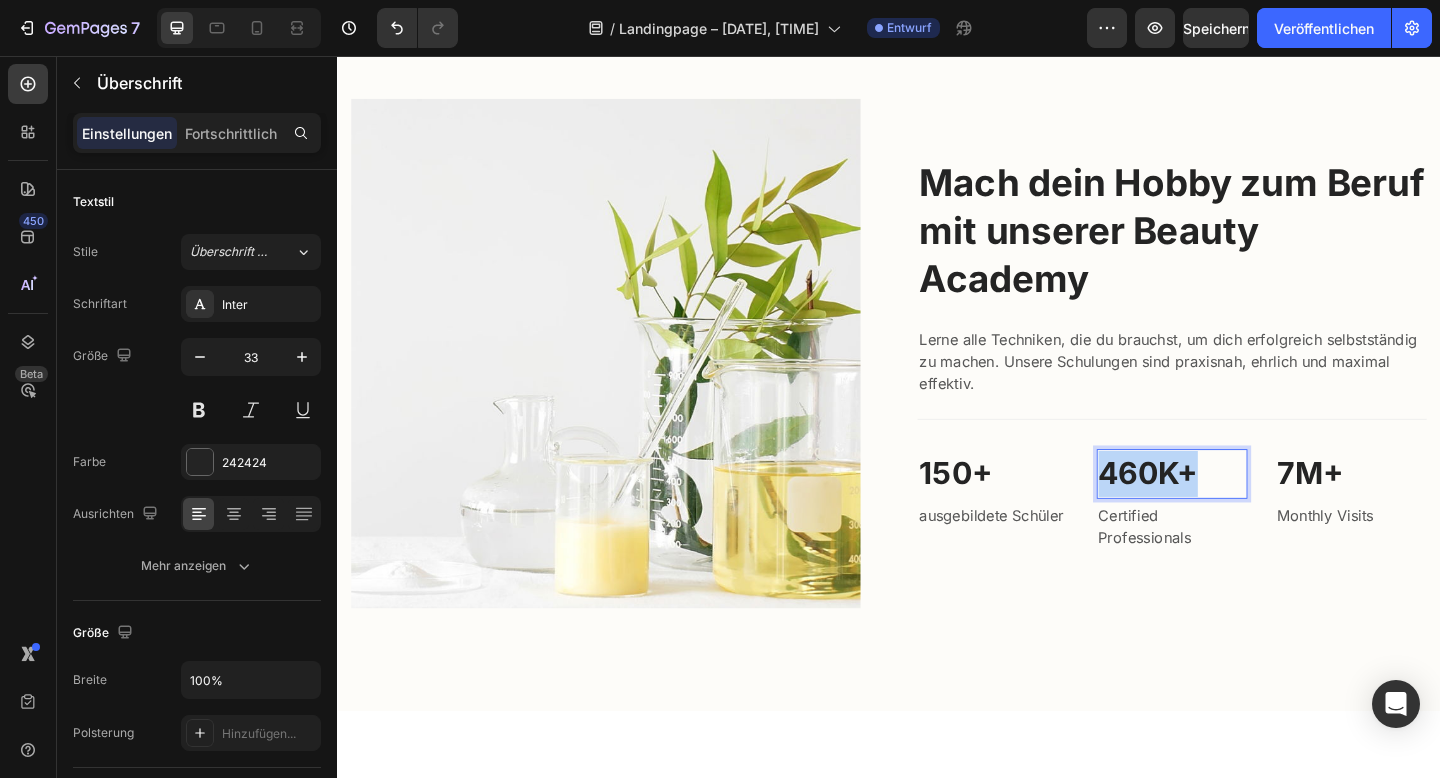 click on "460K+" at bounding box center (1245, 511) 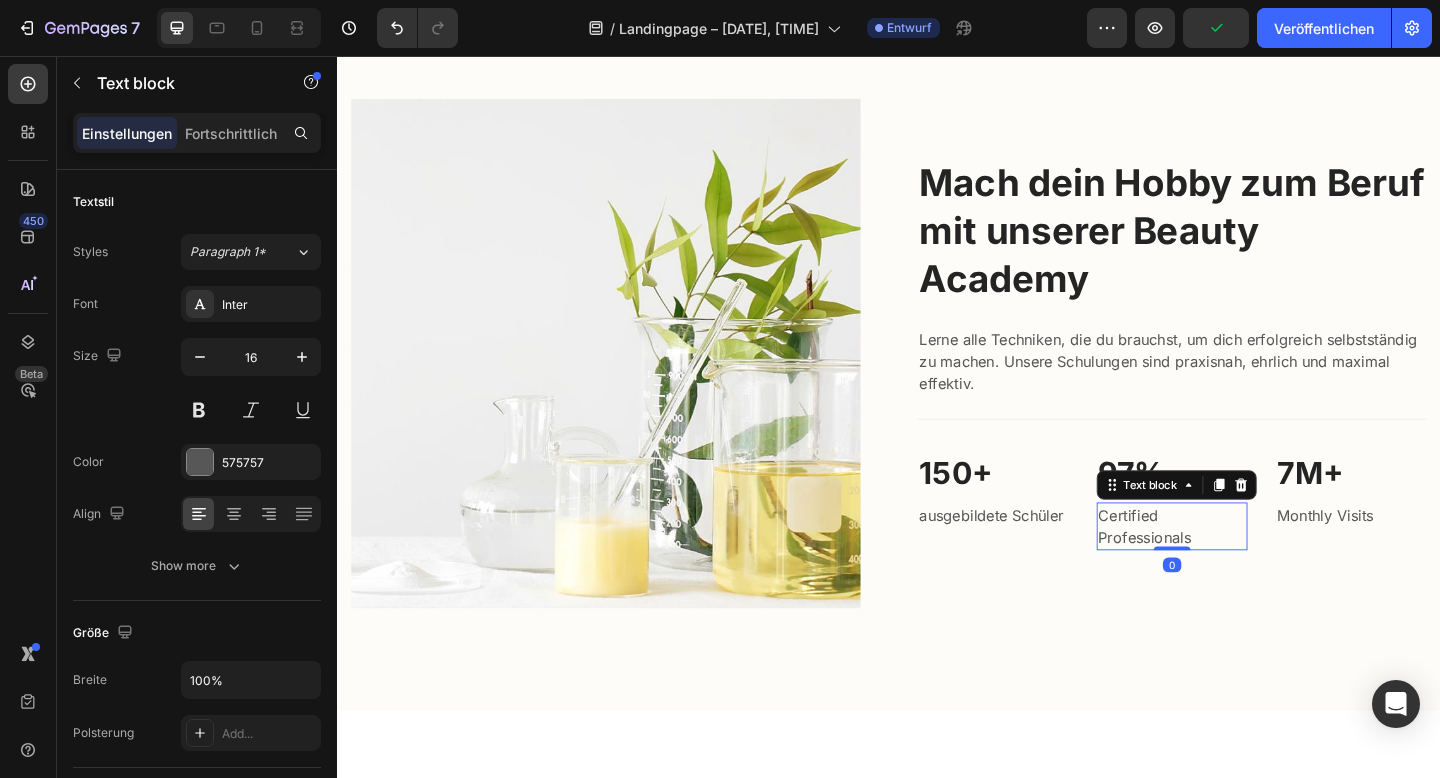 click on "Certified Professionals" at bounding box center (1245, 568) 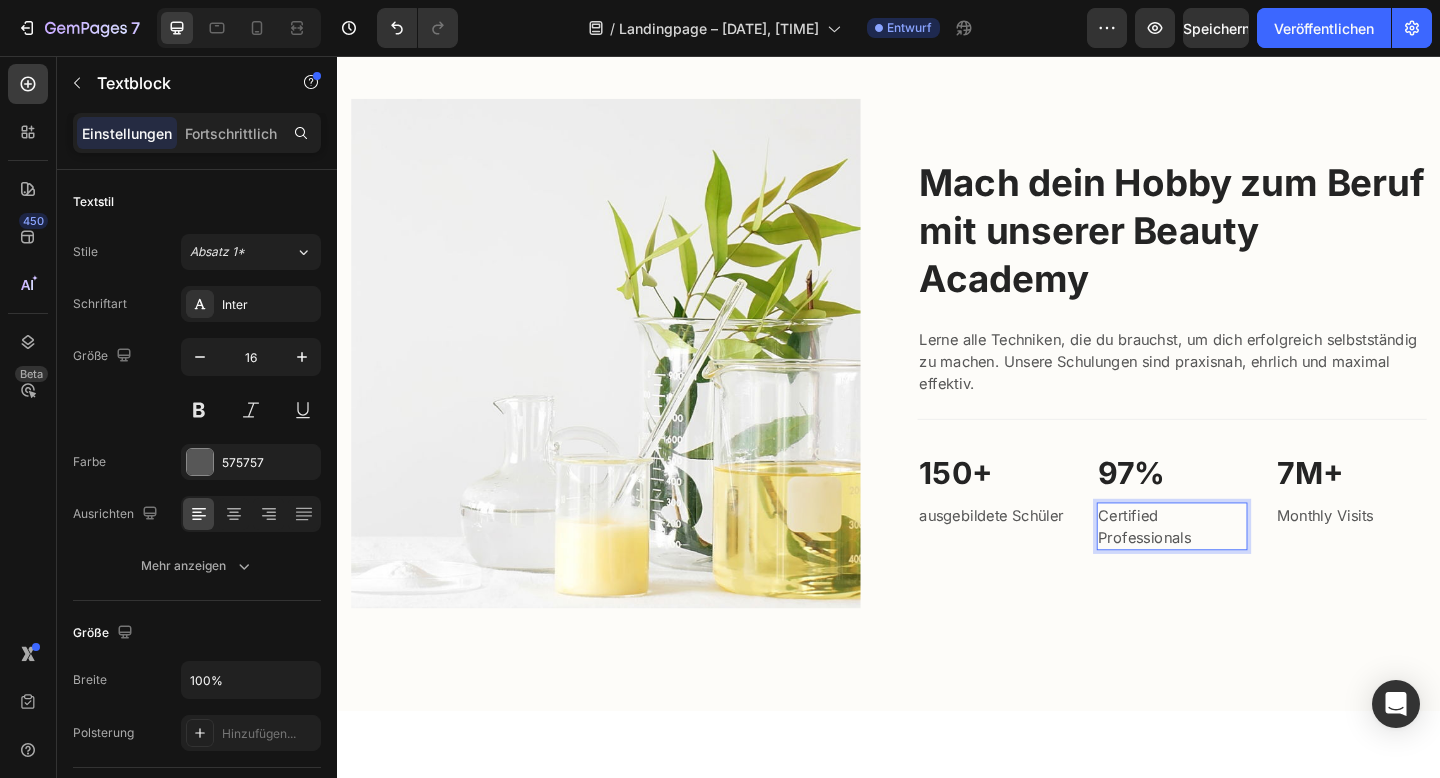 click on "Certified Professionals" at bounding box center [1245, 568] 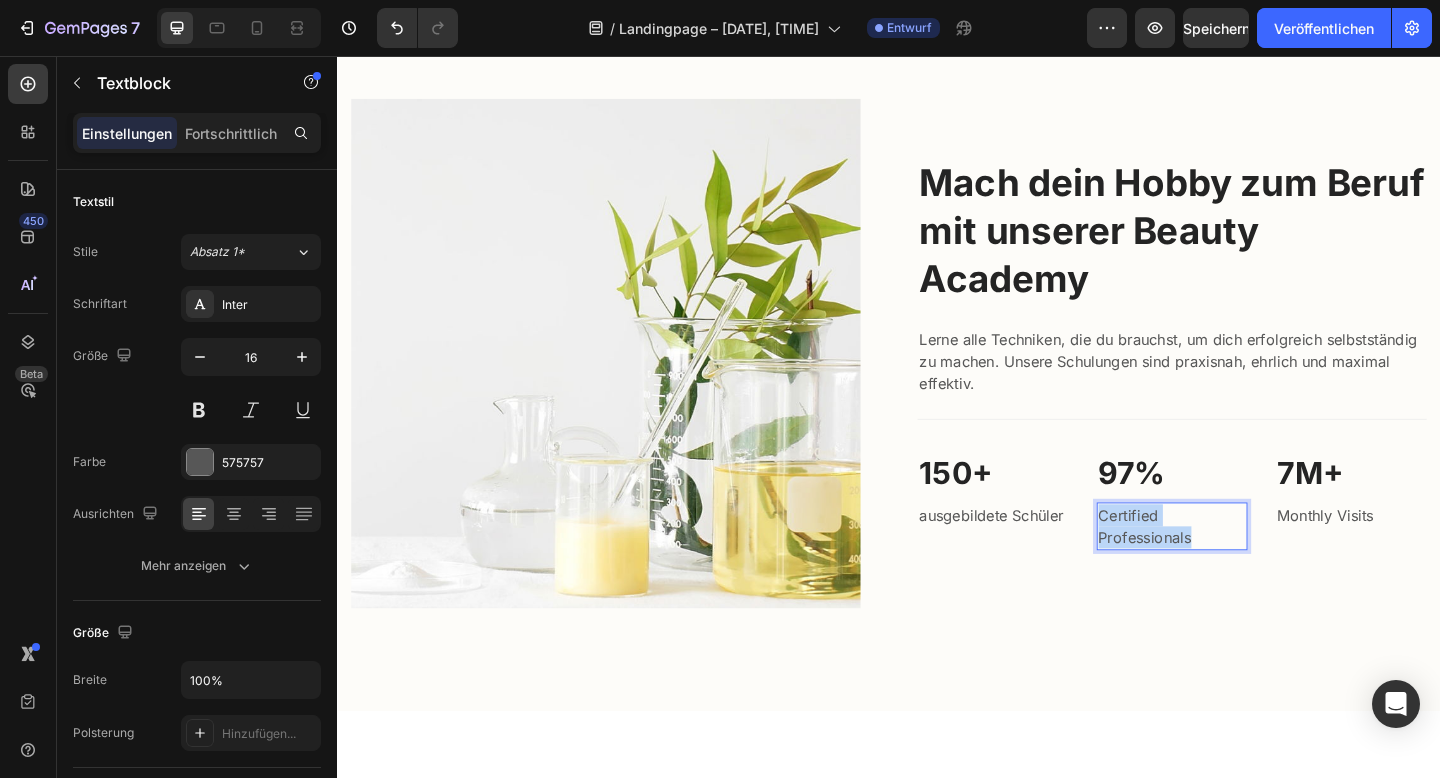 click on "Certified Professionals" at bounding box center (1245, 568) 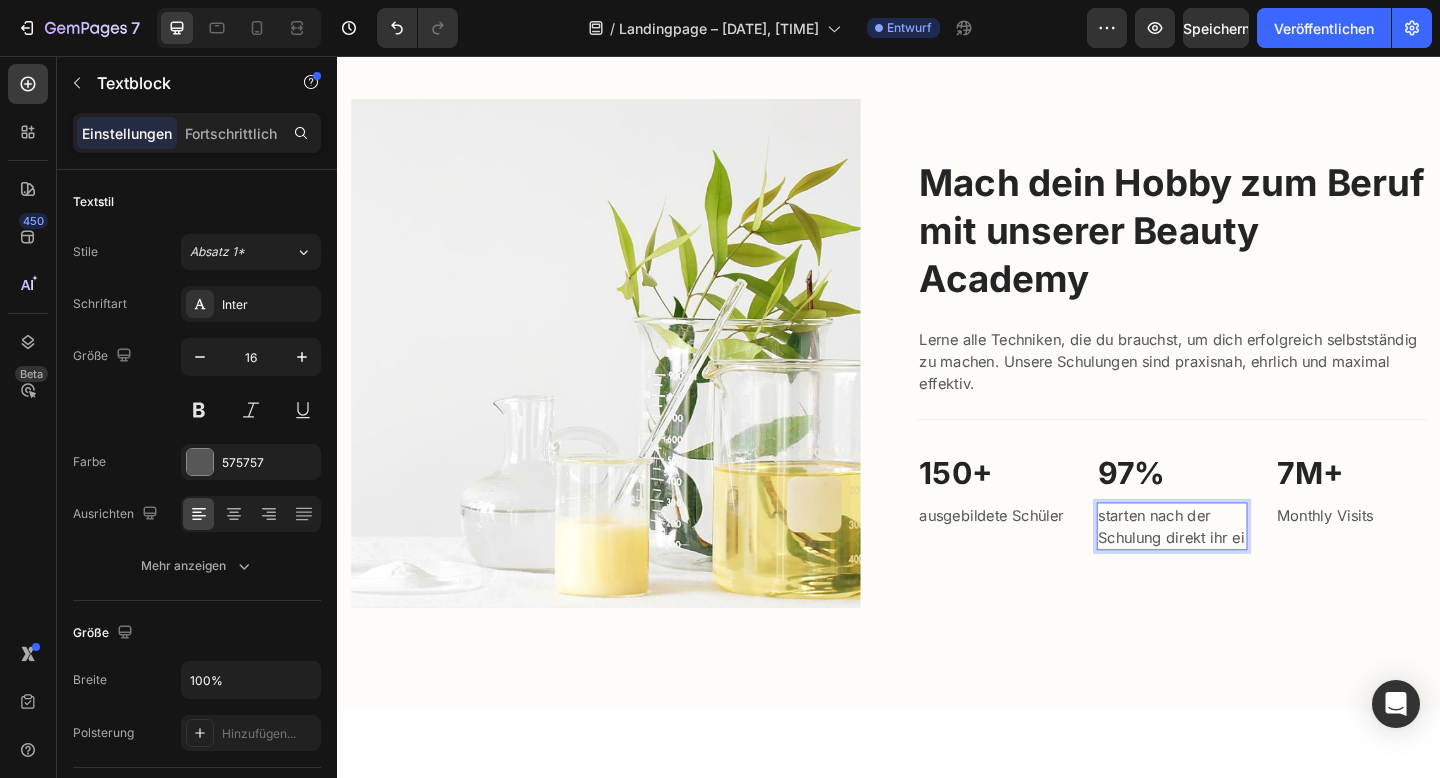 scroll, scrollTop: 1466, scrollLeft: 0, axis: vertical 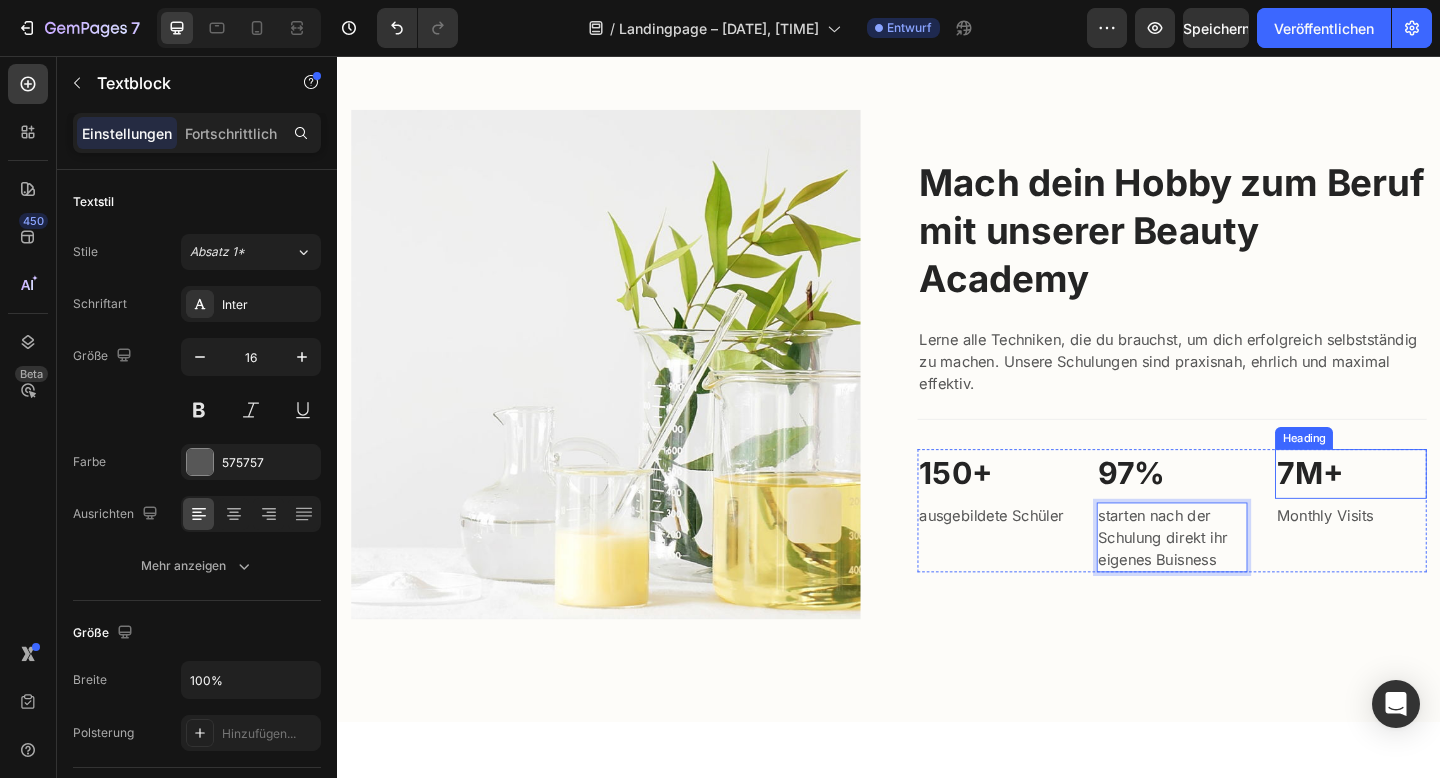 click on "7M+" at bounding box center (1439, 511) 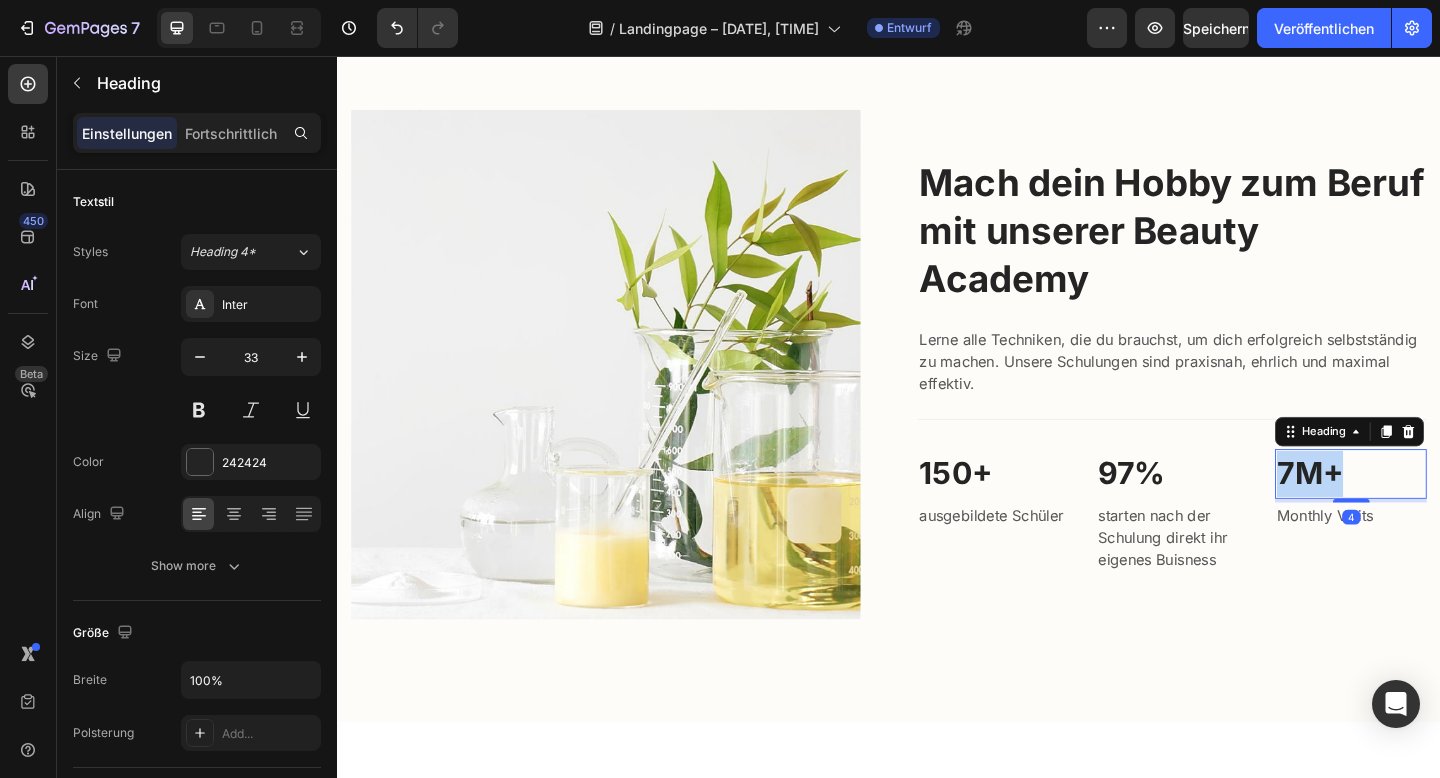 click on "7M+" at bounding box center (1439, 511) 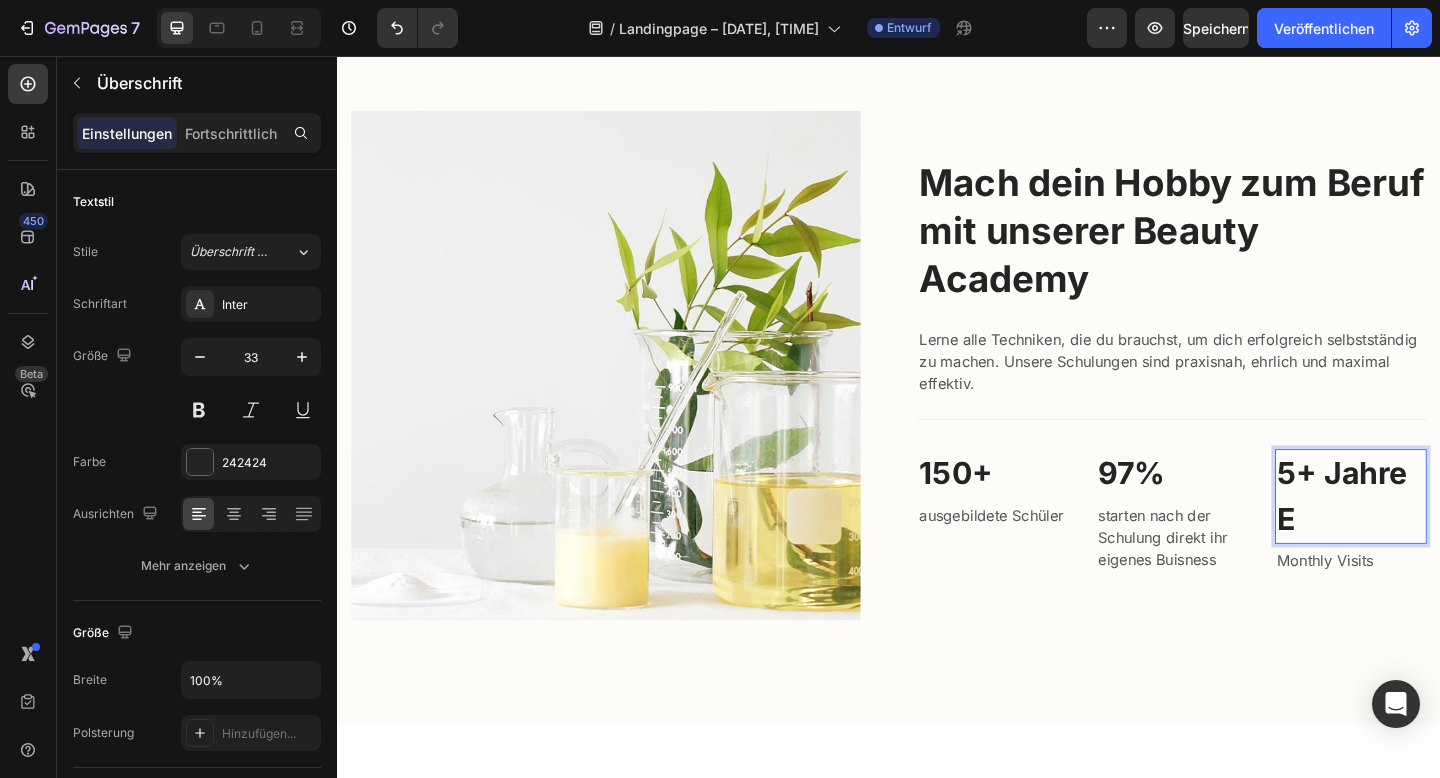 scroll, scrollTop: 1466, scrollLeft: 0, axis: vertical 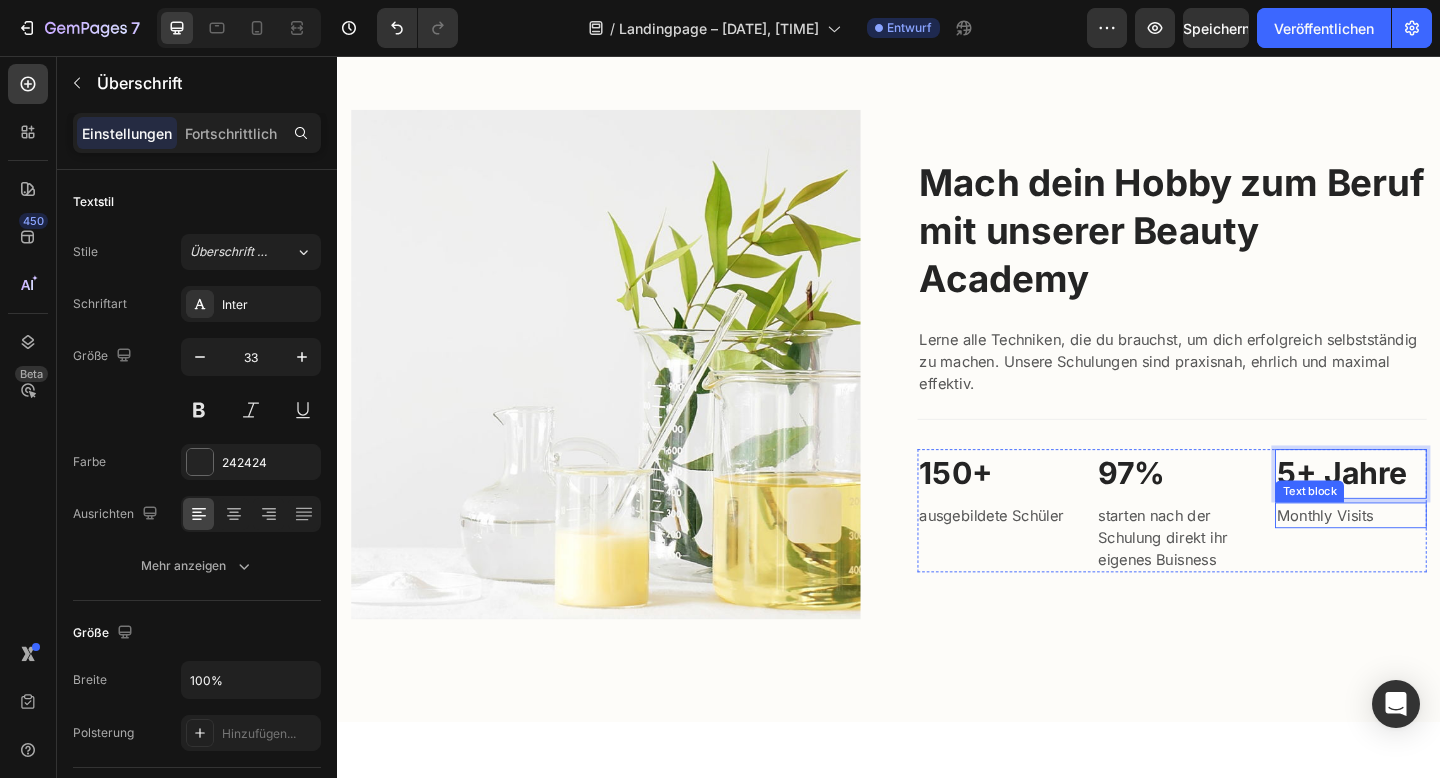click on "Monthly Visits" at bounding box center (1439, 556) 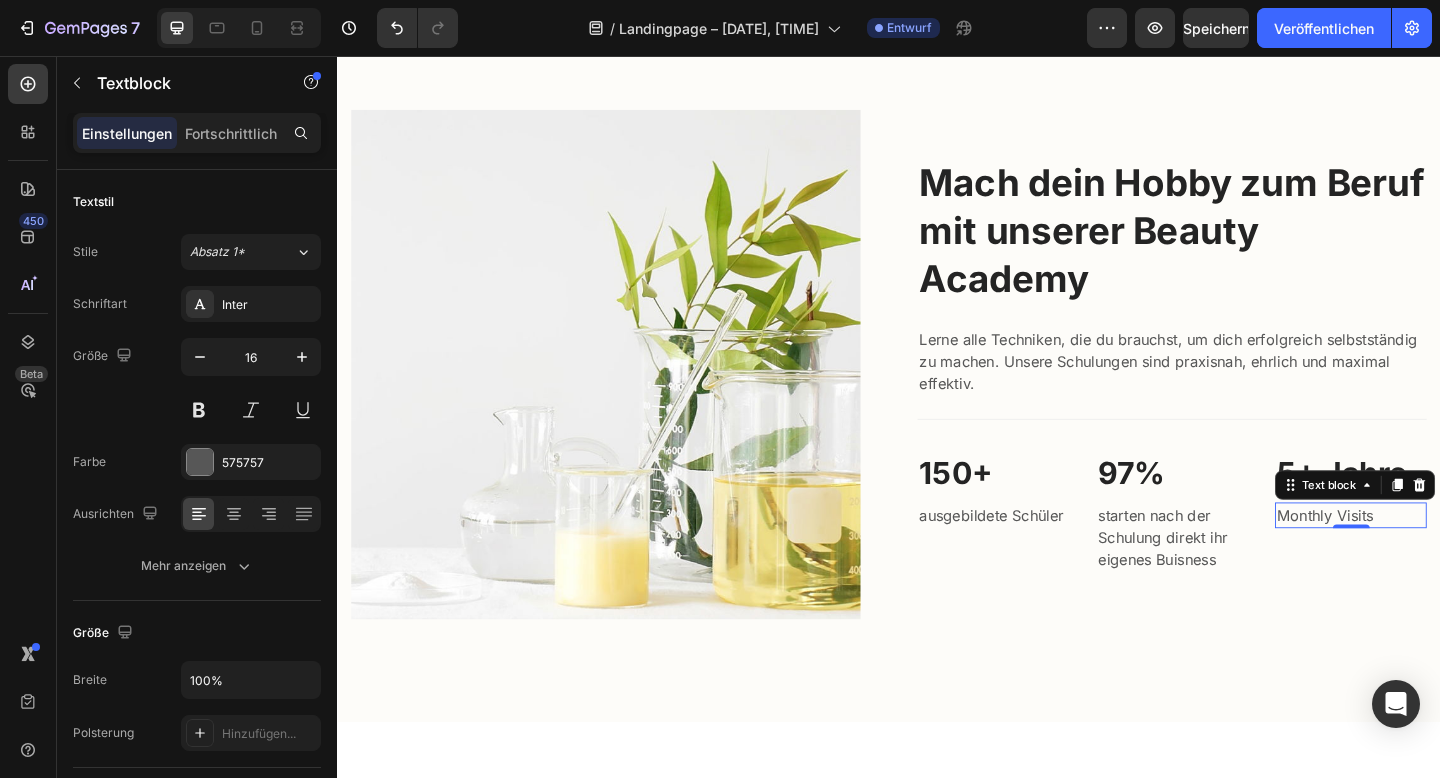 click on "Monthly Visits" at bounding box center [1439, 556] 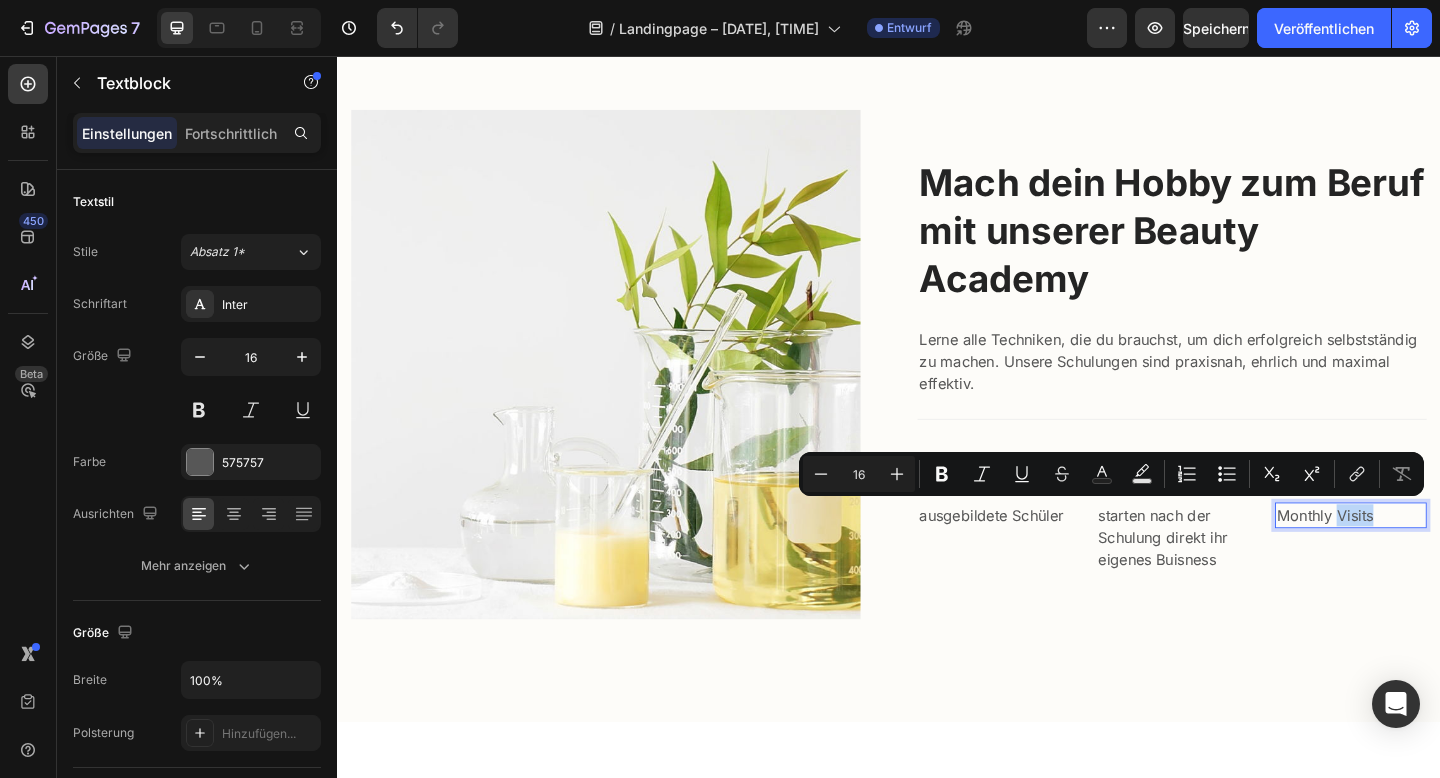 click on "Monthly Visits" at bounding box center [1439, 556] 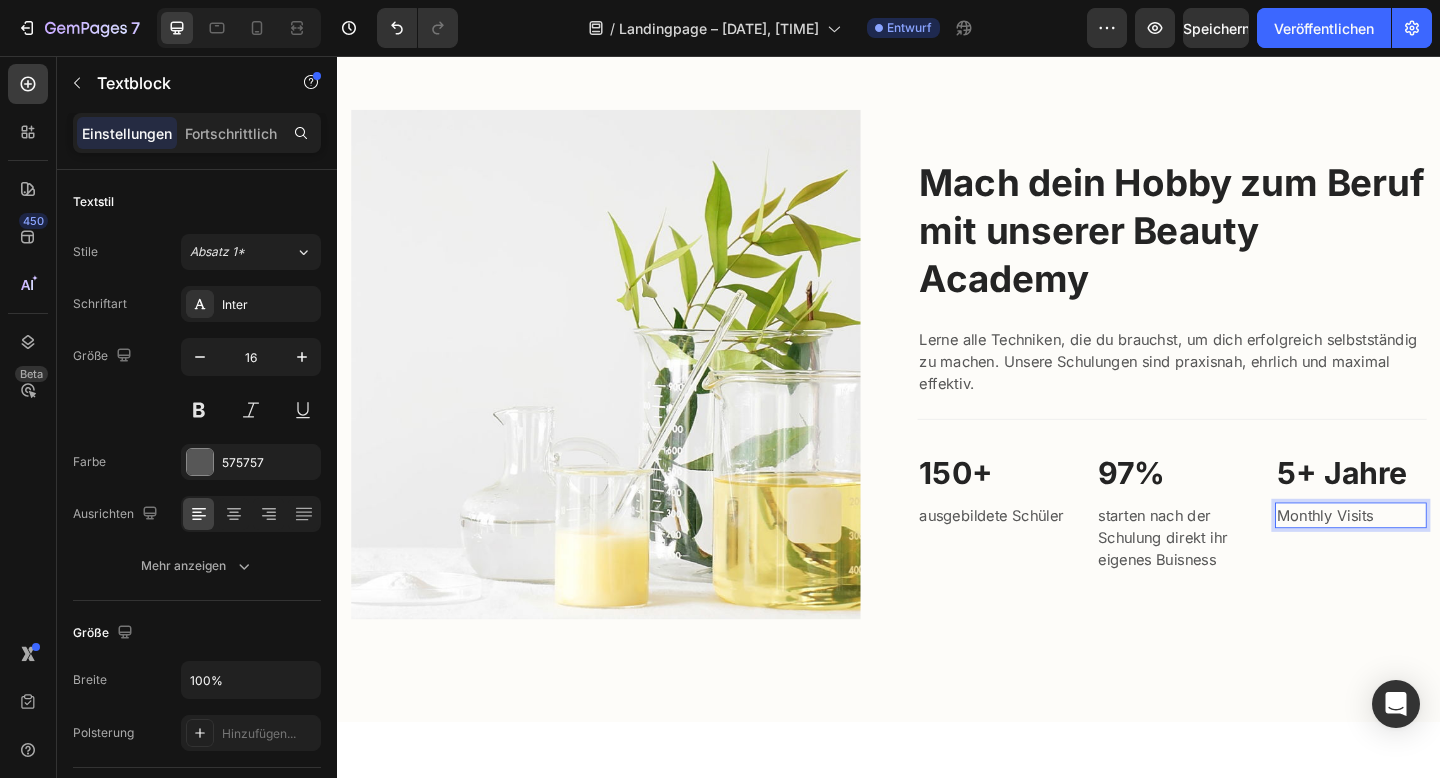 click on "Monthly Visits" at bounding box center [1439, 556] 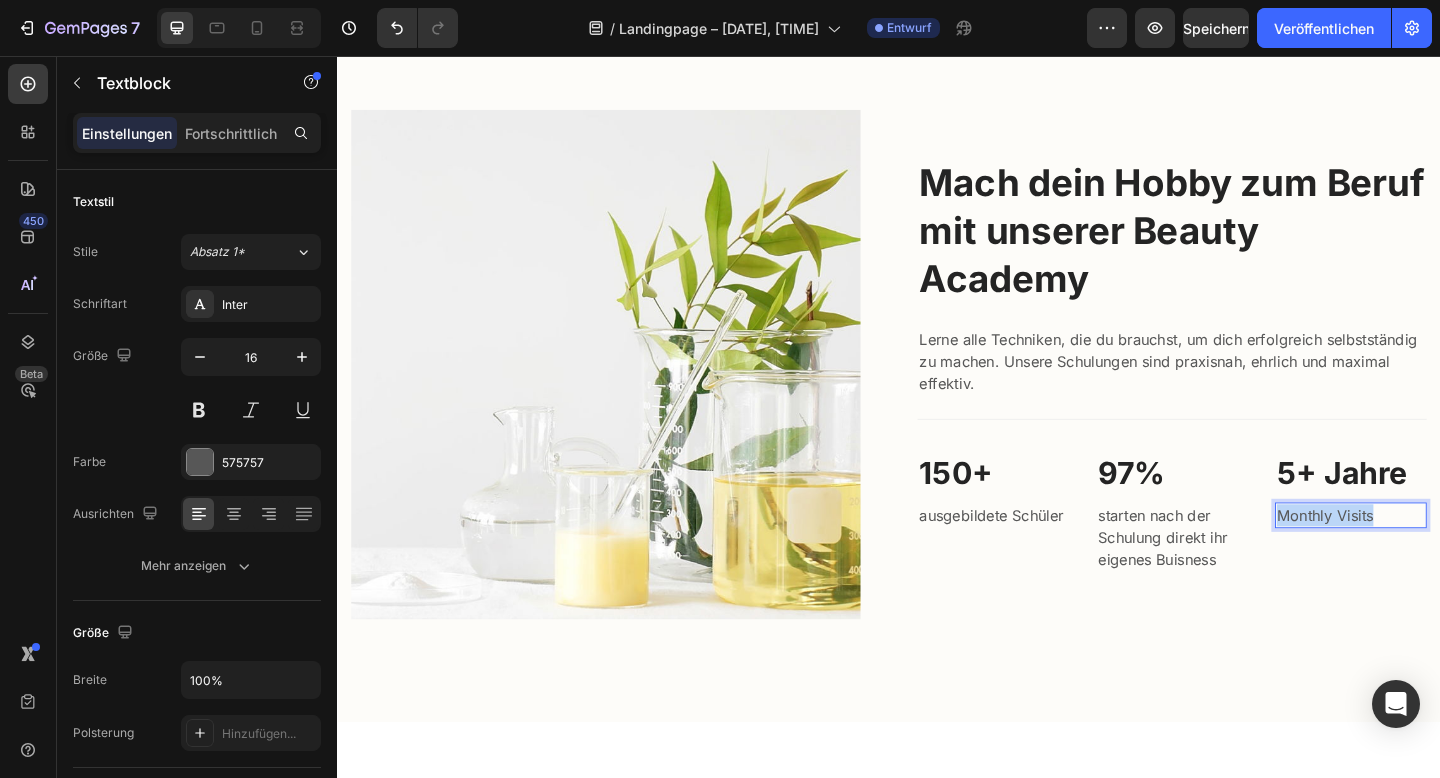 click on "Monthly Visits" at bounding box center (1439, 556) 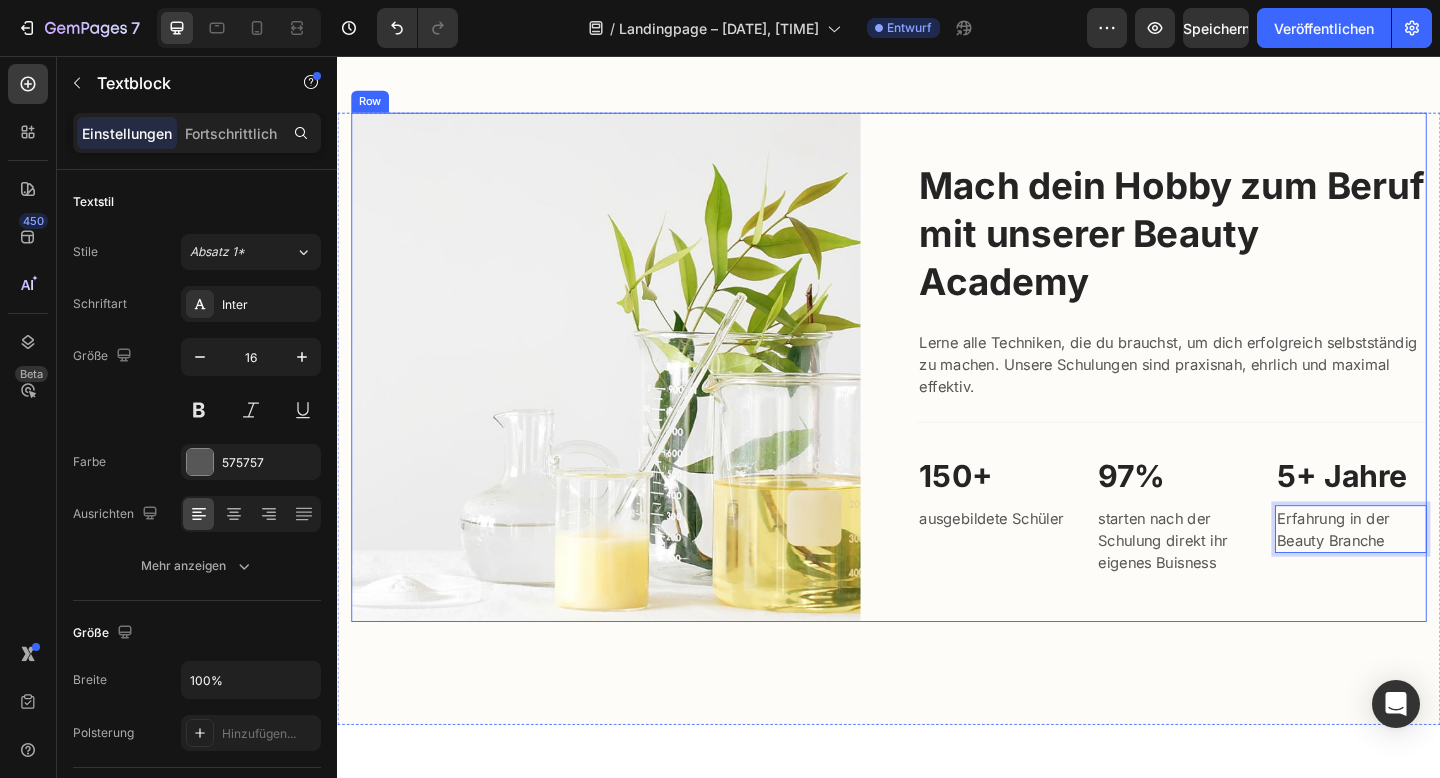 scroll, scrollTop: 1462, scrollLeft: 0, axis: vertical 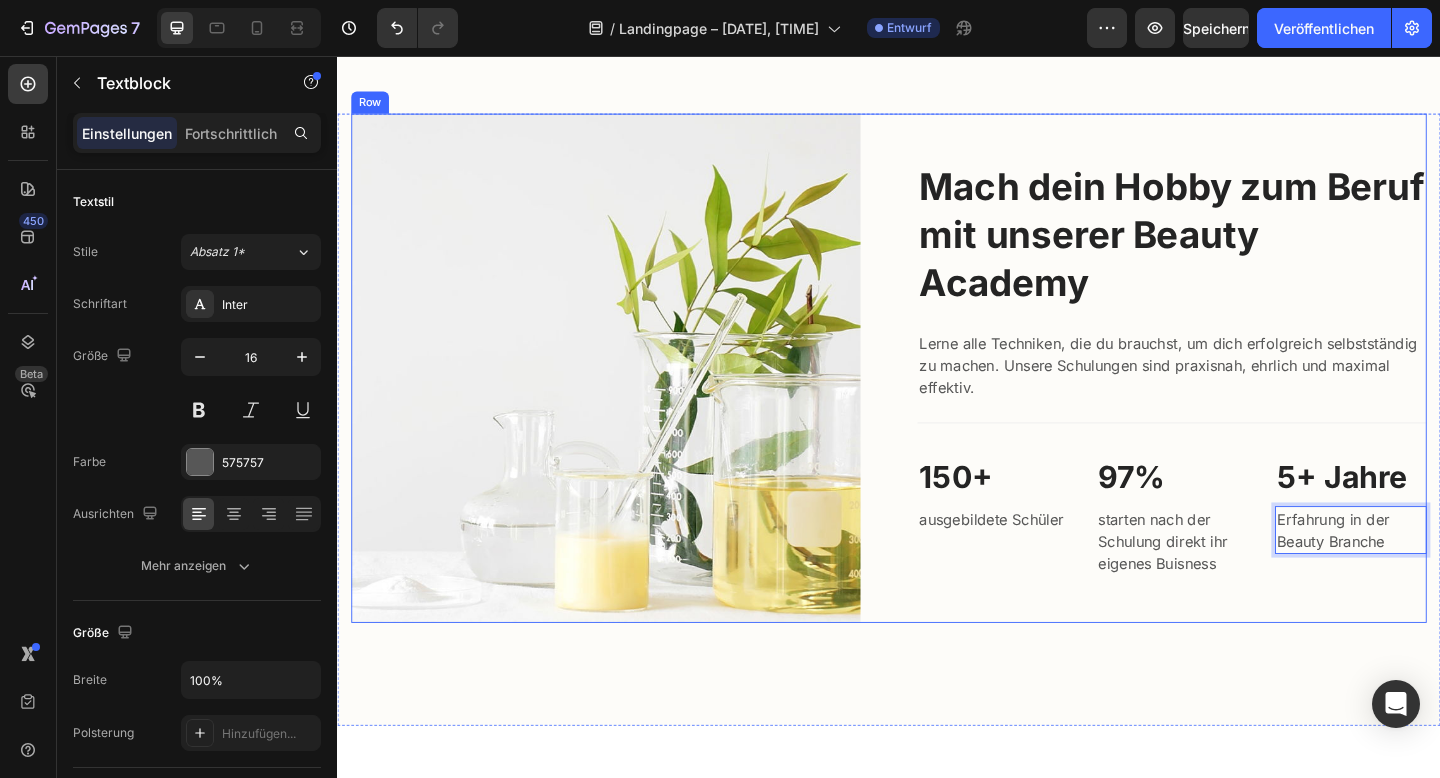 click on "Image Mach dein Hobby zum Beruf mit unserer Beauty Academy Heading Lerne alle Techniken, die du brauchst, um dich erfolgreich selbstständig zu machen. Unsere Schulungen sind praxisnah, ehrlich und maximal effektiv. Text block                Title Line 150+ Heading ausgebildete Schüler Text block 97% Heading starten nach der Schulung direkt ihr eigenes Buisness Text block 5+ Jahre Heading Erfahrung in der Beauty Branche Text block   0 Row Row Section 4" at bounding box center [937, 452] 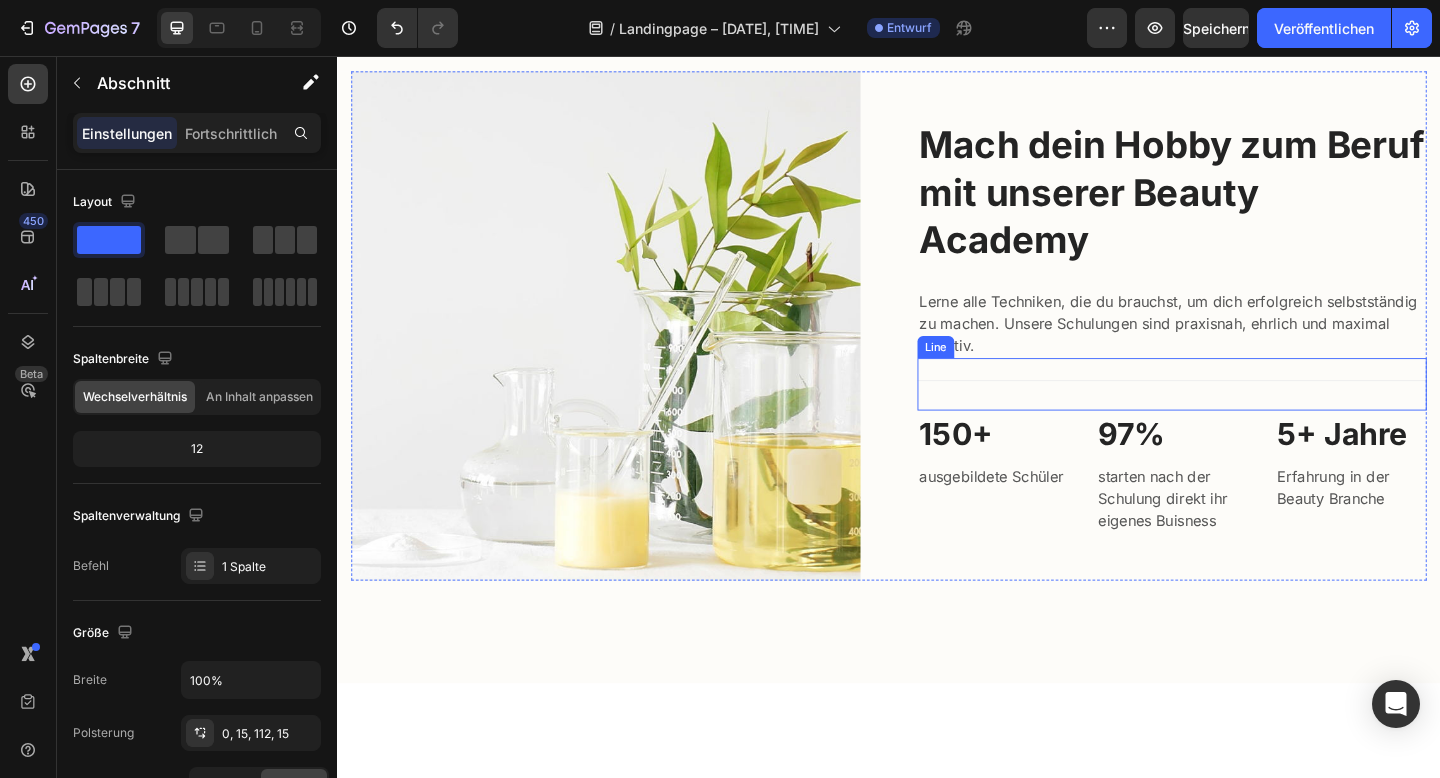scroll, scrollTop: 1507, scrollLeft: 0, axis: vertical 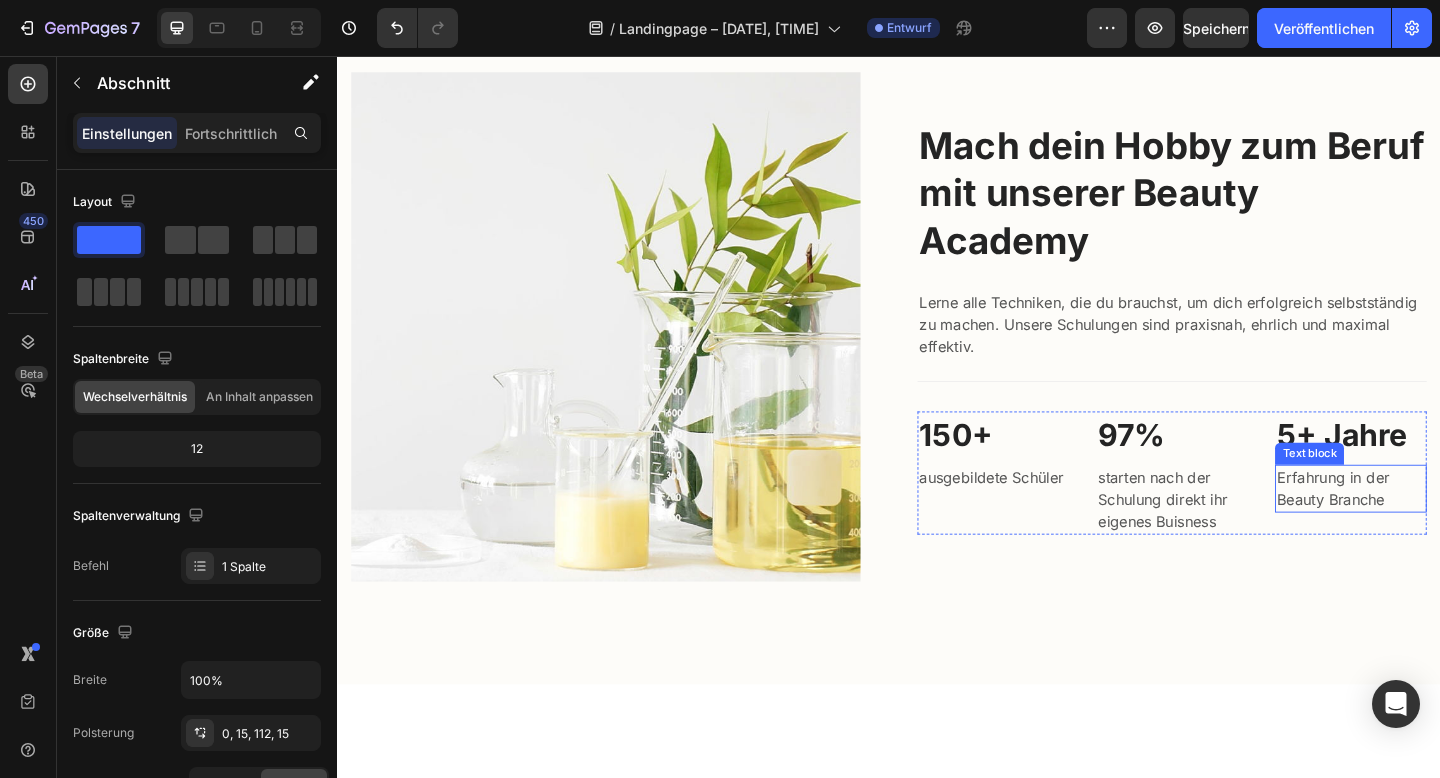 click on "Erfahrung in der Beauty Branche" at bounding box center [1439, 527] 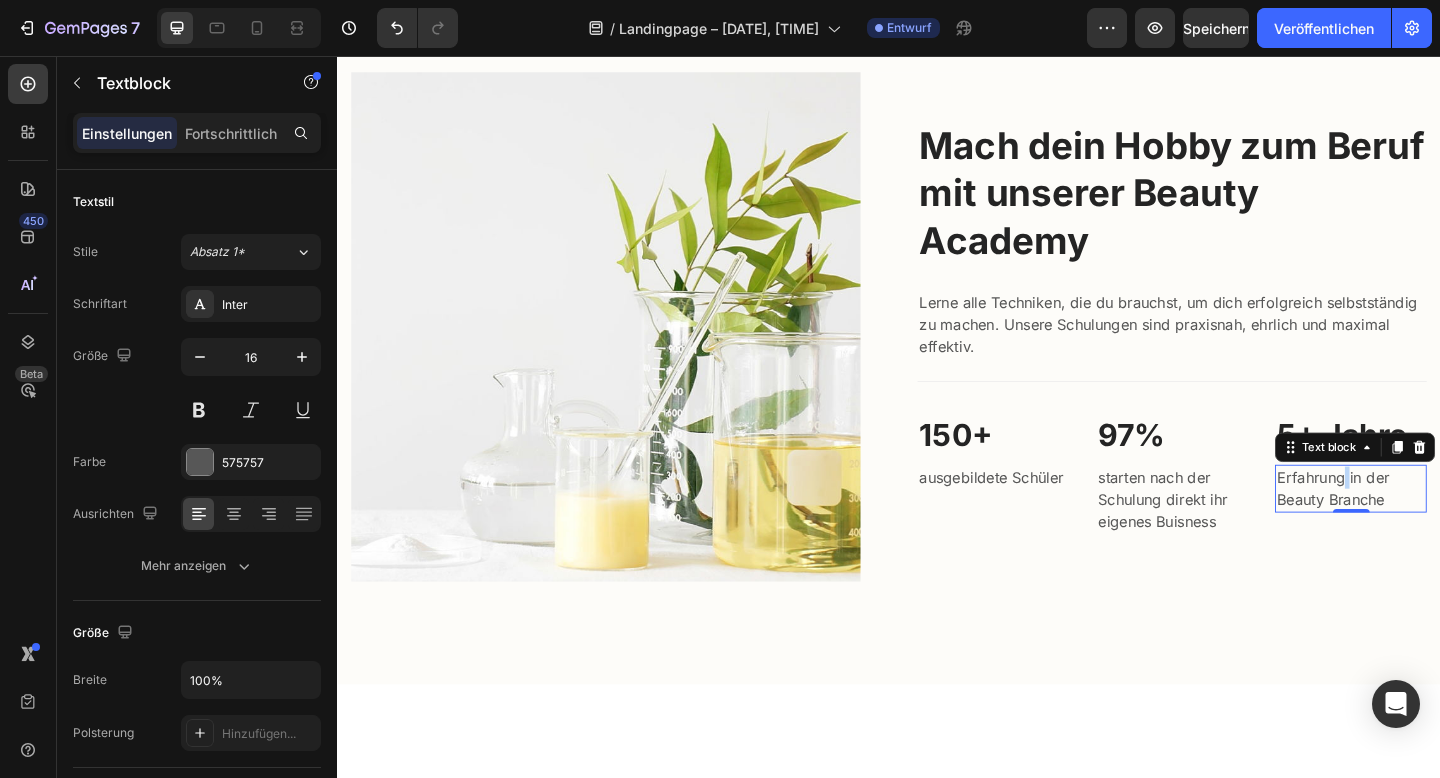 scroll, scrollTop: 1493, scrollLeft: 0, axis: vertical 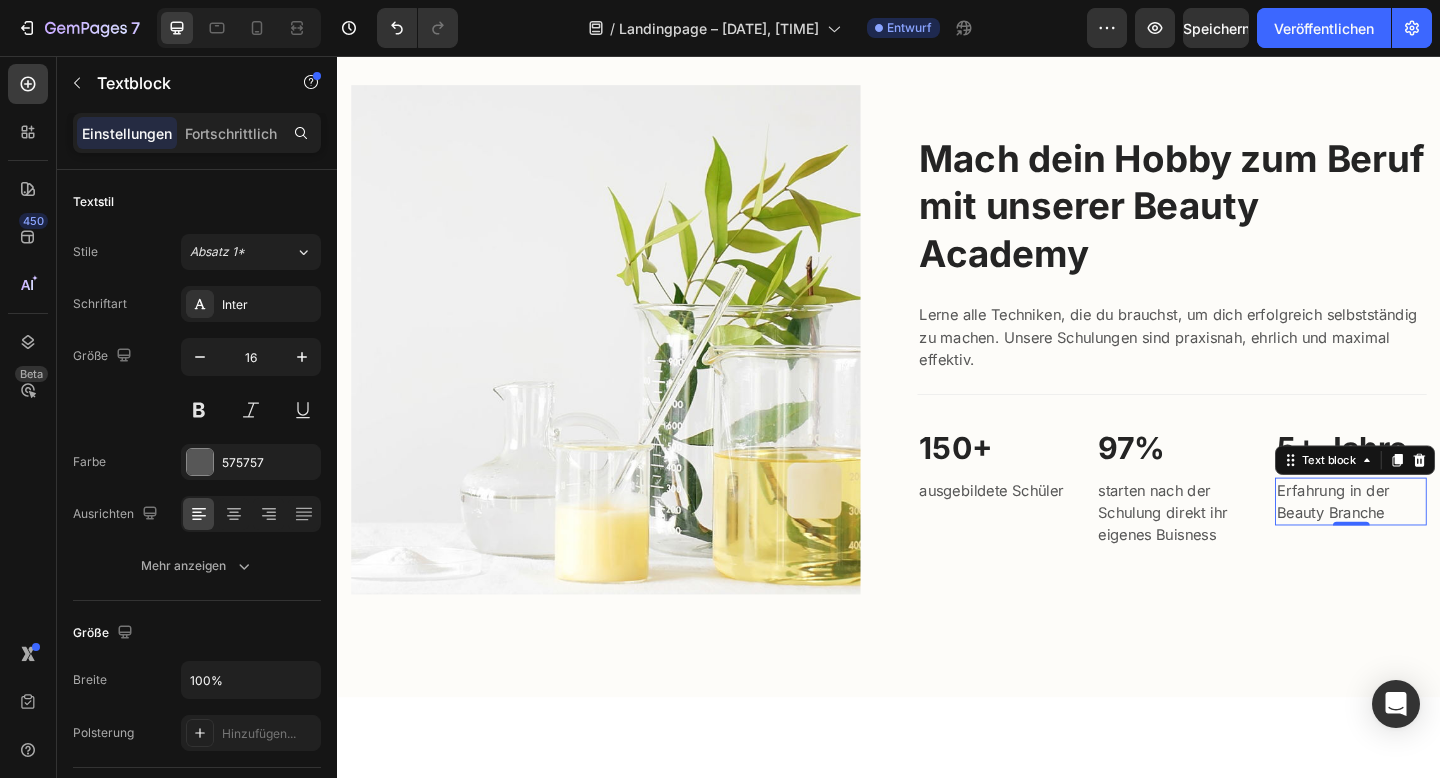 click on "Erfahrung in der Beauty Branche" at bounding box center [1439, 541] 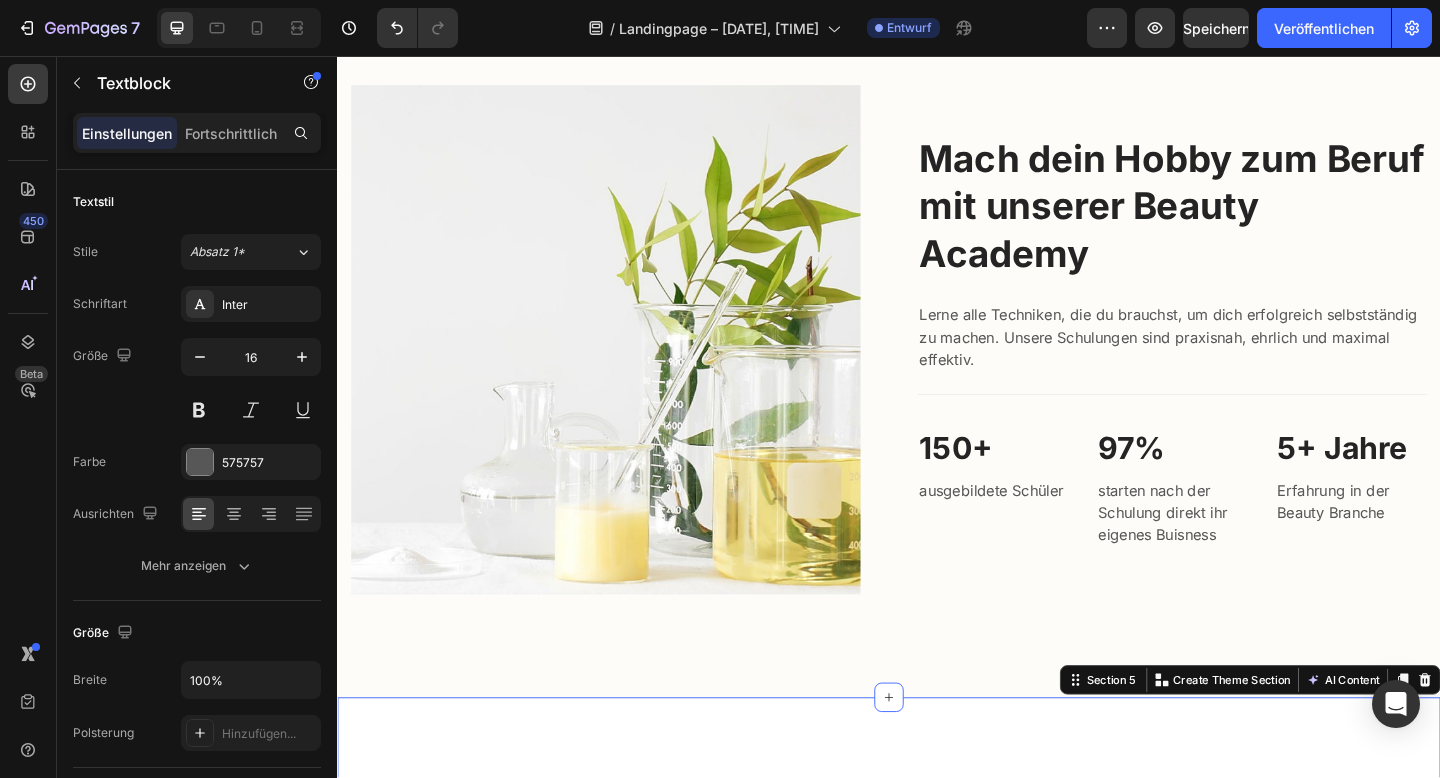 click on "An advanced skincare backed by science. Heading Mission & Vission Heading Our mission is to improve skin health. Dedicated to this purpose, we make one simple promise—to provide advanced skincare backed by science. Born from decades of skin cancer research that led to pivotal breakthroughs in antioxidants, our high potency formulas are concentrated in pure actives and proven to penetrate optimally into skin. Text block Our Impact Heading We has partnered with ReSurge International to advance first-generation women reconstructive surgeons in underserved parts of the world.  Together, we created the Pioneering Women in Reconstructive Surgery (PWRS) initiative to support these inspiring women through surgical training, leadership development and mentorship networking. Text block Image Row Section 5   You can create reusable sections Create Theme Section AI Content Write with GemAI What would you like to describe here? Tone and Voice Persuasive Product Show more Generate" at bounding box center [937, 1158] 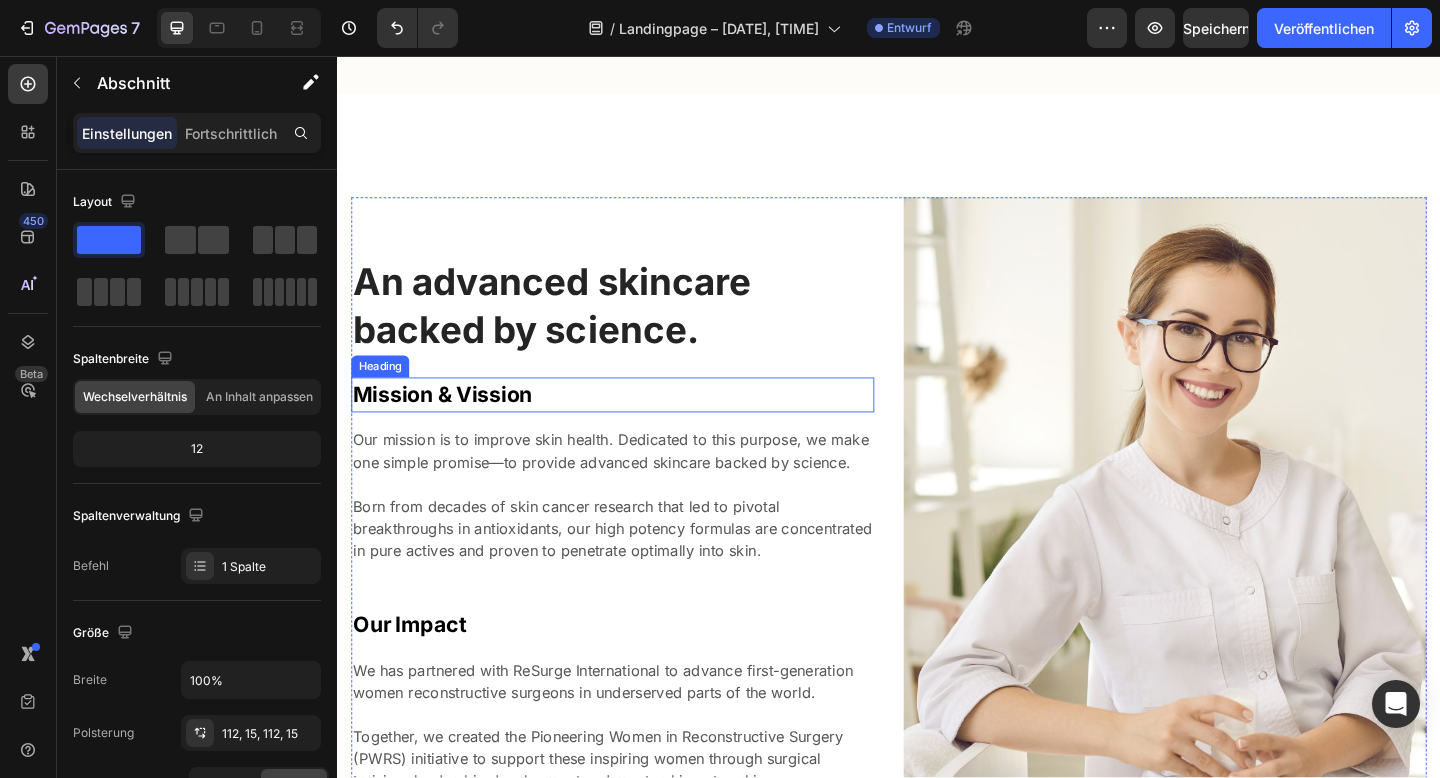 scroll, scrollTop: 1825, scrollLeft: 0, axis: vertical 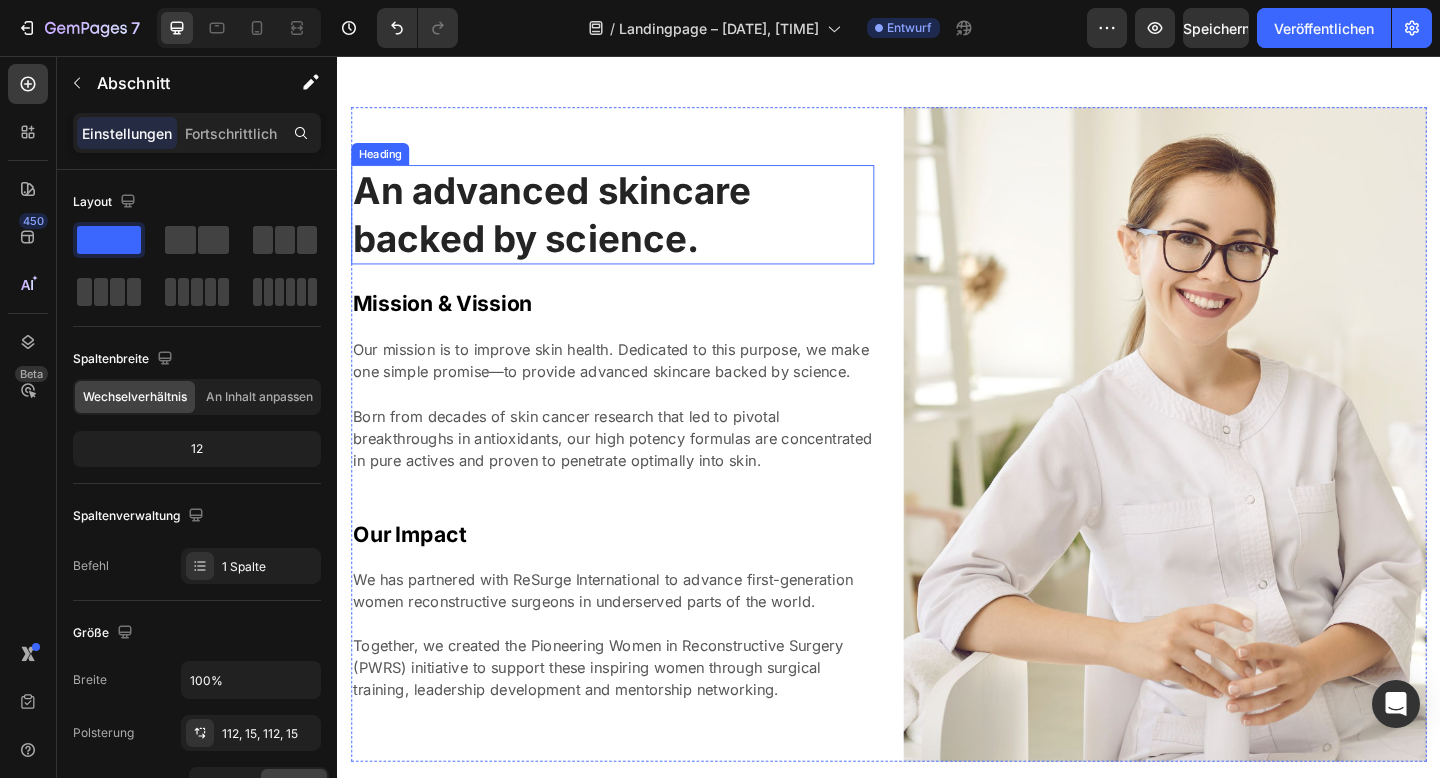 click on "An advanced skincare backed by science." at bounding box center [636, 229] 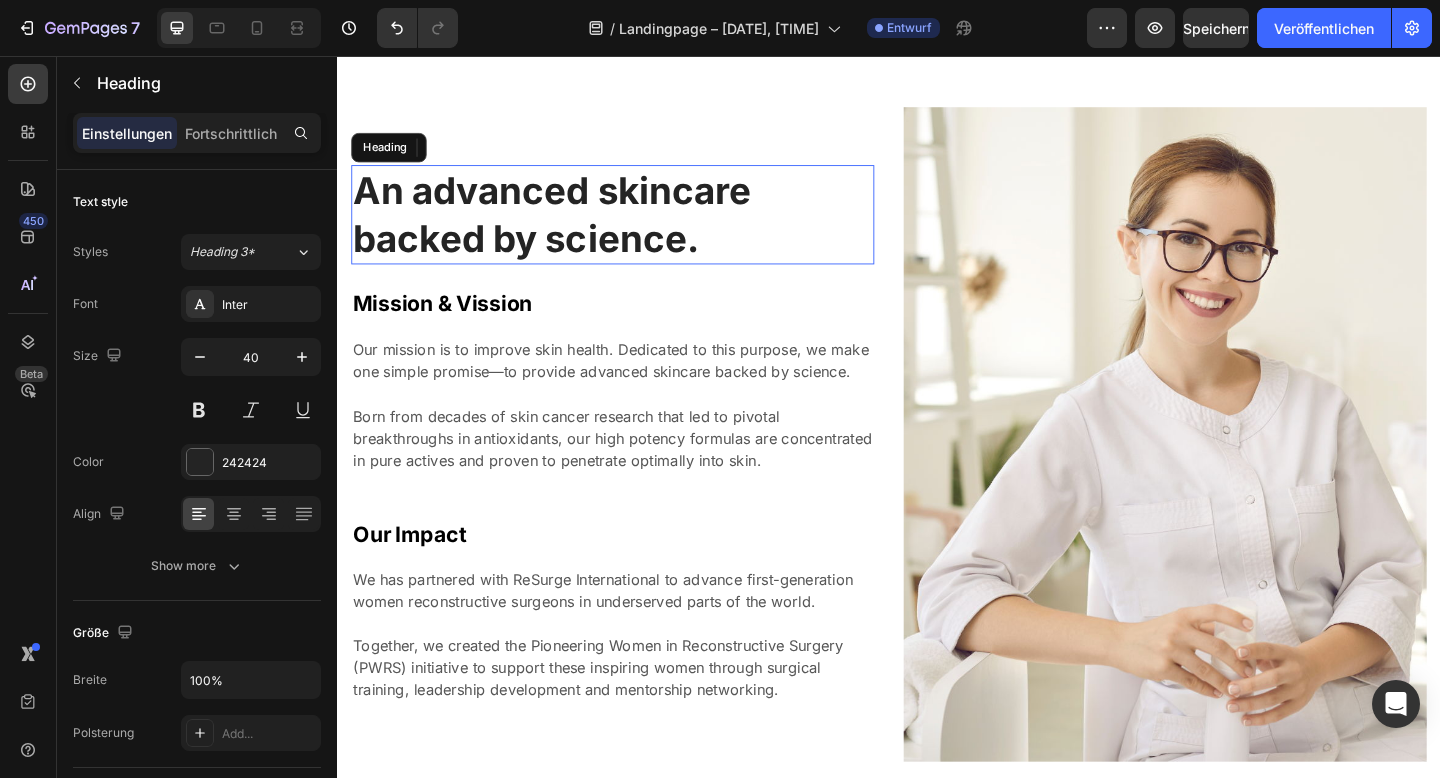 click on "An advanced skincare backed by science." at bounding box center (636, 229) 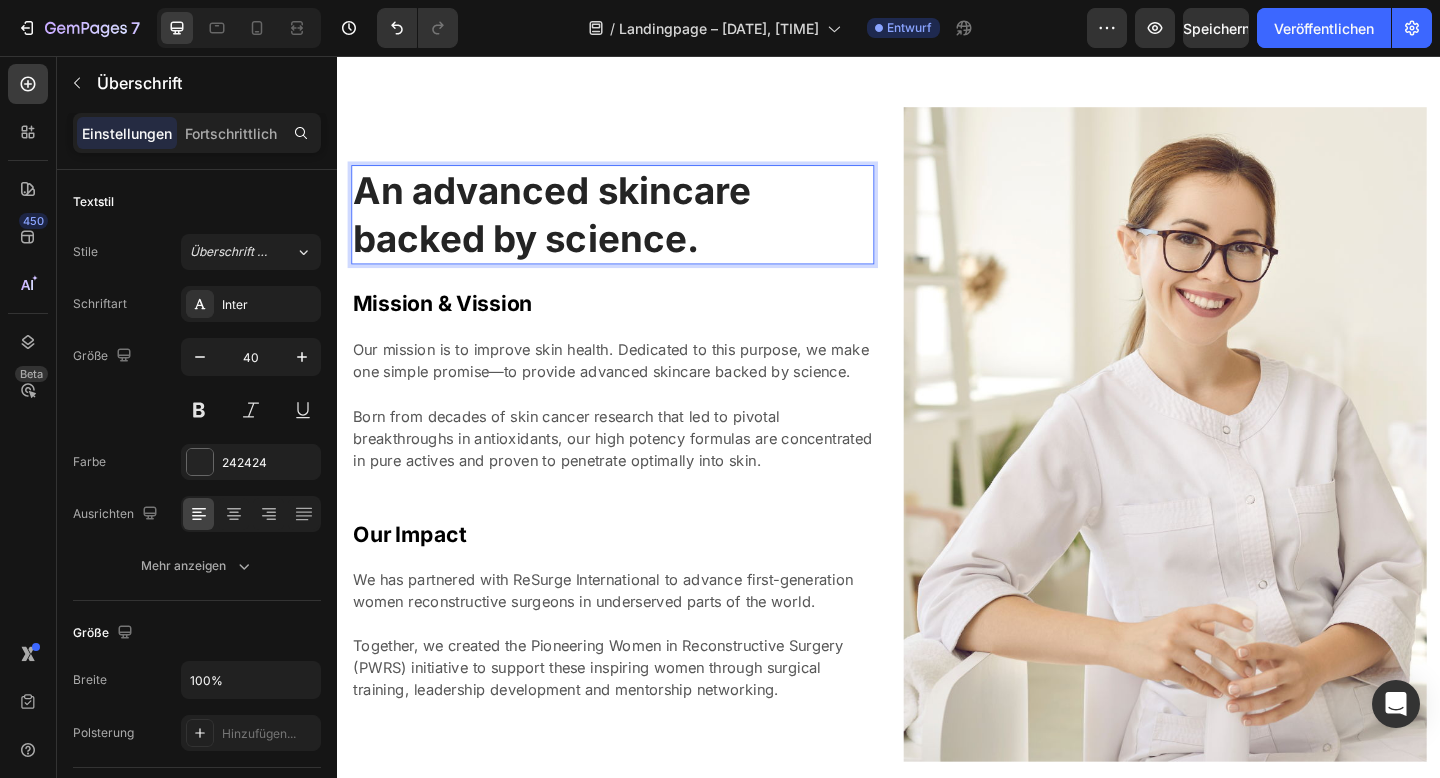 click on "An advanced skincare backed by science." at bounding box center [636, 229] 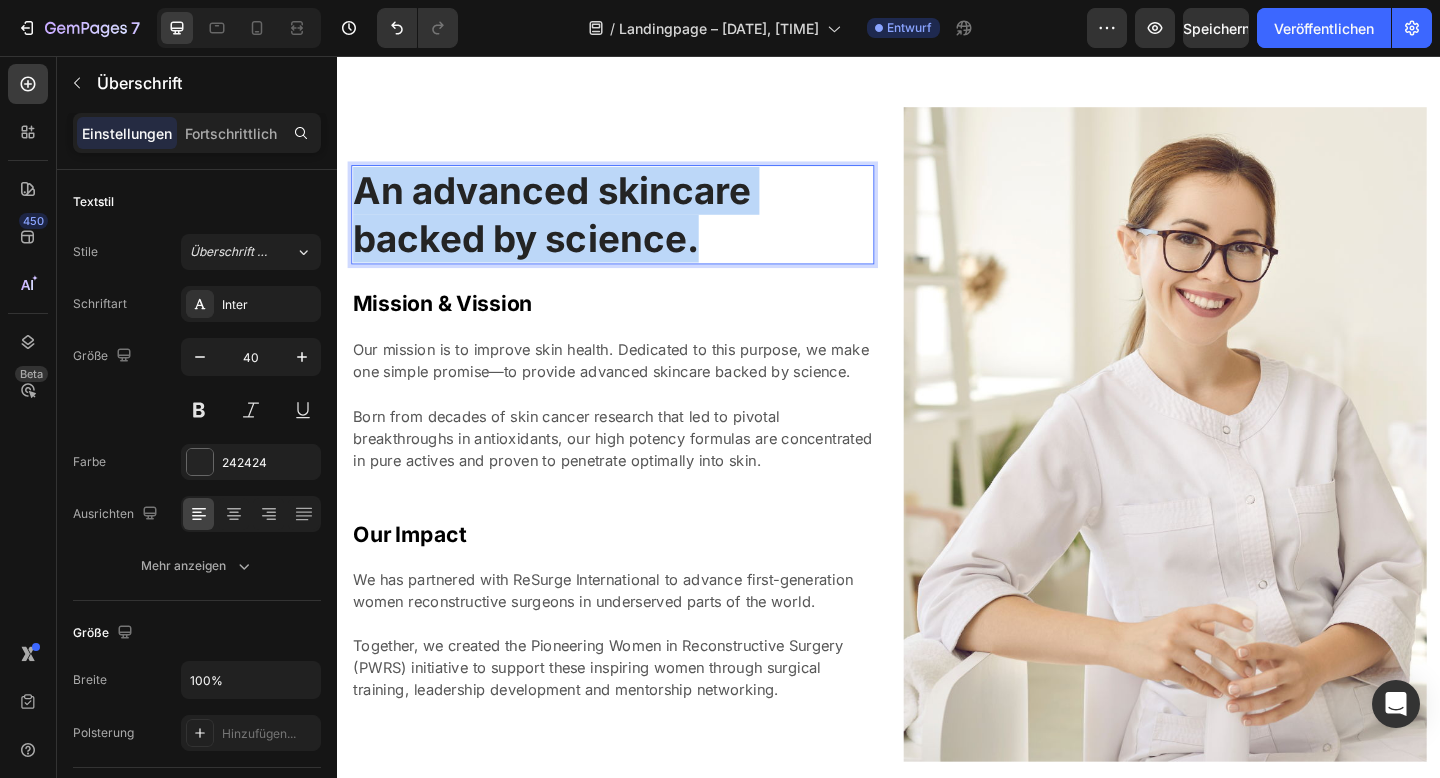 drag, startPoint x: 741, startPoint y: 242, endPoint x: 589, endPoint y: 203, distance: 156.92355 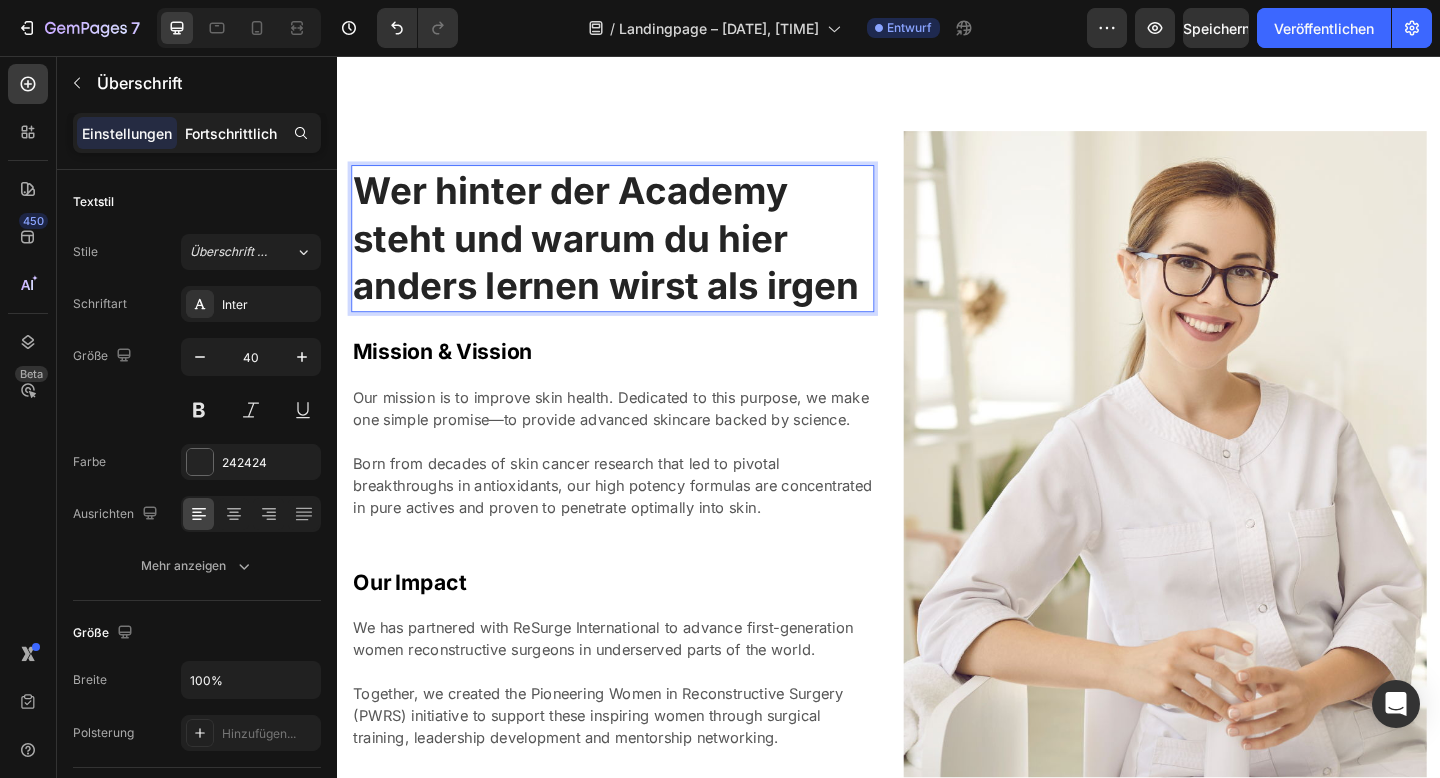 scroll, scrollTop: 1778, scrollLeft: 0, axis: vertical 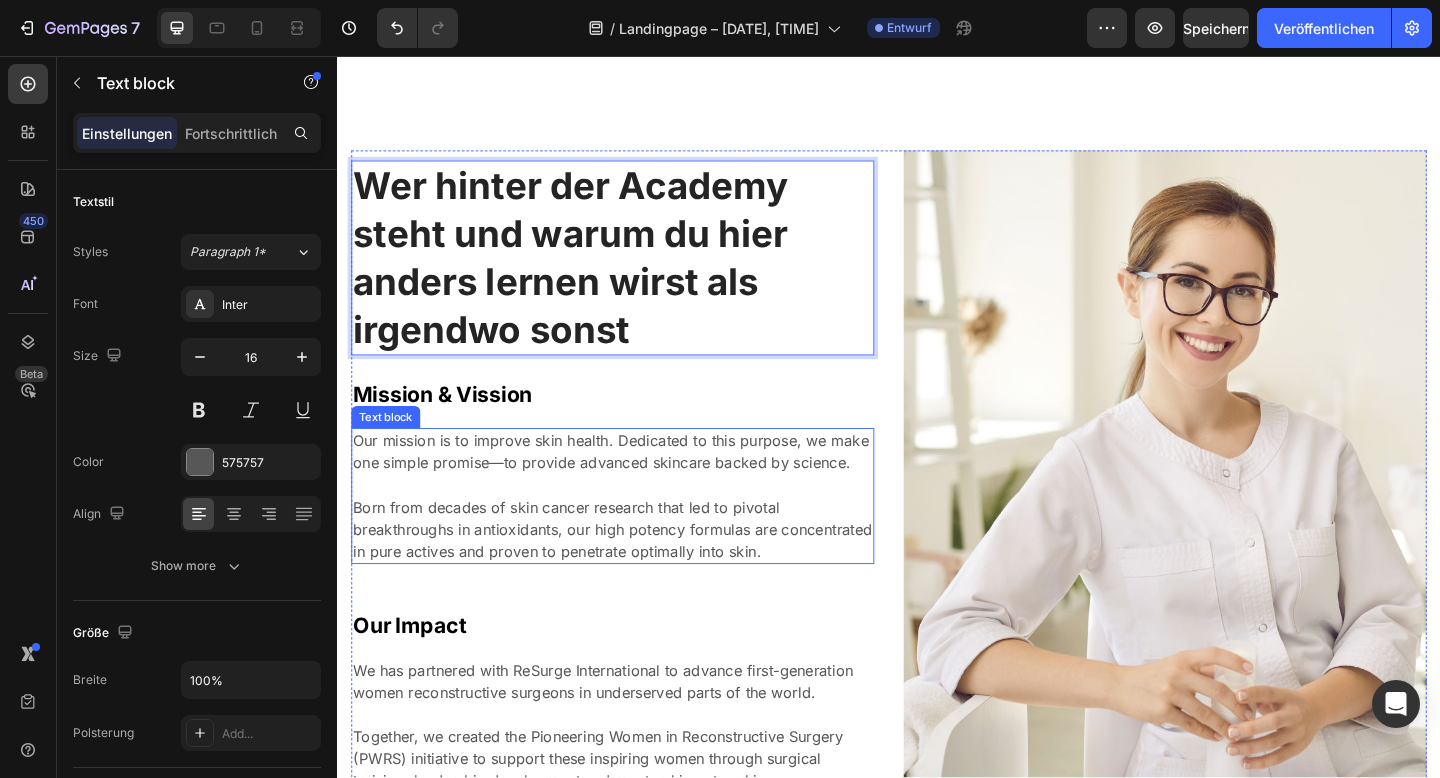 click on "Our mission is to improve skin health. Dedicated to this purpose, we make one simple promise—to provide advanced skincare backed by science. Born from decades of skin cancer research that led to pivotal breakthroughs in antioxidants, our high potency formulas are concentrated in pure actives and proven to penetrate optimally into skin." at bounding box center (636, 535) 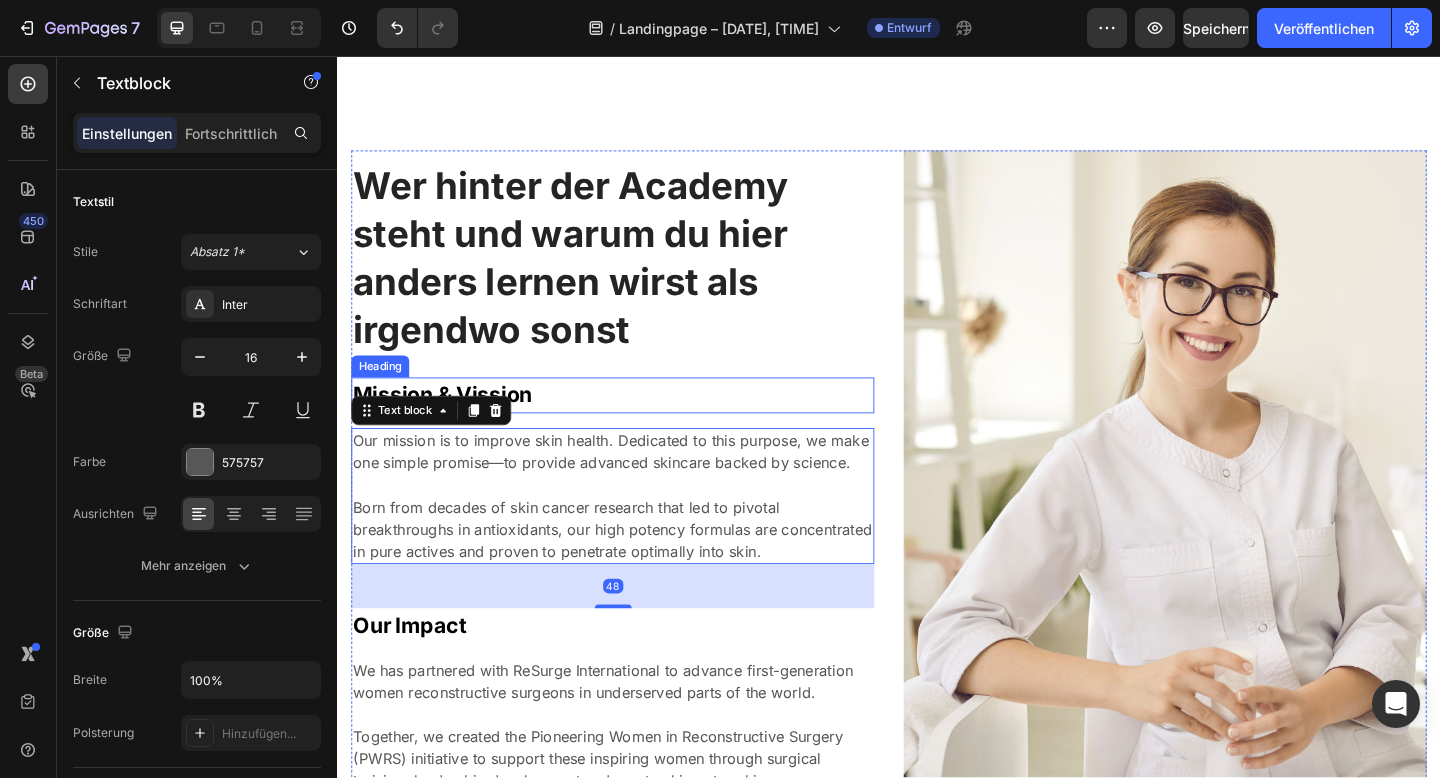 click on "Mission & Vission" at bounding box center (636, 425) 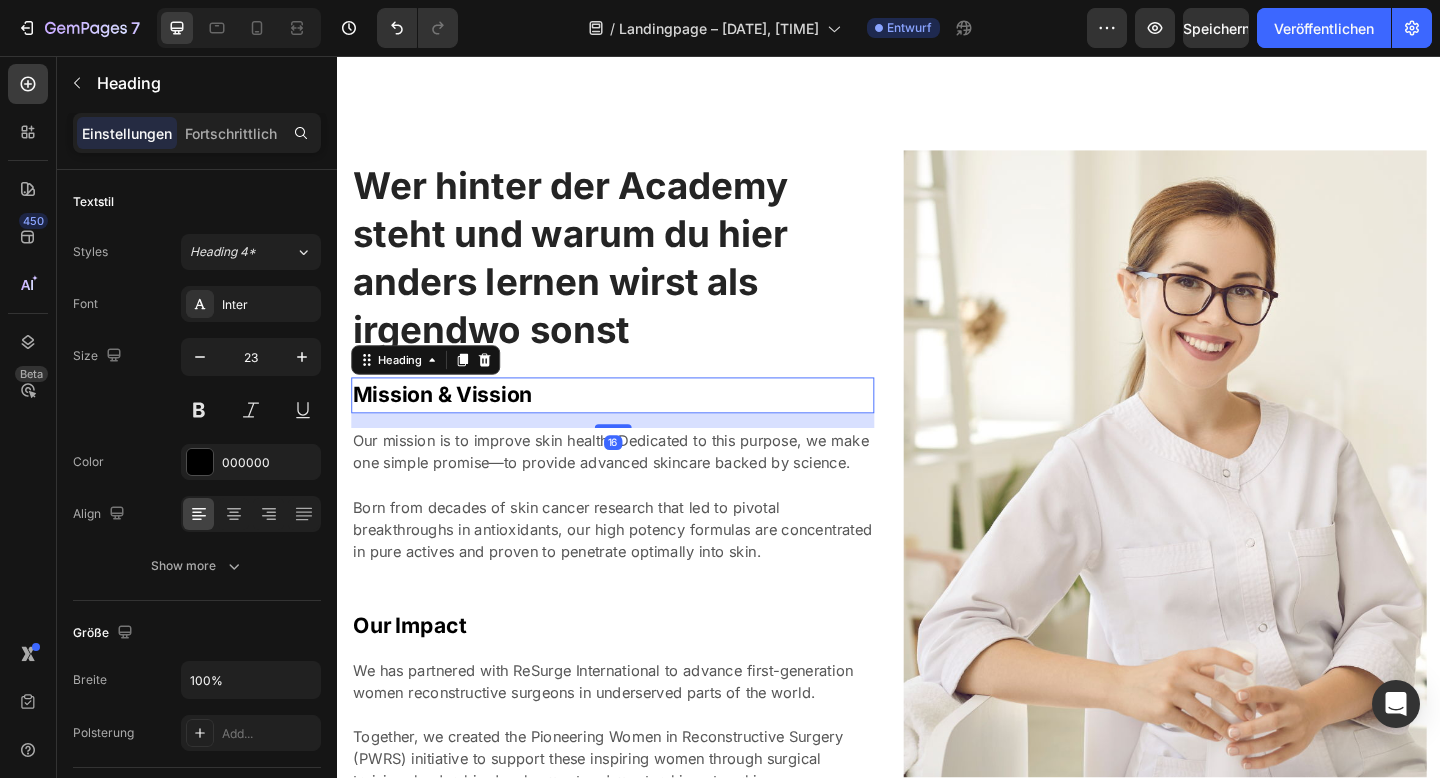 click on "Mission & Vission" at bounding box center (636, 425) 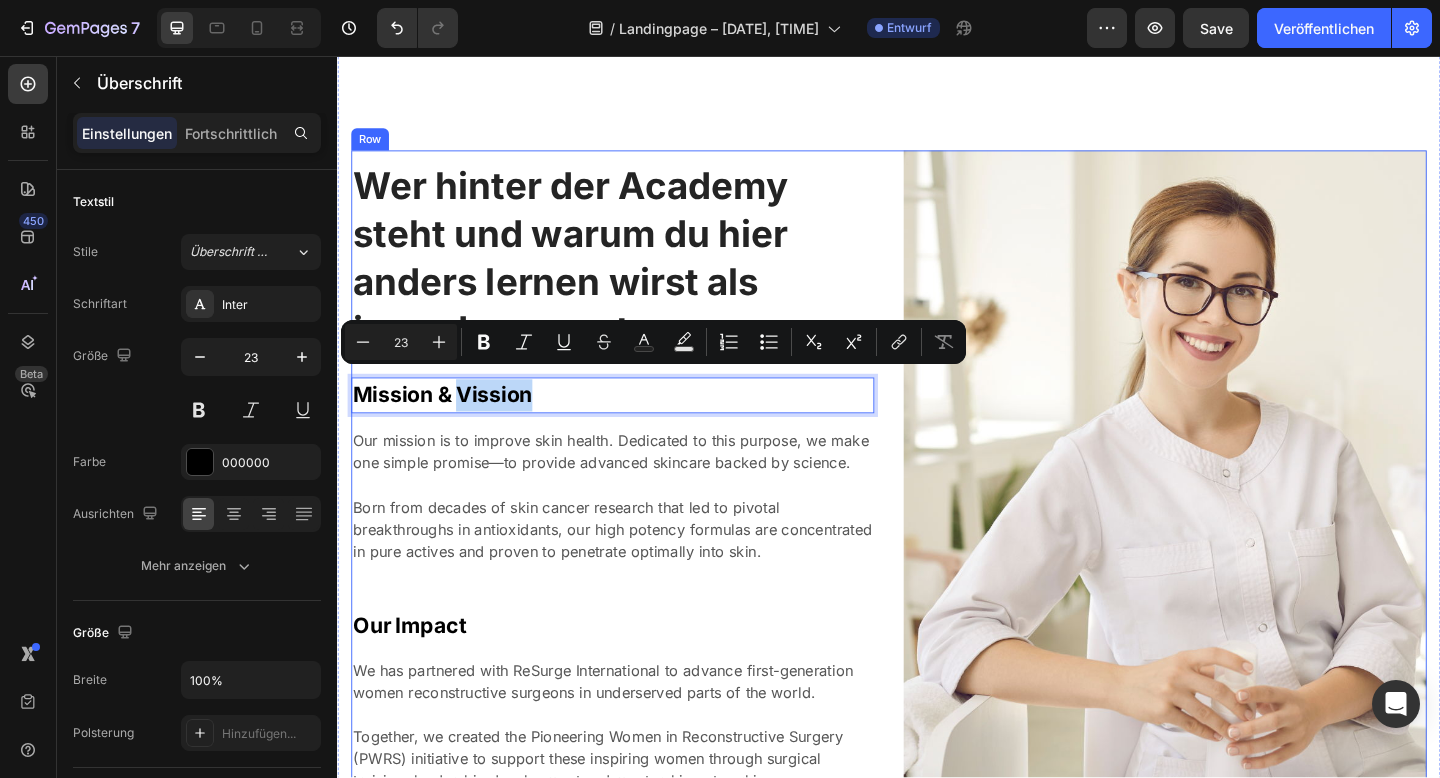 click on "Wer hinter der Academy steht und warum du hier anders lernen wirst als irgendwo sonst Heading Mission & Vission Heading   16 Our mission is to improve skin health. Dedicated to this purpose, we make one simple promise—to provide advanced skincare backed by science. Born from decades of skin cancer research that led to pivotal breakthroughs in antioxidants, our high potency formulas are concentrated in pure actives and proven to penetrate optimally into skin. Text block Our Impact Heading We has partnered with ReSurge International to advance first-generation women reconstructive surgeons in underserved parts of the world.  Together, we created the Pioneering Women in Reconstructive Surgery (PWRS) initiative to support these inspiring women through surgical training, leadership development and mentorship networking. Text block" at bounding box center [636, 515] 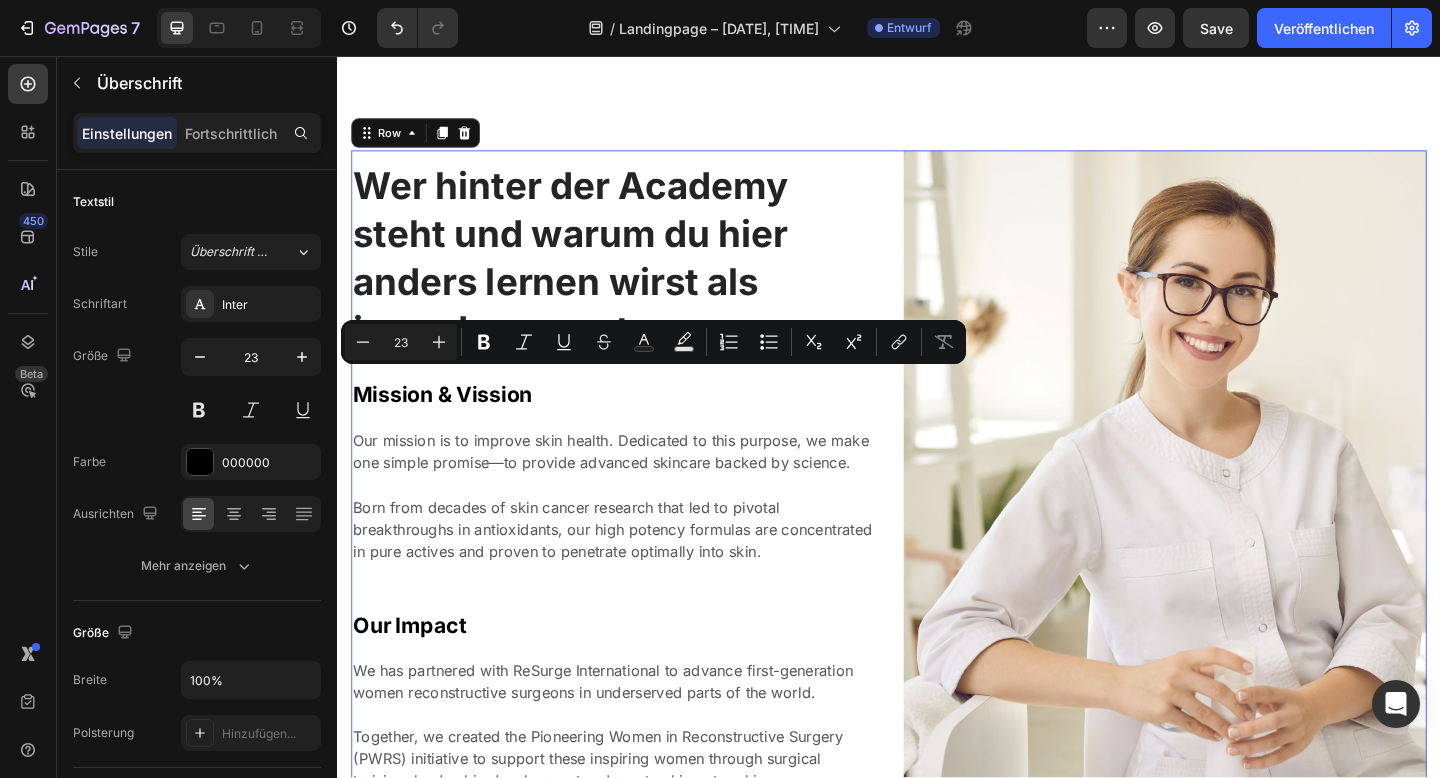 click on "Wer hinter der Academy steht und warum du hier anders lernen wirst als irgendwo sonst Heading Mission & Vission Heading Our mission is to improve skin health. Dedicated to this purpose, we make one simple promise—to provide advanced skincare backed by science. Born from decades of skin cancer research that led to pivotal breakthroughs in antioxidants, our high potency formulas are concentrated in pure actives and proven to penetrate optimally into skin. Text block Our Impact Heading We has partnered with ReSurge International to advance first-generation women reconstructive surgeons in underserved parts of the world.  Together, we created the Pioneering Women in Reconstructive Surgery (PWRS) initiative to support these inspiring women through surgical training, leadership development and mentorship networking. Text block" at bounding box center [636, 515] 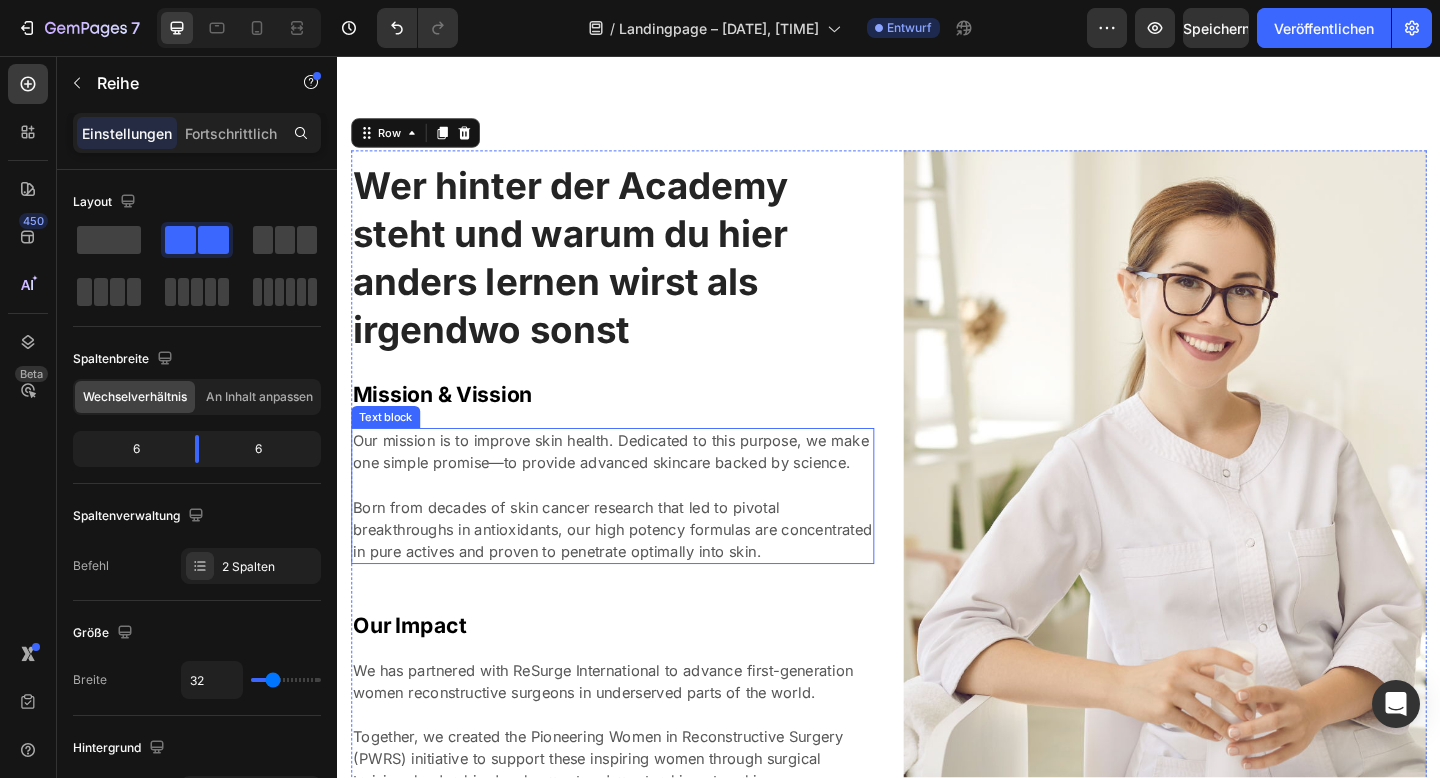 click on "Our mission is to improve skin health. Dedicated to this purpose, we make one simple promise—to provide advanced skincare backed by science. Born from decades of skin cancer research that led to pivotal breakthroughs in antioxidants, our high potency formulas are concentrated in pure actives and proven to penetrate optimally into skin." at bounding box center (636, 535) 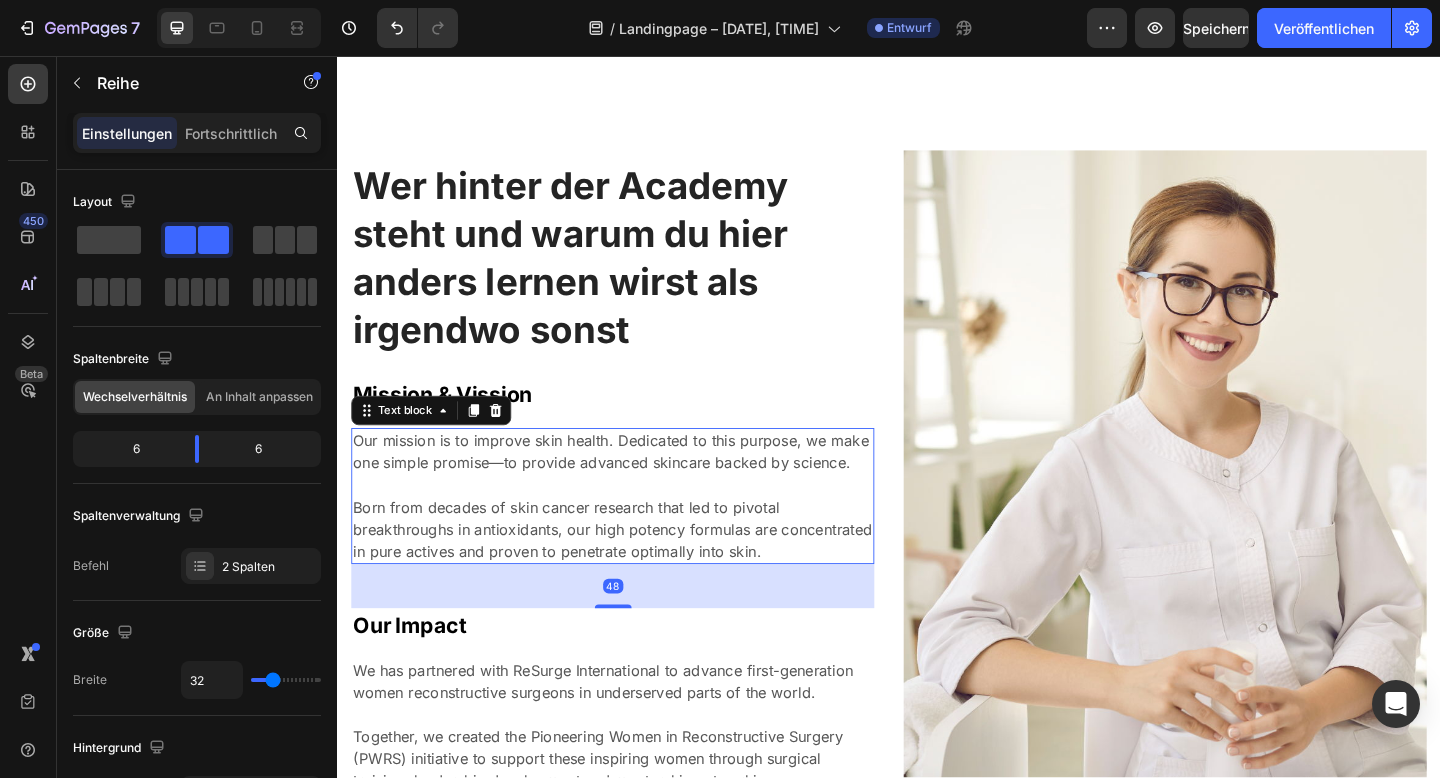 click on "Our mission is to improve skin health. Dedicated to this purpose, we make one simple promise—to provide advanced skincare backed by science. Born from decades of skin cancer research that led to pivotal breakthroughs in antioxidants, our high potency formulas are concentrated in pure actives and proven to penetrate optimally into skin." at bounding box center [636, 535] 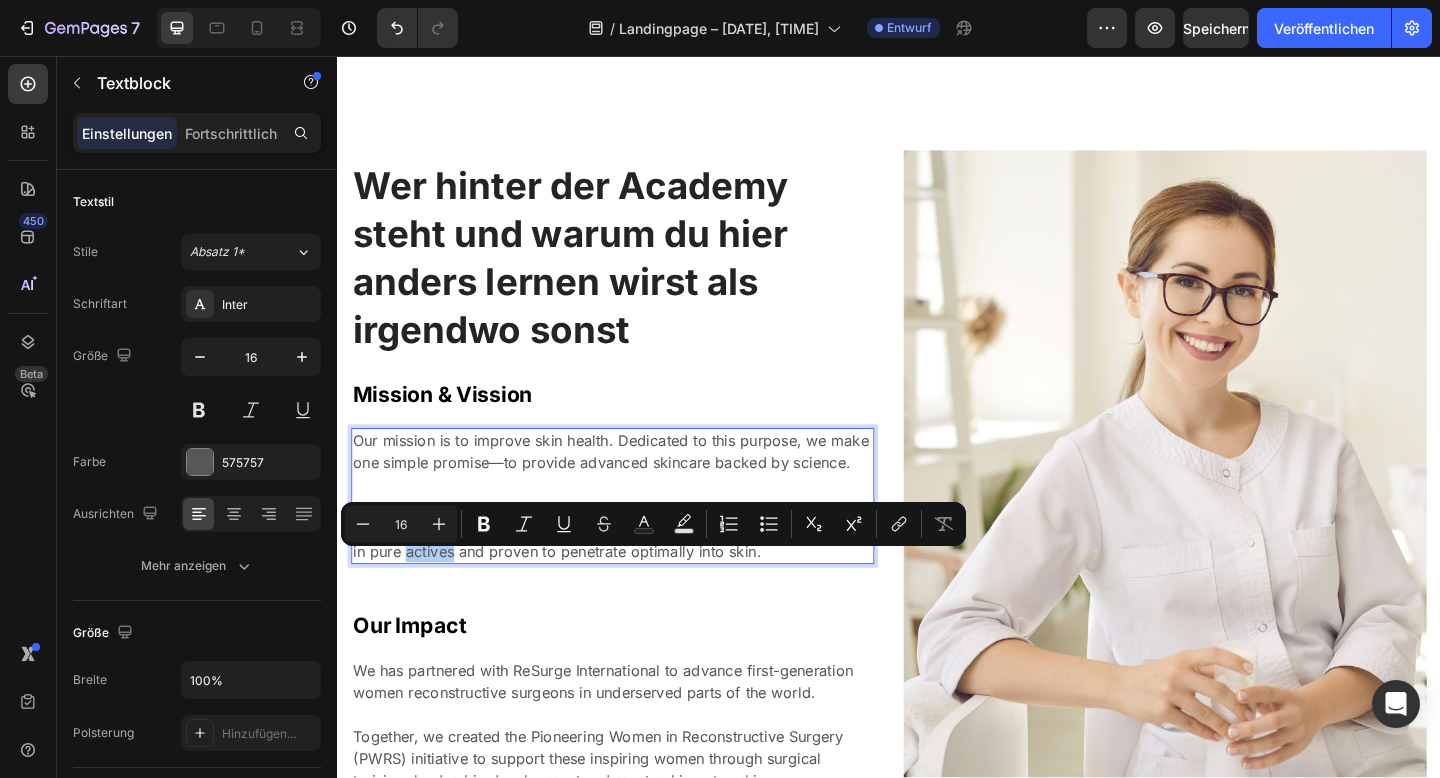 click on "Minus 16 Plus Bold Italic Underline       Strikethrough
Text Color
Text Background Color Numbered List Bulleted List Subscript Superscript       link Remove Format" at bounding box center (653, 524) 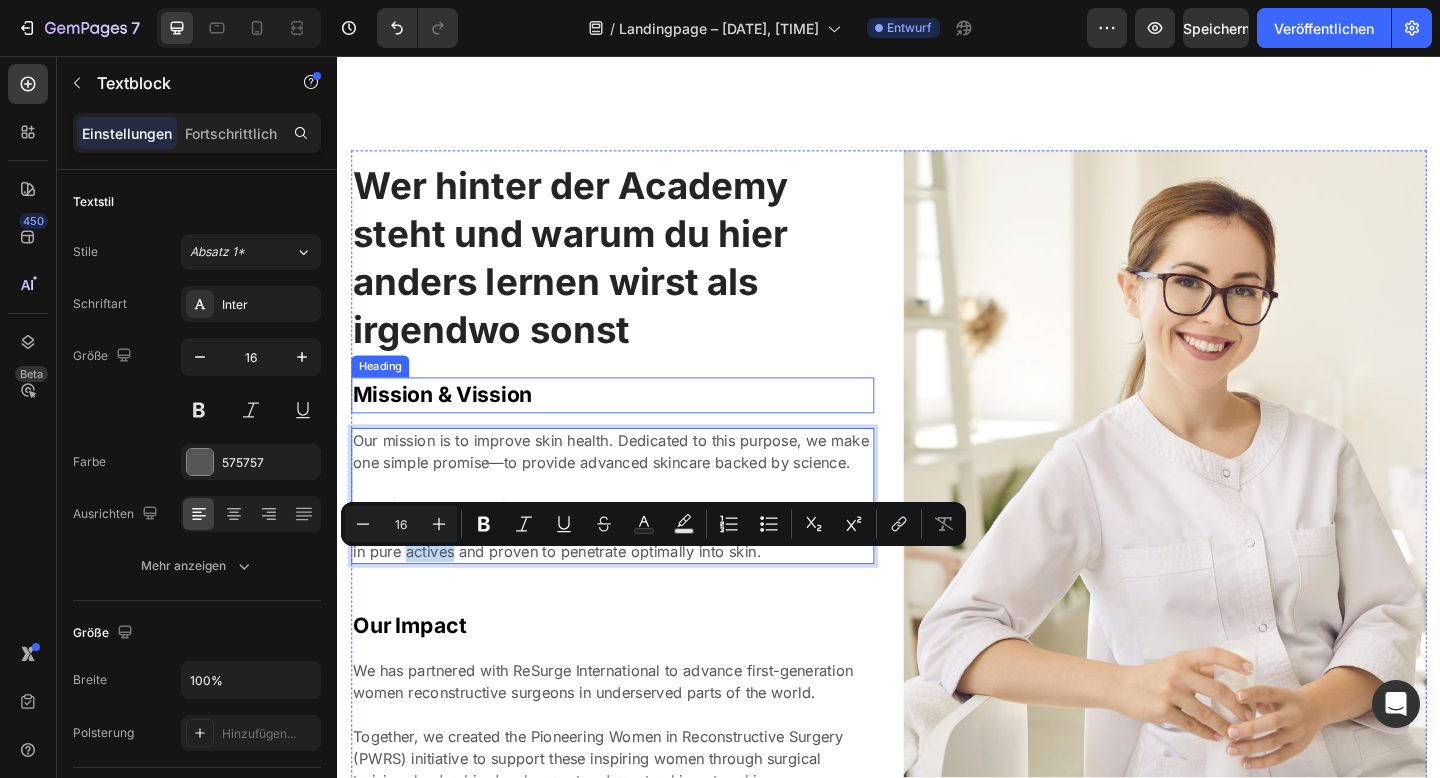 click on "Mission & Vission" at bounding box center (636, 425) 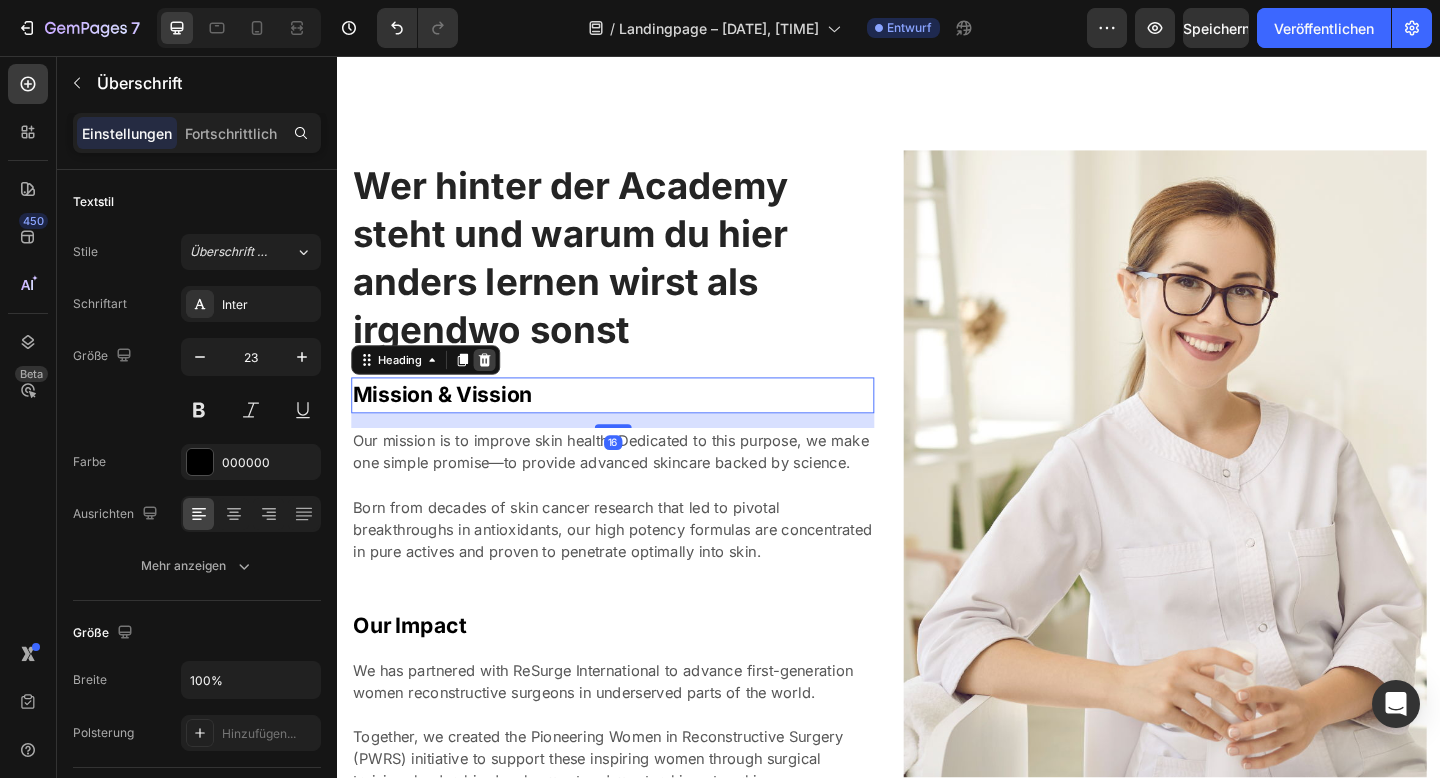 click 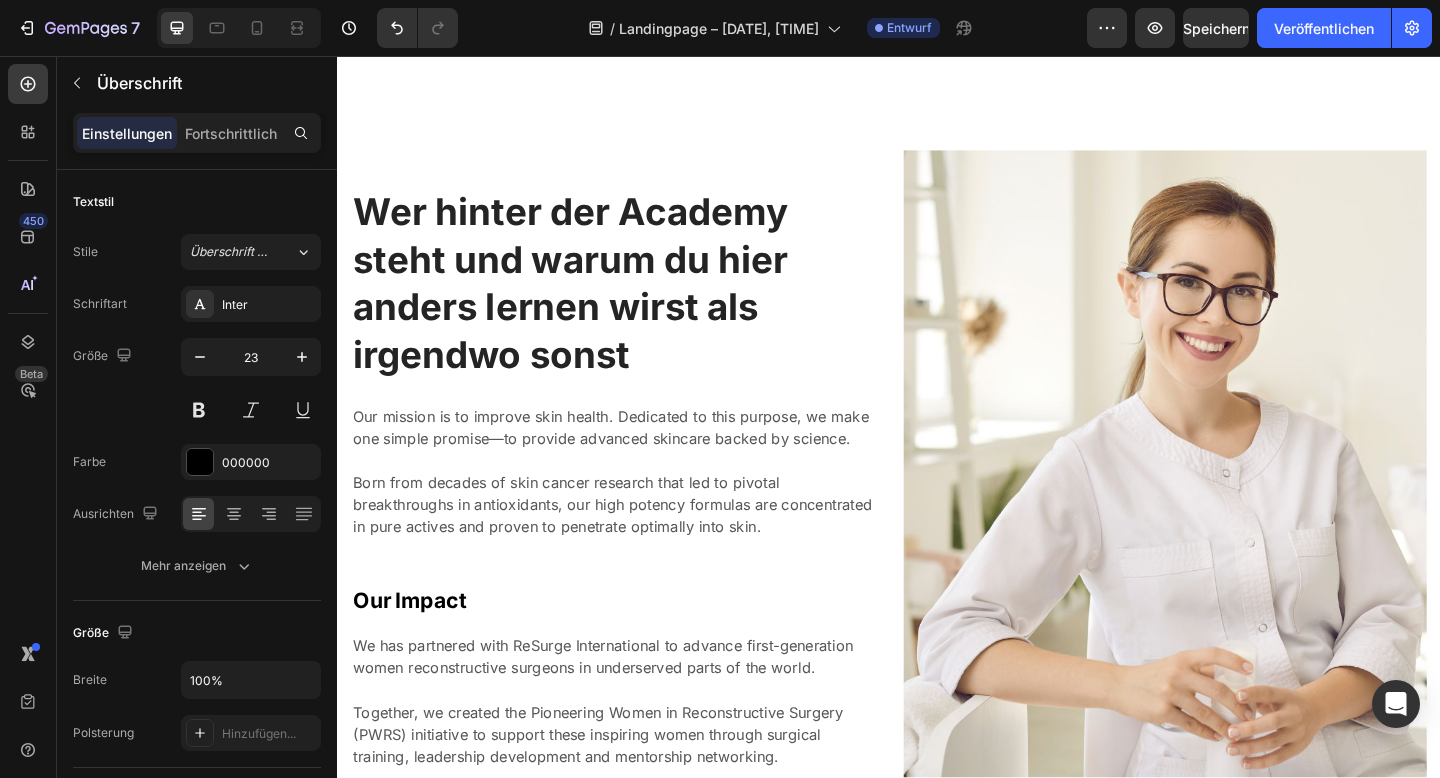 scroll, scrollTop: 1801, scrollLeft: 0, axis: vertical 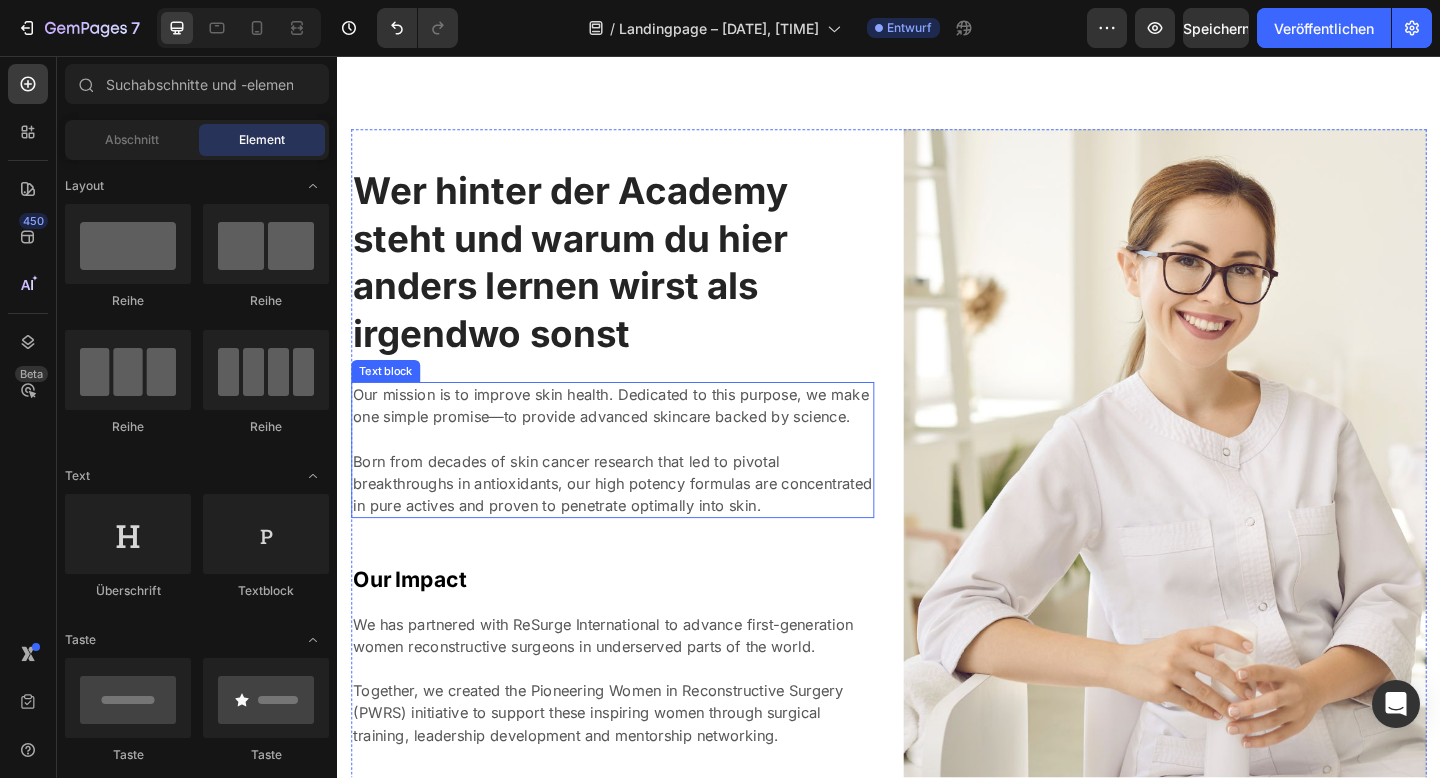 click on "Our mission is to improve skin health. Dedicated to this purpose, we make one simple promise—to provide advanced skincare backed by science. Born from decades of skin cancer research that led to pivotal breakthroughs in antioxidants, our high potency formulas are concentrated in pure actives and proven to penetrate optimally into skin." at bounding box center (636, 485) 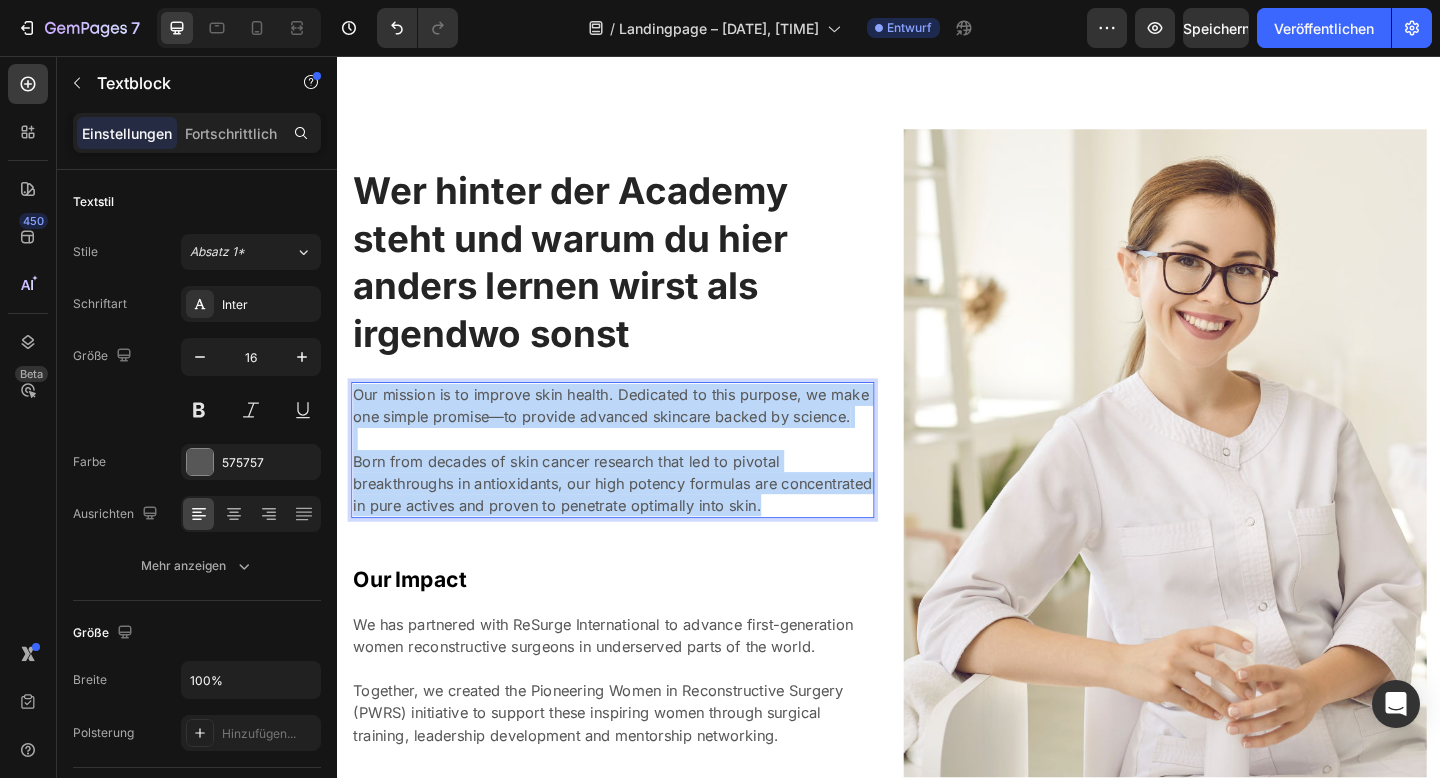 drag, startPoint x: 904, startPoint y: 553, endPoint x: 325, endPoint y: 402, distance: 598.3661 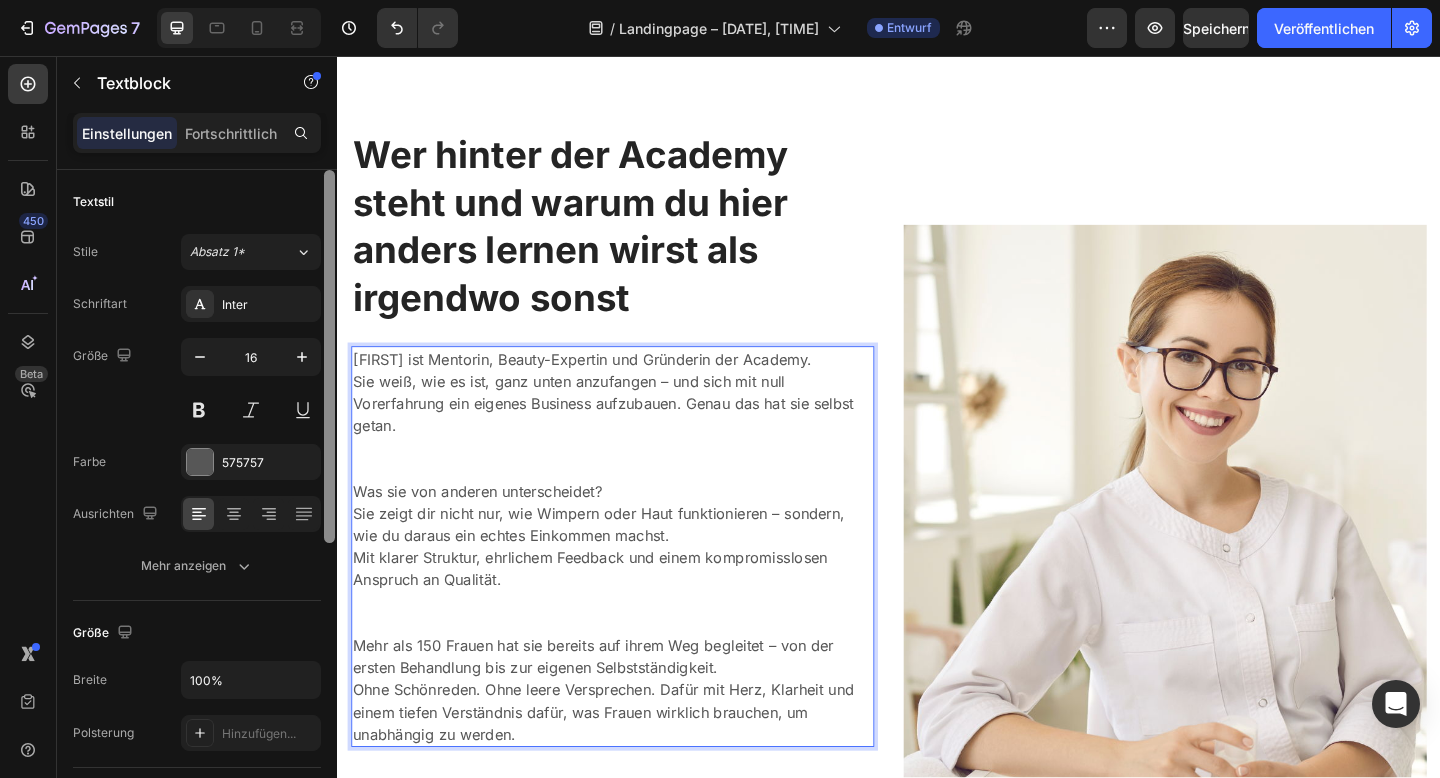 scroll, scrollTop: 1783, scrollLeft: 0, axis: vertical 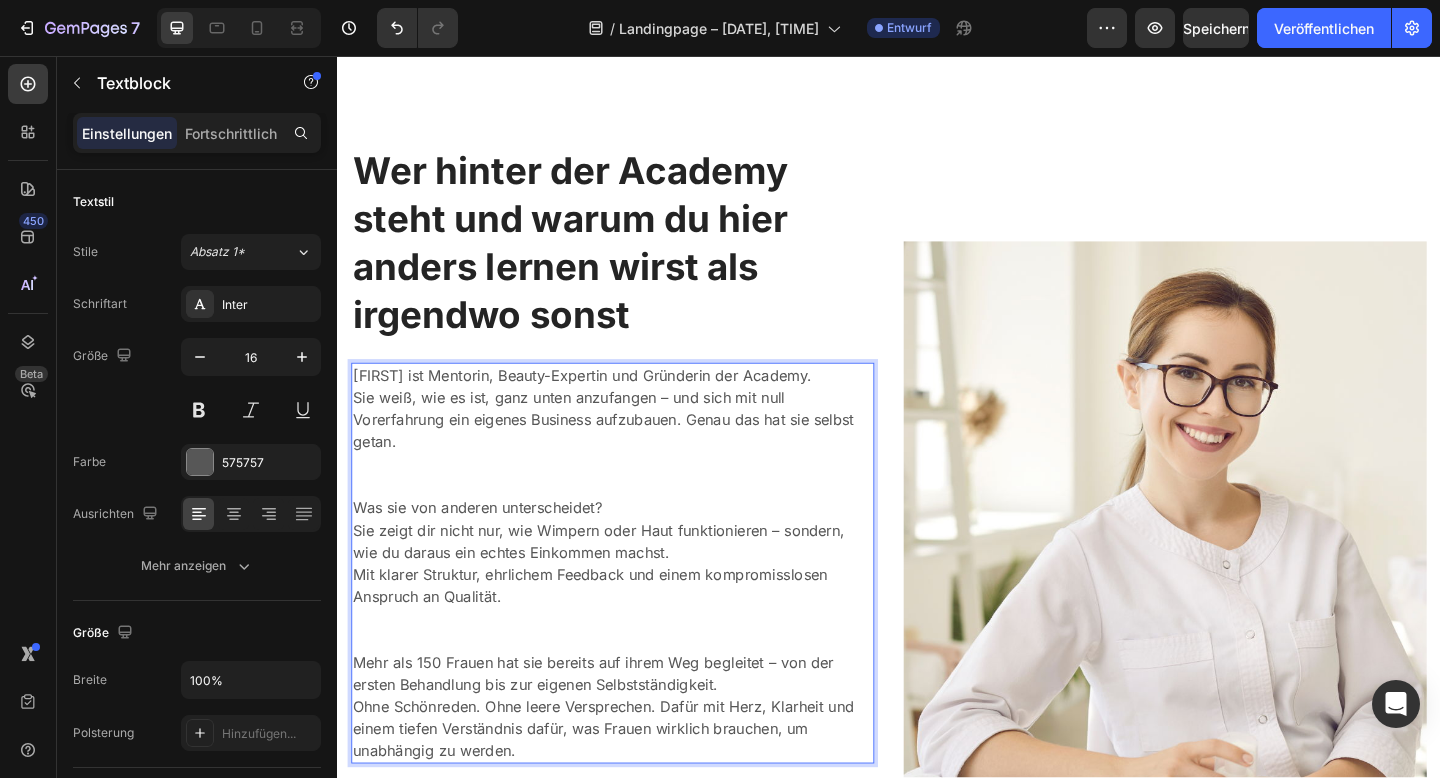 click at bounding box center [636, 512] 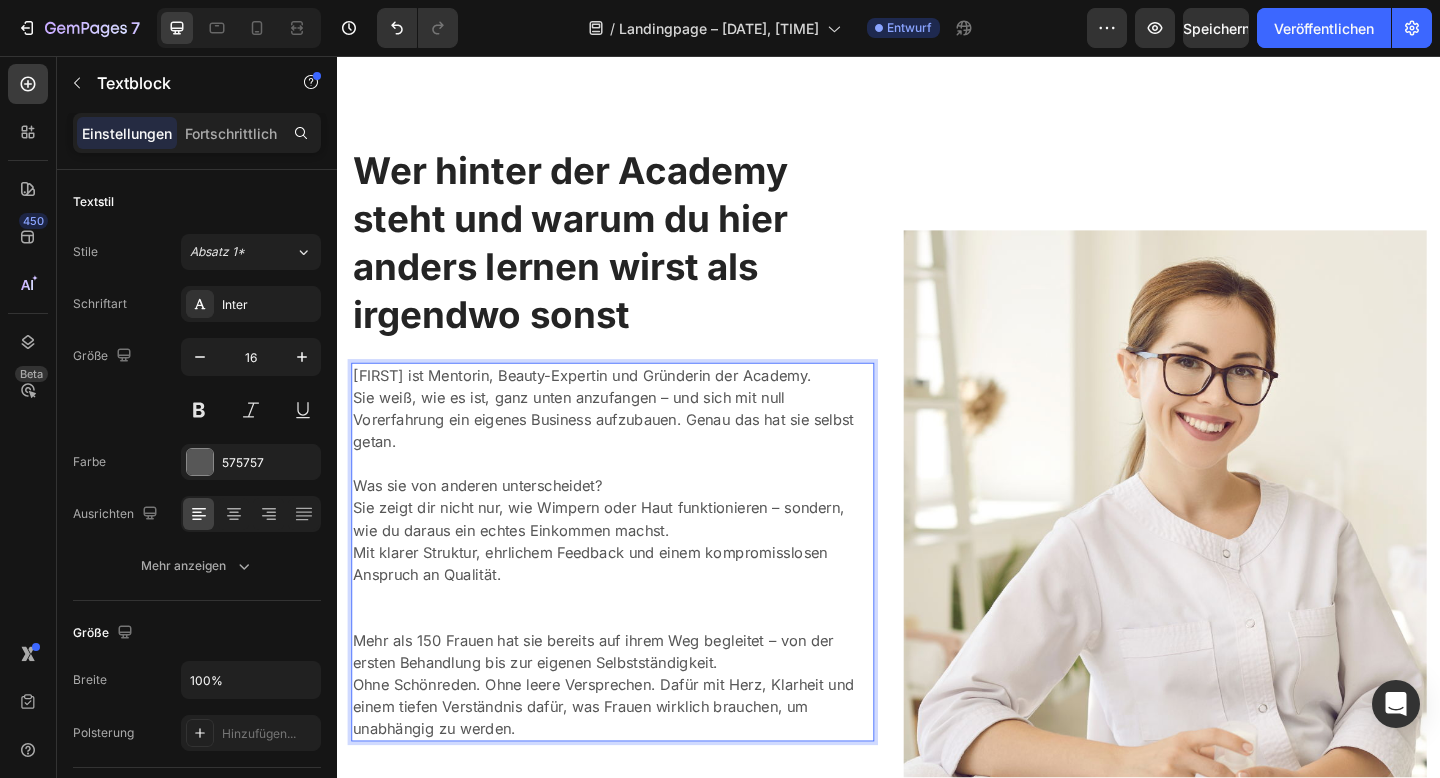 click on "Was sie von anderen unterscheidet?" at bounding box center (636, 524) 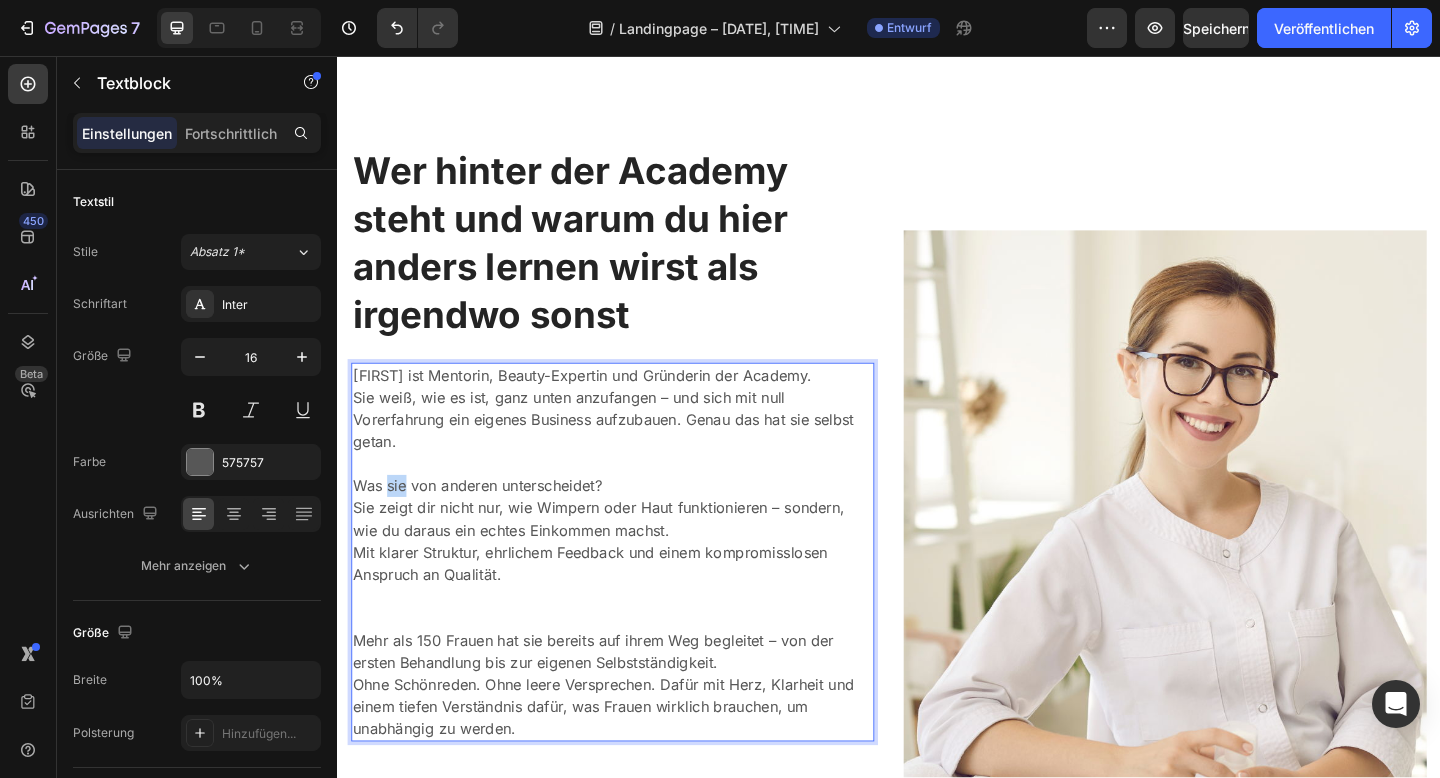 click on "Was sie von anderen unterscheidet?" at bounding box center [636, 524] 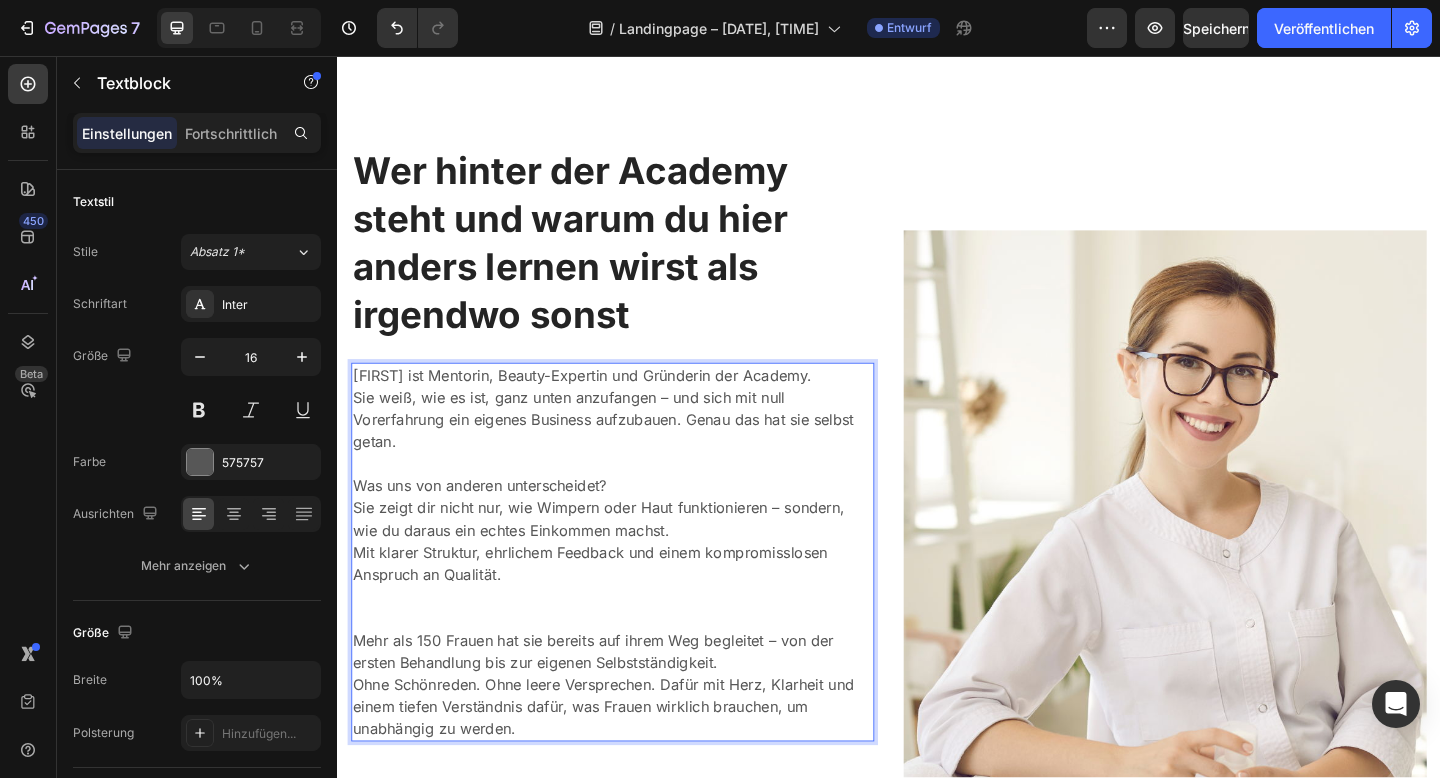 click on "Sie zeigt dir nicht nur, wie Wimpern oder Haut funktionieren – sondern, wie du daraus ein echtes Einkommen machst." at bounding box center [636, 560] 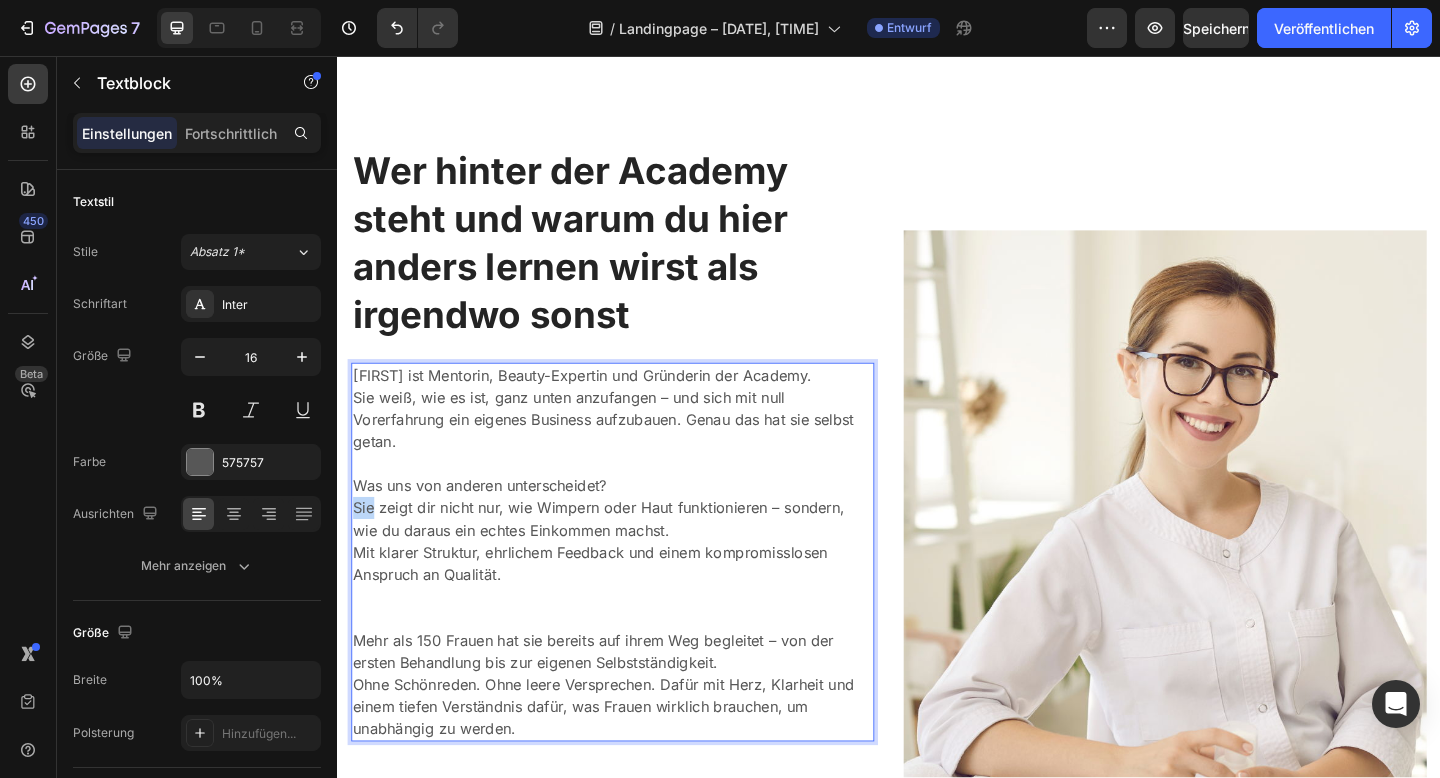 click on "Sie zeigt dir nicht nur, wie Wimpern oder Haut funktionieren – sondern, wie du daraus ein echtes Einkommen machst." at bounding box center (636, 560) 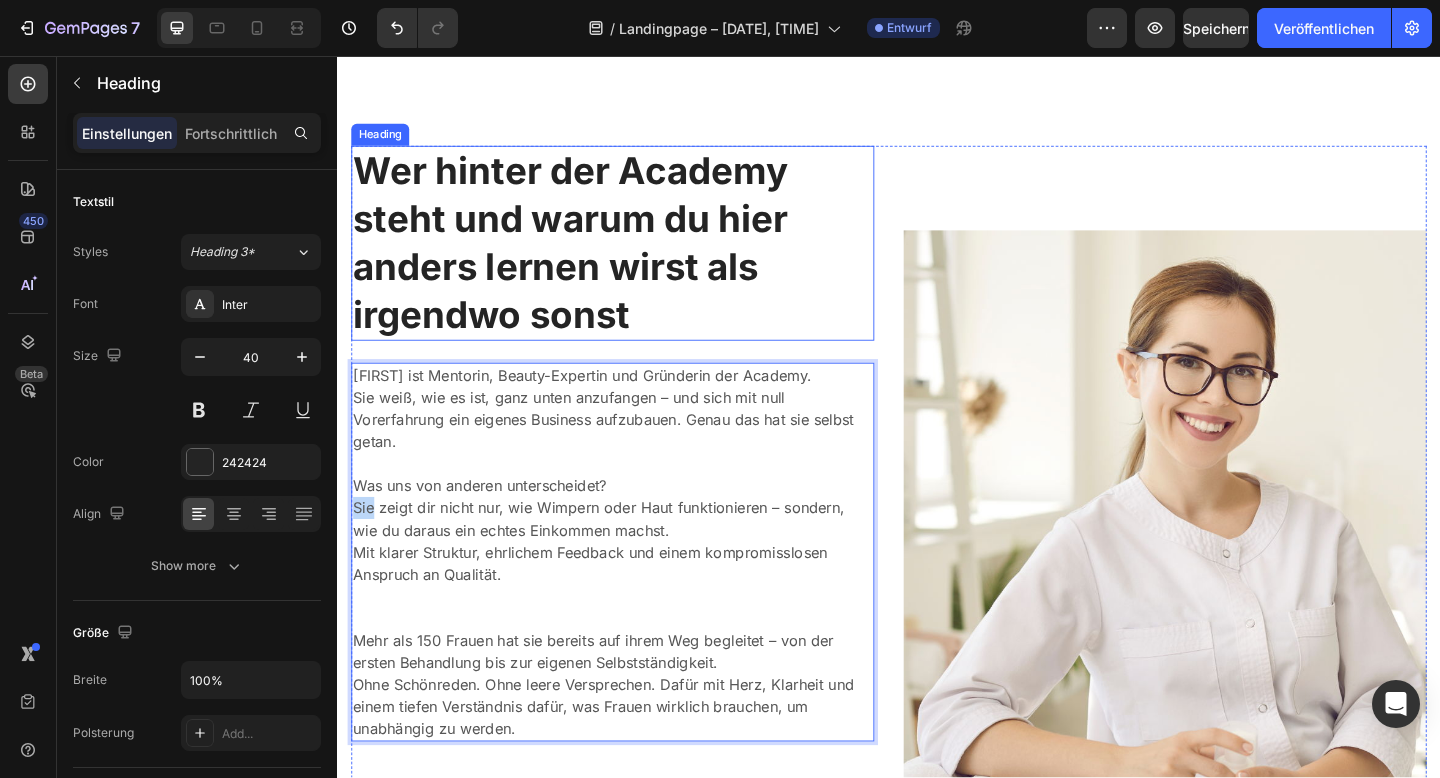 click on "Wer hinter der Academy steht und warum du hier anders lernen wirst als irgendwo sonst" at bounding box center [636, 260] 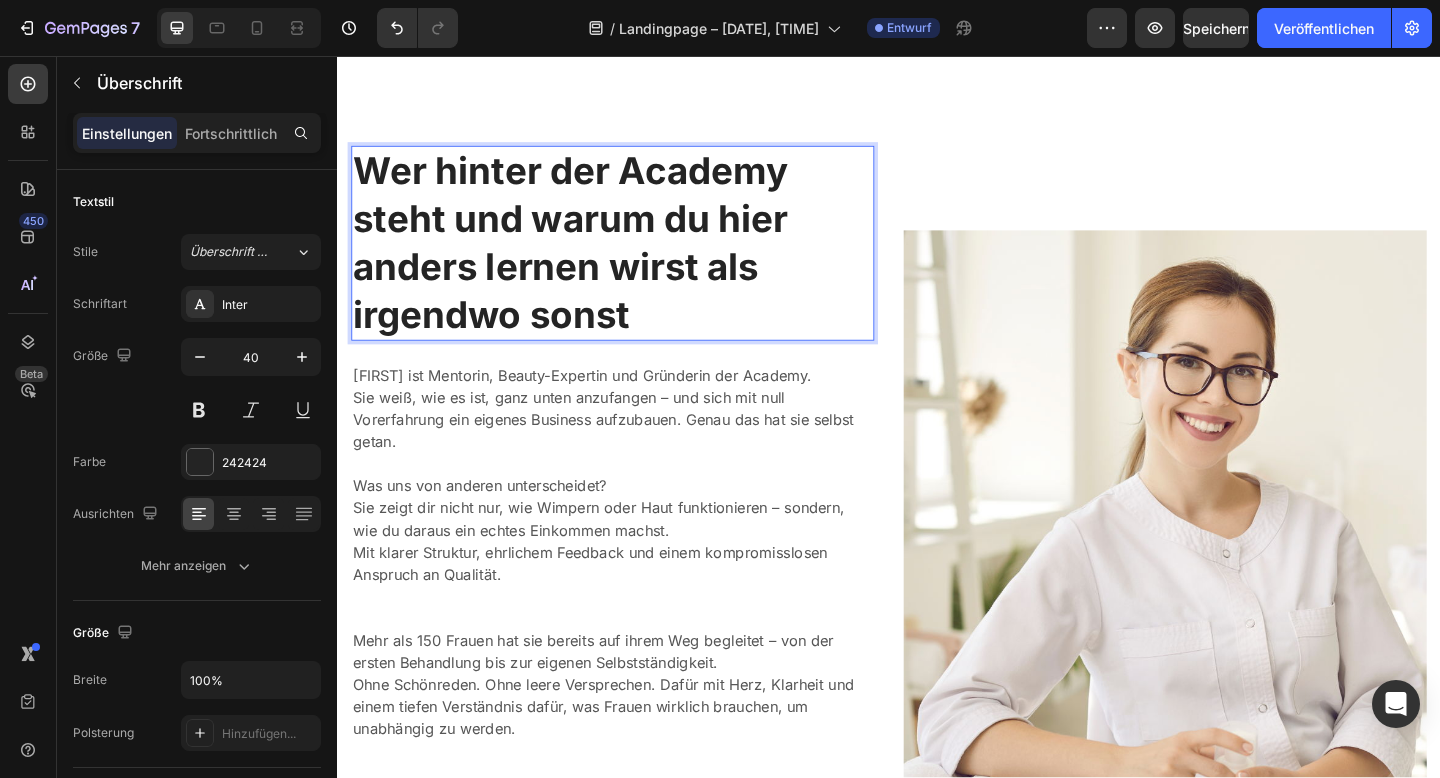 click on "Wer hinter der Academy steht und warum du hier anders lernen wirst als irgendwo sonst" at bounding box center [636, 260] 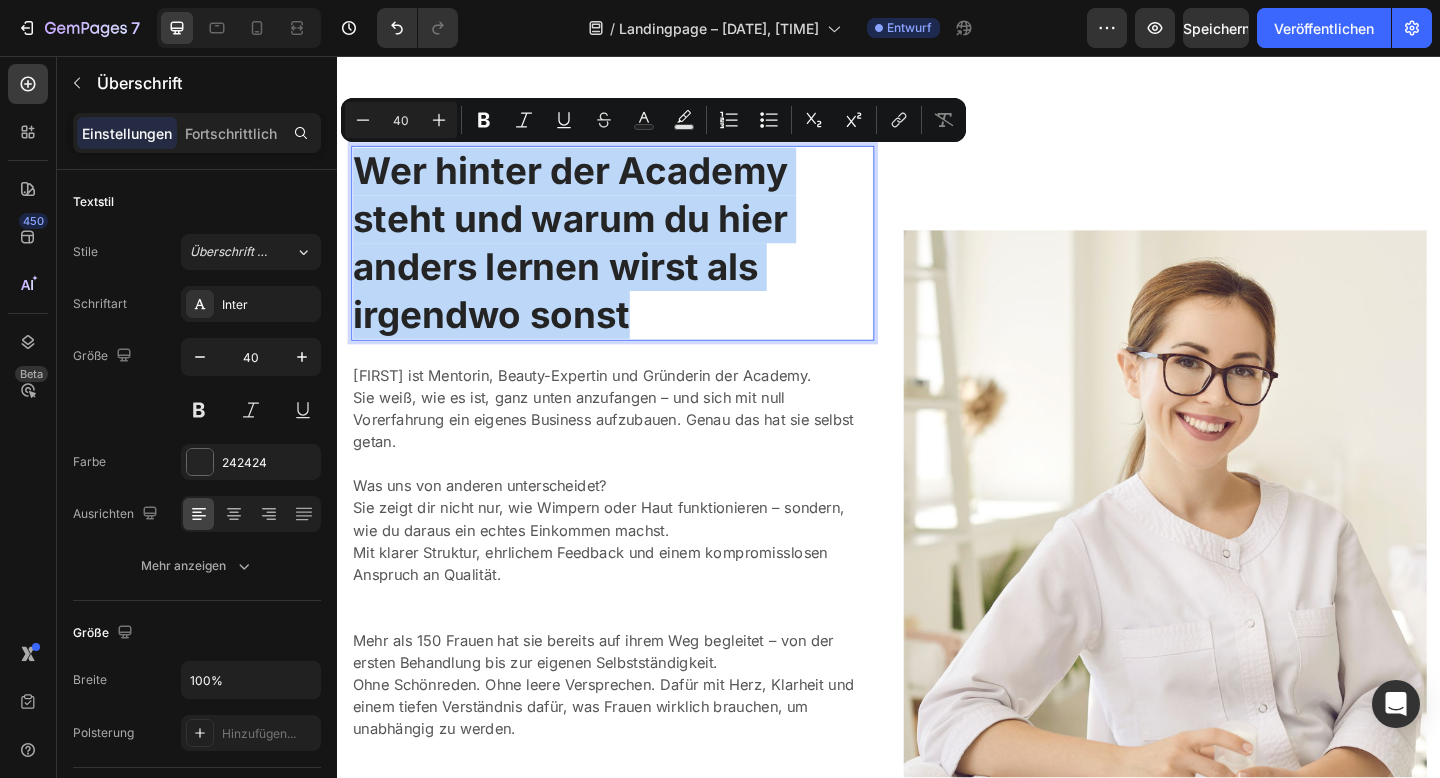 drag, startPoint x: 665, startPoint y: 345, endPoint x: 372, endPoint y: 183, distance: 334.80292 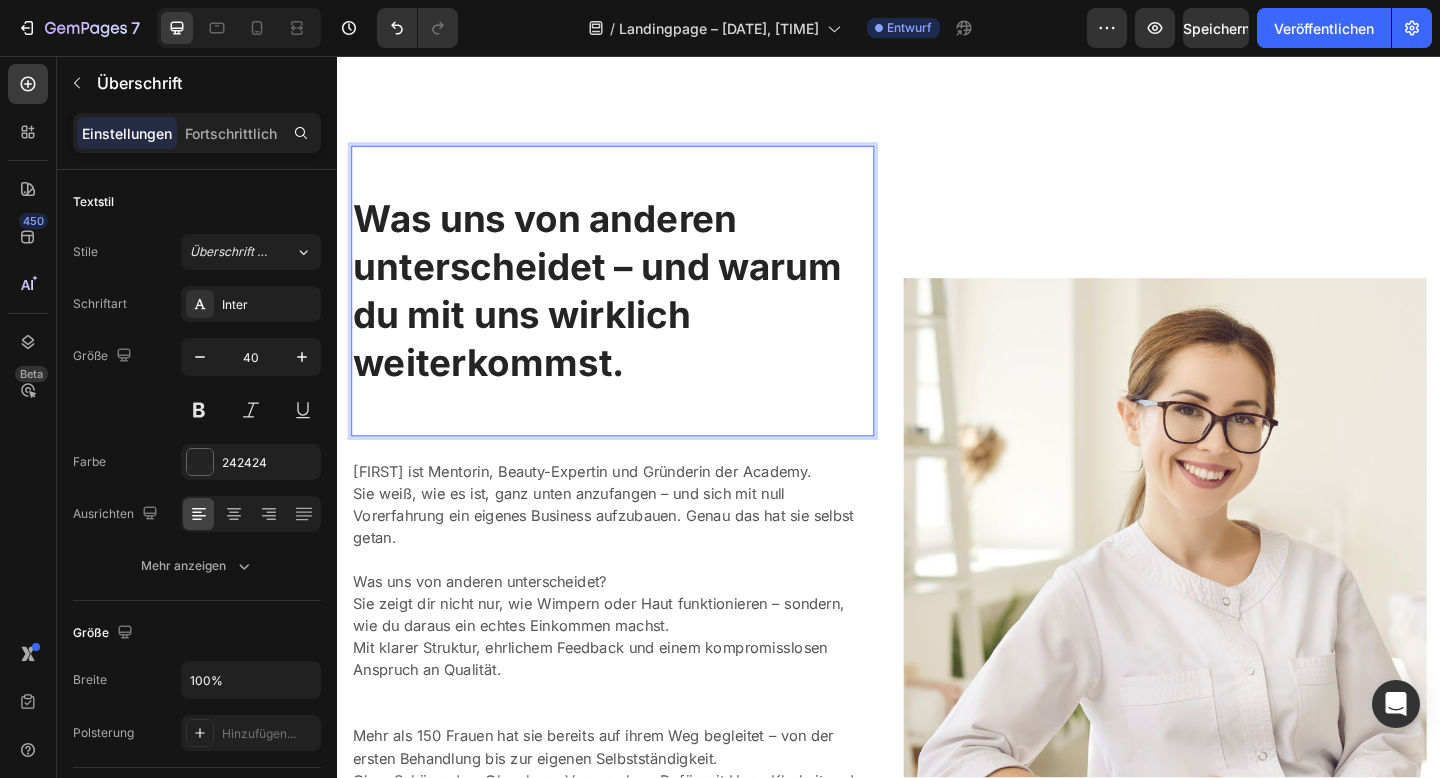 drag, startPoint x: 378, startPoint y: 185, endPoint x: 376, endPoint y: 195, distance: 10.198039 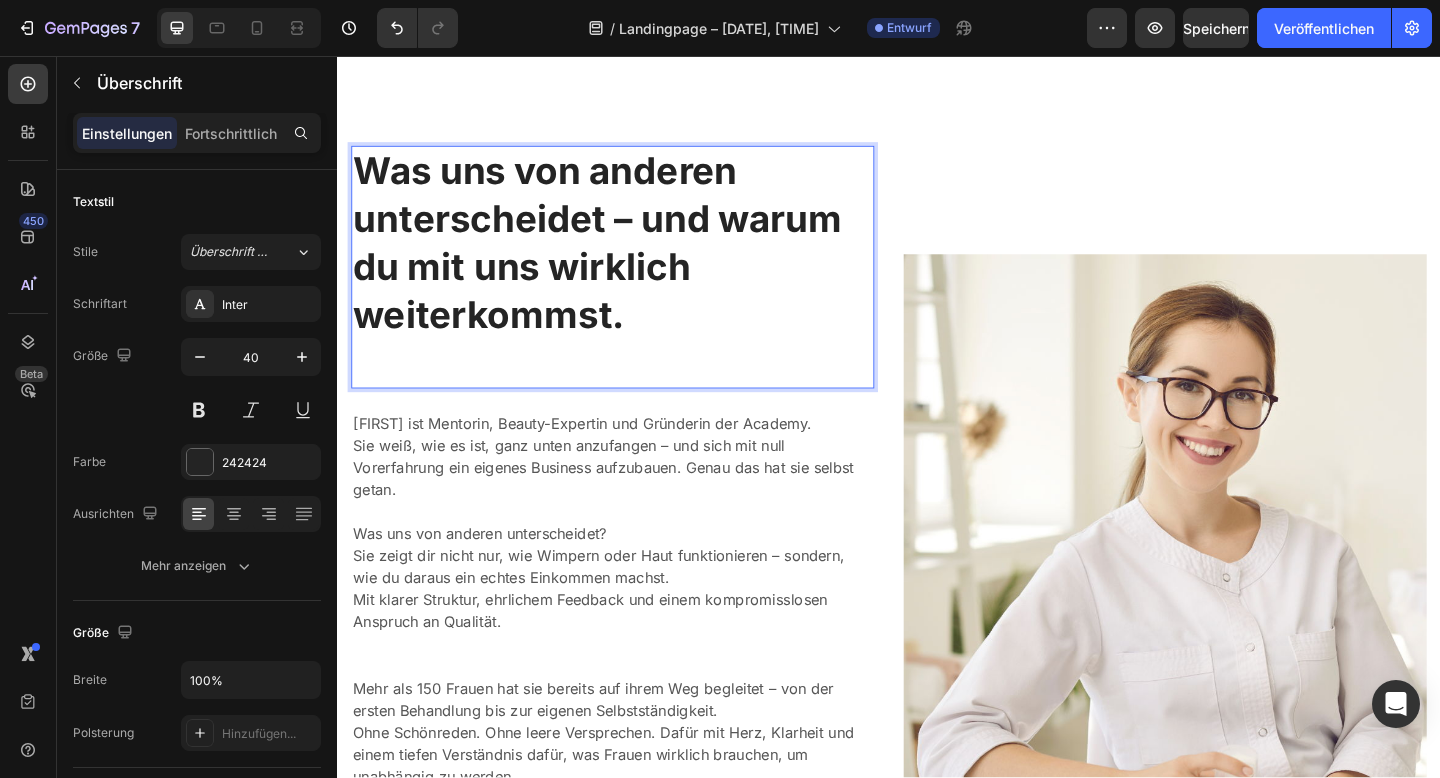 click on "Was uns von anderen unterscheidet – und warum du mit uns wirklich weiterkommst." at bounding box center (636, 260) 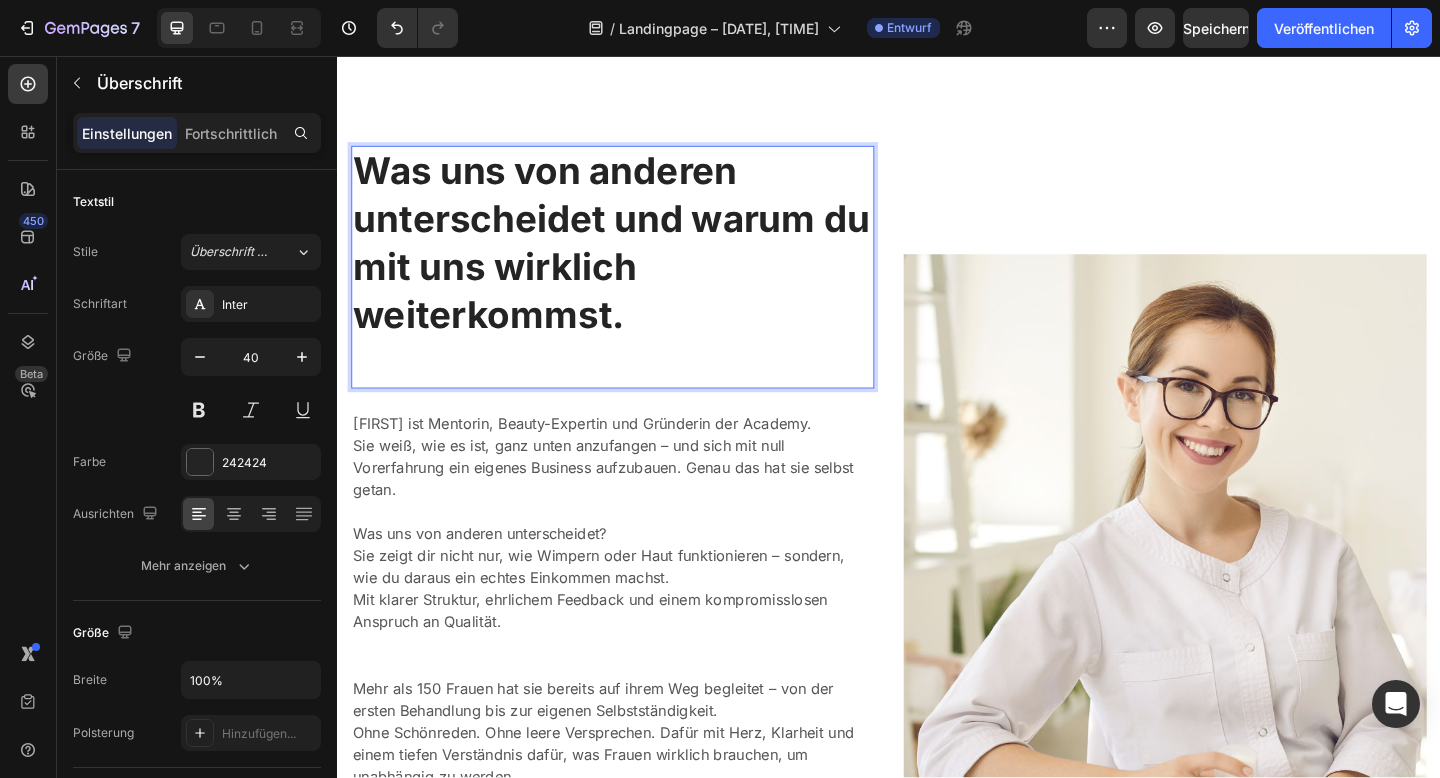 click at bounding box center [636, 390] 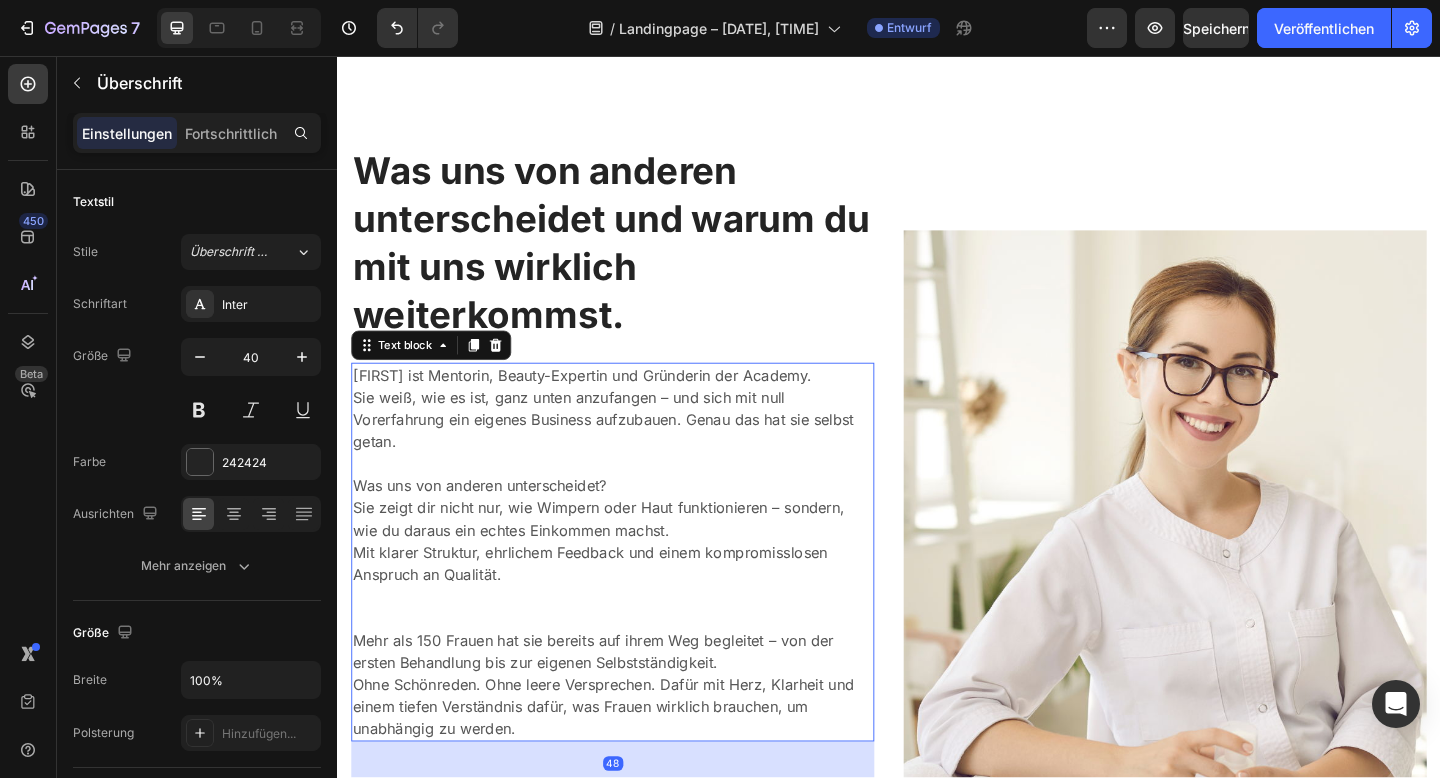 click on "Sie weiß, wie es ist, ganz unten anzufangen – und sich mit null Vorerfahrung ein eigenes Business aufzubauen. Genau das hat sie selbst getan." at bounding box center [636, 464] 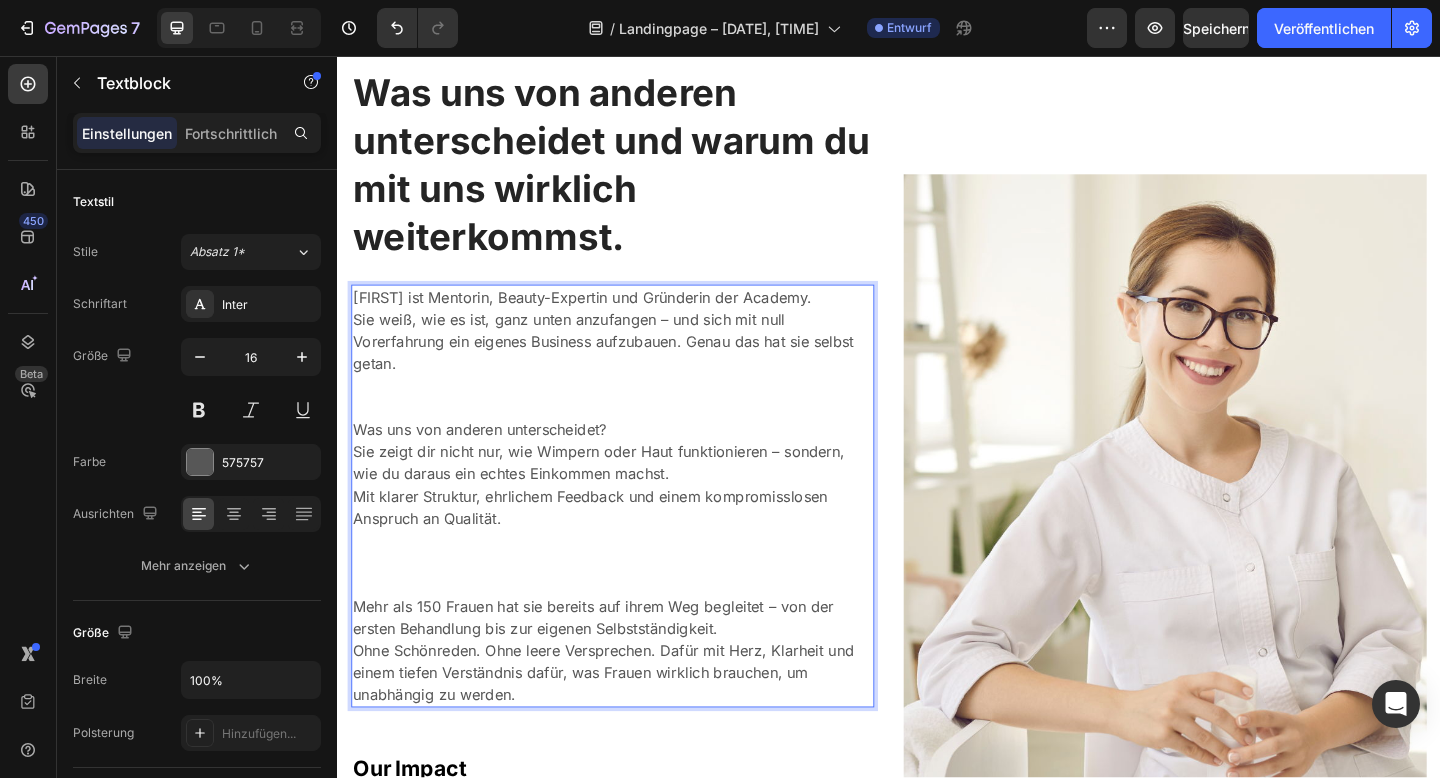 scroll, scrollTop: 1894, scrollLeft: 0, axis: vertical 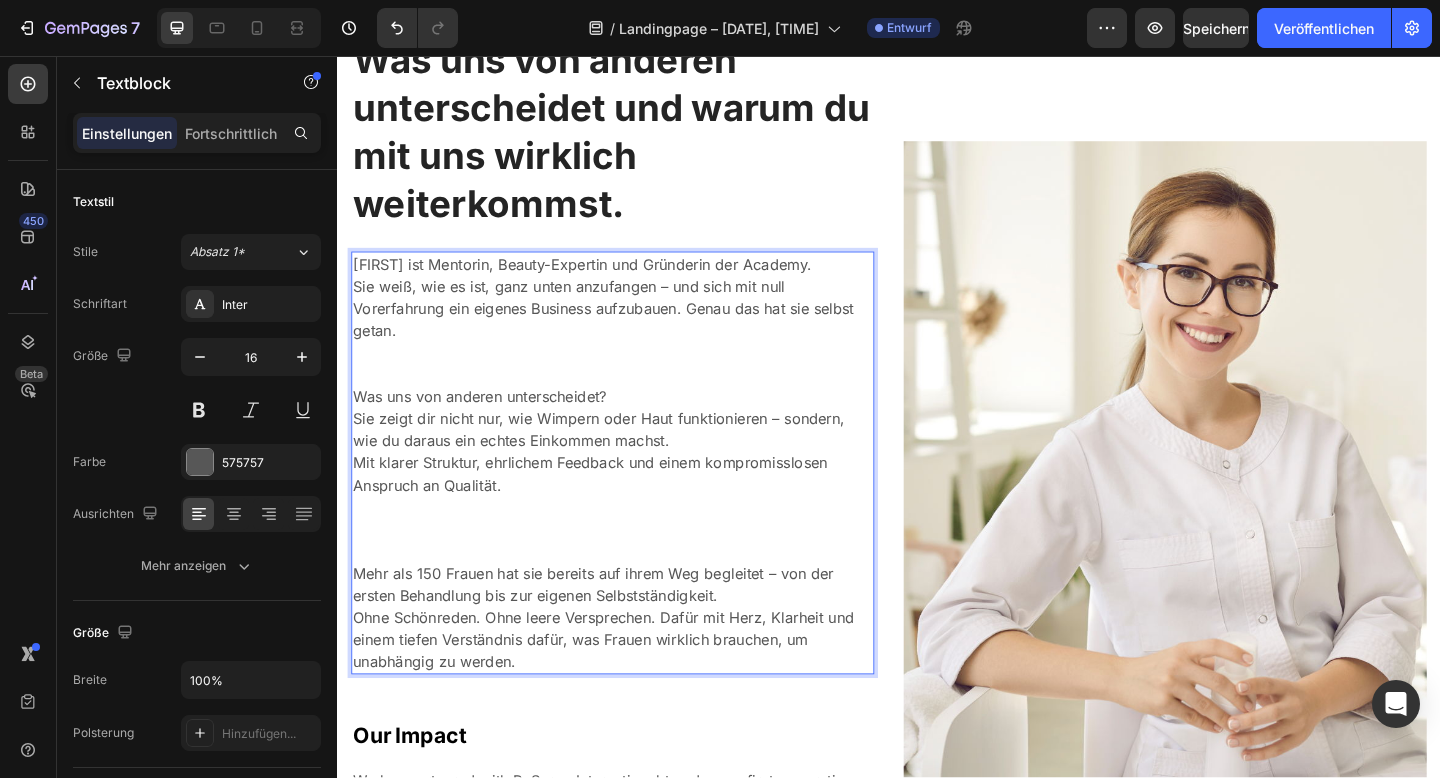 drag, startPoint x: 558, startPoint y: 732, endPoint x: 380, endPoint y: 449, distance: 334.3247 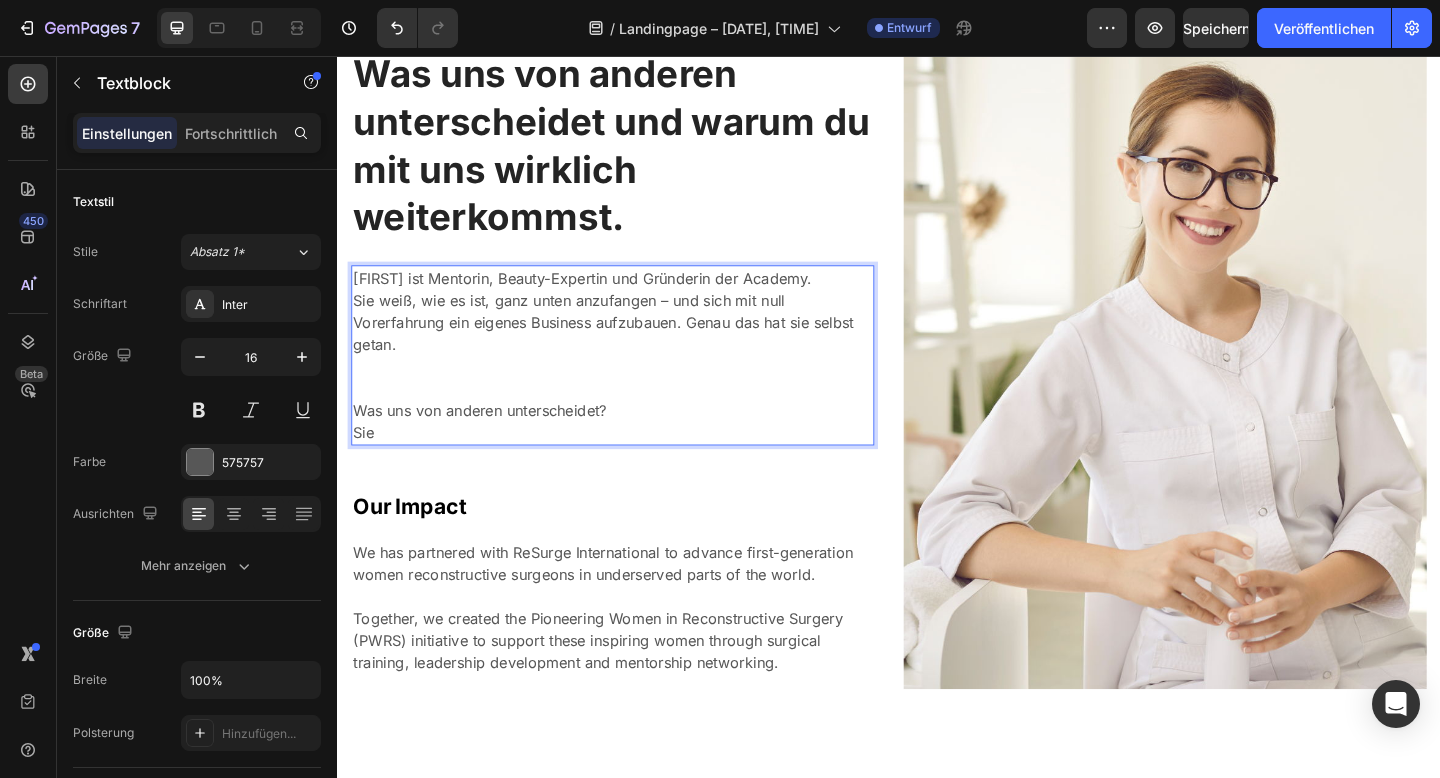 drag, startPoint x: 404, startPoint y: 450, endPoint x: 293, endPoint y: 279, distance: 203.8676 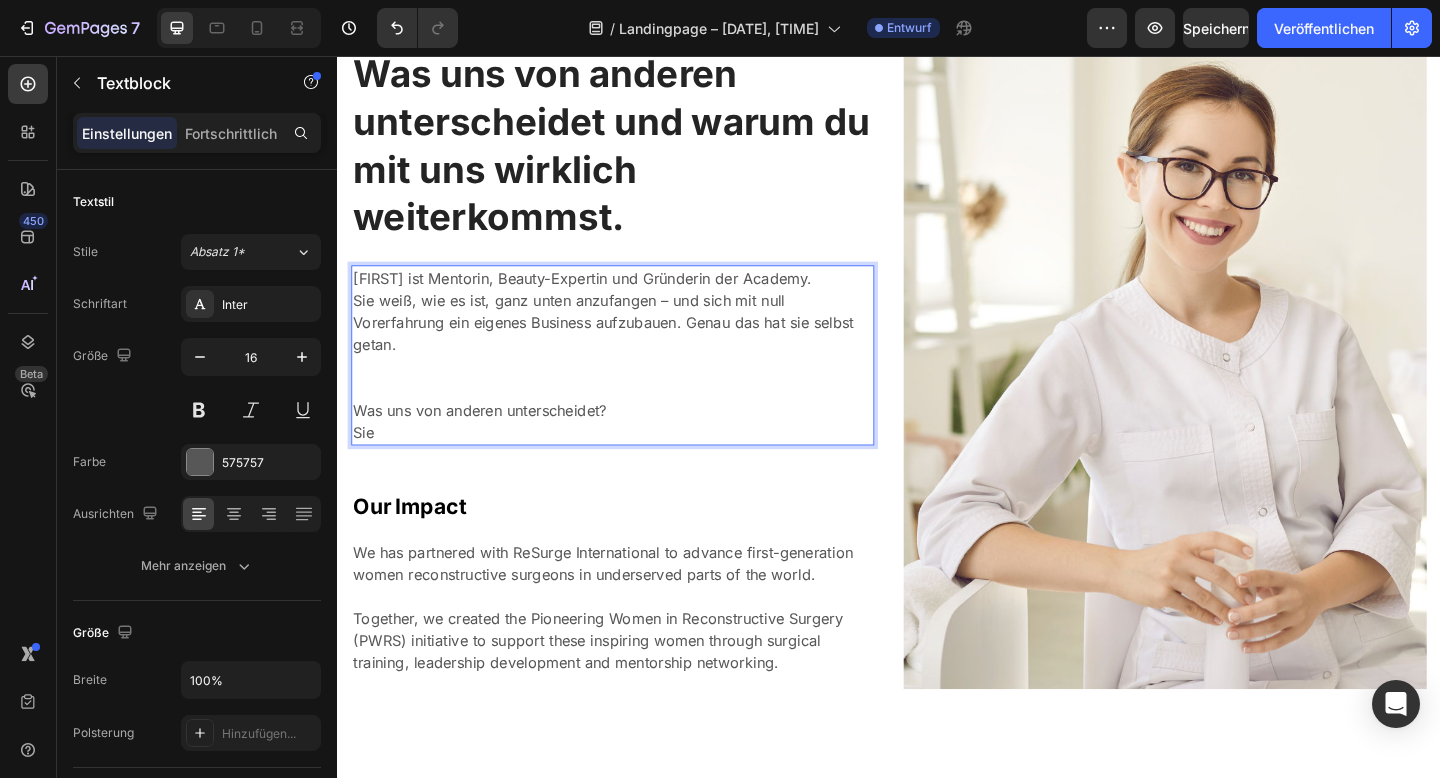 click on "Header Was uns von anderen unterscheidet und warum du mit uns wirklich weiterkommst. Heading Christina ist Mentorin, Beauty-Expertin und Gründerin der Academy. Sie weiß, wie es ist, ganz unten anzufangen – und sich mit null Vorerfahrung ein eigenes Business aufzubauen. Genau das hat sie selbst getan. Was uns von anderen unterscheidet? Sie   Text block   48 Our Impact Heading We has partnered with ReSurge International to advance first-generation women reconstructive surgeons in underserved parts of the world.  Together, we created the Pioneering Women in Reconstructive Surgery (PWRS) initiative to support these inspiring women through surgical training, leadership development and mentorship networking. Text block Image Row Section 5 Root Start with Sections from sidebar Add sections Add elements Start with Generating from URL or image Add section Choose templates inspired by CRO experts Generate layout from URL or image Add blank section then drag & drop elements Footer" at bounding box center (937, 15) 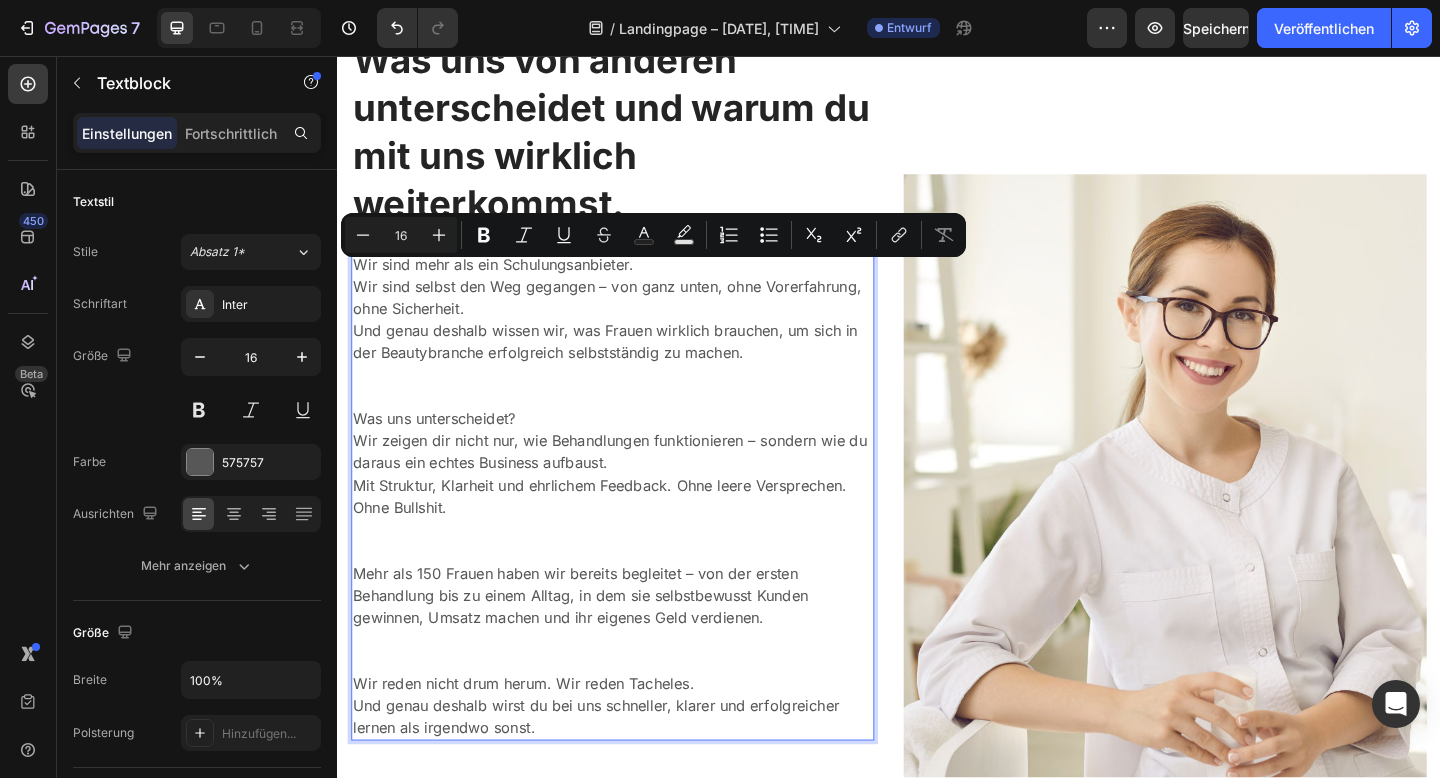 scroll, scrollTop: 1894, scrollLeft: 0, axis: vertical 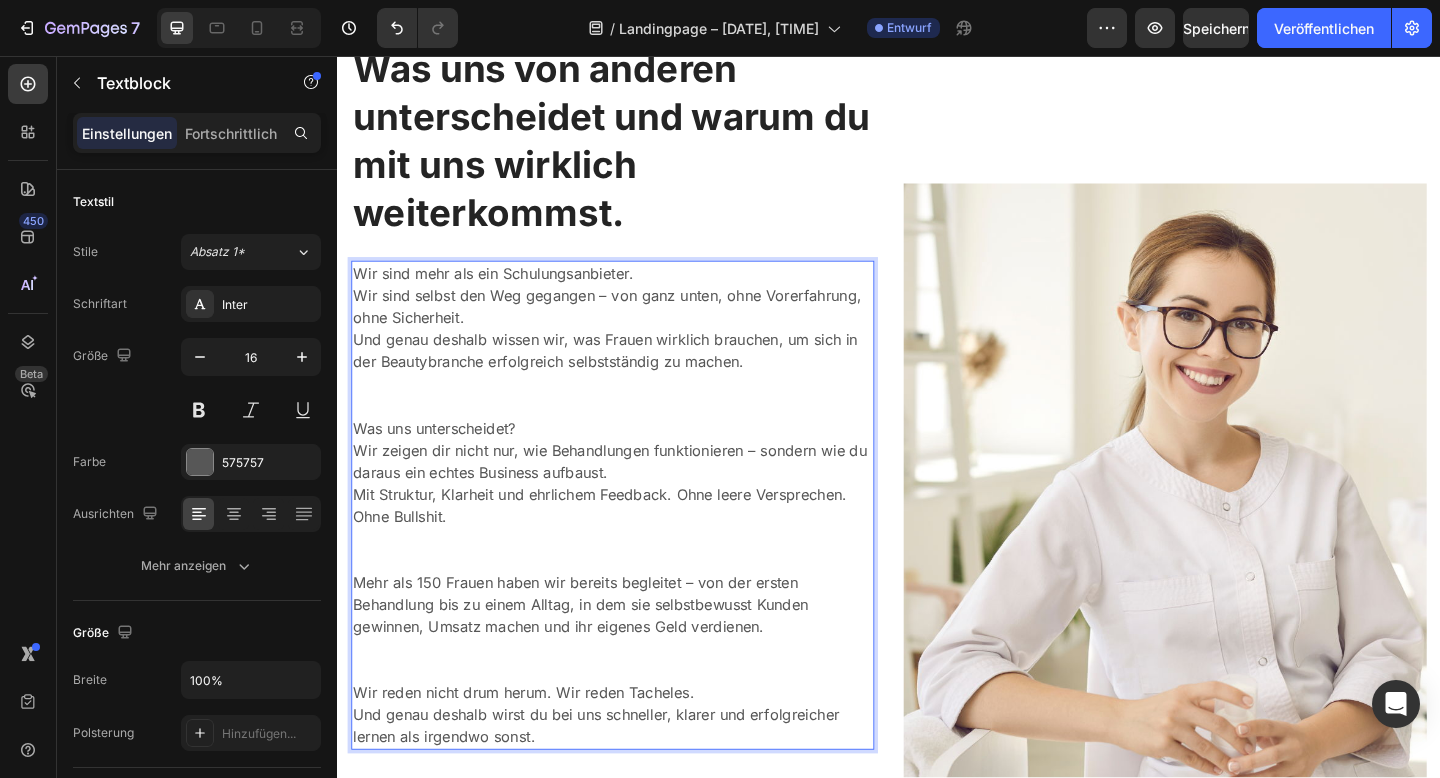 click at bounding box center [636, 425] 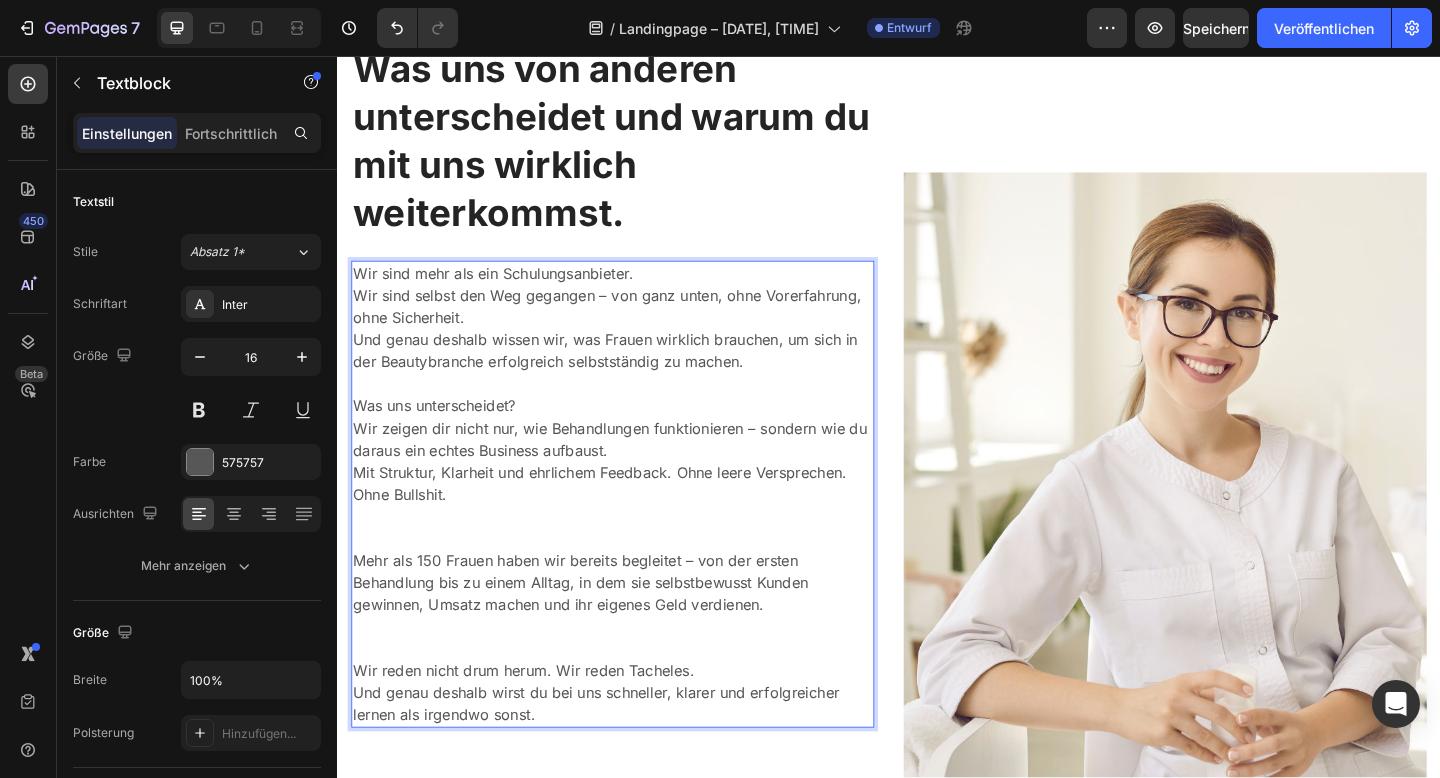 click on "Wir zeigen dir nicht nur, wie Behandlungen funktionieren – sondern wie du daraus ein echtes Business aufbaust." at bounding box center [636, 473] 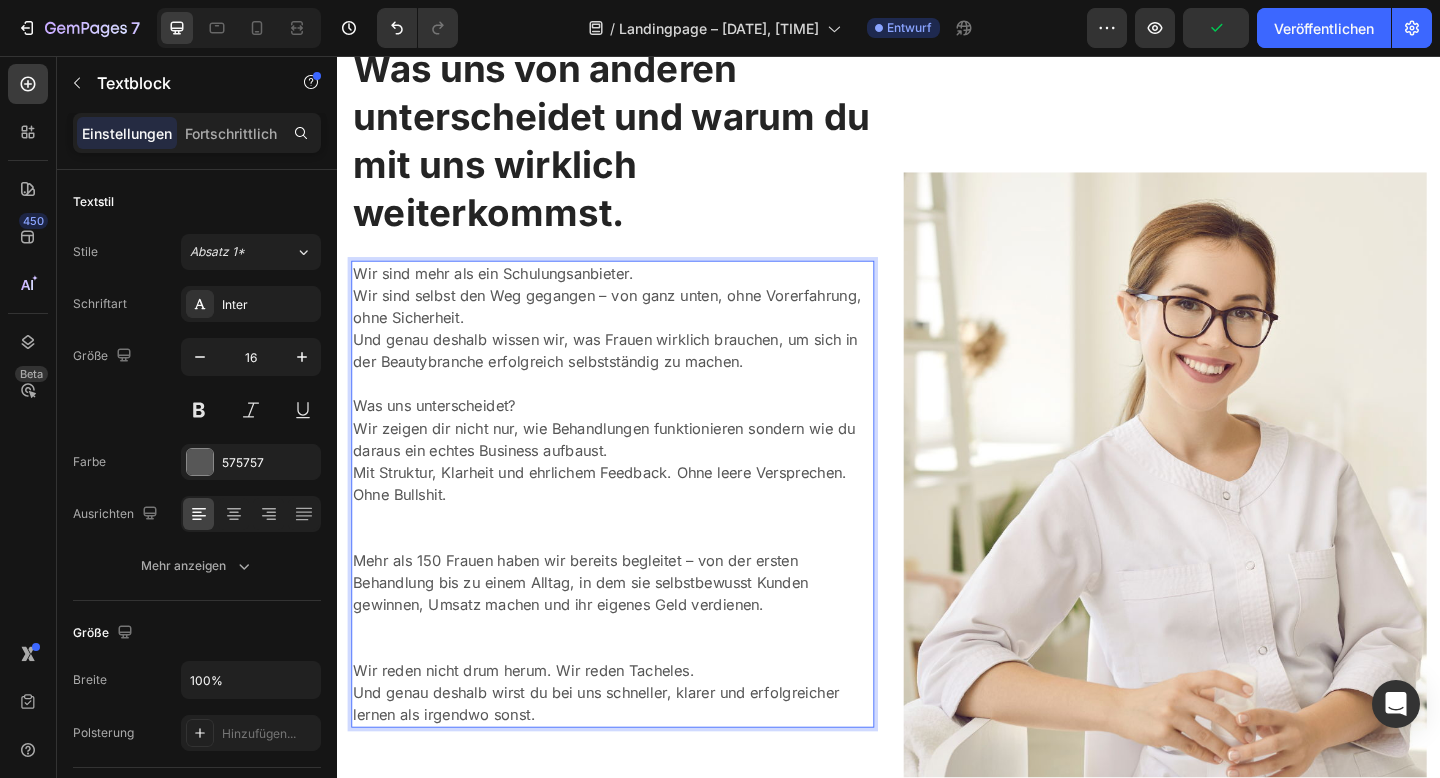 click at bounding box center [636, 569] 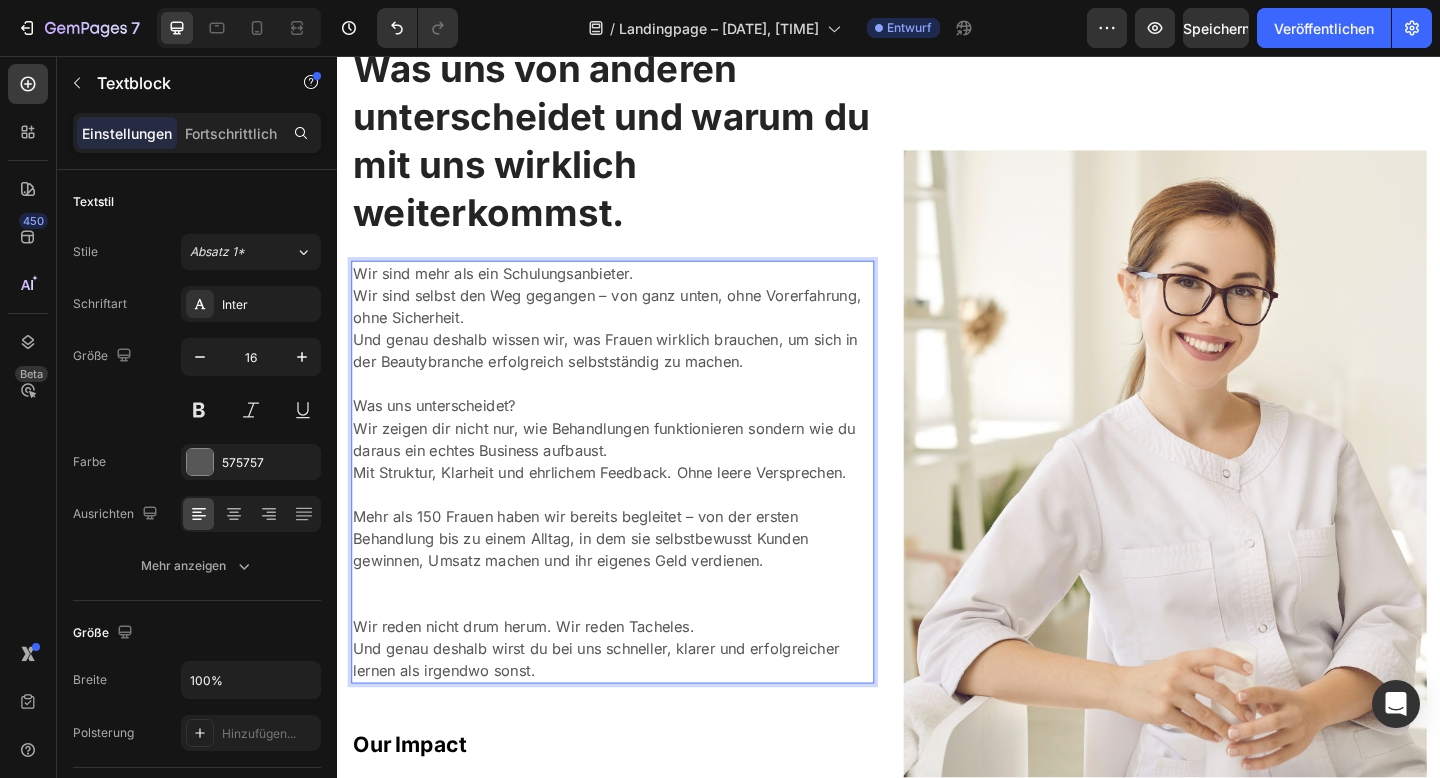 click on "Mehr als 150 Frauen haben wir bereits begleitet – von der ersten Behandlung bis zu einem Alltag, in dem sie selbstbewusst Kunden gewinnen, Umsatz machen und ihr eigenes Geld verdienen." at bounding box center (636, 581) 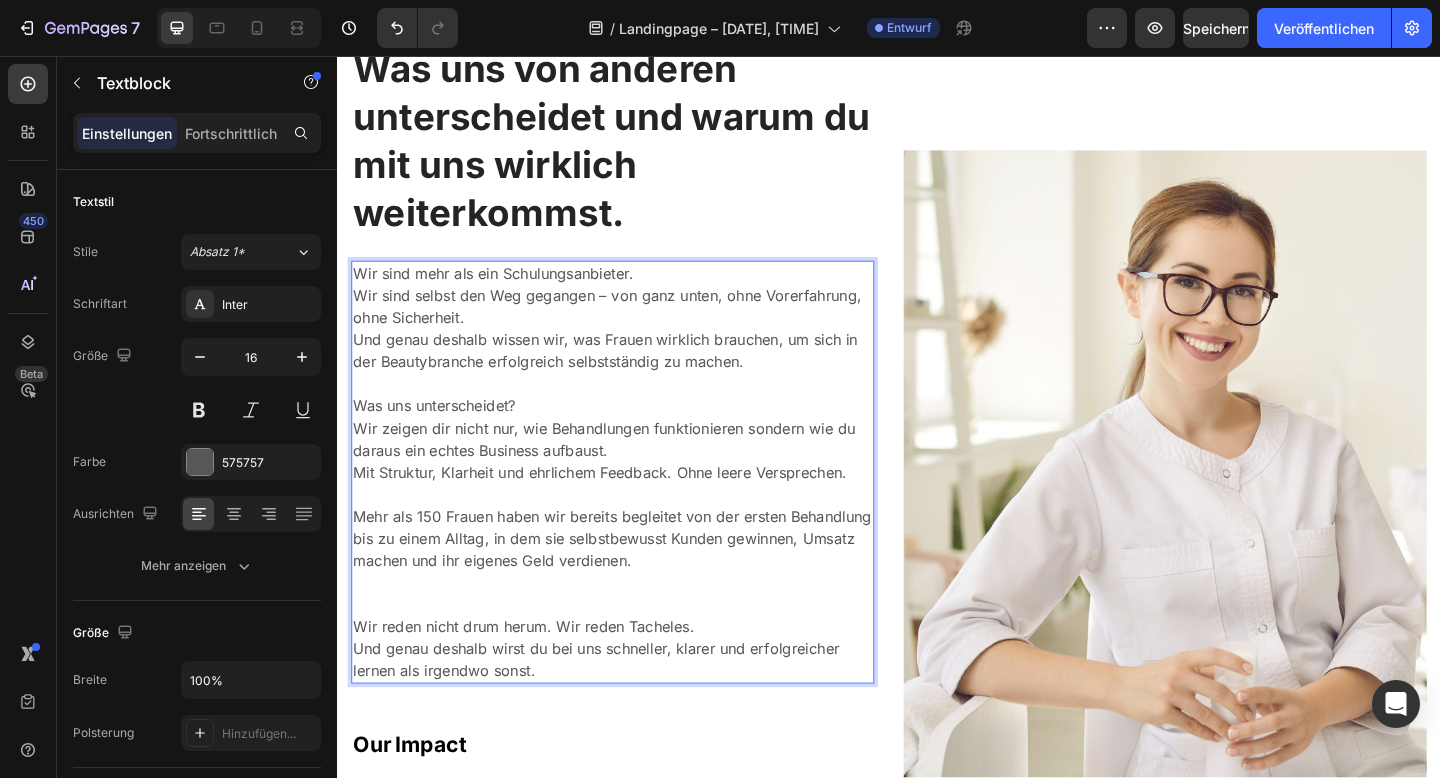 click at bounding box center (636, 641) 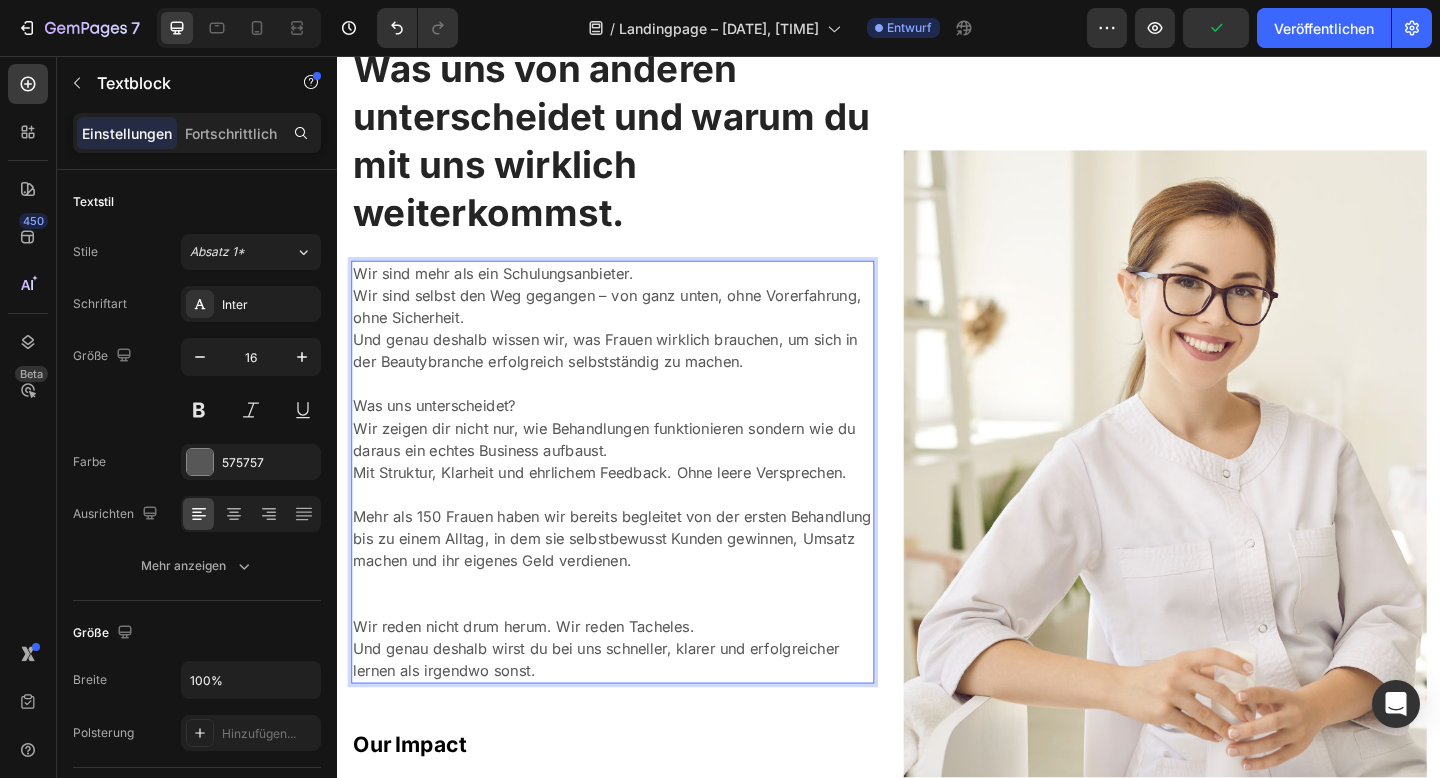 click on "⁠⁠⁠⁠⁠⁠⁠" at bounding box center (636, 641) 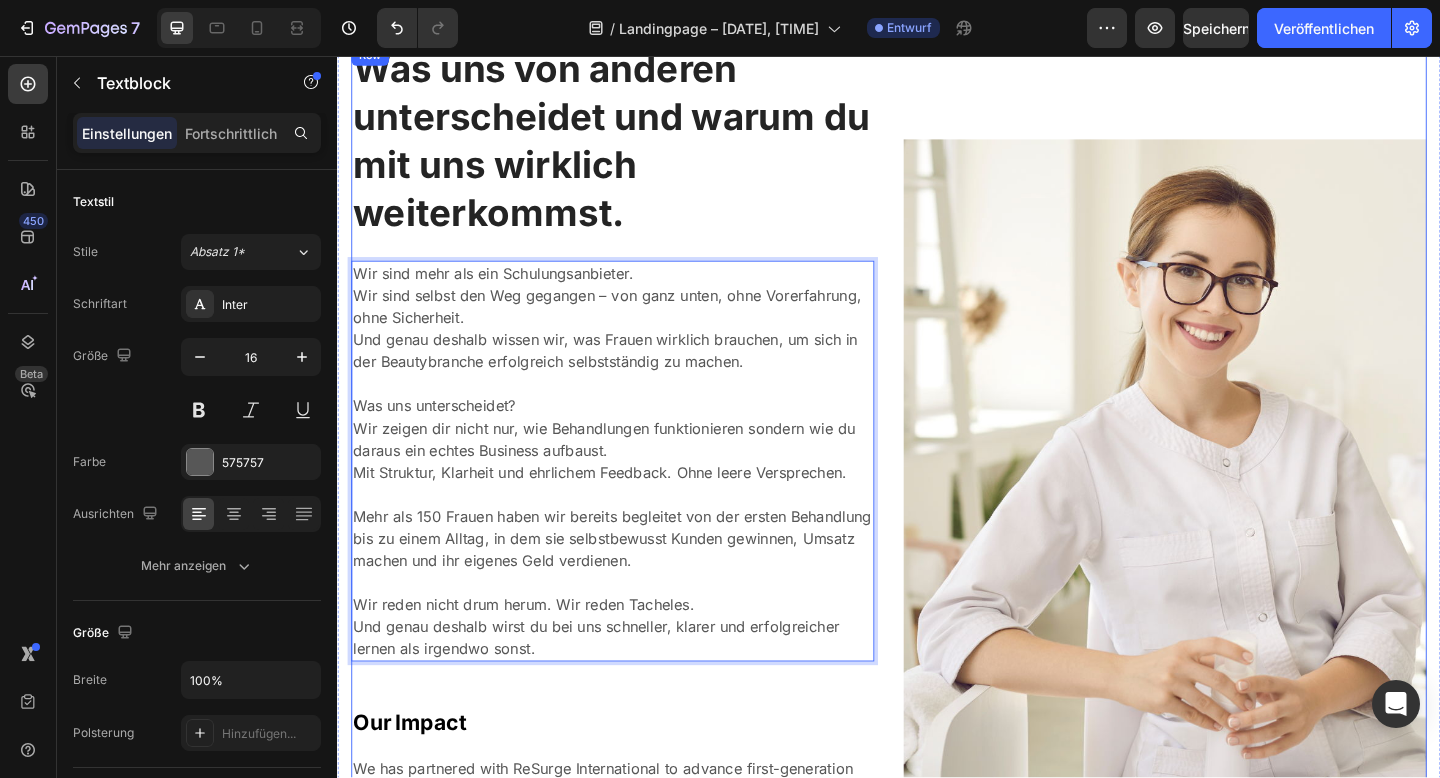 click on "Was uns von anderen unterscheidet und warum du mit uns wirklich weiterkommst. Heading Wir sind mehr als ein Schulungsanbieter. Wir sind selbst den Weg gegangen – von ganz unten, ohne Vorerfahrung, ohne Sicherheit. Und genau deshalb wissen wir, was Frauen wirklich brauchen, um sich in der Beautybranche erfolgreich selbstständig zu machen. Was uns unterscheidet? Wir zeigen dir nicht nur, wie Behandlungen funktionieren sondern wie du daraus ein echtes Business aufbaust. Mit Struktur, Klarheit und ehrlichem Feedback. Ohne leere Versprechen.  Mehr als 150 Frauen haben wir bereits begleitet von der ersten Behandlung bis zu einem Alltag, in dem sie selbstbewusst Kunden gewinnen, Umsatz machen und ihr eigenes Geld verdienen. Wir reden nicht drum herum. Wir reden Tacheles. Und genau deshalb wirst du bei uns schneller, klarer und erfolgreicher lernen als irgendwo sonst. Text block   48 Our Impact Heading Text block" at bounding box center (636, 504) 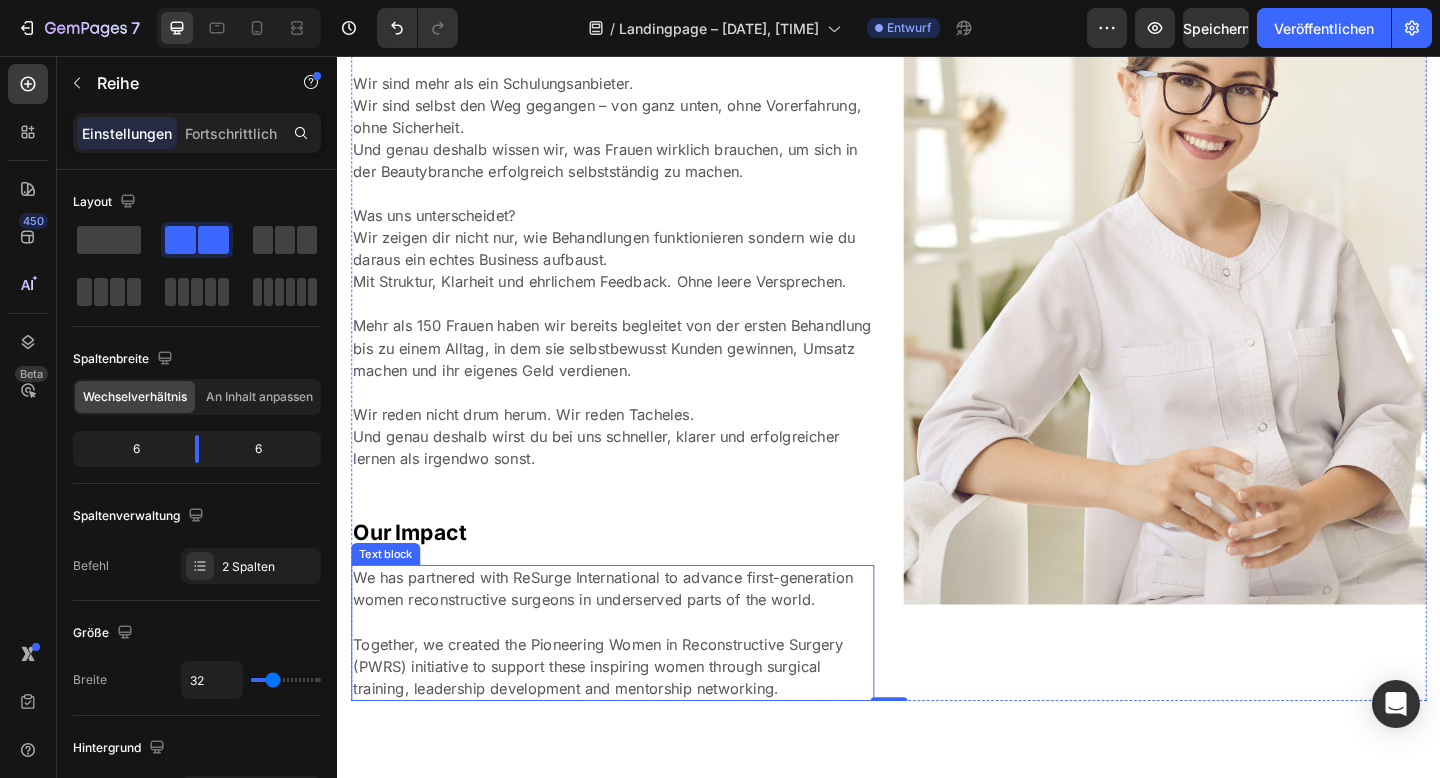 scroll, scrollTop: 2219, scrollLeft: 0, axis: vertical 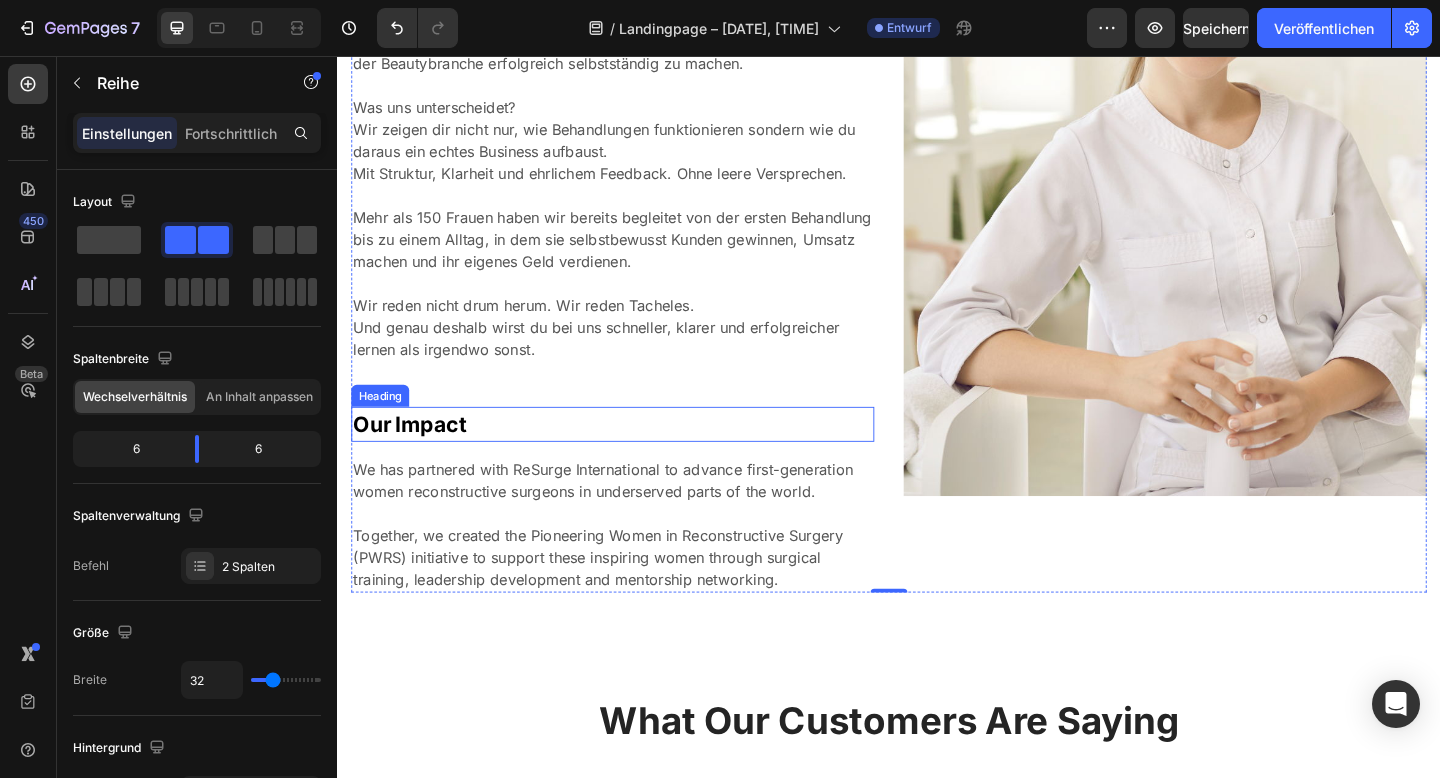 click on "Our Impact" at bounding box center (636, 457) 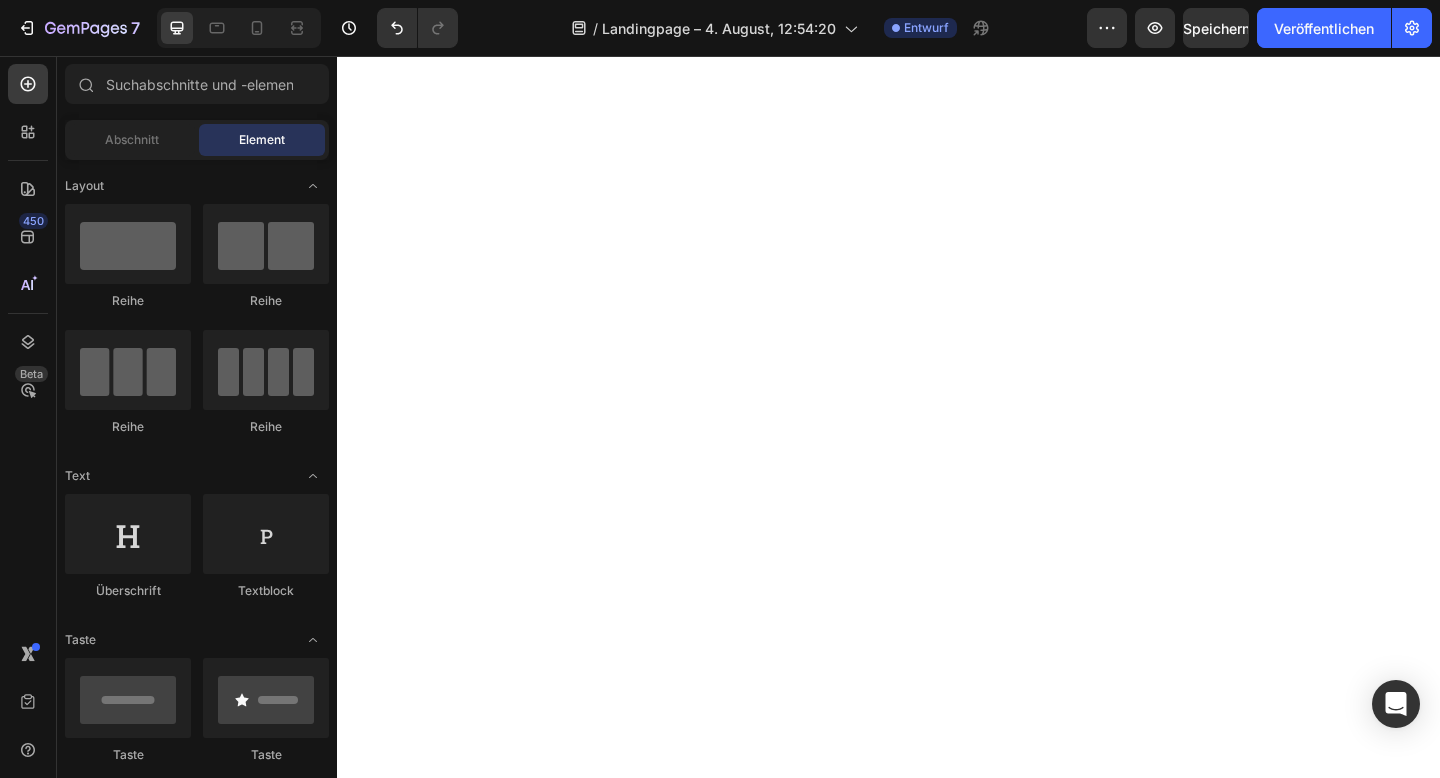 scroll, scrollTop: 0, scrollLeft: 0, axis: both 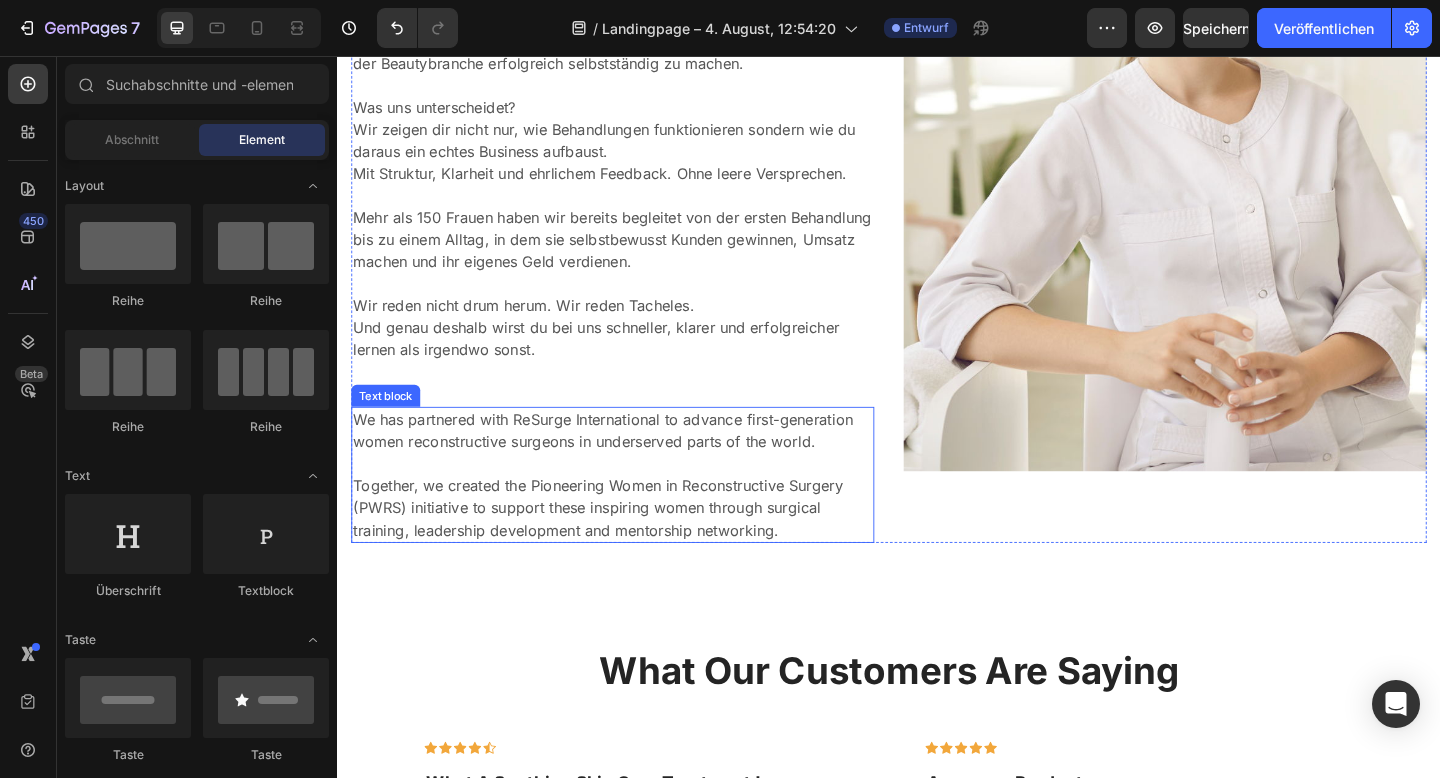 click on "We has partnered with ReSurge International to advance first-generation women reconstructive surgeons in underserved parts of the world.  Together, we created the Pioneering Women in Reconstructive Surgery (PWRS) initiative to support these inspiring women through surgical training, leadership development and mentorship networking." at bounding box center [636, 512] 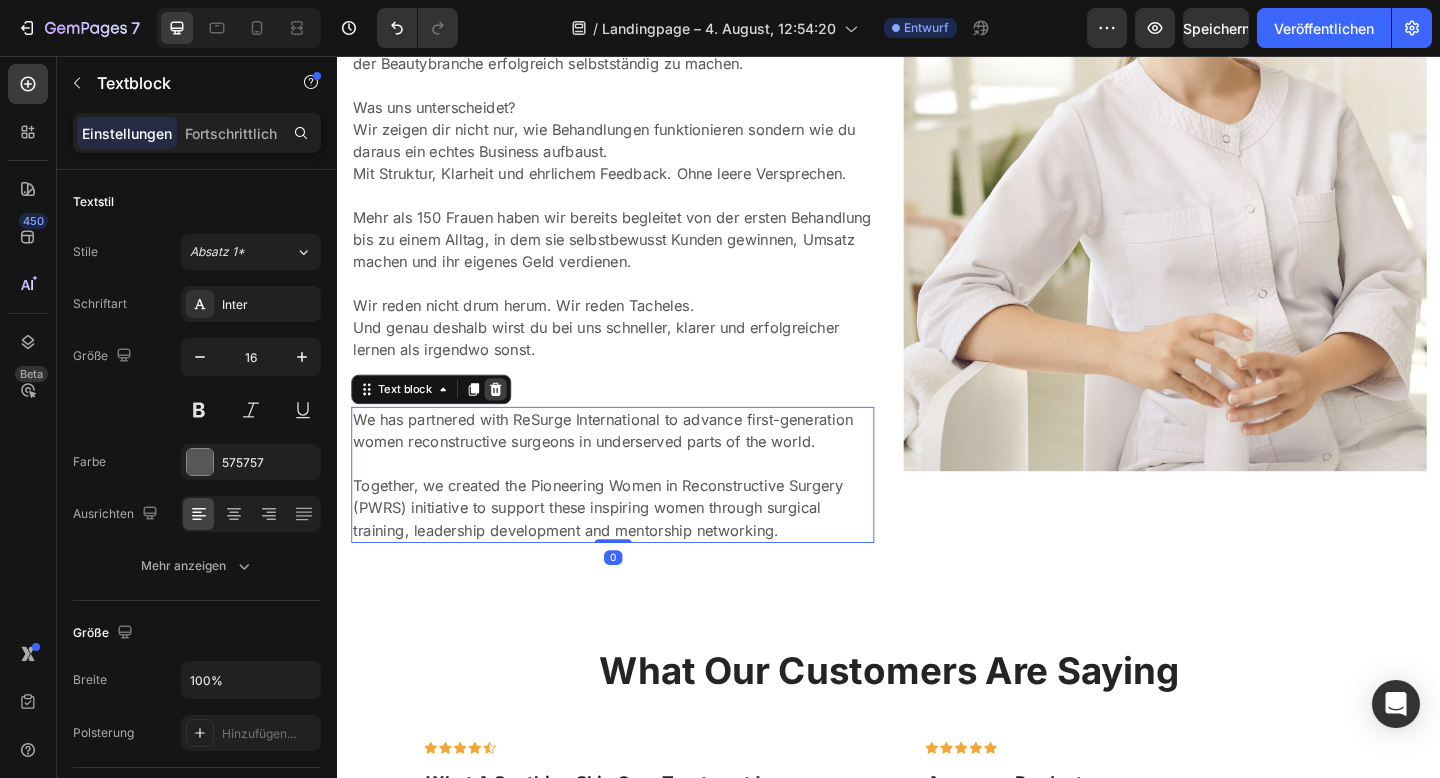 click 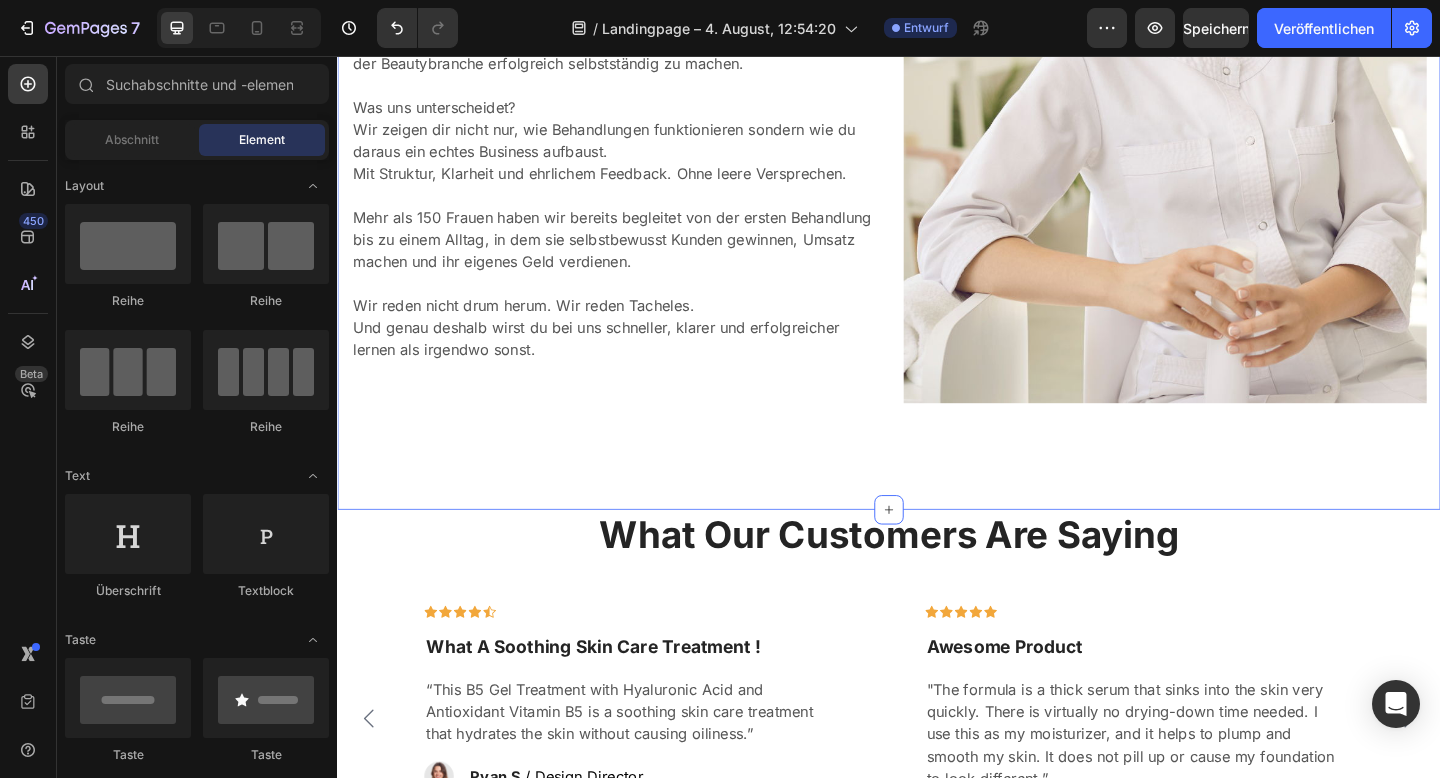 click at bounding box center (1237, 77) 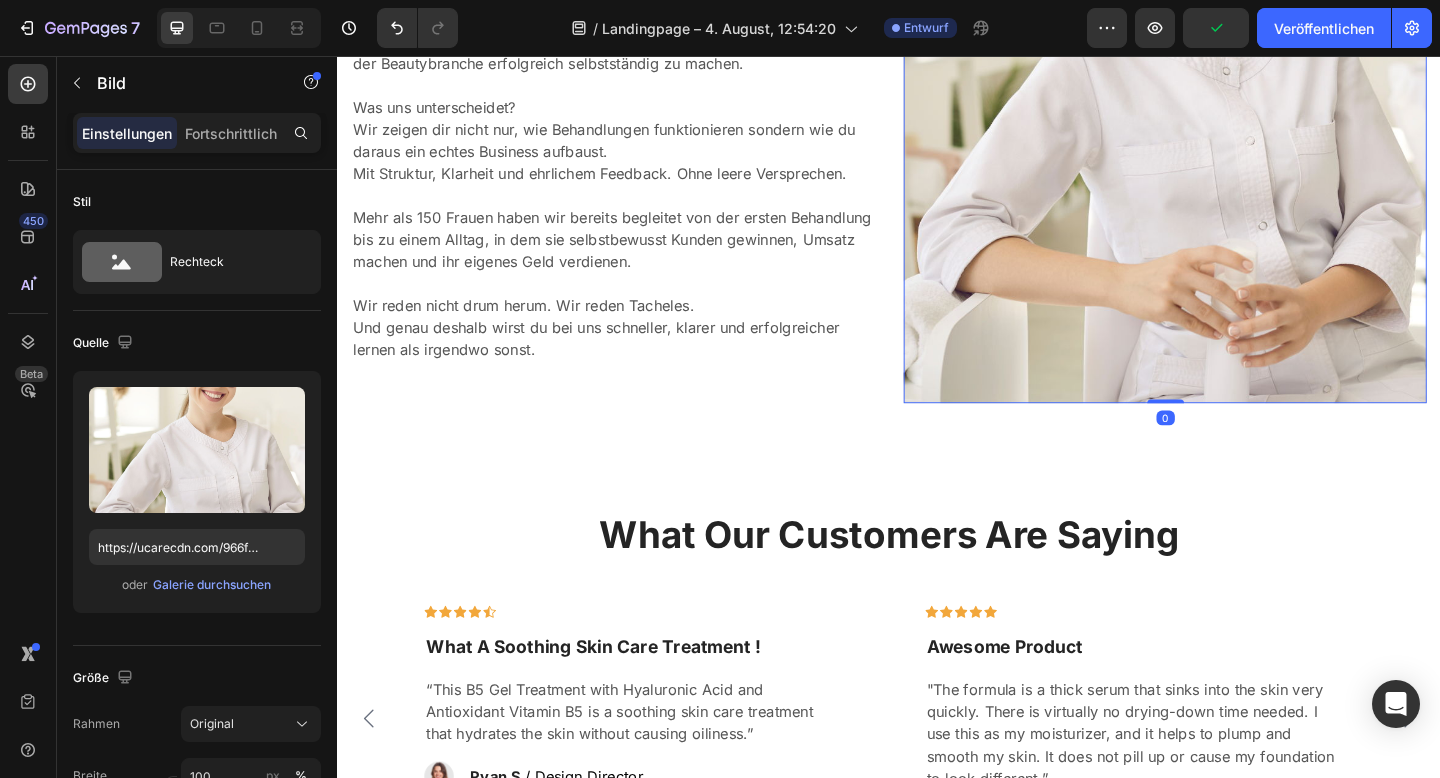 drag, startPoint x: 1238, startPoint y: 424, endPoint x: 1241, endPoint y: 390, distance: 34.132095 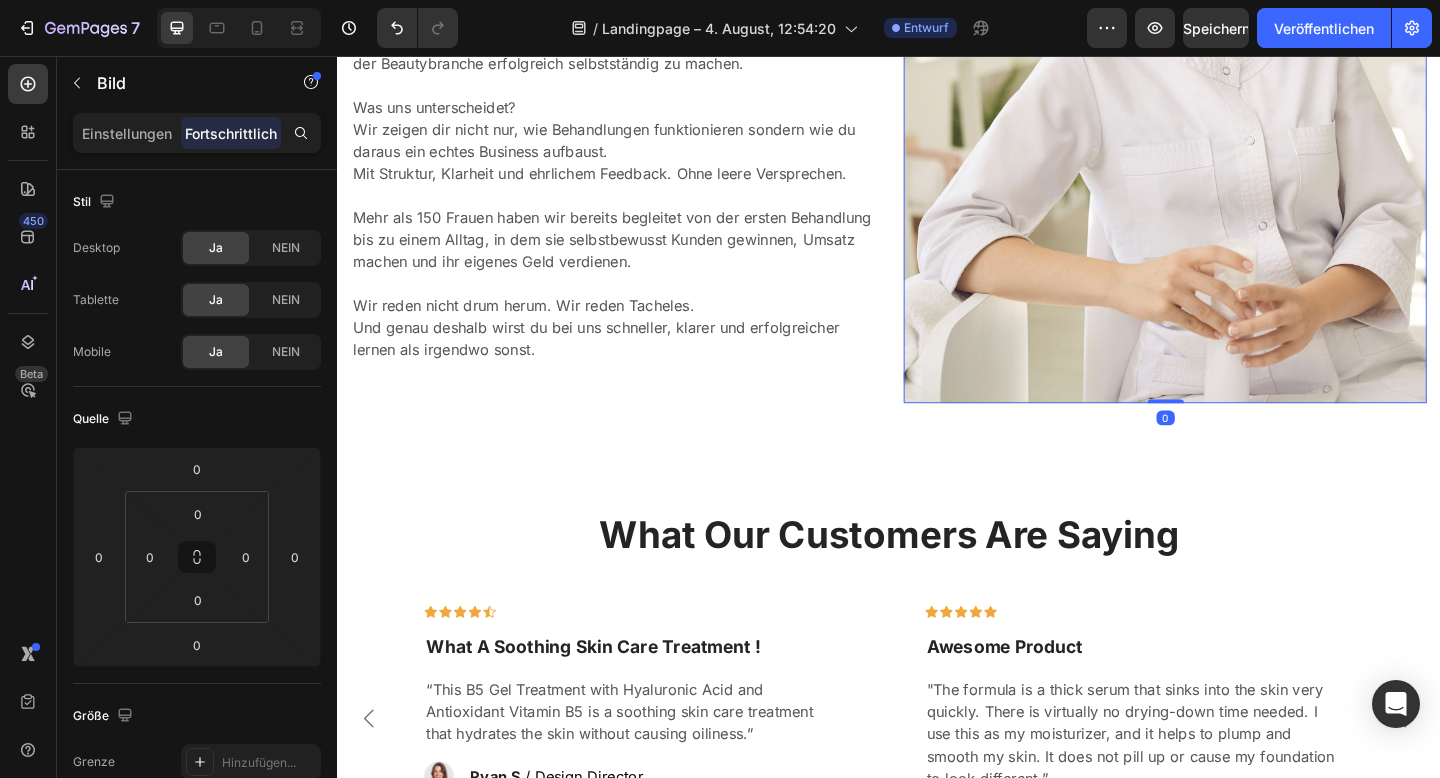 drag, startPoint x: 1227, startPoint y: 426, endPoint x: 1228, endPoint y: 397, distance: 29.017237 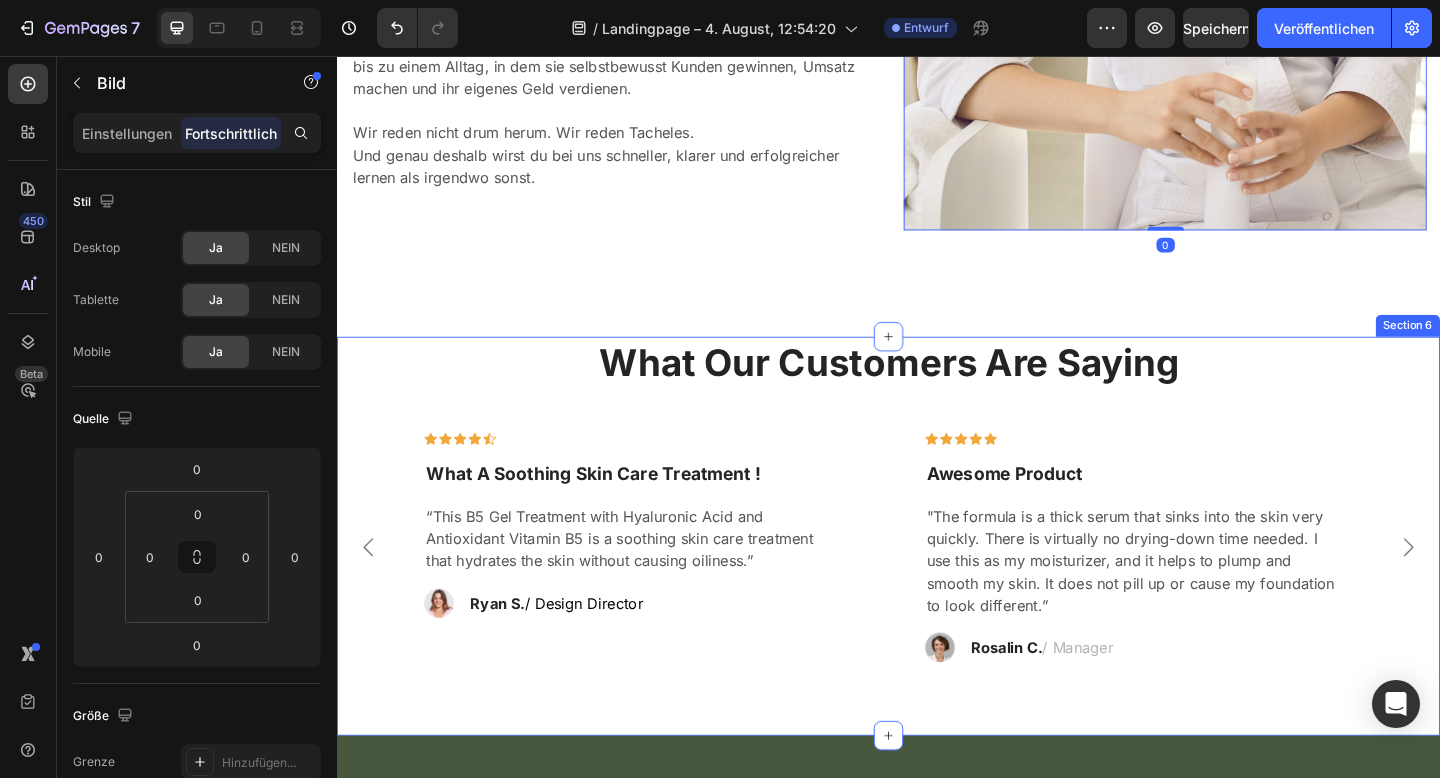 scroll, scrollTop: 2554, scrollLeft: 0, axis: vertical 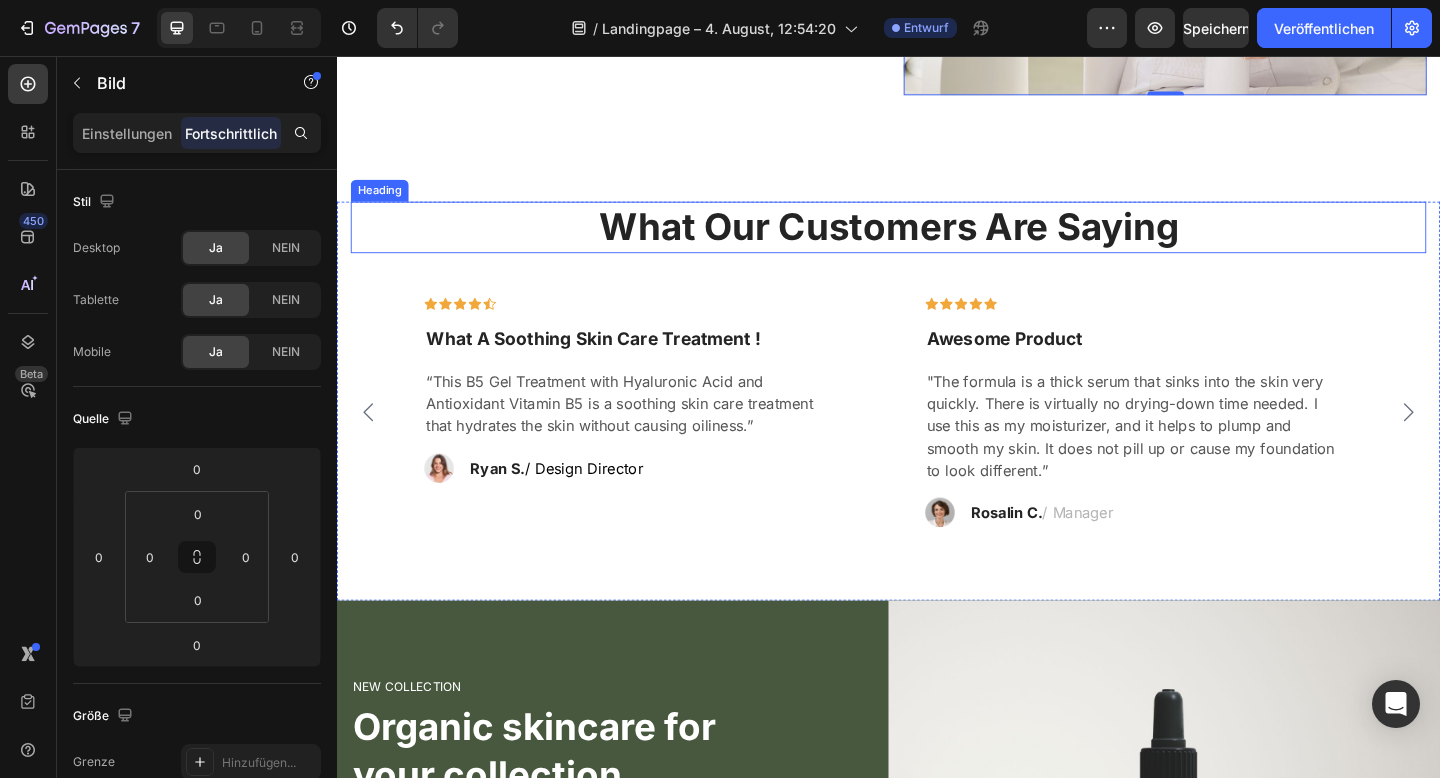 click on "What Our Customers Are Saying" at bounding box center [937, 243] 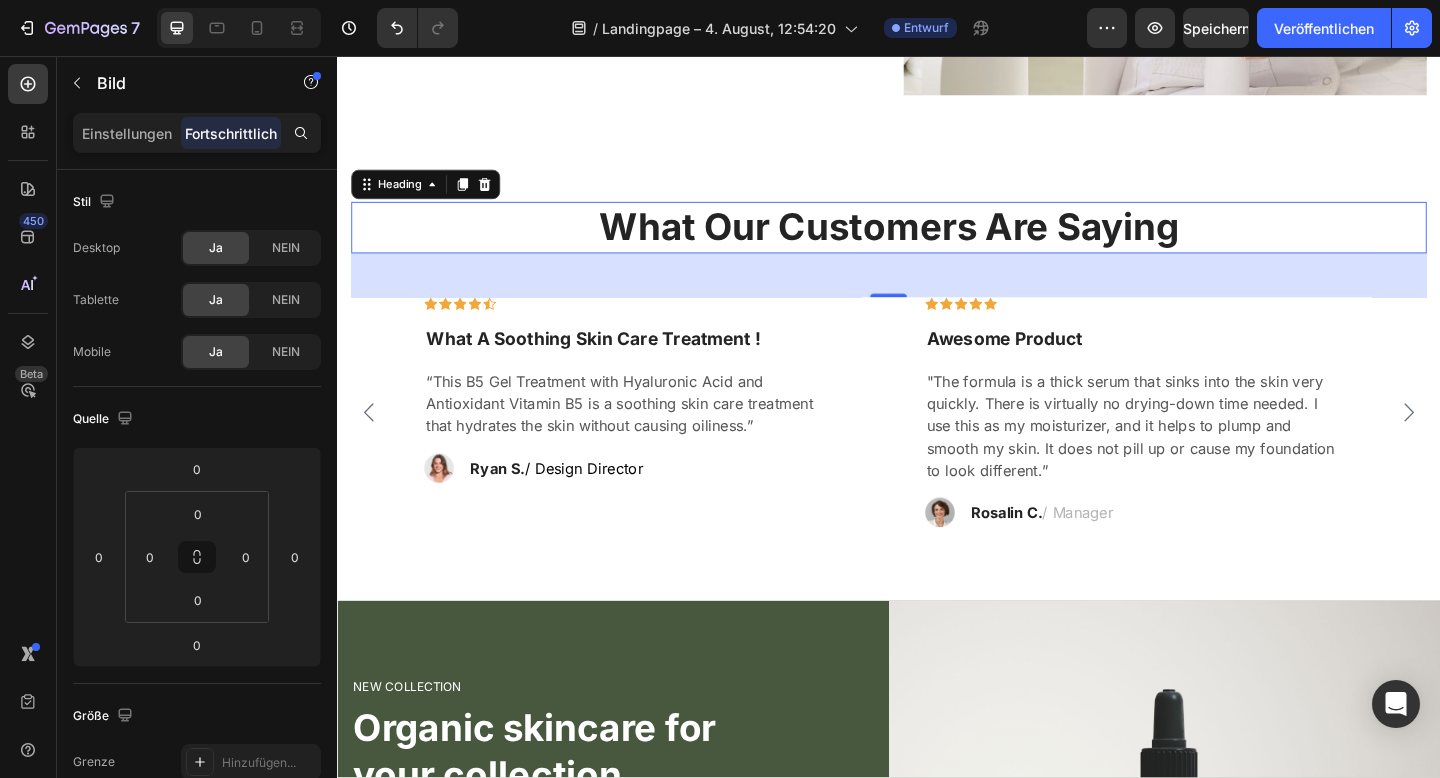 click on "What Our Customers Are Saying" at bounding box center [937, 243] 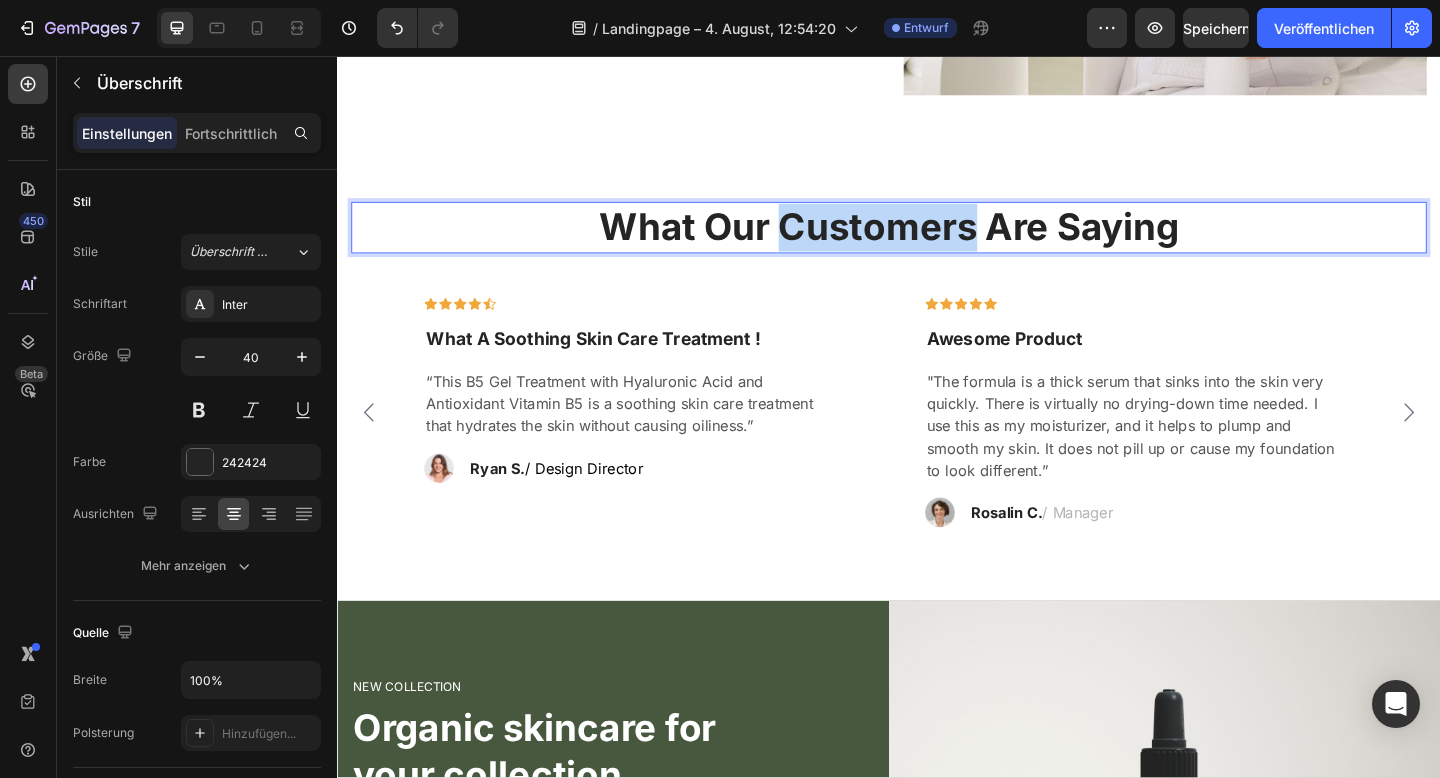 click on "What Our Customers Are Saying" at bounding box center (937, 243) 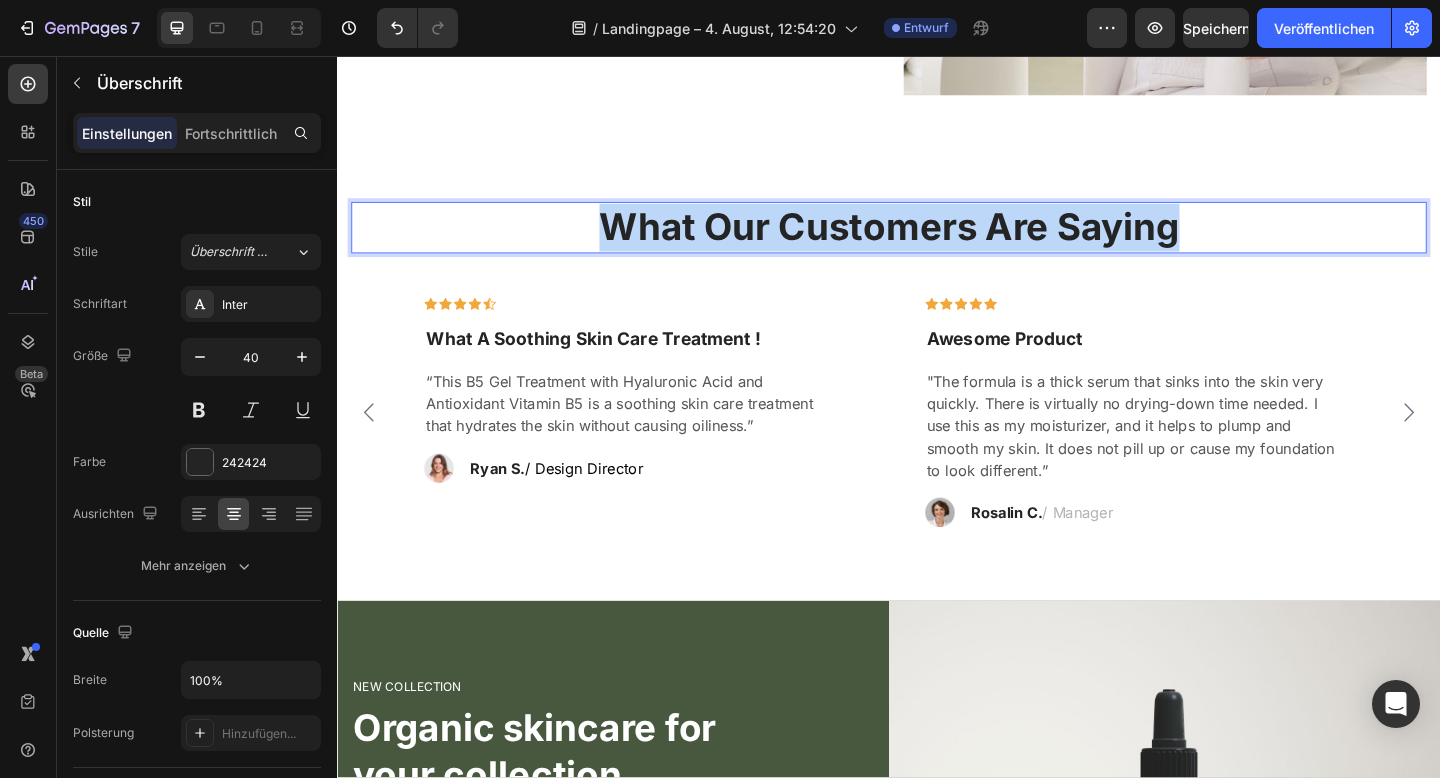 drag, startPoint x: 1251, startPoint y: 237, endPoint x: 474, endPoint y: 253, distance: 777.16473 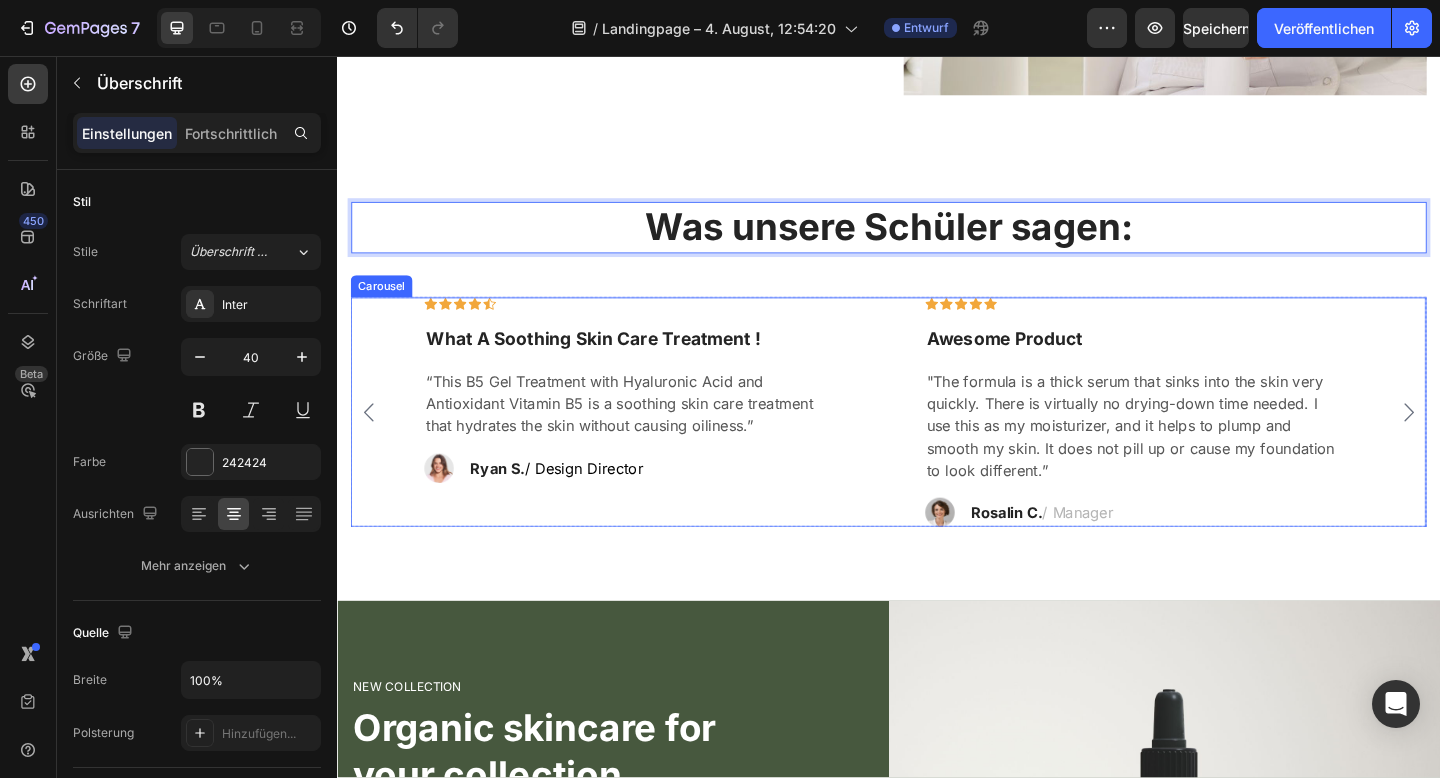 click on "Was unsere Schüler sagen: Heading 48 Icon Icon Icon Icon Icon Row What A Soothing Skin Care Treatment ! Text block “This B5 Gel Treatment with Hyaluronic Acid and Antioxidant Vitamin B5 is a soothing skin care treatment that hydrates the skin without causing oiliness.” Text block Image [FIRST] [LAST] / Manager Text block Row Row Icon Icon Icon Icon Icon Row Awesome Product Text block "The formula is a thick serum that sinks into the skin very quickly. There is virtually no drying-down time needed. I use this as my moisturizer, and it helps to plump and smooth my skin. It does not pill up or cause my foundation to look different.” Text block Image [FIRST] [LAST] / Manager Text block Row Row Icon Icon Icon Icon Icon Row Text block Text block Image Row" at bounding box center [937, 392] 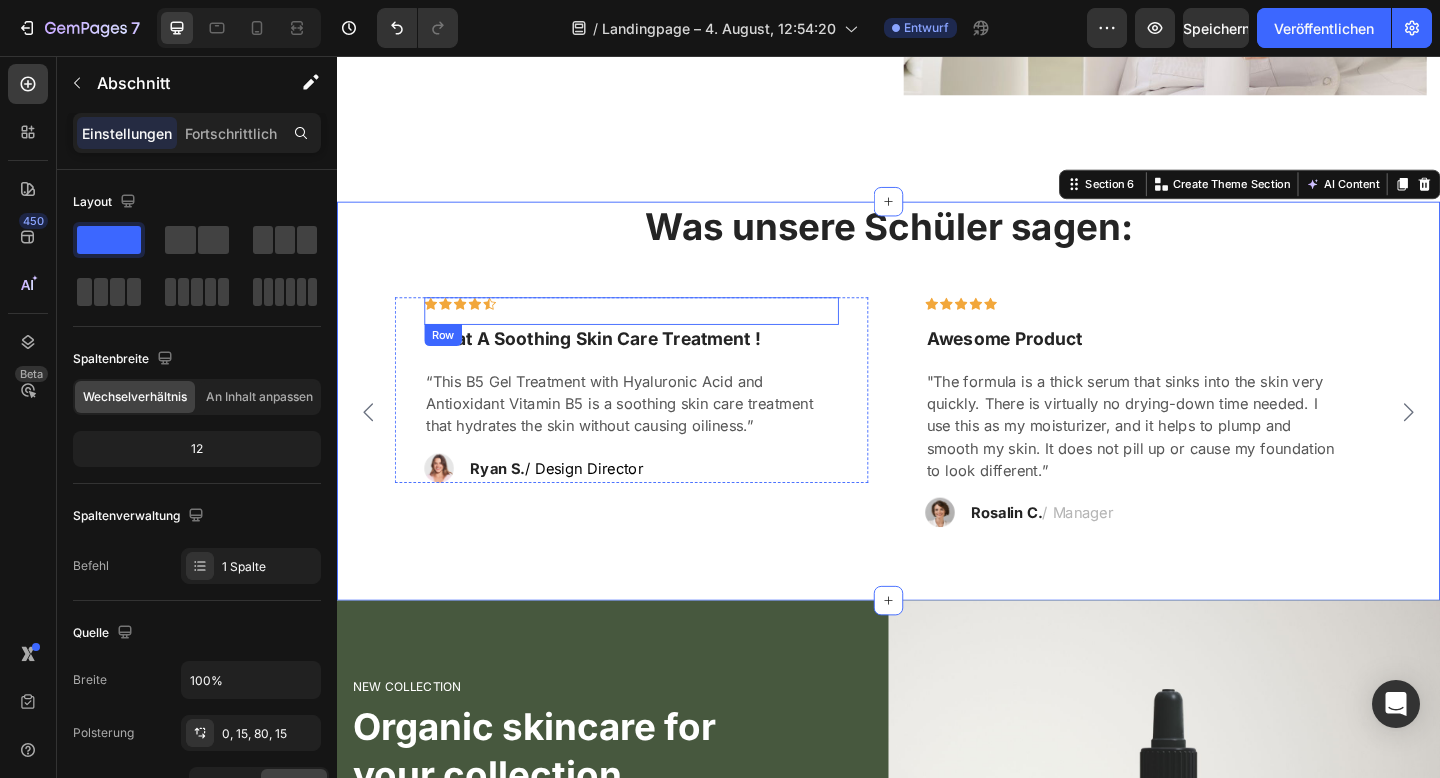 click on "Icon
Icon
Icon
Icon
Icon Row" at bounding box center [657, 334] 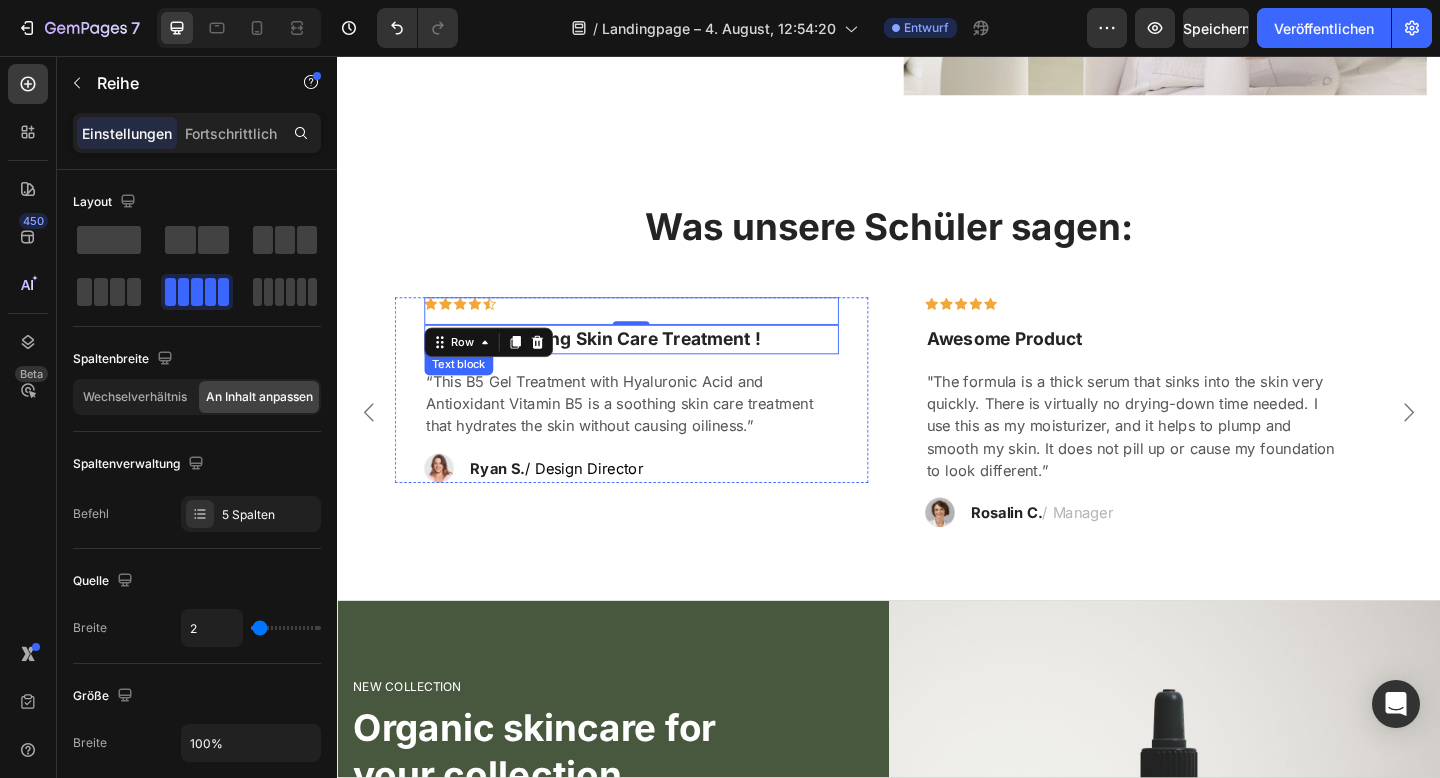 click on "“This B5 Gel Treatment with Hyaluronic Acid and Antioxidant Vitamin B5 is a soothing skin care treatment that hydrates the skin without causing oiliness.”" at bounding box center [657, 435] 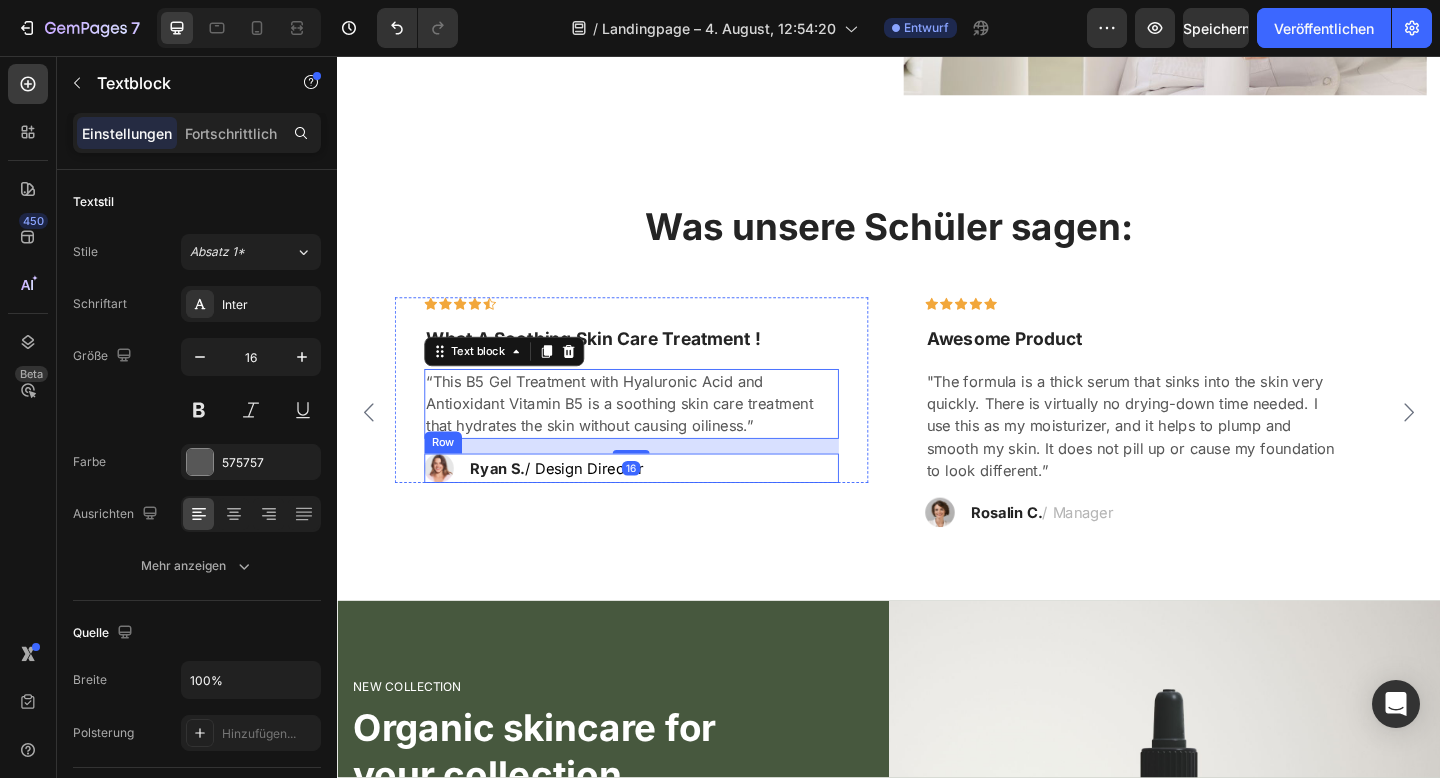 click on "Icon Icon Icon Icon Icon Row What A Soothing Skin Care Treatment ! Text block “This B5 Gel Treatment with Hyaluronic Acid and Antioxidant Vitamin B5 is a soothing skin care treatment that hydrates the skin without causing oiliness.” Text block Image [FIRST] [LAST] / Design Director Text block Row Row" at bounding box center [657, 444] 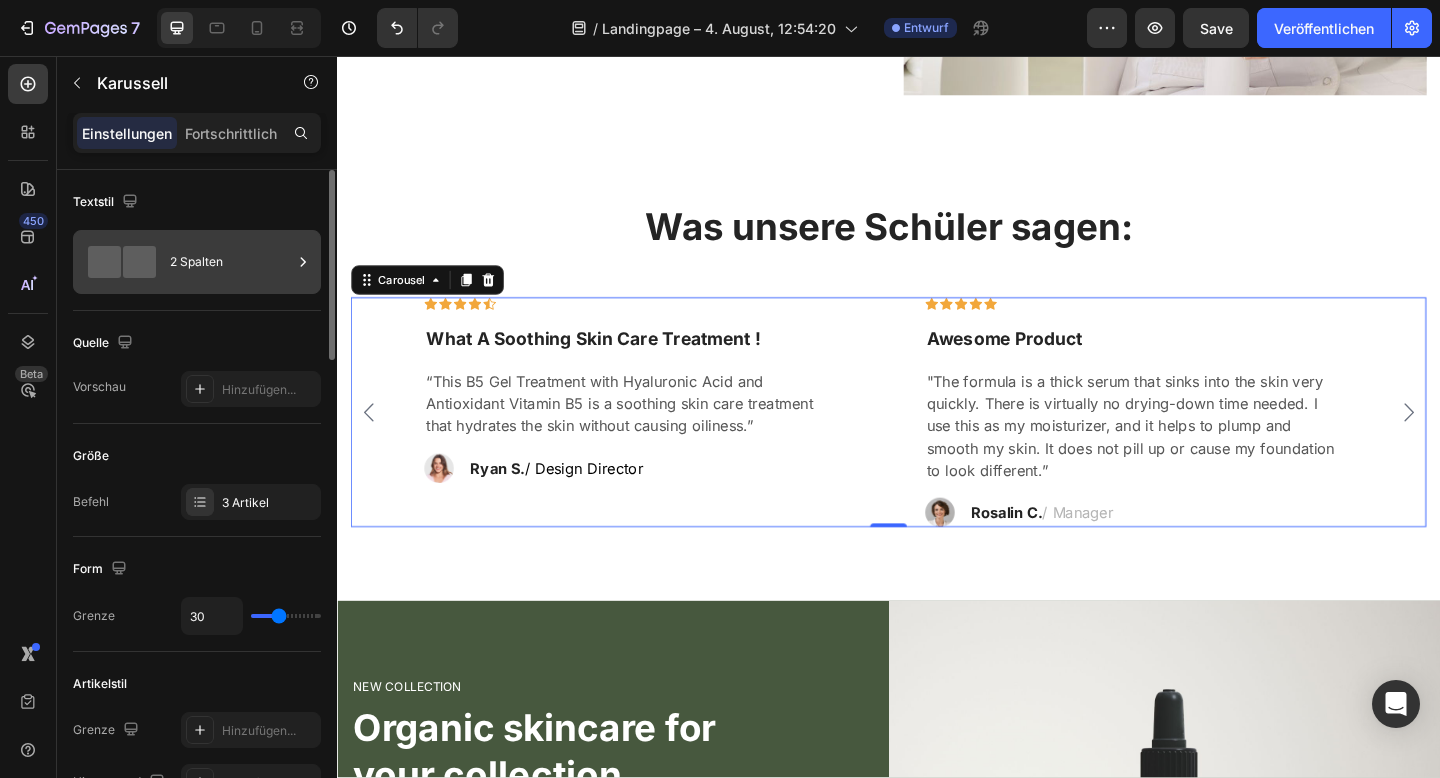 click on "2 Spalten" at bounding box center [196, 261] 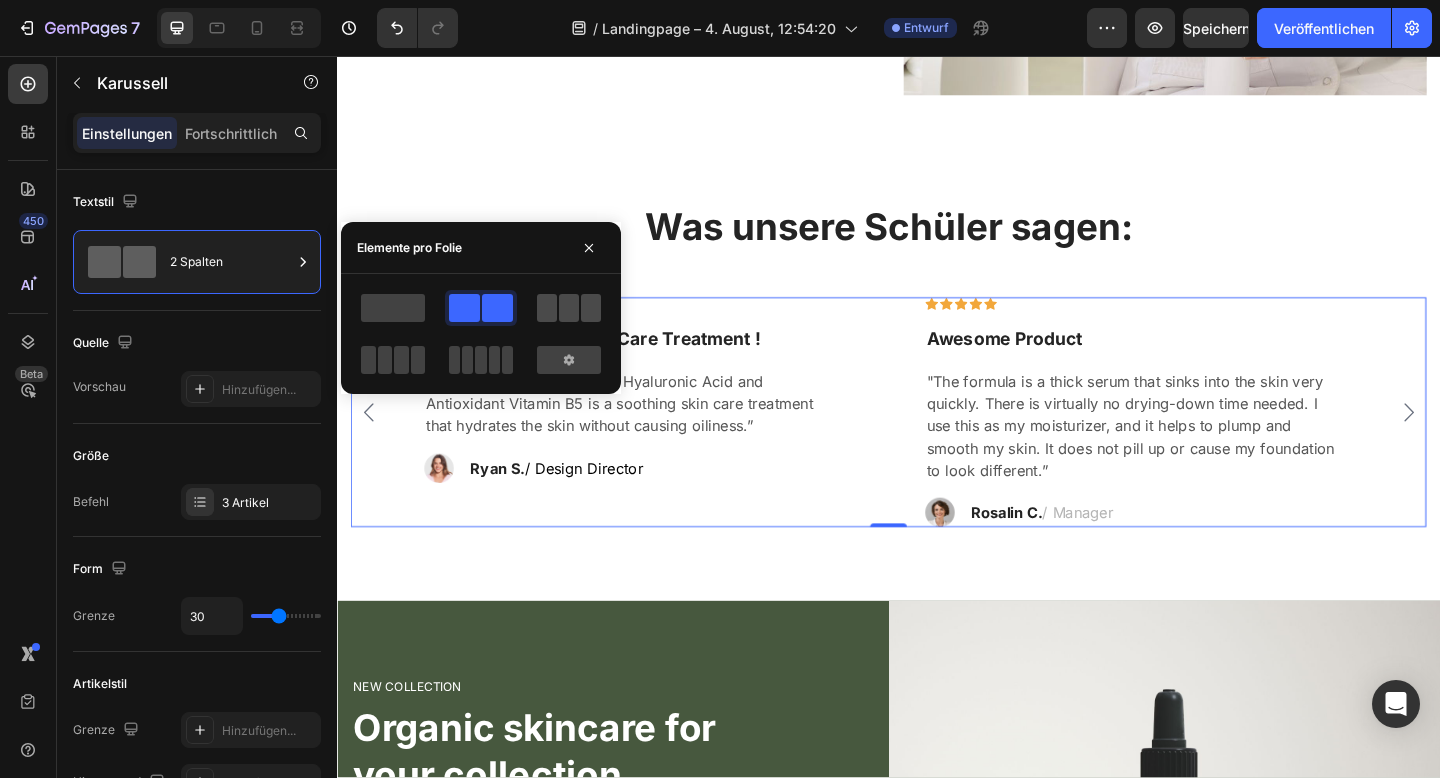 click 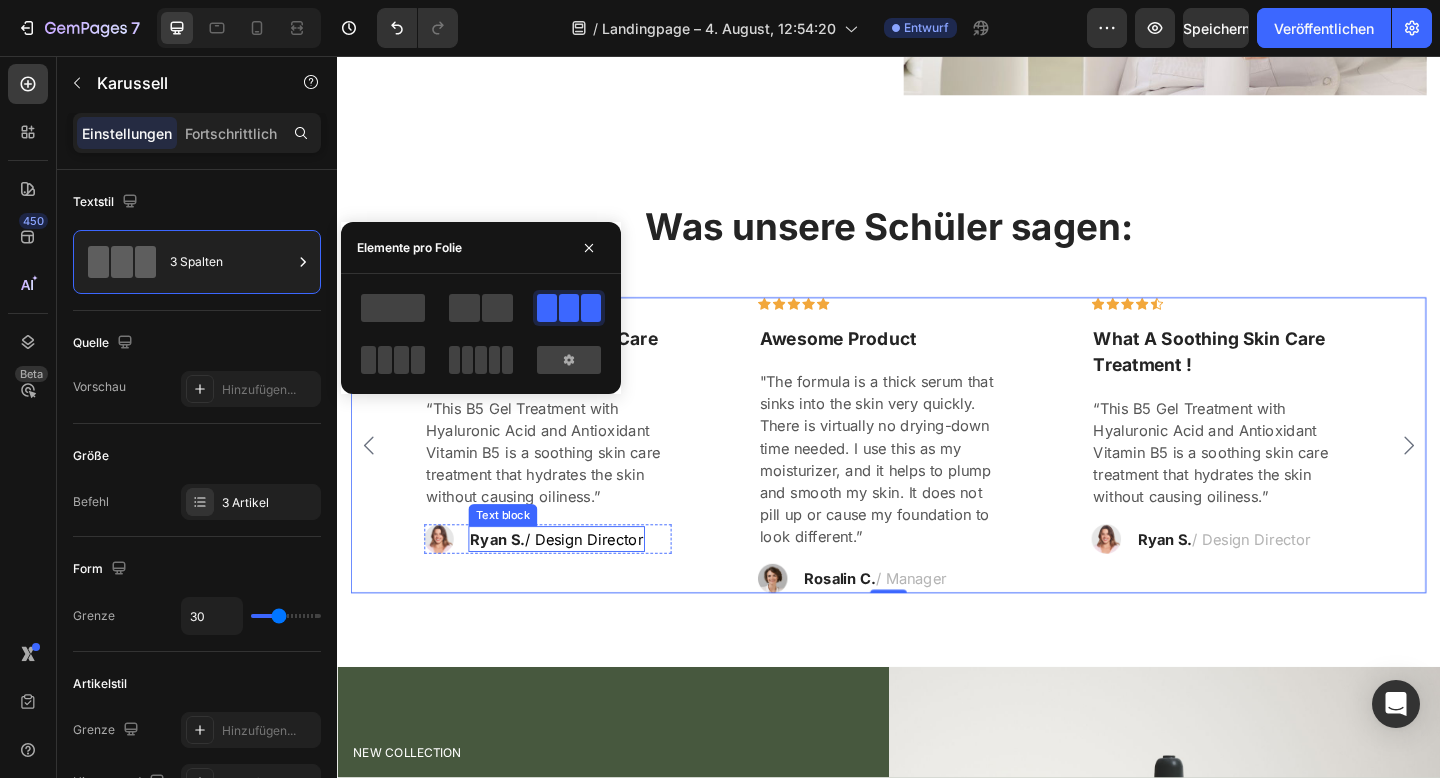 click on "[FIRST] [LAST] / Design Director" at bounding box center [576, 582] 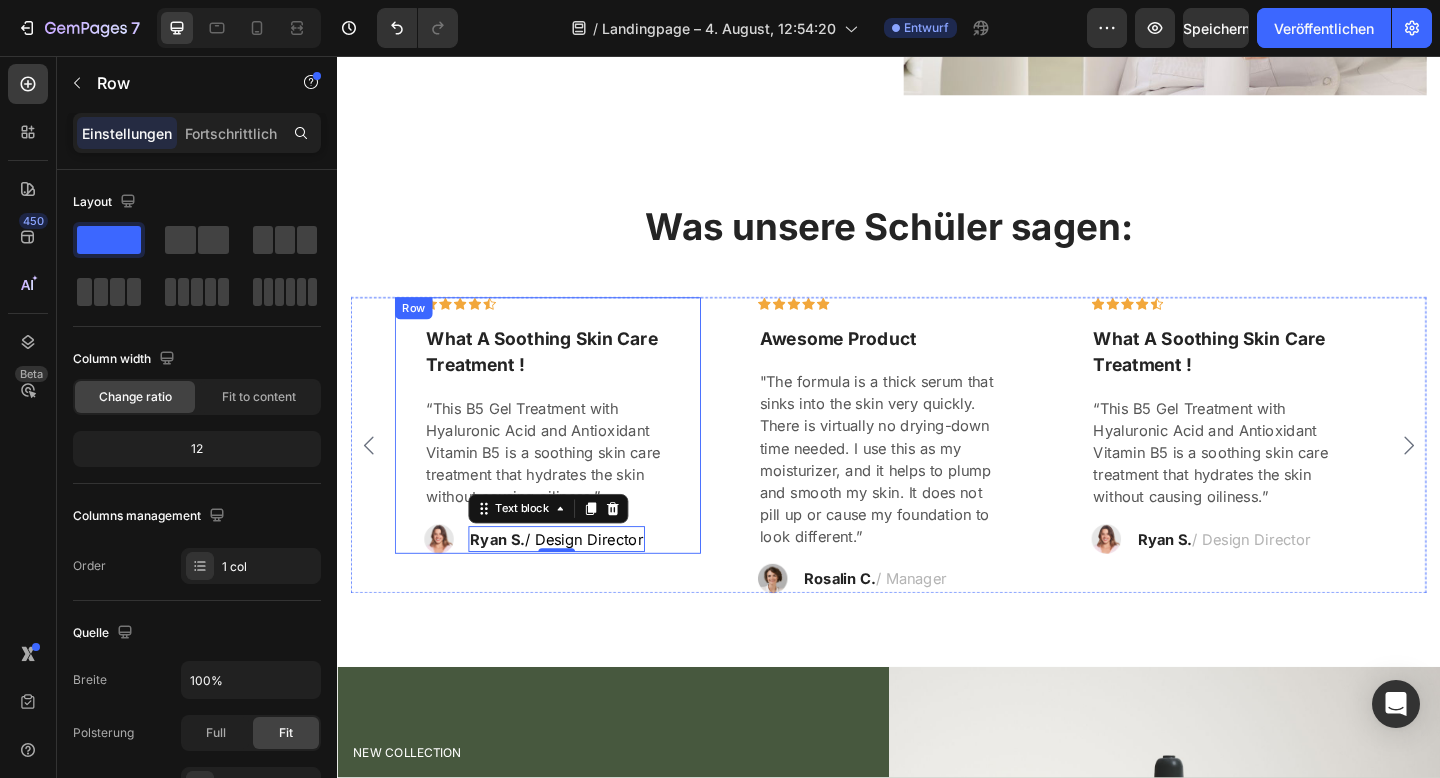 click on "Icon Icon Icon Icon Icon Row What A Soothing Skin Care Treatment ! Text block “This B5 Gel Treatment with Hyaluronic Acid and Antioxidant Vitamin B5 is a soothing skin care treatment that hydrates the skin without causing oiliness.” Text block Image [FIRST] [LAST] / Design Director Text block 16 Row Row" at bounding box center (566, 458) 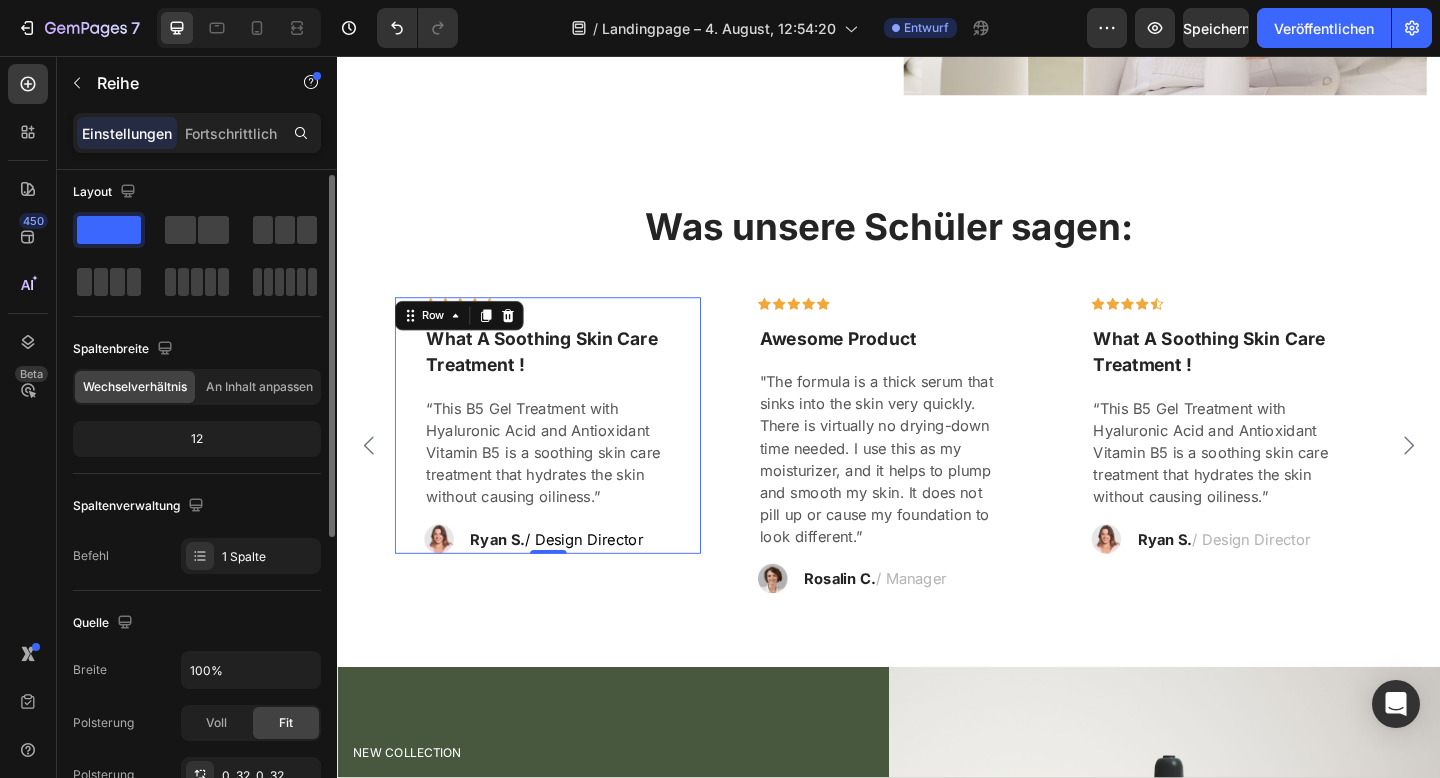 scroll, scrollTop: 0, scrollLeft: 0, axis: both 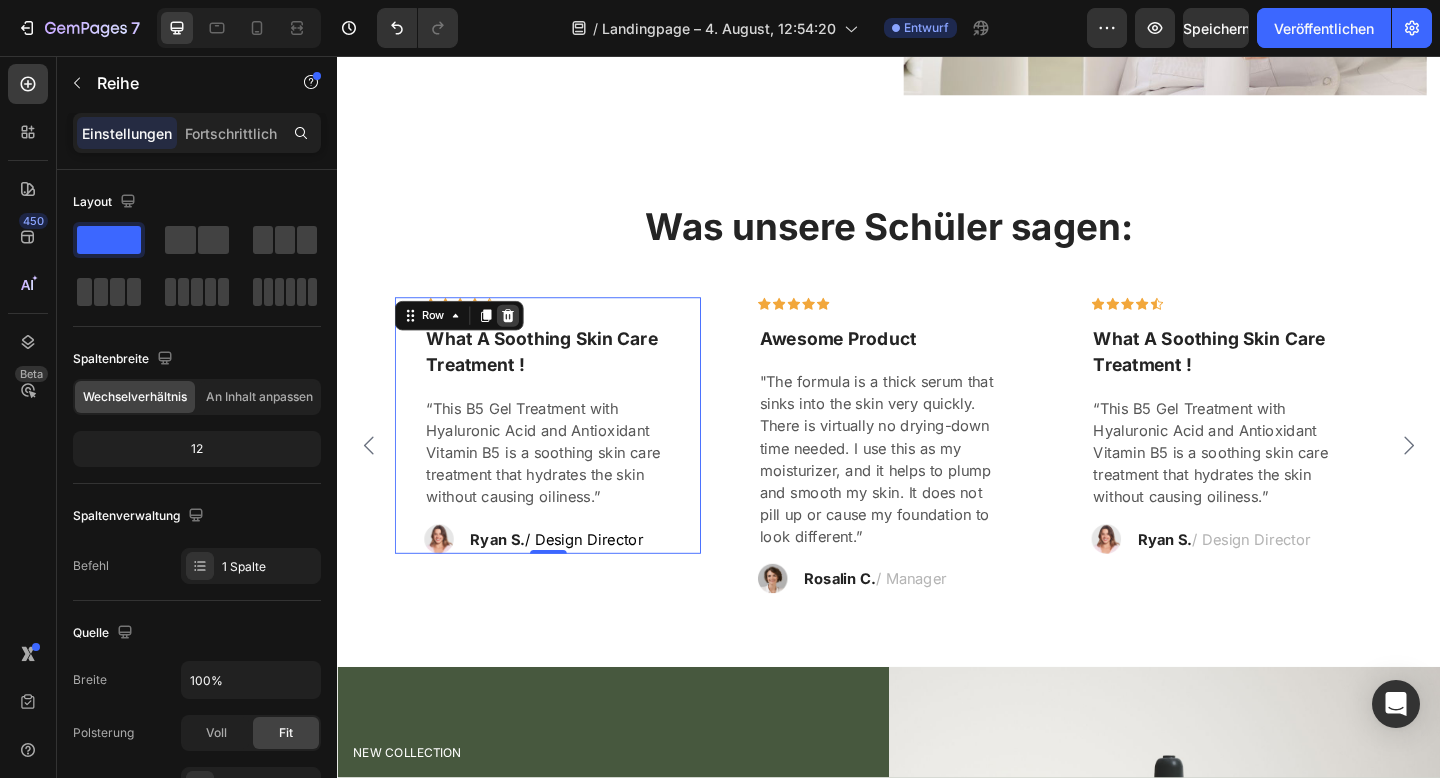 click 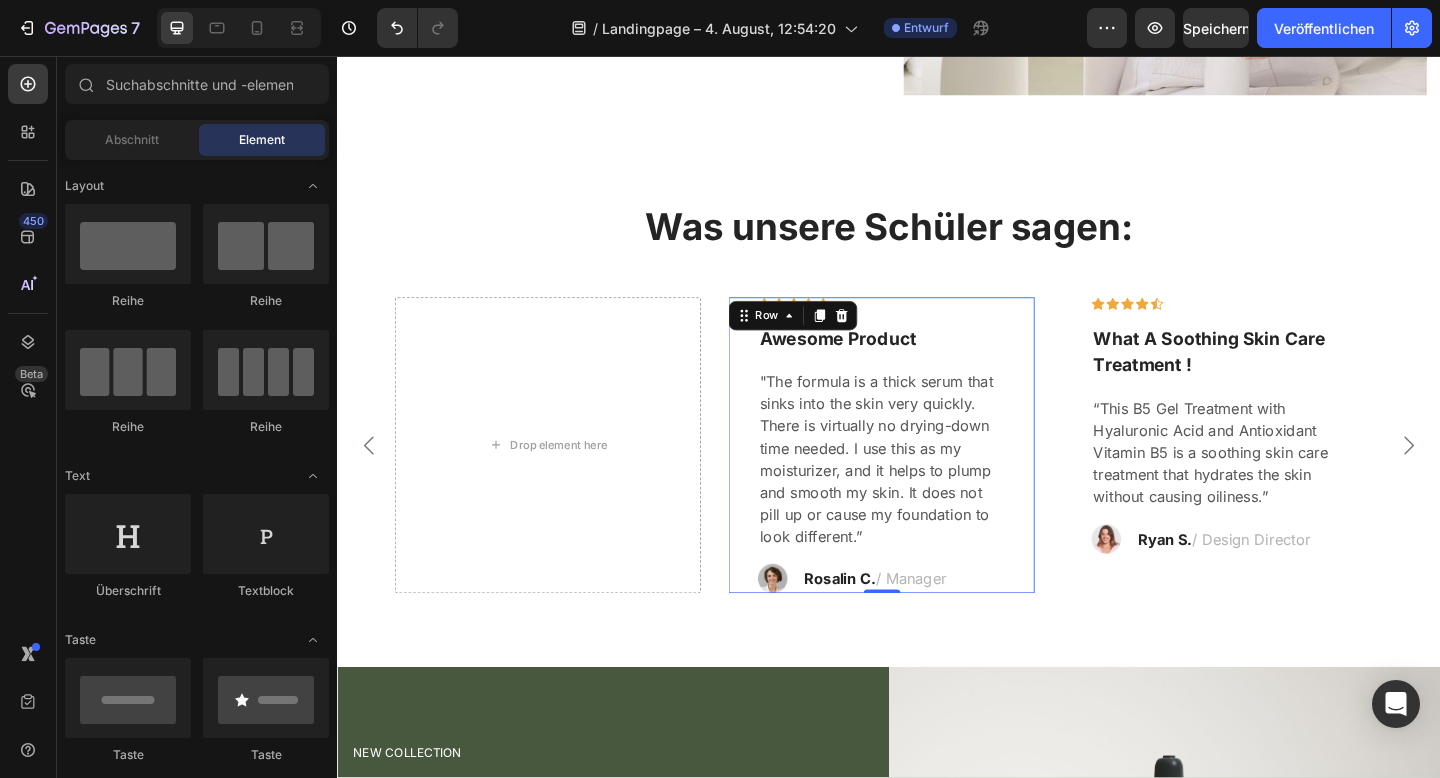click on "Icon Icon Icon Icon Icon Row Awesome Product Text block "The formula is a thick serum that sinks into the skin very quickly. There is virtually no drying-down time needed. I use this as my moisturizer, and it helps to plump and smooth my skin. It does not pill up or cause my foundation to look different.” Text block Image [FIRST] [LAST] / Manager Text block Row Row 0" at bounding box center (929, 480) 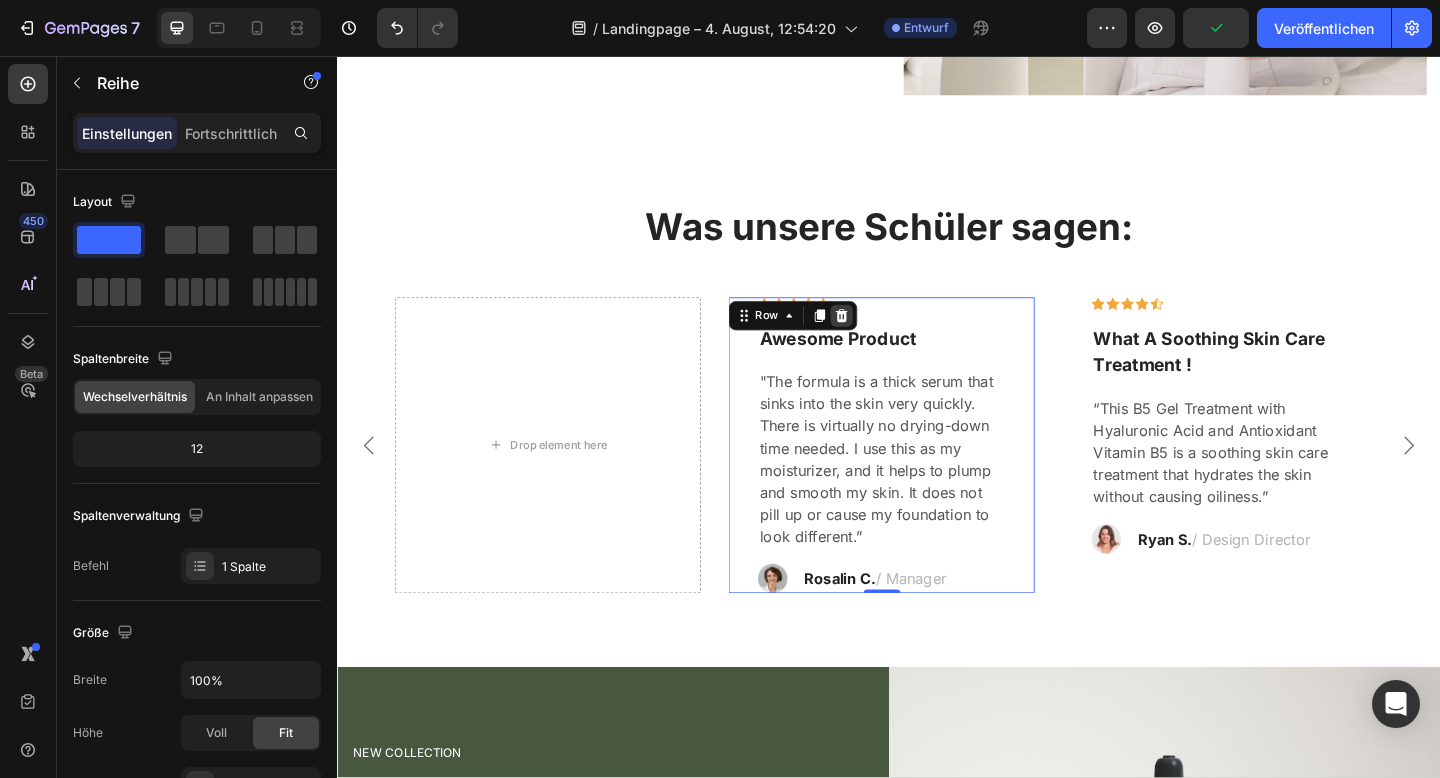 click 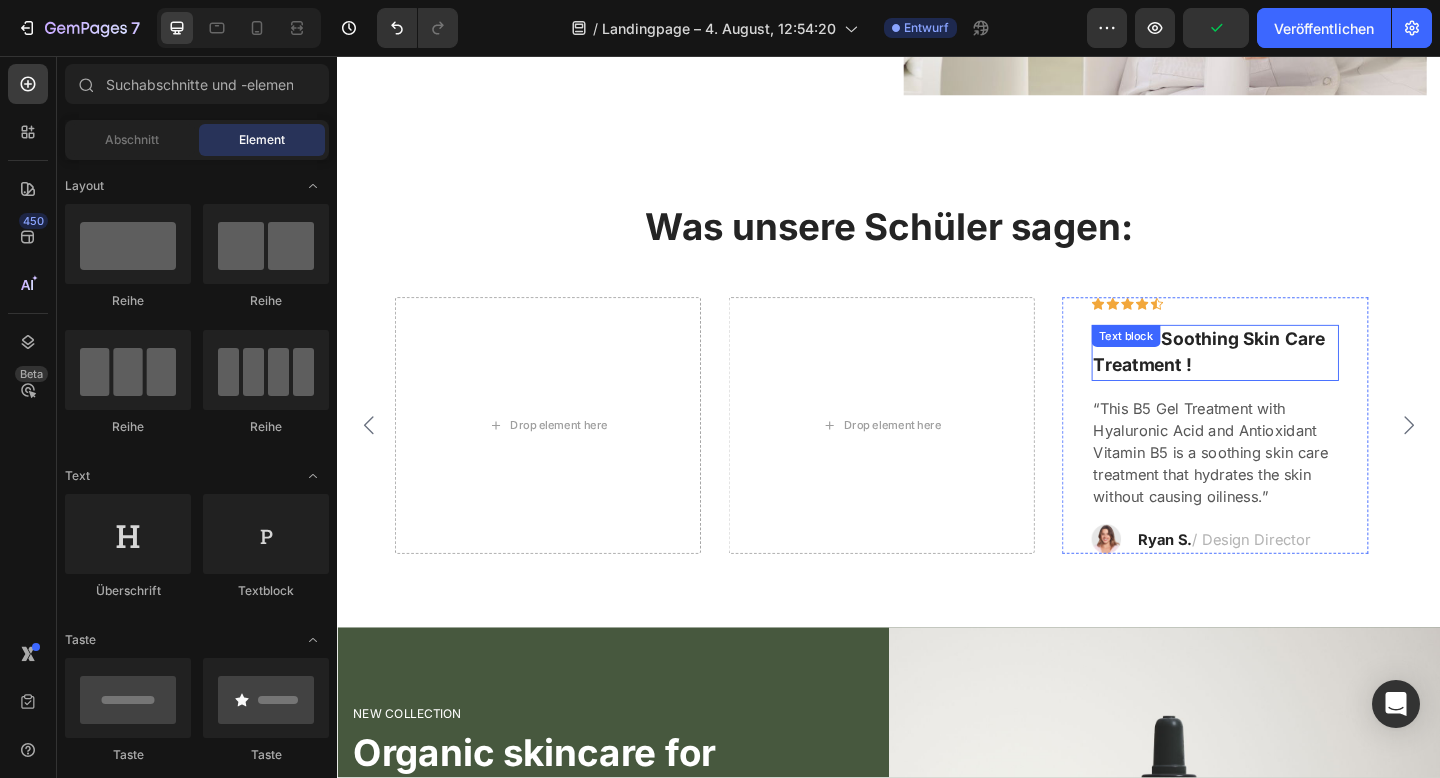 drag, startPoint x: 1283, startPoint y: 401, endPoint x: 1272, endPoint y: 369, distance: 33.83785 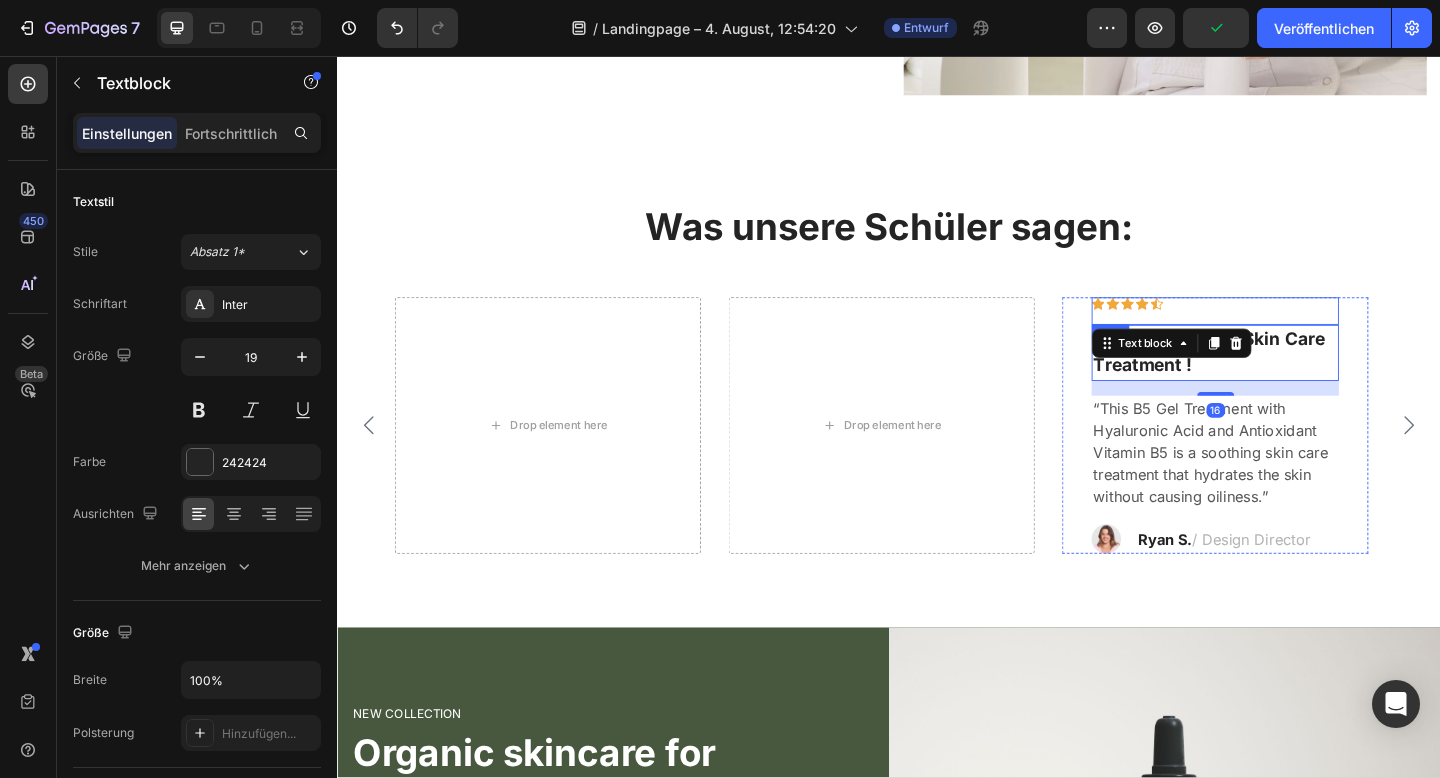 click on "Icon
Icon
Icon
Icon
Icon Row" at bounding box center [1292, 334] 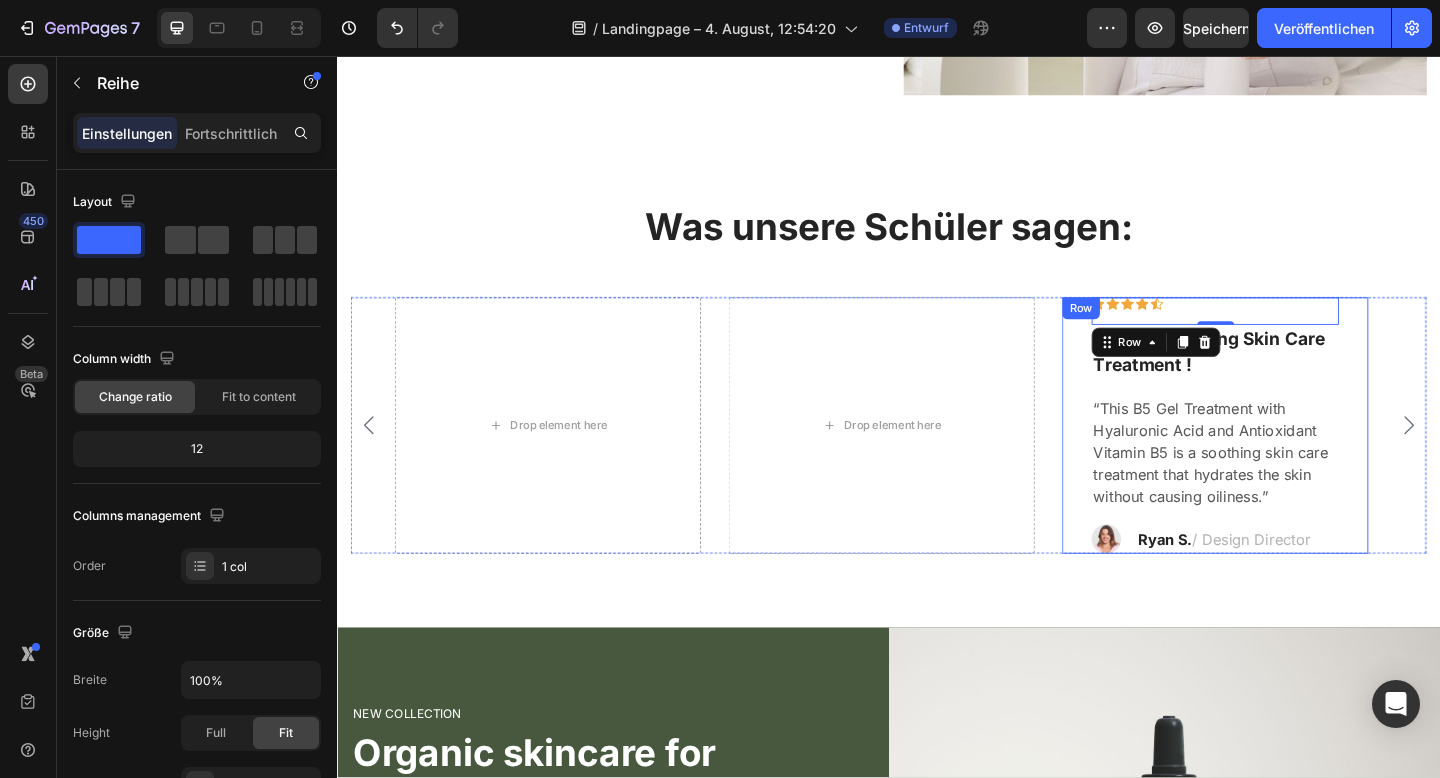 click on "Icon Icon Icon Icon Icon Row 0 What A Soothing Skin Care Treatment ! Text block “This B5 Gel Treatment with Hyaluronic Acid and Antioxidant Vitamin B5 is a soothing skin care treatment that hydrates the skin without causing oiliness.” Text block Image [FIRST] [LAST] / Design Director Text block Row Row" at bounding box center (1292, 458) 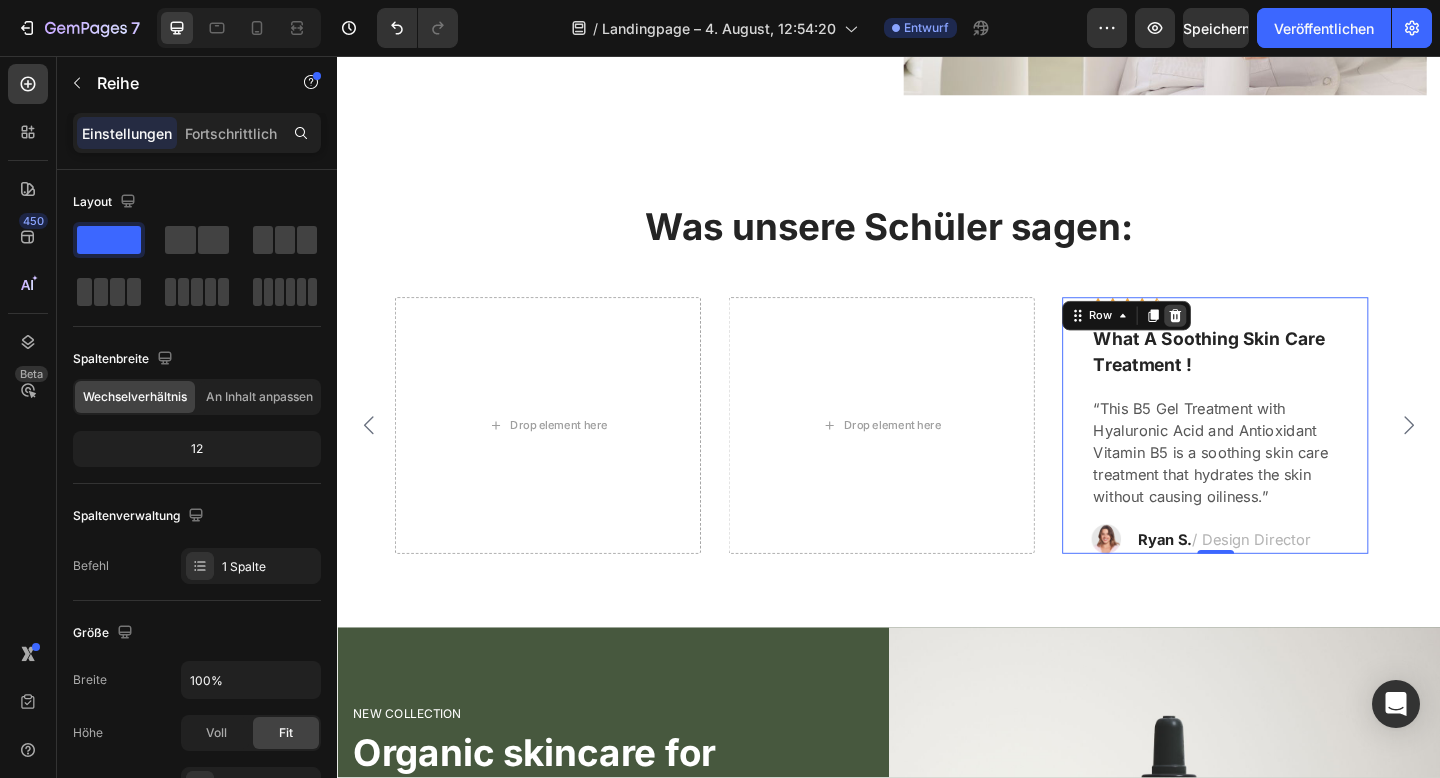 click at bounding box center (1249, 339) 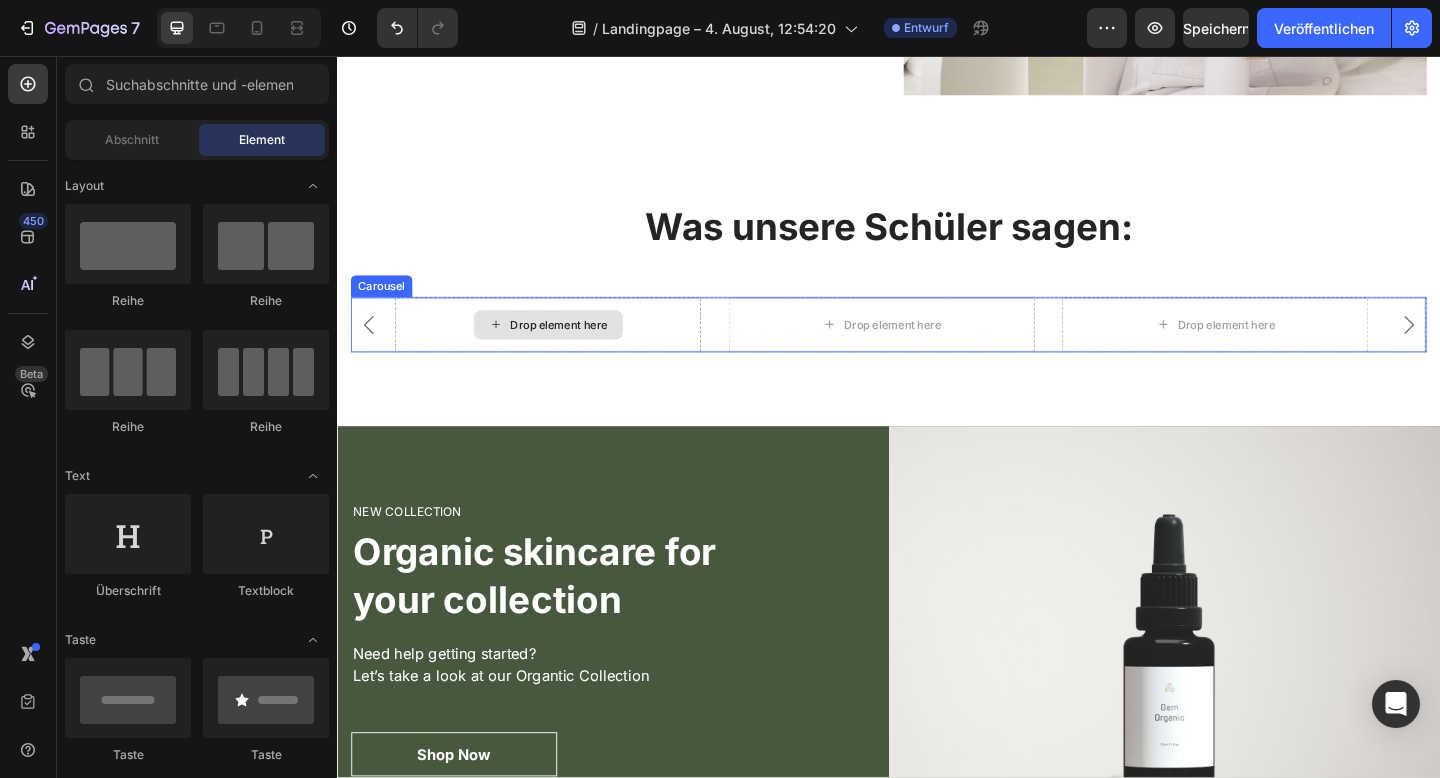 click on "Drop element here" at bounding box center [567, 349] 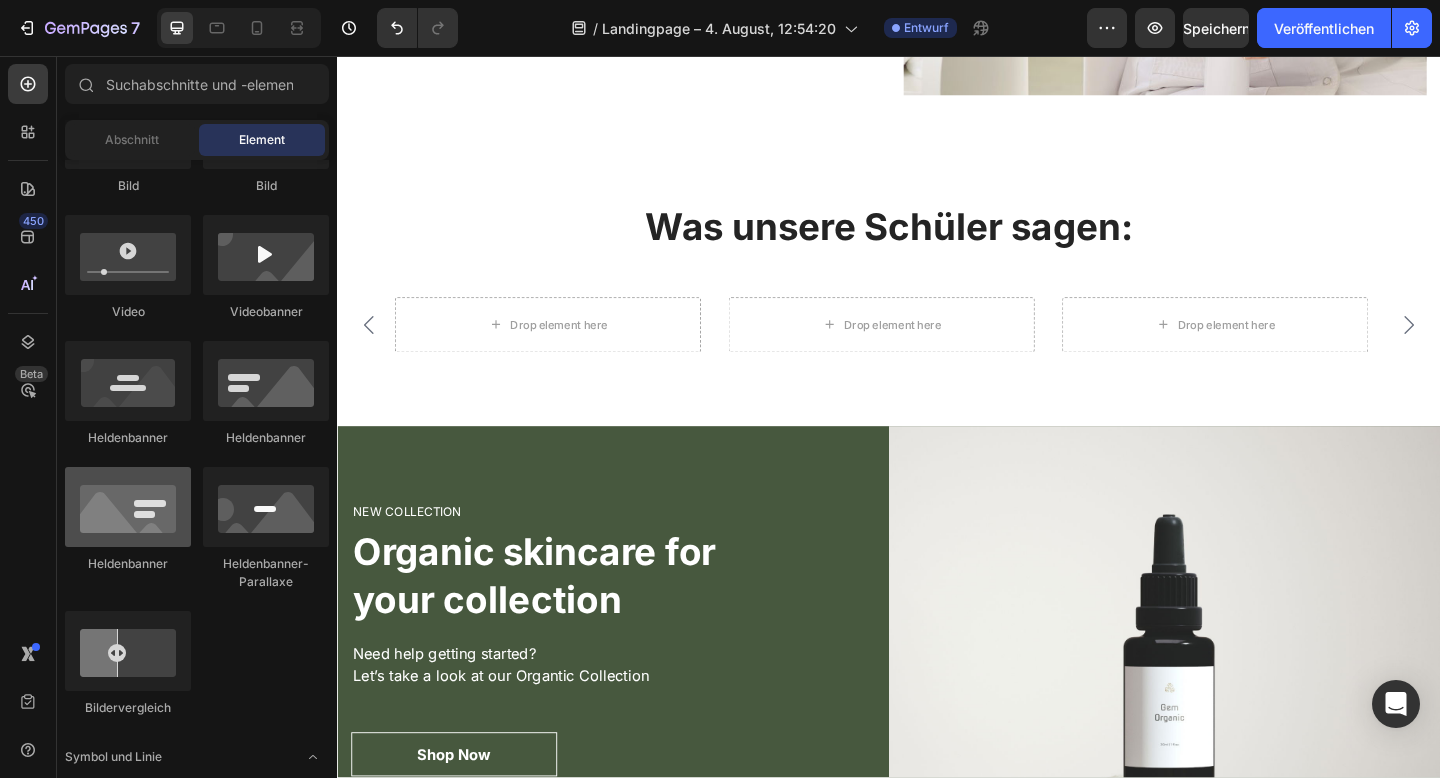 scroll, scrollTop: 502, scrollLeft: 0, axis: vertical 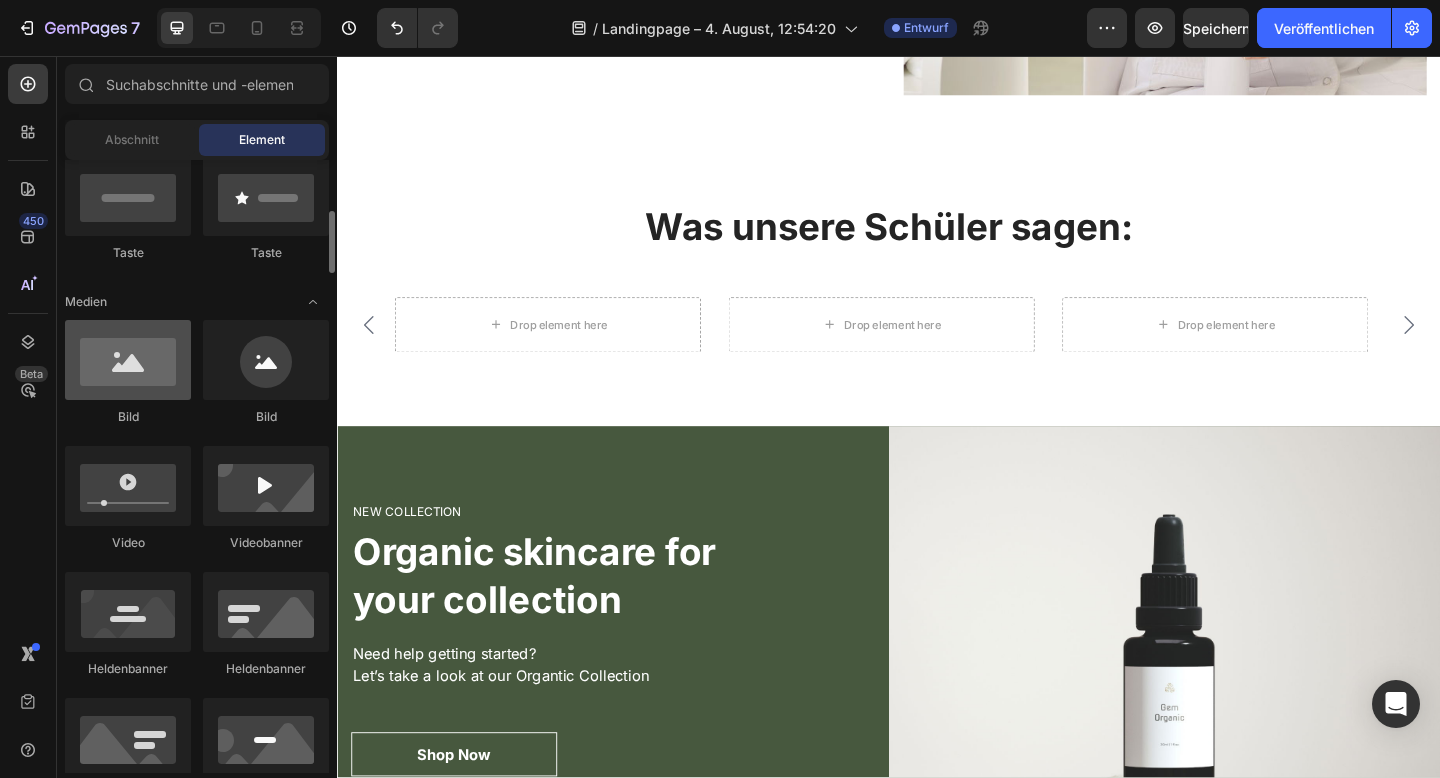 click at bounding box center (128, 360) 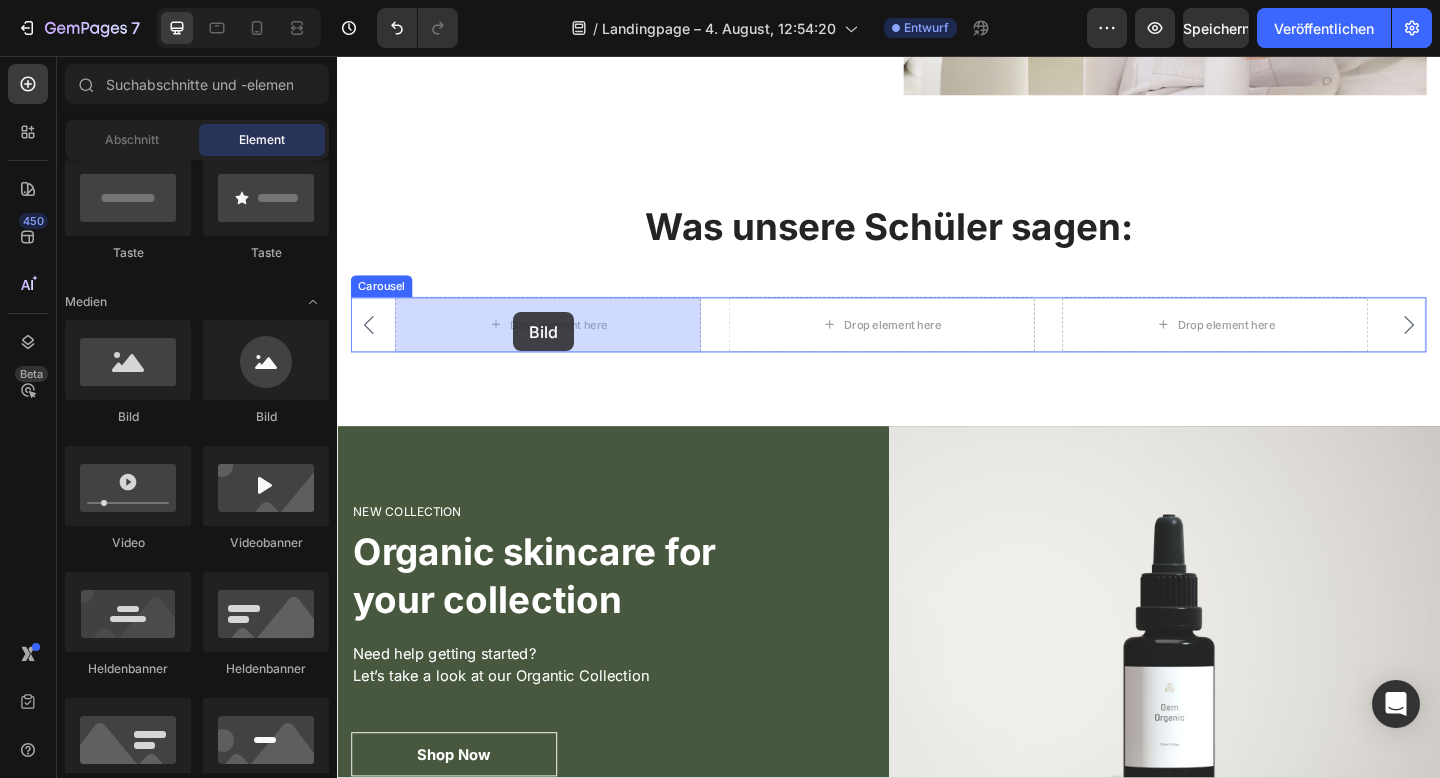 drag, startPoint x: 486, startPoint y: 442, endPoint x: 353, endPoint y: 387, distance: 143.92358 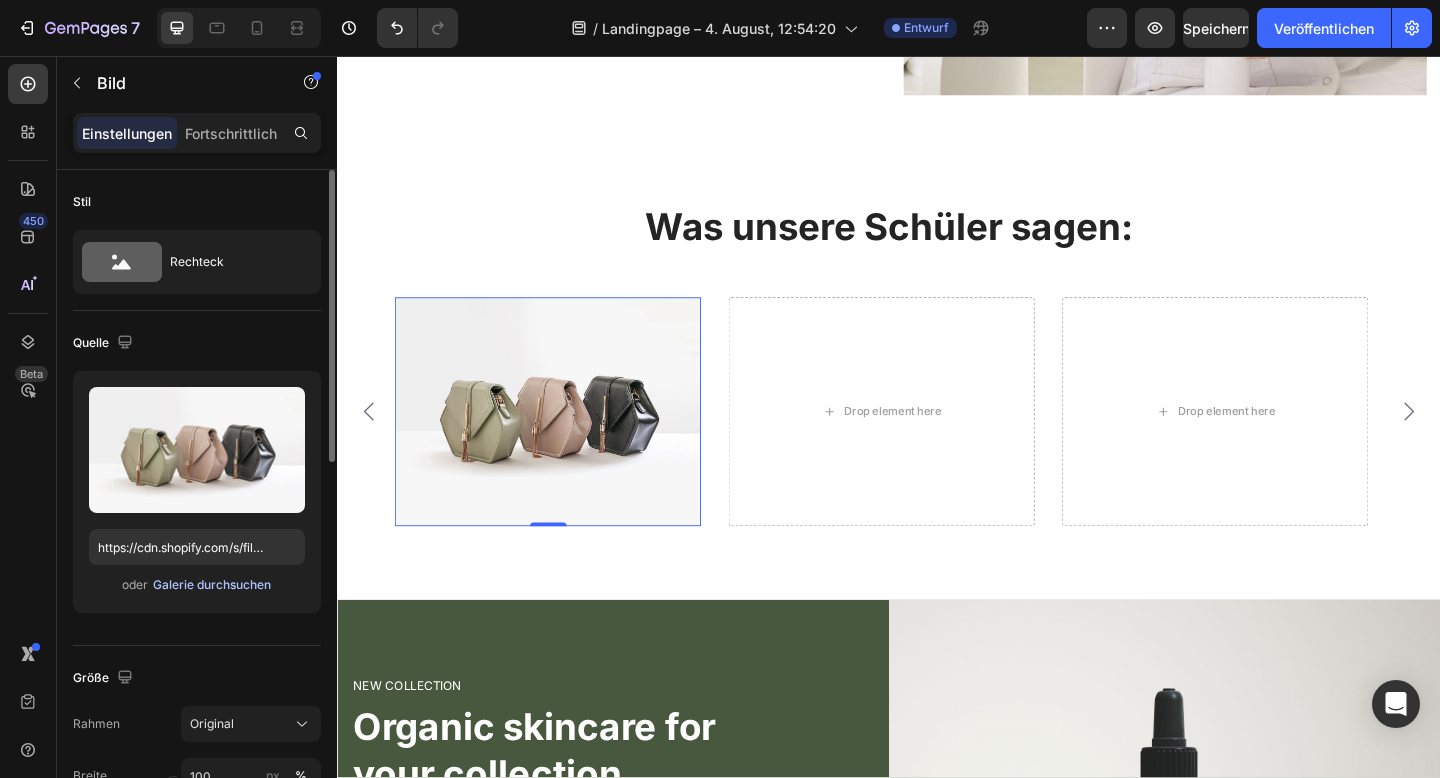 click on "Galerie durchsuchen" at bounding box center (212, 584) 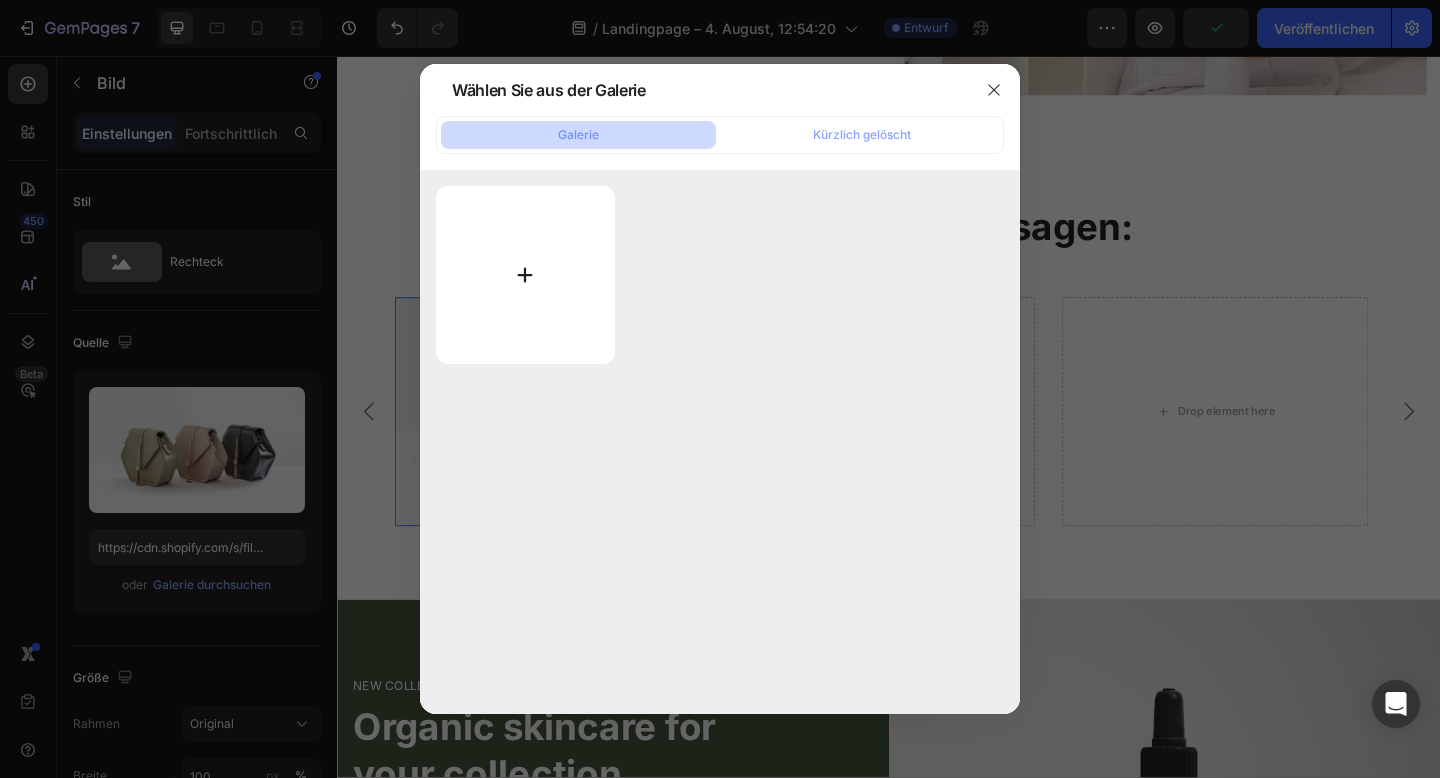type on "C:\fakepath\IMG_4849.jpg" 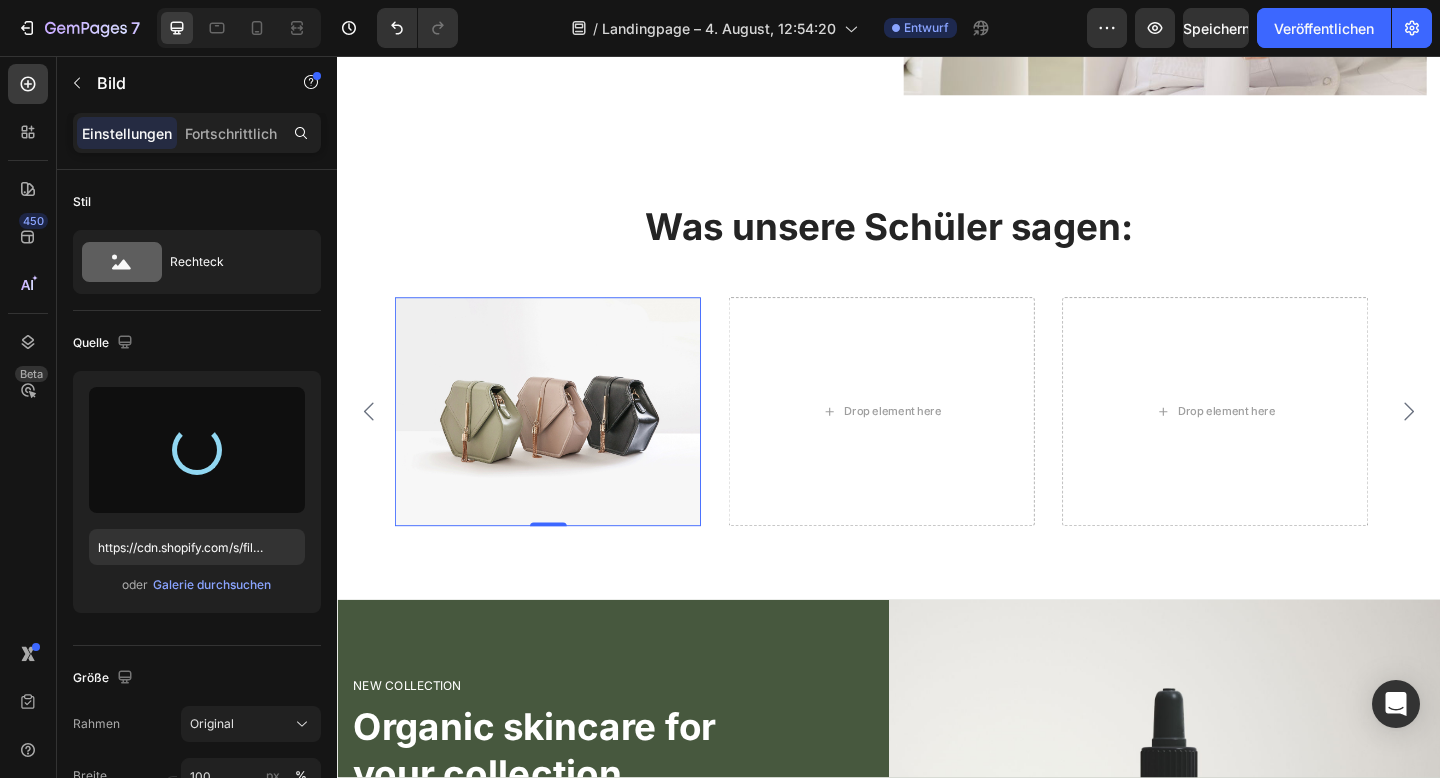 type on "https://cdn.shopify.com/s/files/1/0970/3116/0133/files/gempages_578436745826141065-eac68b8e-5083-43ba-9ebb-0c259bb5bde1.jpg" 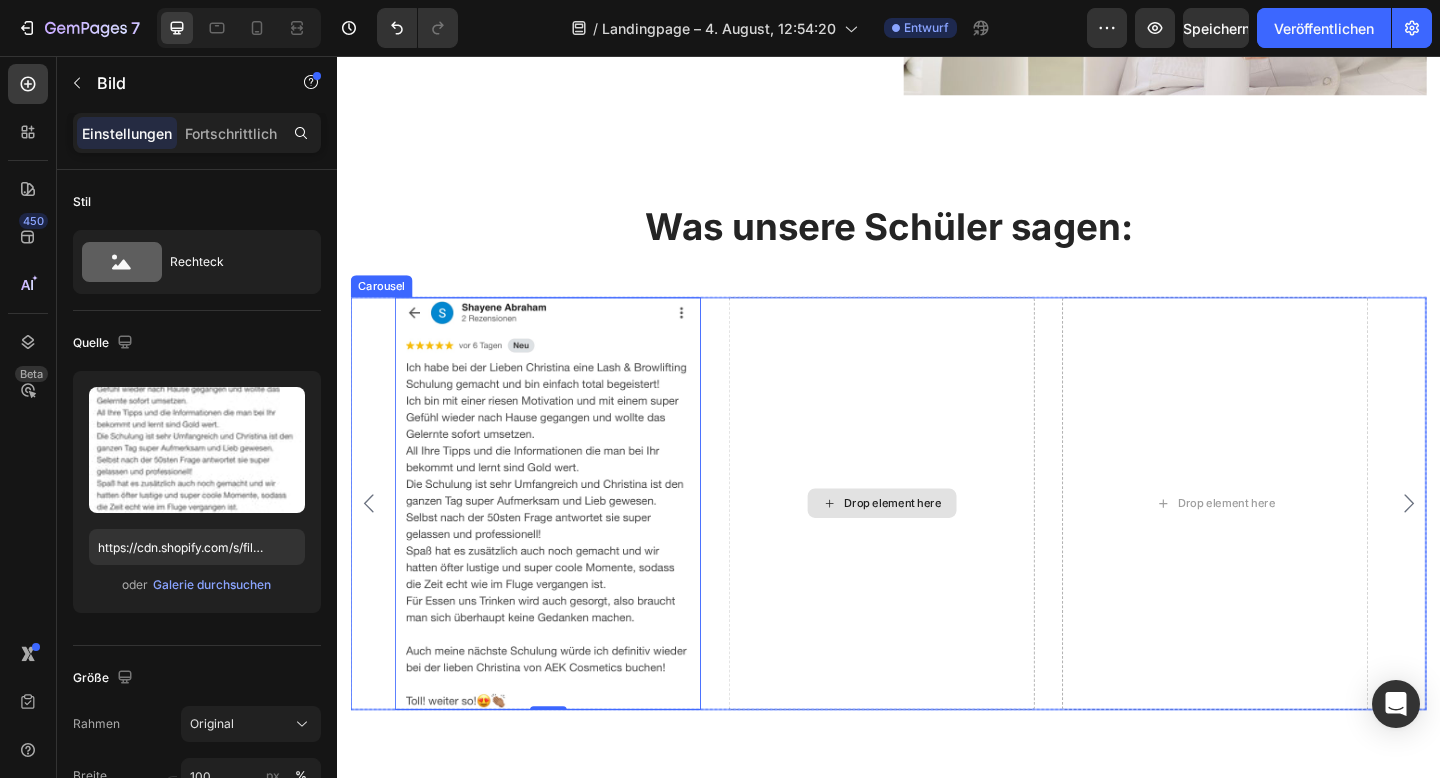 click on "Drop element here" at bounding box center (929, 544) 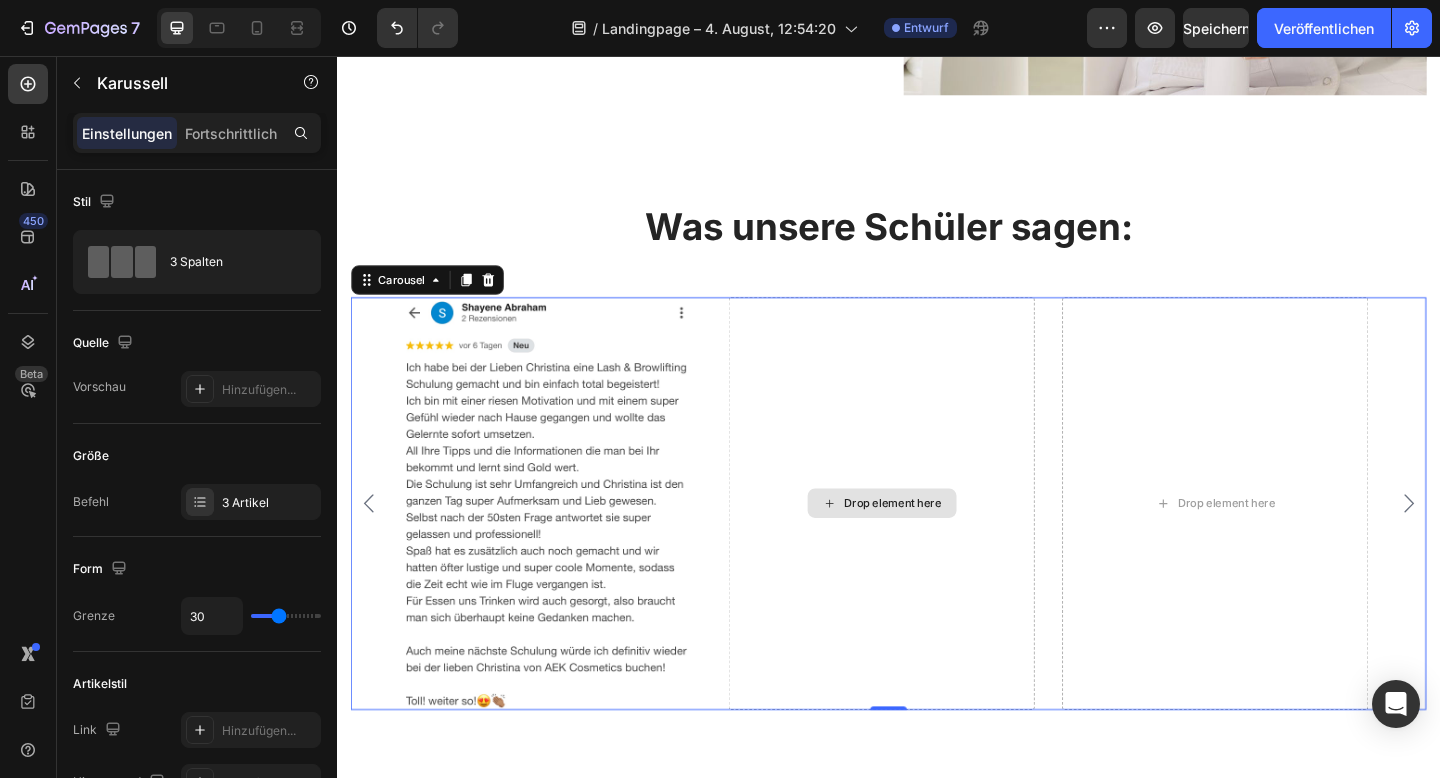 click on "Drop element here" at bounding box center (930, 543) 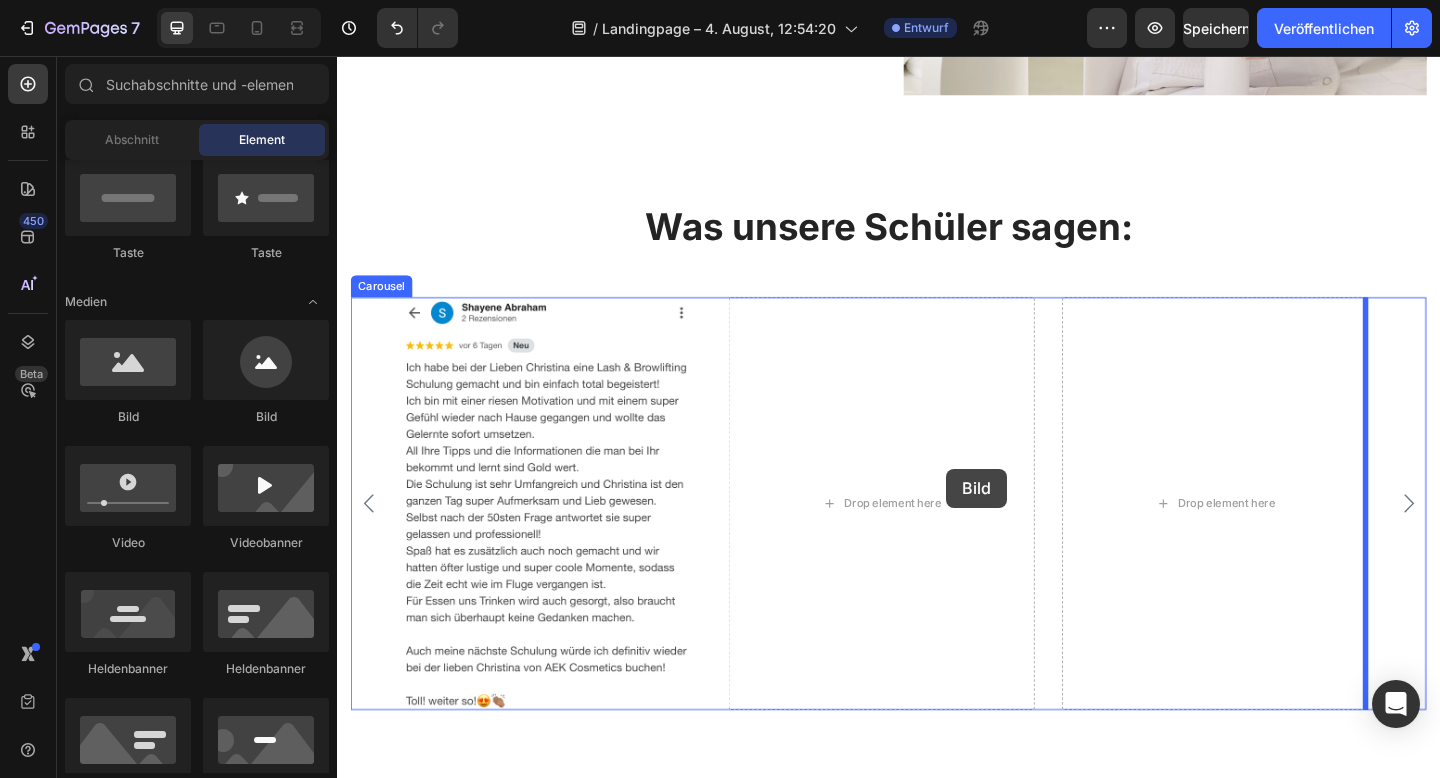 drag, startPoint x: 469, startPoint y: 420, endPoint x: 997, endPoint y: 506, distance: 534.95795 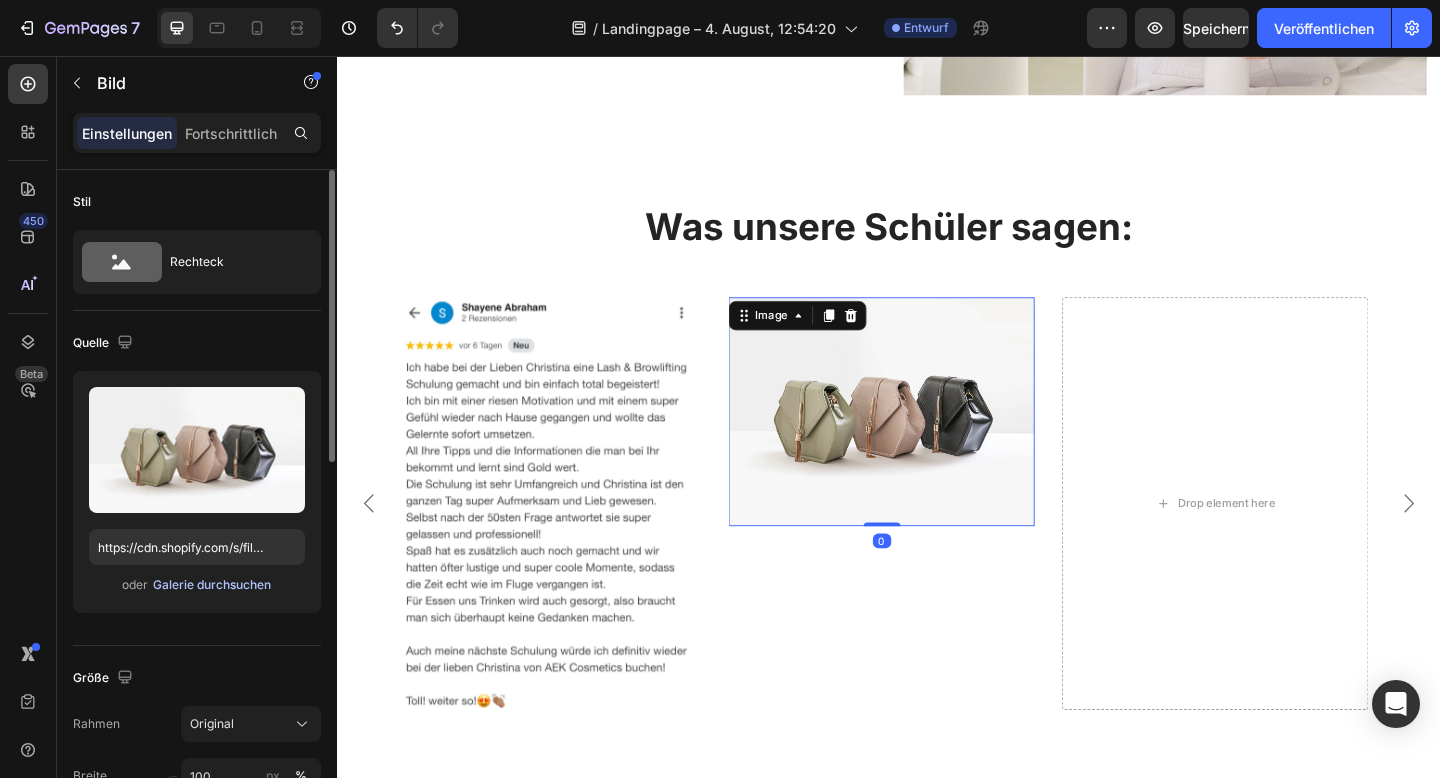click on "Galerie durchsuchen" at bounding box center (212, 584) 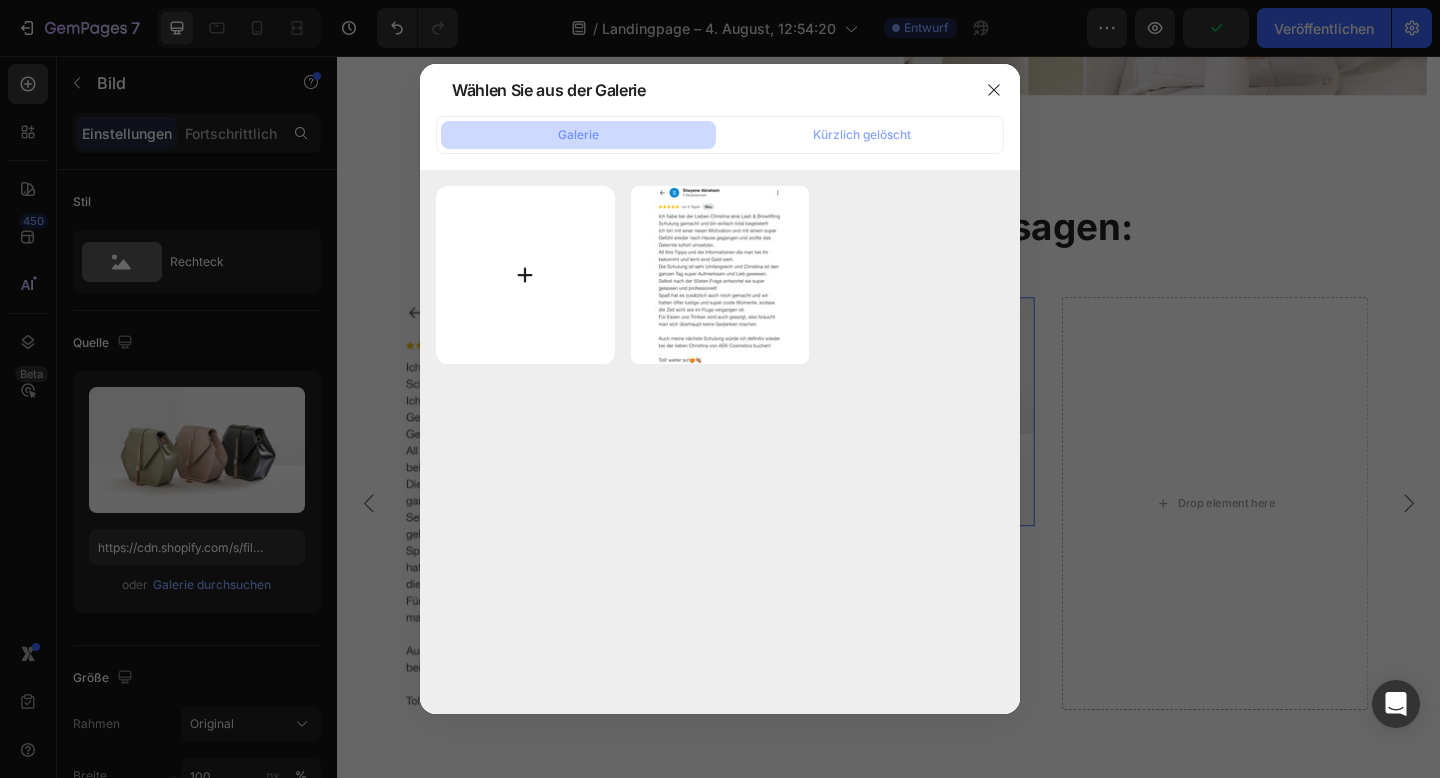 type on "C:\fakepath\IMG_4850.jpg" 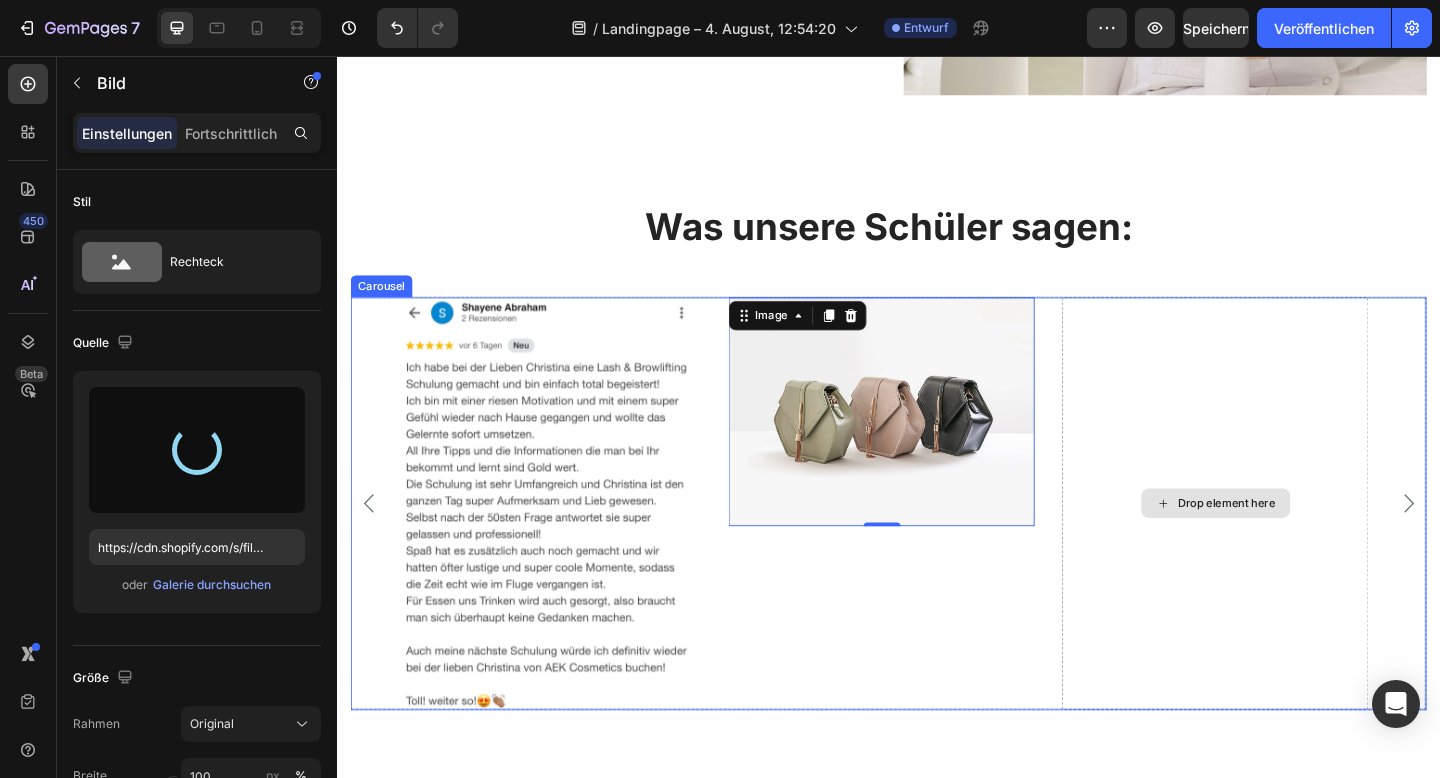 drag, startPoint x: 1269, startPoint y: 543, endPoint x: 1213, endPoint y: 557, distance: 57.72348 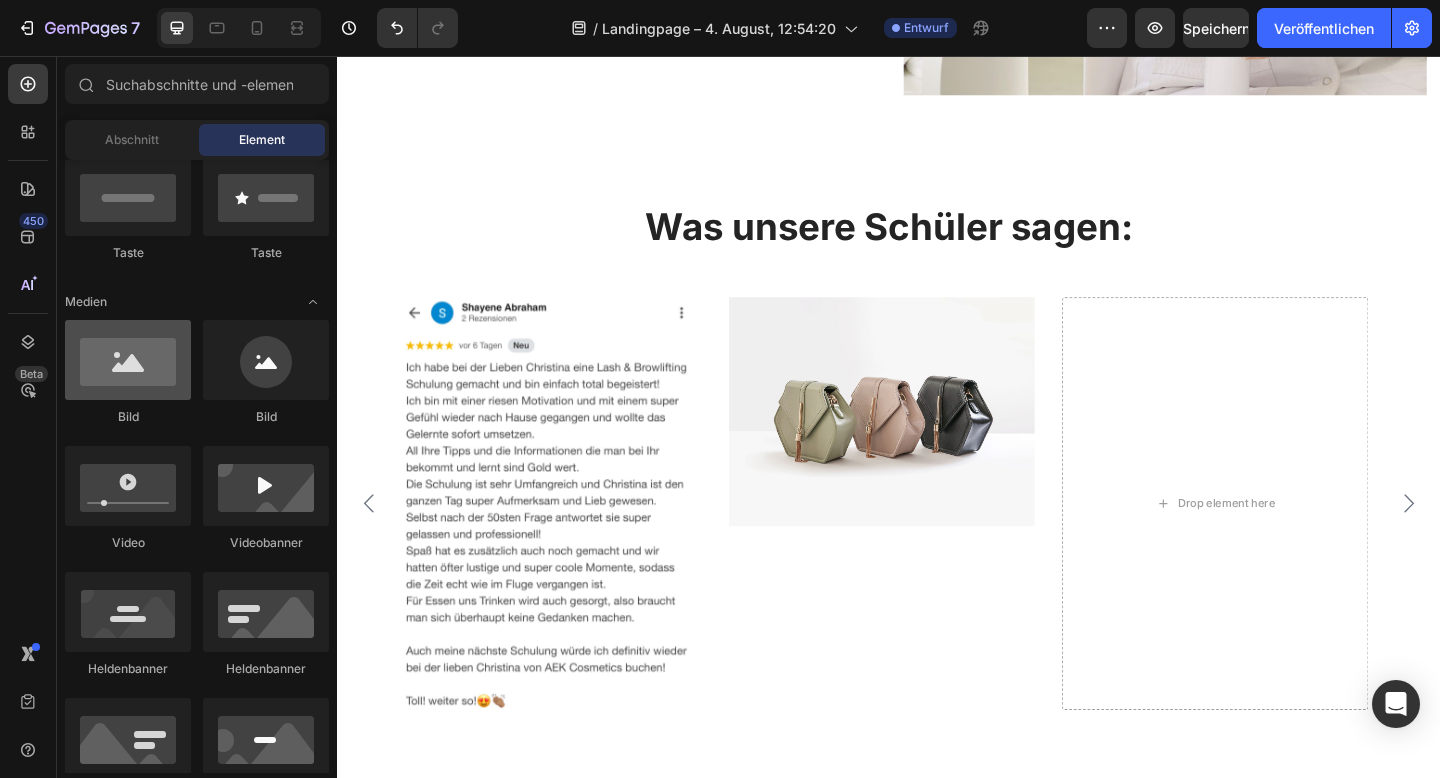 click at bounding box center (128, 360) 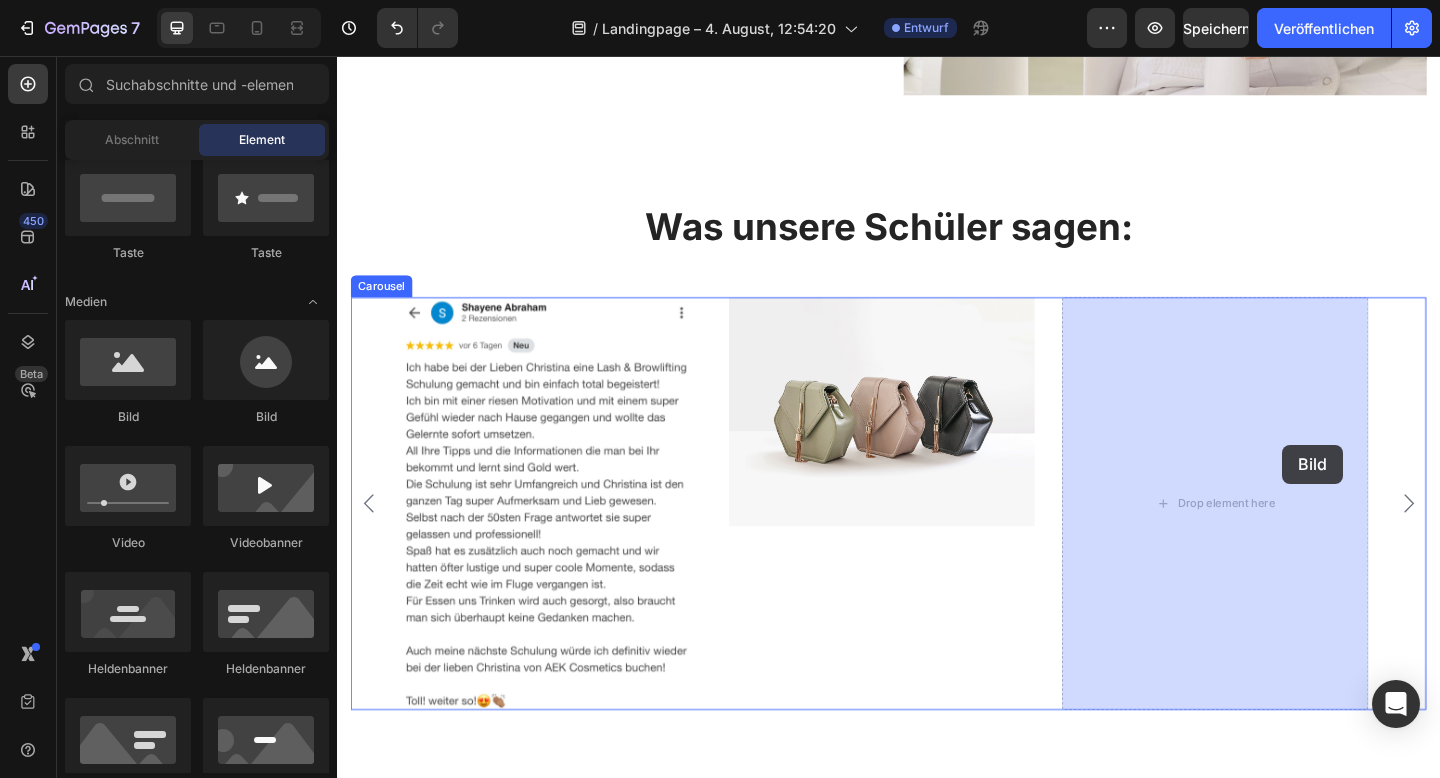 drag, startPoint x: 437, startPoint y: 426, endPoint x: 1344, endPoint y: 487, distance: 909.04895 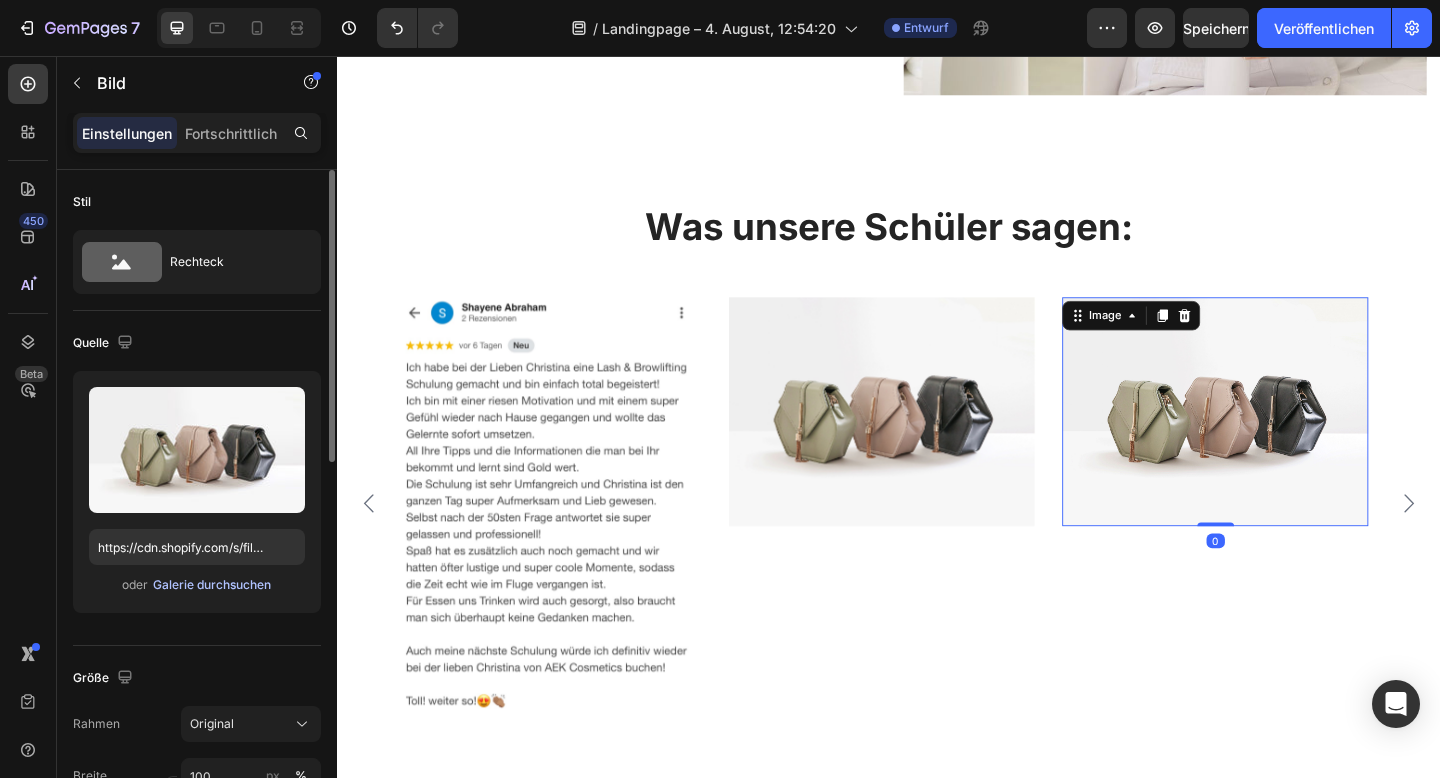 click on "Galerie durchsuchen" at bounding box center (212, 584) 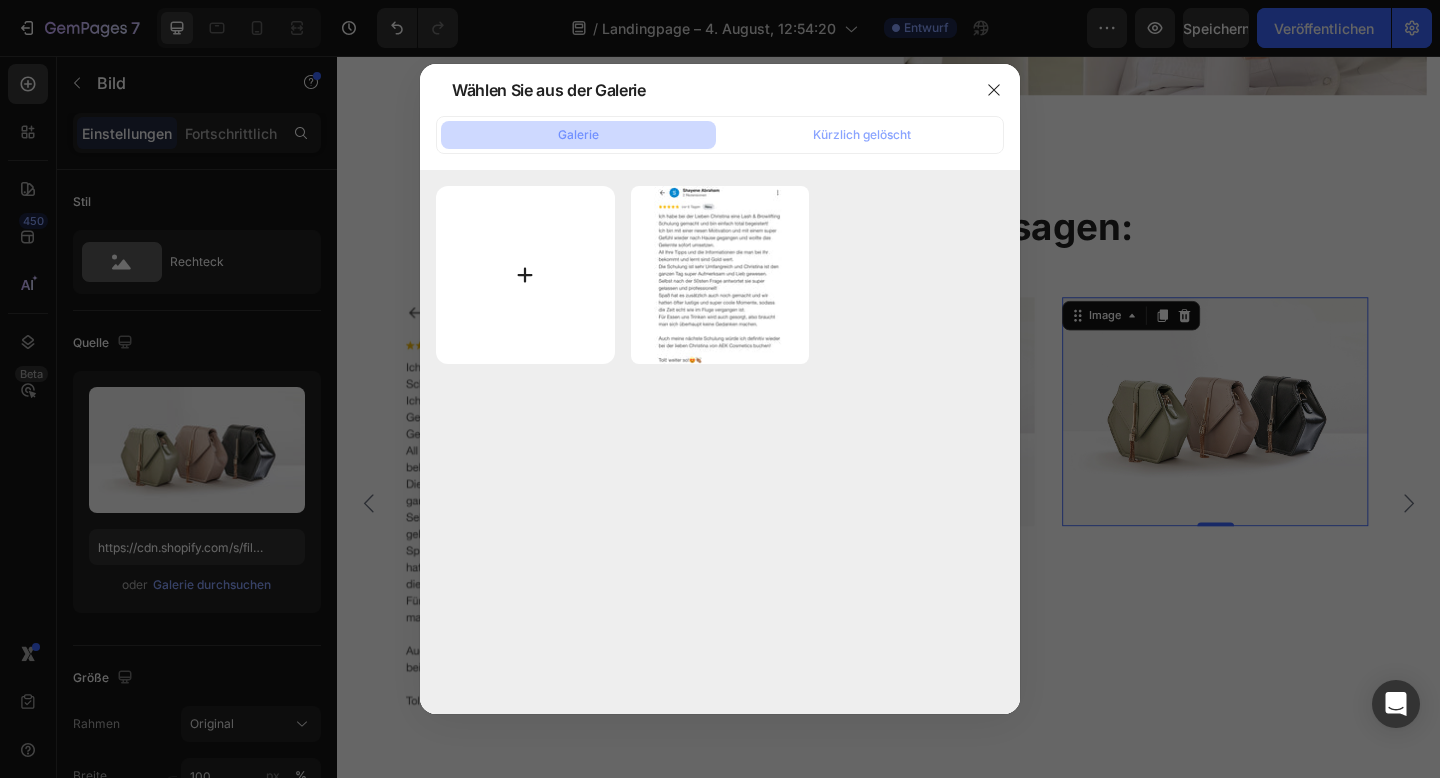 type on "C:\fakepath\IMG_4844.jpg" 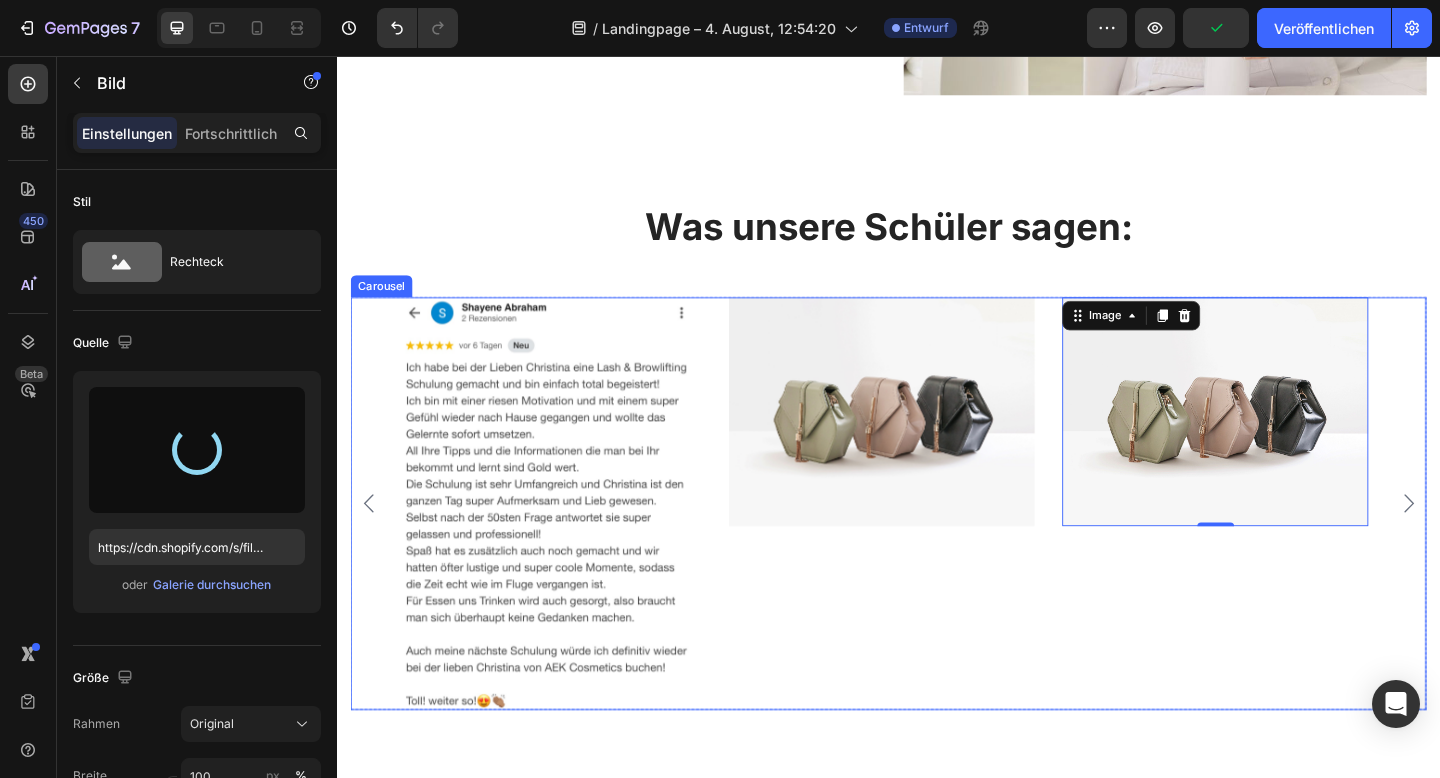 type on "https://cdn.shopify.com/s/files/1/0970/3116/0133/files/gempages_578436745826141065-aca61cc3-a14c-493c-8ee0-c7f39c289059.jpg" 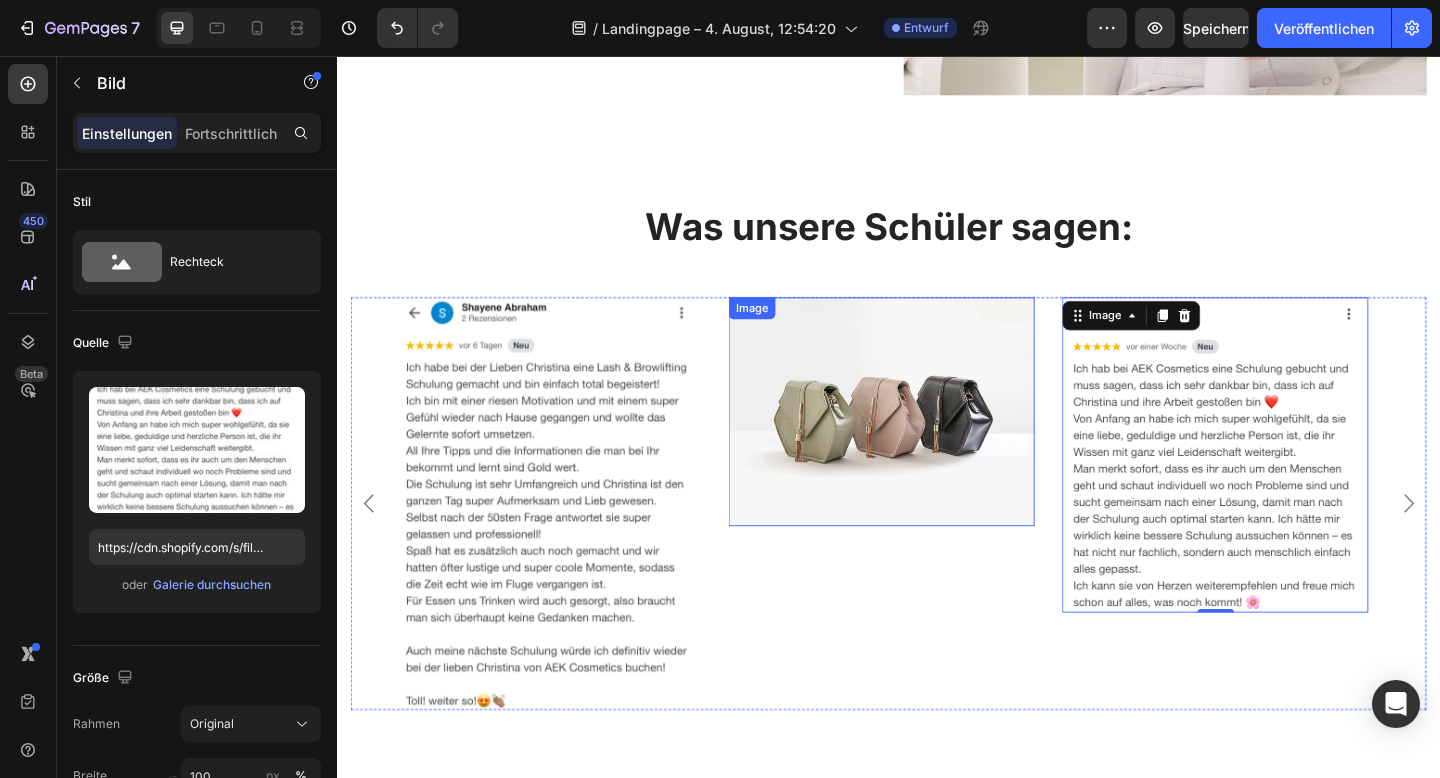 click at bounding box center (929, 444) 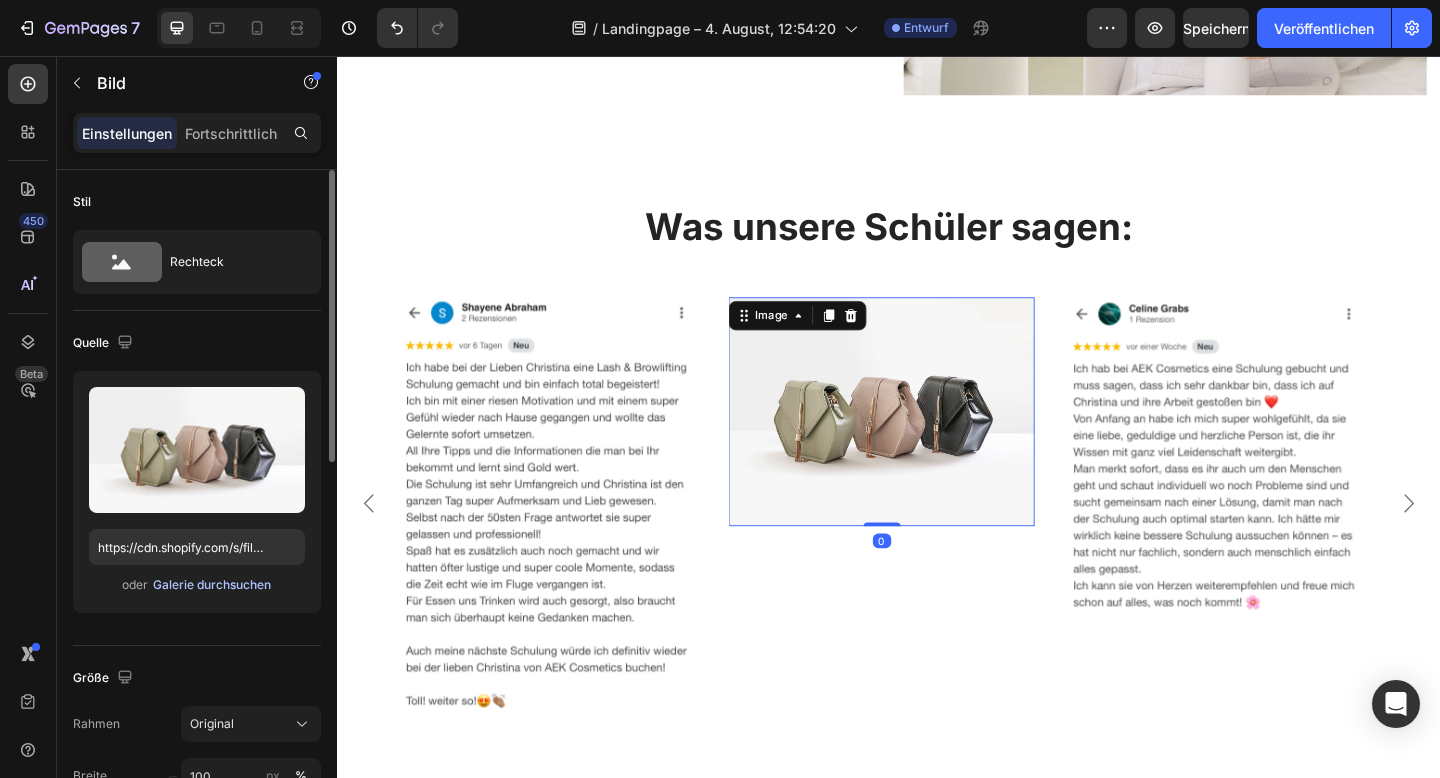 click on "Galerie durchsuchen" at bounding box center [212, 584] 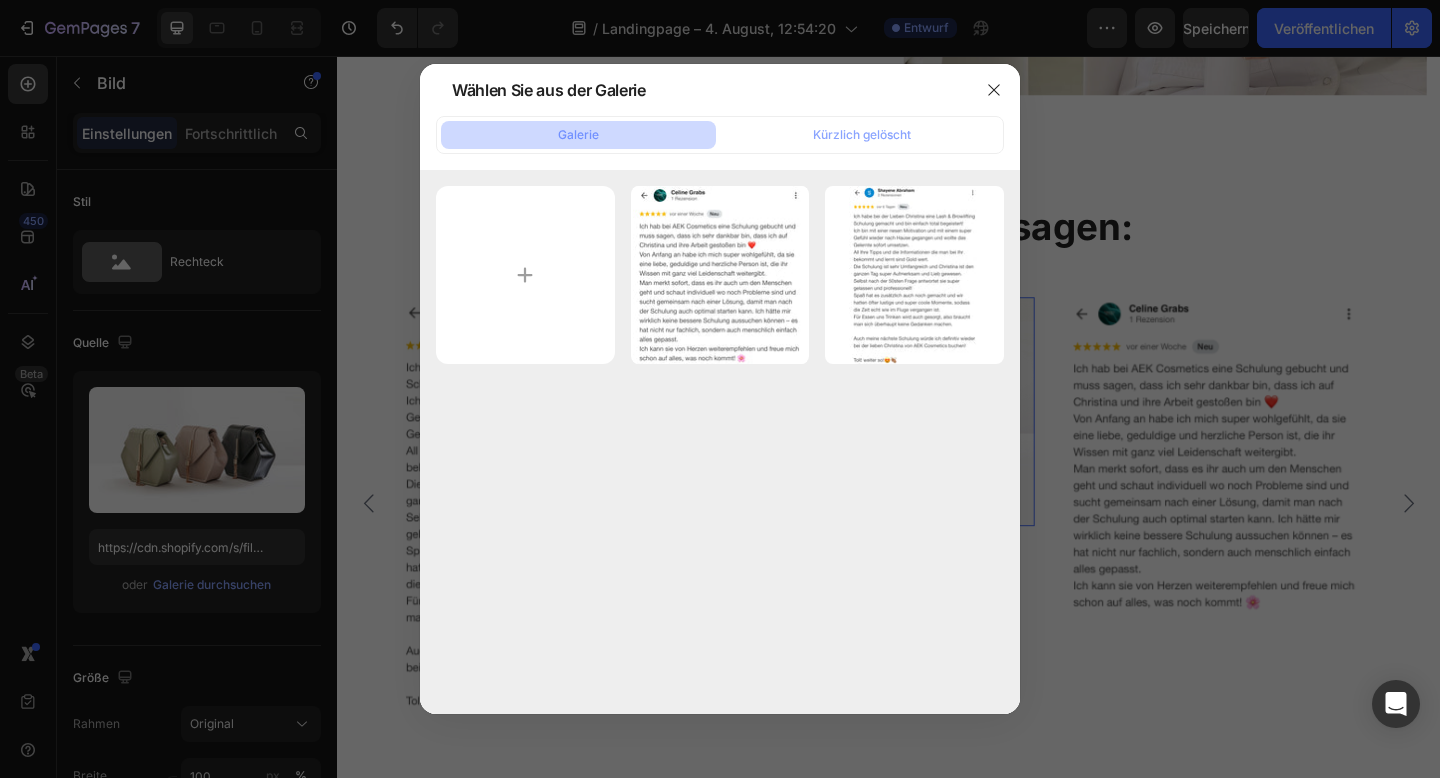 type on "C:\fakepath\IMG_4850.jpg" 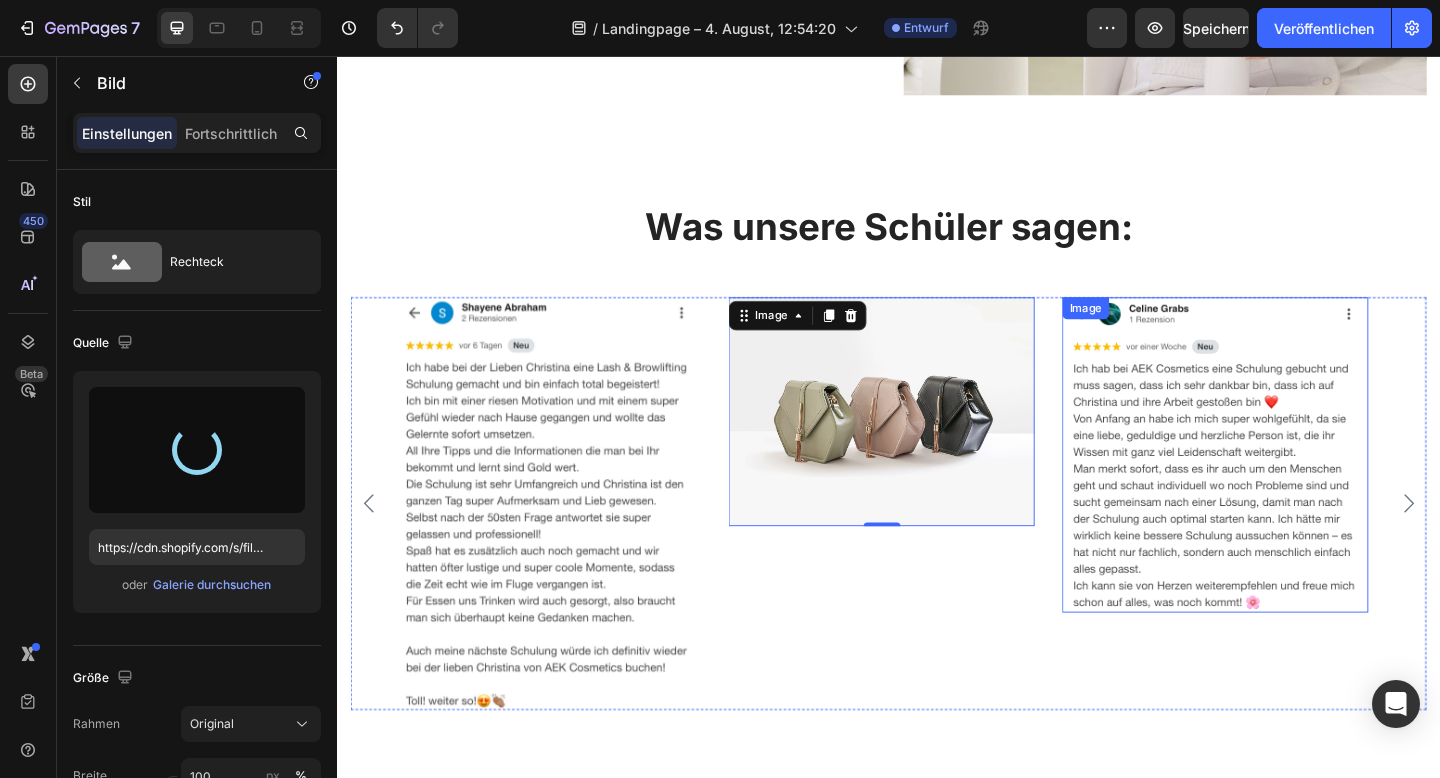 type on "https://cdn.shopify.com/s/files/1/0970/3116/0133/files/gempages_578436745826141065-05ce40af-e485-40b0-9e11-a8b2f1da38fd.jpg" 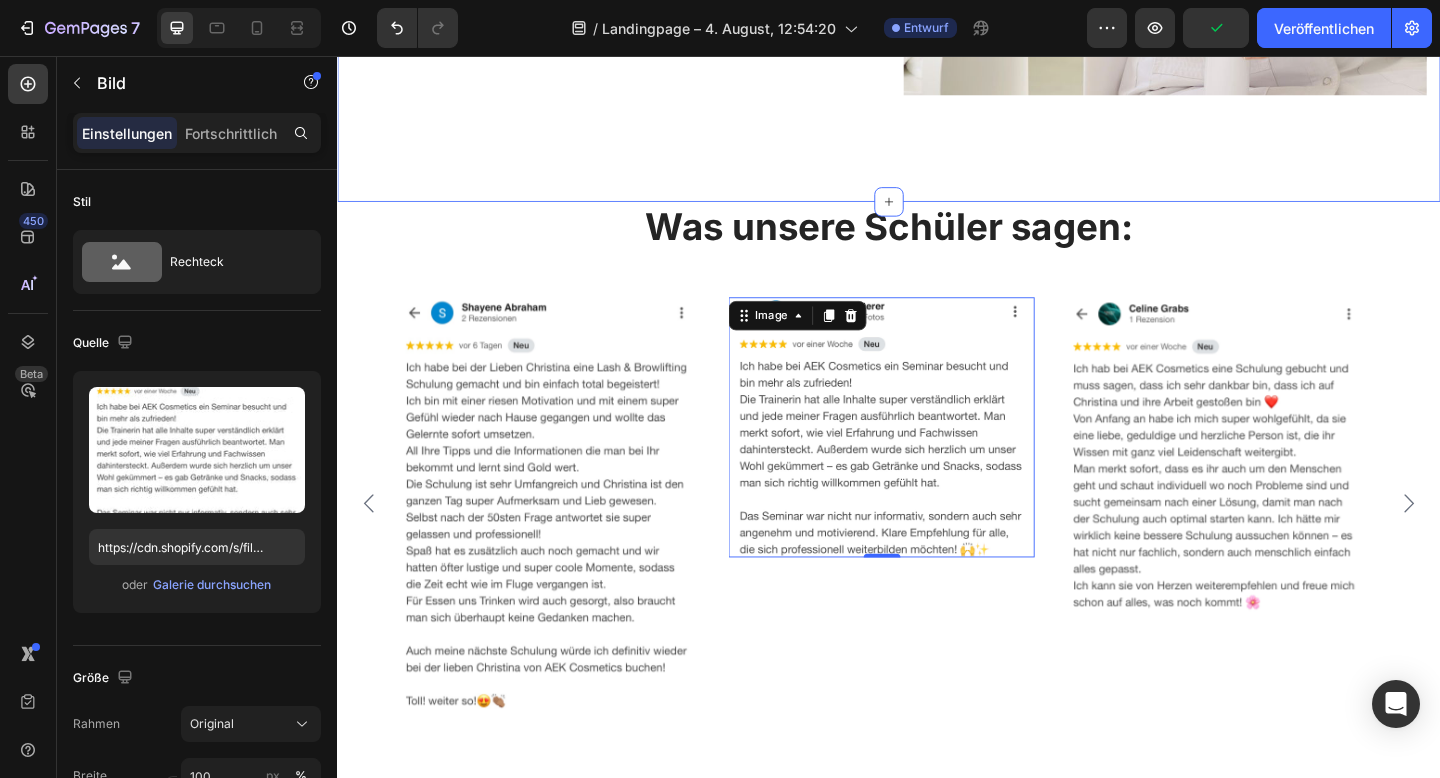 click on "Was uns von anderen unterscheidet und warum du mit uns wirklich weiterkommst. Heading Wir sind mehr als ein Schulungsanbieter. Wir sind selbst den Weg gegangen – von ganz unten, ohne Vorerfahrung, ohne Sicherheit. Und genau deshalb wissen wir, was Frauen wirklich brauchen, um sich in der Beautybranche erfolgreich selbstständig zu machen. Was uns unterscheidet? Wir zeigen dir nicht nur, wie Behandlungen funktionieren sondern wie du daraus ein echtes Business aufbaust. Mit Struktur, Klarheit und ehrlichem Feedback. Ohne leere Versprechen. Mehr als 150 Frauen haben wir bereits begleitet von der ersten Behandlung bis zu einem Alltag, in dem sie selbstbewusst Kunden gewinnen, Umsatz machen und ihr eigenes Geld verdienen. Wir reden nicht drum herum. Wir reden Tacheles. Und genau deshalb wirst du bei uns schneller, klarer und erfolgreicher lernen als irgendwo sonst. Text block Image Row Section 5" at bounding box center [937, -257] 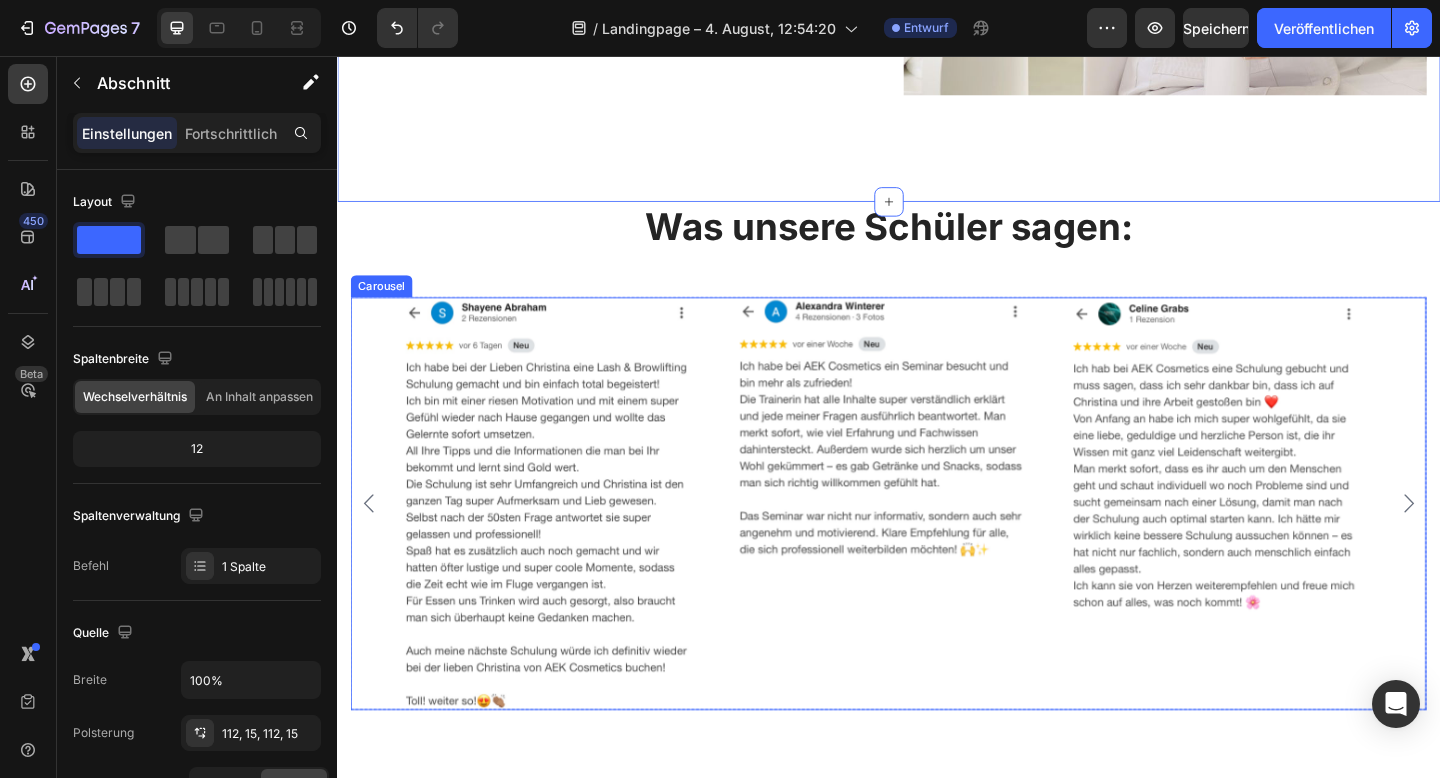 click 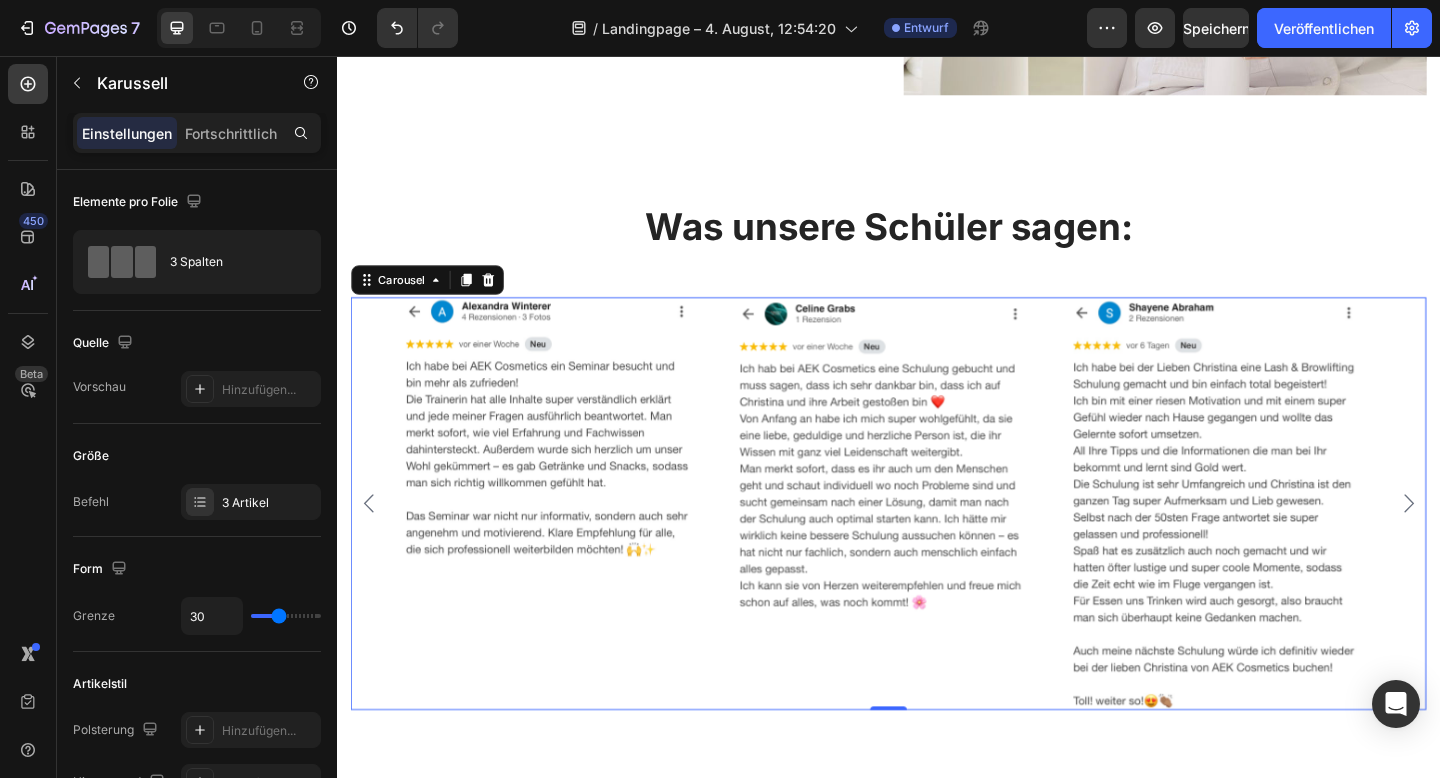 click 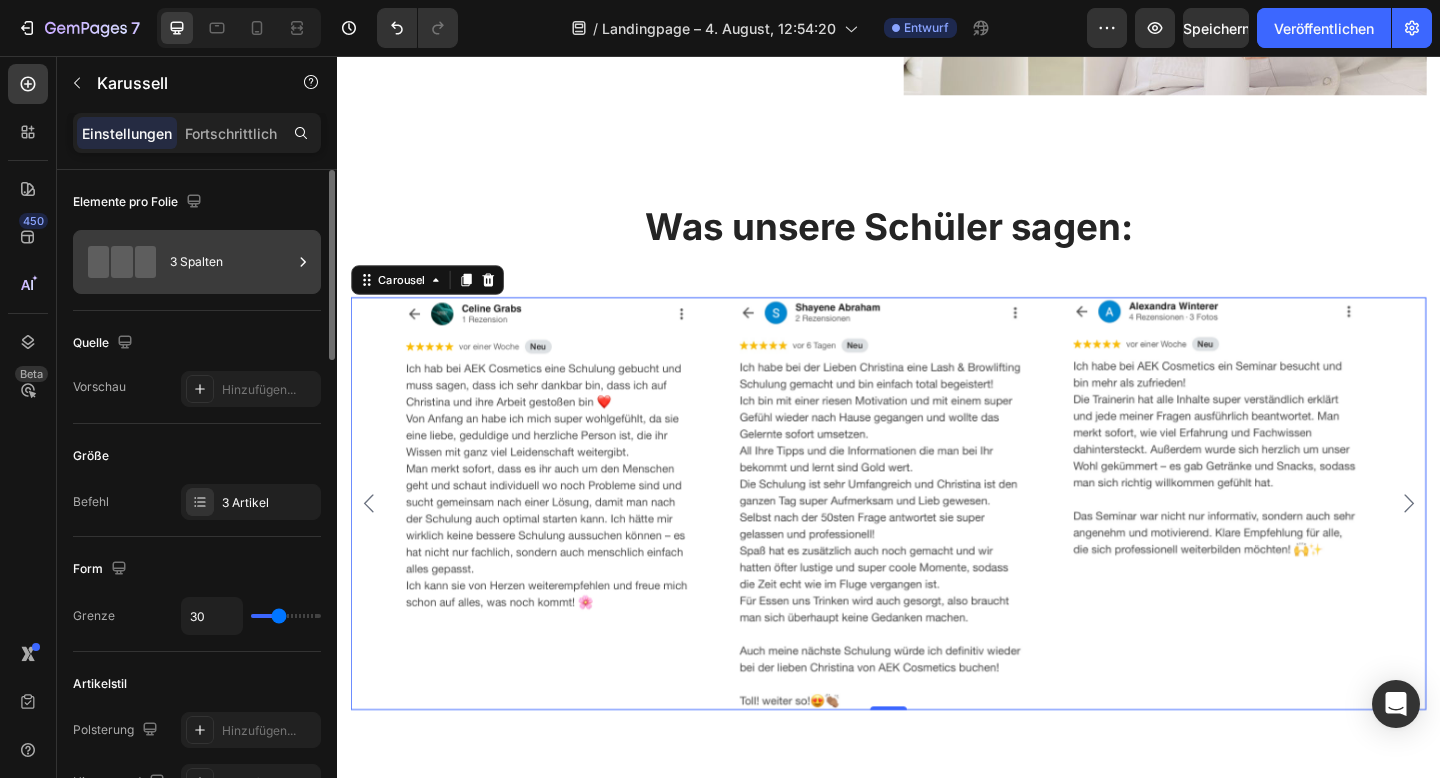 click 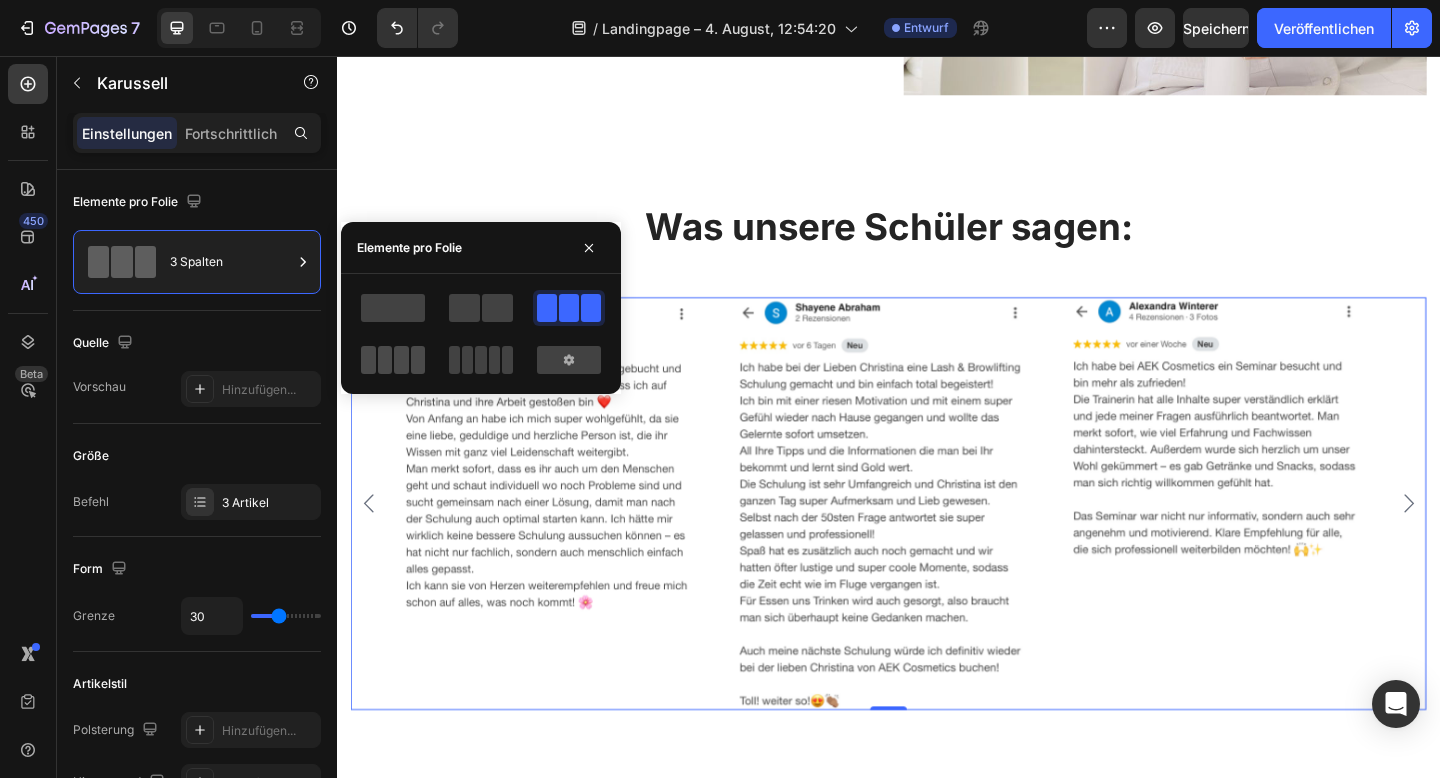 click 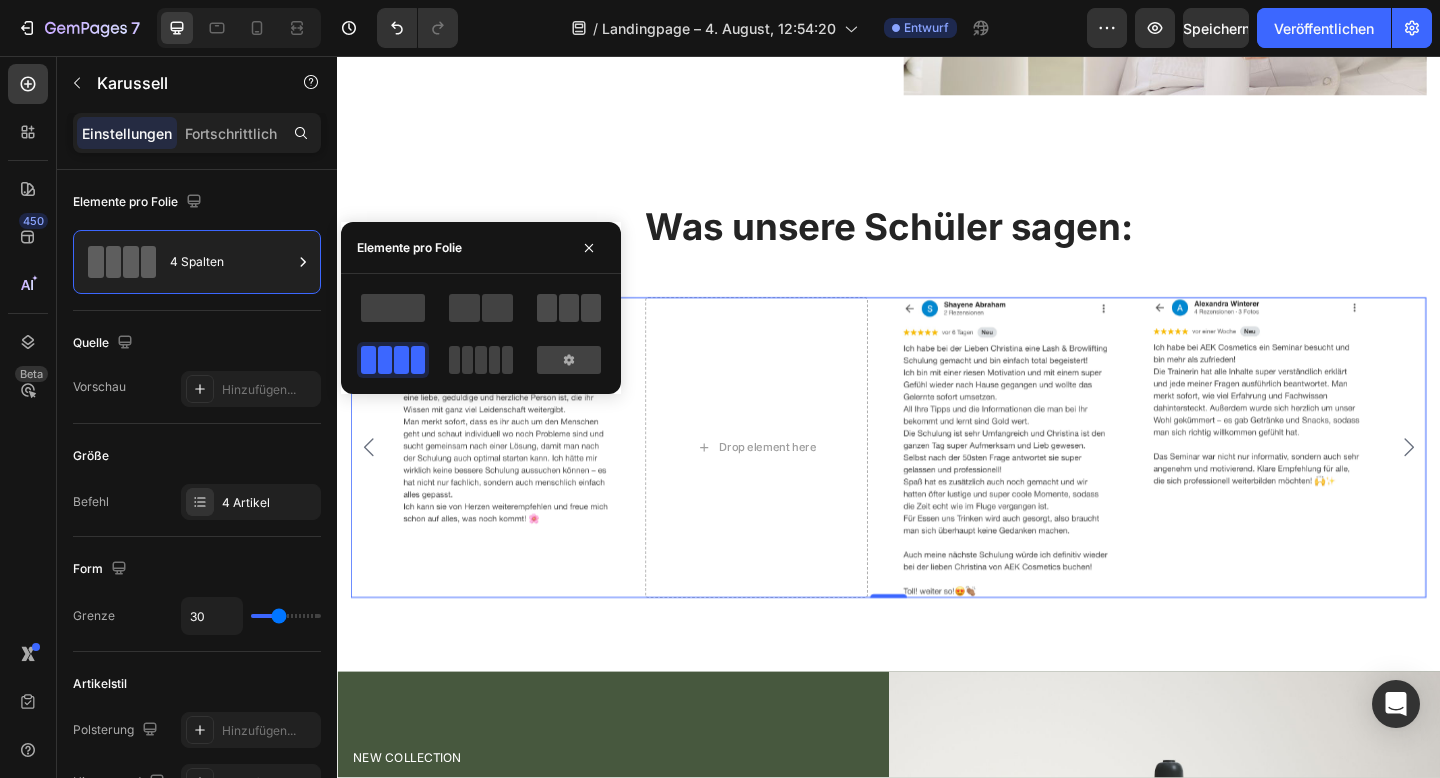 click 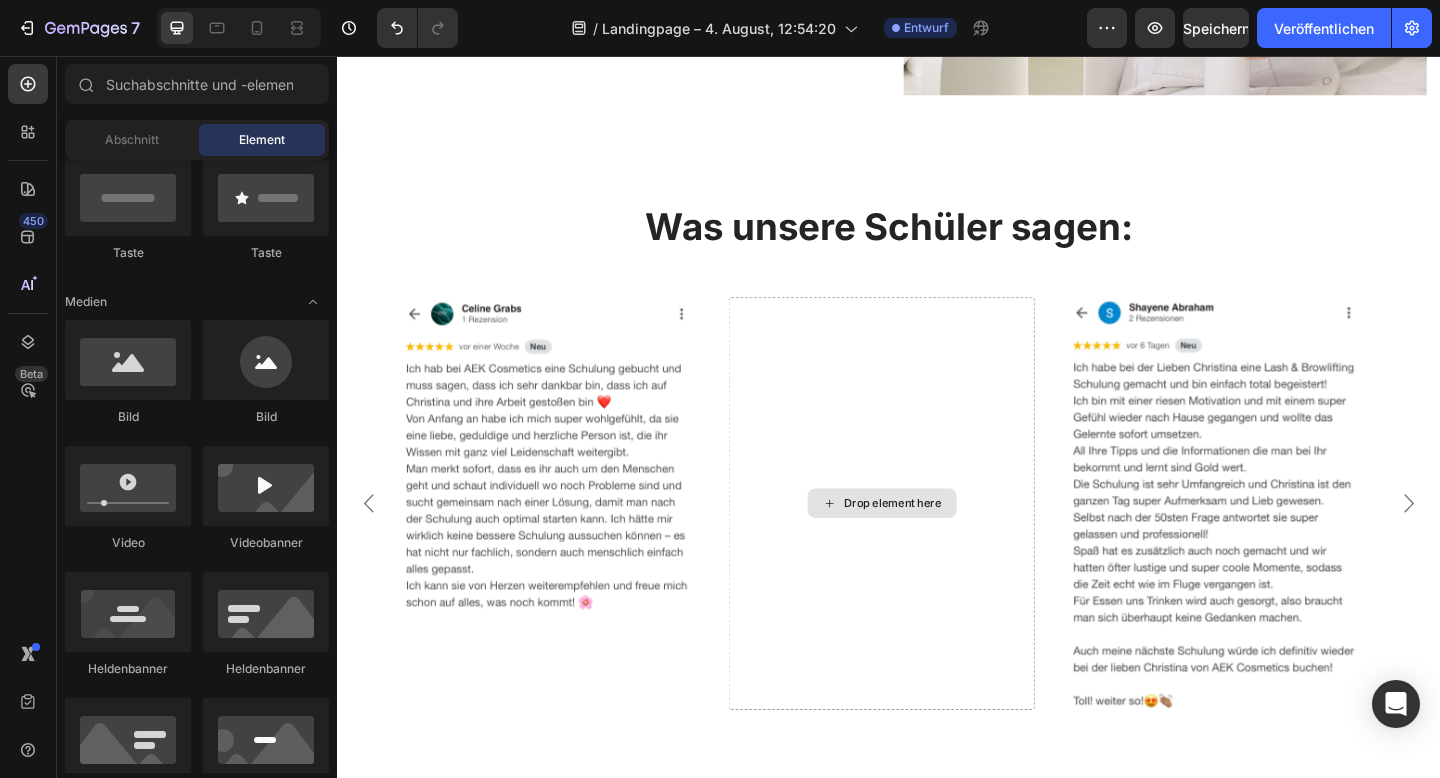 click on "Drop element here" at bounding box center (942, 543) 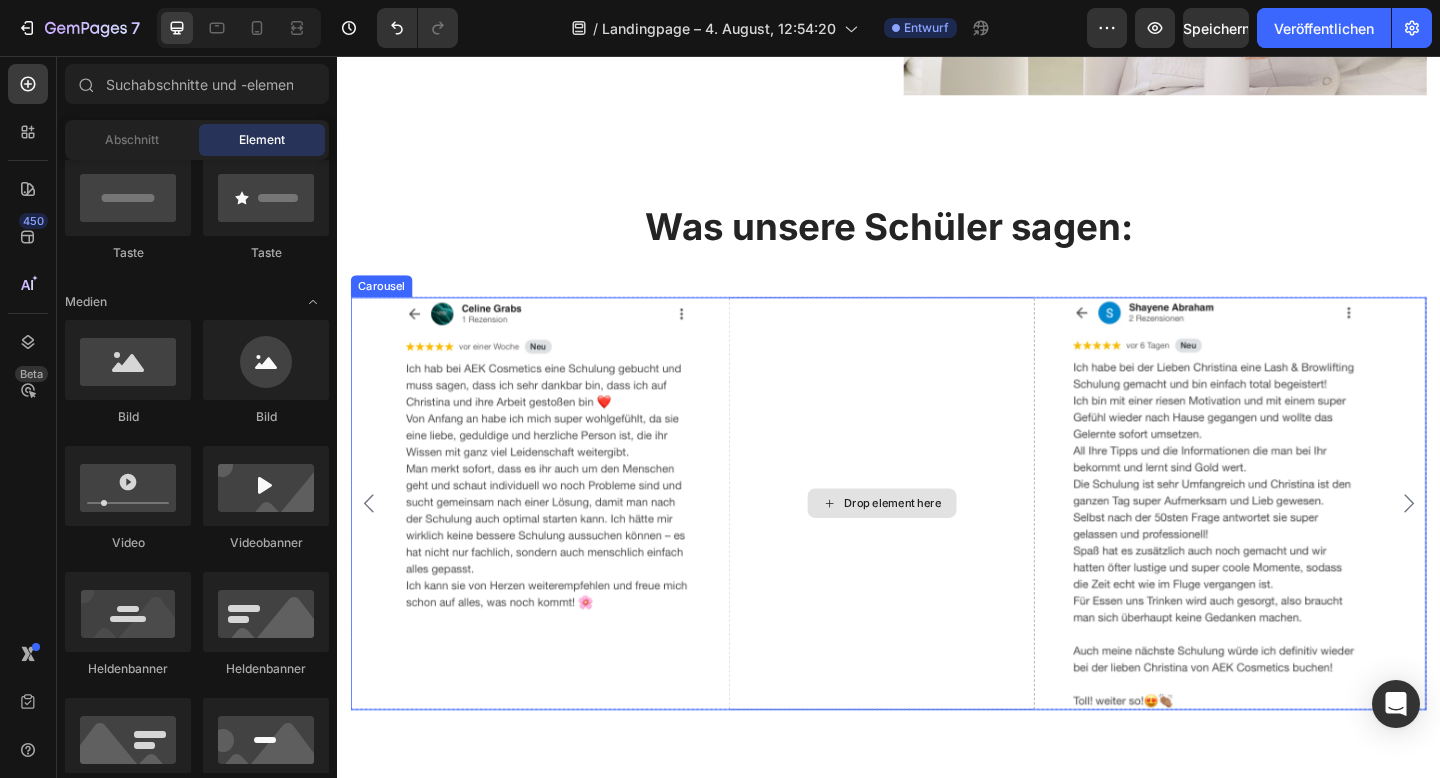 click on "Drop element here" at bounding box center (942, 543) 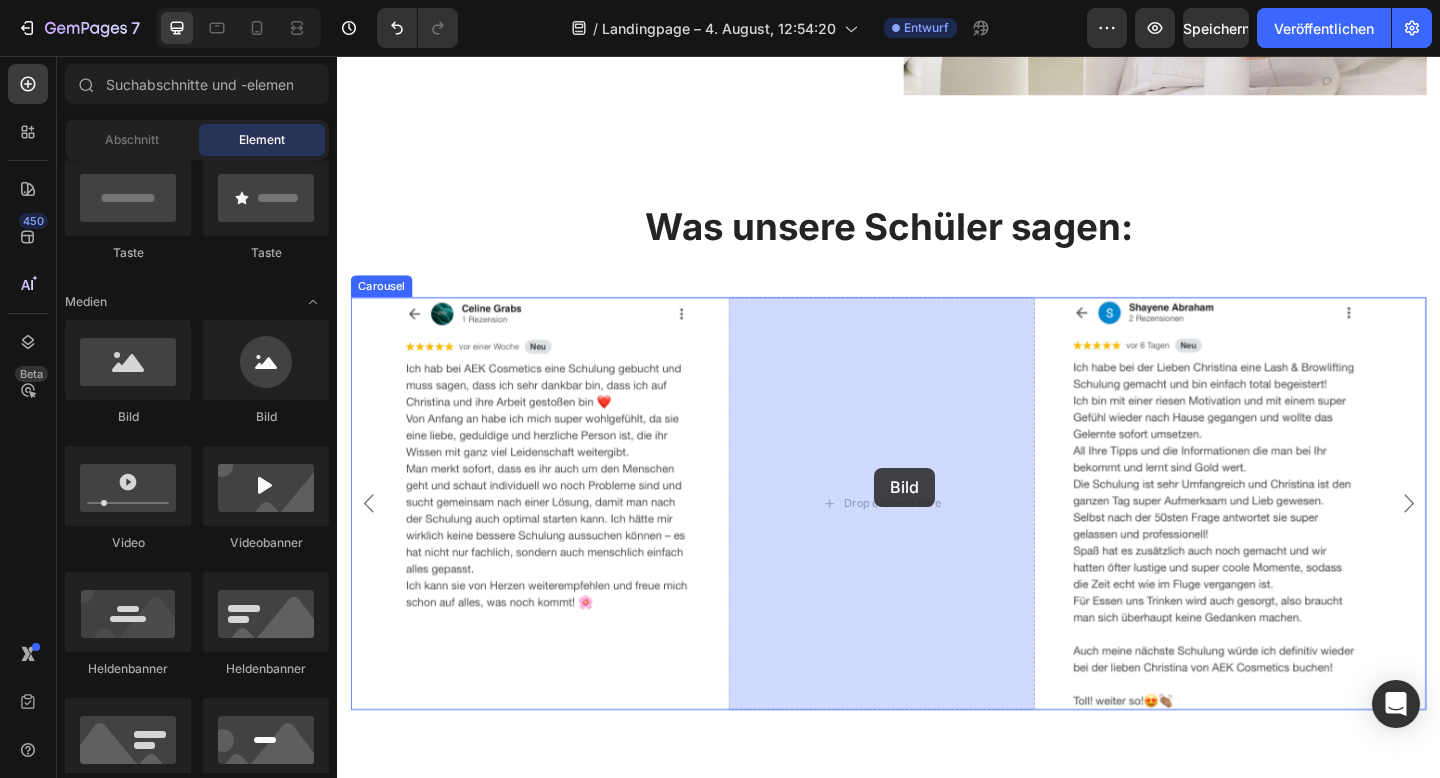 drag, startPoint x: 413, startPoint y: 423, endPoint x: 924, endPoint y: 493, distance: 515.7722 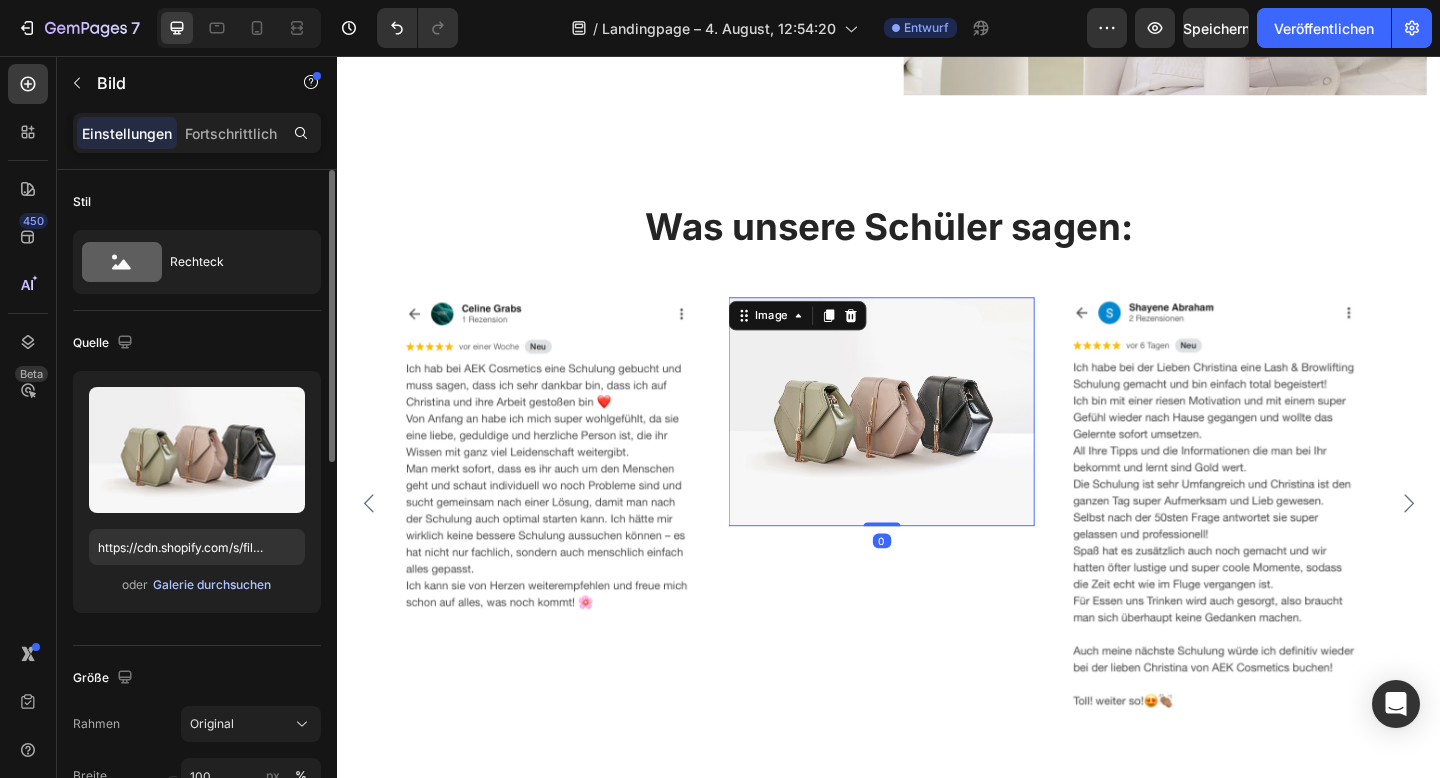 click on "Galerie durchsuchen" at bounding box center (212, 584) 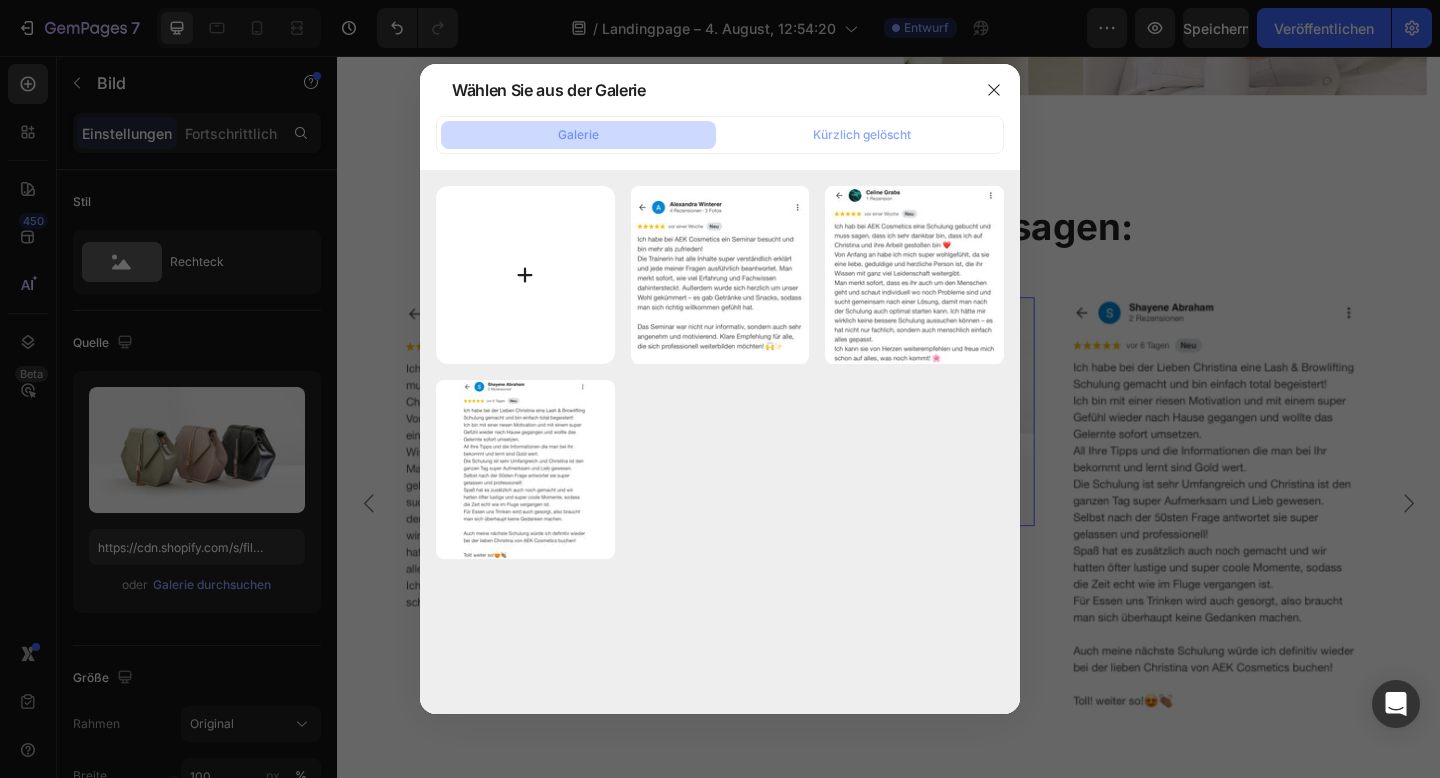 type on "C:\fakepath\IMG_4845.jpg" 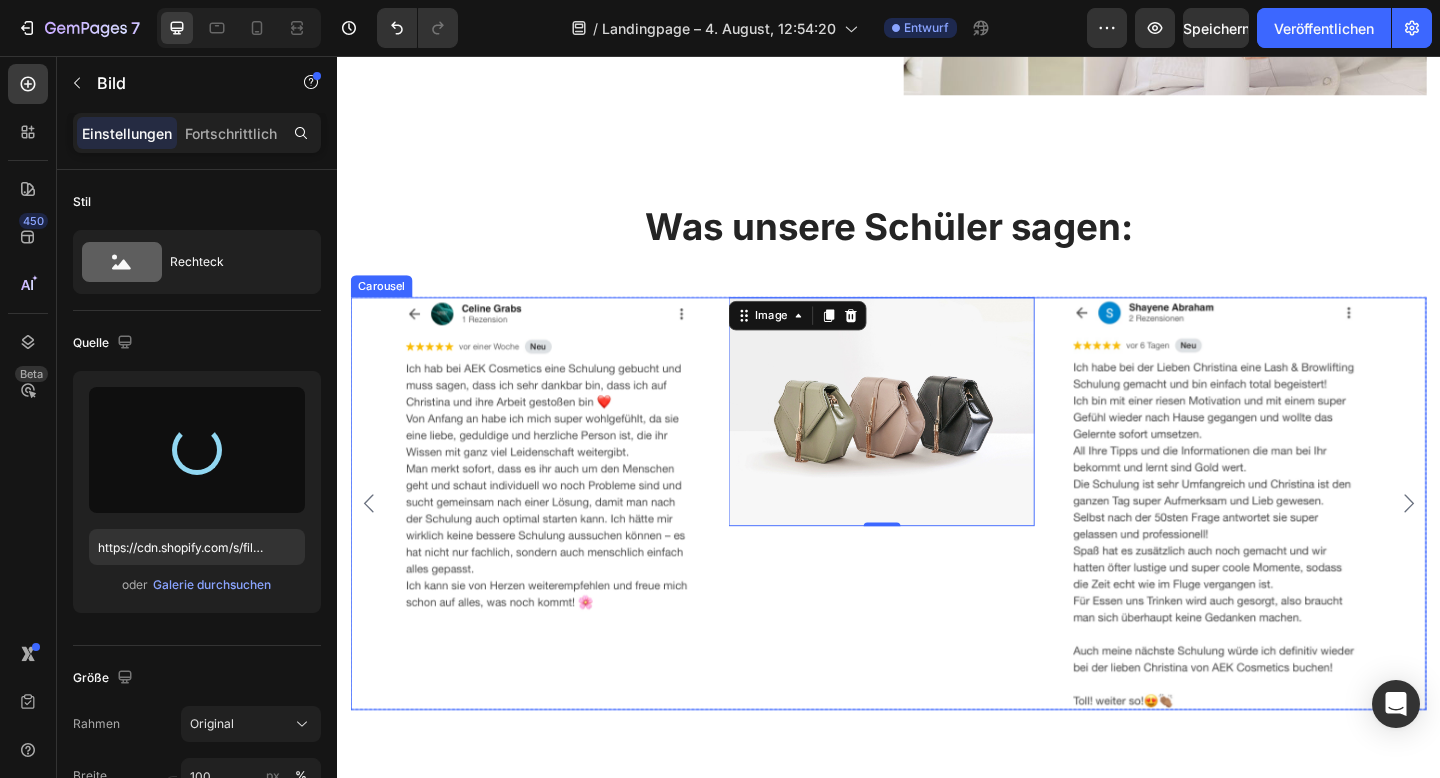 type on "https://cdn.shopify.com/s/files/1/0970/3116/0133/files/gempages_578436745826141065-7fd6488a-146a-4c10-9432-beab5aa97aba.jpg" 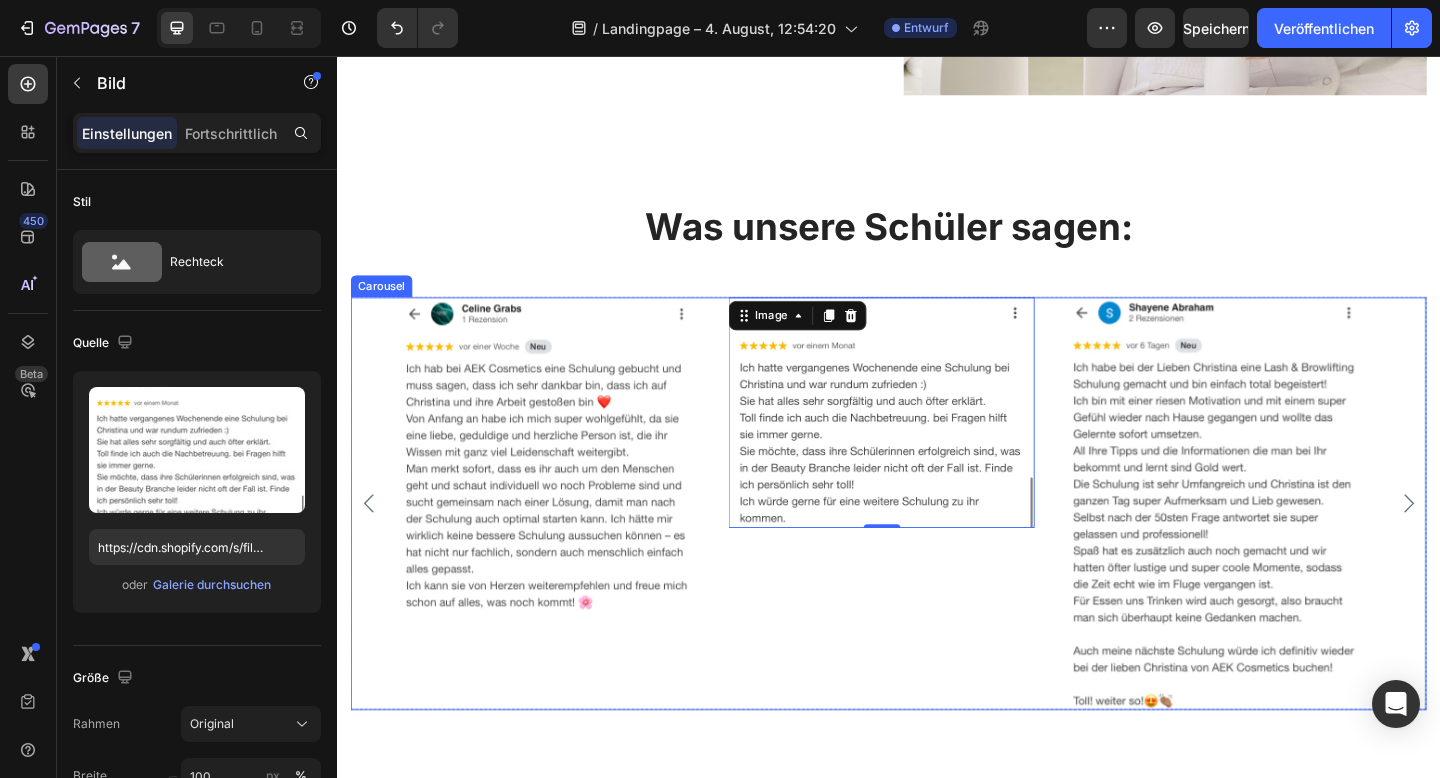 click at bounding box center [1503, 543] 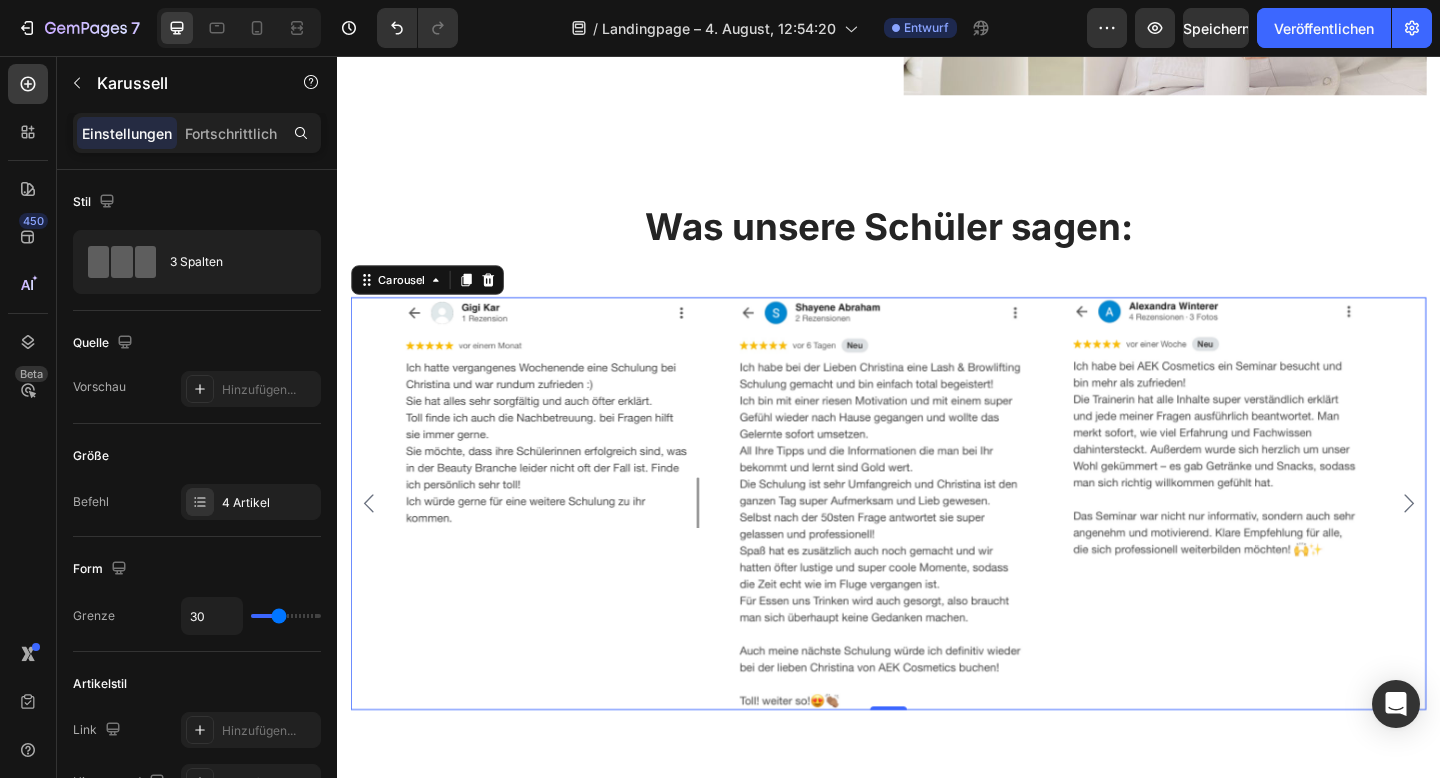 click 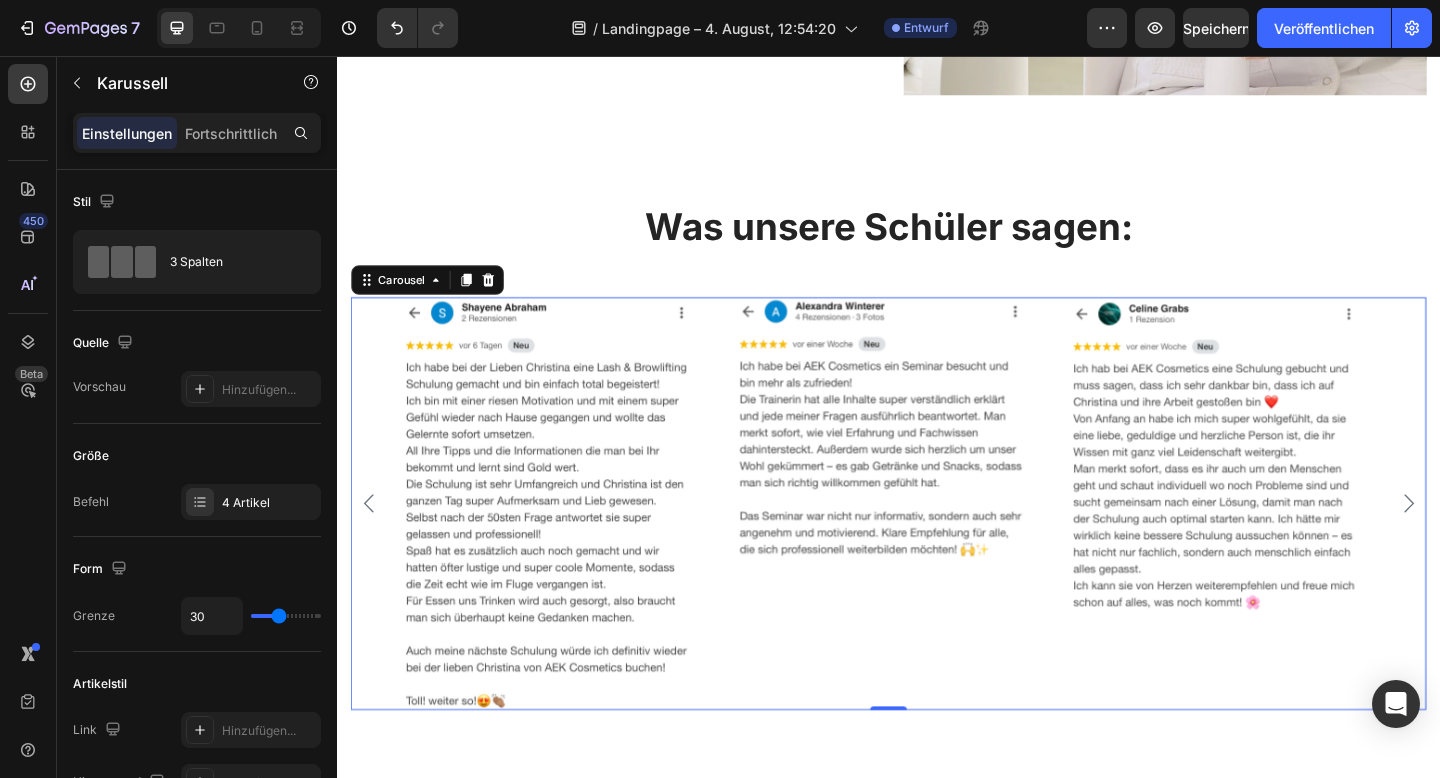 click 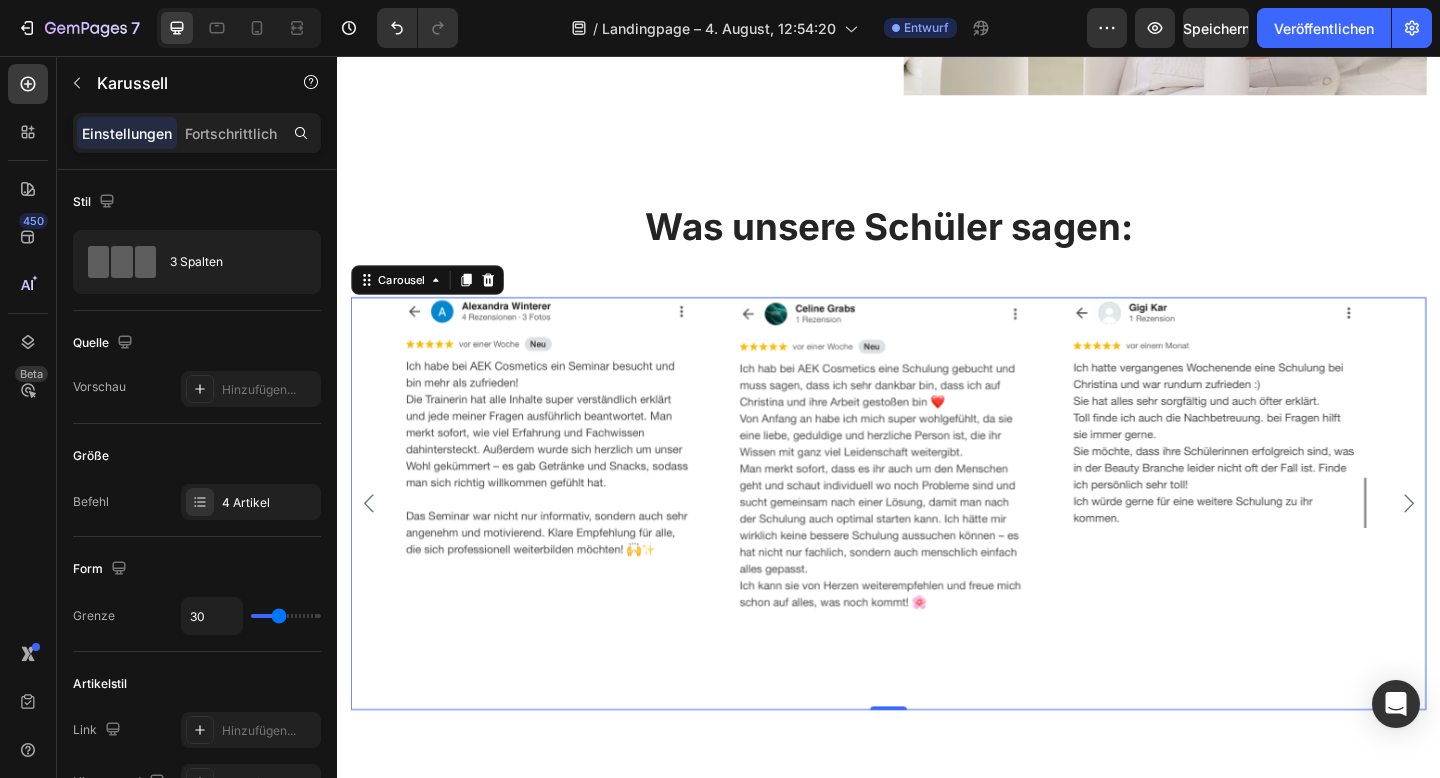 click 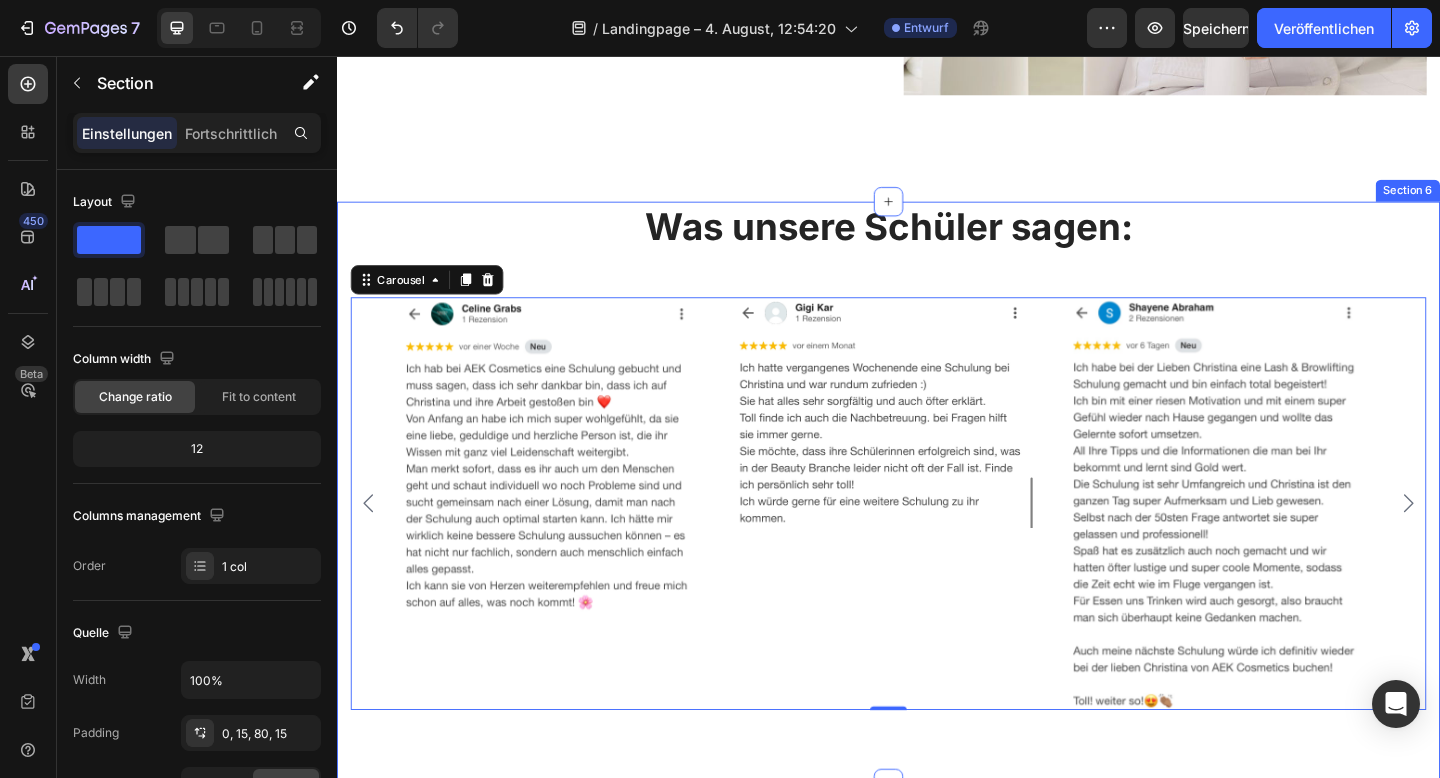 click on "Was unsere Schüler sagen: Heading Image Image Image Image Carousel 0 Row" at bounding box center (937, 492) 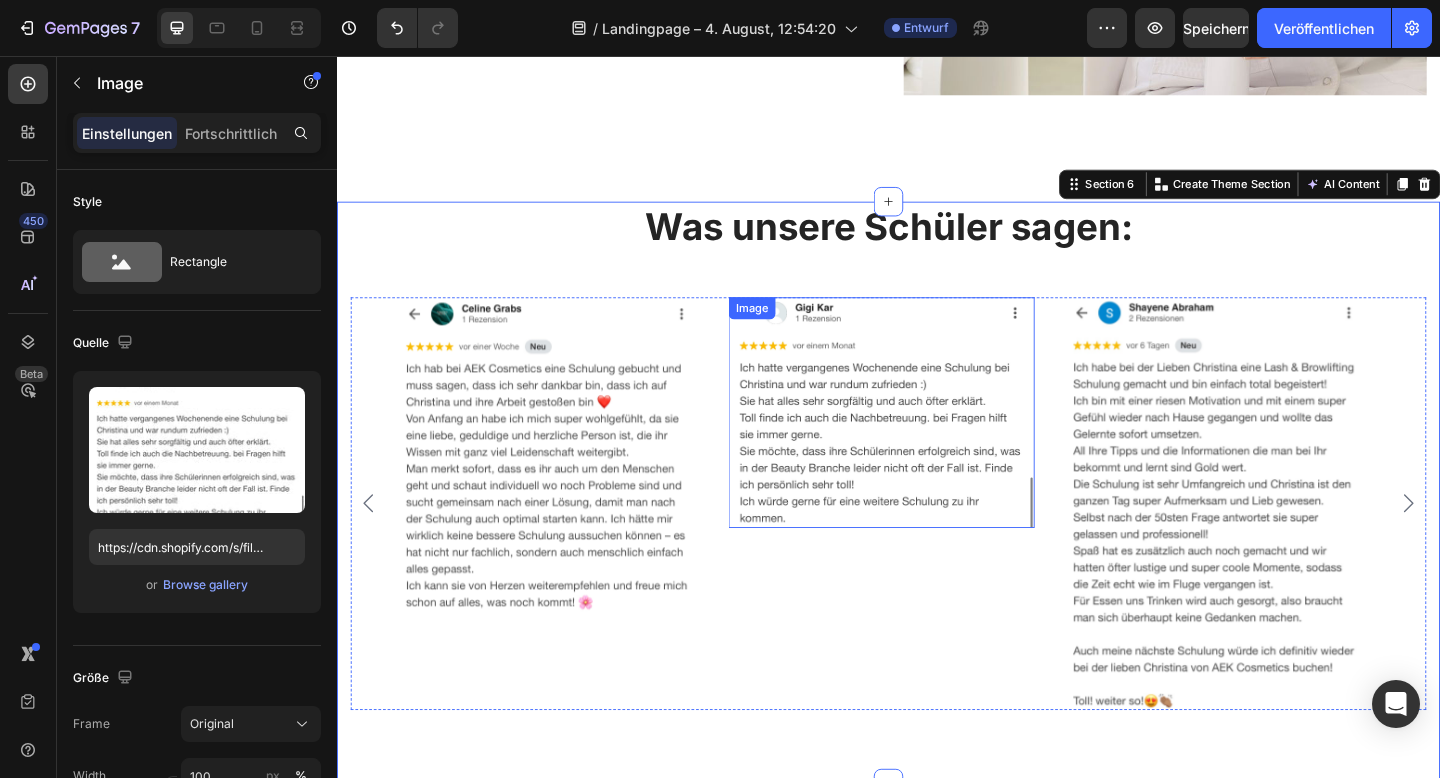 click at bounding box center [929, 444] 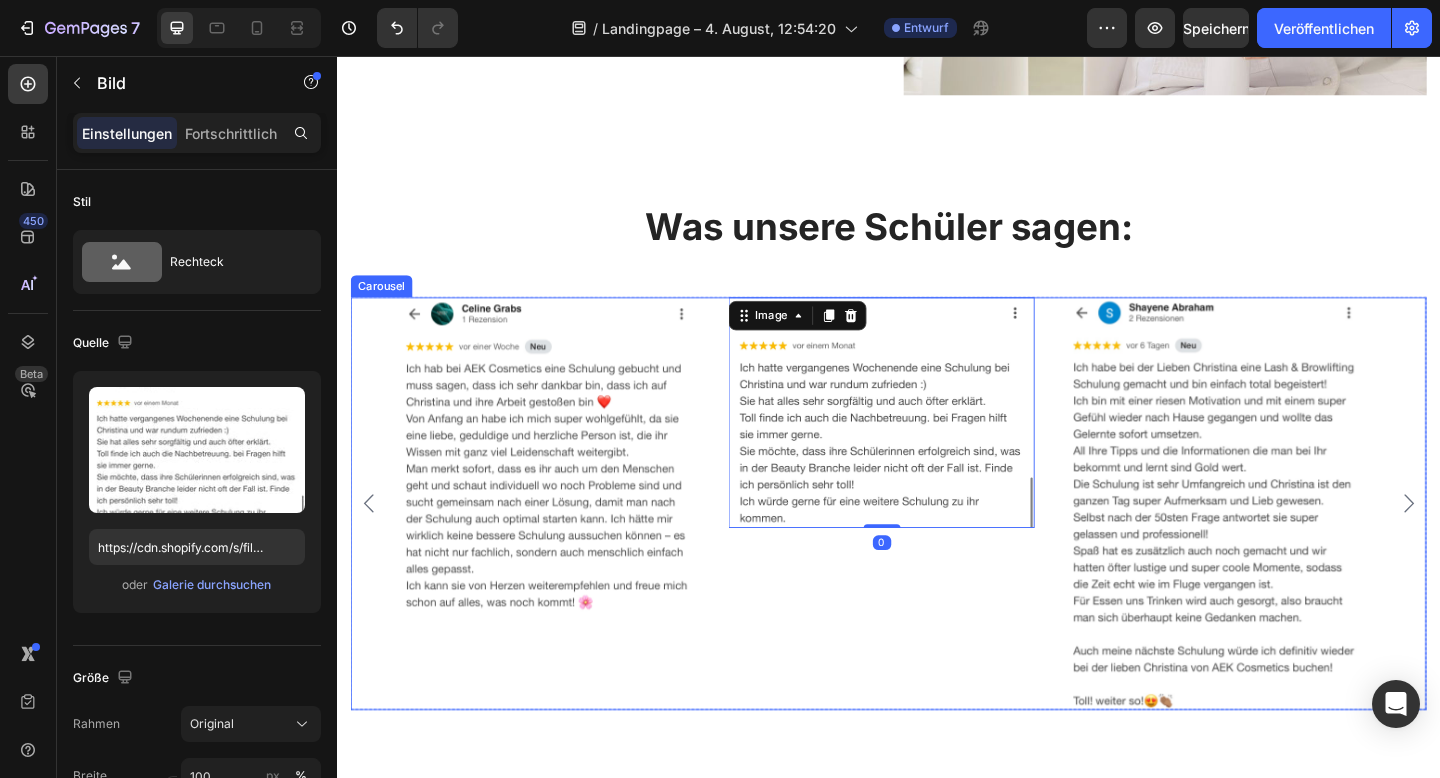 click on "Image Image Image Image   0" at bounding box center [937, 544] 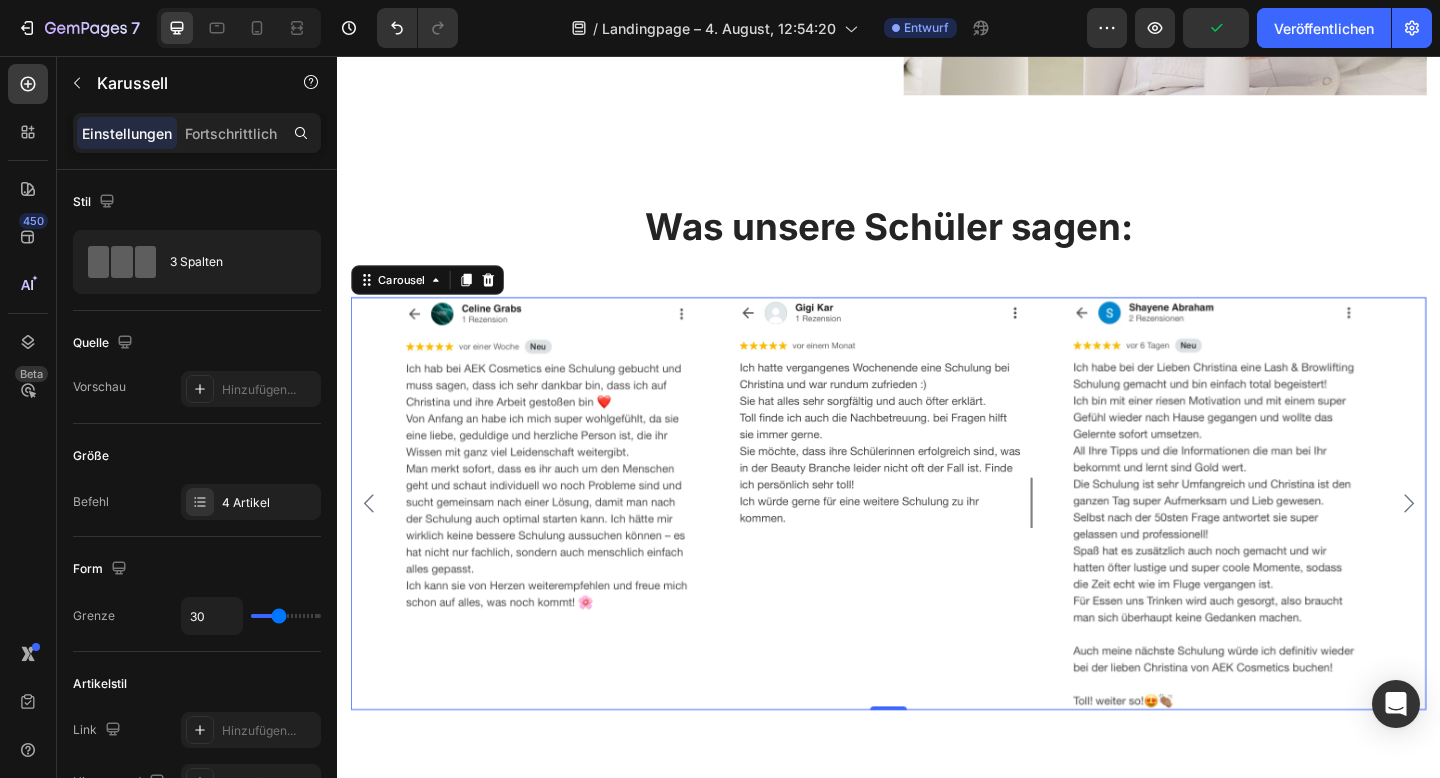 click 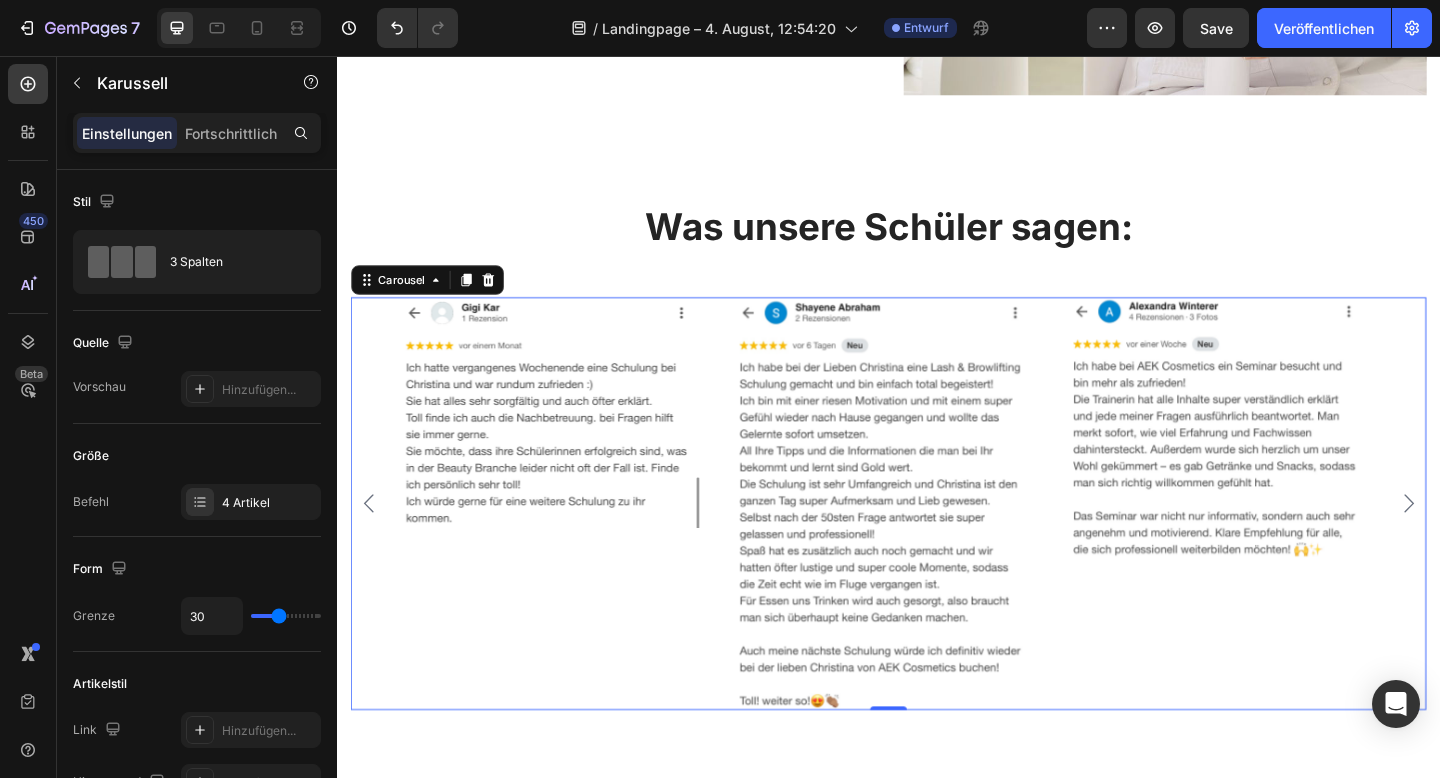 click 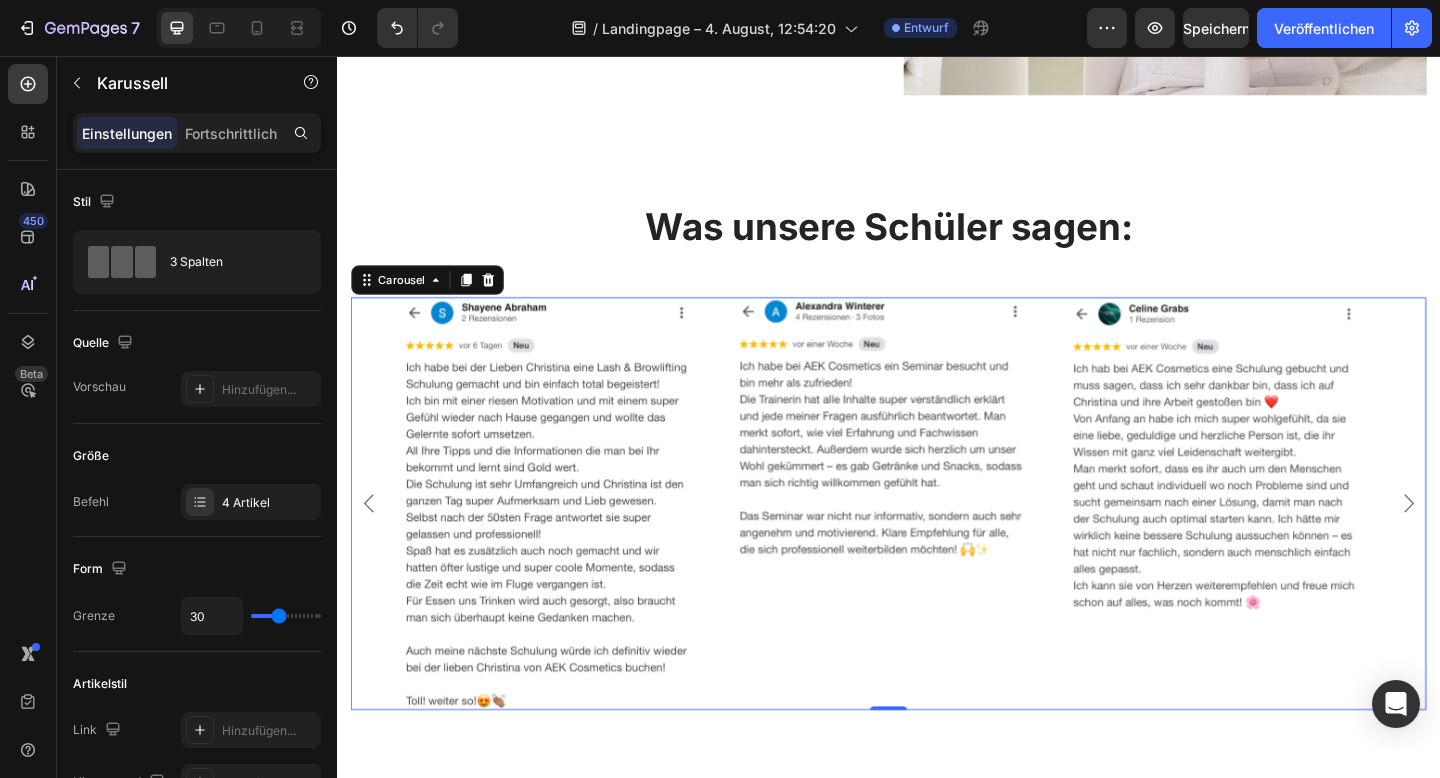 click 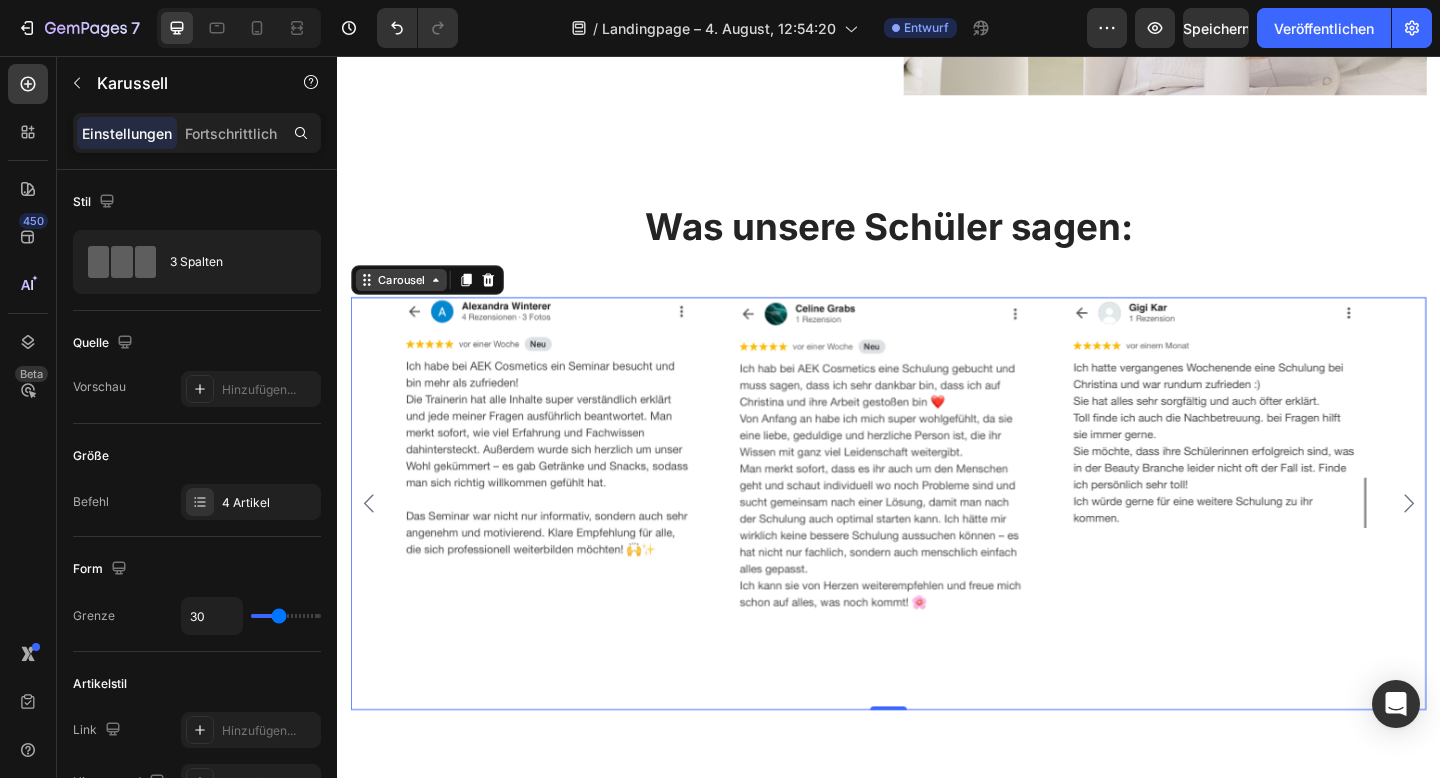 click 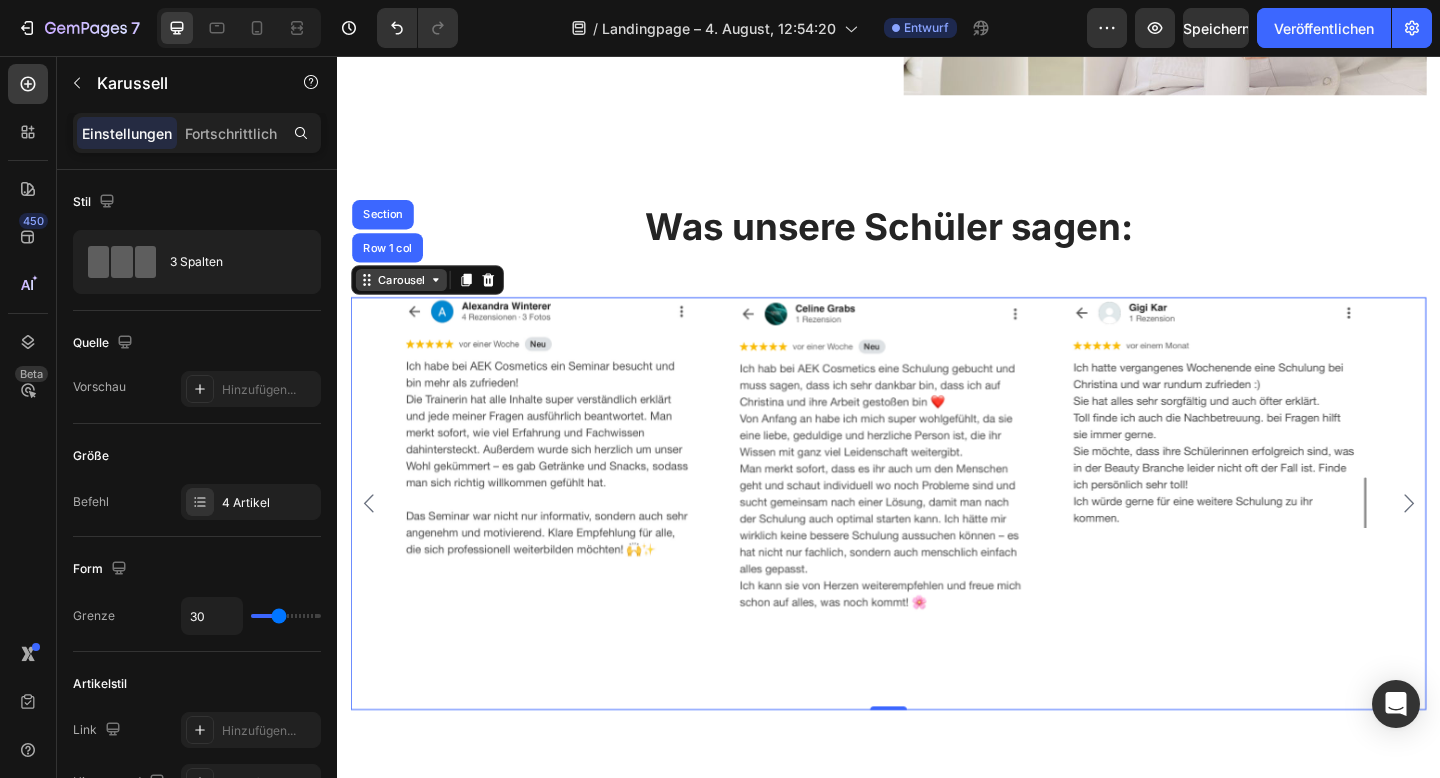 click 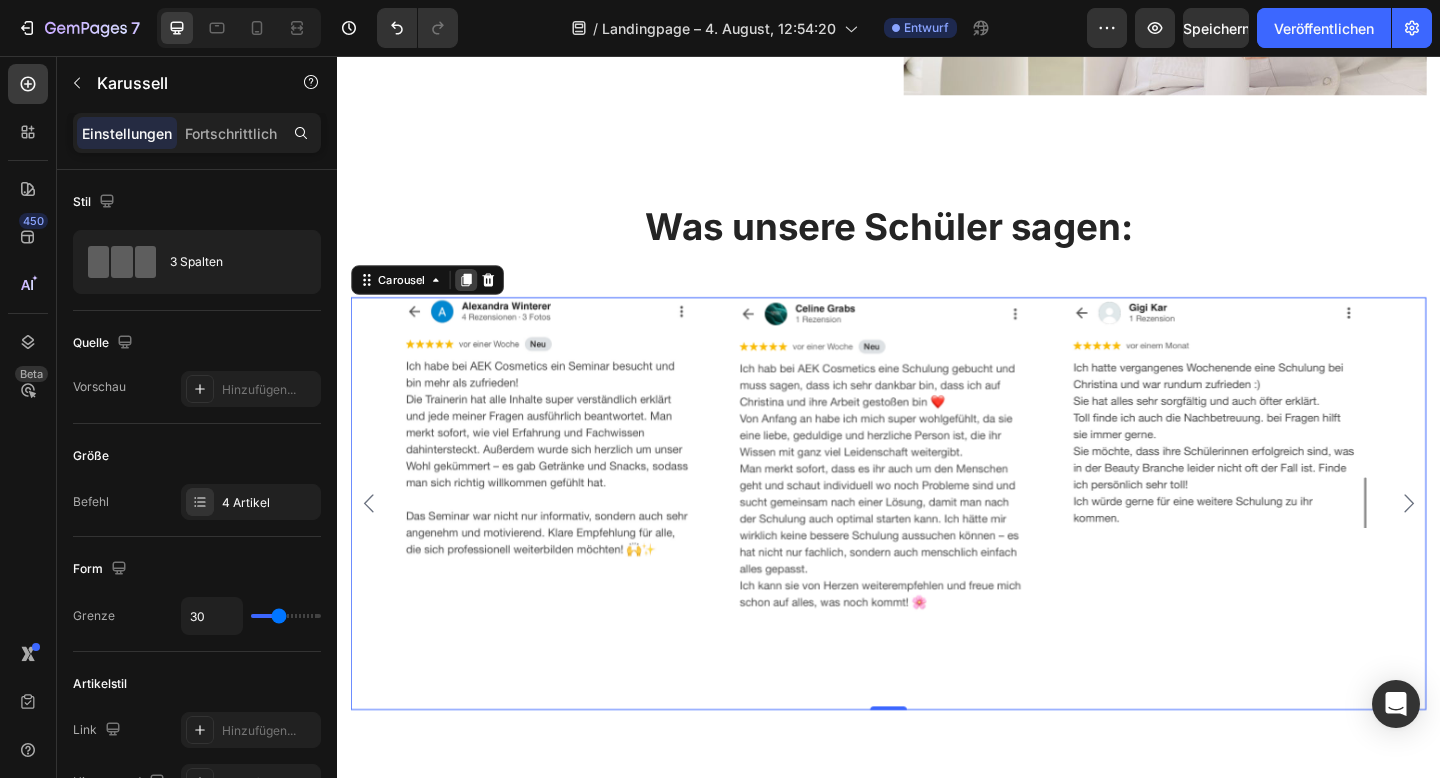 click at bounding box center (477, 300) 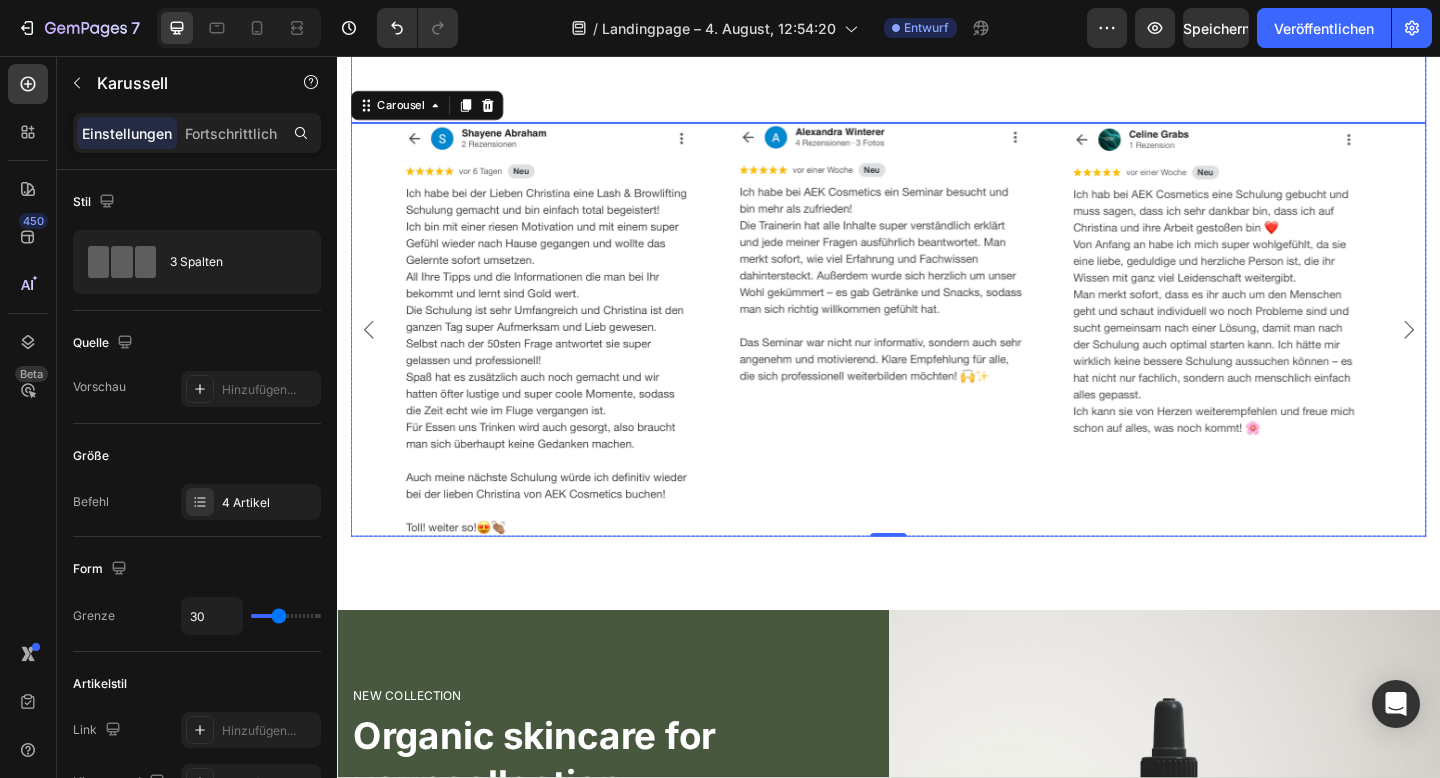 scroll, scrollTop: 3196, scrollLeft: 0, axis: vertical 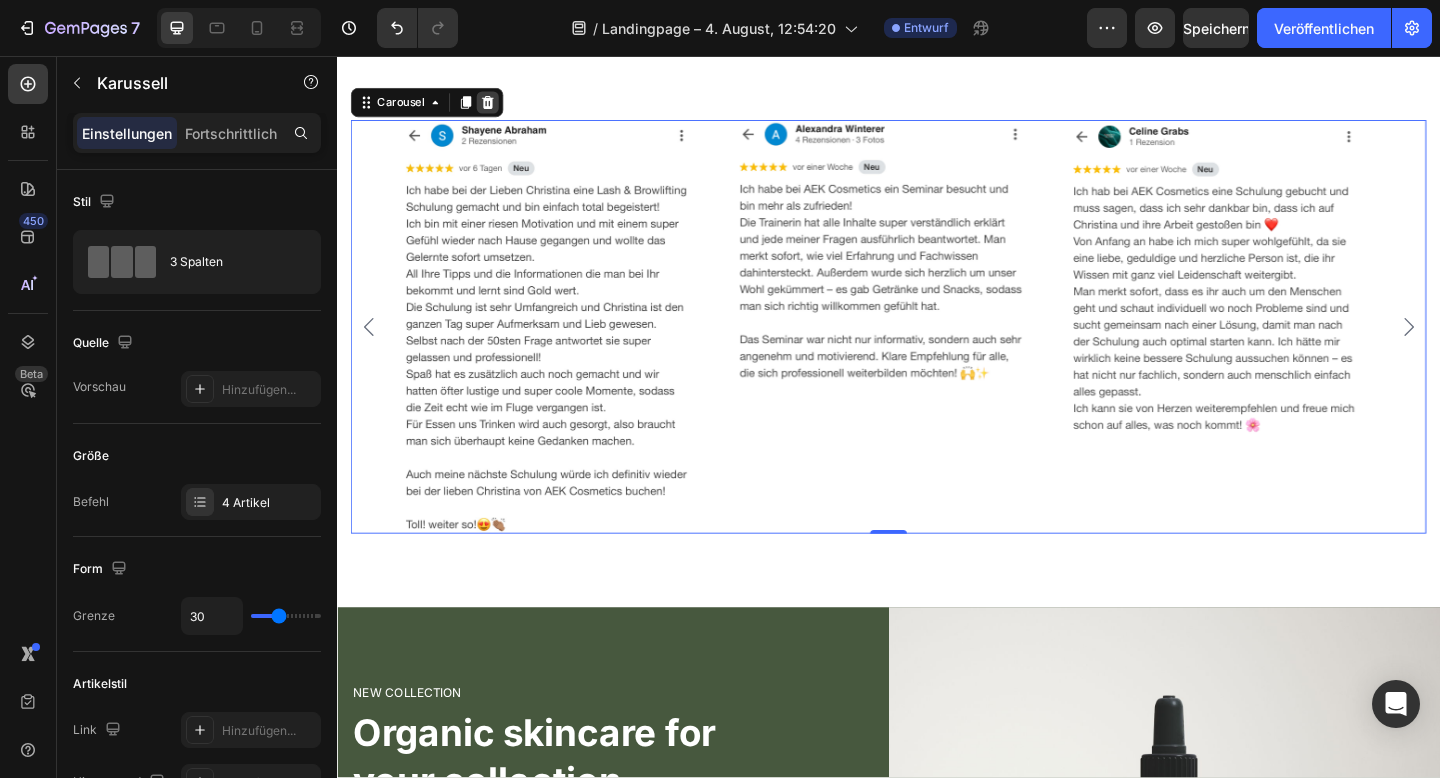 click 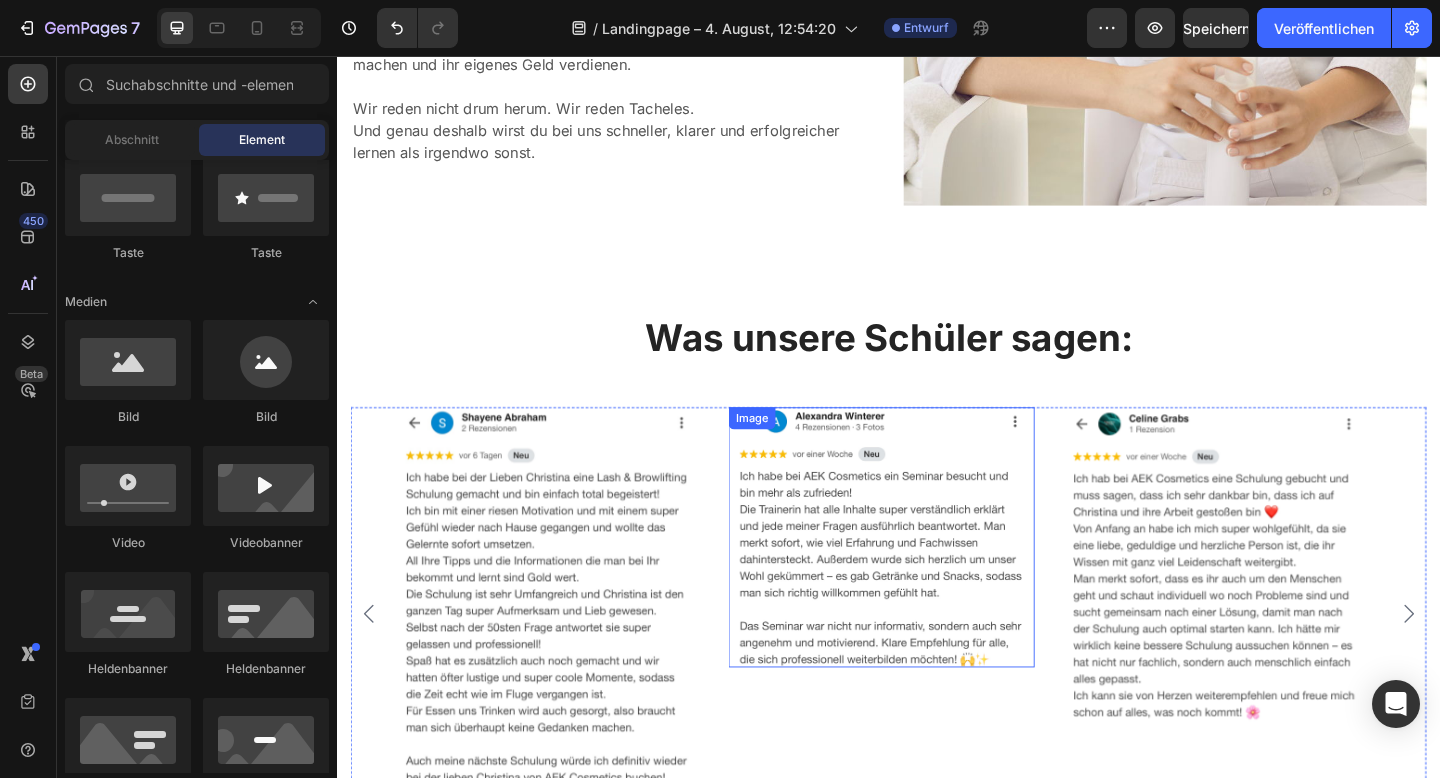scroll, scrollTop: 2501, scrollLeft: 0, axis: vertical 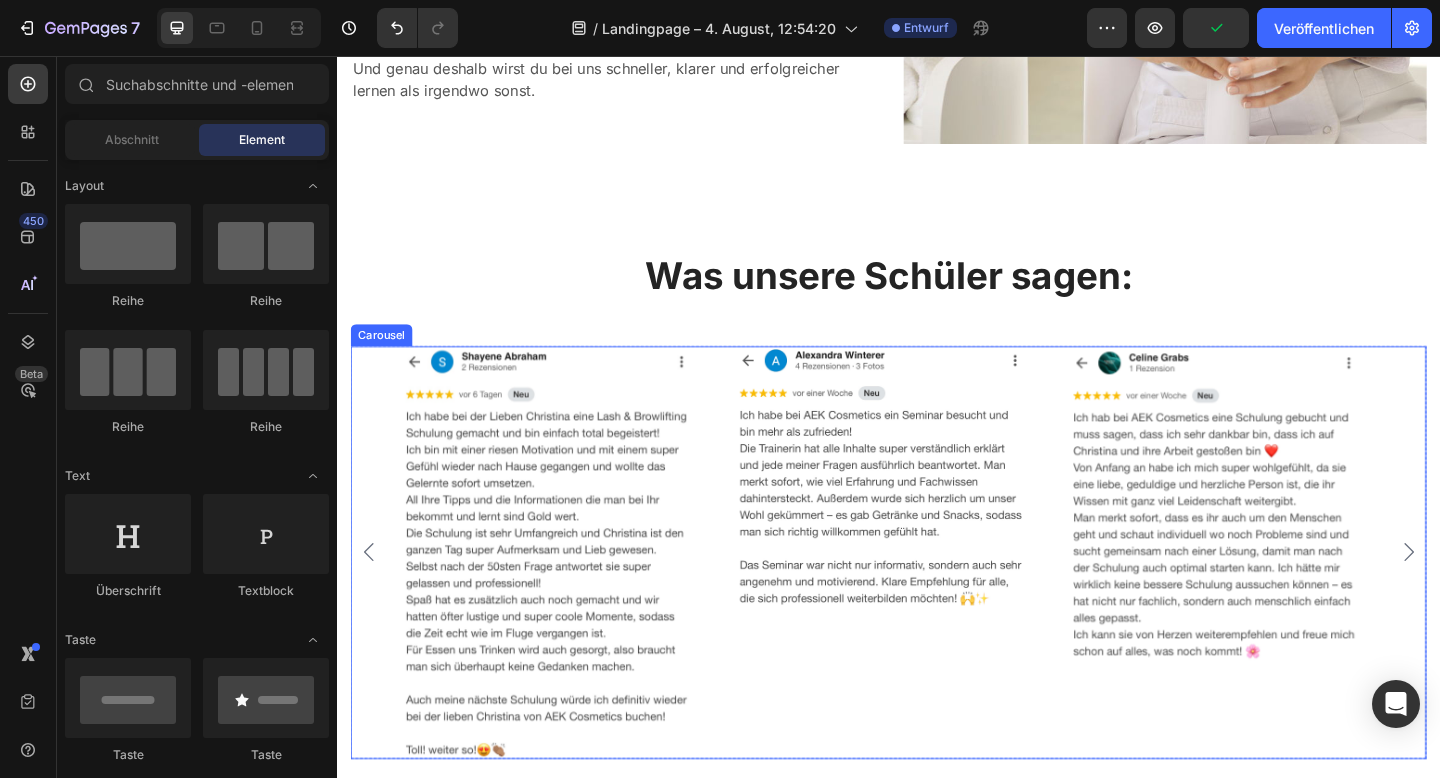 click 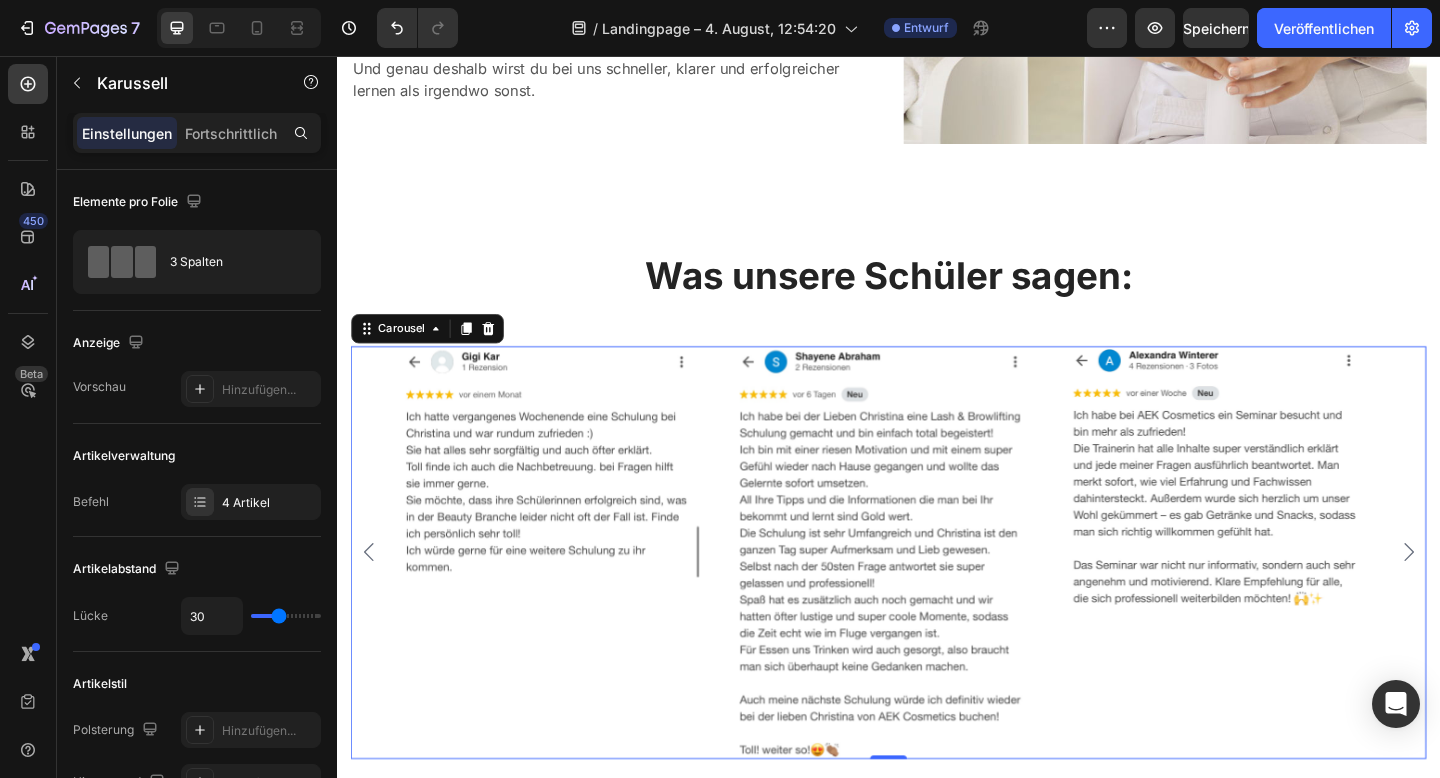click on "Image Image Image Image" at bounding box center [937, 597] 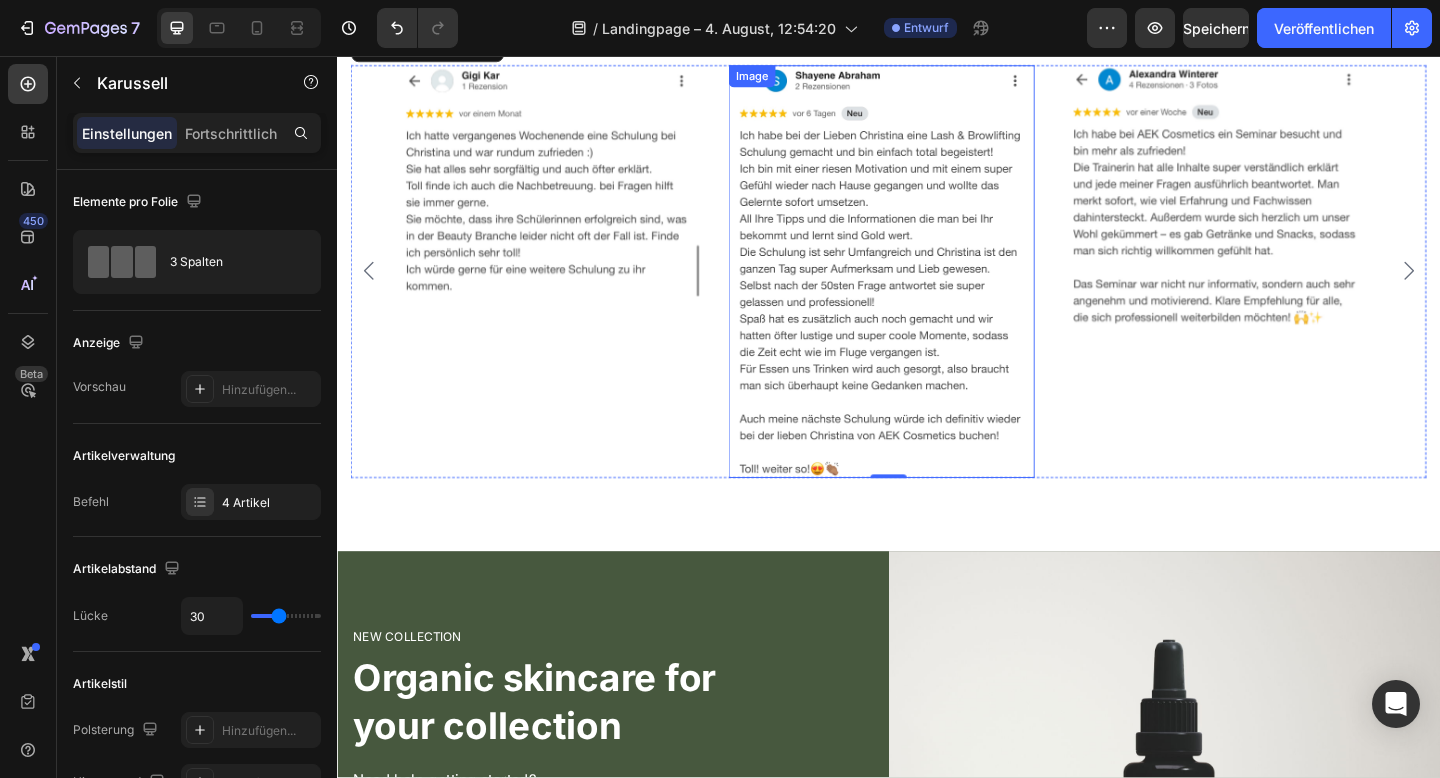scroll, scrollTop: 3228, scrollLeft: 0, axis: vertical 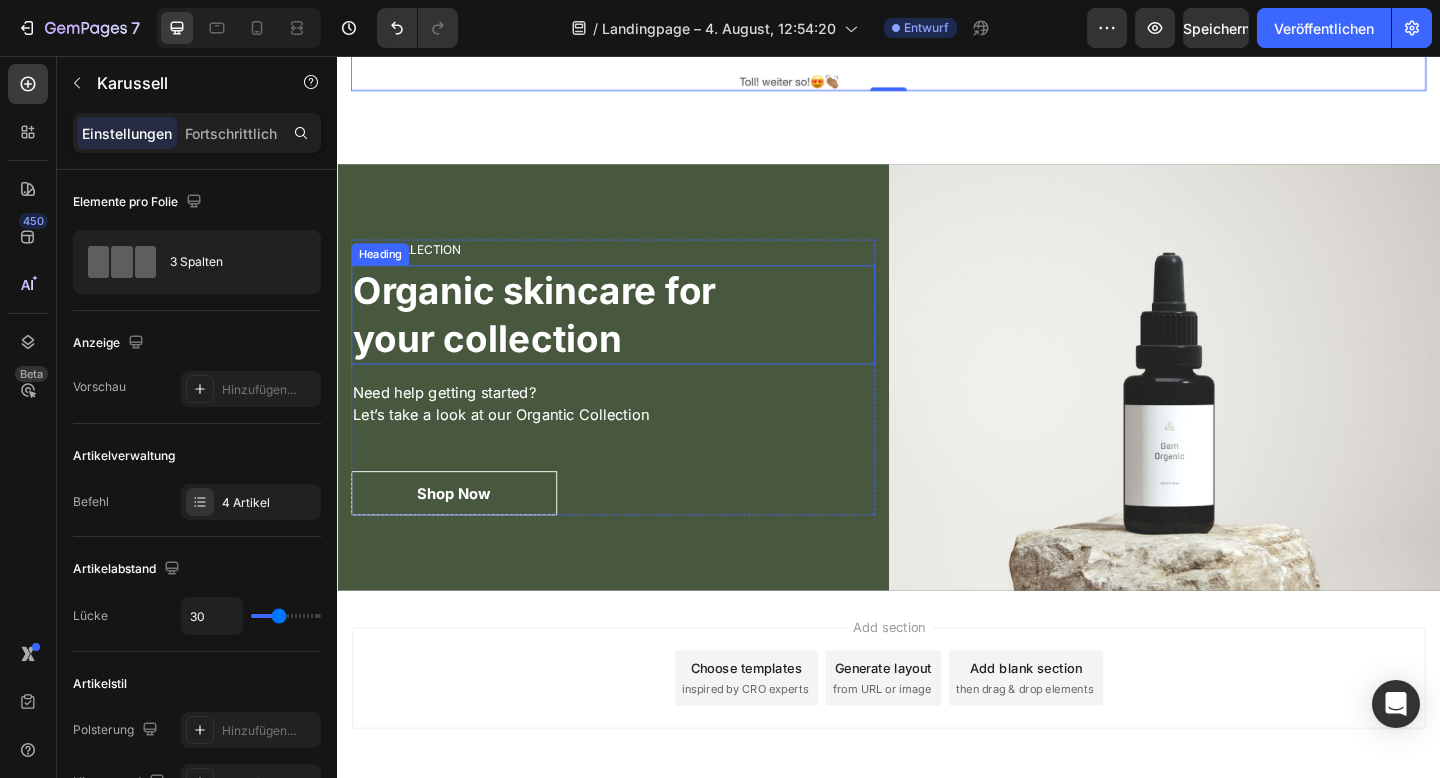 click on "NEW COLLECTION  Heading Organic skincare for  your collection Heading Need help getting started?  Let’s take a look at our Organtic Collection  Text block Shop Now Button Row" at bounding box center (637, 406) 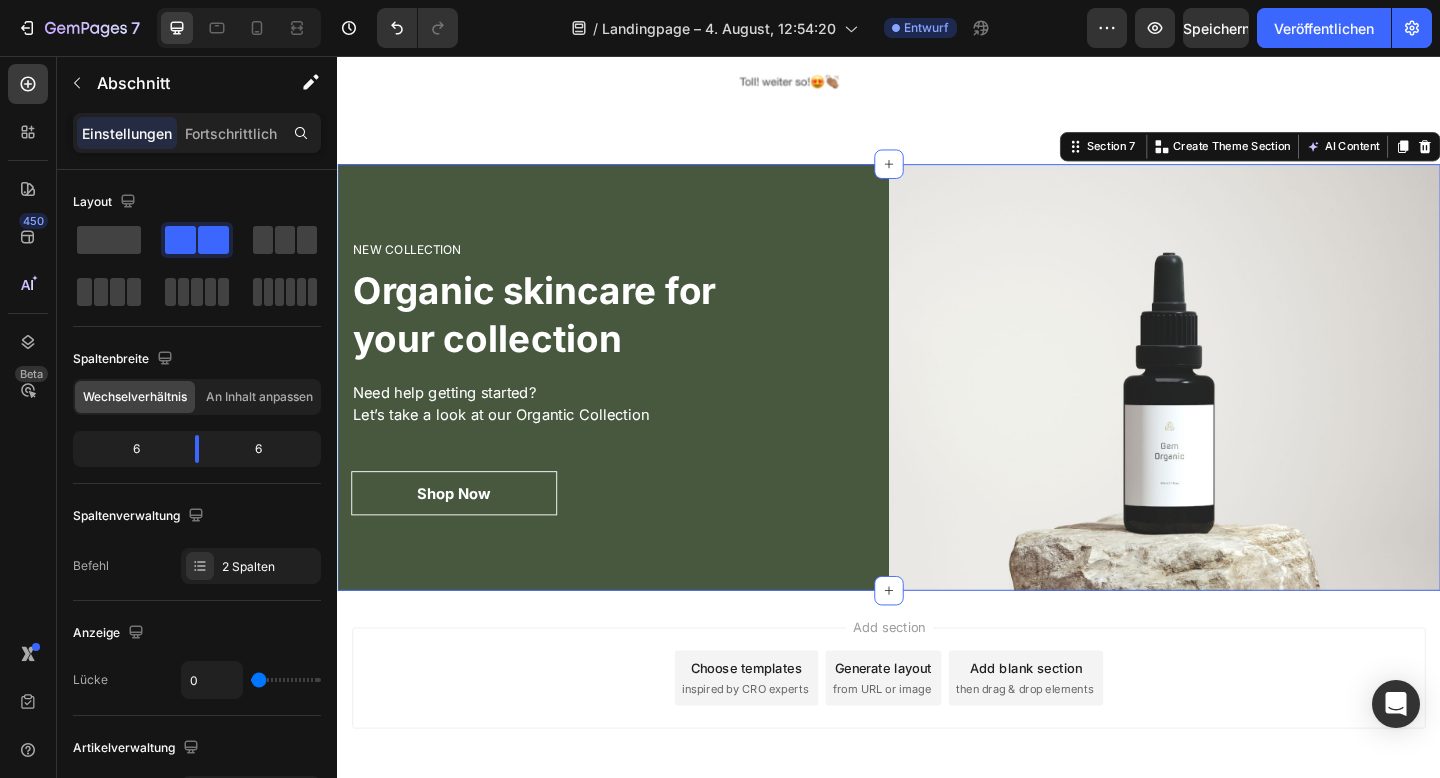 click 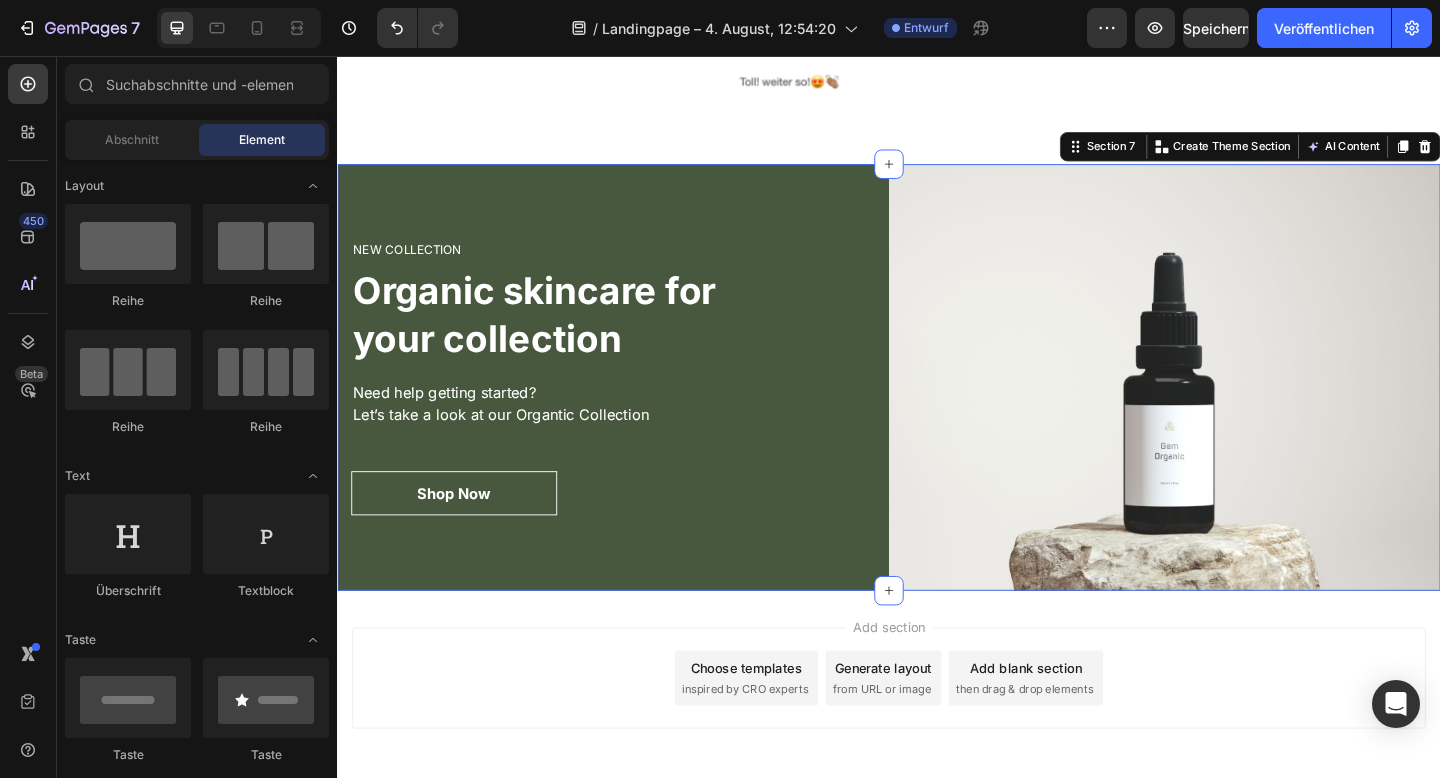 scroll, scrollTop: 2848, scrollLeft: 0, axis: vertical 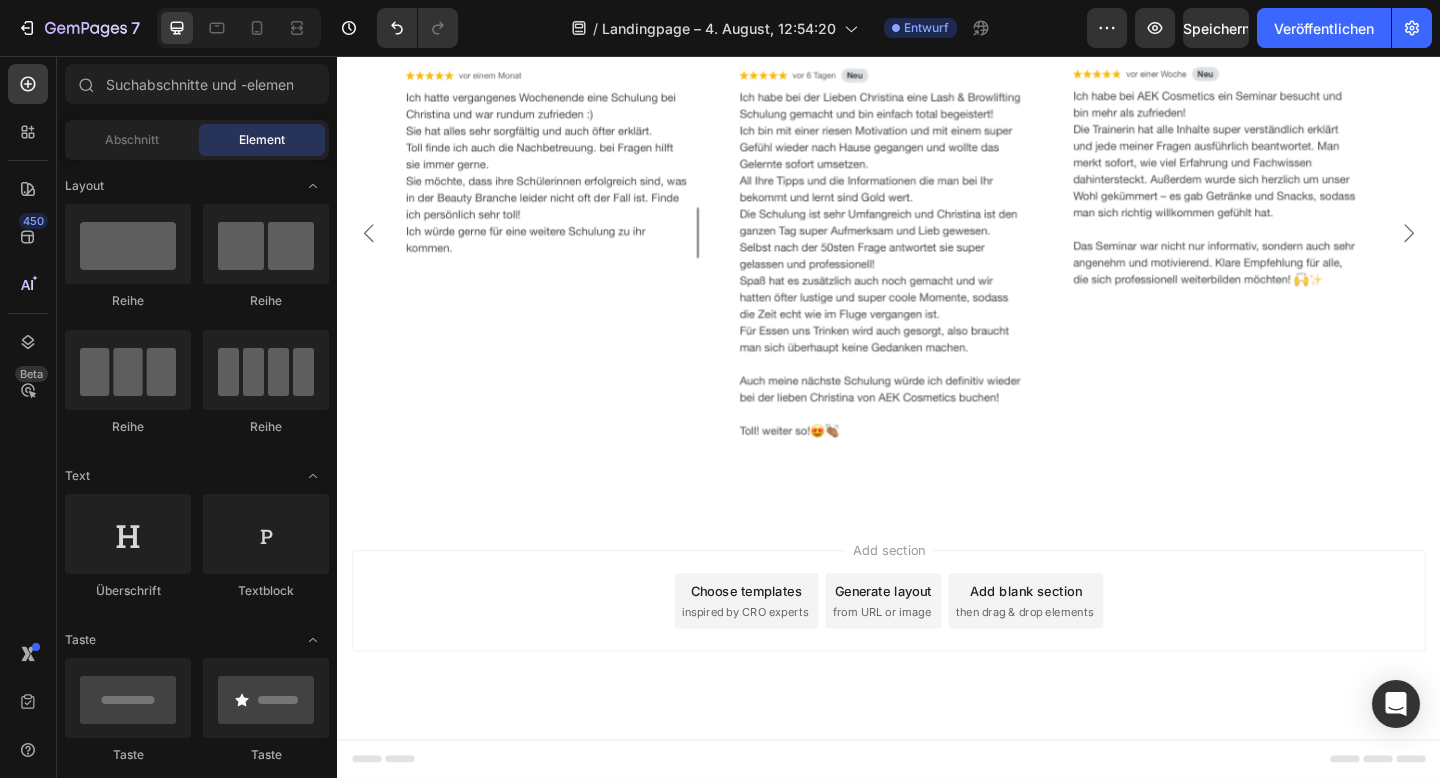 click on "Generate layout" at bounding box center (931, 638) 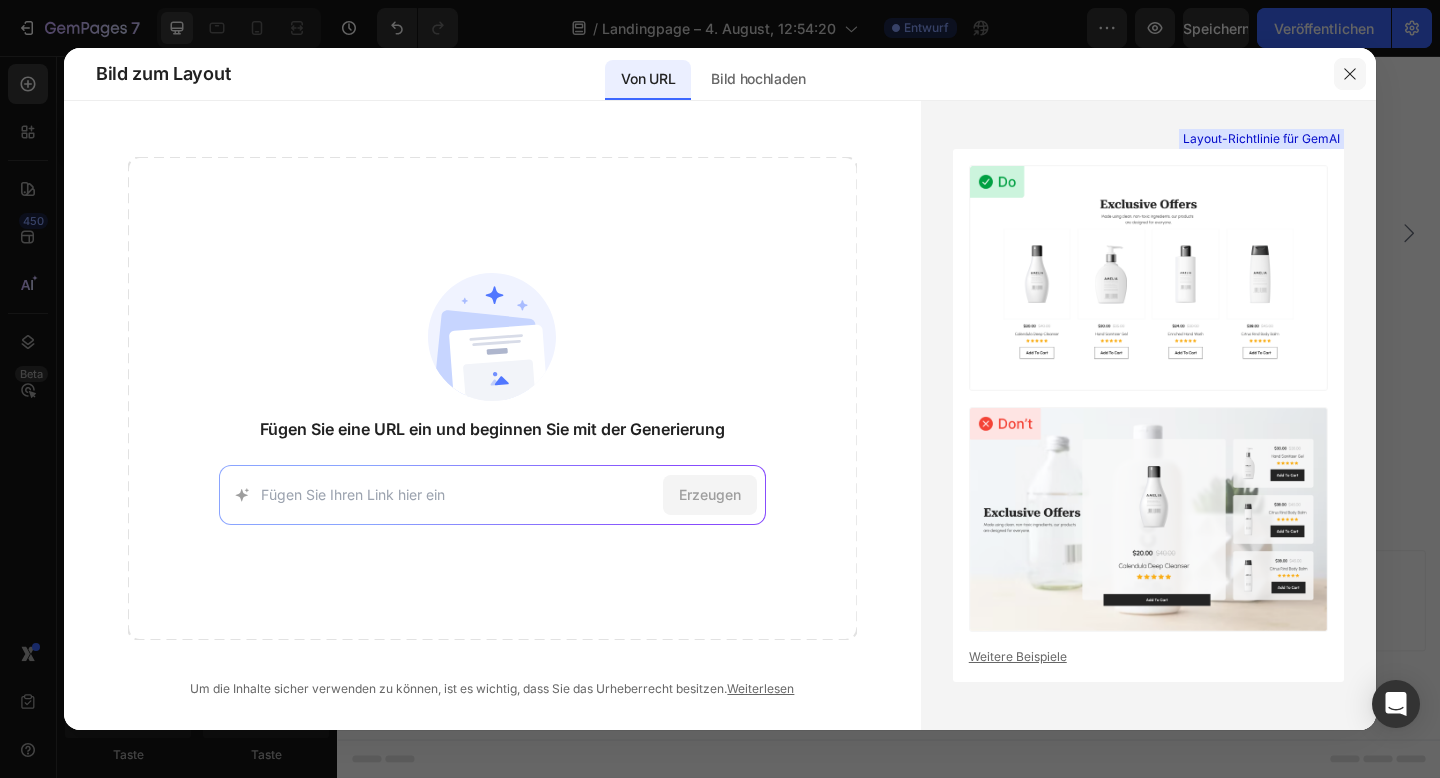 click 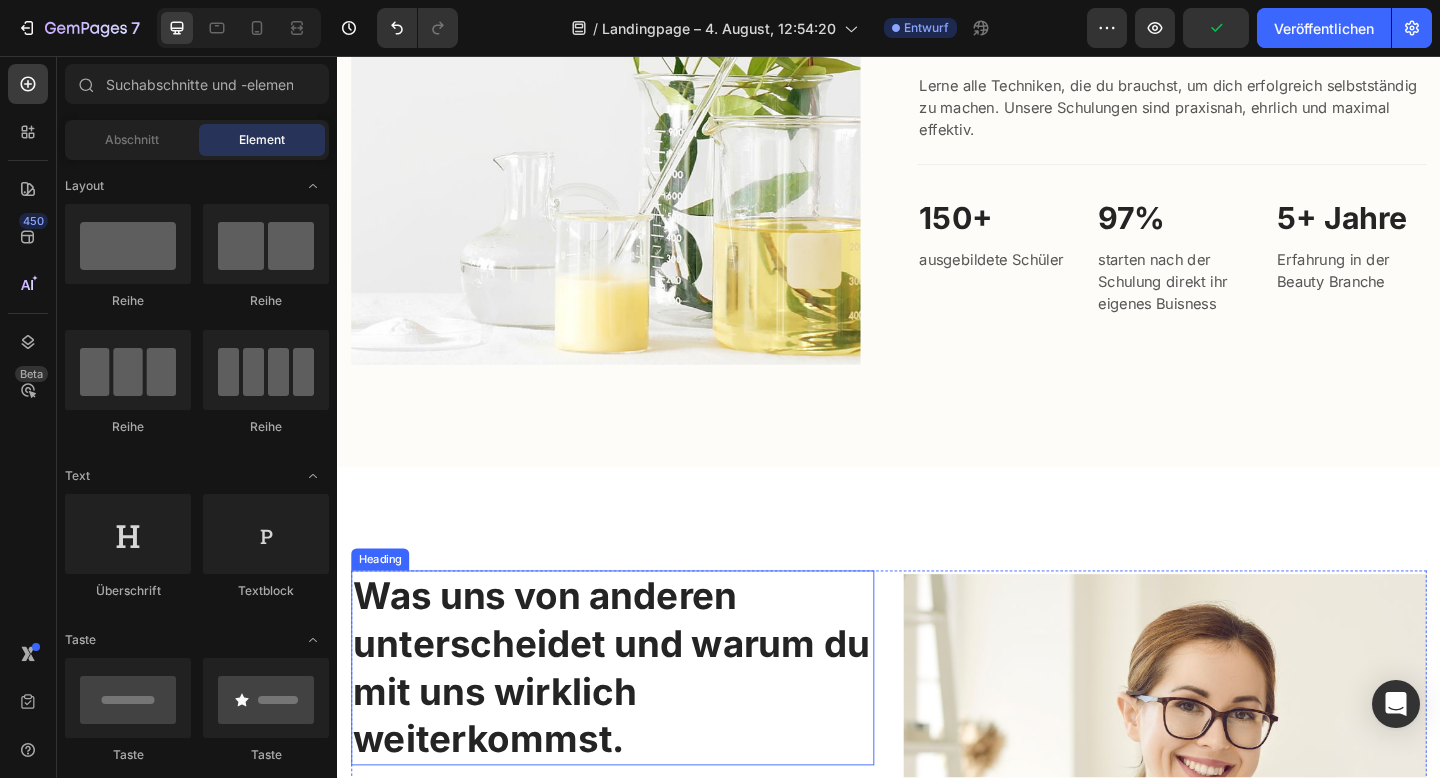 scroll, scrollTop: 1881, scrollLeft: 0, axis: vertical 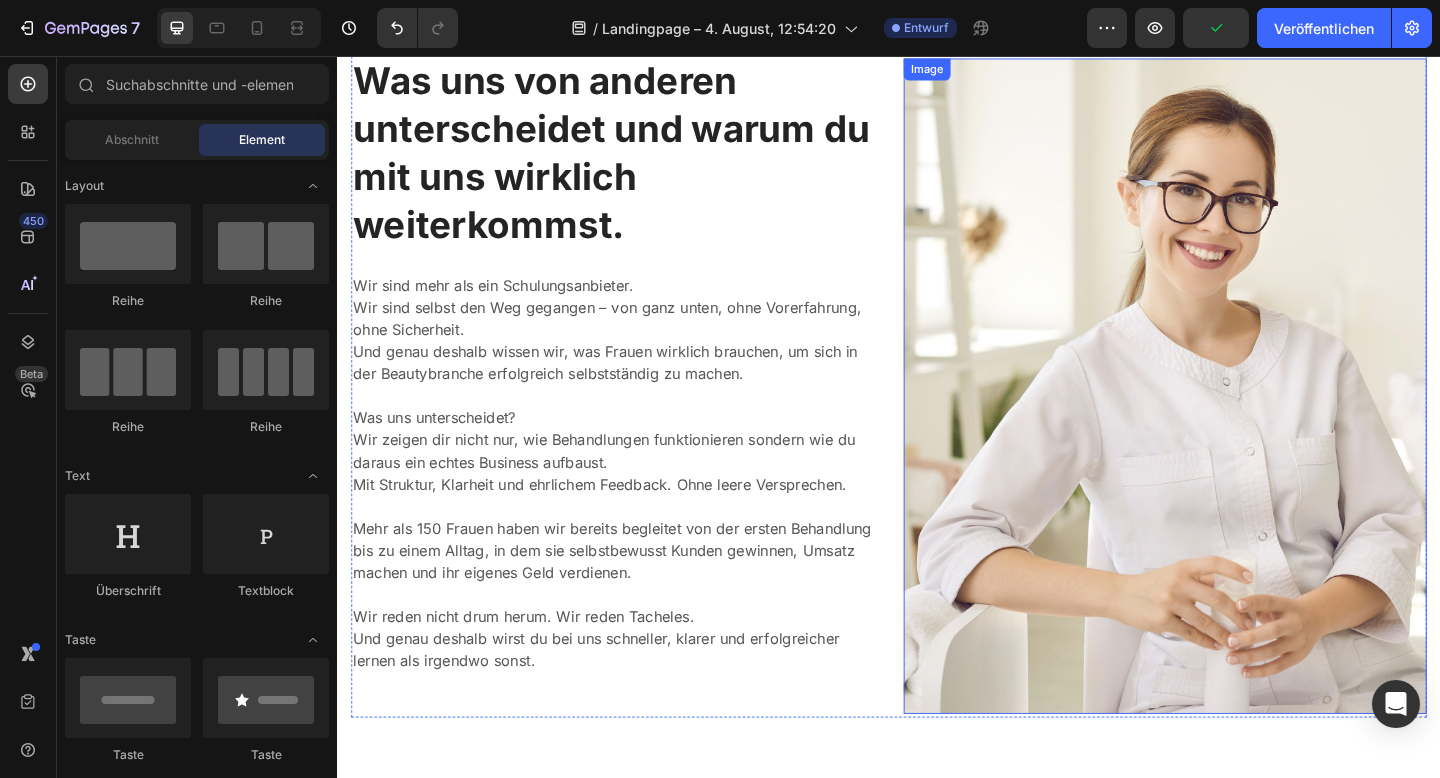 click at bounding box center [1237, 415] 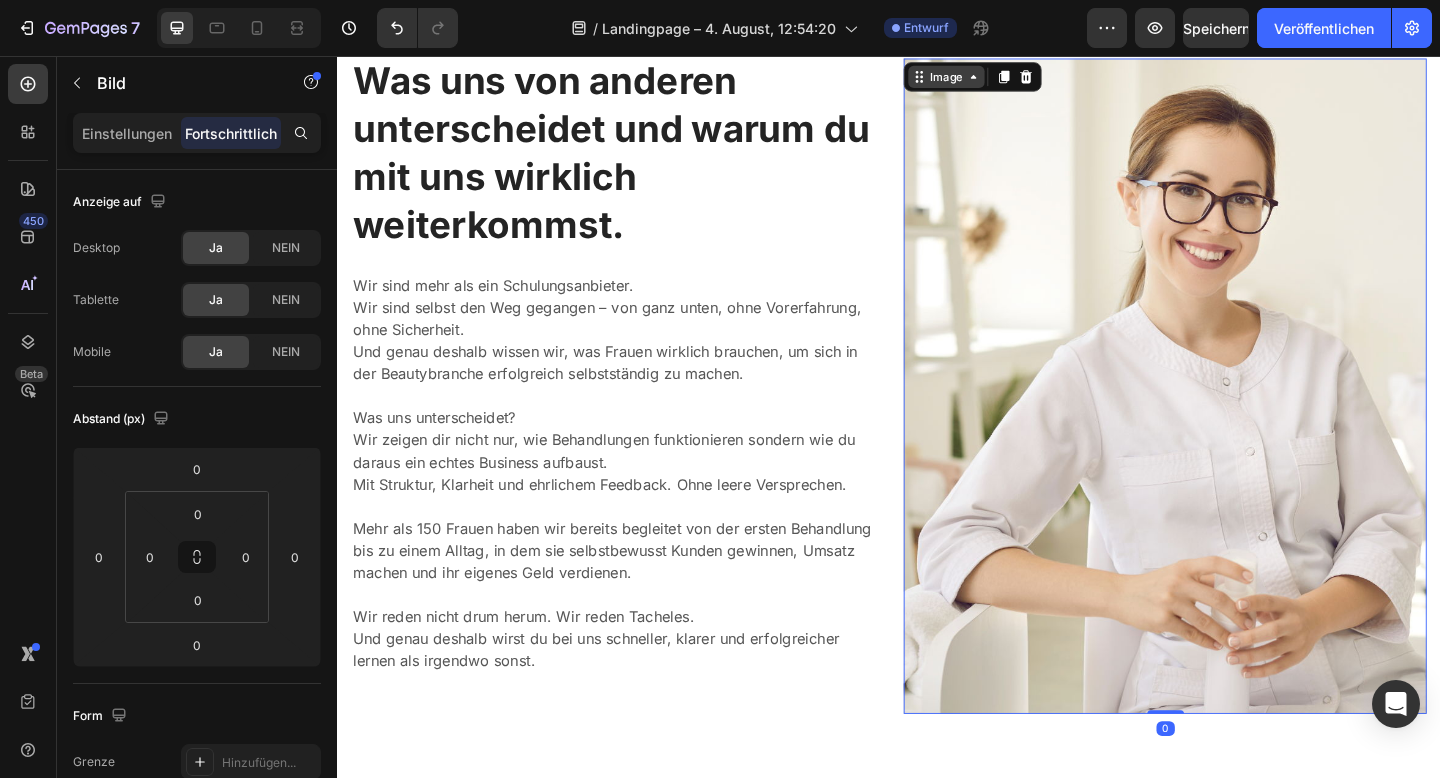 click 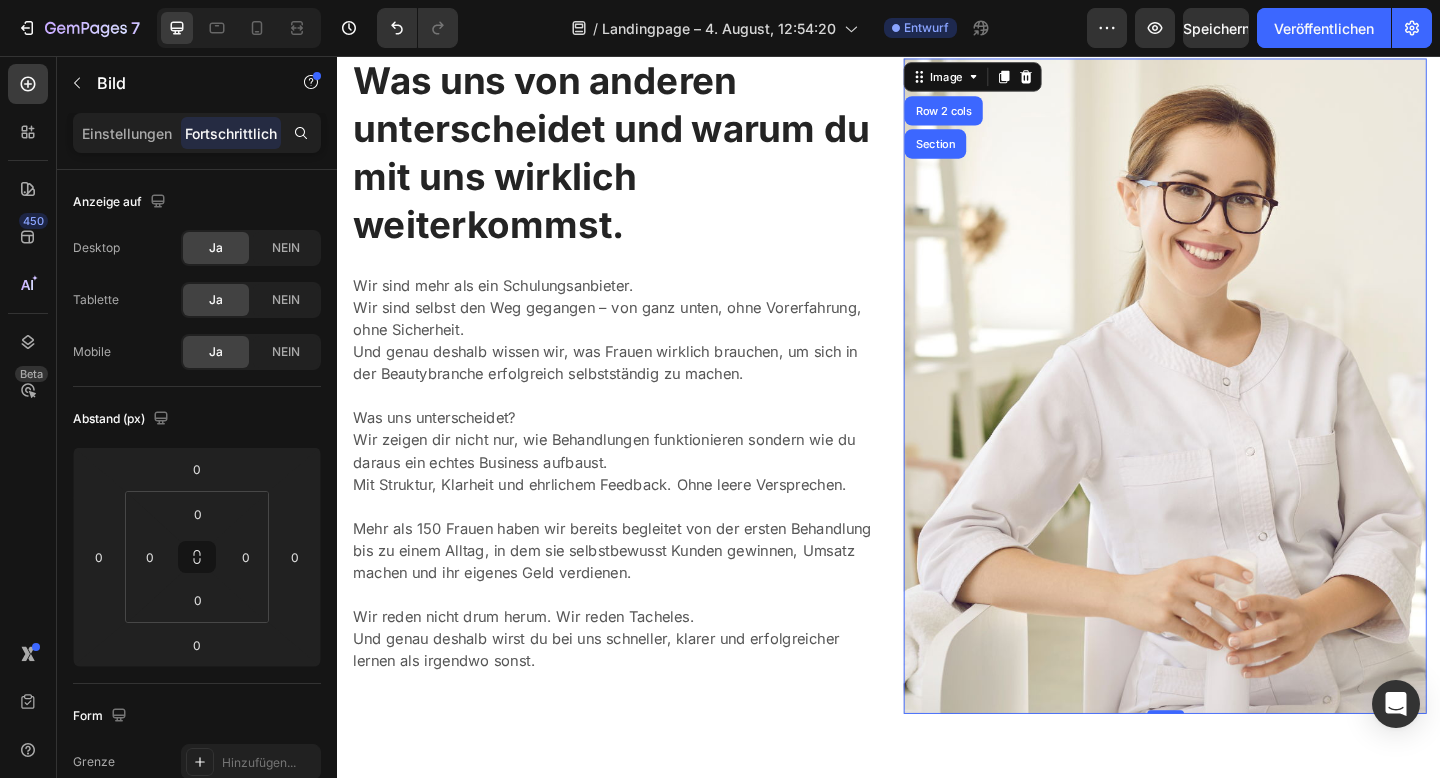 click at bounding box center [1237, 415] 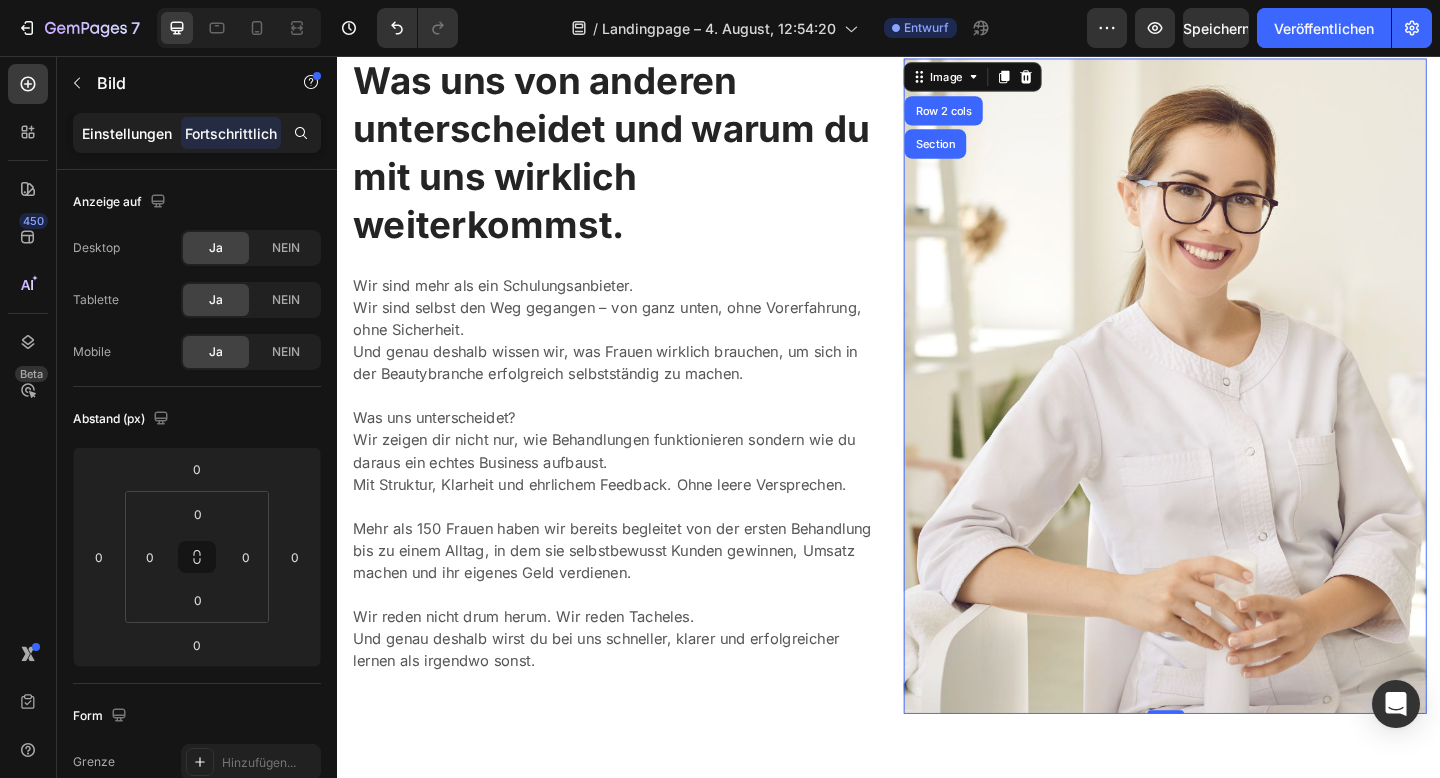 click on "Einstellungen" at bounding box center (127, 133) 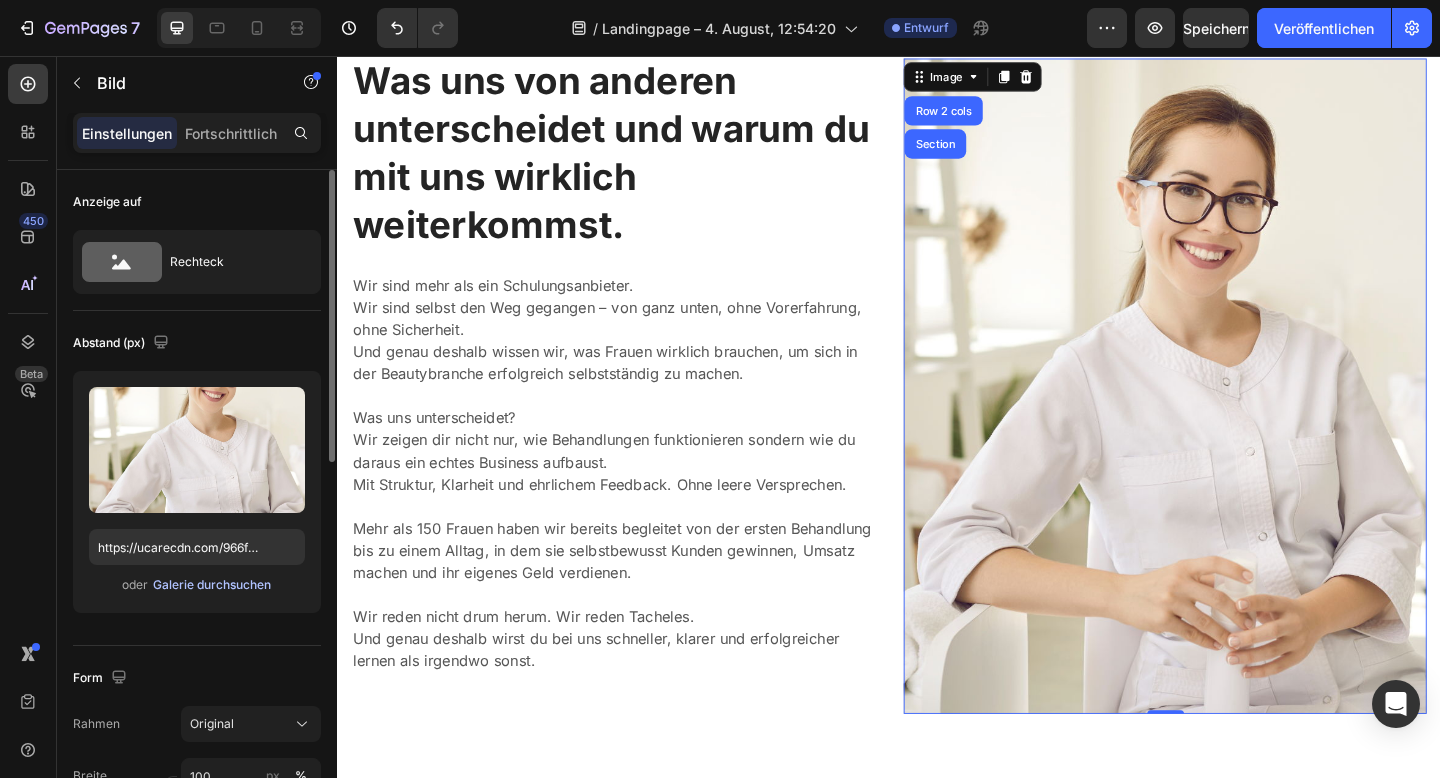click on "Galerie durchsuchen" at bounding box center (212, 584) 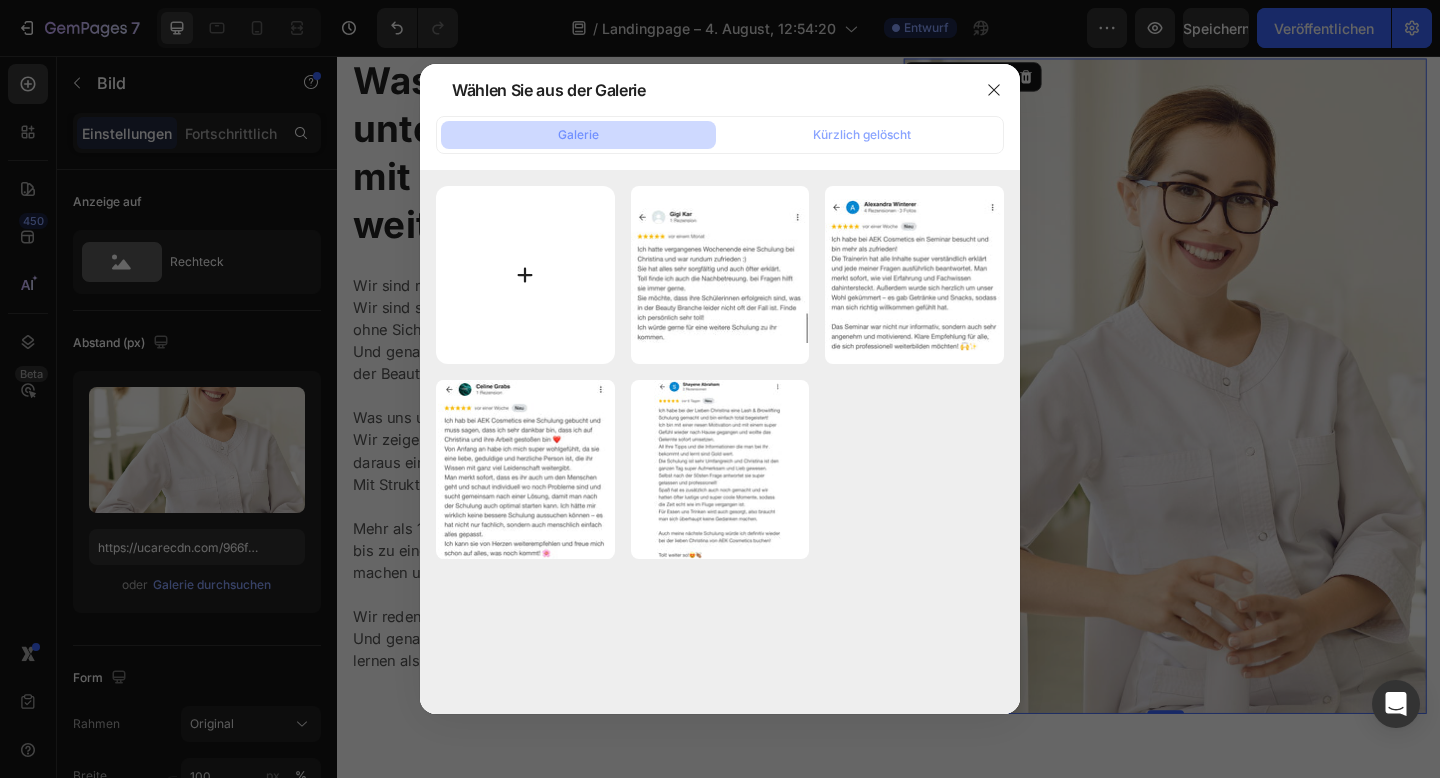 click at bounding box center [525, 275] 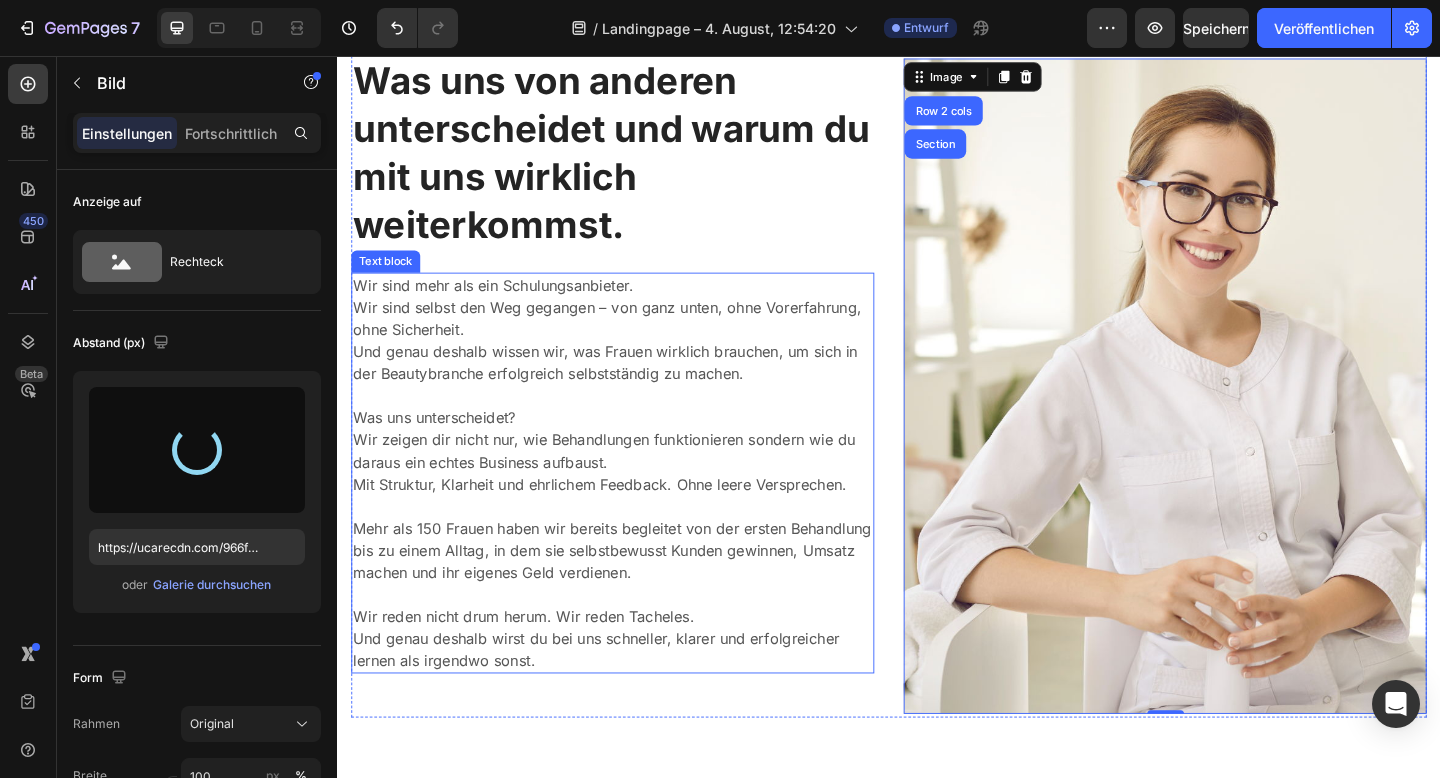 type on "https://cdn.shopify.com/s/files/1/0970/3116/0133/files/gempages_578436745826141065-b2392ecb-b677-41b4-9f3f-c3e220a77f4e.jpg" 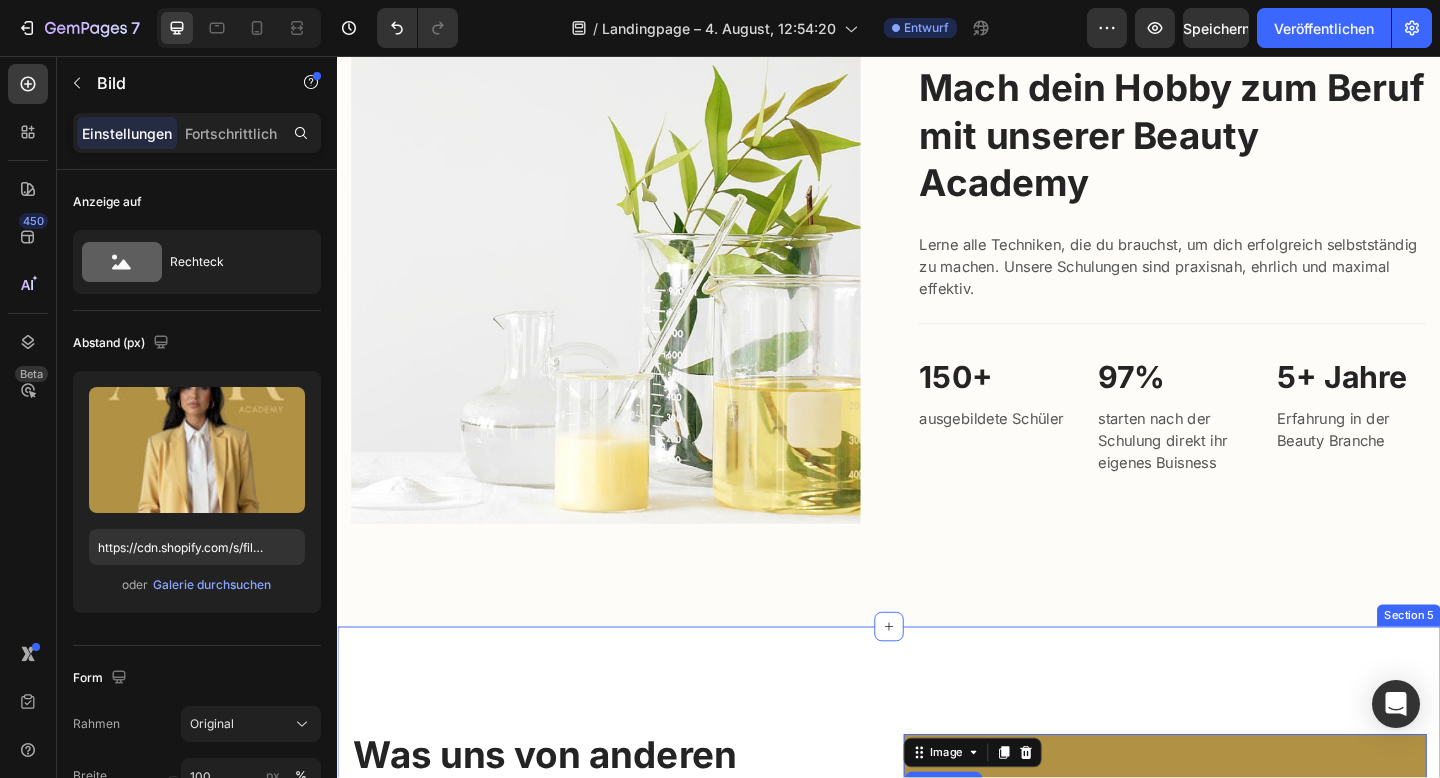 scroll, scrollTop: 945, scrollLeft: 0, axis: vertical 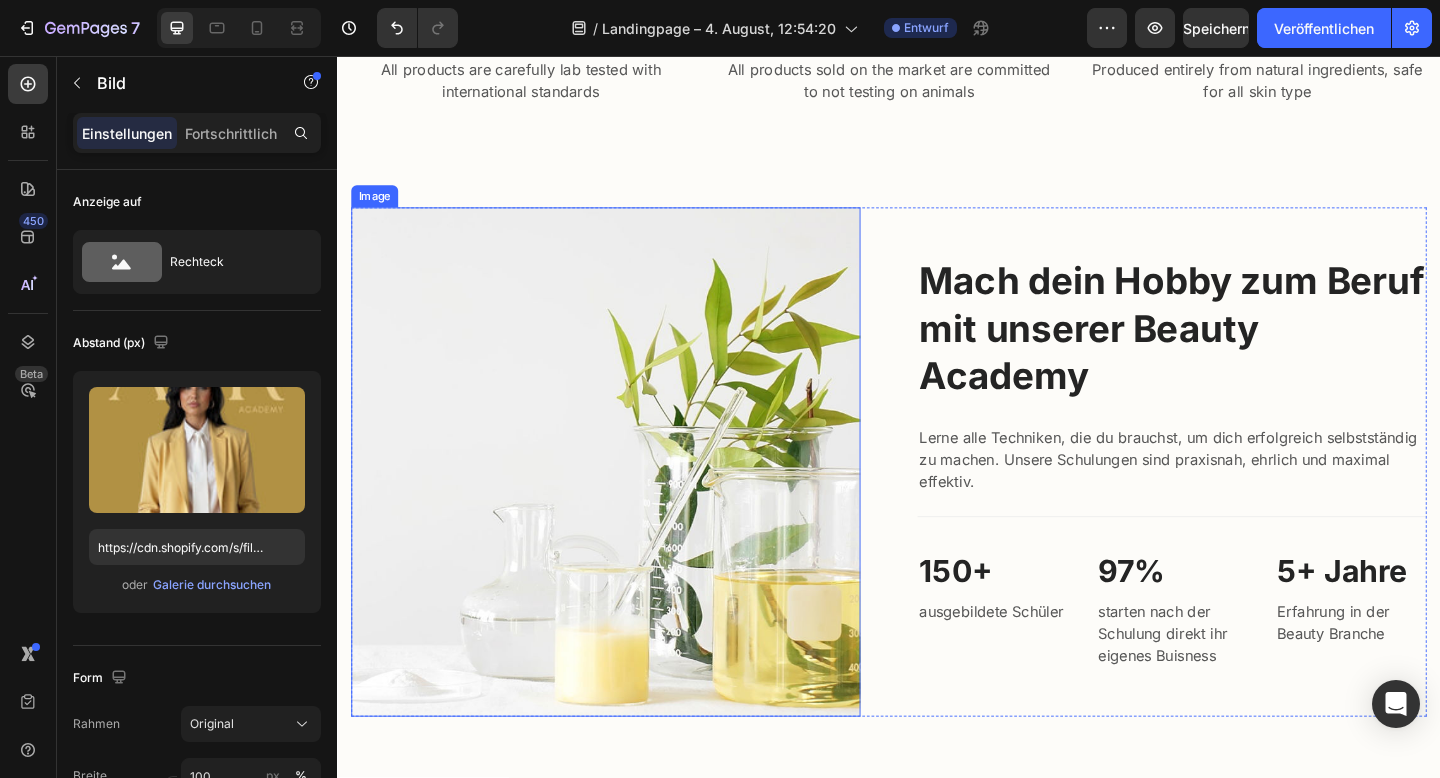 click at bounding box center [629, 498] 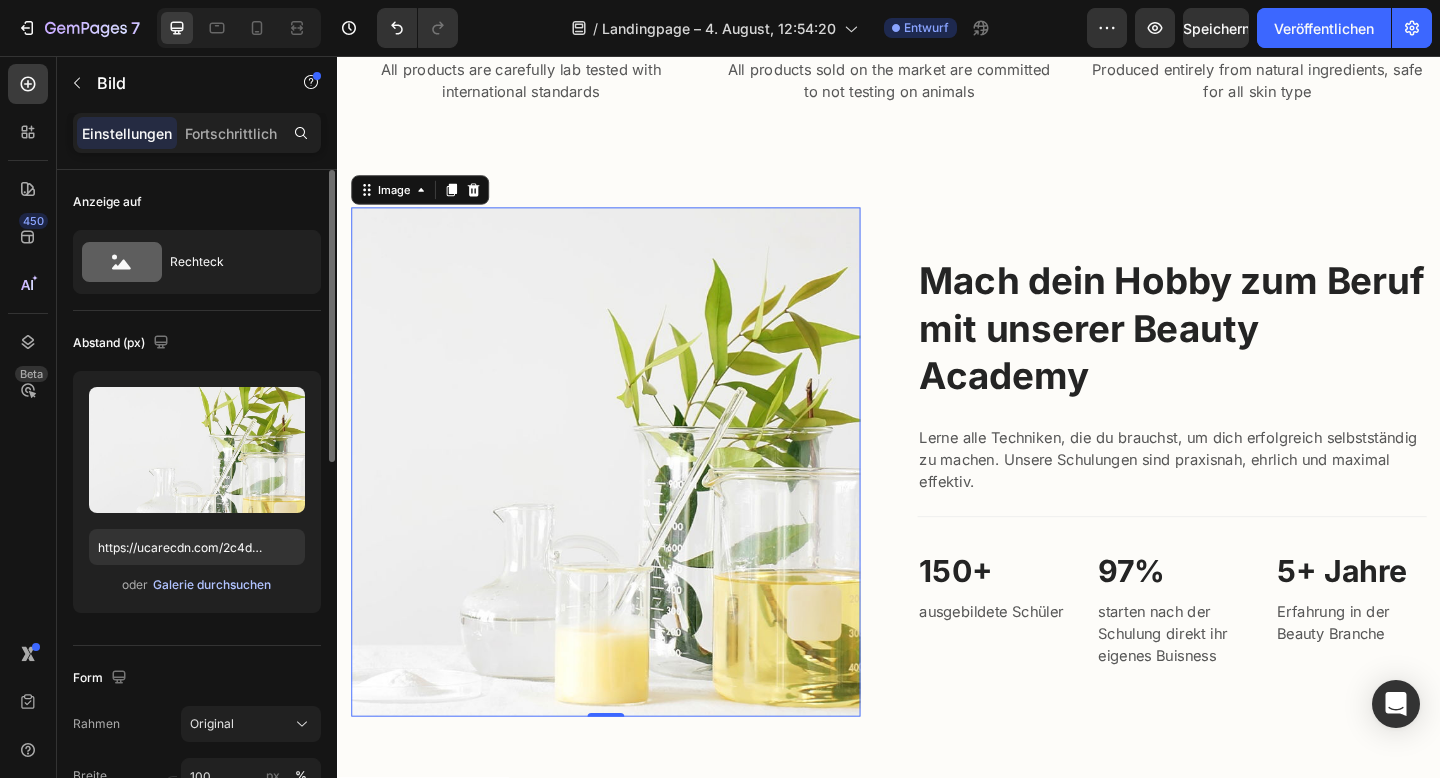 click on "Galerie durchsuchen" 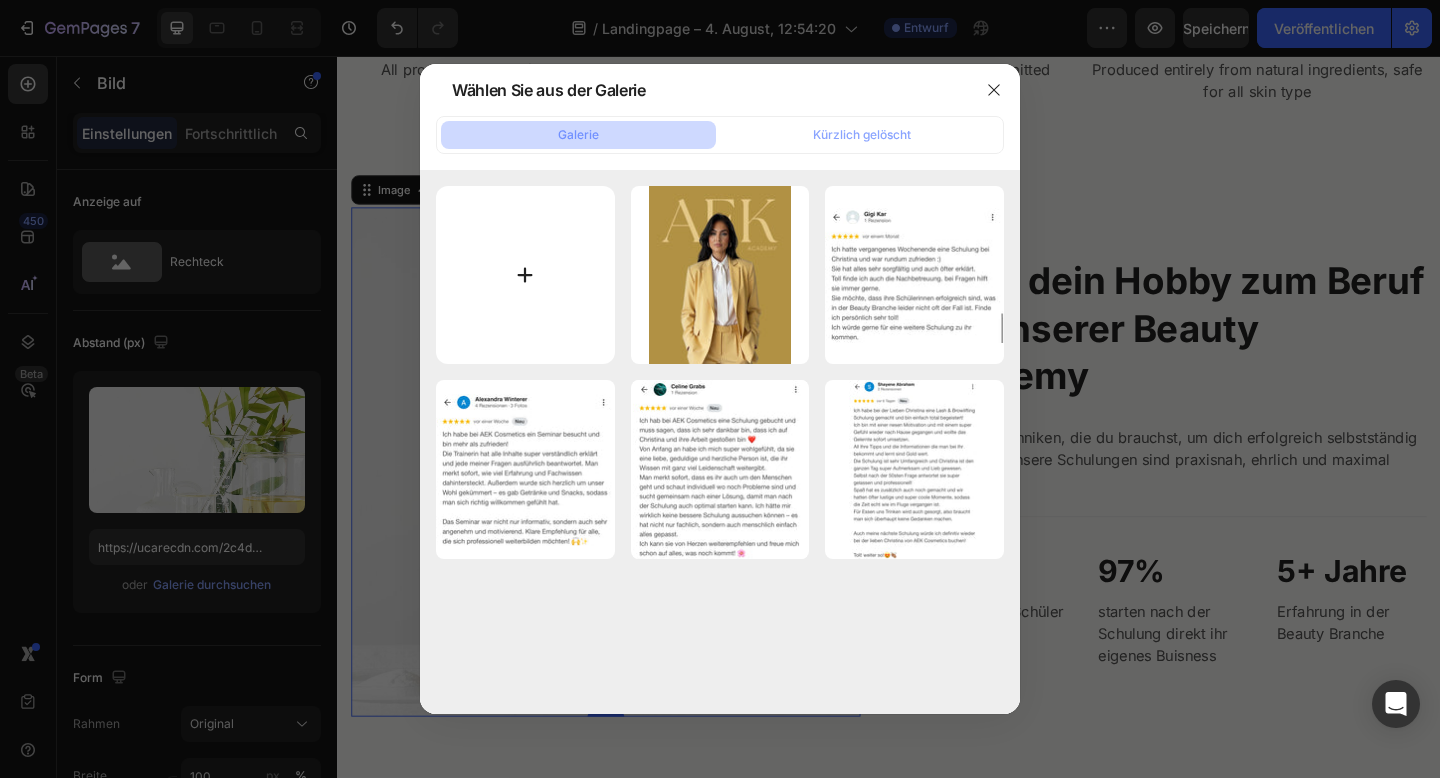 click at bounding box center (525, 275) 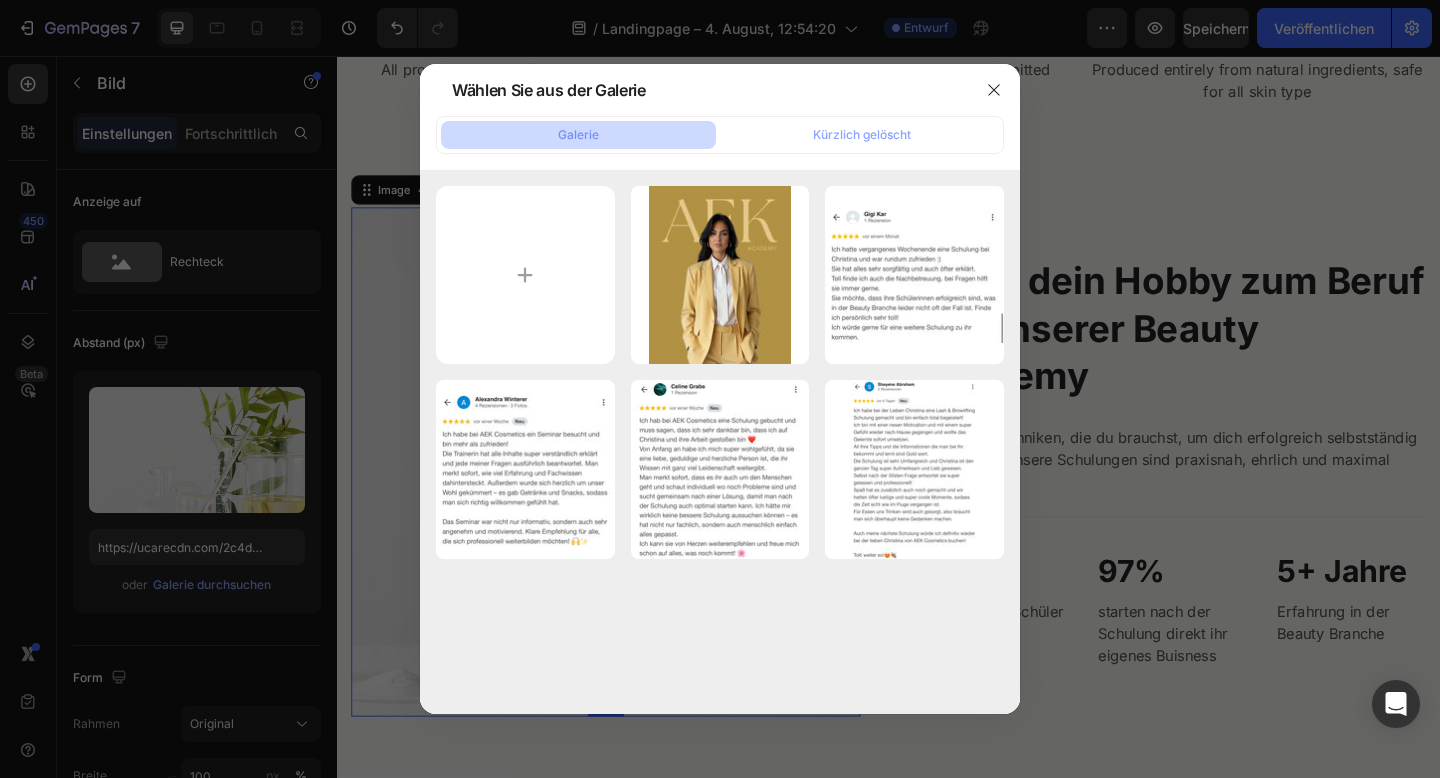 type on "C:\fakepath\IMG_4828.JPG" 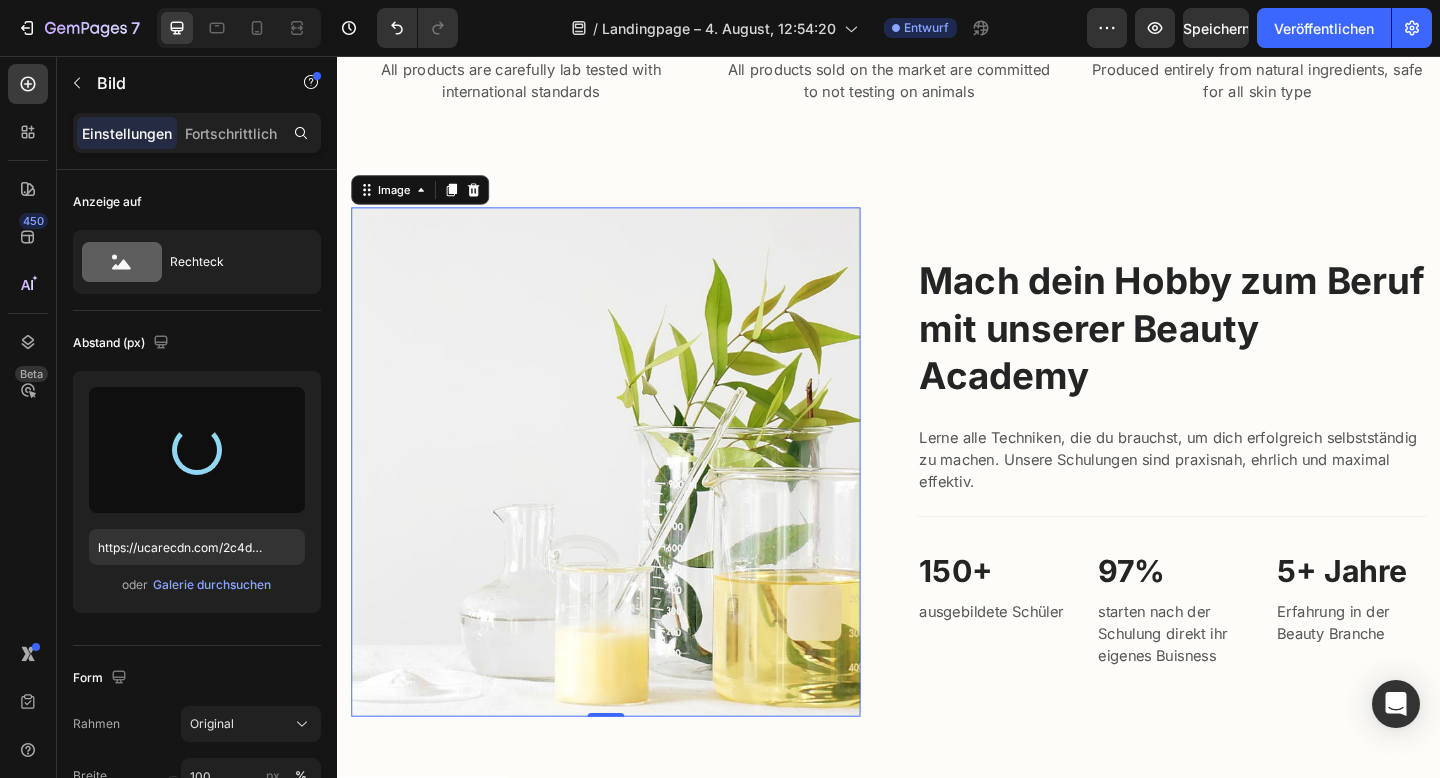 type on "https://cdn.shopify.com/s/files/1/0970/3116/0133/files/gempages_578436745826141065-9e6ba335-7f64-4210-82b6-f97db8fa128b.jpg" 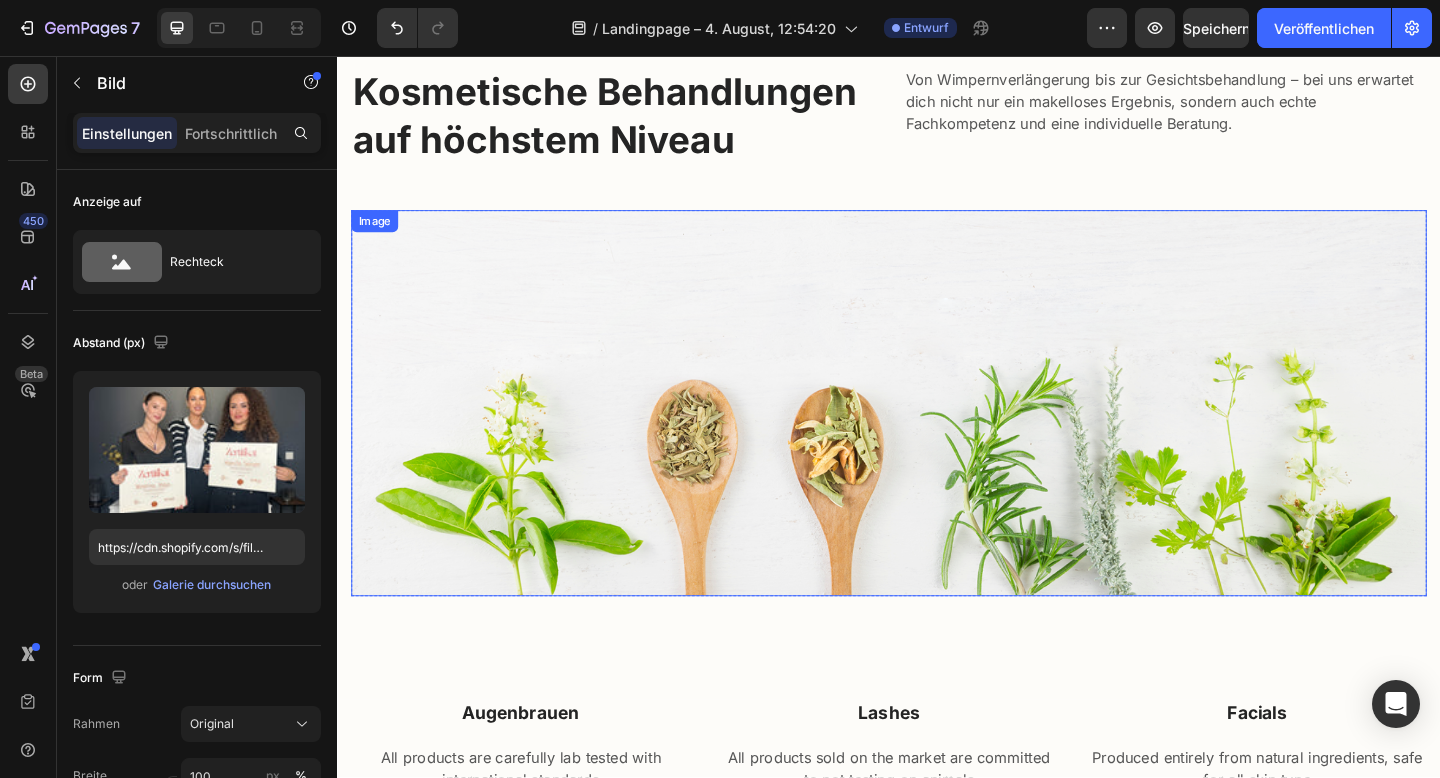 scroll, scrollTop: 616, scrollLeft: 0, axis: vertical 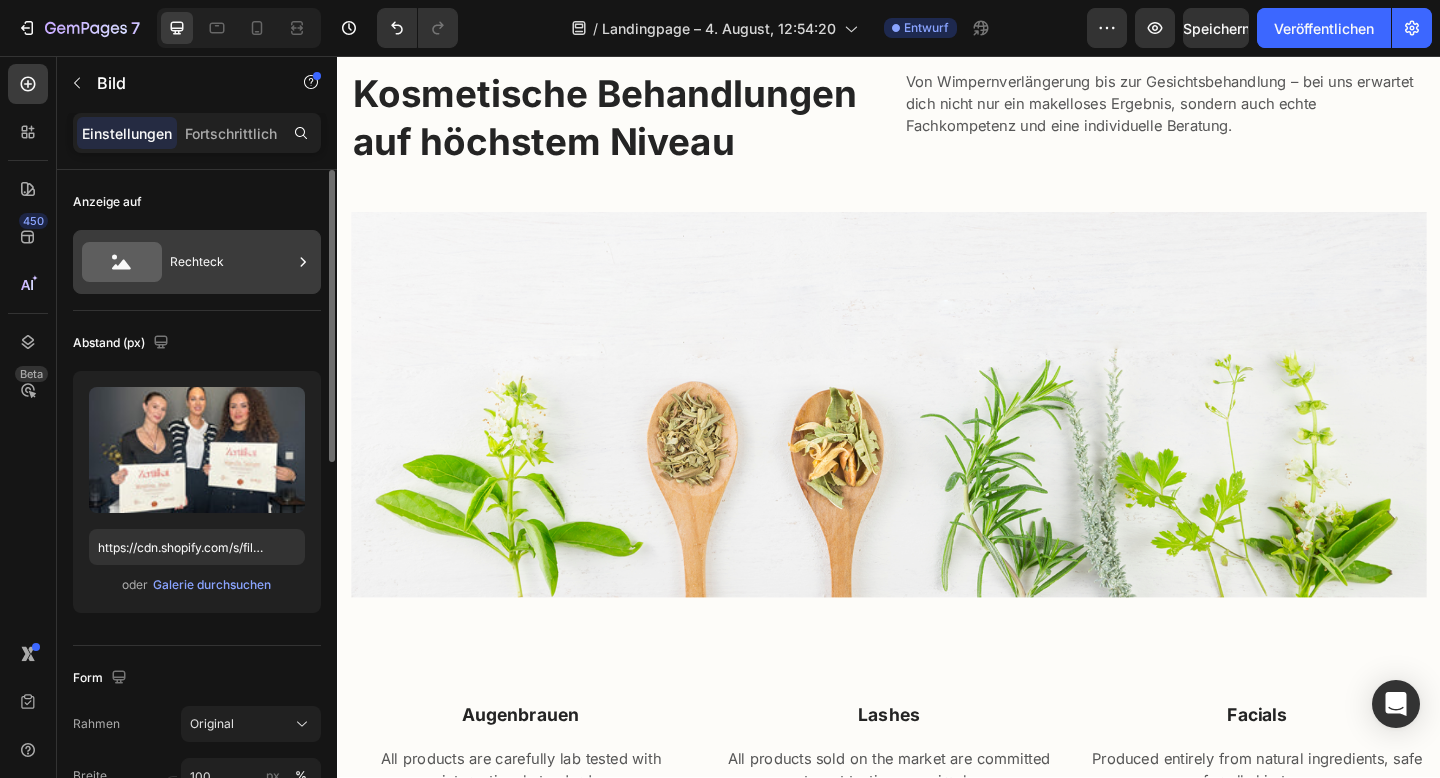 click on "Rechteck" at bounding box center [231, 262] 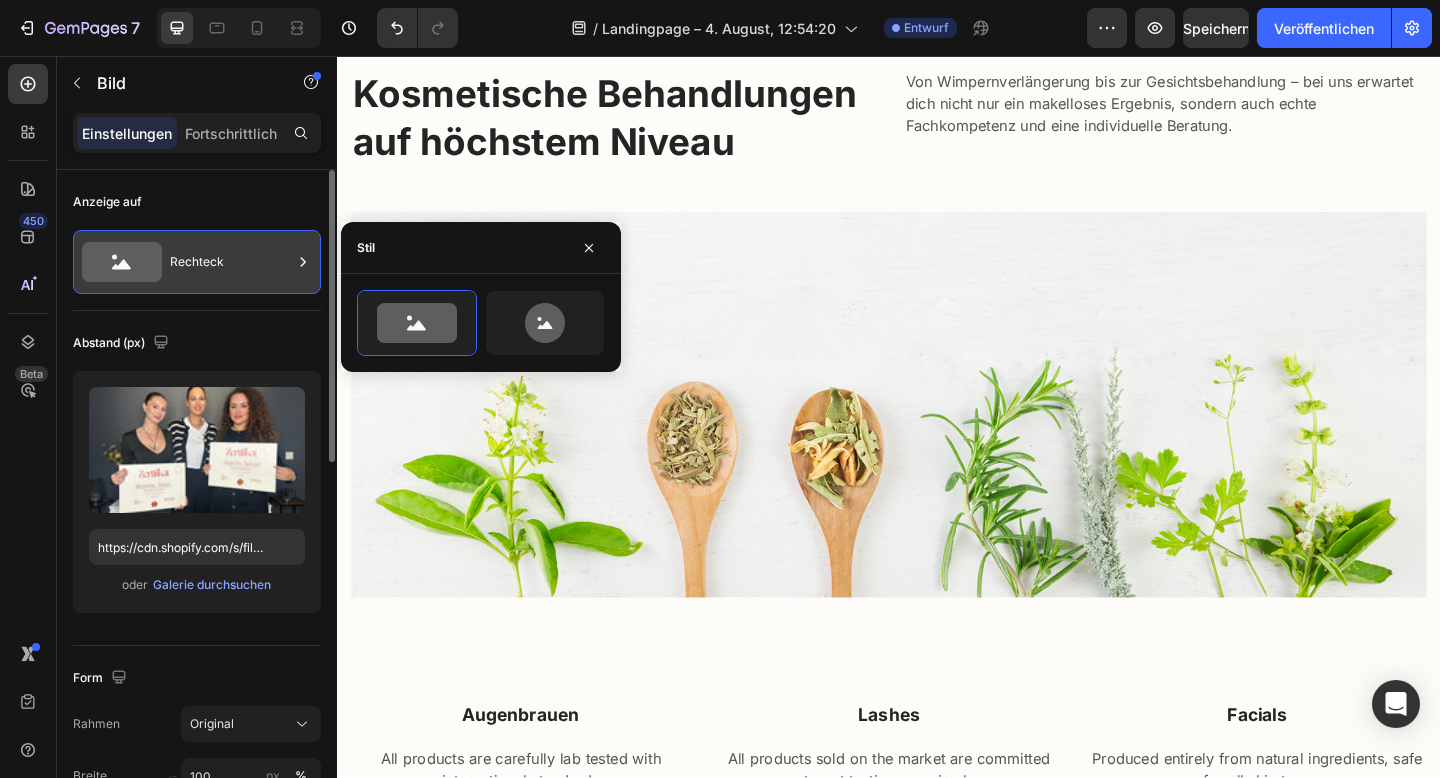 click on "Rechteck" at bounding box center (231, 262) 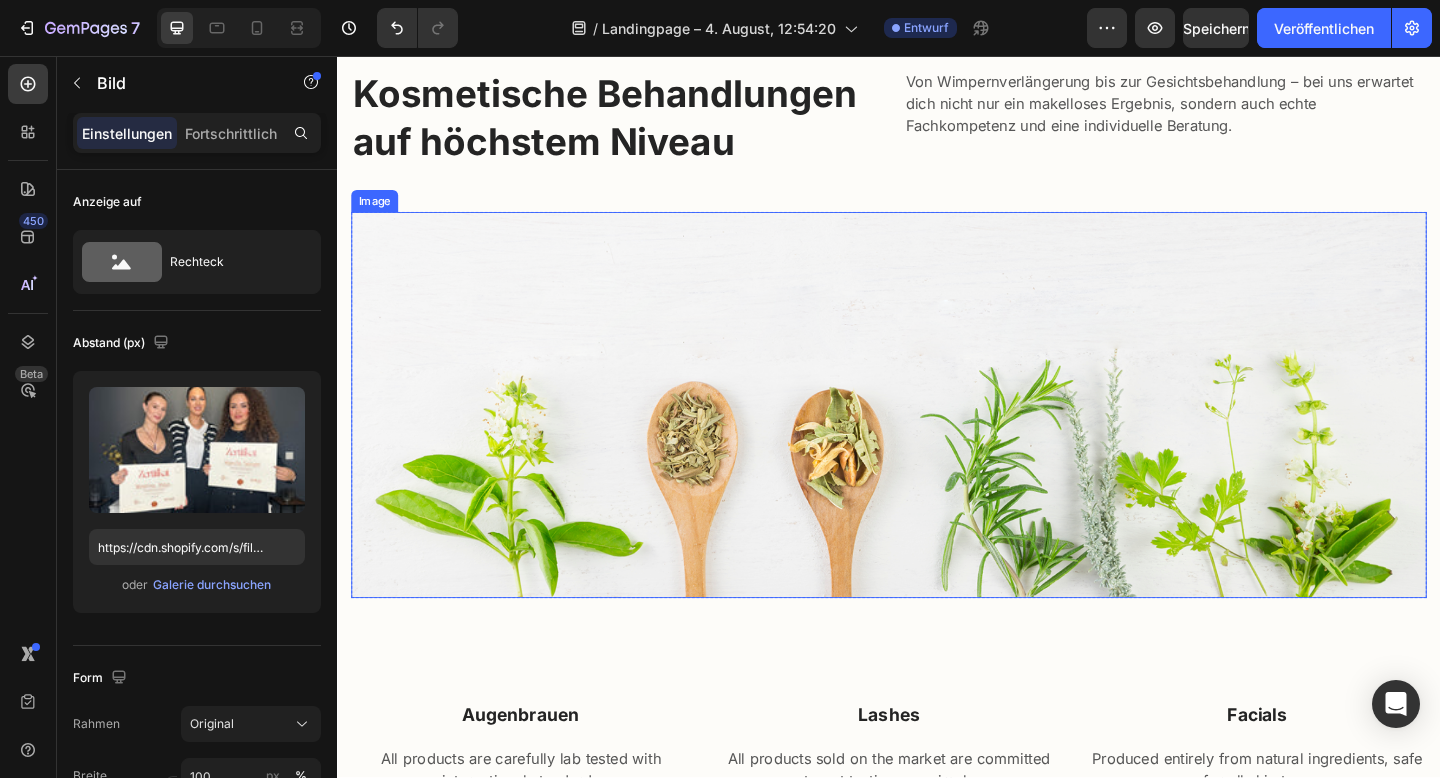 click at bounding box center [937, 436] 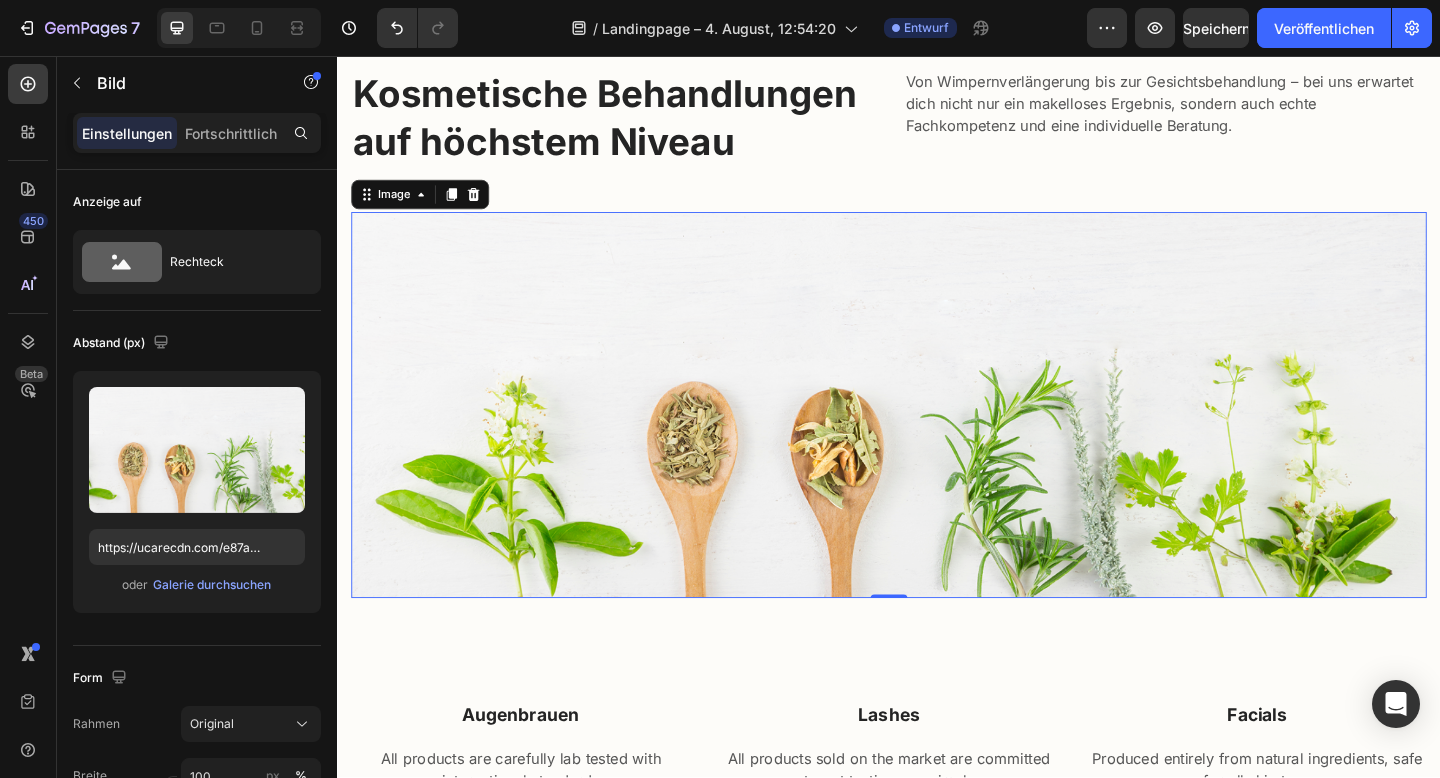 click at bounding box center [937, 436] 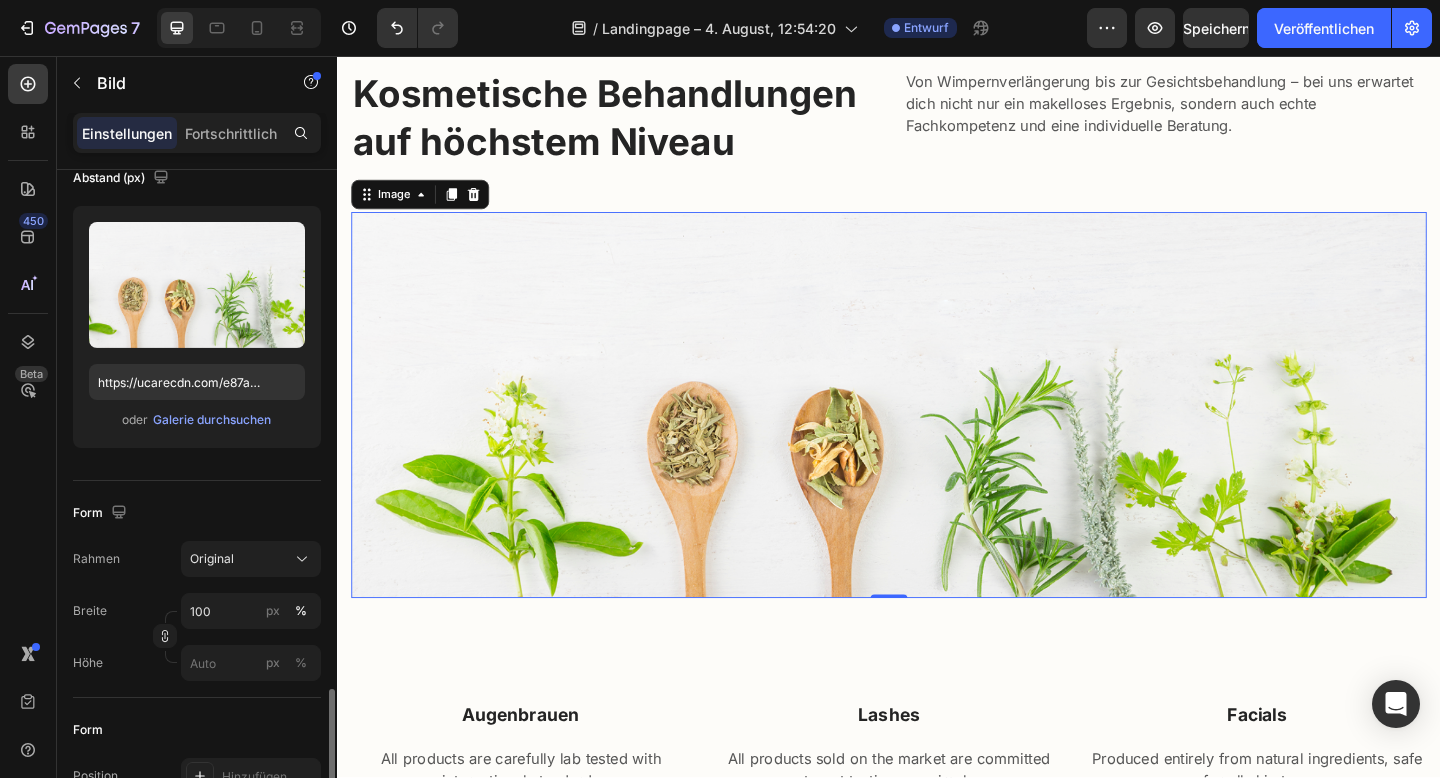 scroll, scrollTop: 0, scrollLeft: 0, axis: both 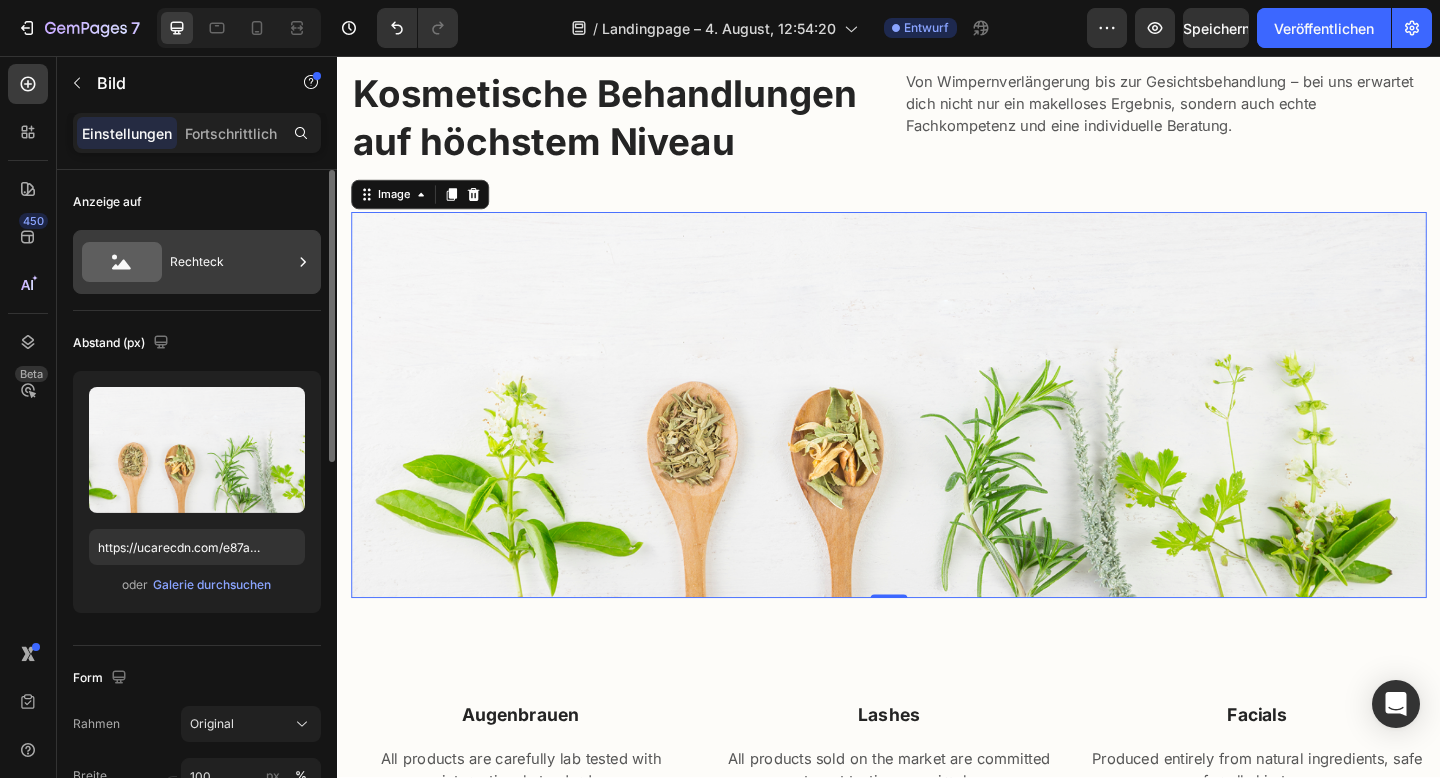 click on "Rechteck" at bounding box center (197, 262) 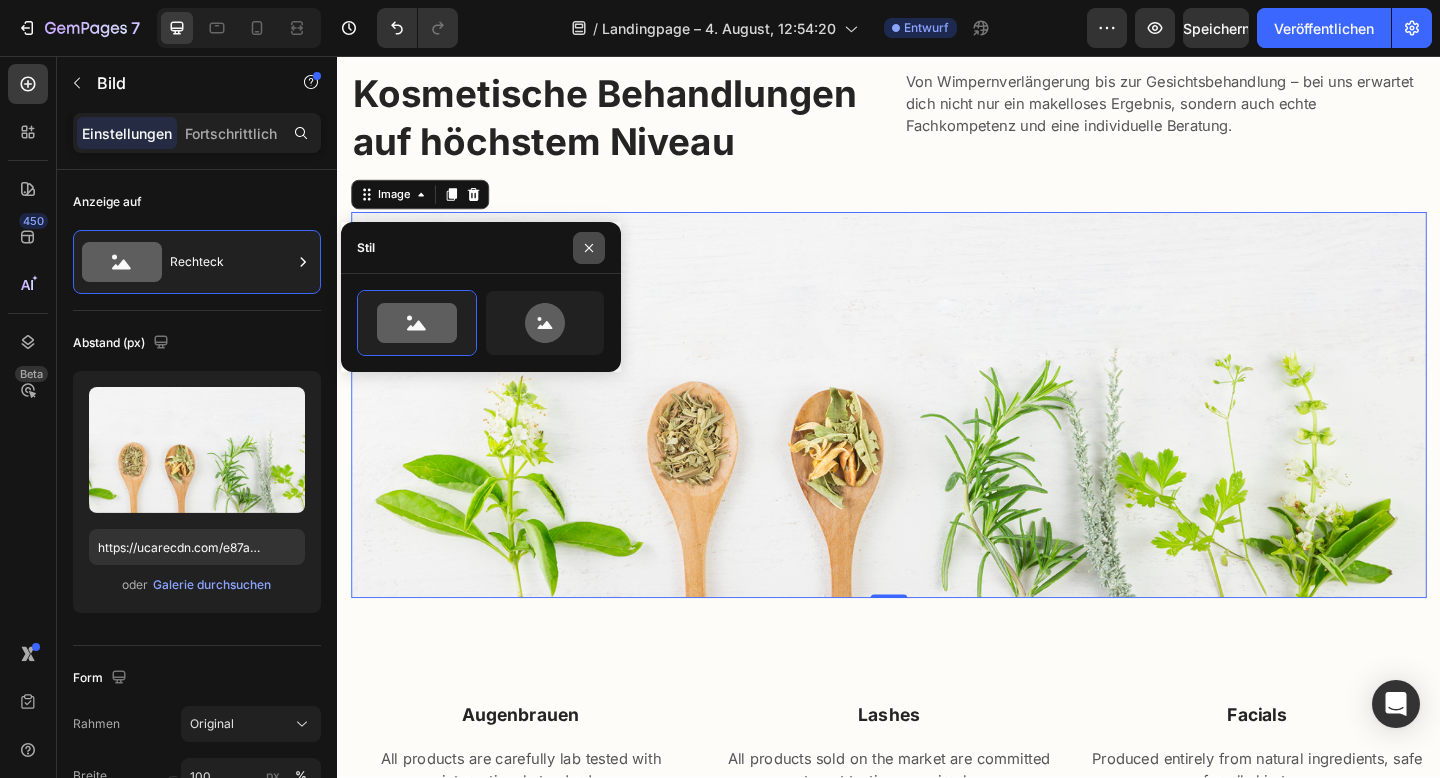 click 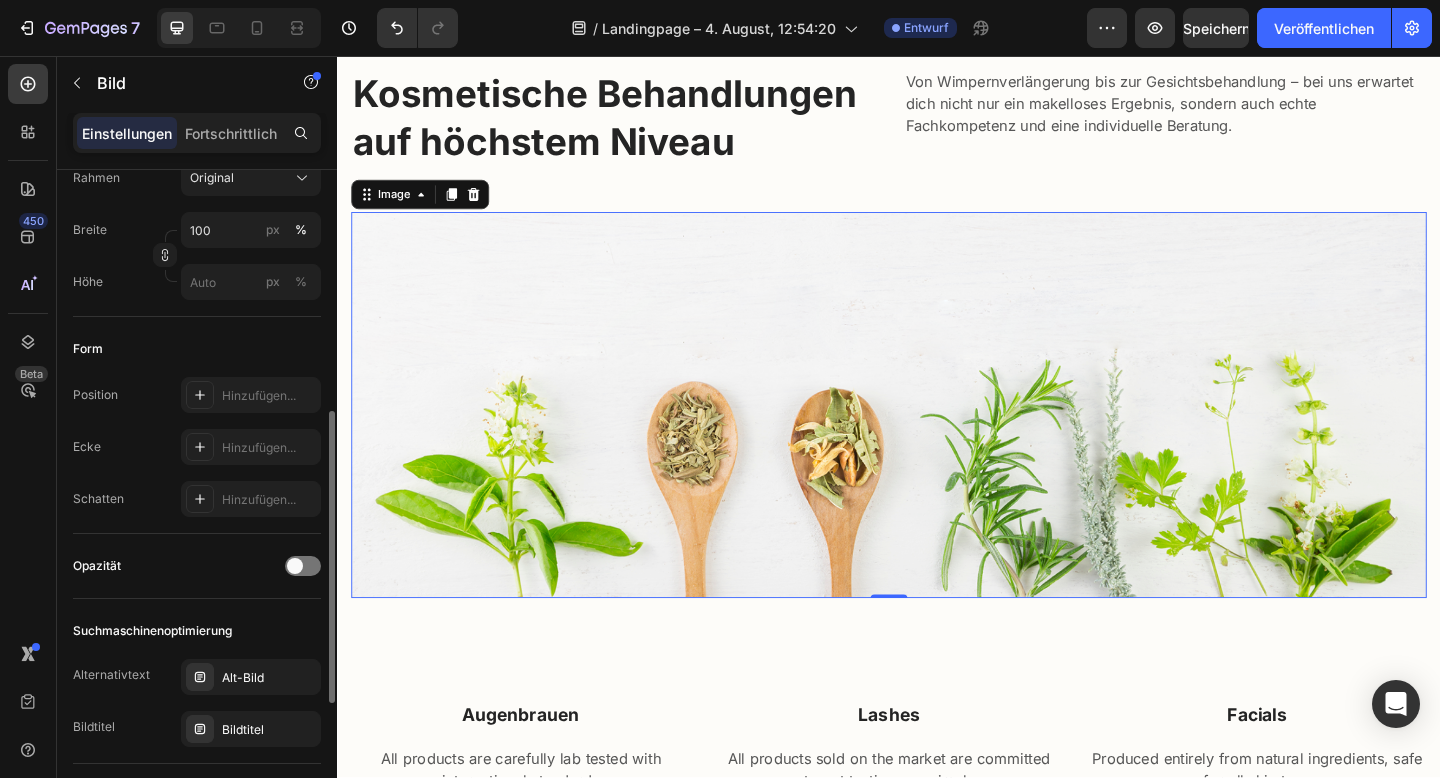 scroll, scrollTop: 845, scrollLeft: 0, axis: vertical 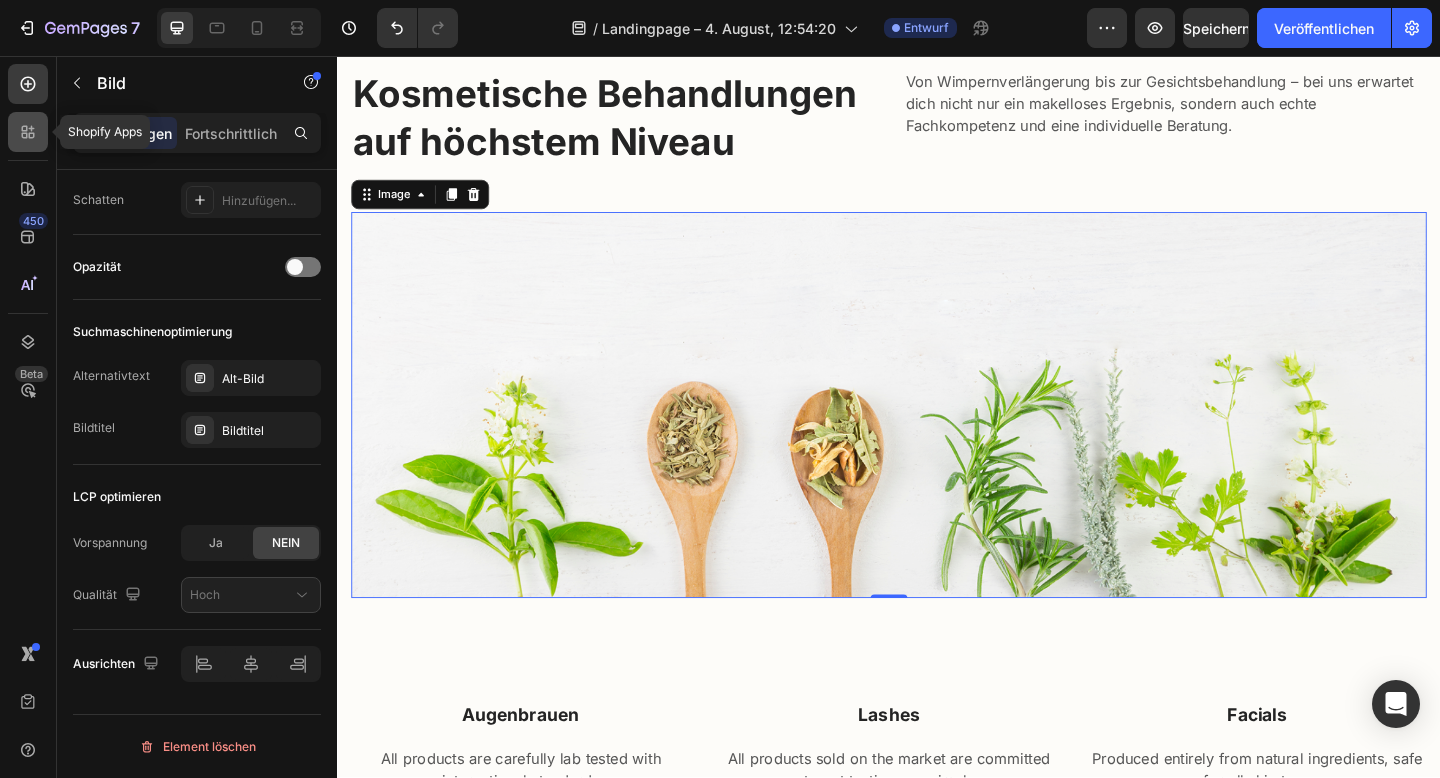 click 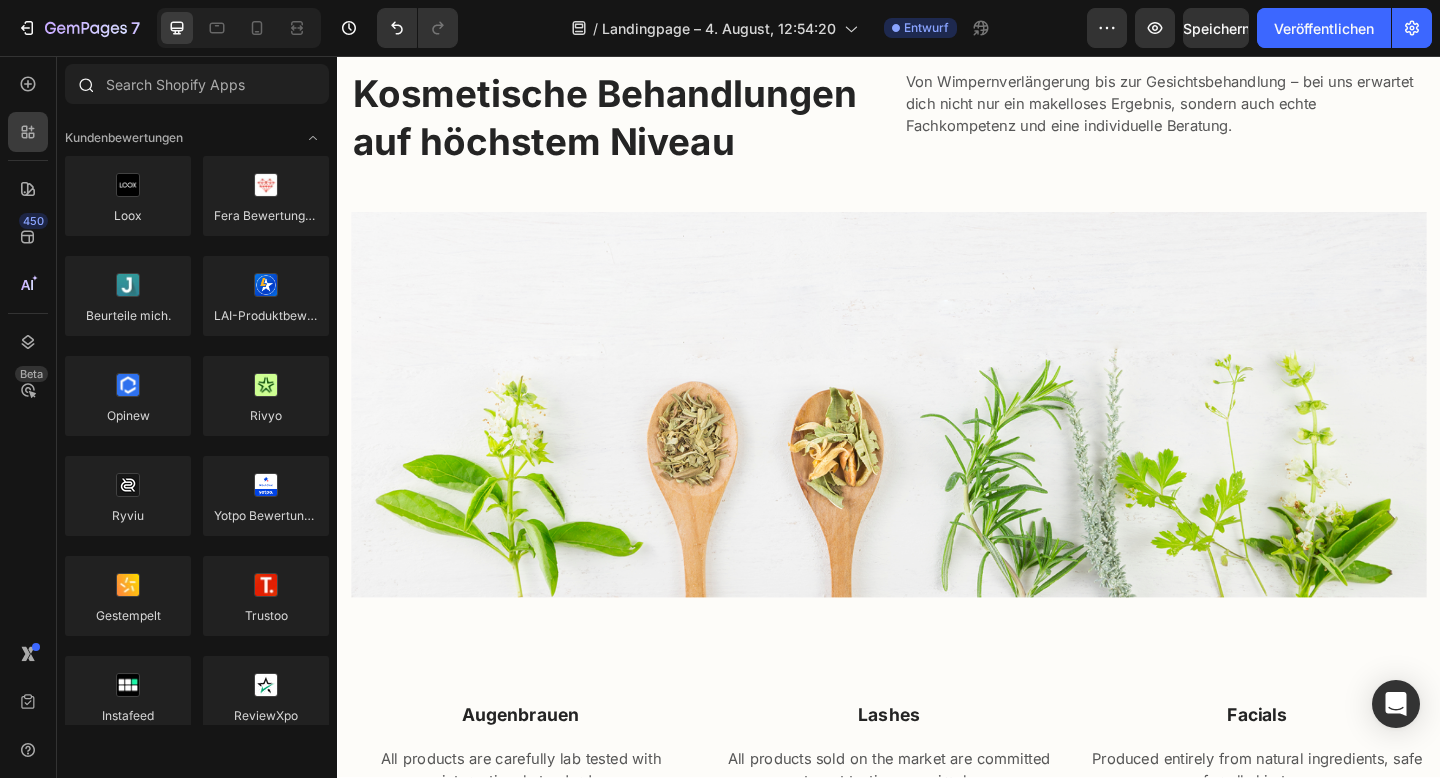 click 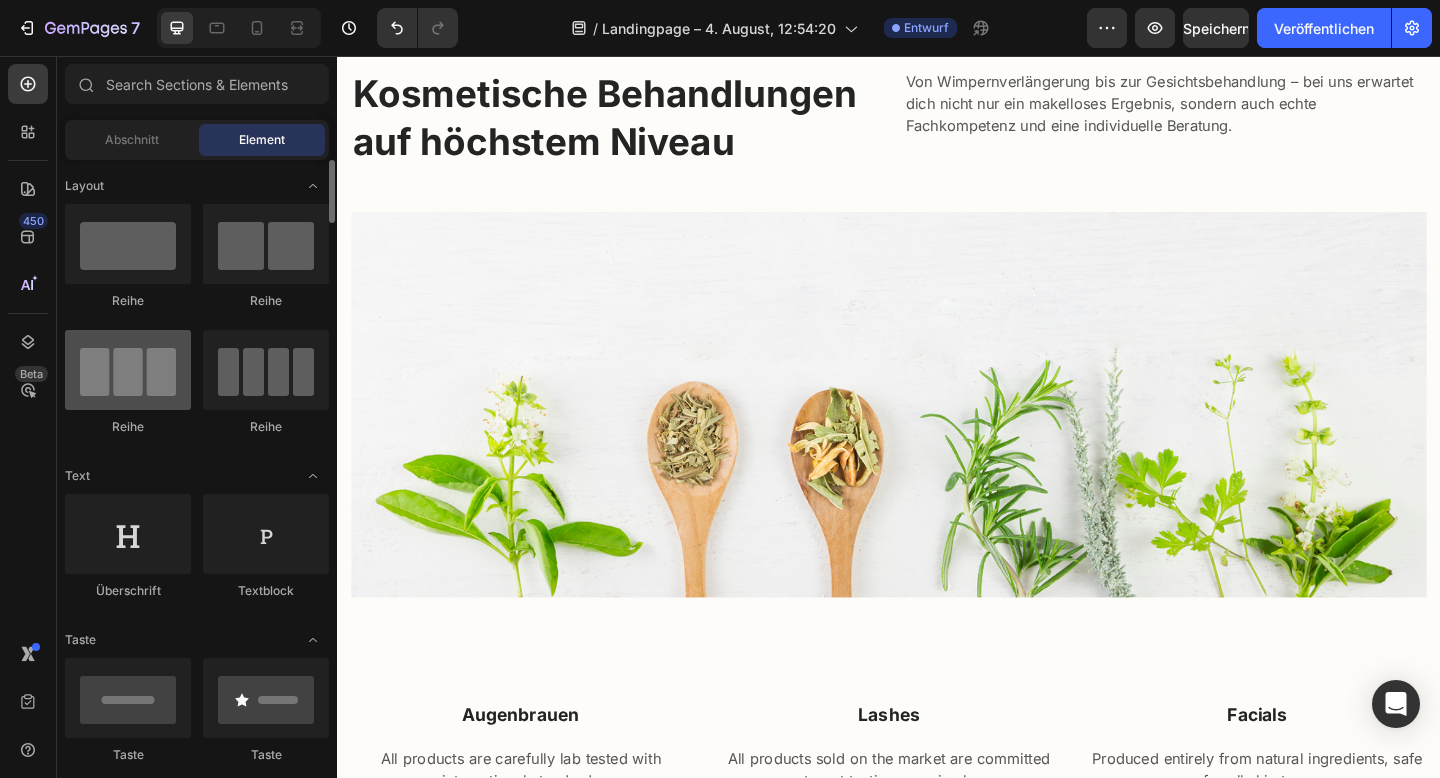 click at bounding box center (128, 370) 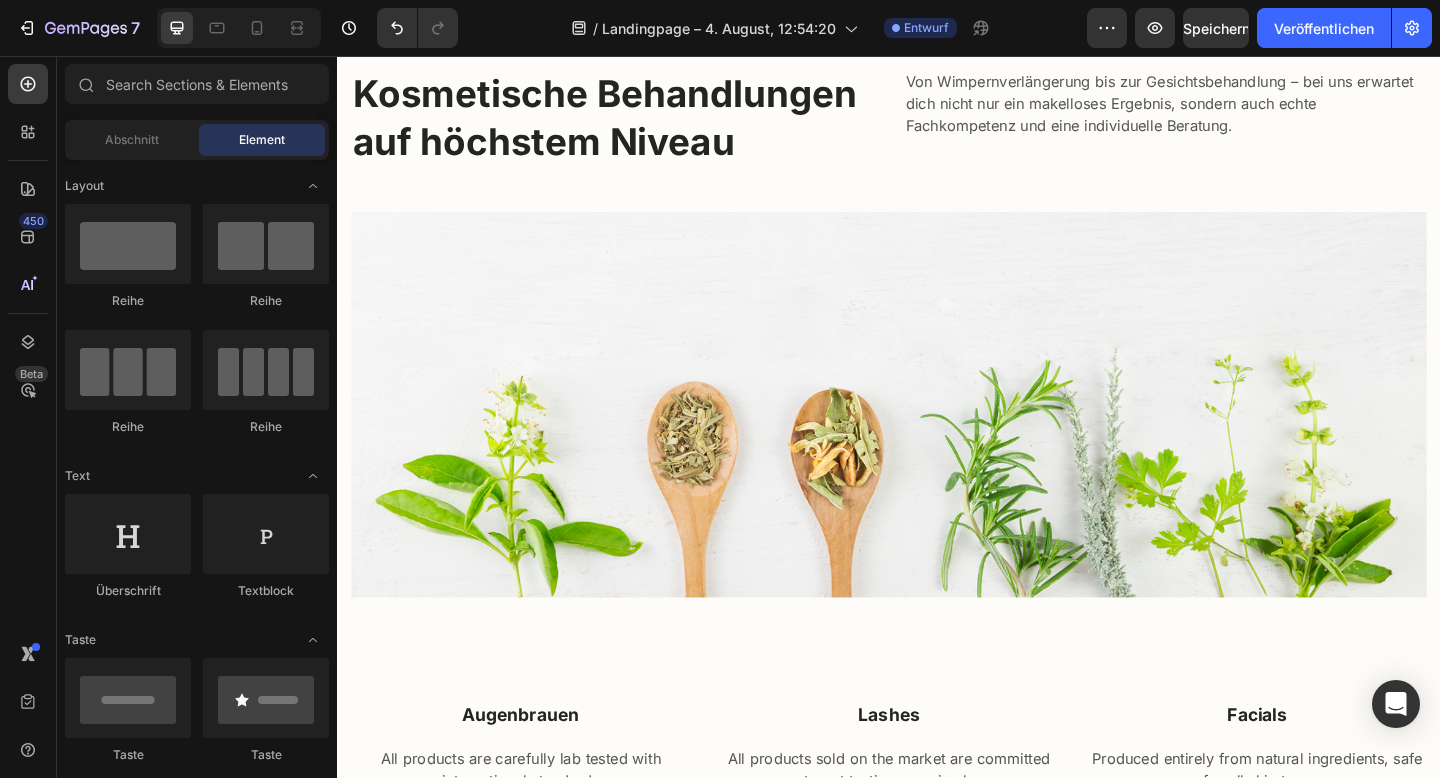 click at bounding box center (937, 436) 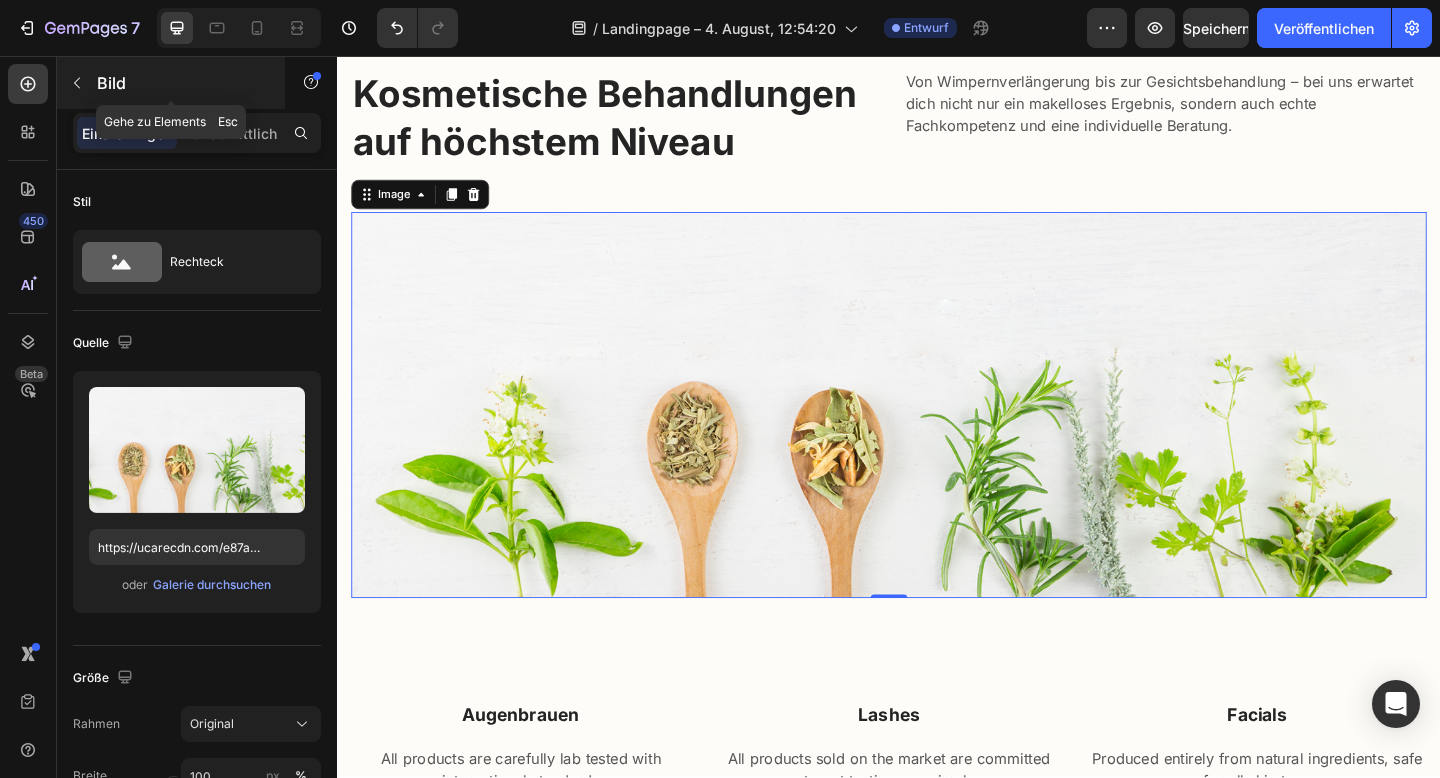 click at bounding box center [77, 83] 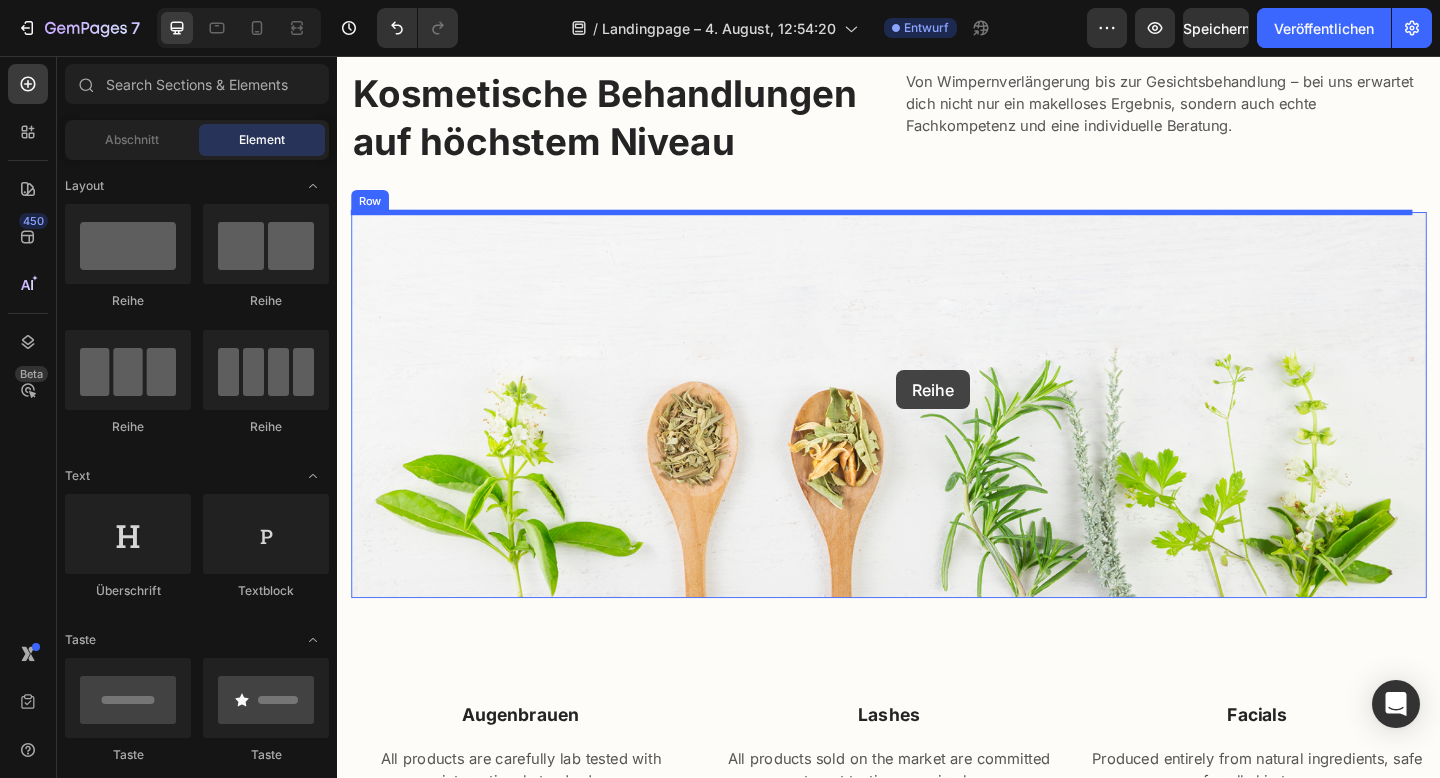 drag, startPoint x: 458, startPoint y: 431, endPoint x: 932, endPoint y: 405, distance: 474.71255 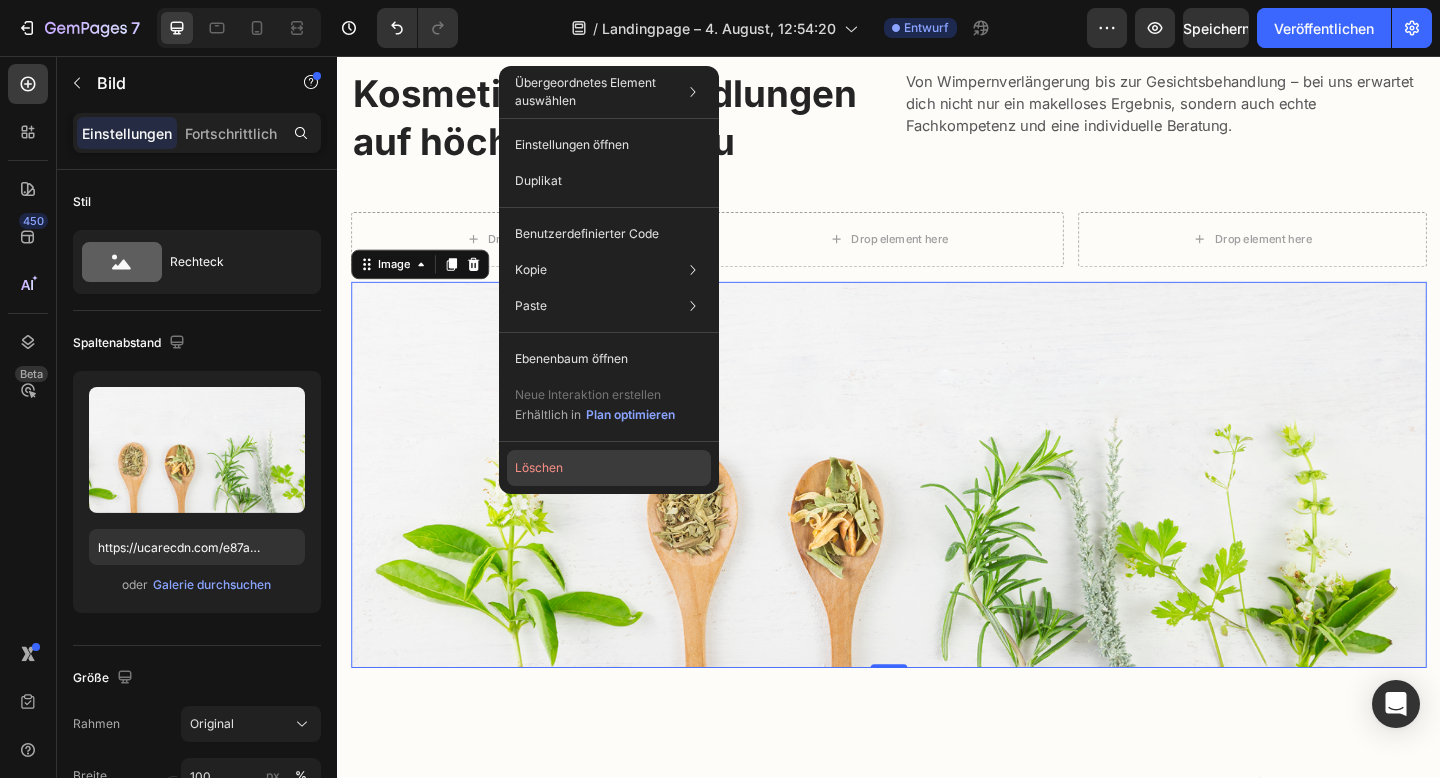 click on "Löschen" 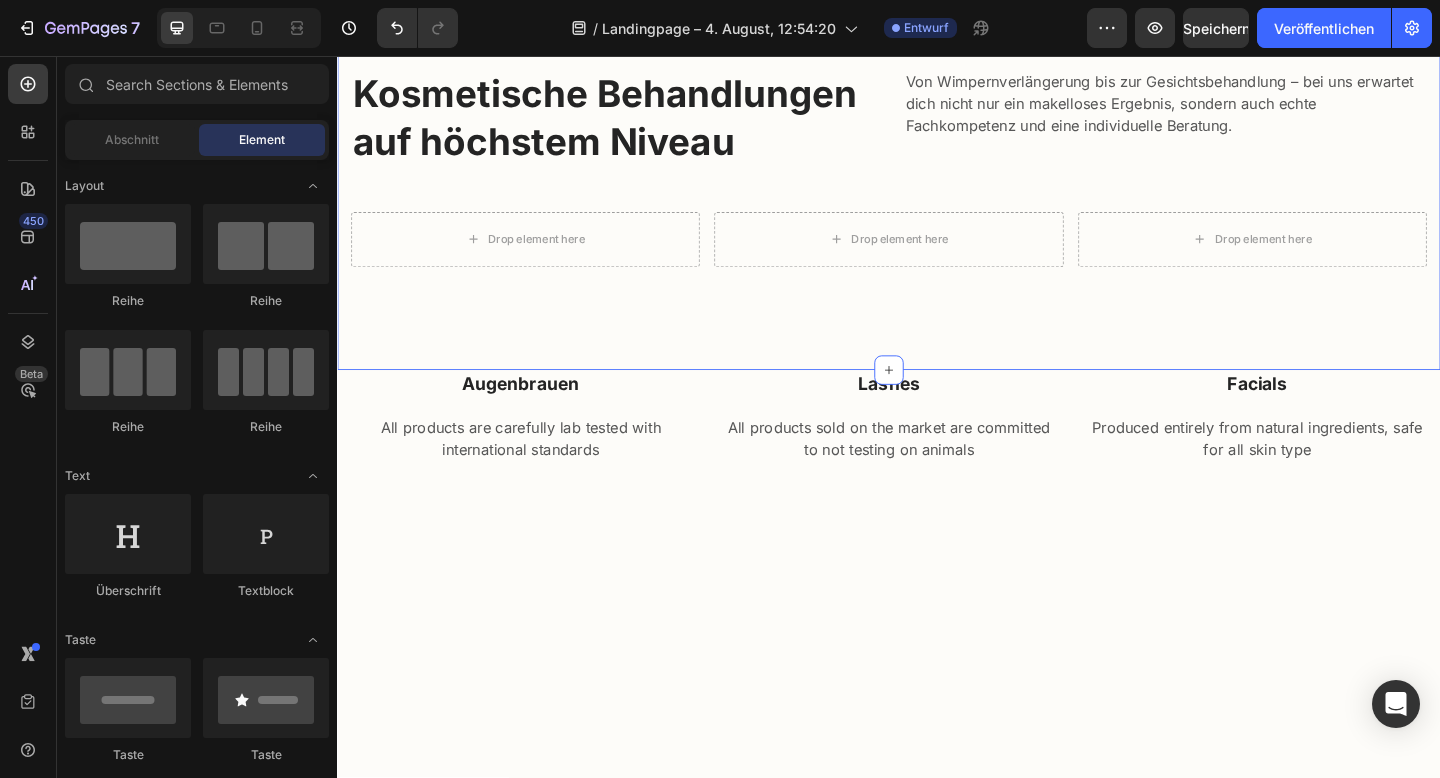 click on "Drop element here" at bounding box center [541, 256] 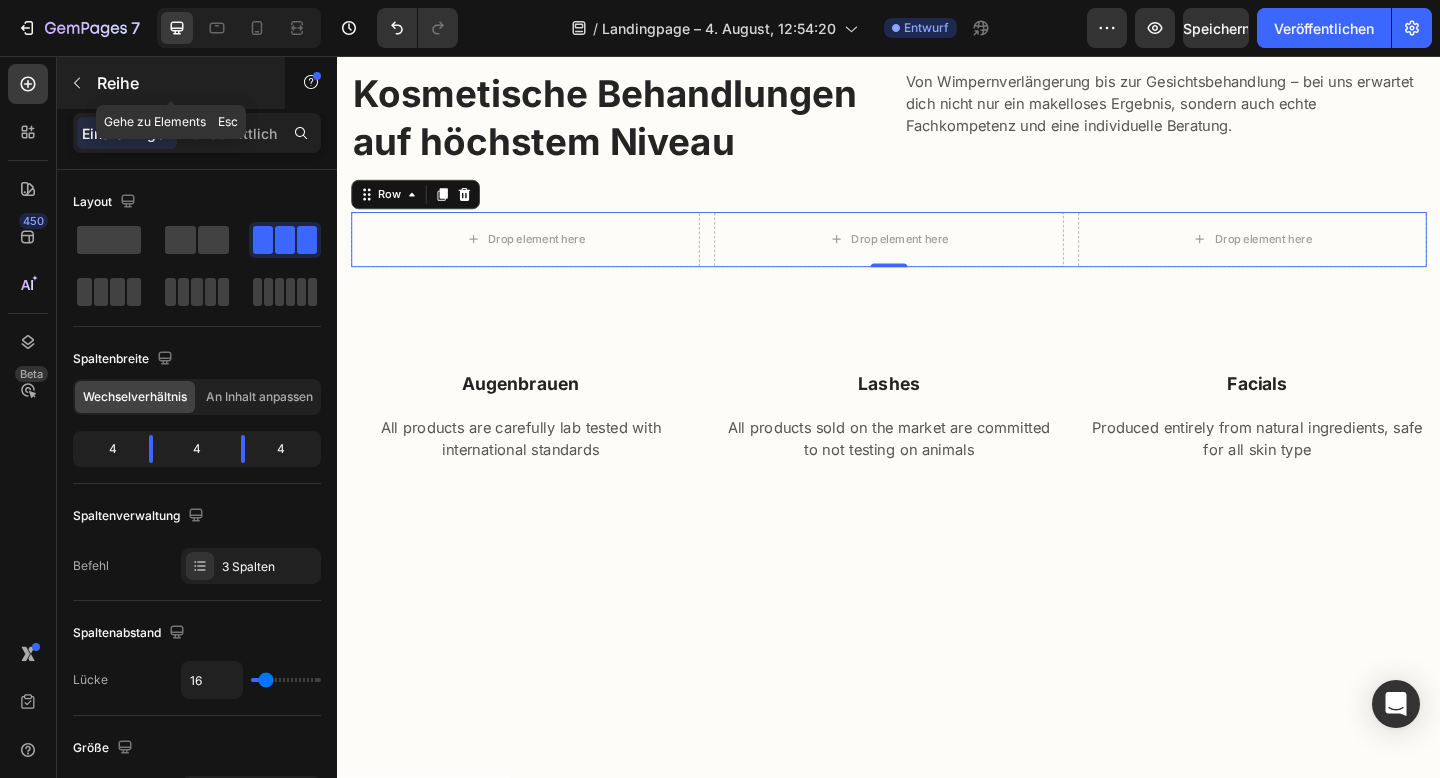 click 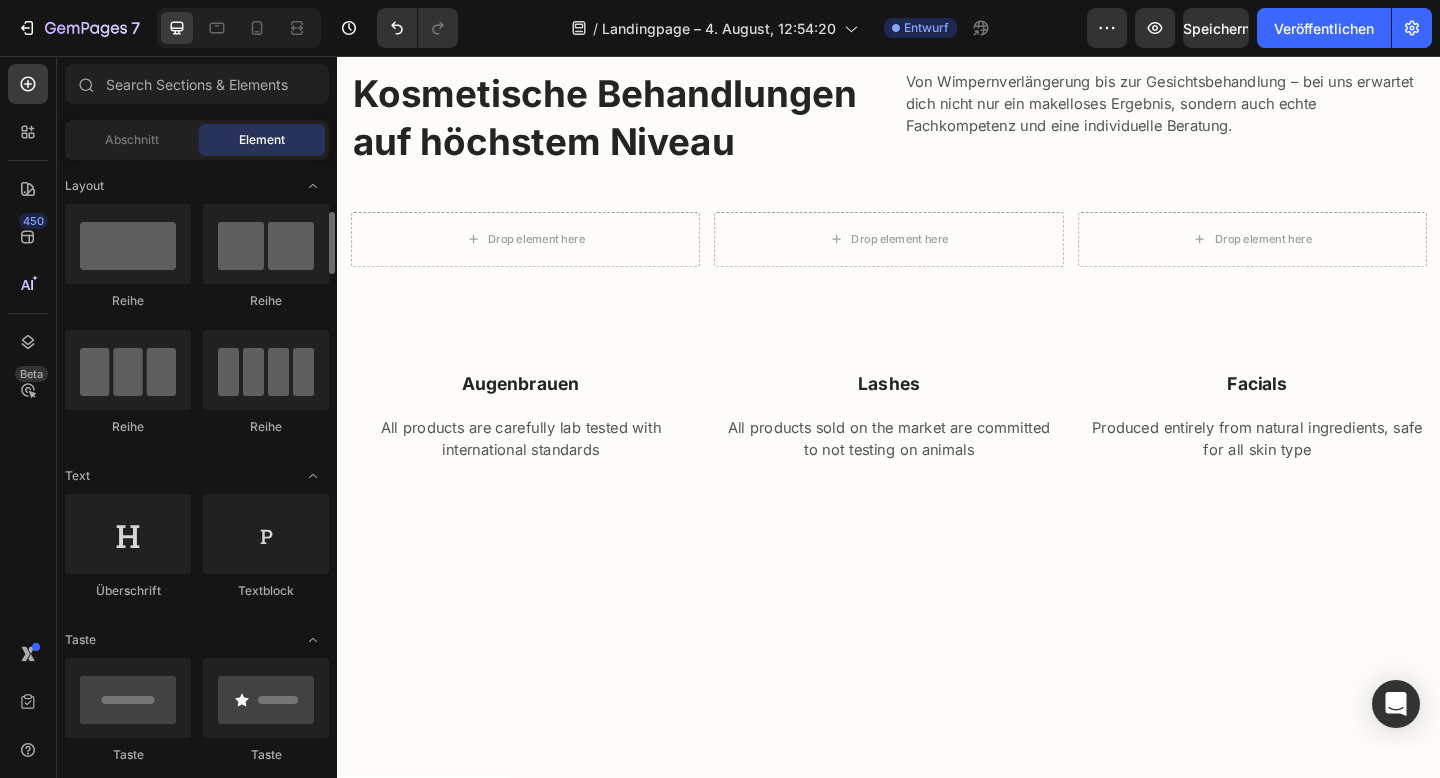 scroll, scrollTop: 528, scrollLeft: 0, axis: vertical 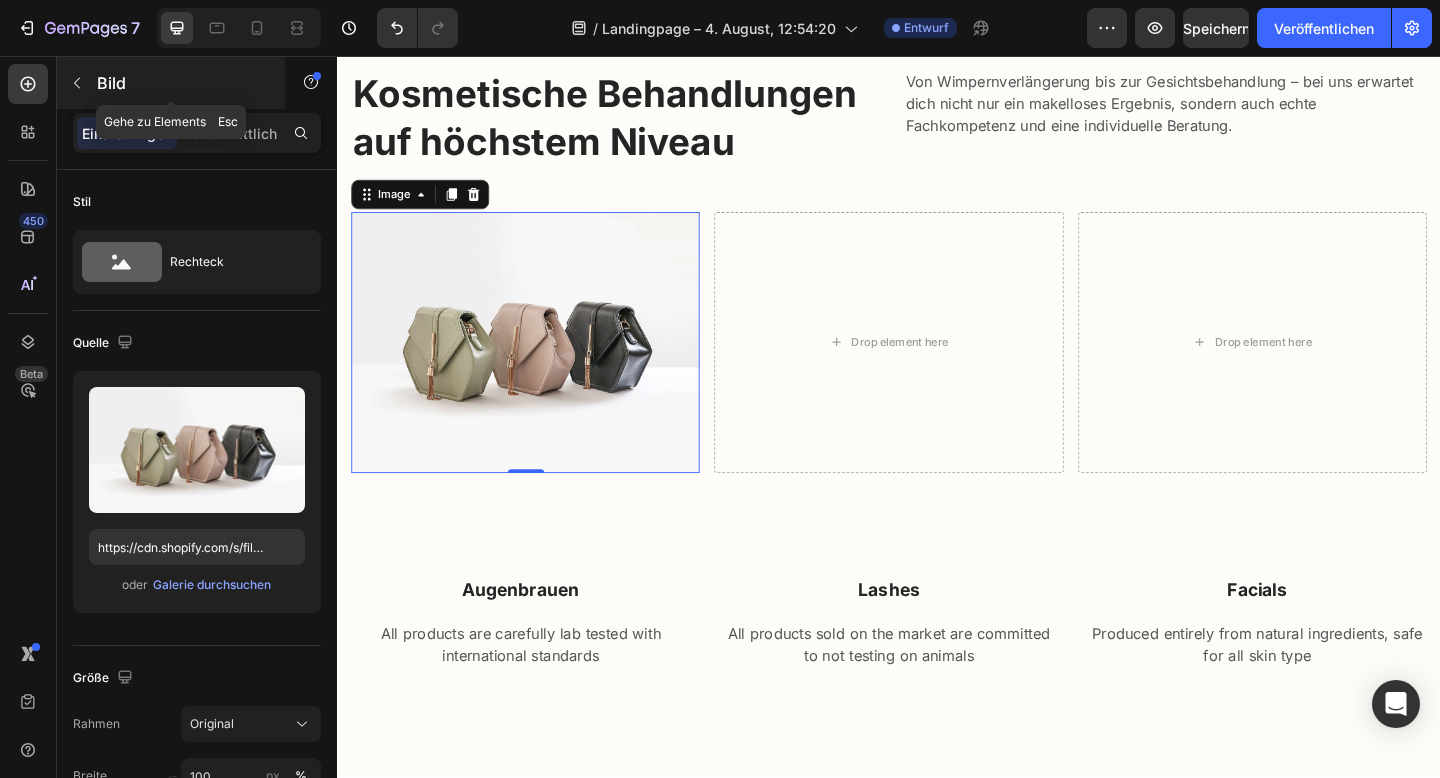 click 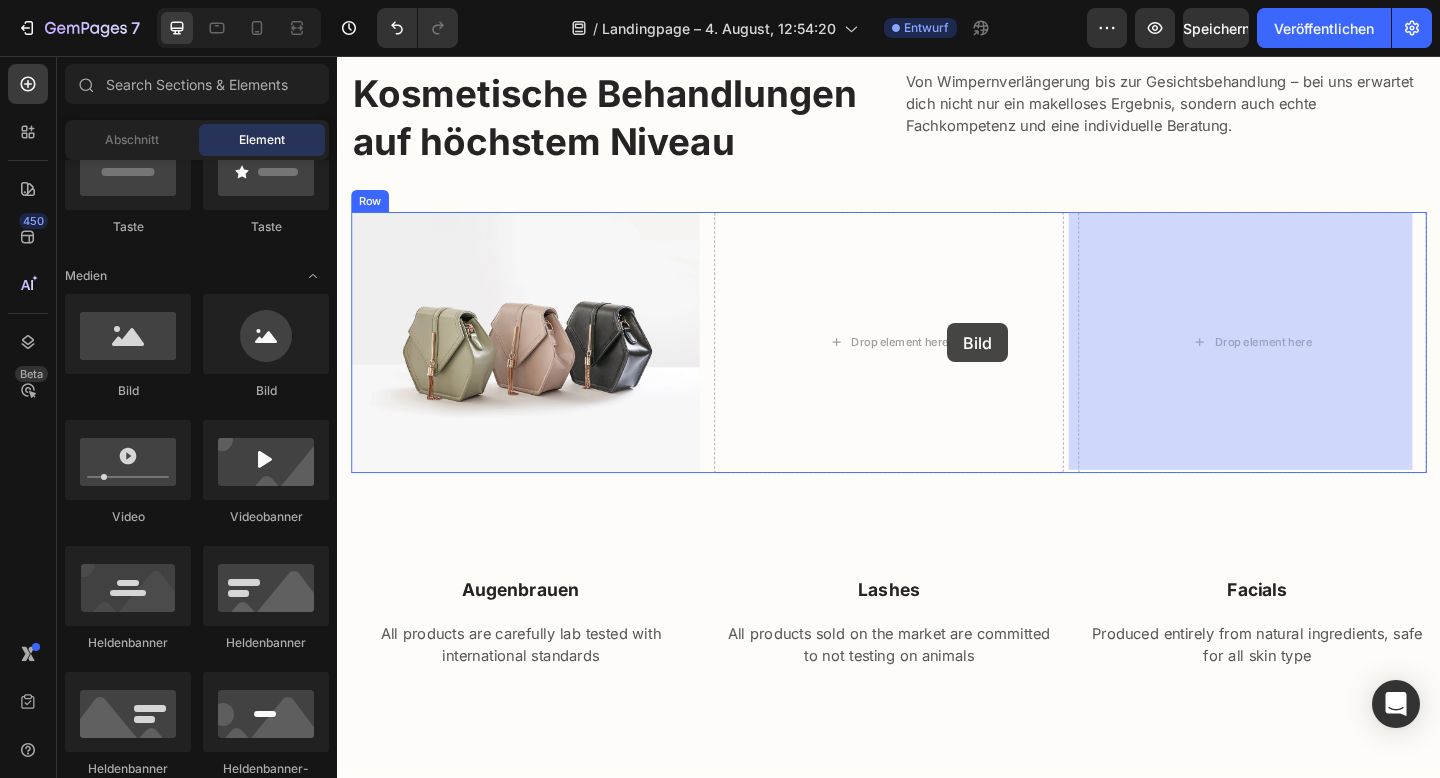 drag, startPoint x: 668, startPoint y: 412, endPoint x: 553, endPoint y: 355, distance: 128.35107 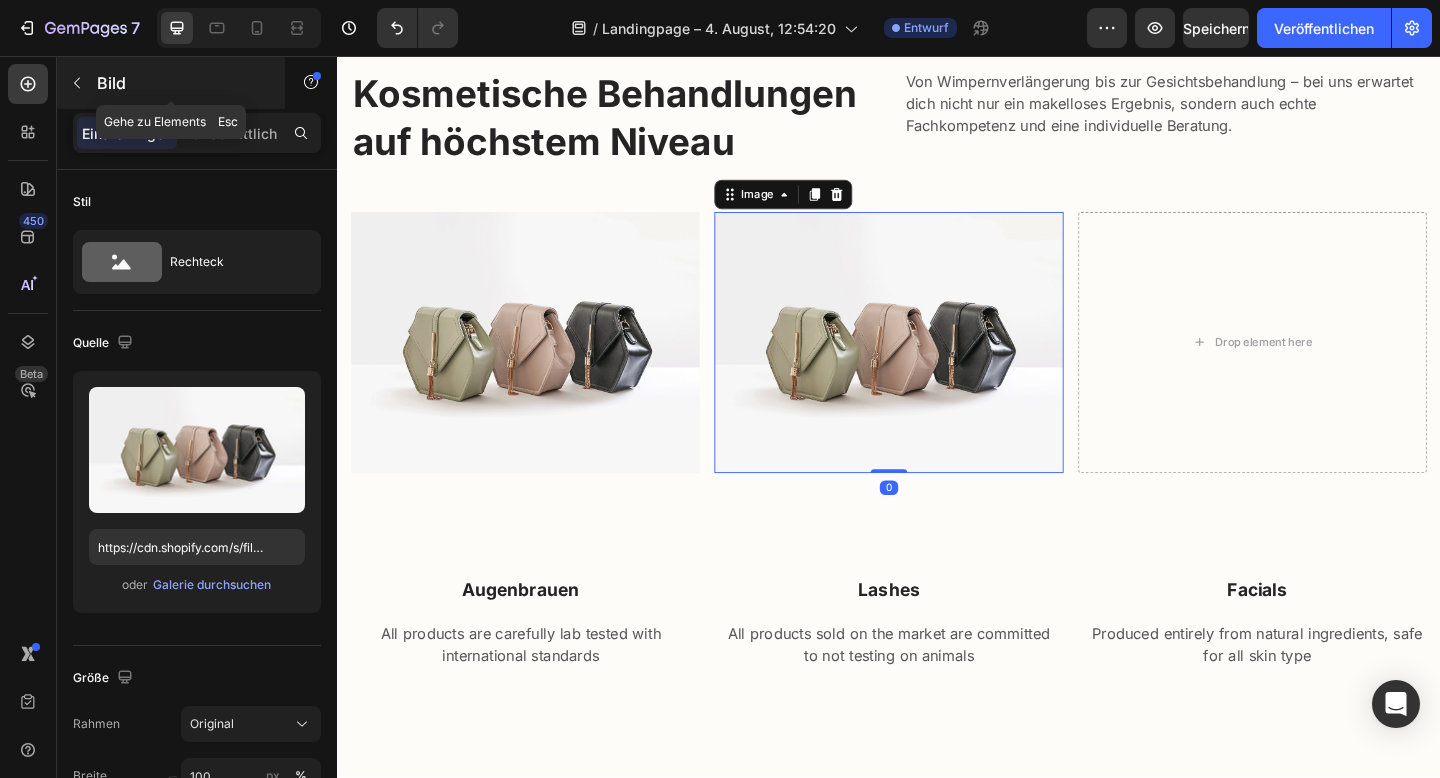 click 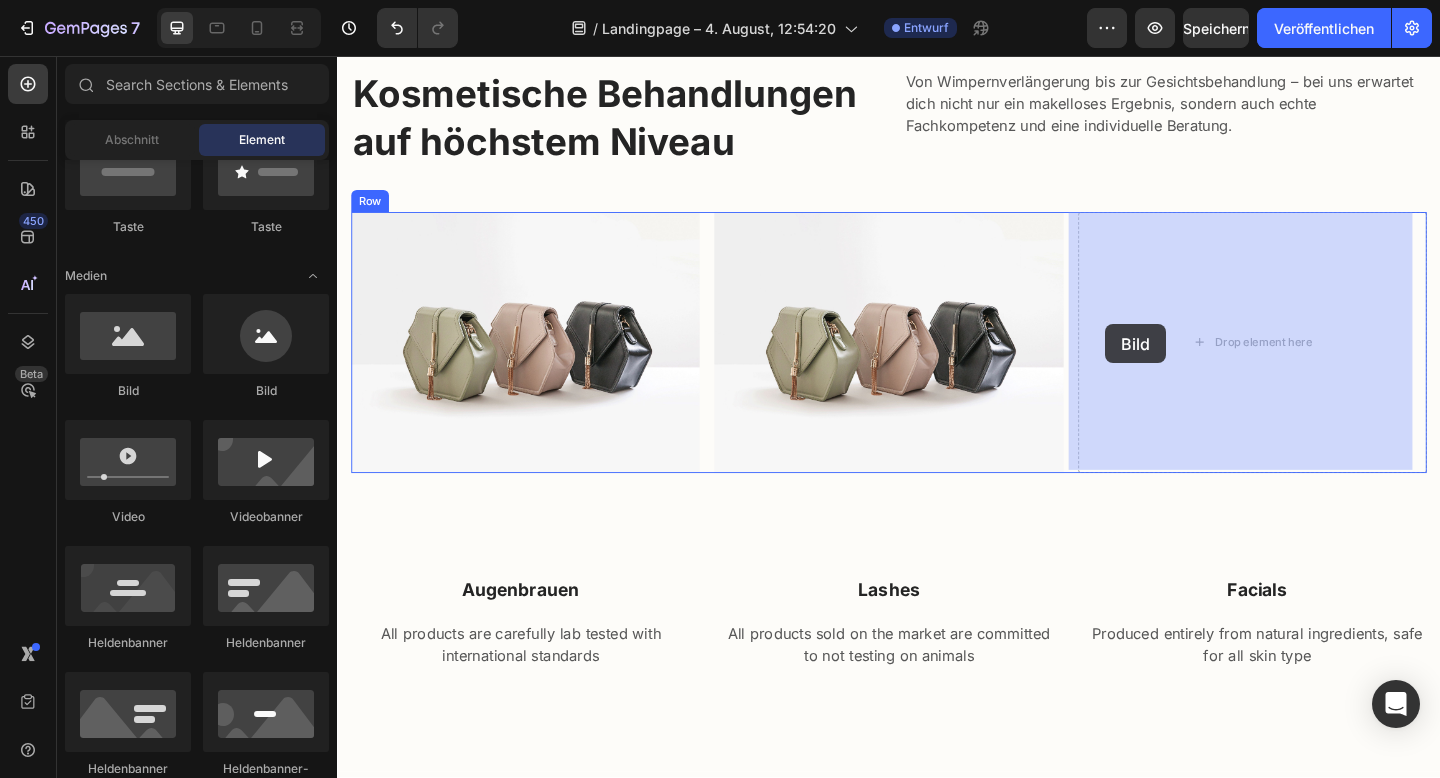 drag, startPoint x: 447, startPoint y: 405, endPoint x: 1173, endPoint y: 348, distance: 728.2342 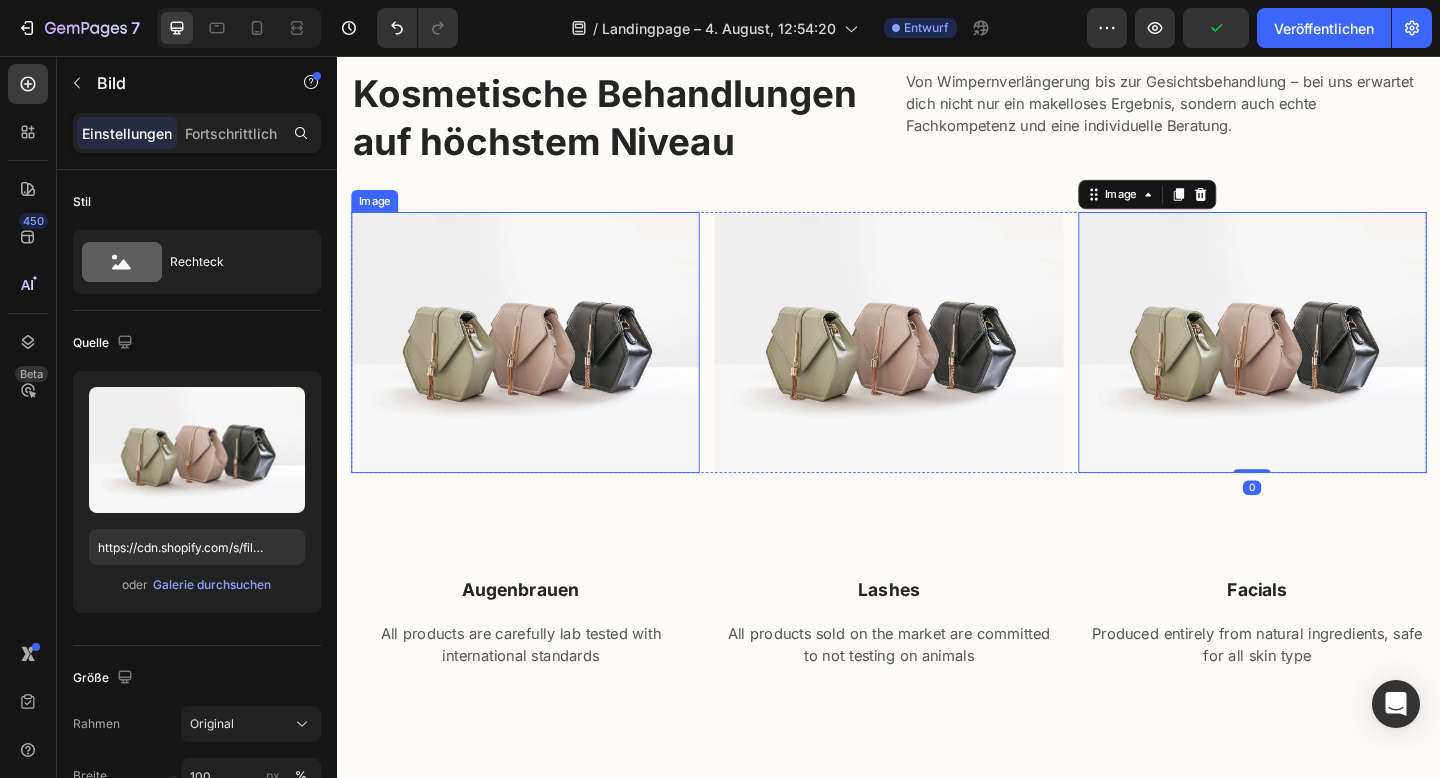 click at bounding box center [541, 368] 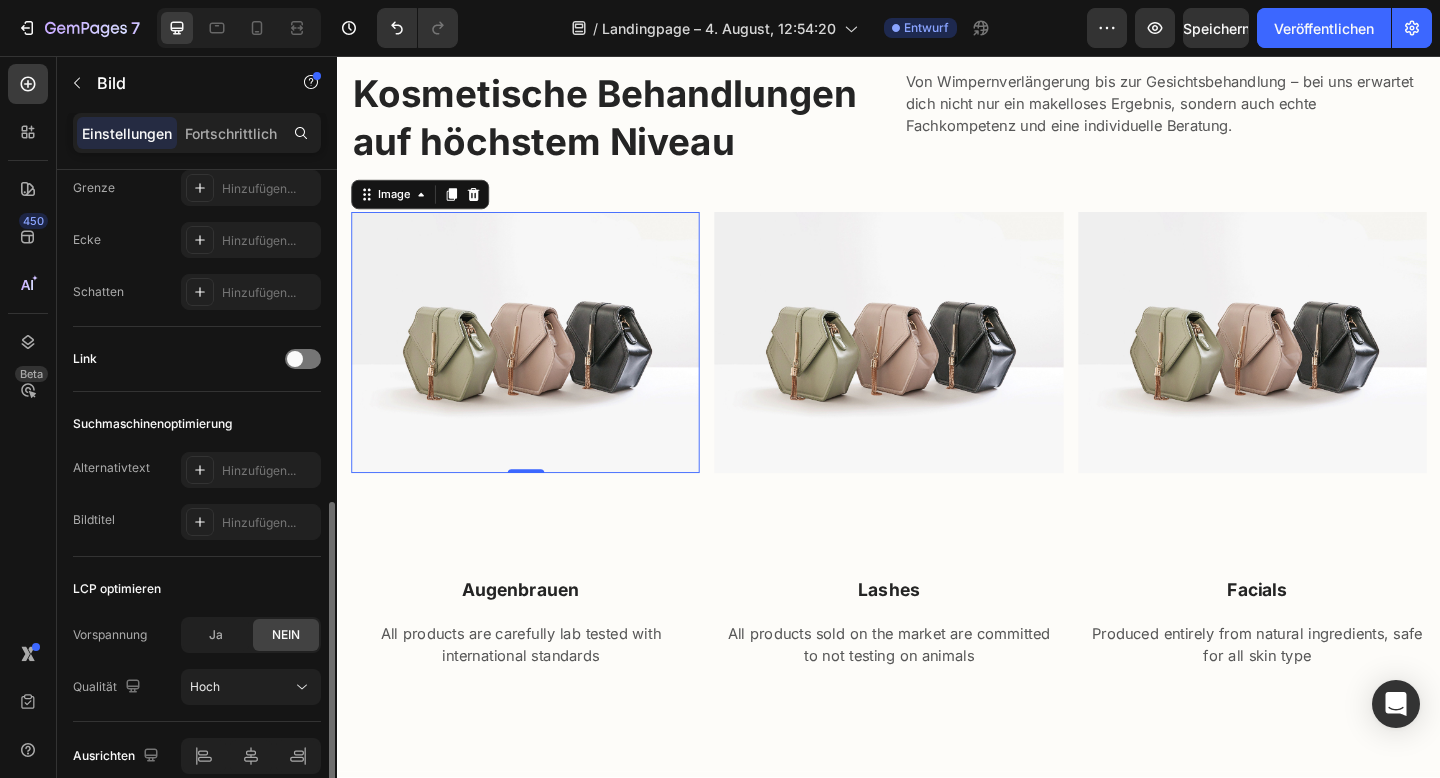 scroll, scrollTop: 845, scrollLeft: 0, axis: vertical 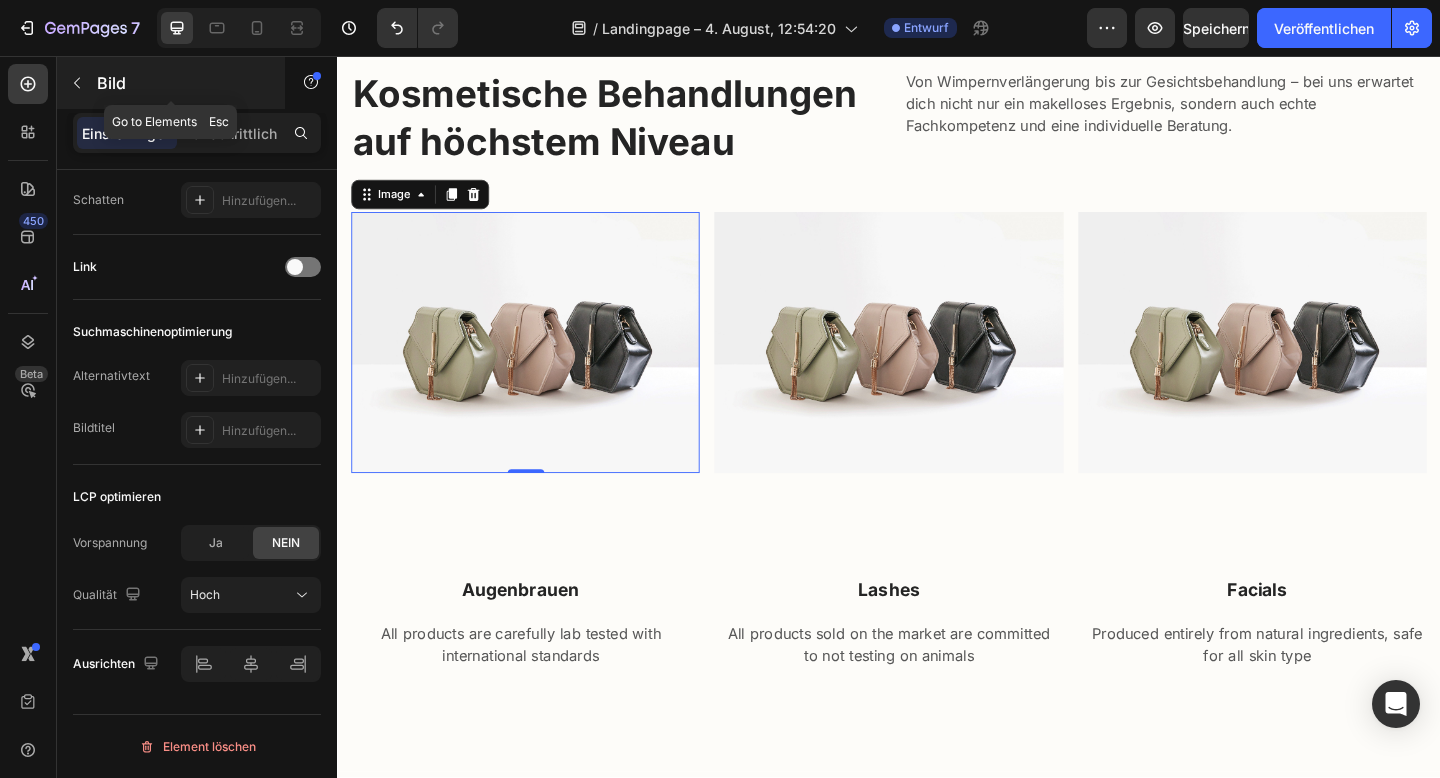 click 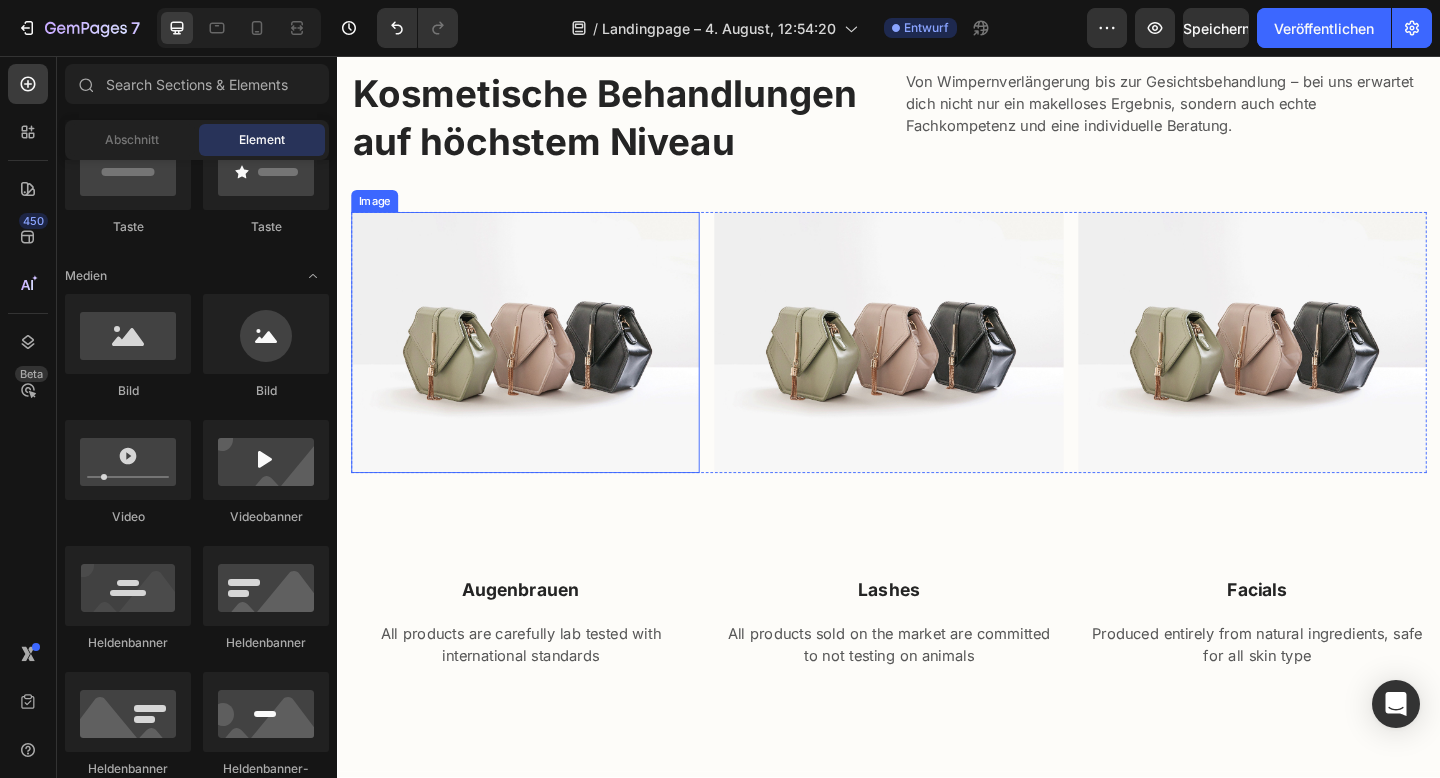 click at bounding box center (541, 368) 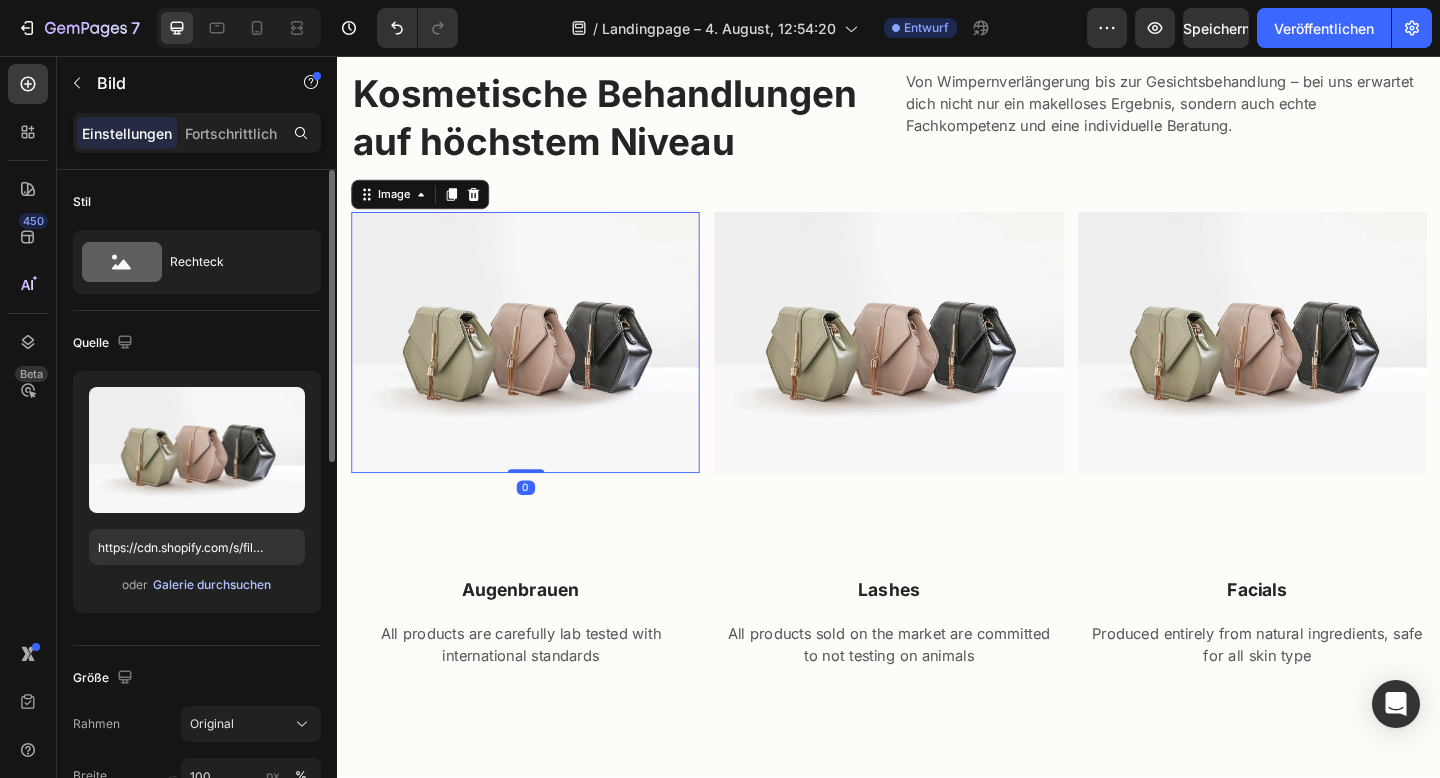 click on "Galerie durchsuchen" at bounding box center (212, 584) 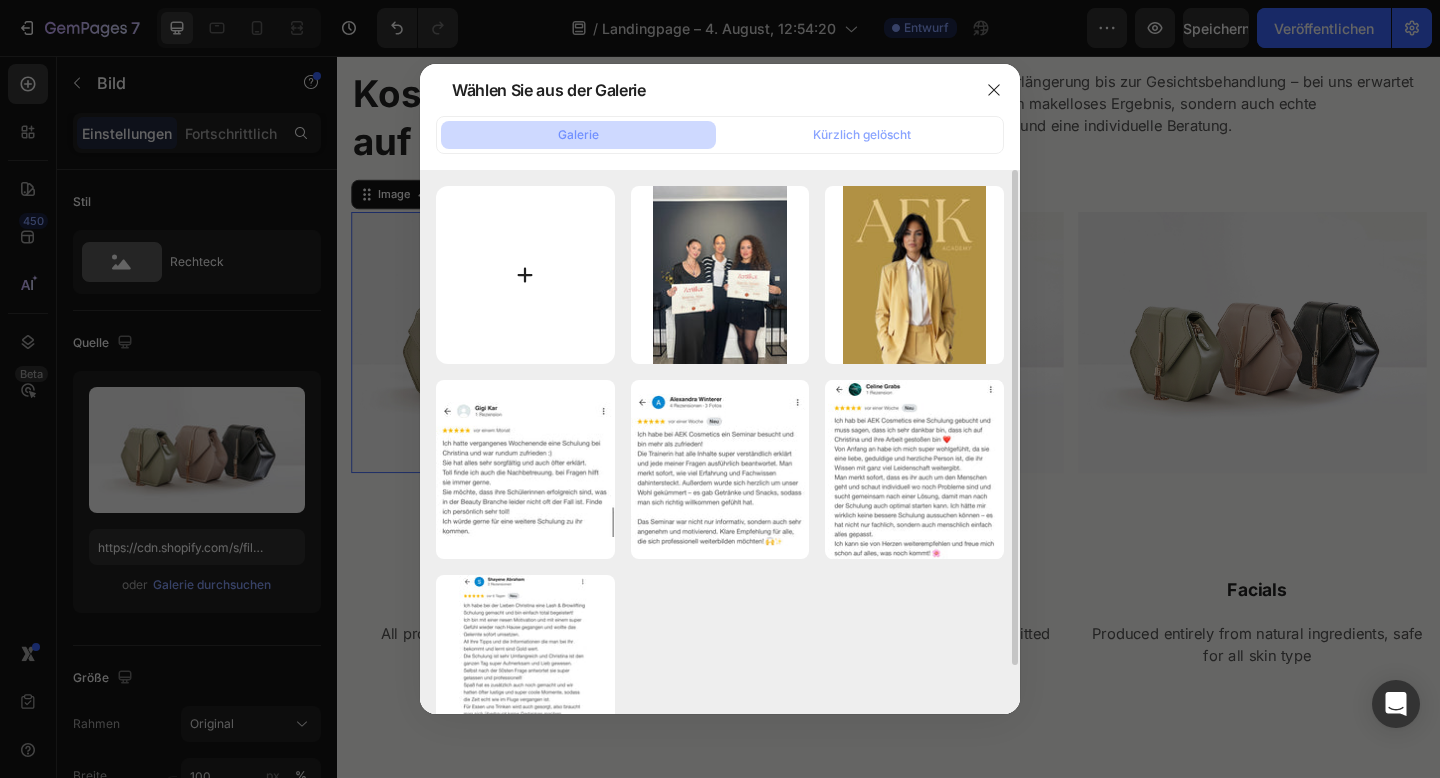 click at bounding box center (525, 275) 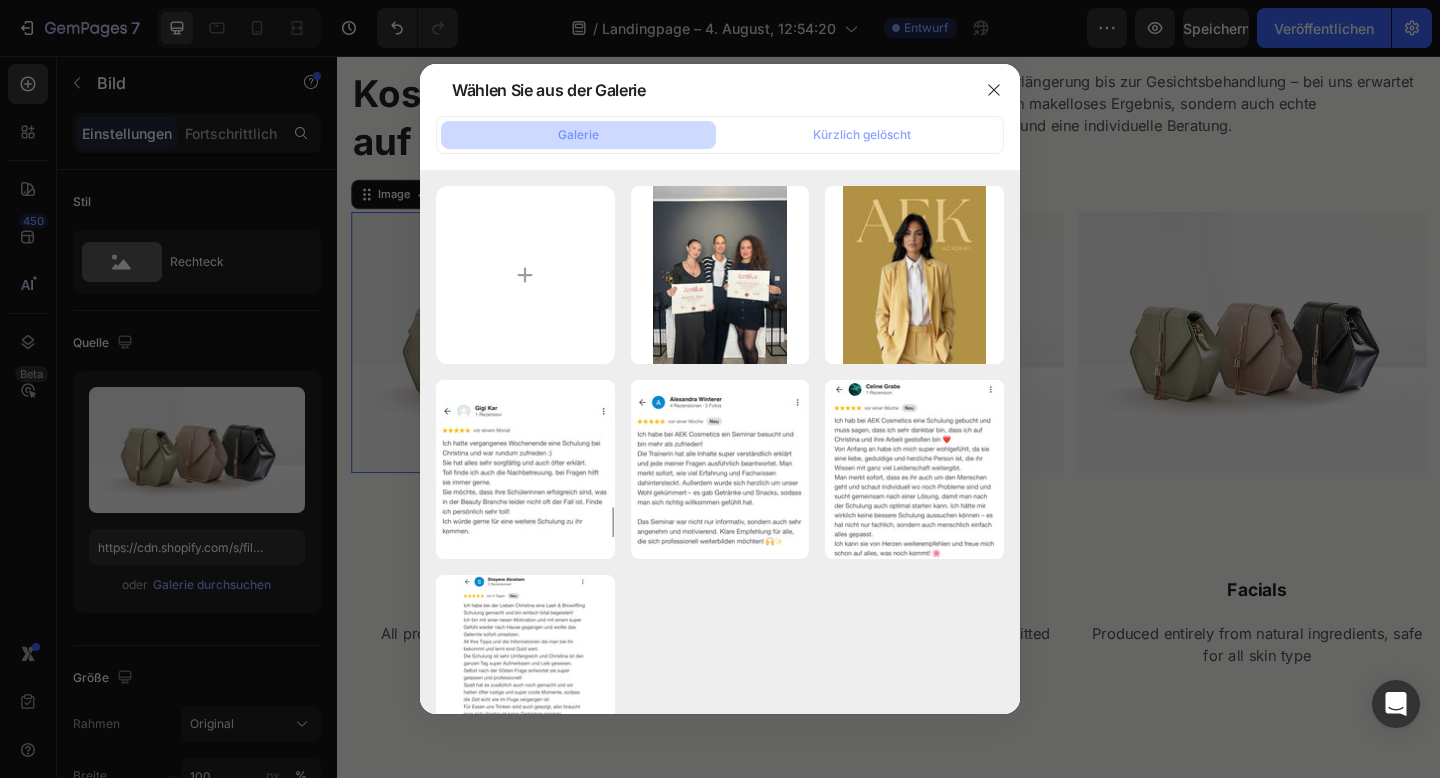 type on "C:\fakepath\IMG_2893.PNG" 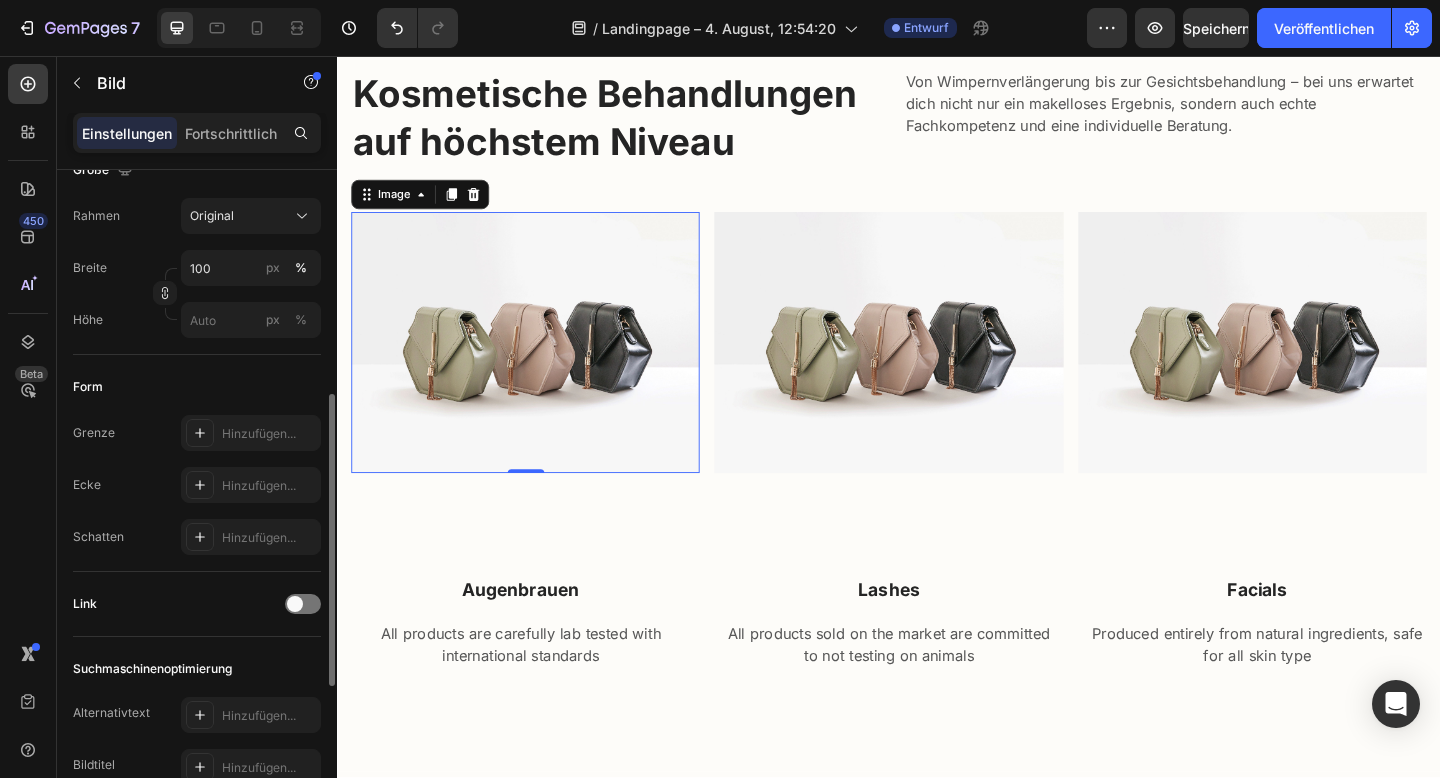 scroll, scrollTop: 845, scrollLeft: 0, axis: vertical 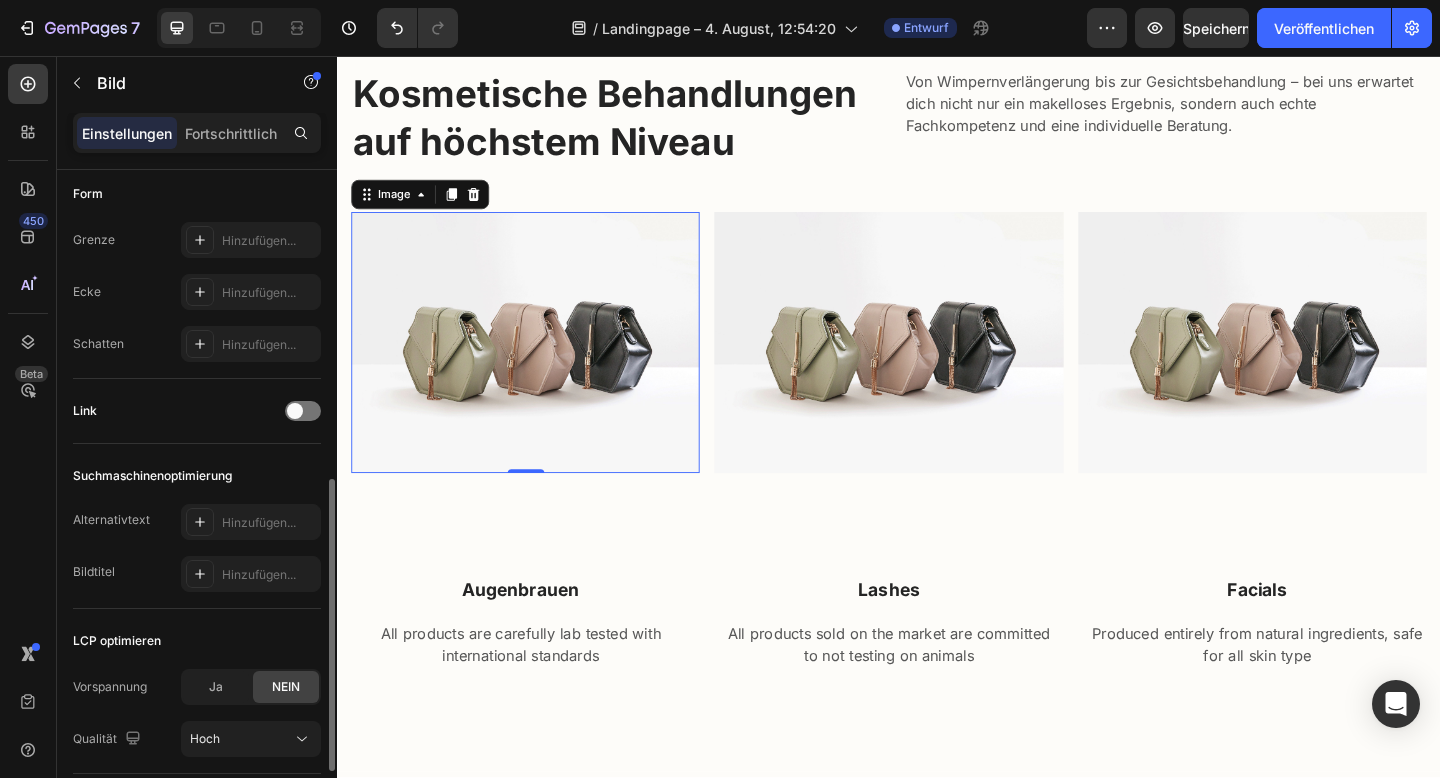 type on "https://cdn.shopify.com/s/files/1/0970/3116/0133/files/gempages_578436745826141065-ba367ab7-4934-44f5-999c-c322723e8b18.png" 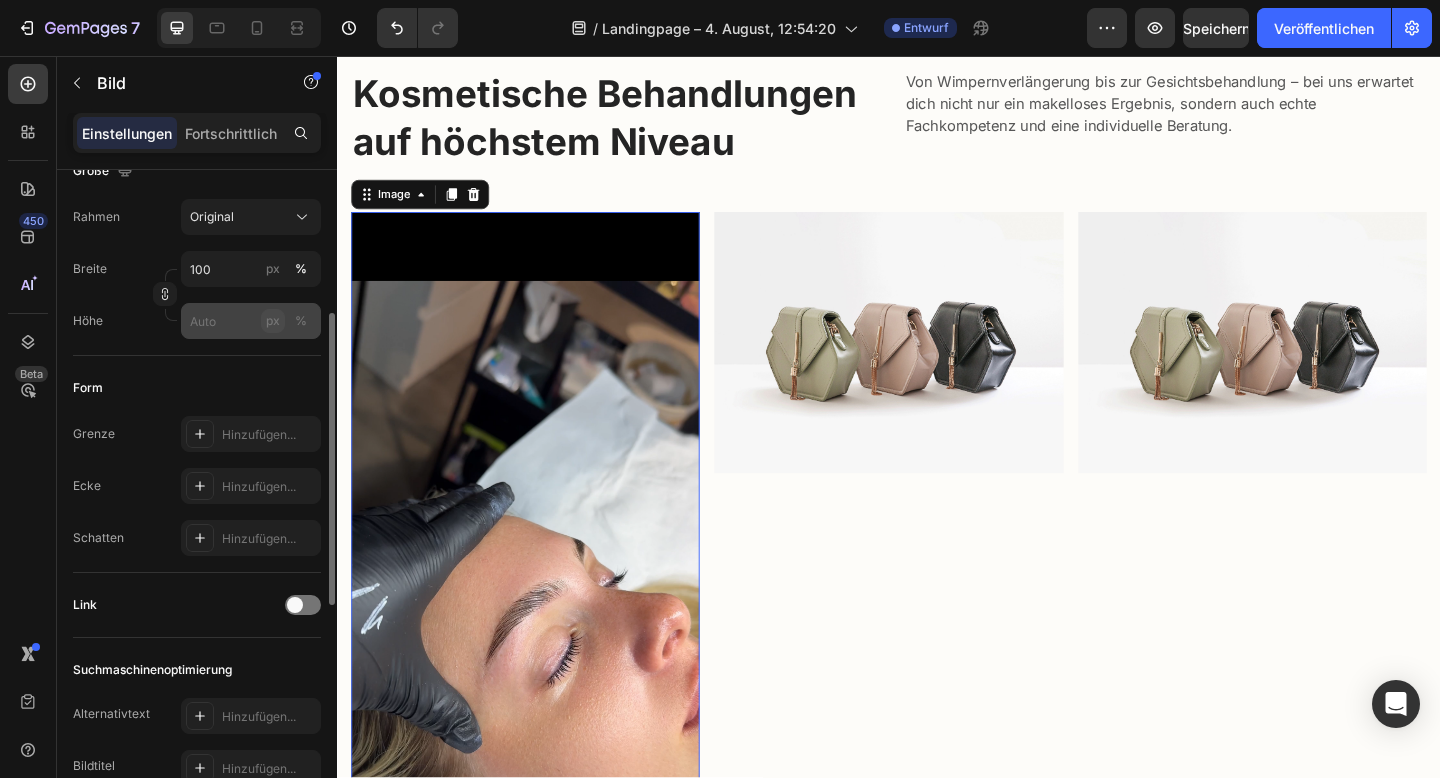 scroll, scrollTop: 268, scrollLeft: 0, axis: vertical 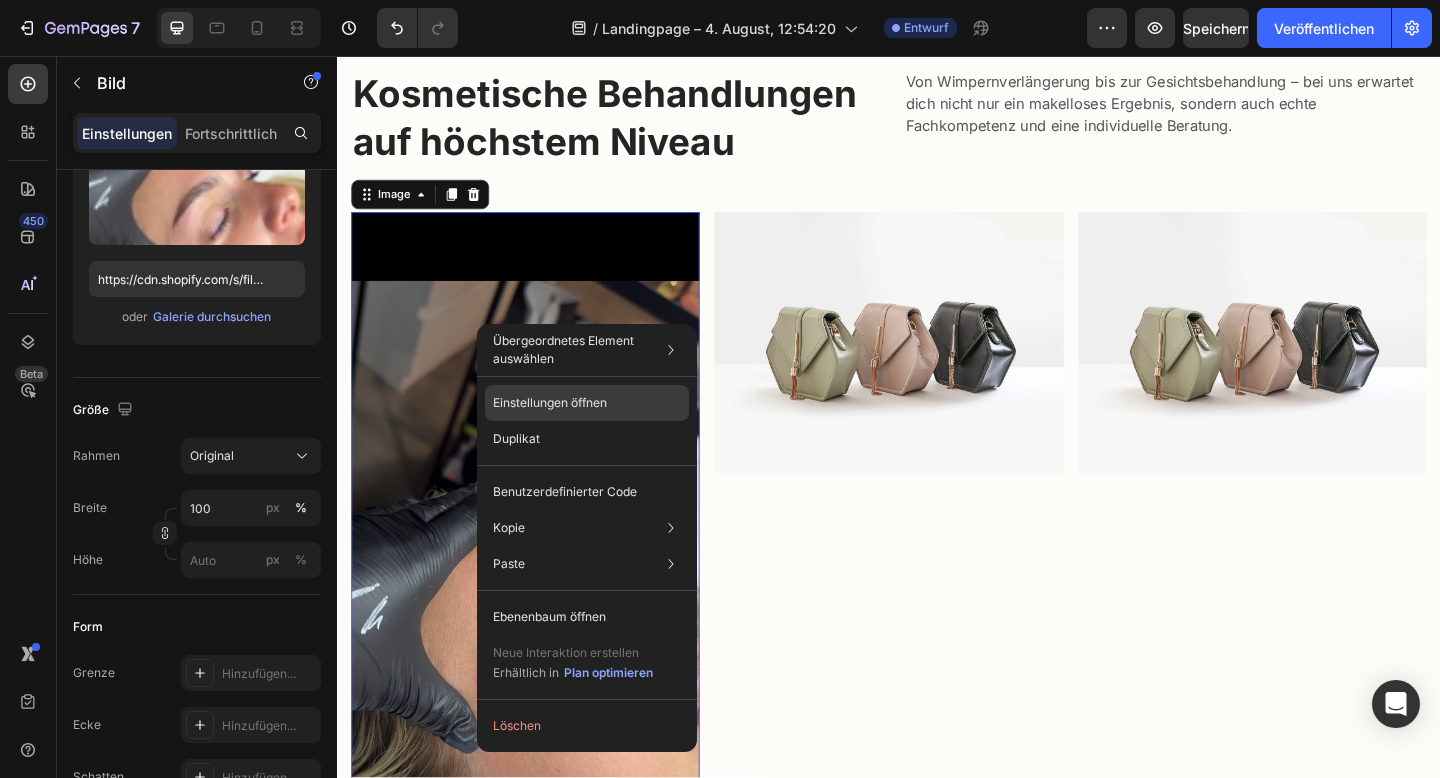 click on "Einstellungen öffnen" at bounding box center (550, 402) 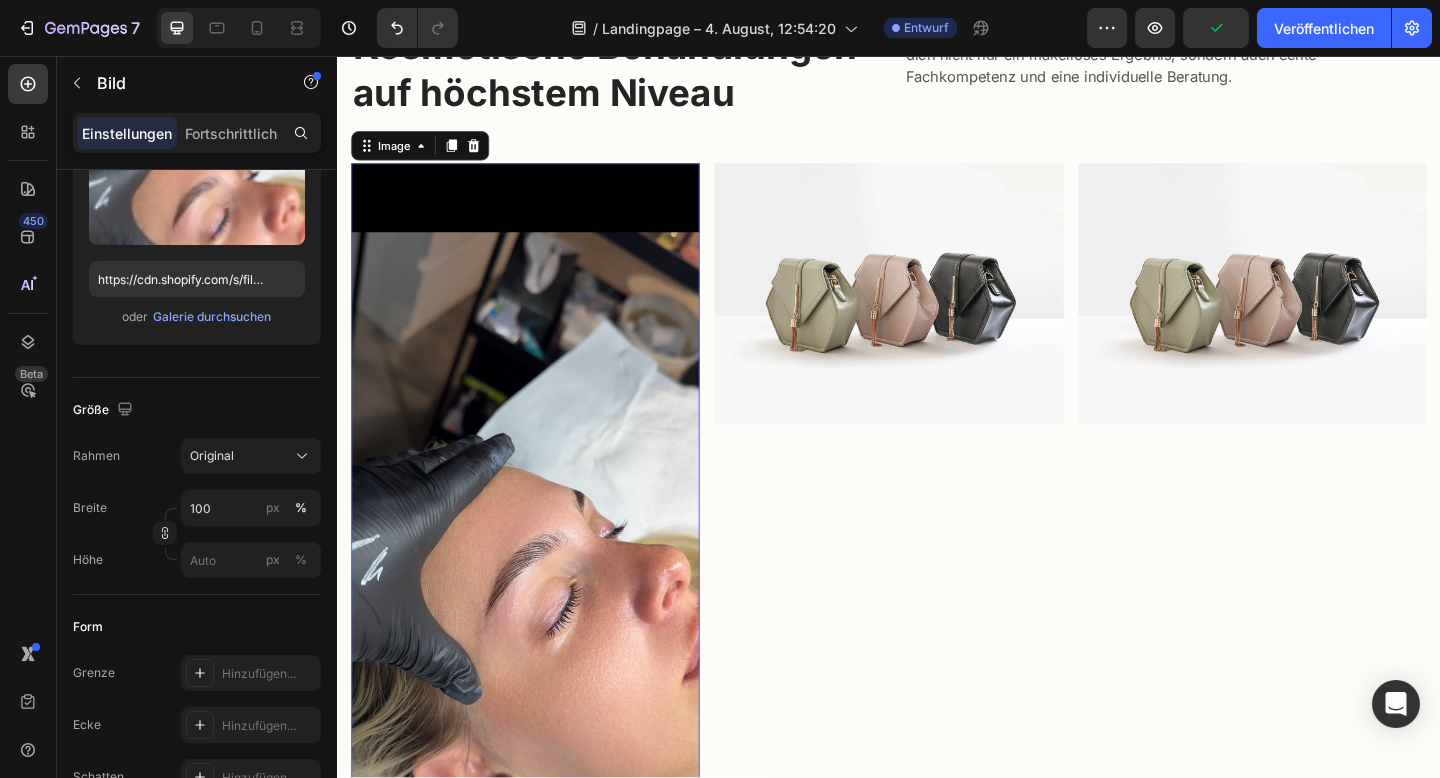 scroll, scrollTop: 610, scrollLeft: 0, axis: vertical 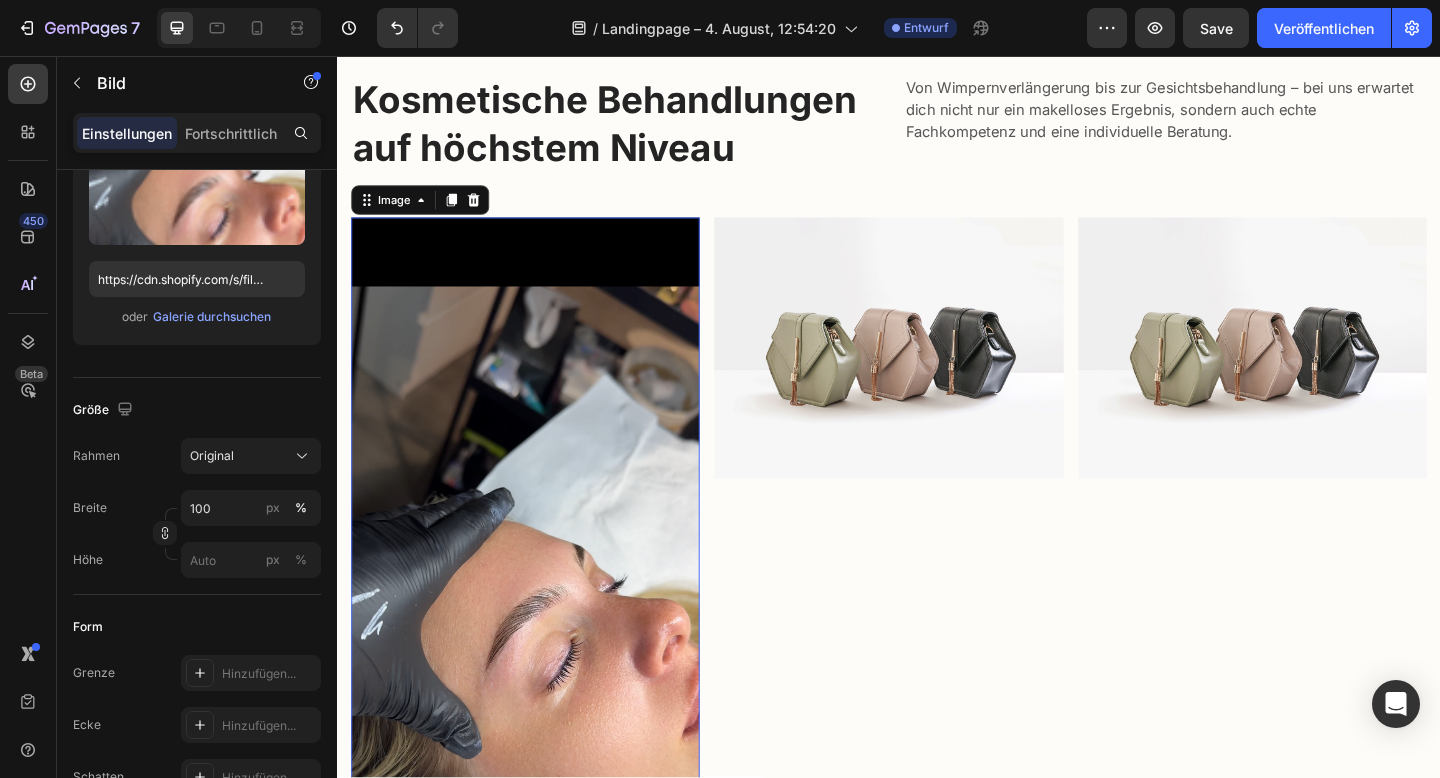 click 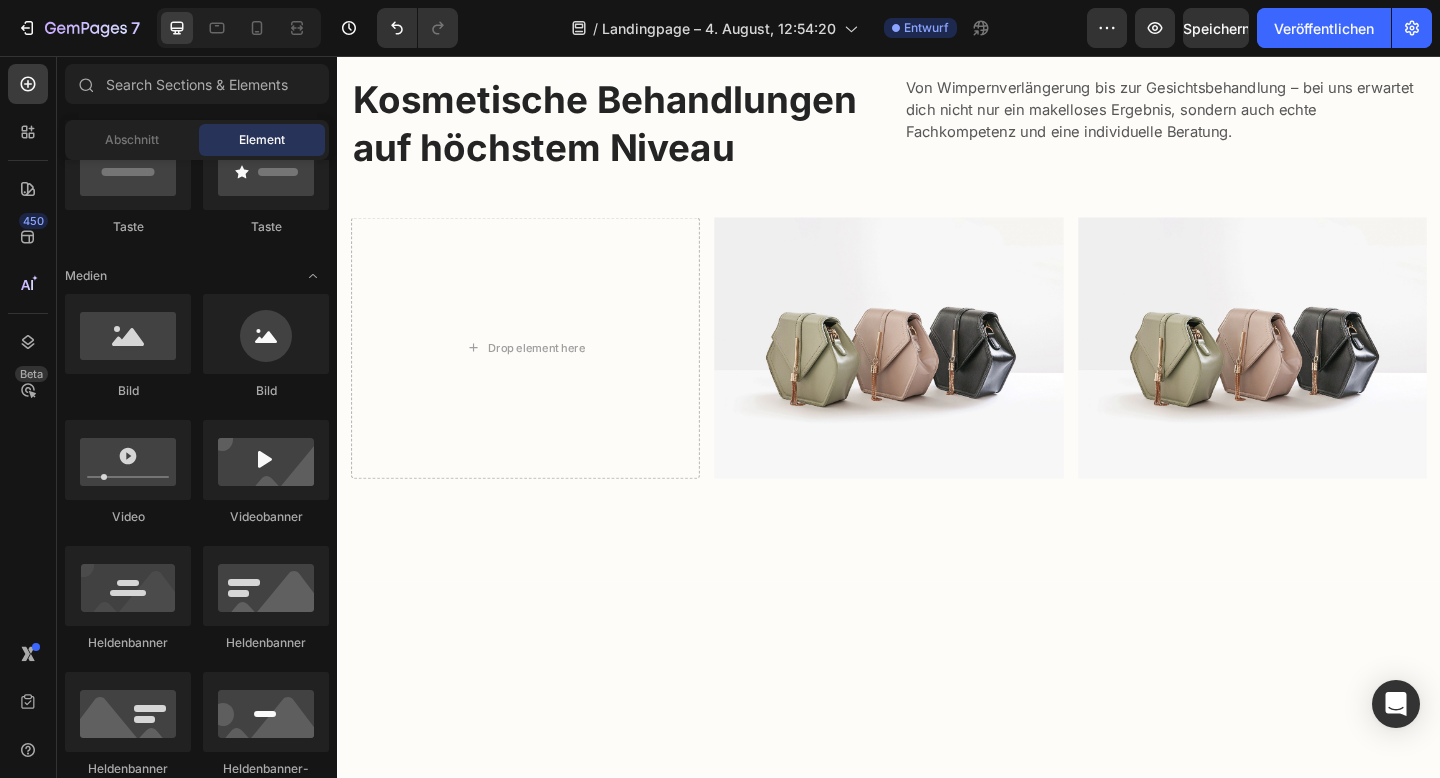 click at bounding box center [937, 678] 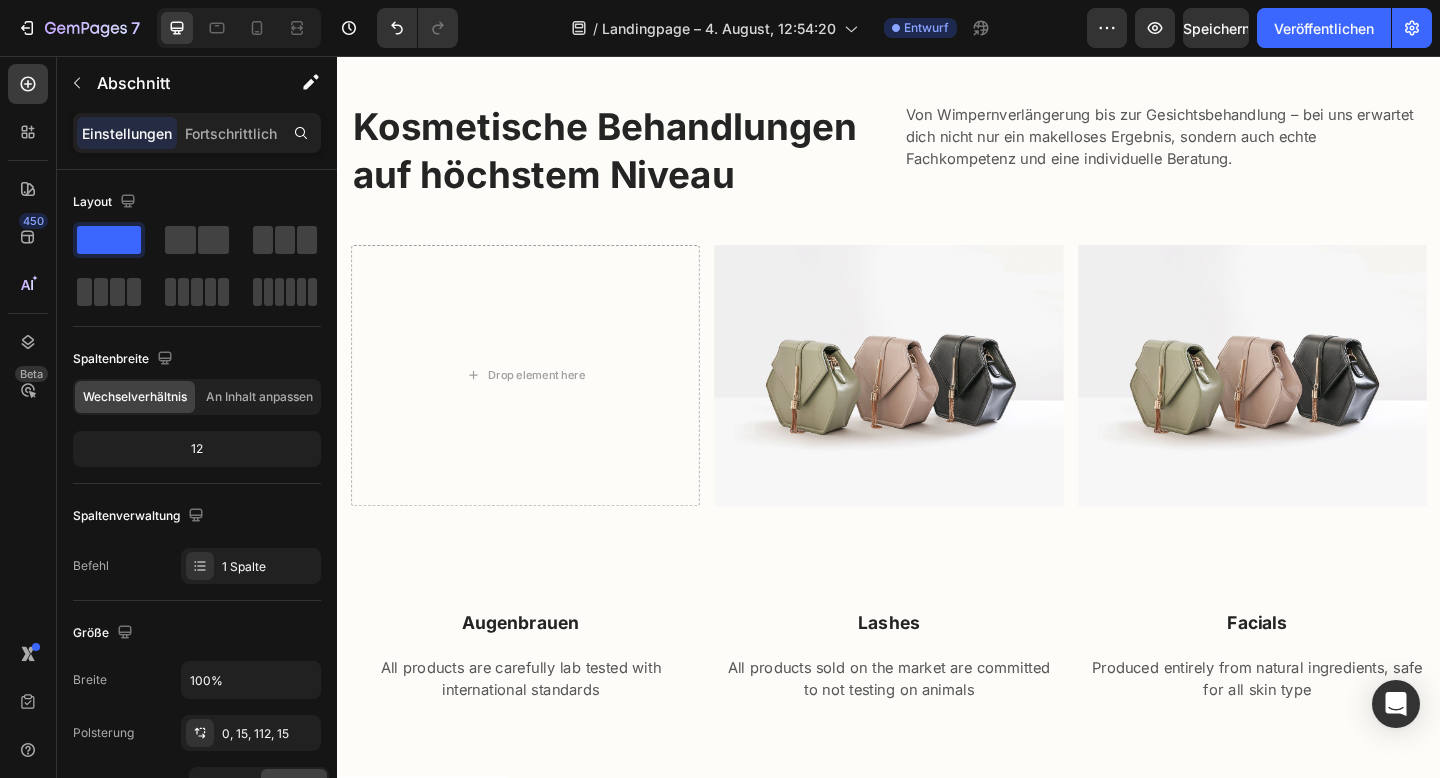 scroll, scrollTop: 576, scrollLeft: 0, axis: vertical 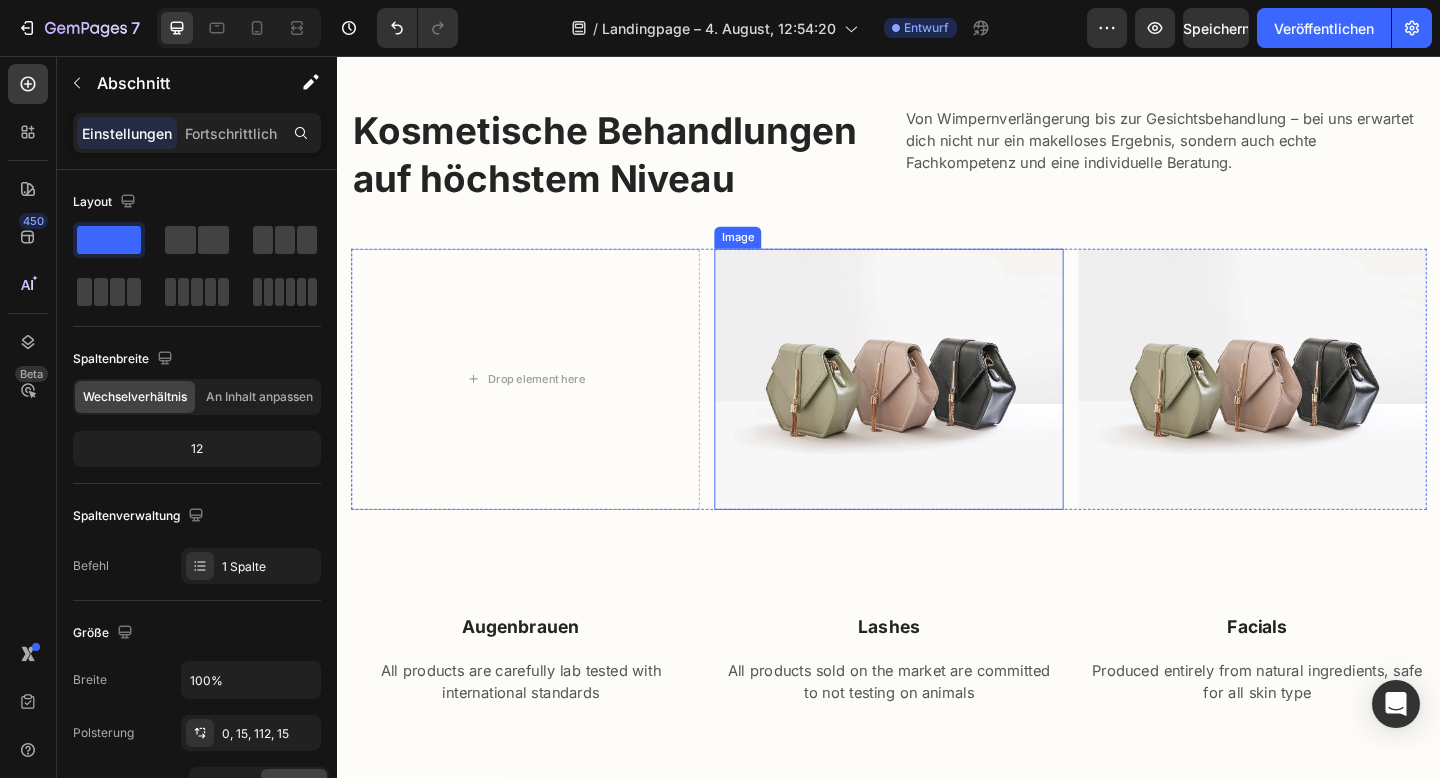 click at bounding box center [936, 408] 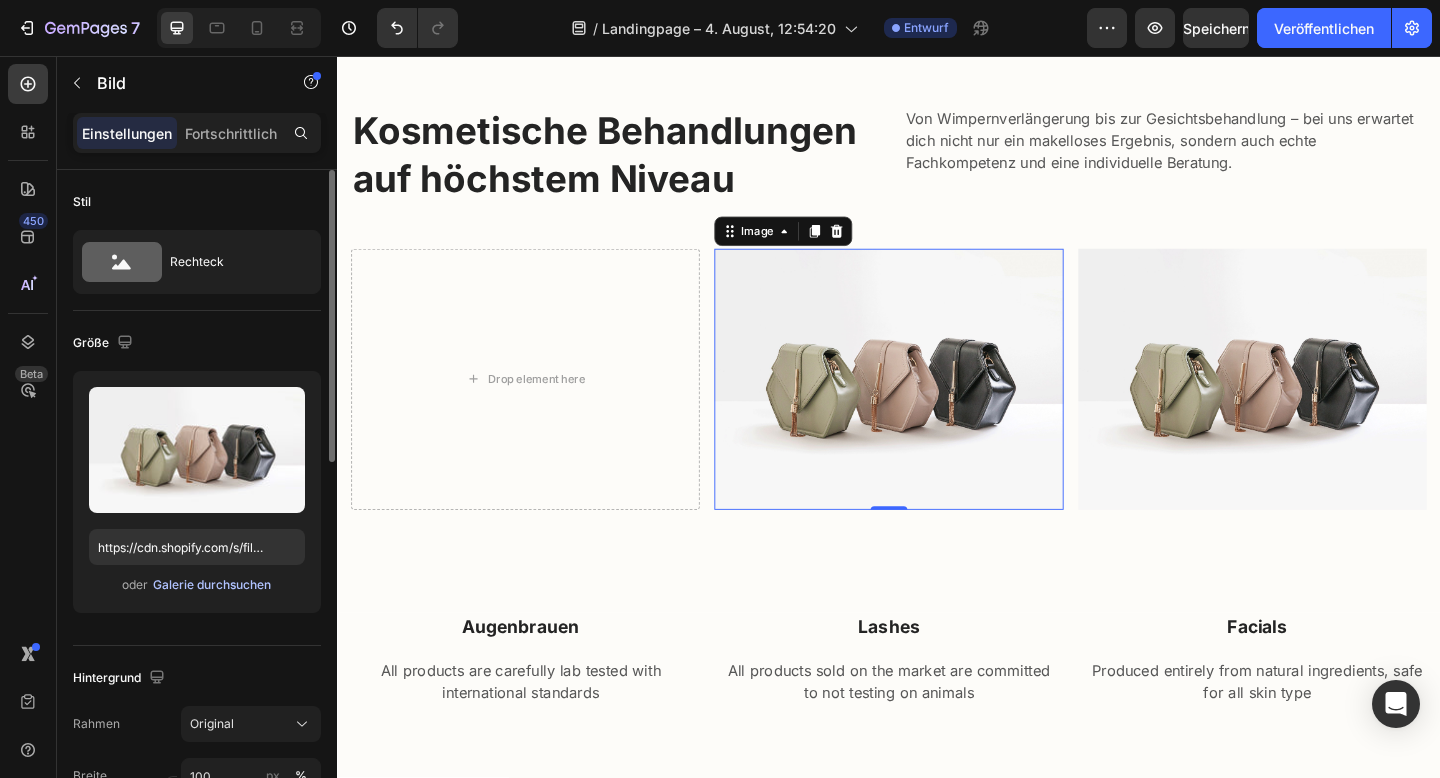 click on "Galerie durchsuchen" at bounding box center (212, 584) 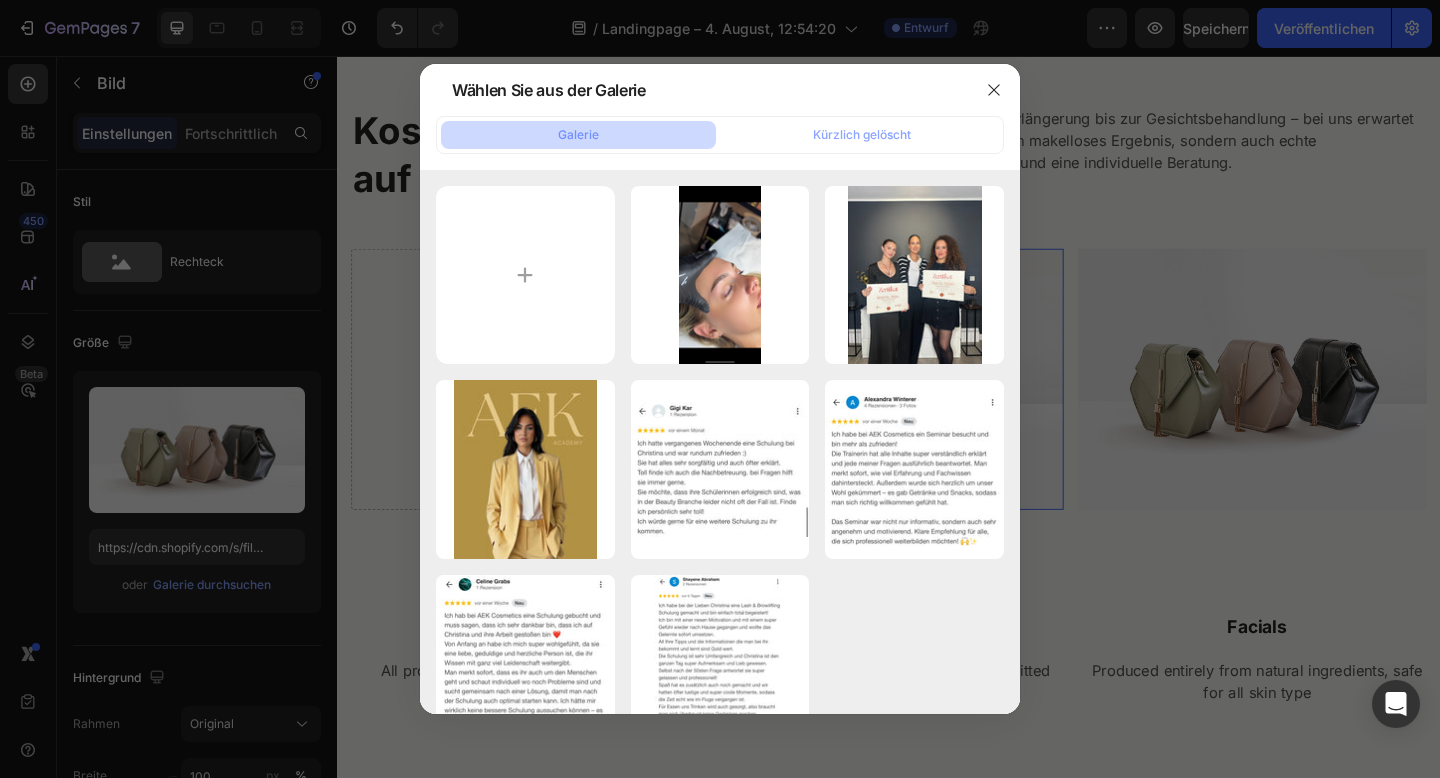 type on "C:\fakepath\Untitled design - 1.PNG" 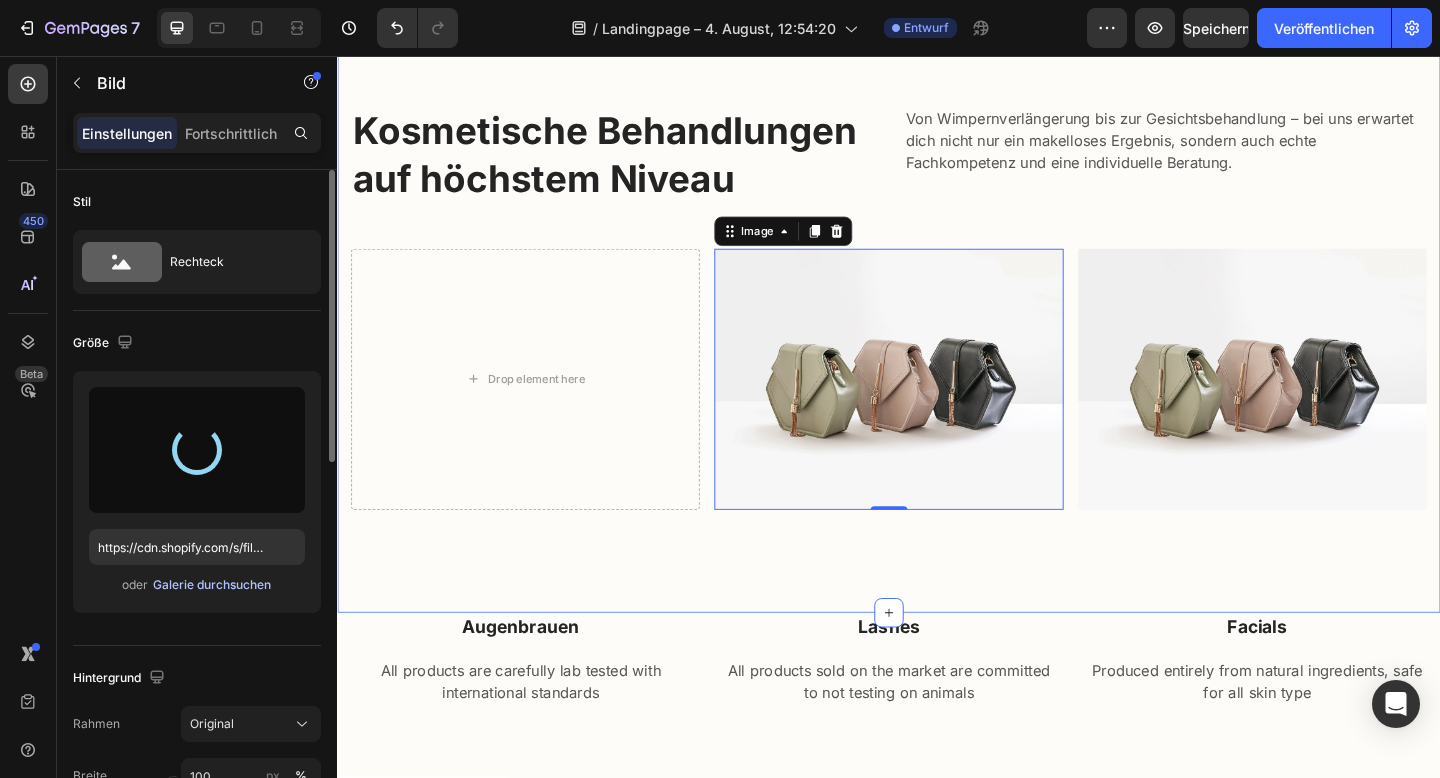 type on "https://cdn.shopify.com/s/files/1/0970/3116/0133/files/gempages_578436745826141065-43b9c3b1-a524-42da-9b16-eedcea285a5b.png" 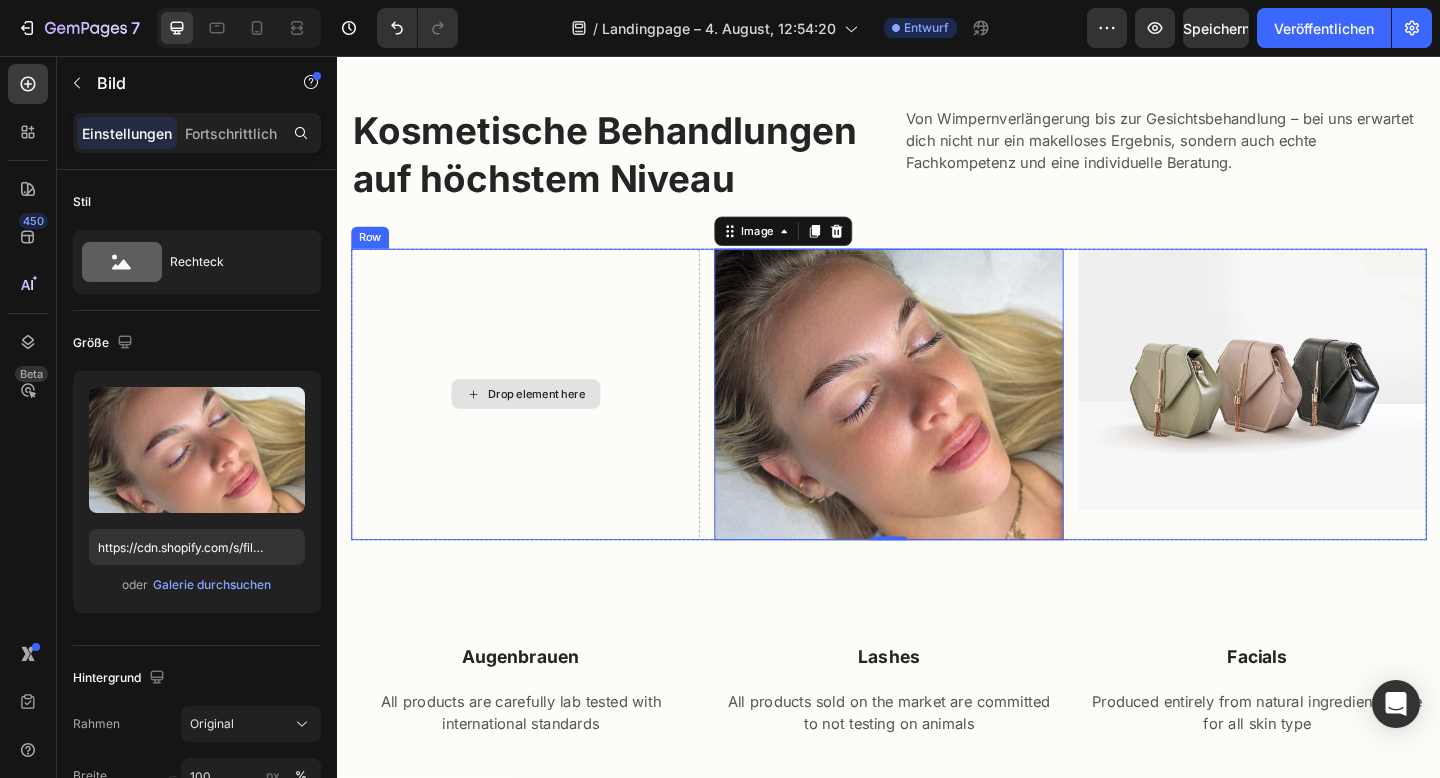 click on "Drop element here" at bounding box center [541, 425] 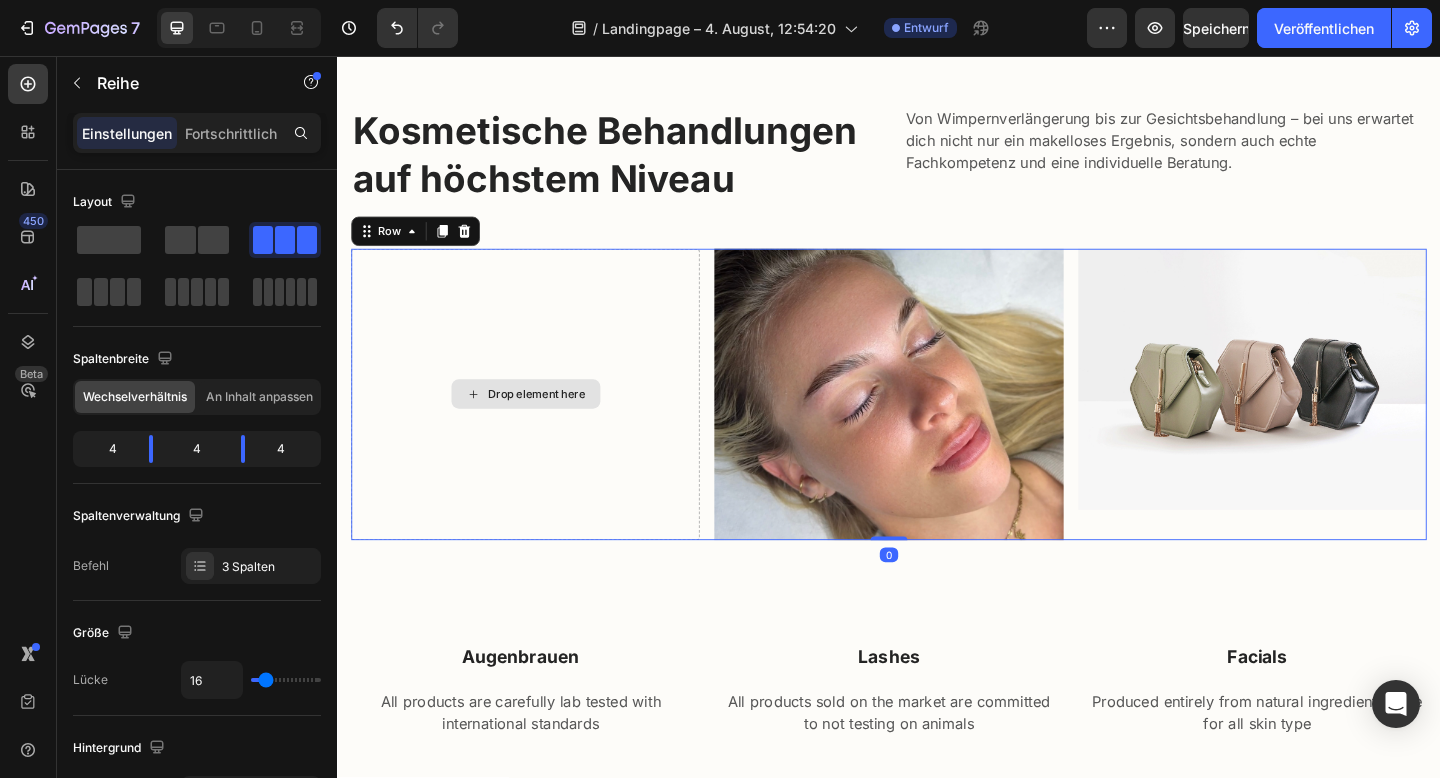 click on "Drop element here" at bounding box center [541, 425] 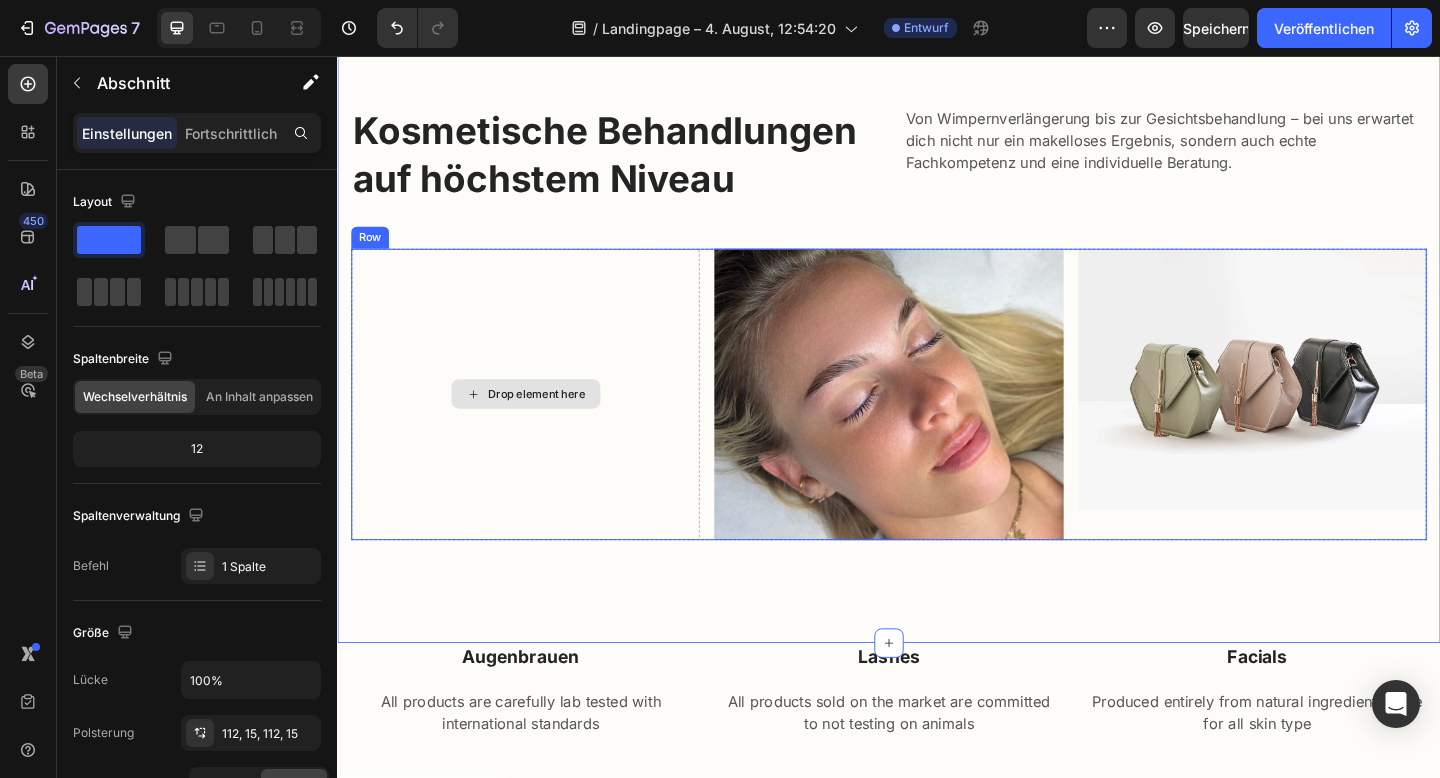 click on "Drop element here" at bounding box center [541, 425] 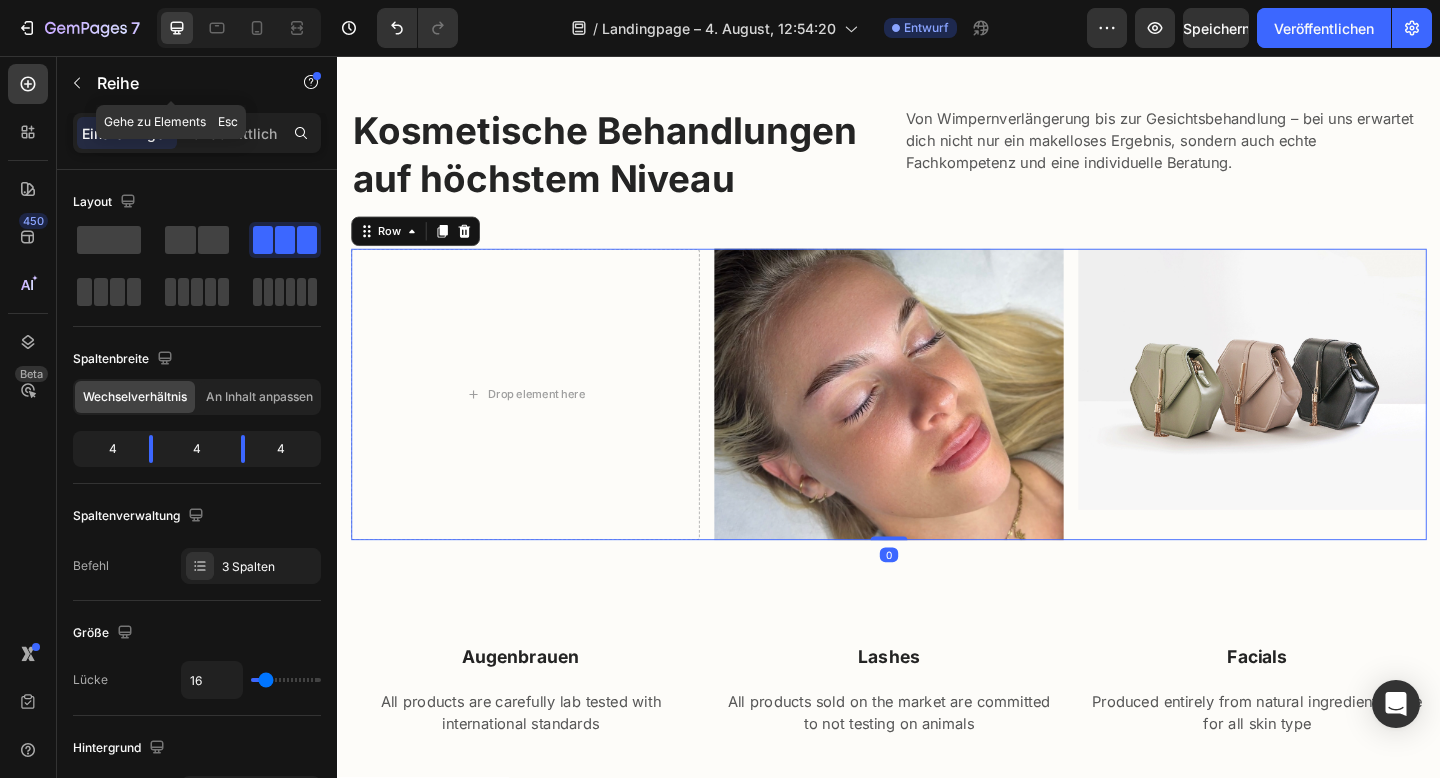 click 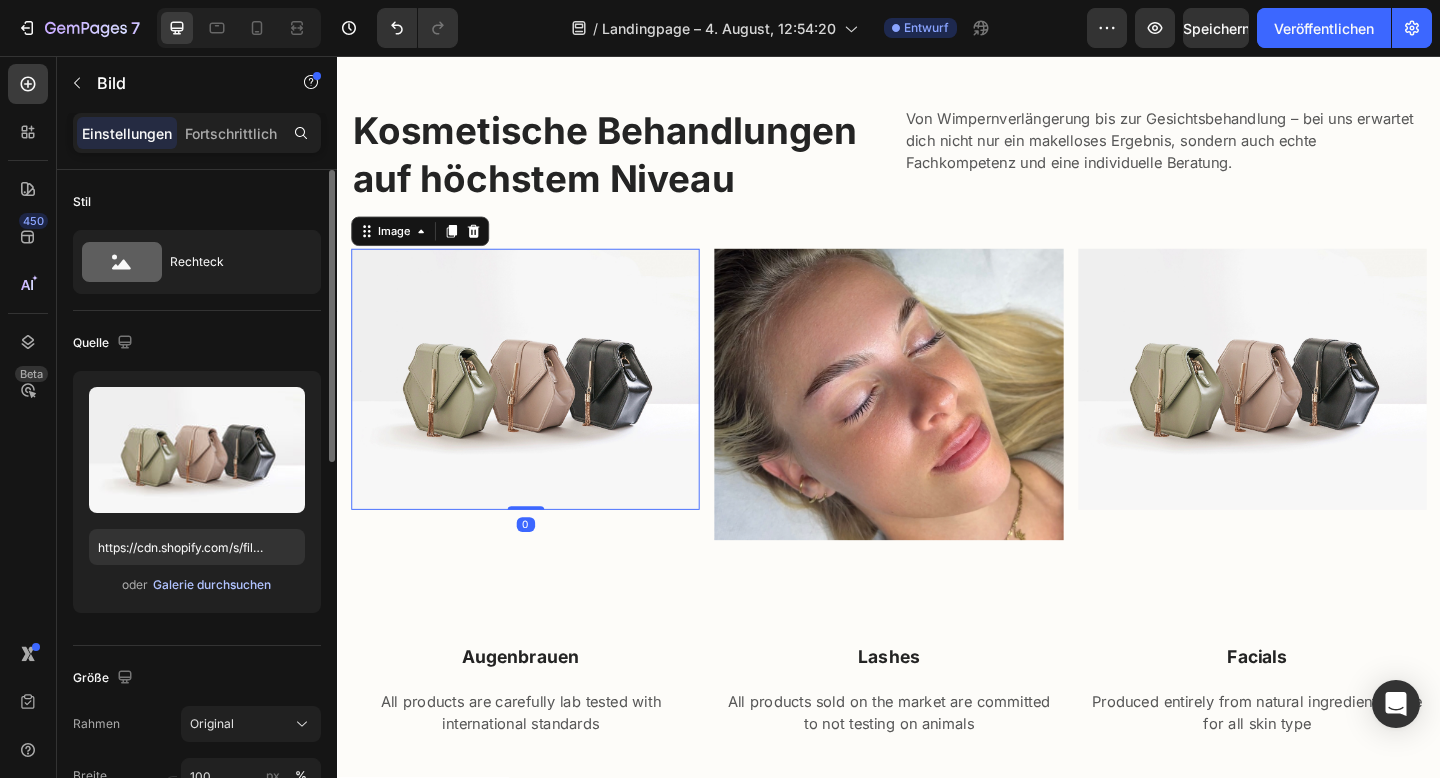 click on "Galerie durchsuchen" at bounding box center (212, 584) 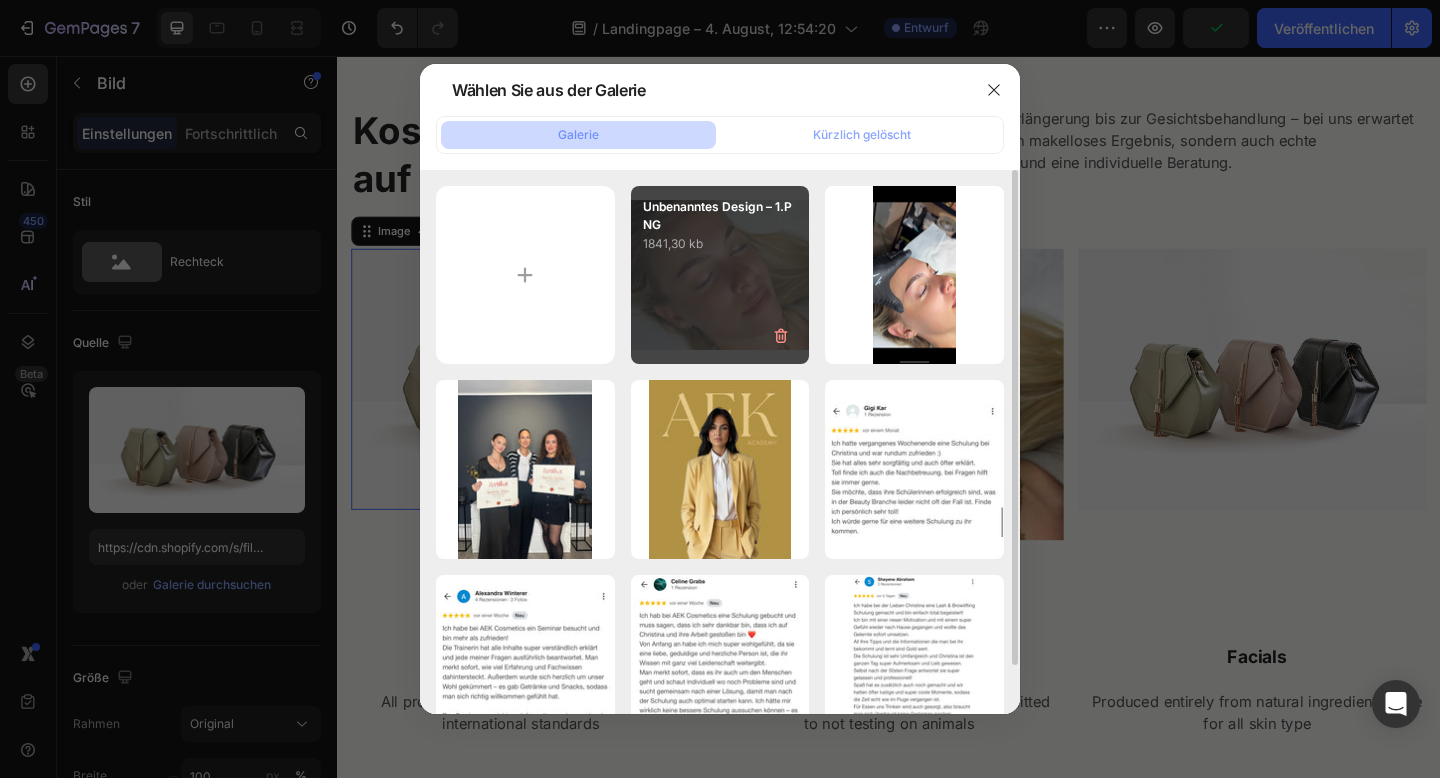 click on "Unbenanntes Design – 1.PNG 1841,30 kb" at bounding box center [720, 275] 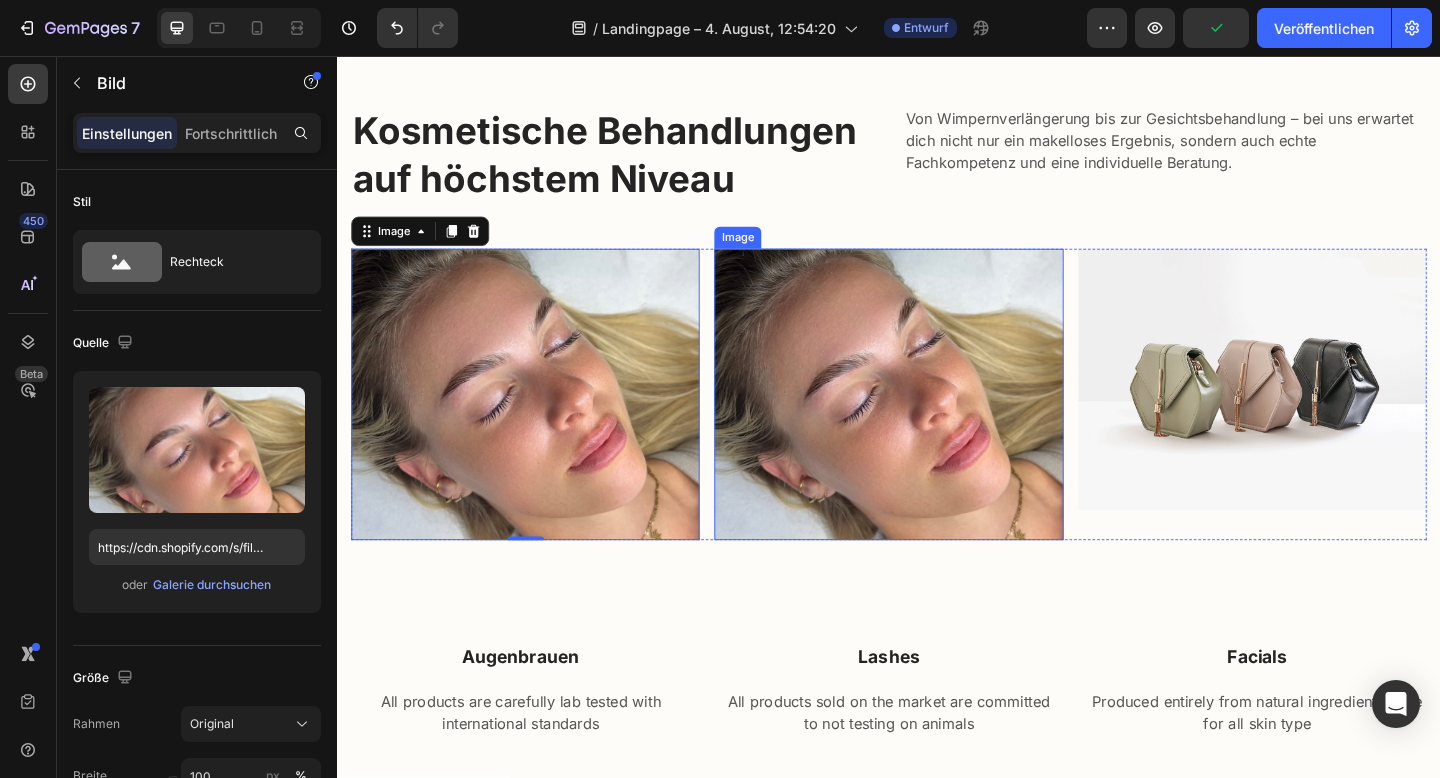 click at bounding box center [936, 425] 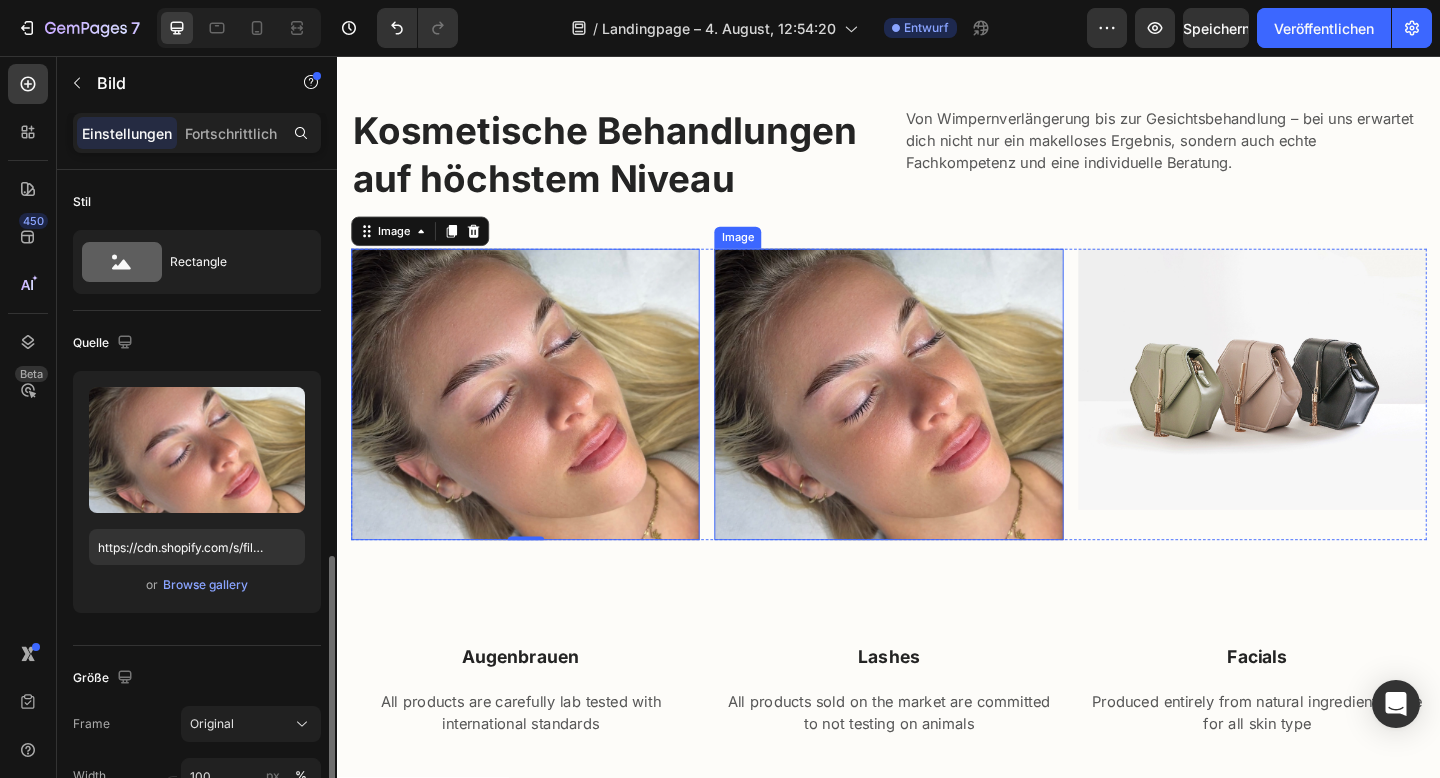 scroll, scrollTop: 268, scrollLeft: 0, axis: vertical 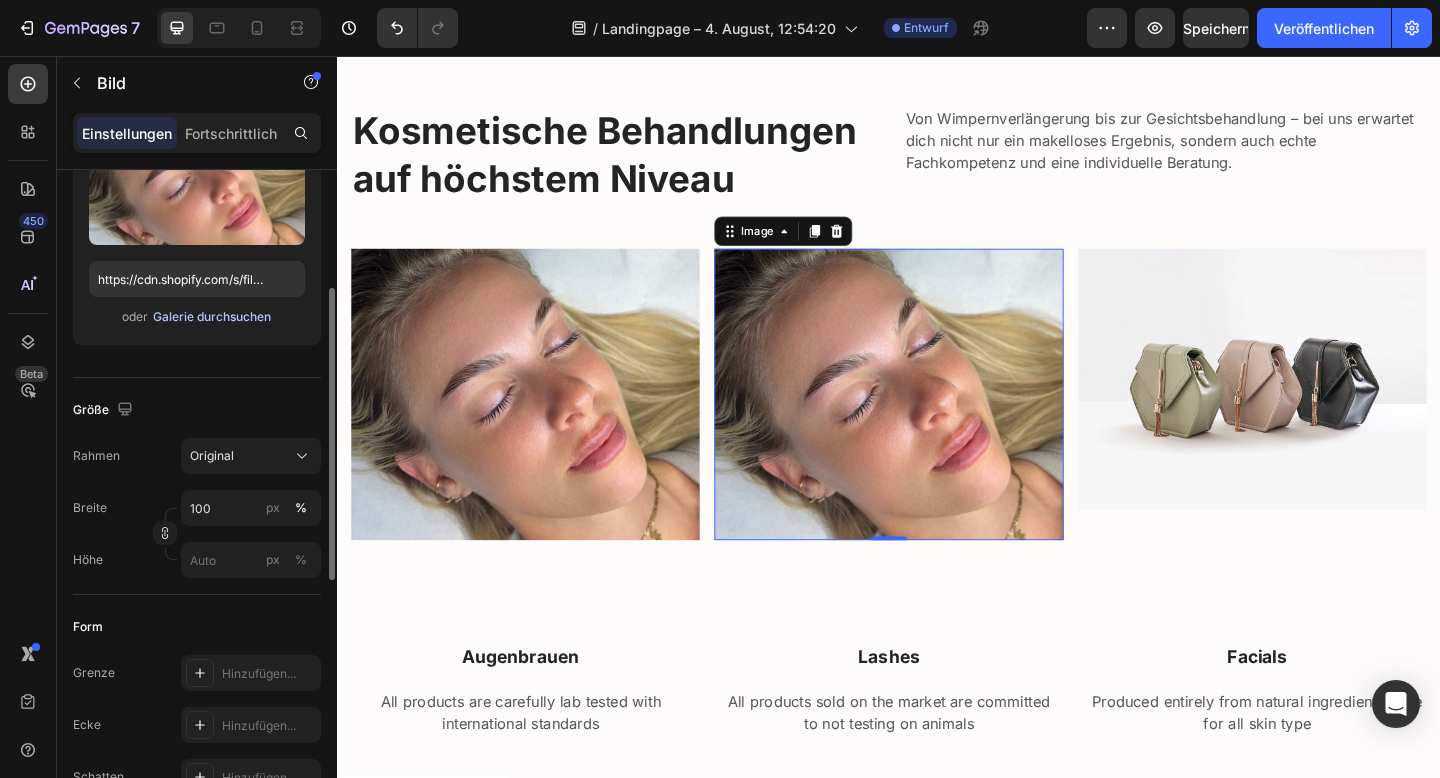 click on "Galerie durchsuchen" at bounding box center [212, 316] 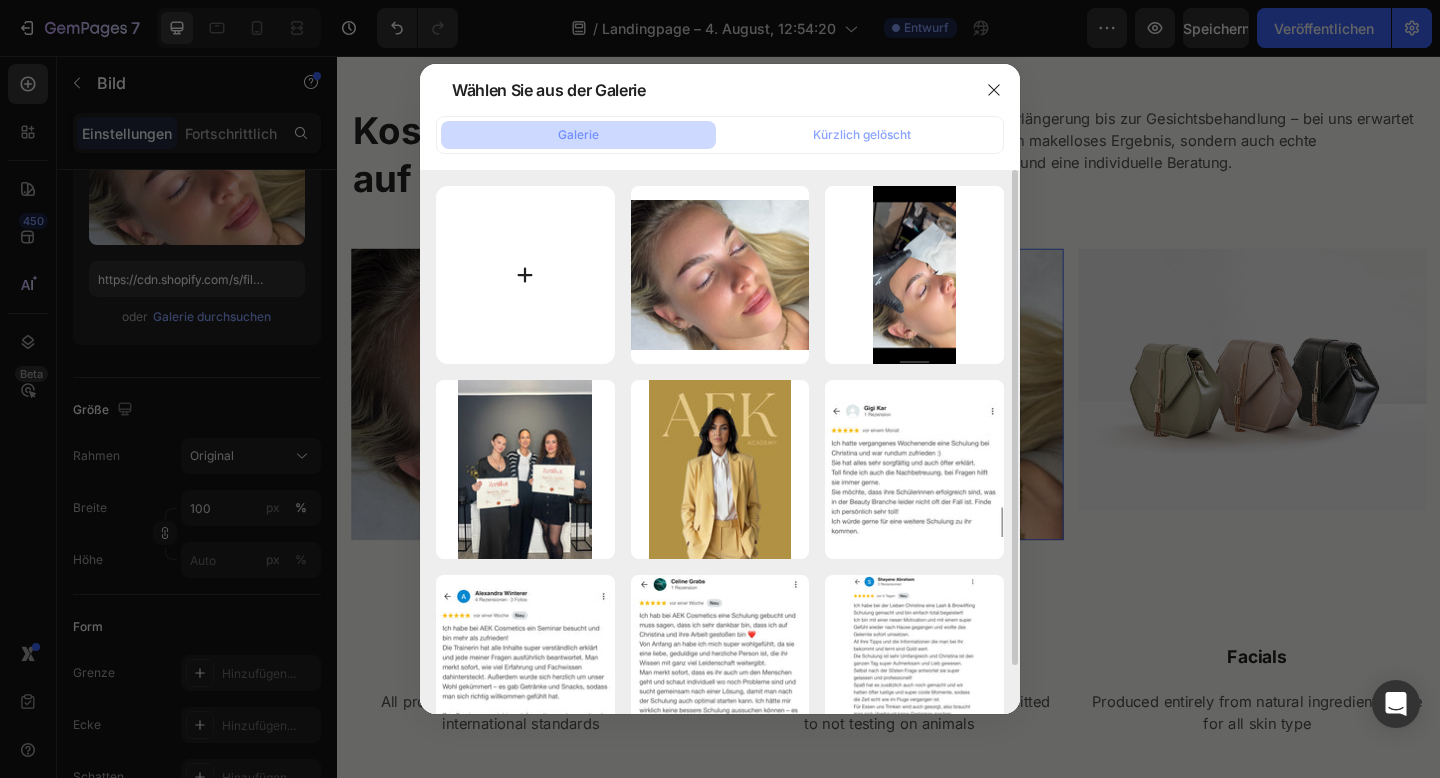 click at bounding box center (525, 275) 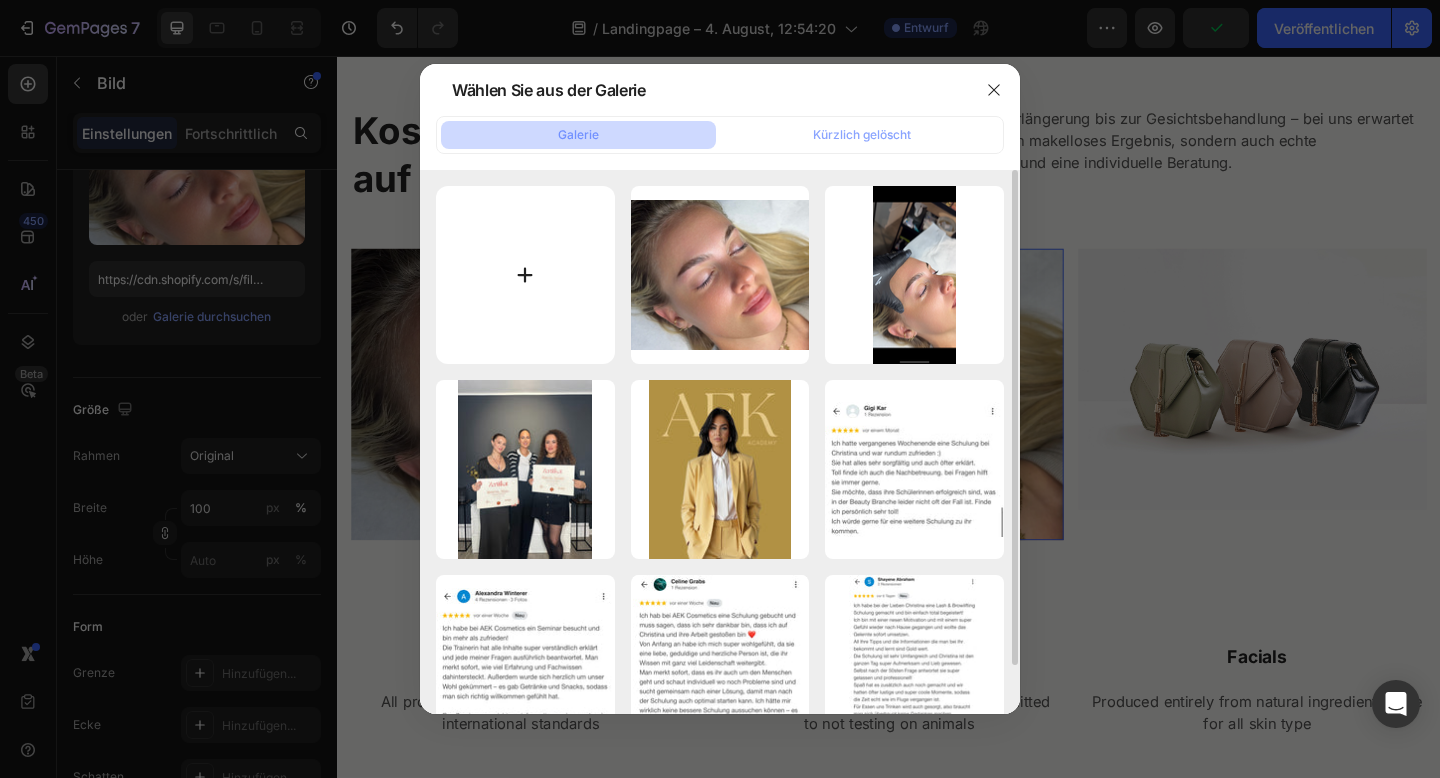 type on "C:\fakepath\Untitled design - 2.PNG" 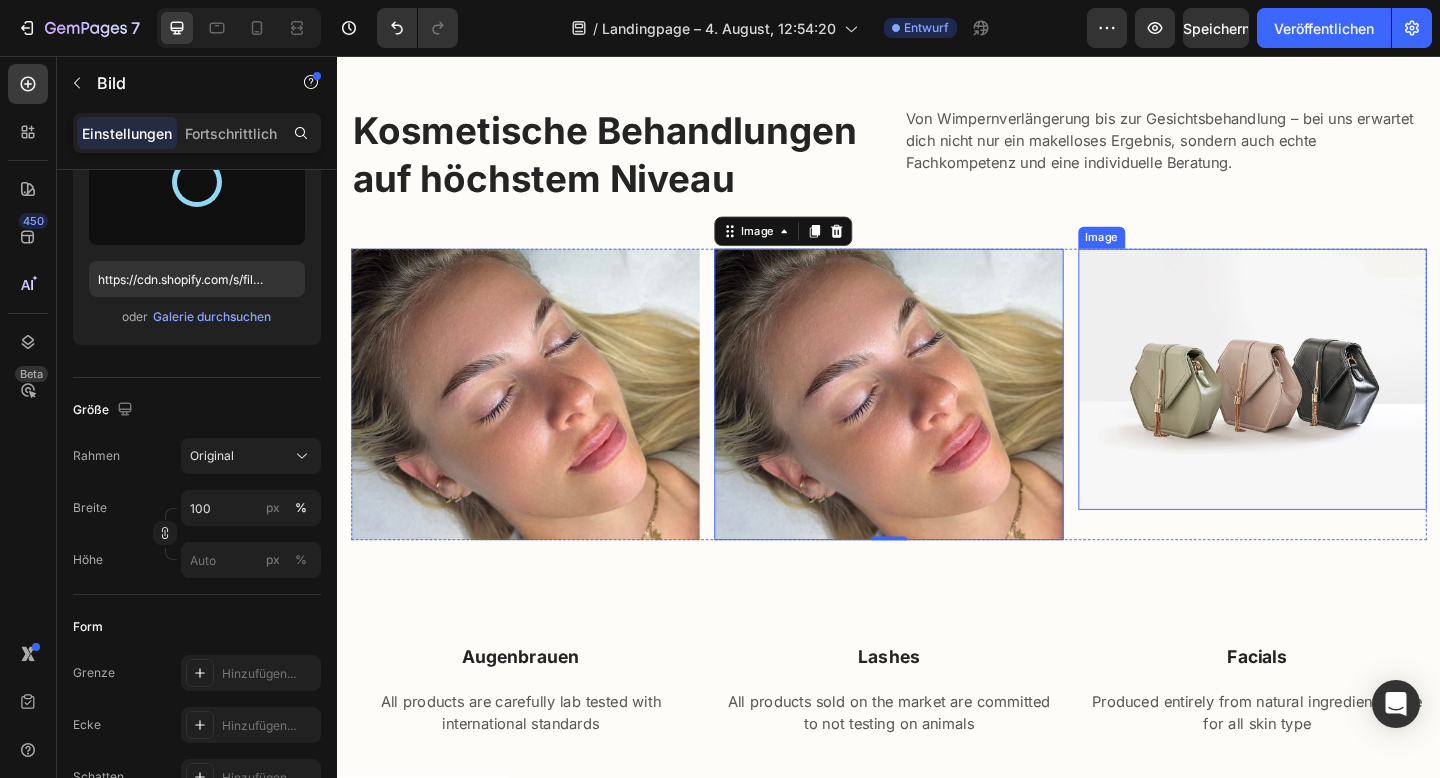 type on "https://cdn.shopify.com/s/files/1/0970/3116/0133/files/gempages_578436745826141065-ec1d8b85-a8a4-421c-98a5-37e8ecef01c6.png" 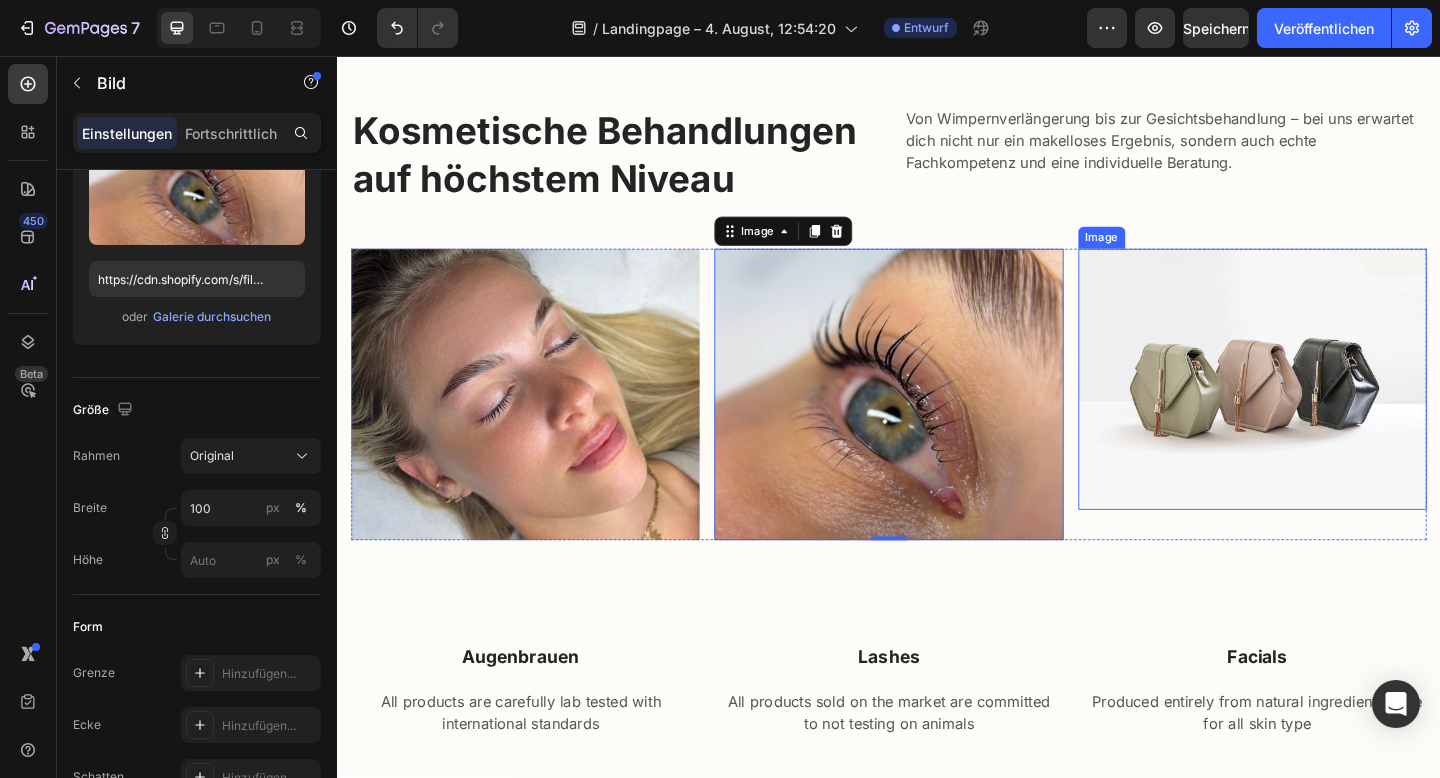 click at bounding box center [1332, 408] 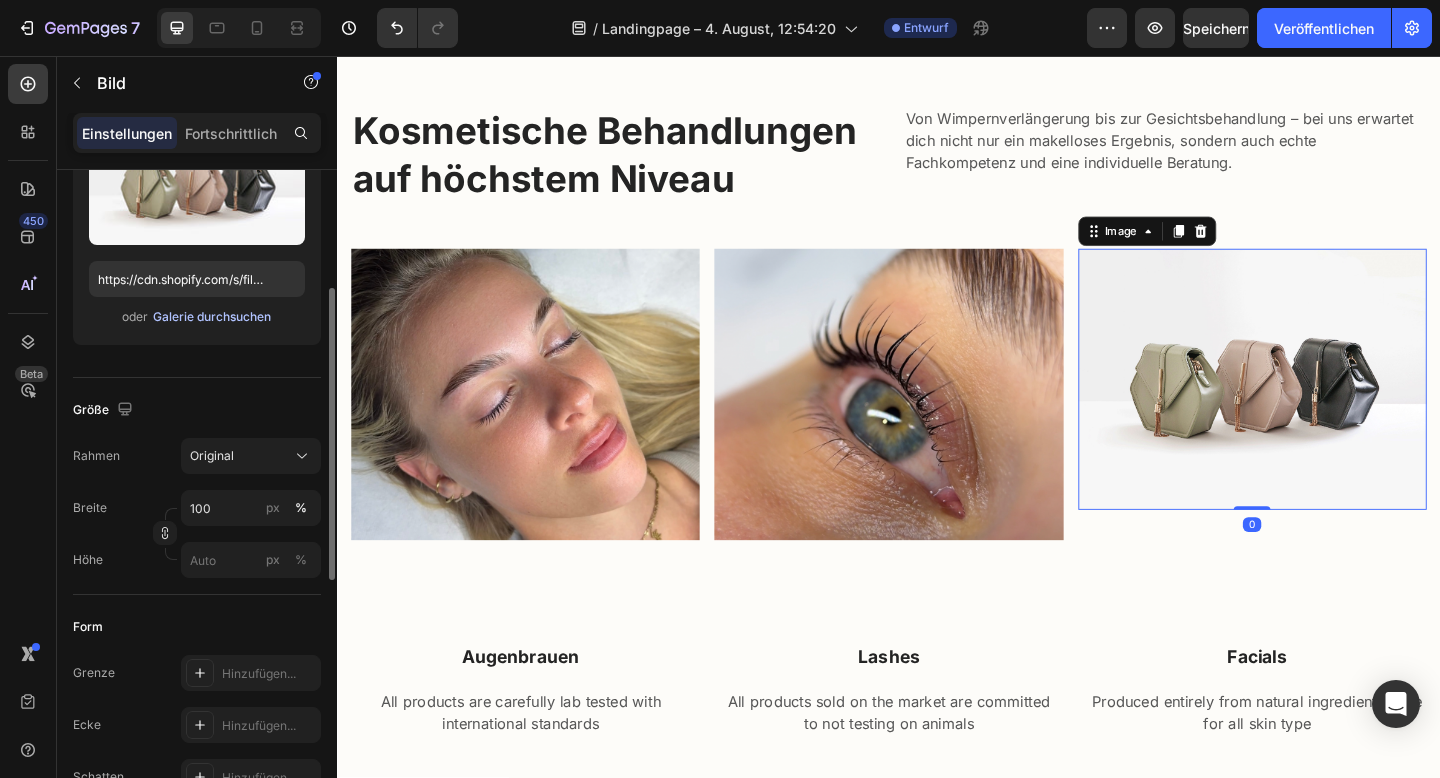 click on "Galerie durchsuchen" at bounding box center [212, 316] 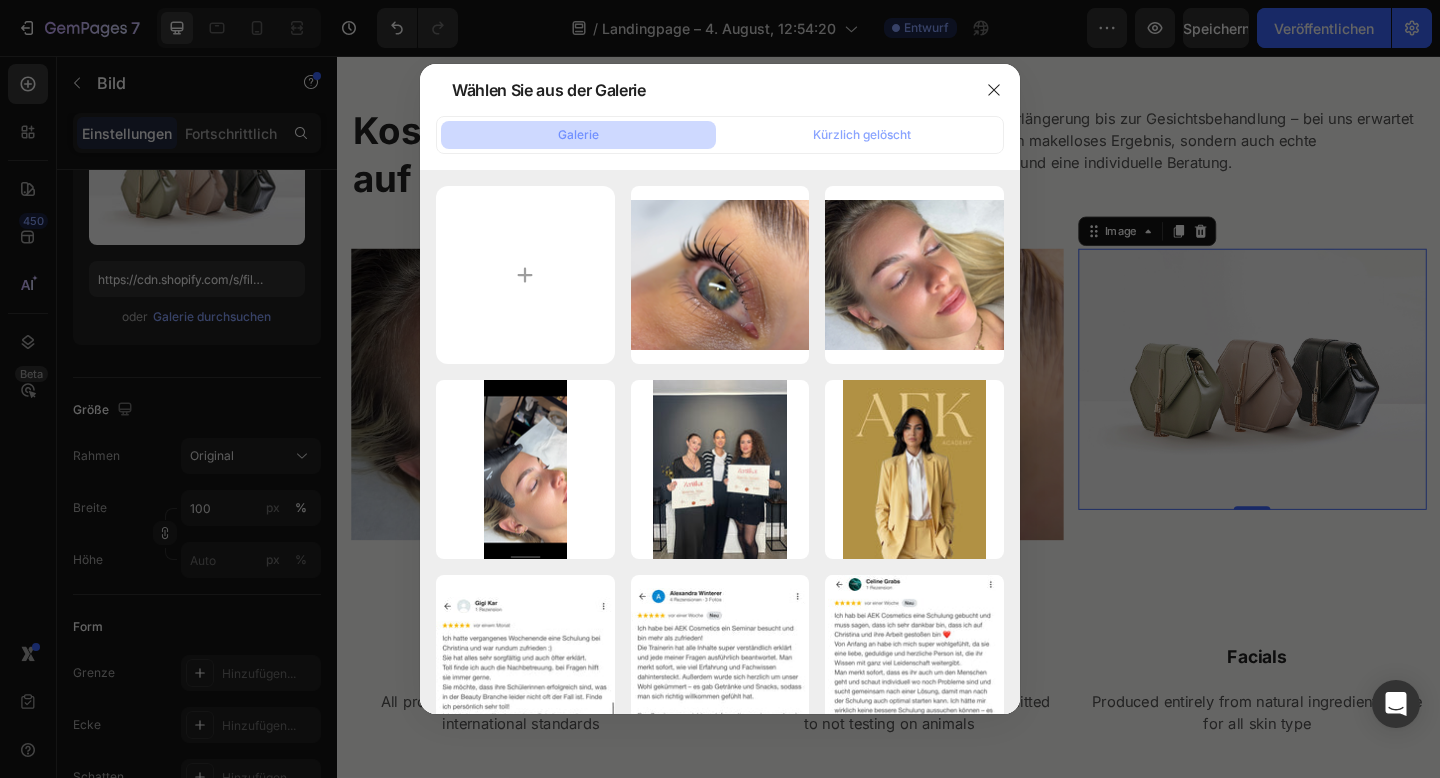 type on "C:\fakepath\Untitled design - 3.PNG" 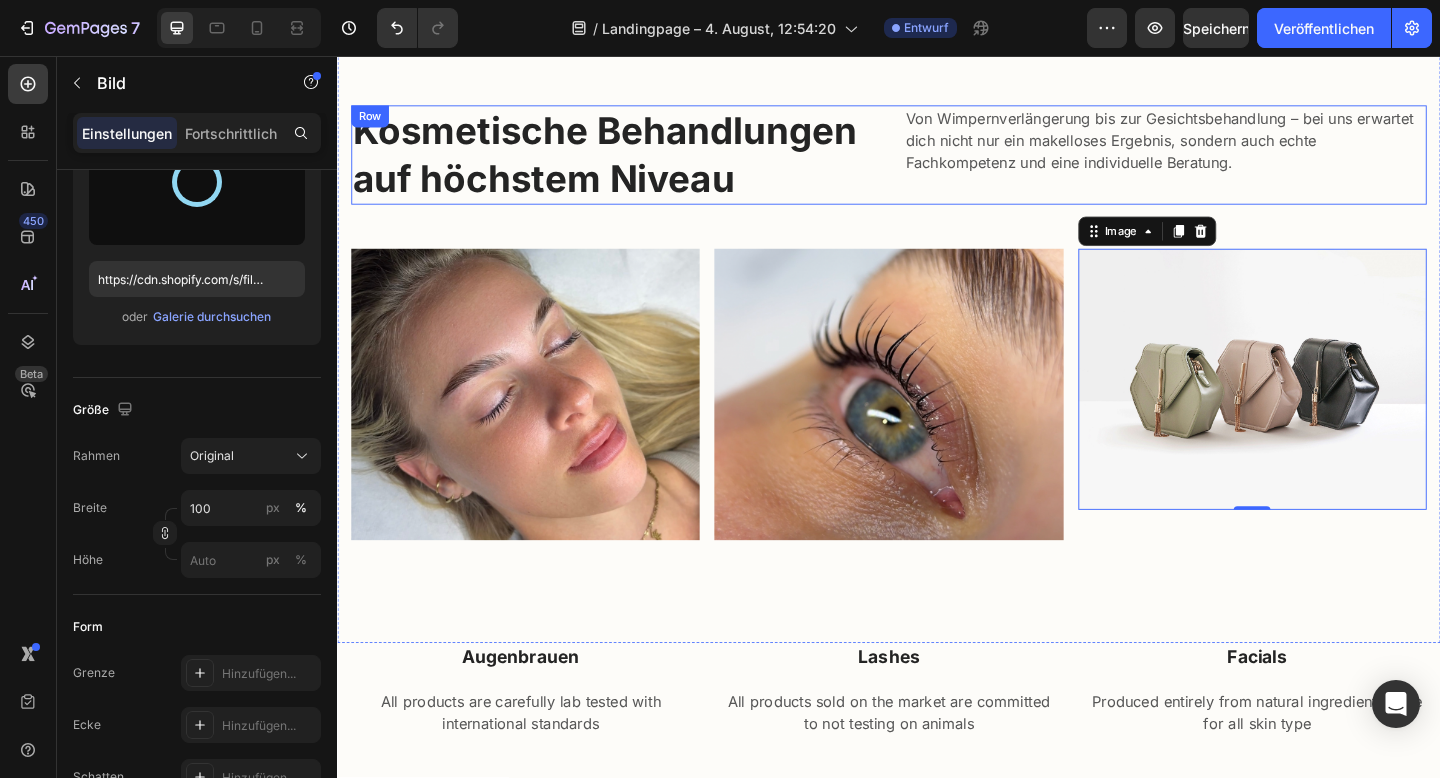 type on "https://cdn.shopify.com/s/files/1/0970/3116/0133/files/gempages_578436745826141065-f2c780a7-b54b-41d9-ad3a-1c4f71ef22a9.png" 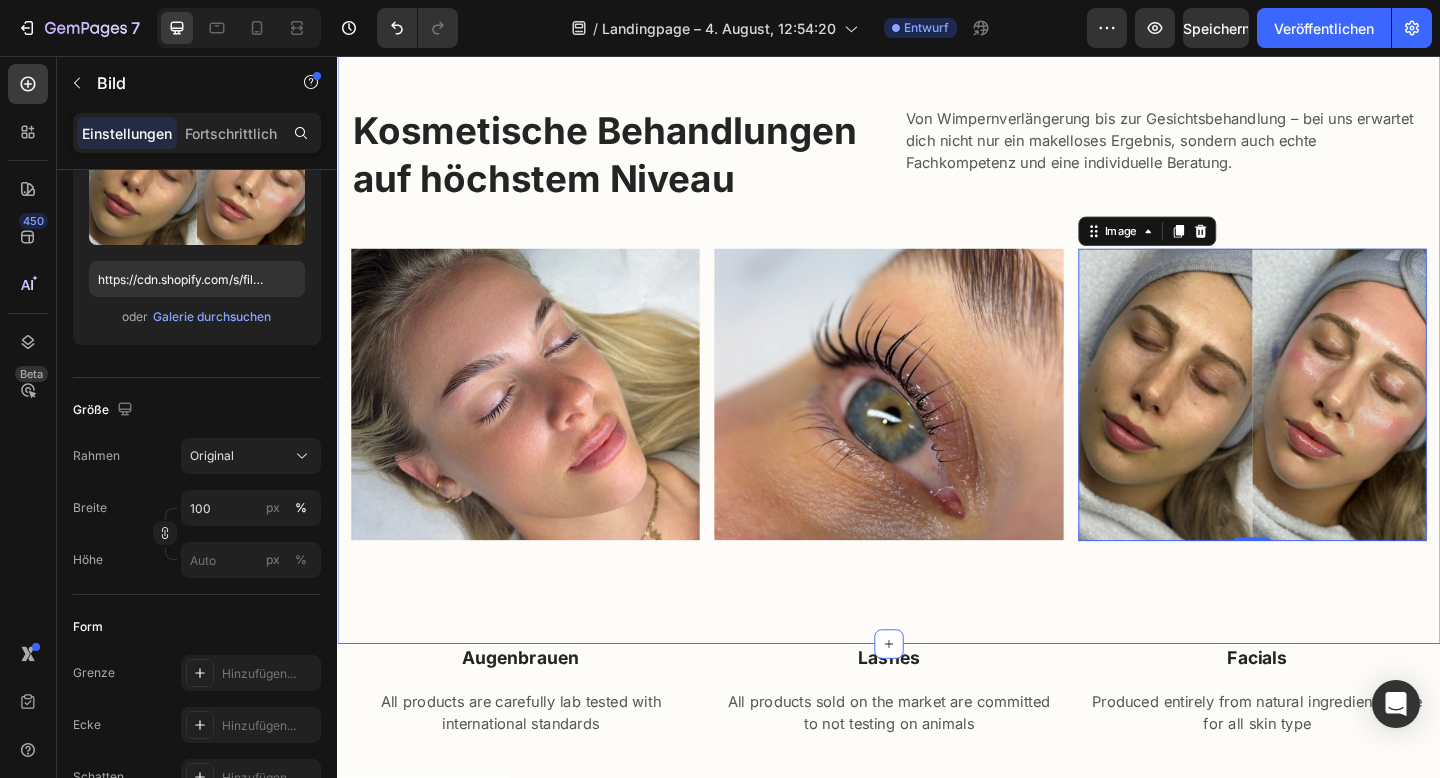 drag, startPoint x: 1040, startPoint y: 639, endPoint x: 1237, endPoint y: 627, distance: 197.36514 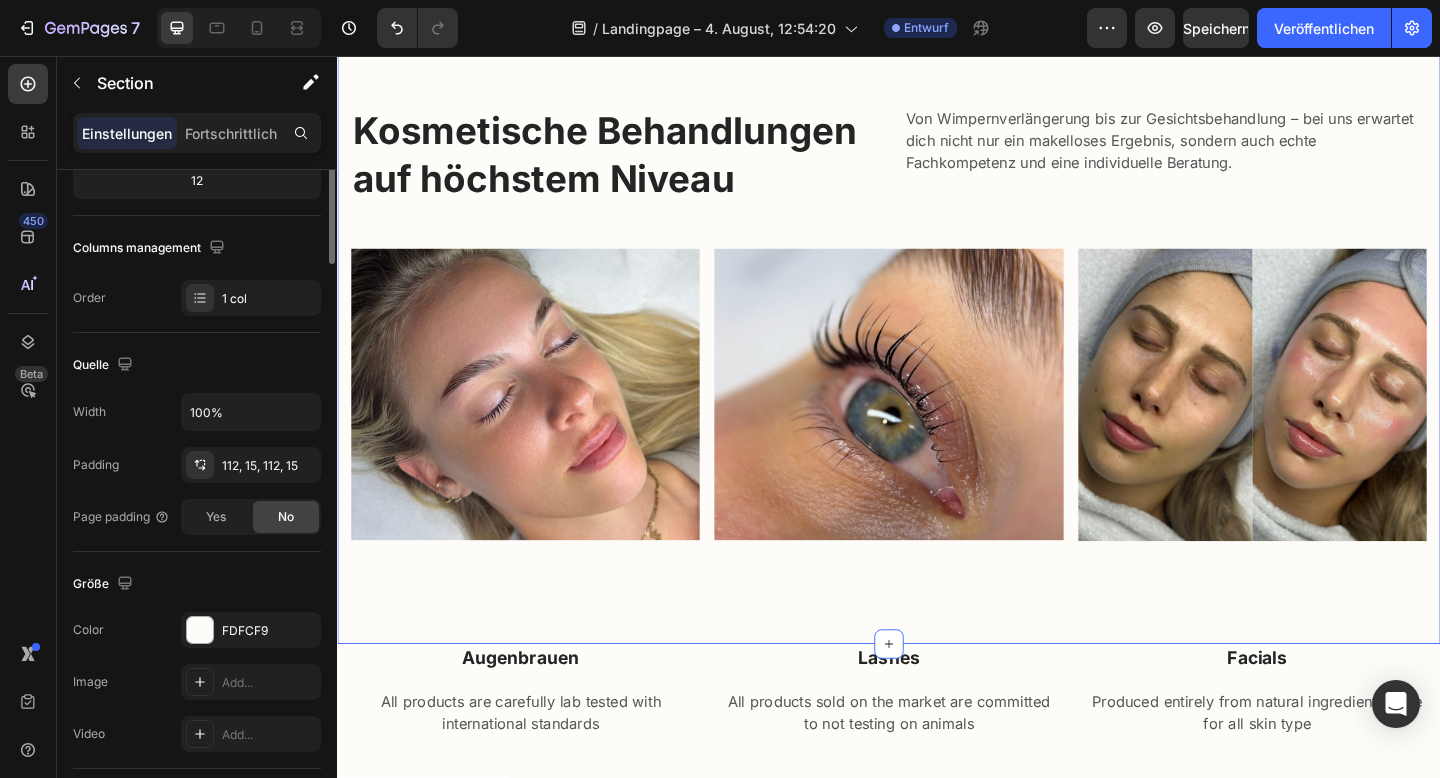 scroll, scrollTop: 0, scrollLeft: 0, axis: both 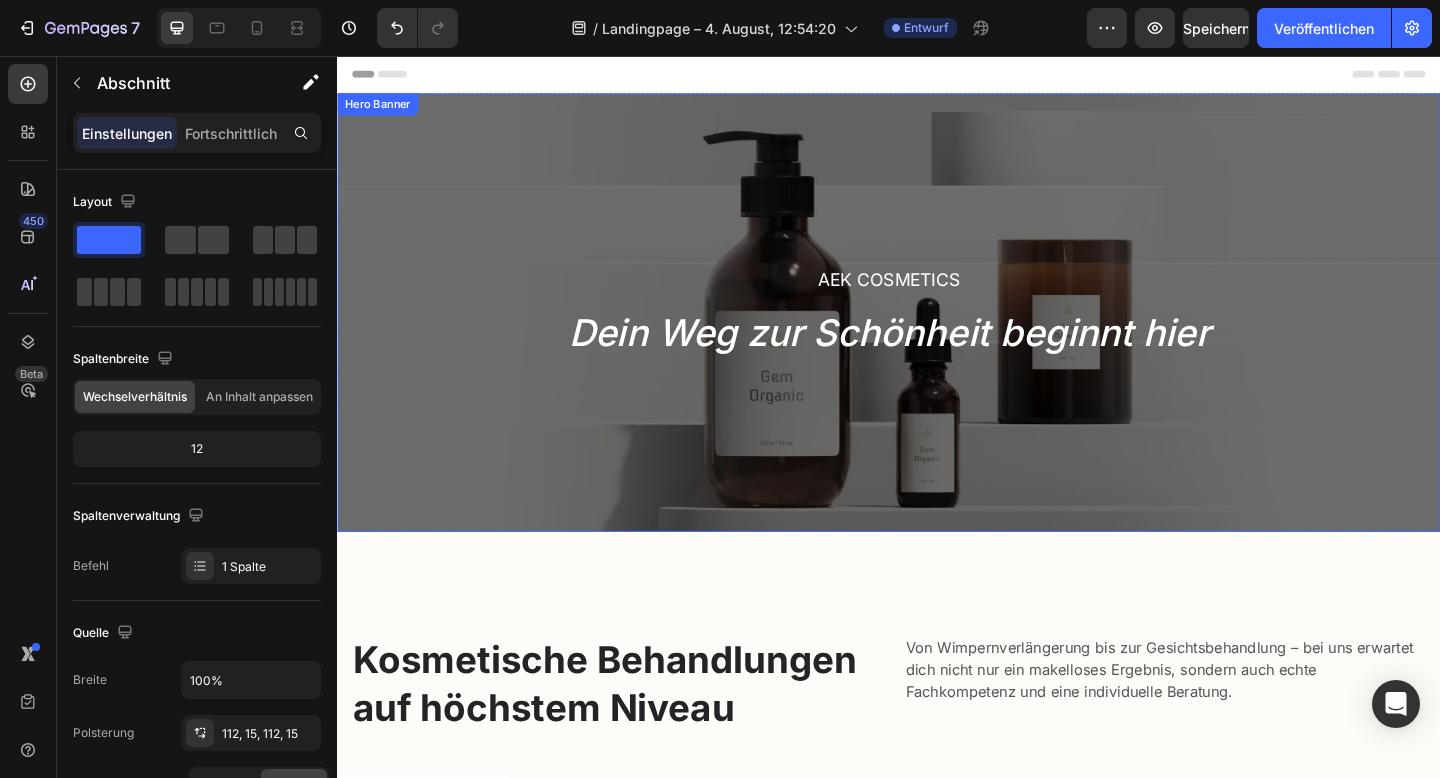 click on "AEK Cosmetics Heading Dein Weg zur Schönheit beginnt hier Heading Row" at bounding box center [937, 335] 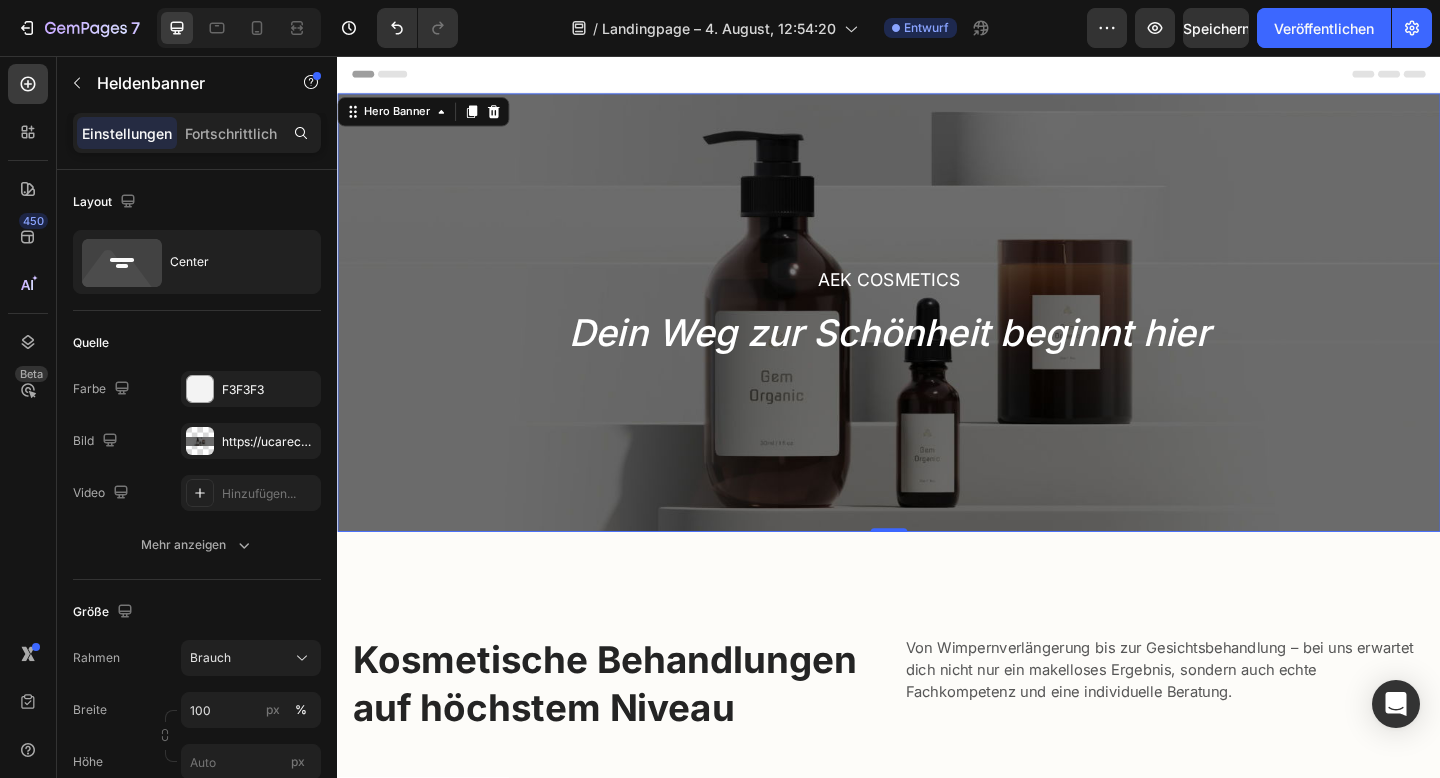 click on "AEK Cosmetics Heading Dein Weg zur Schönheit beginnt hier Heading Row" at bounding box center (937, 335) 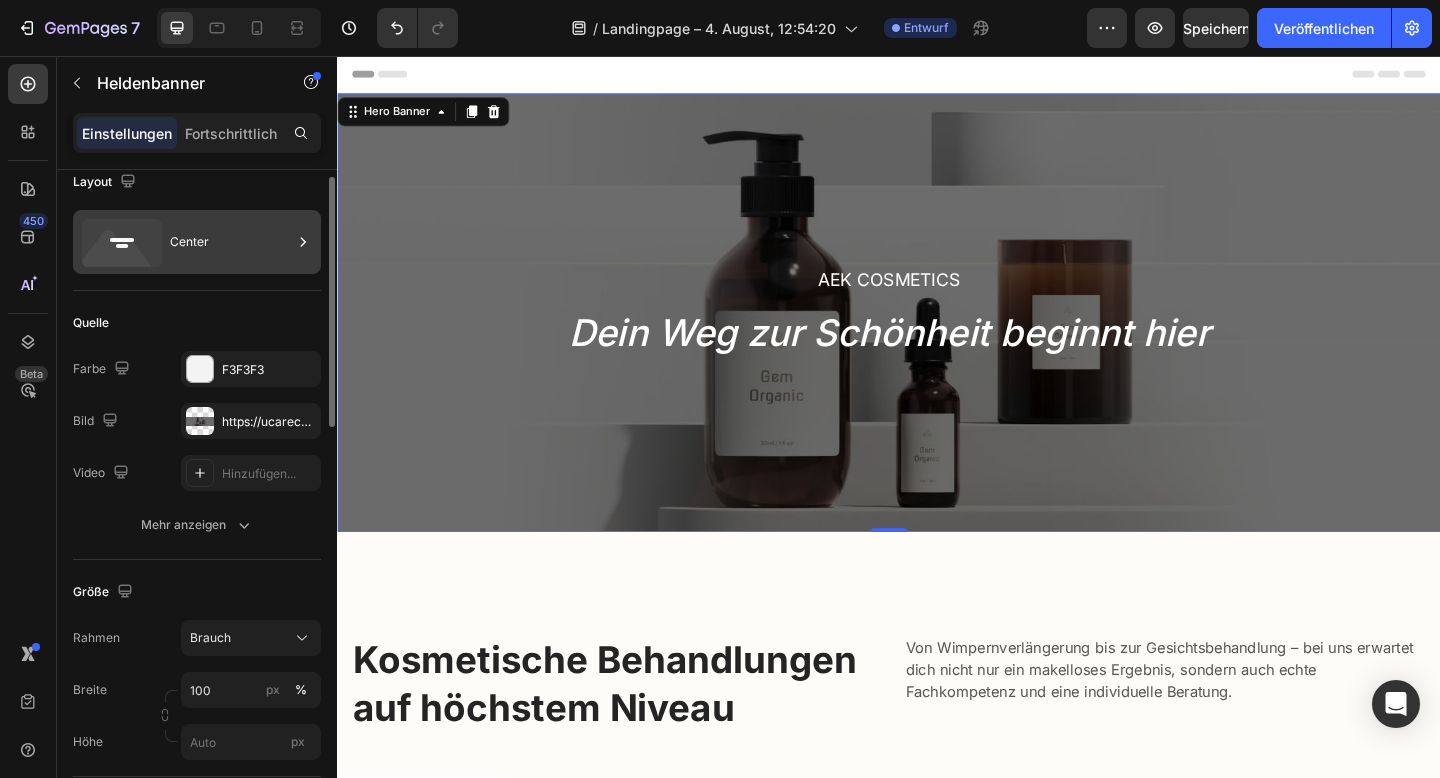 scroll, scrollTop: 0, scrollLeft: 0, axis: both 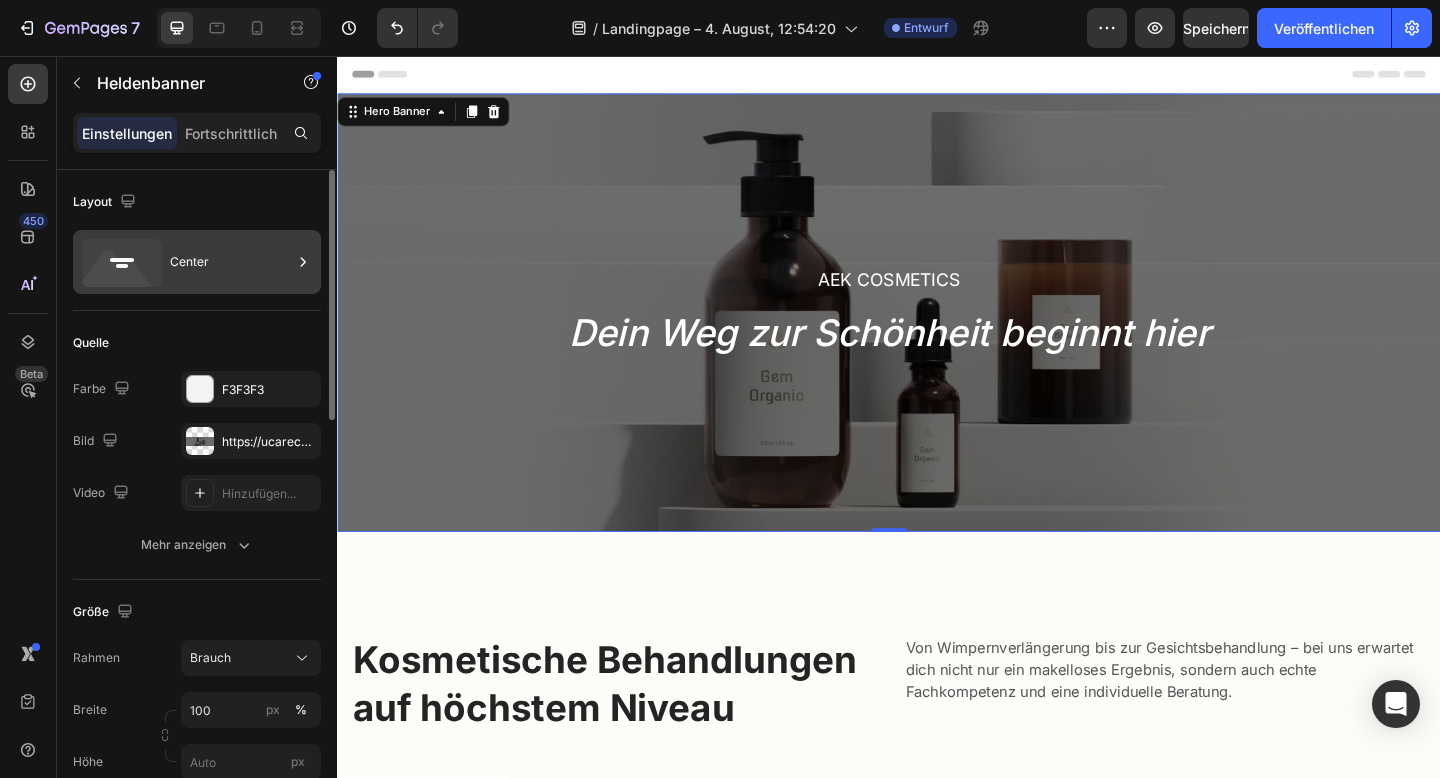click on "Center" at bounding box center [189, 261] 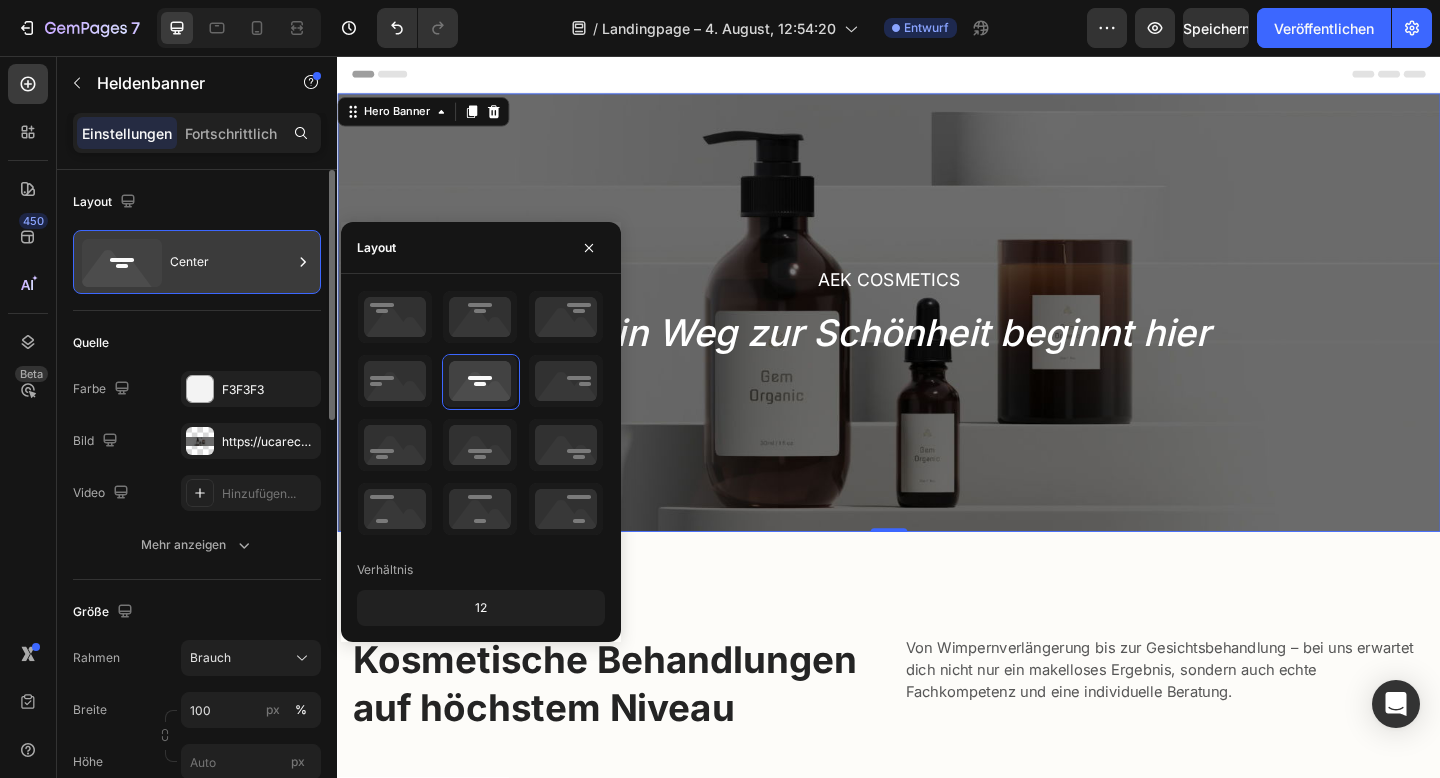 click on "Center" at bounding box center (189, 261) 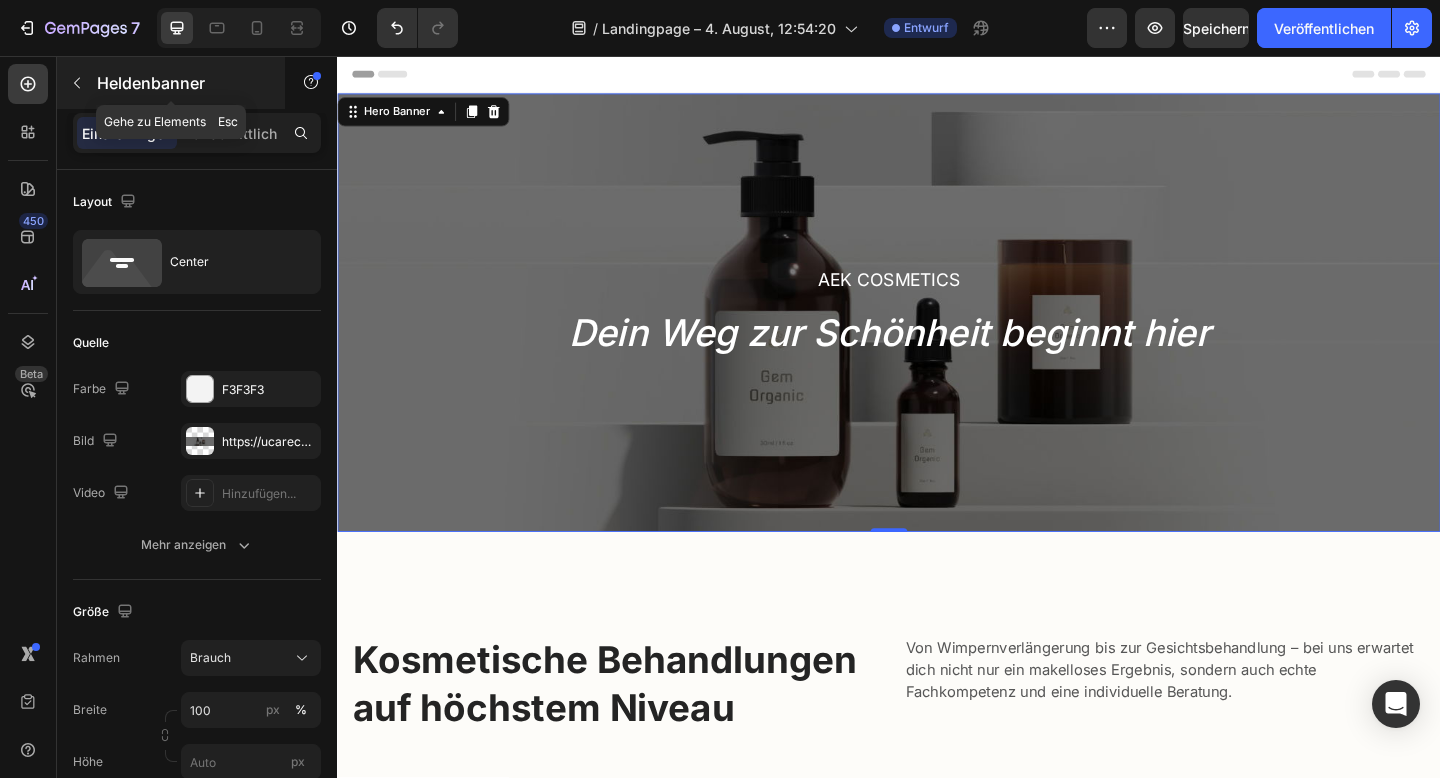 click 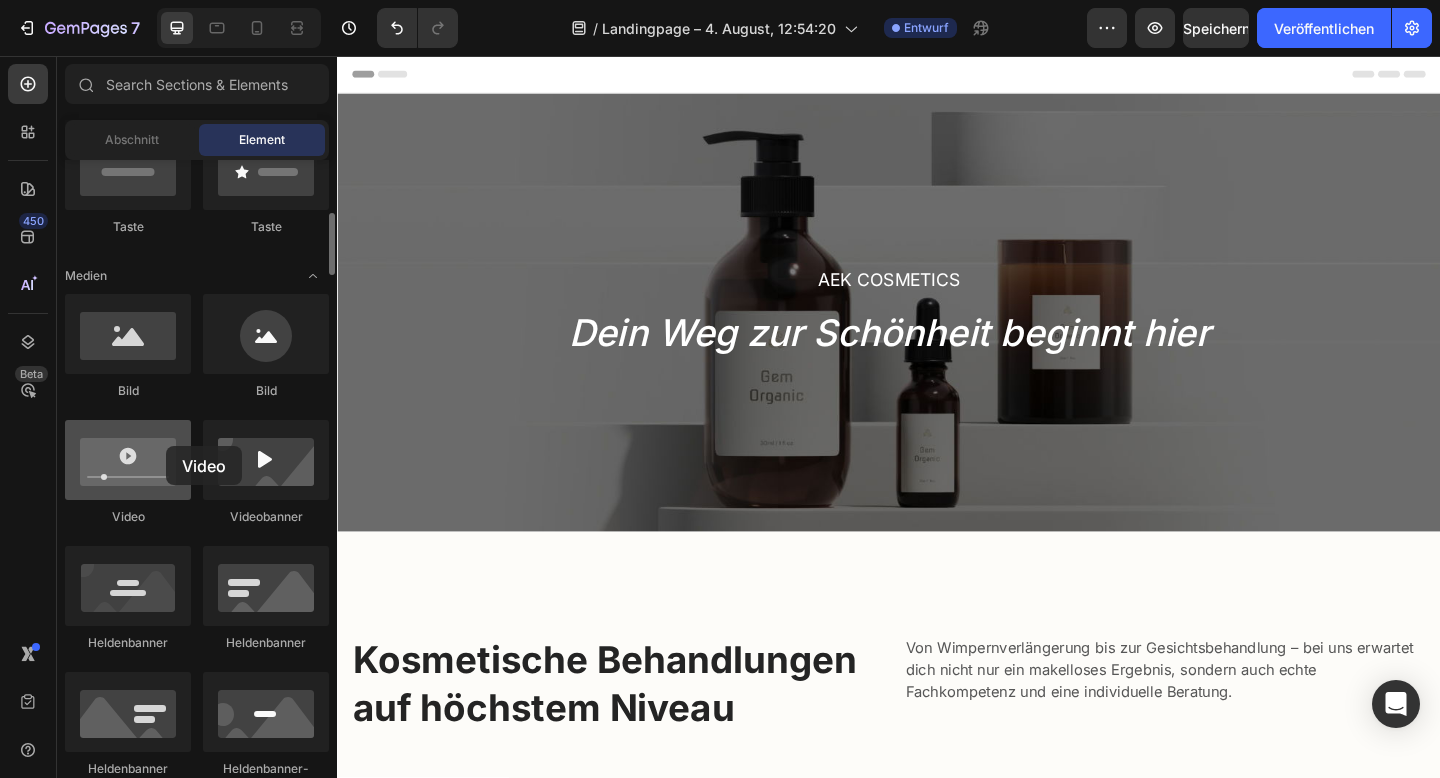 drag, startPoint x: 164, startPoint y: 458, endPoint x: 137, endPoint y: 454, distance: 27.294687 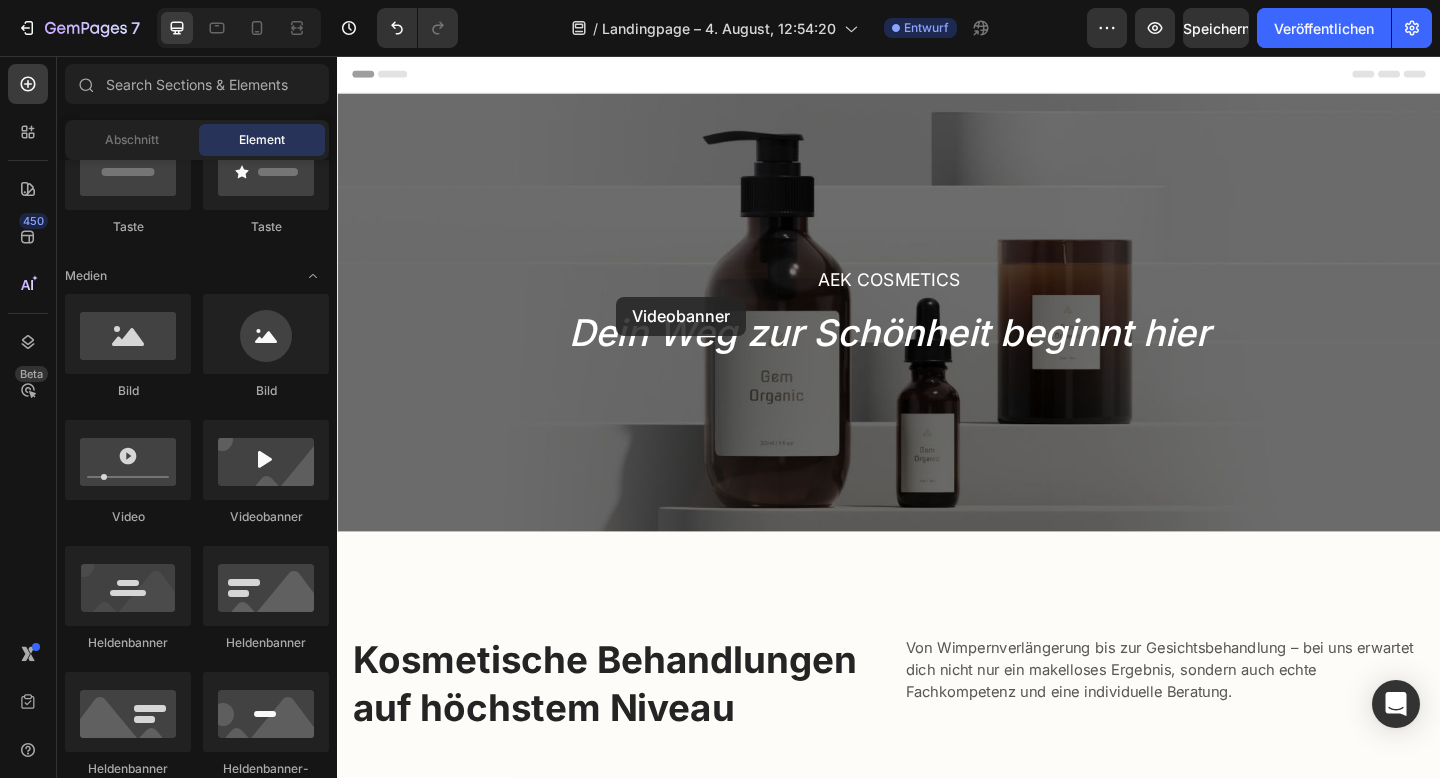 drag, startPoint x: 590, startPoint y: 508, endPoint x: 649, endPoint y: 309, distance: 207.56204 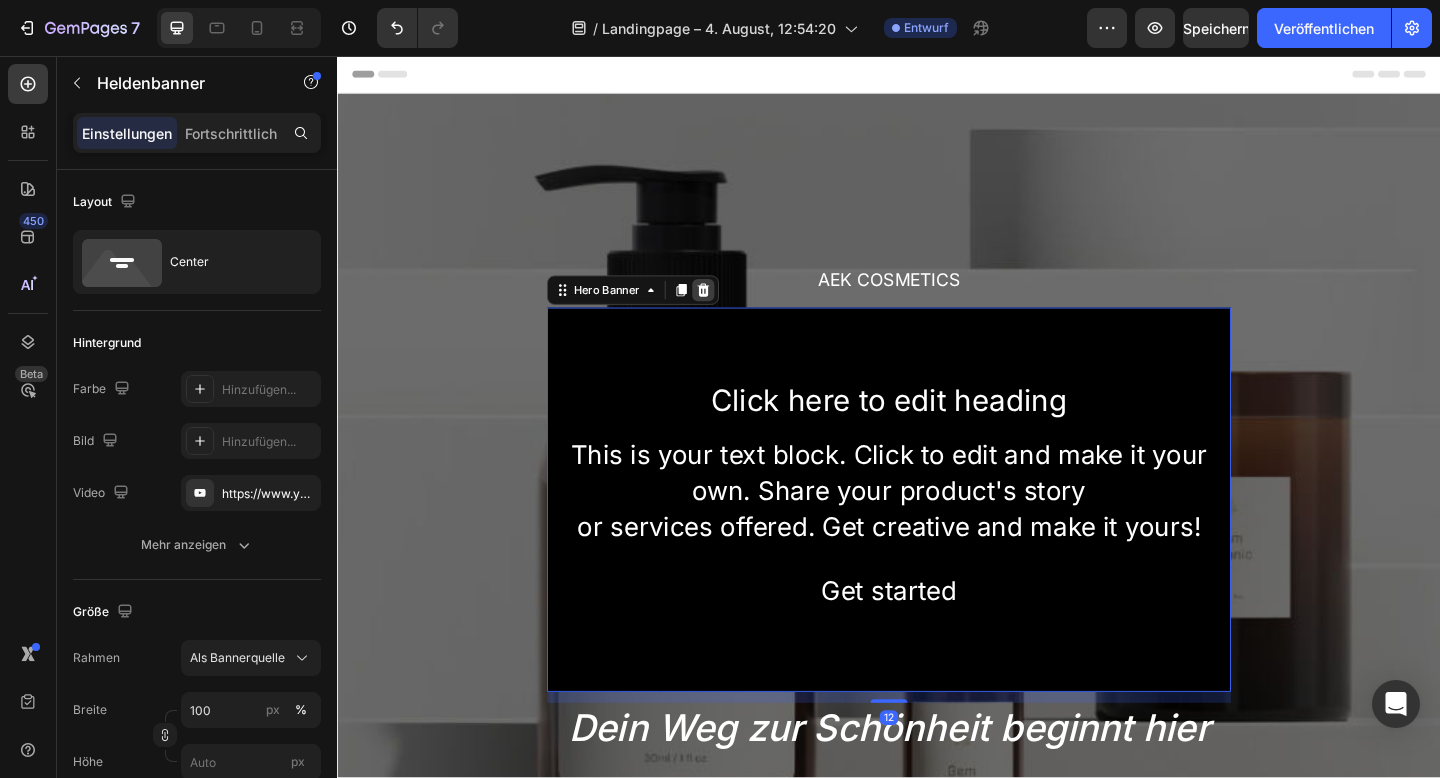 click 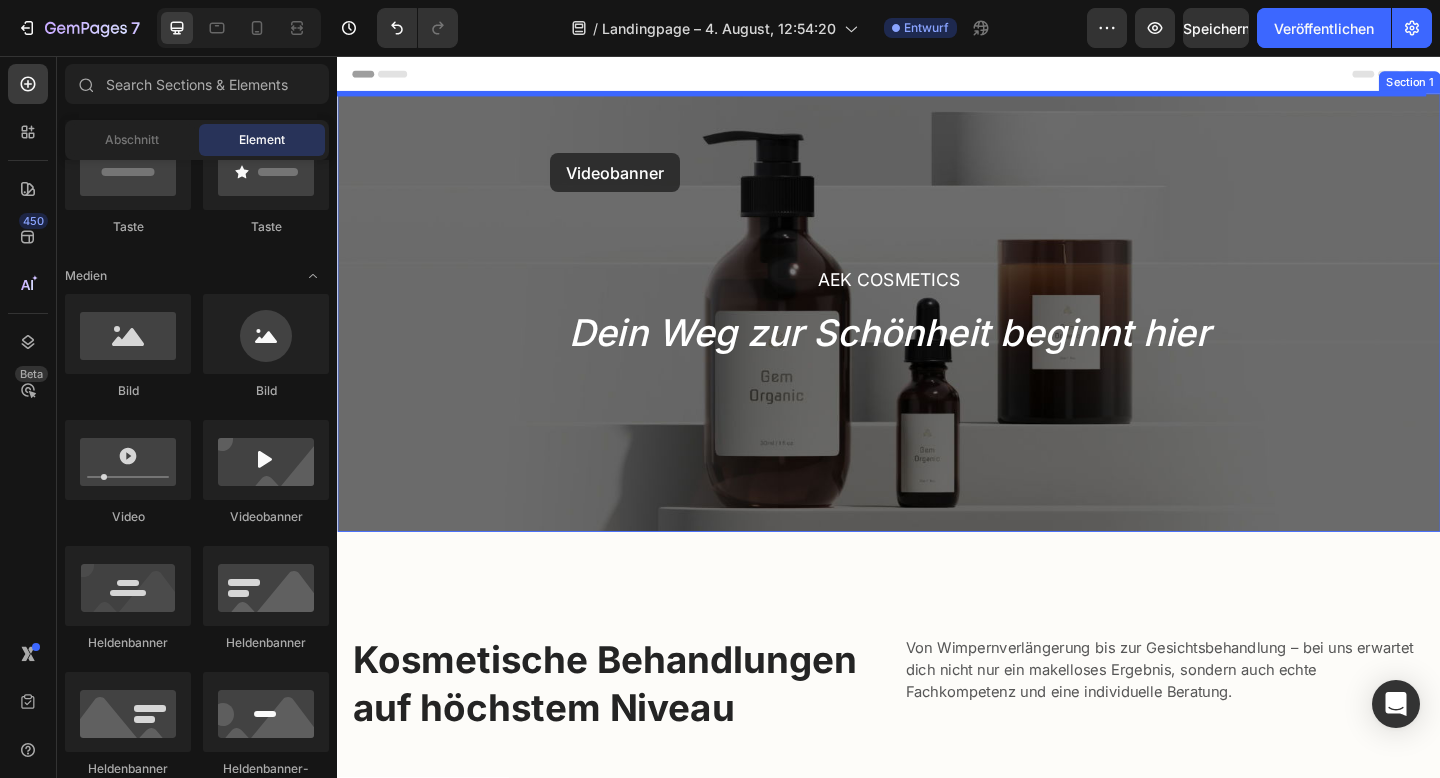 drag, startPoint x: 636, startPoint y: 460, endPoint x: 569, endPoint y: 162, distance: 305.43903 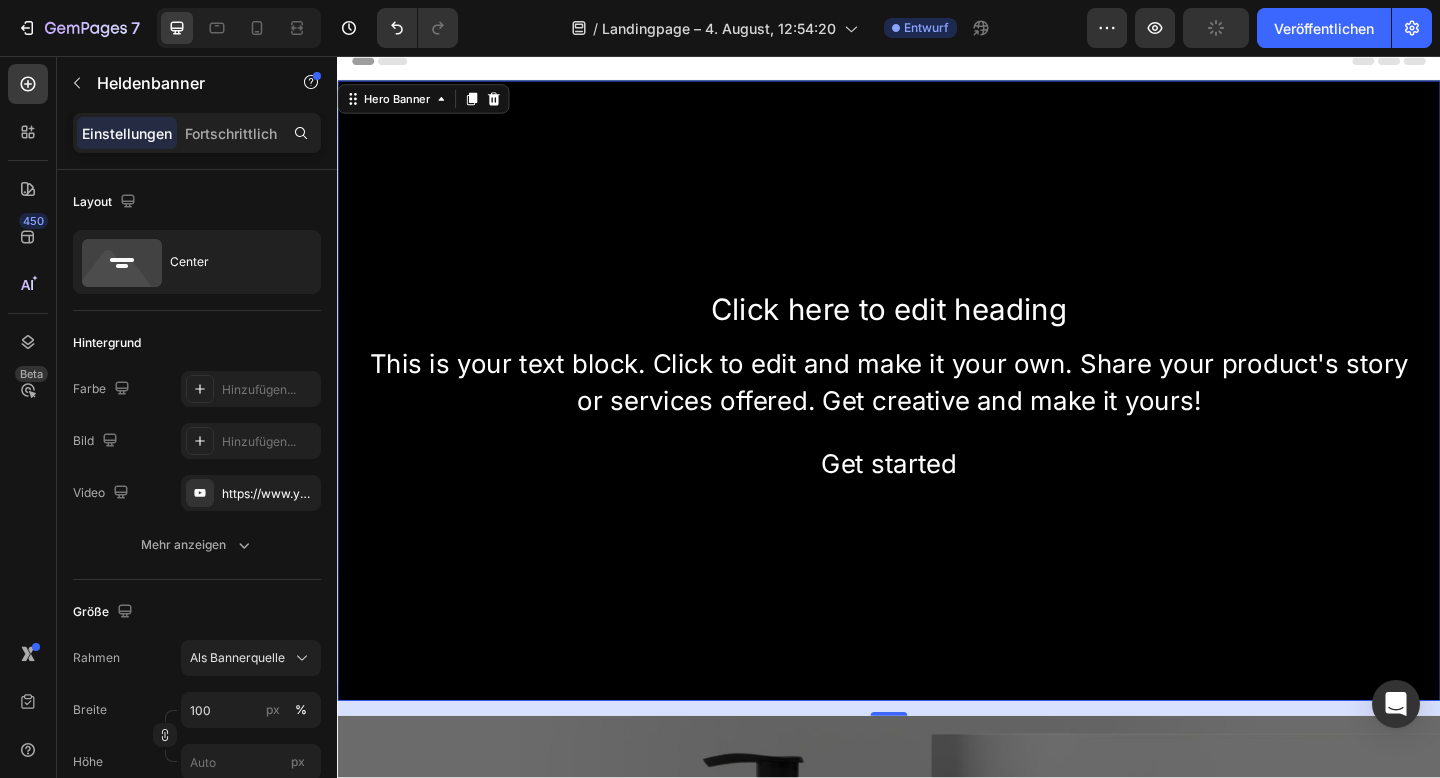 scroll, scrollTop: 0, scrollLeft: 0, axis: both 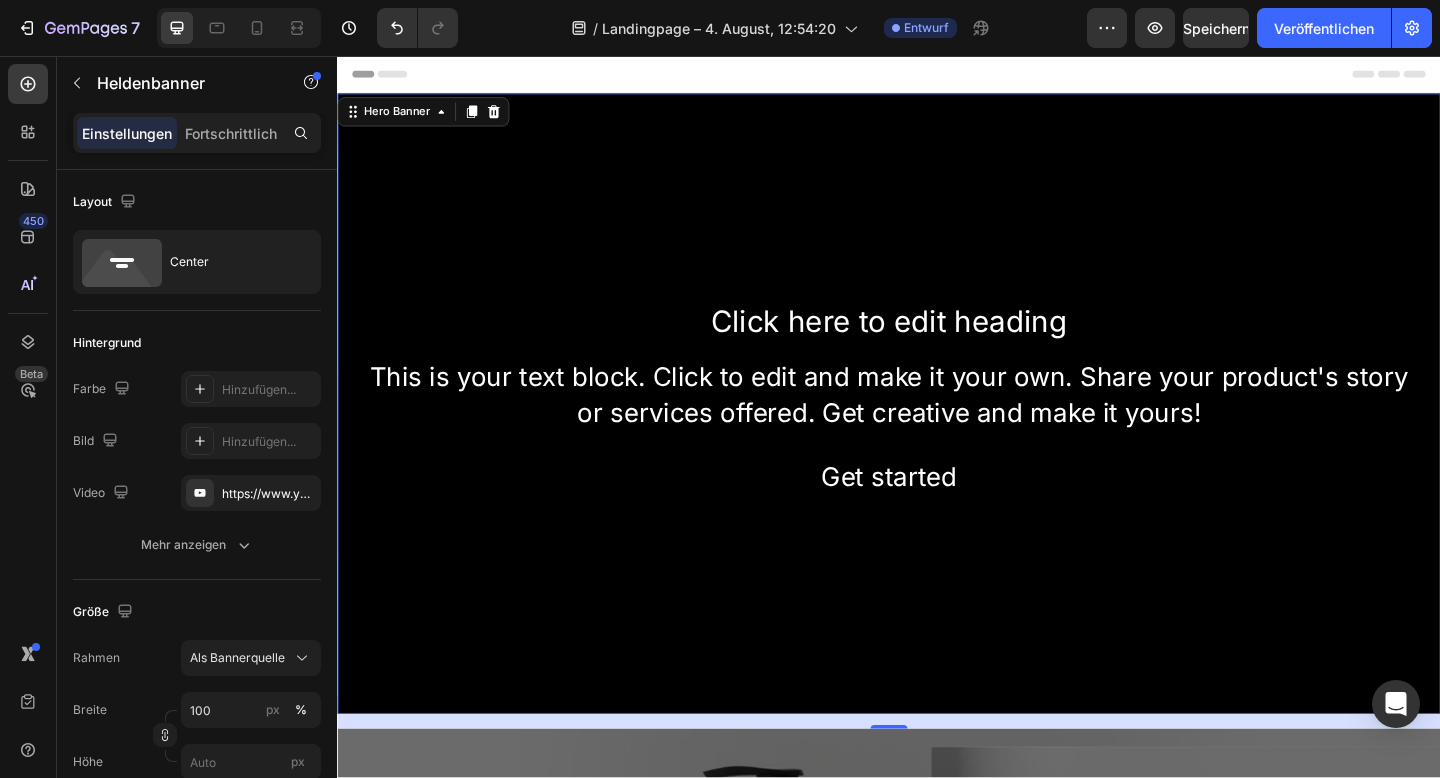click 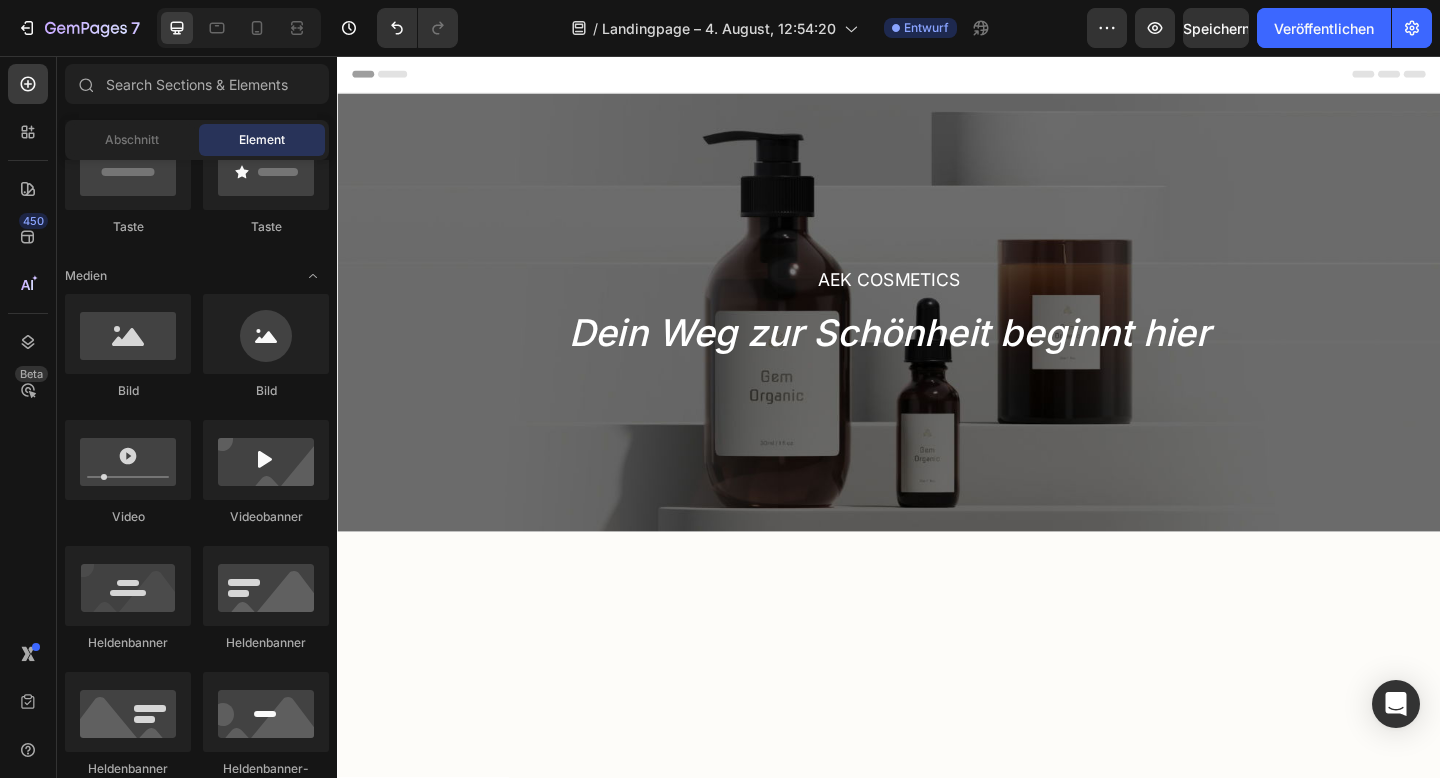 click on "AEK Cosmetics Heading Dein Weg zur Schönheit beginnt hier Heading Row" at bounding box center [937, 335] 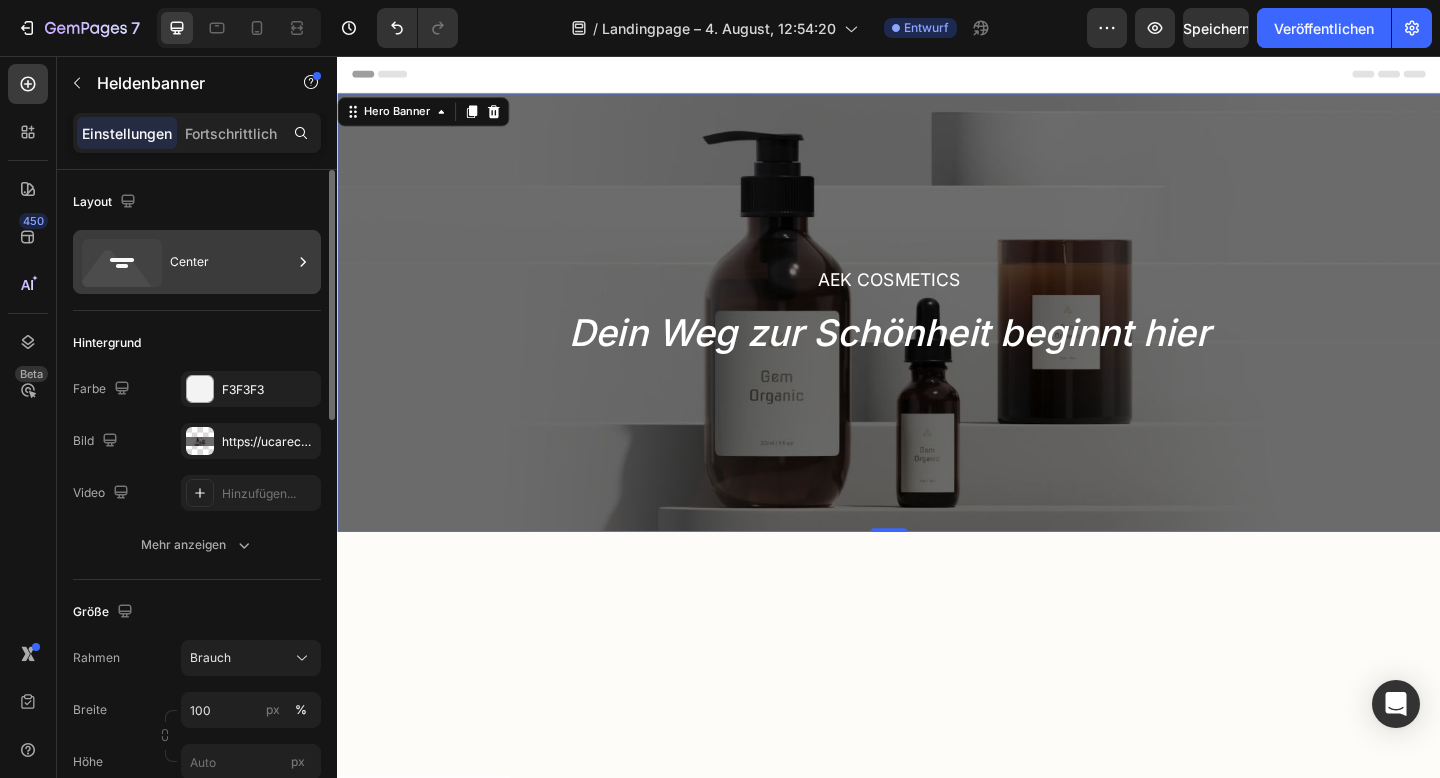 click on "Center" at bounding box center [231, 262] 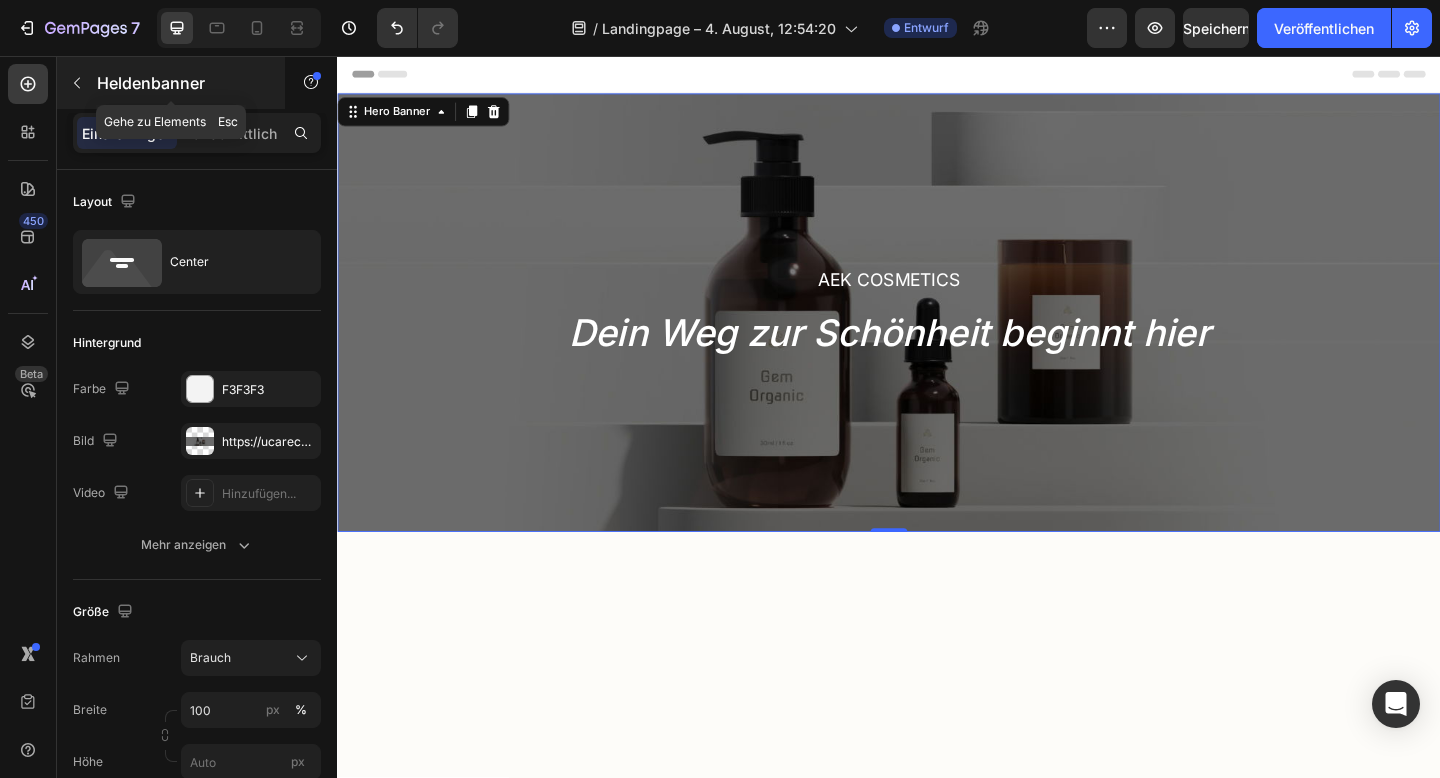 click 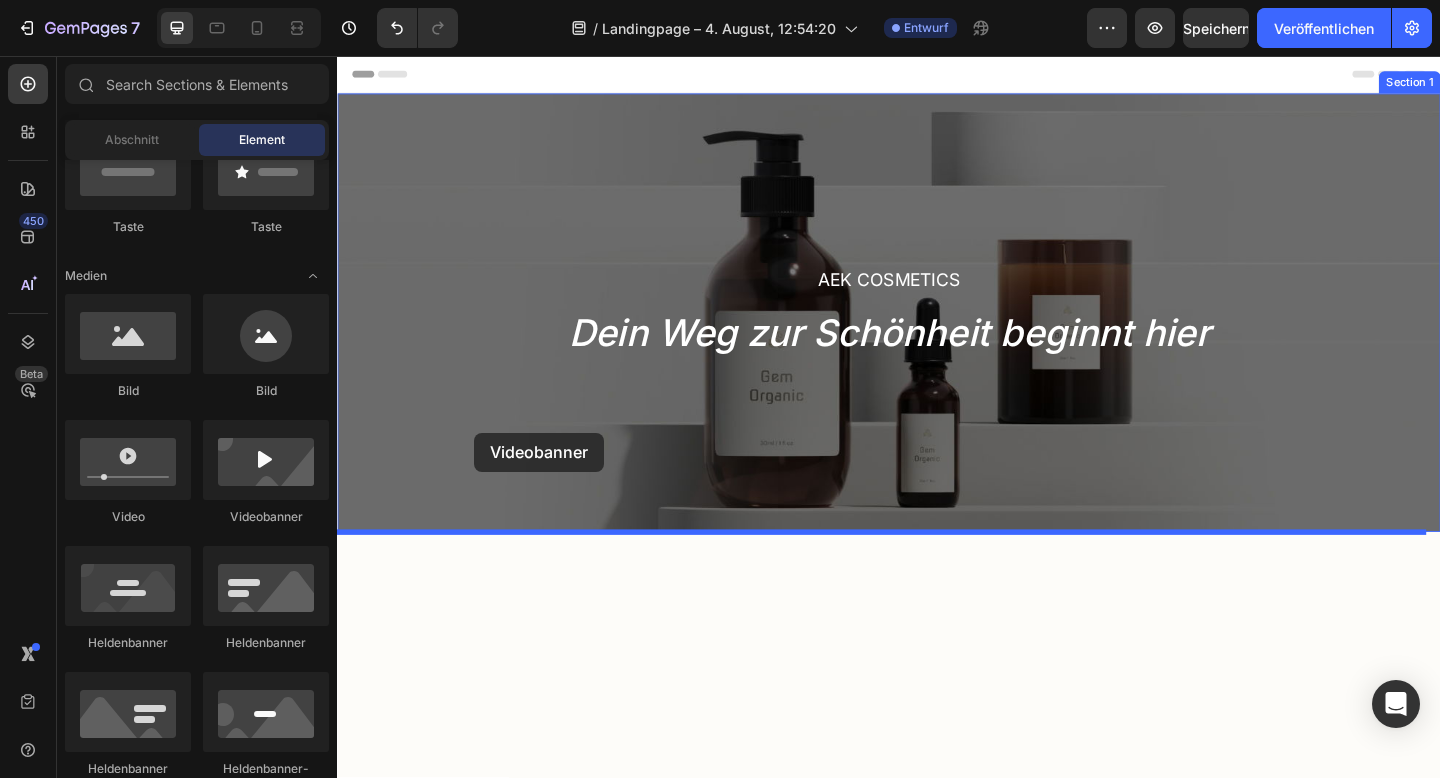 drag, startPoint x: 602, startPoint y: 555, endPoint x: 486, endPoint y: 466, distance: 146.20876 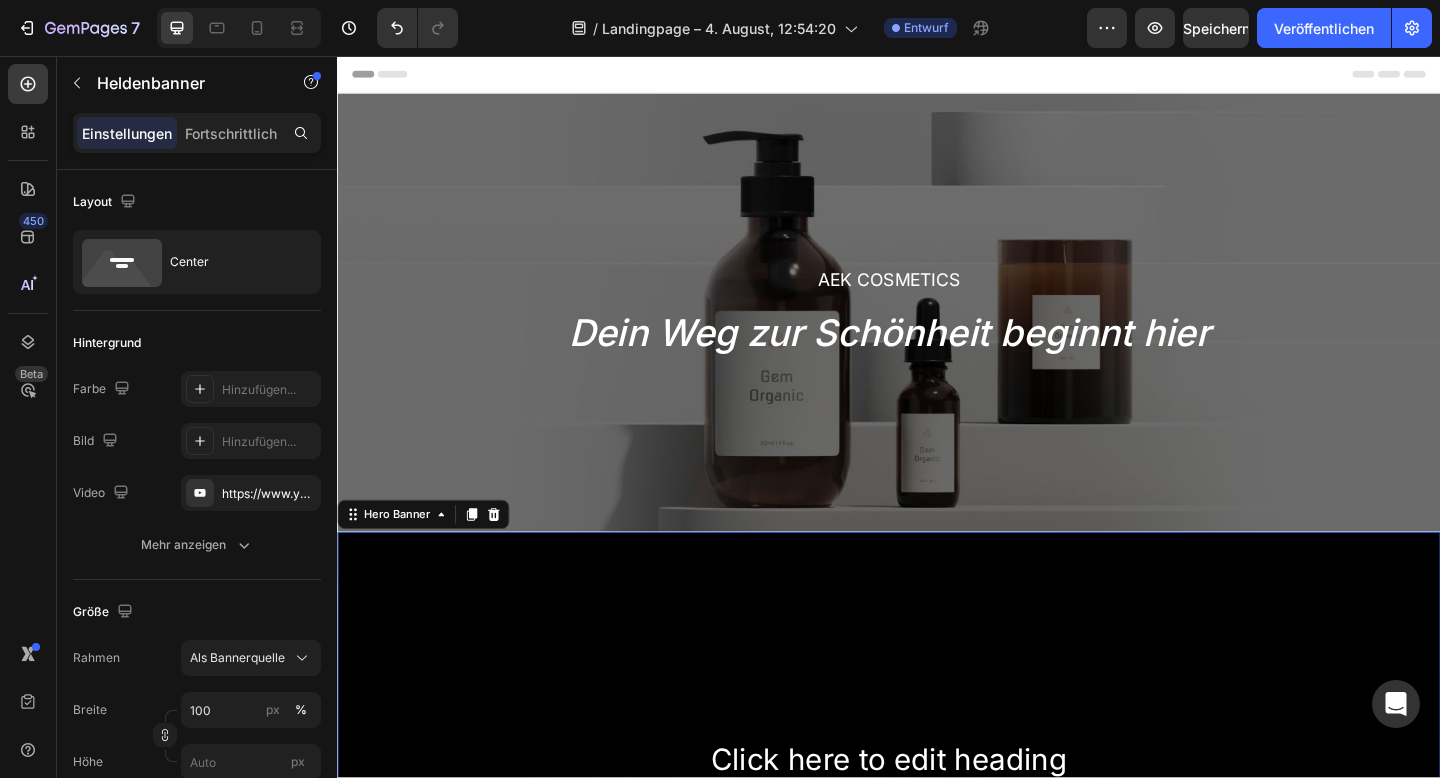 drag, startPoint x: 508, startPoint y: 557, endPoint x: 472, endPoint y: 477, distance: 87.72685 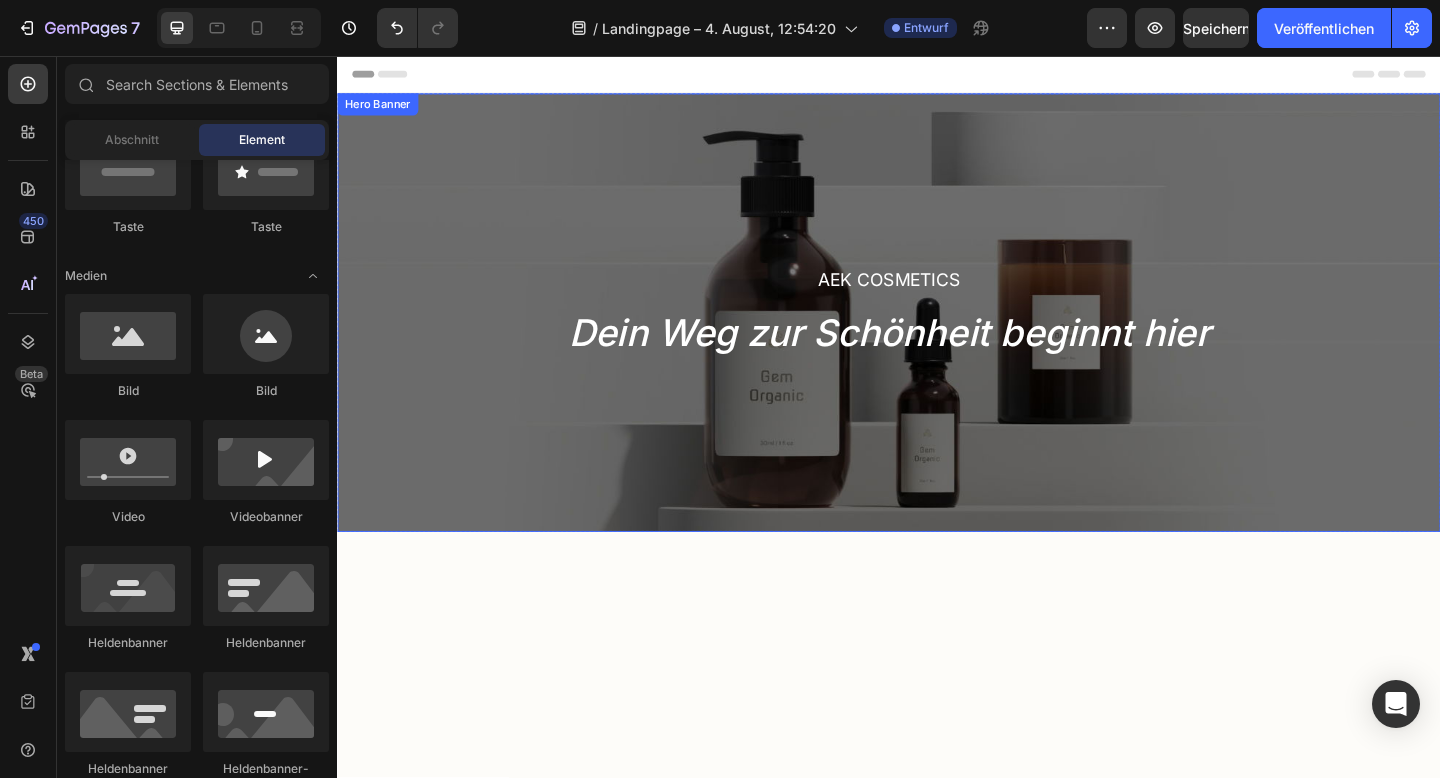 click on "AEK Cosmetics Heading Dein Weg zur Schönheit beginnt hier Heading Row" at bounding box center (937, 335) 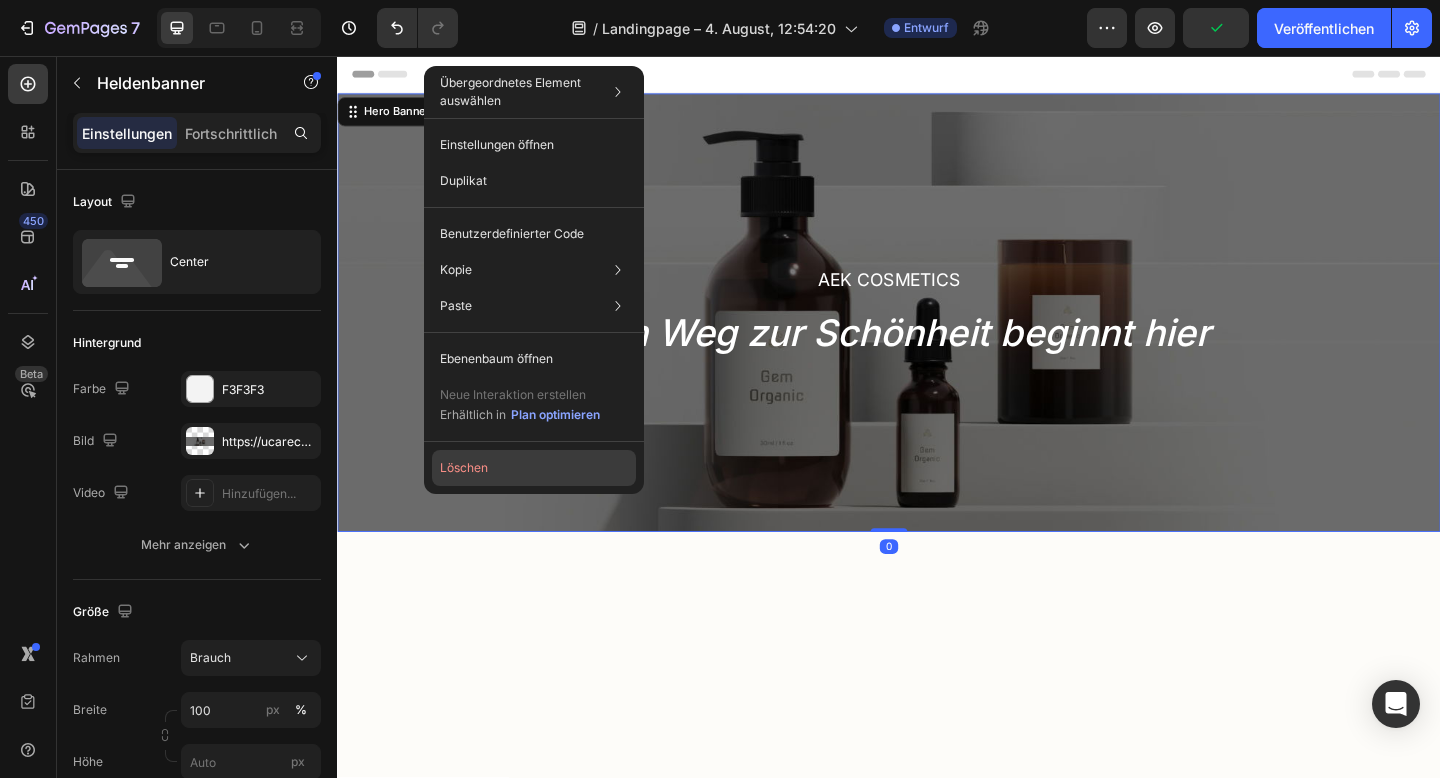 click on "Löschen" at bounding box center (464, 467) 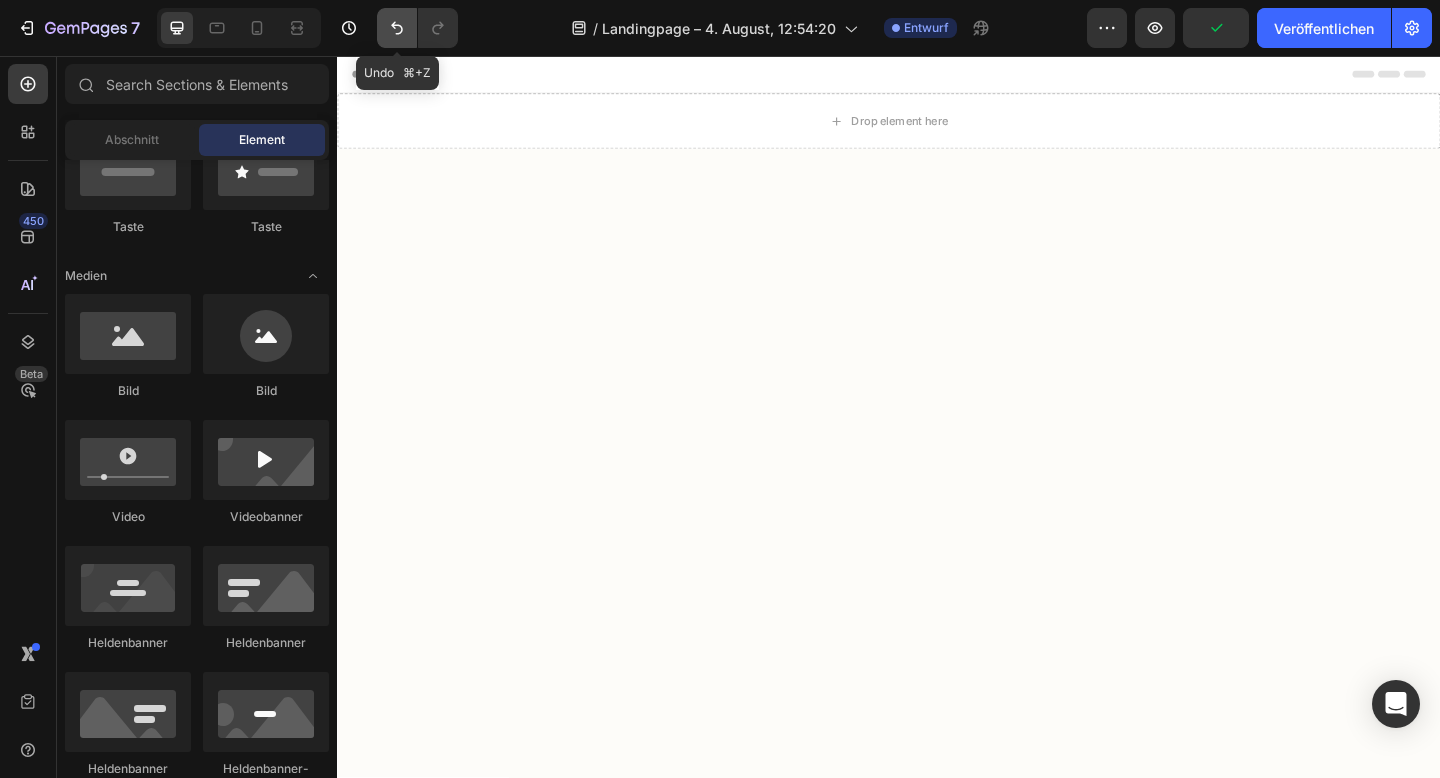 click 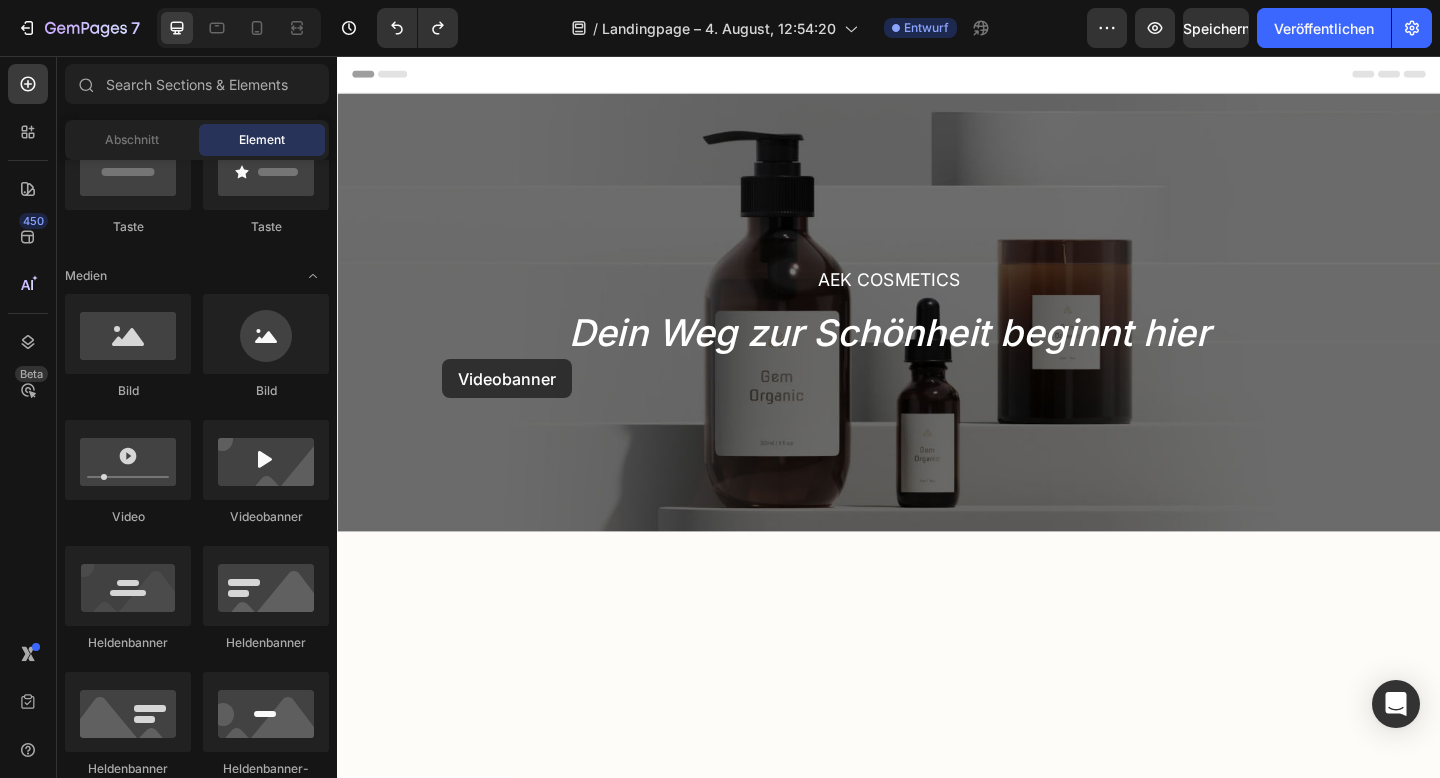 drag, startPoint x: 604, startPoint y: 536, endPoint x: 502, endPoint y: 355, distance: 207.76189 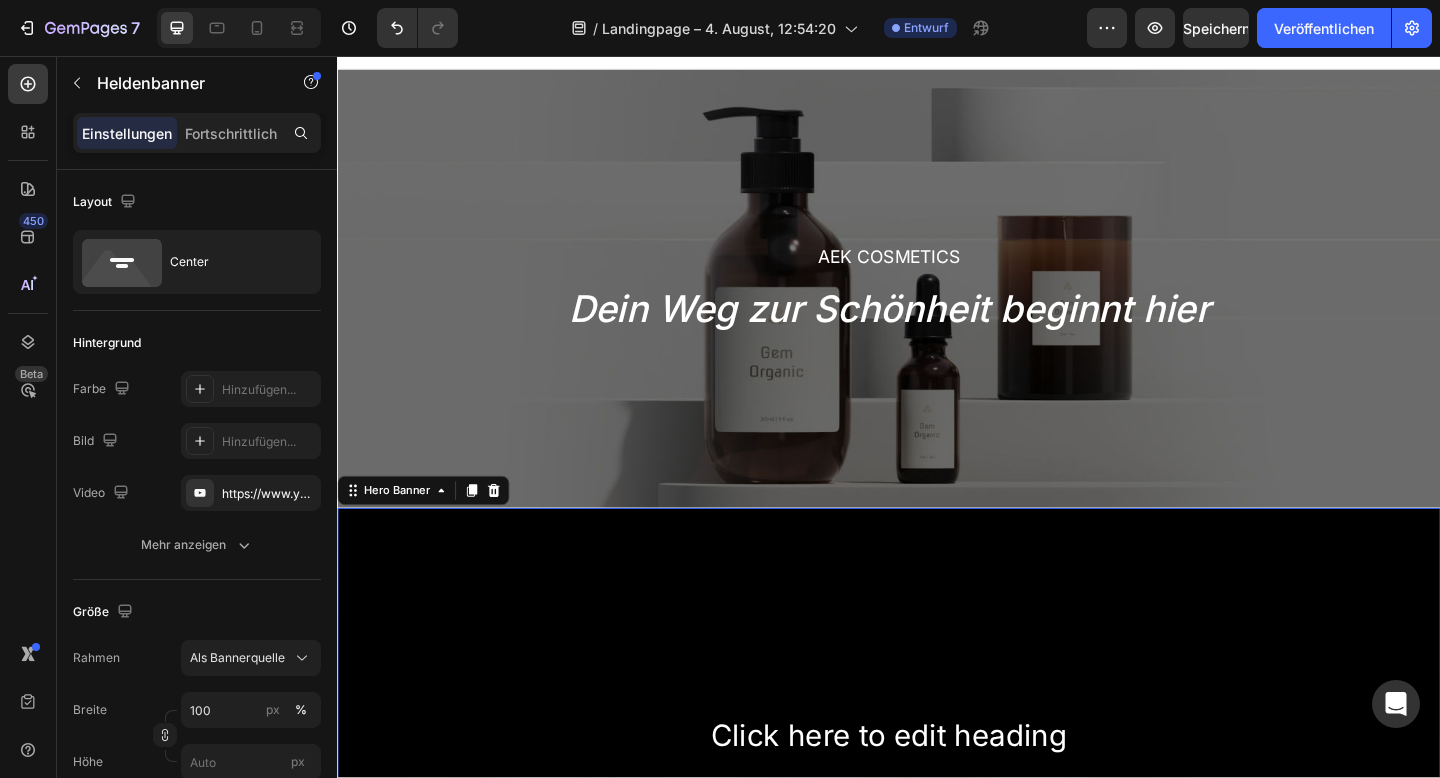 scroll, scrollTop: 27, scrollLeft: 0, axis: vertical 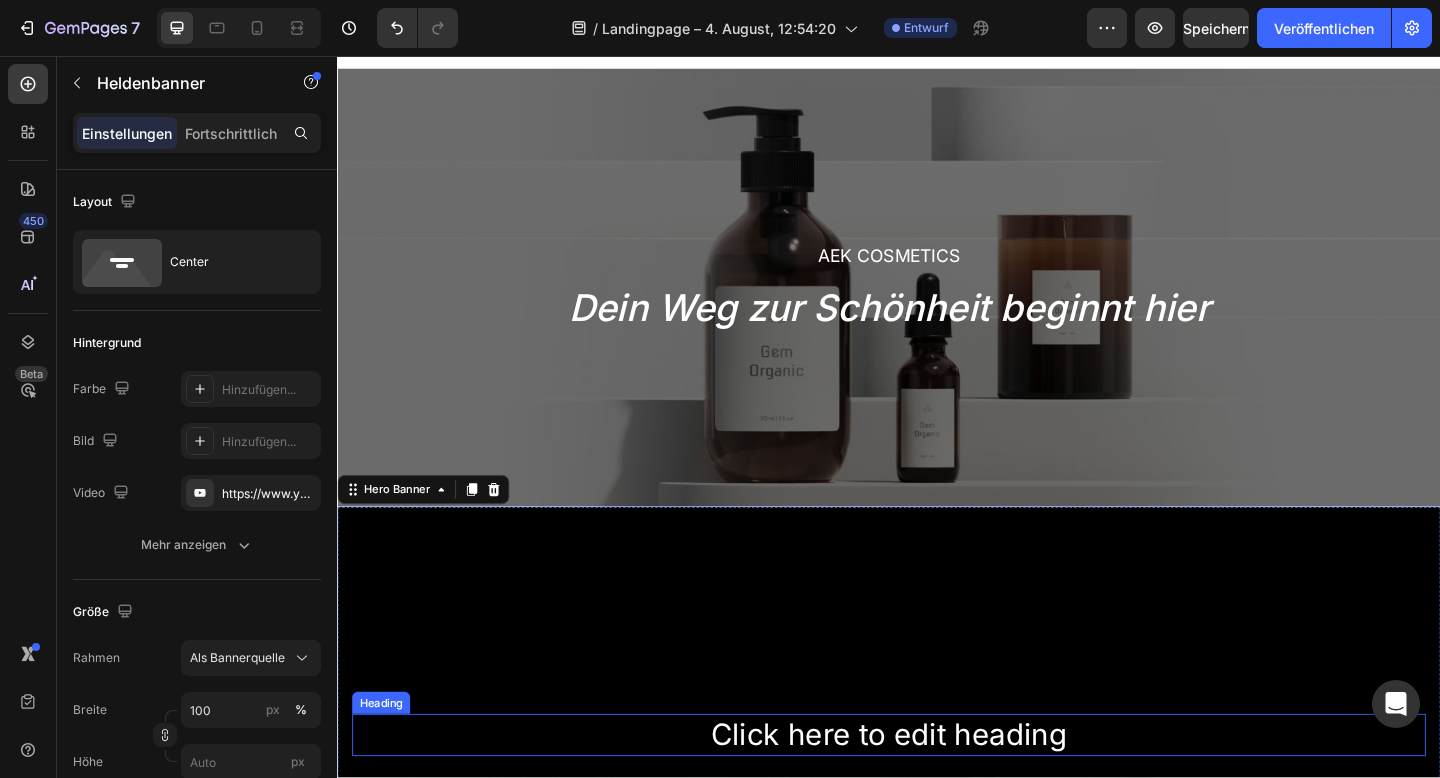 click on "Click here to edit heading" at bounding box center [937, 795] 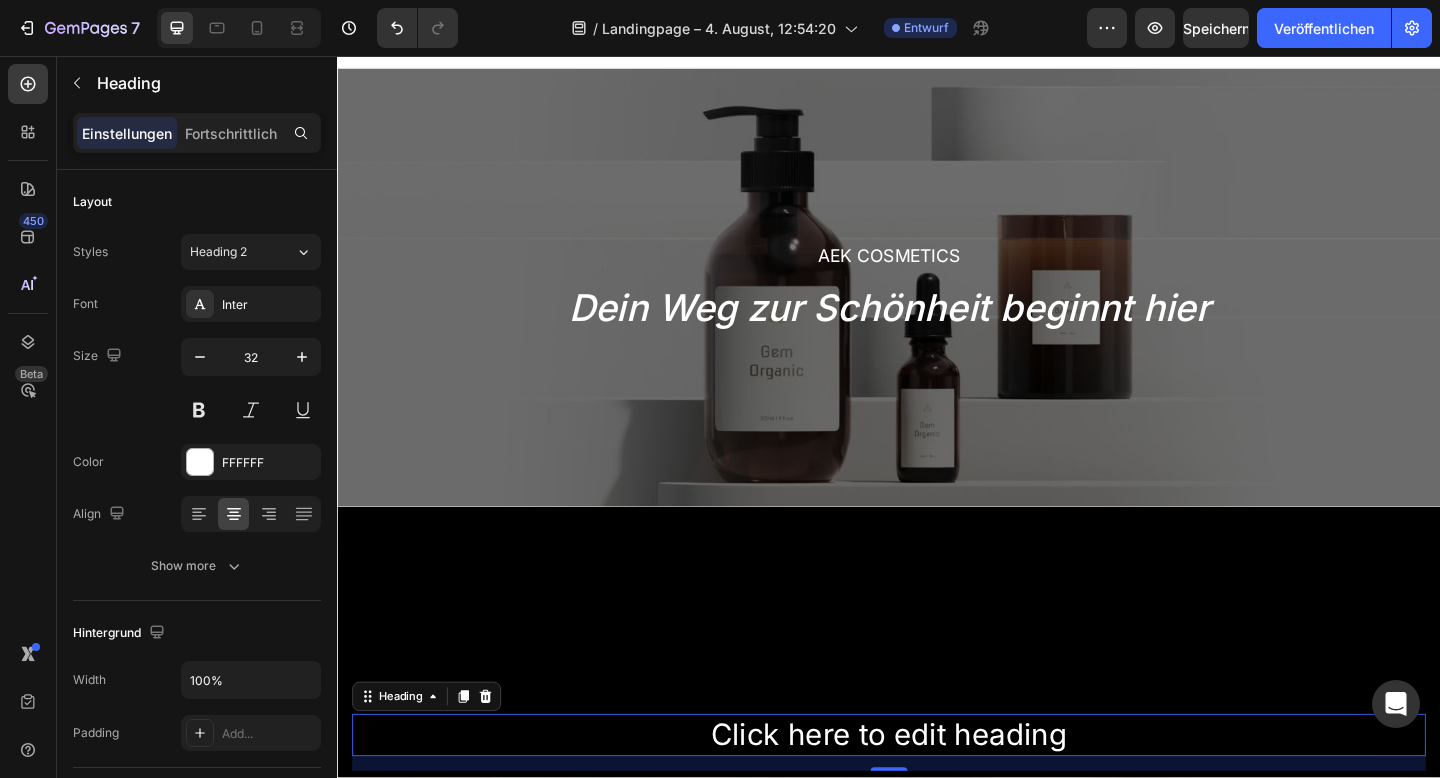 click on "Click here to edit heading" at bounding box center [937, 795] 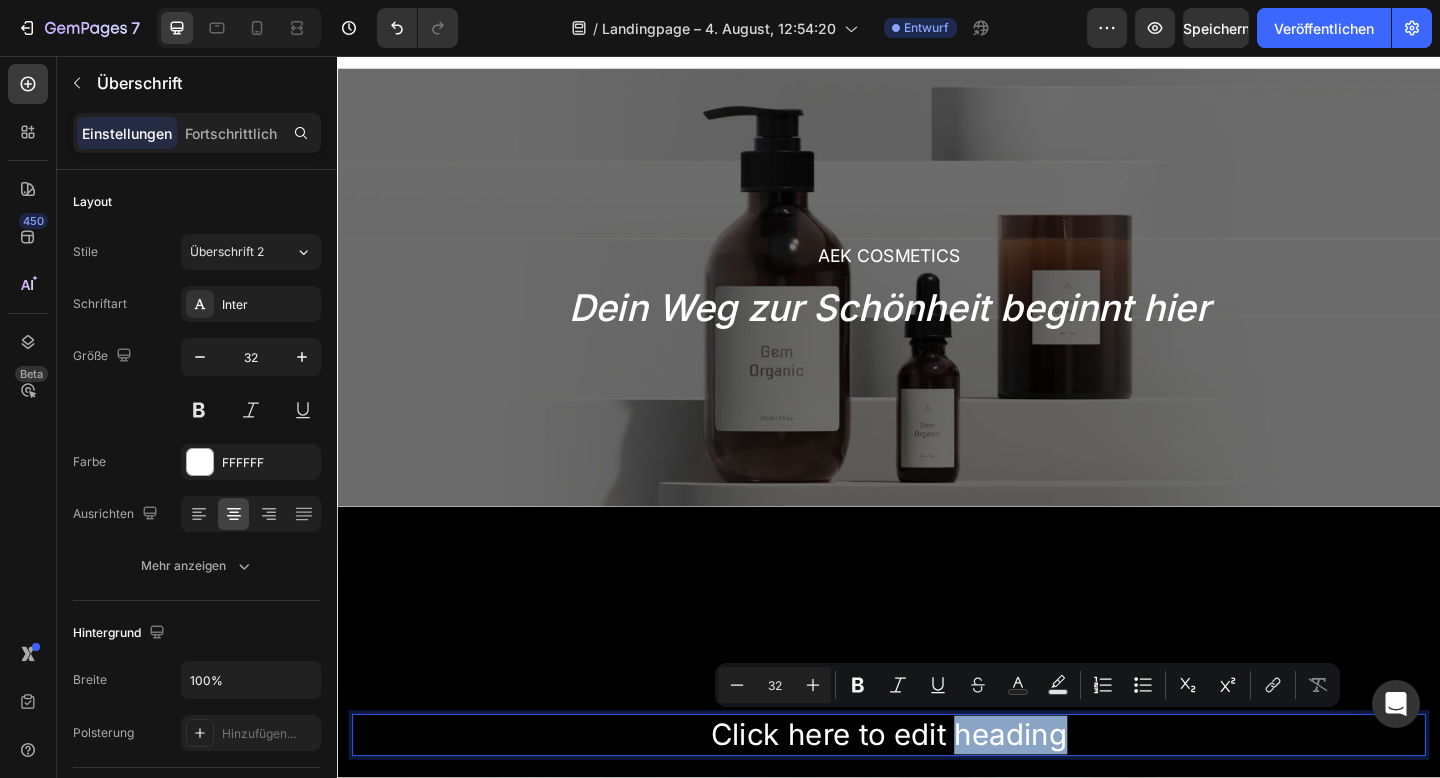 click on "Click here to edit heading" at bounding box center [937, 795] 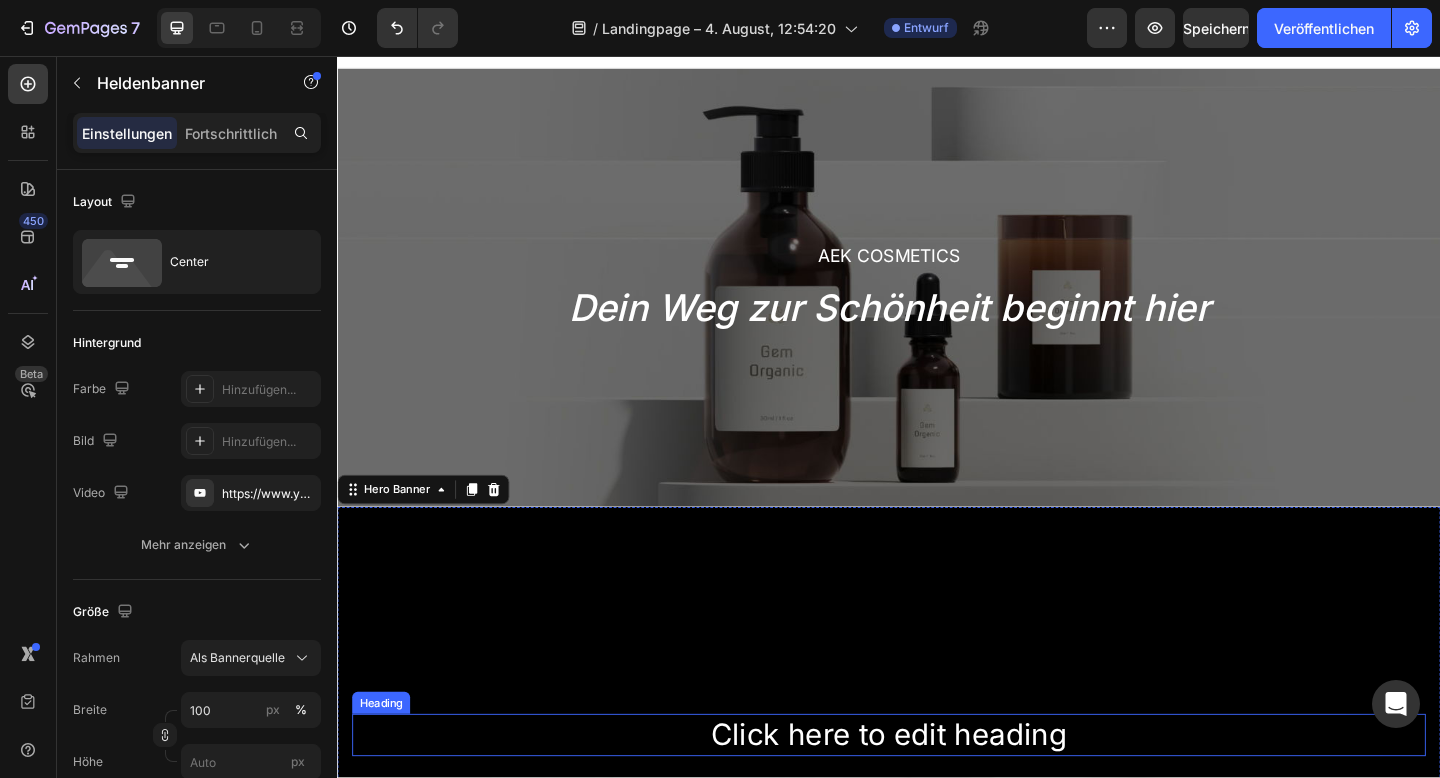 click on "Click here to edit heading" at bounding box center [937, 795] 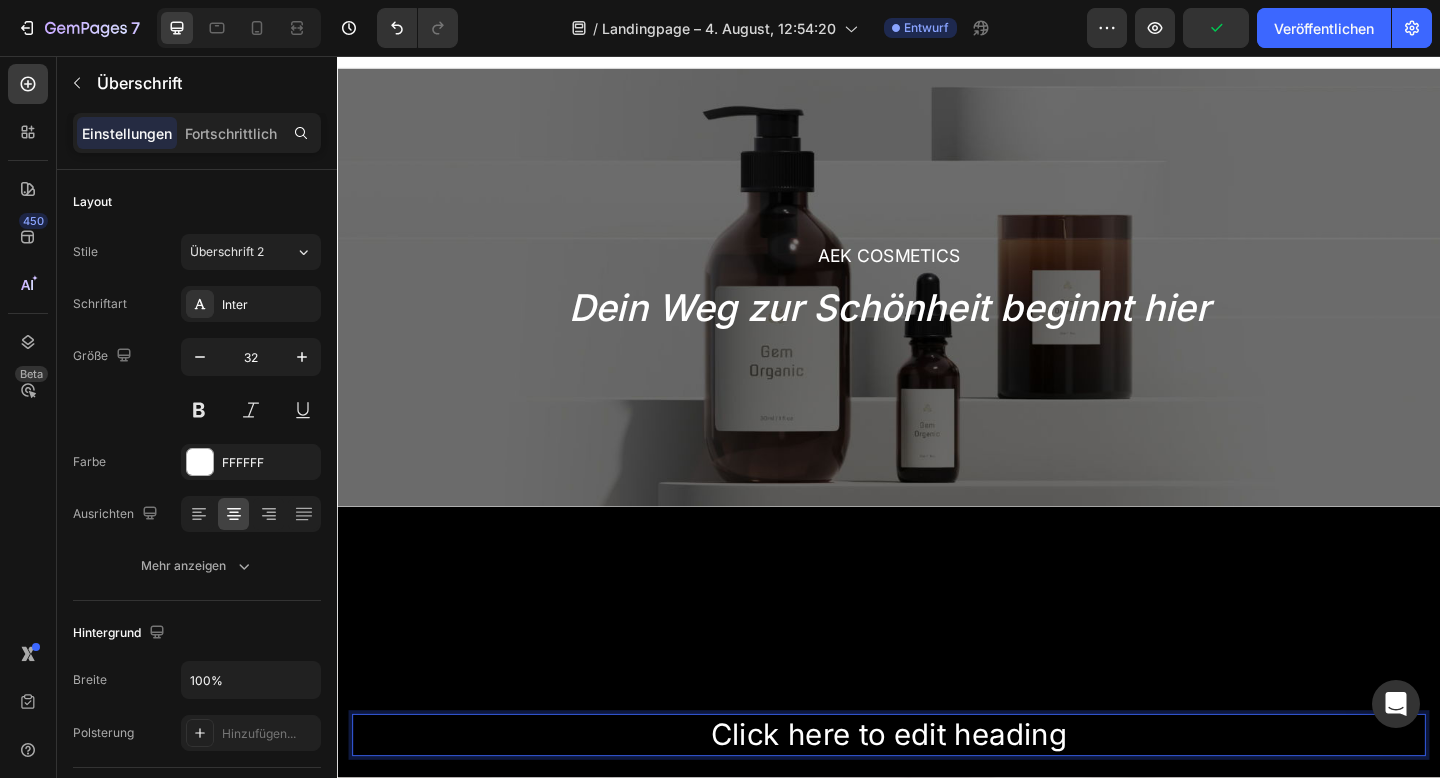 click on "Click here to edit heading" at bounding box center (937, 795) 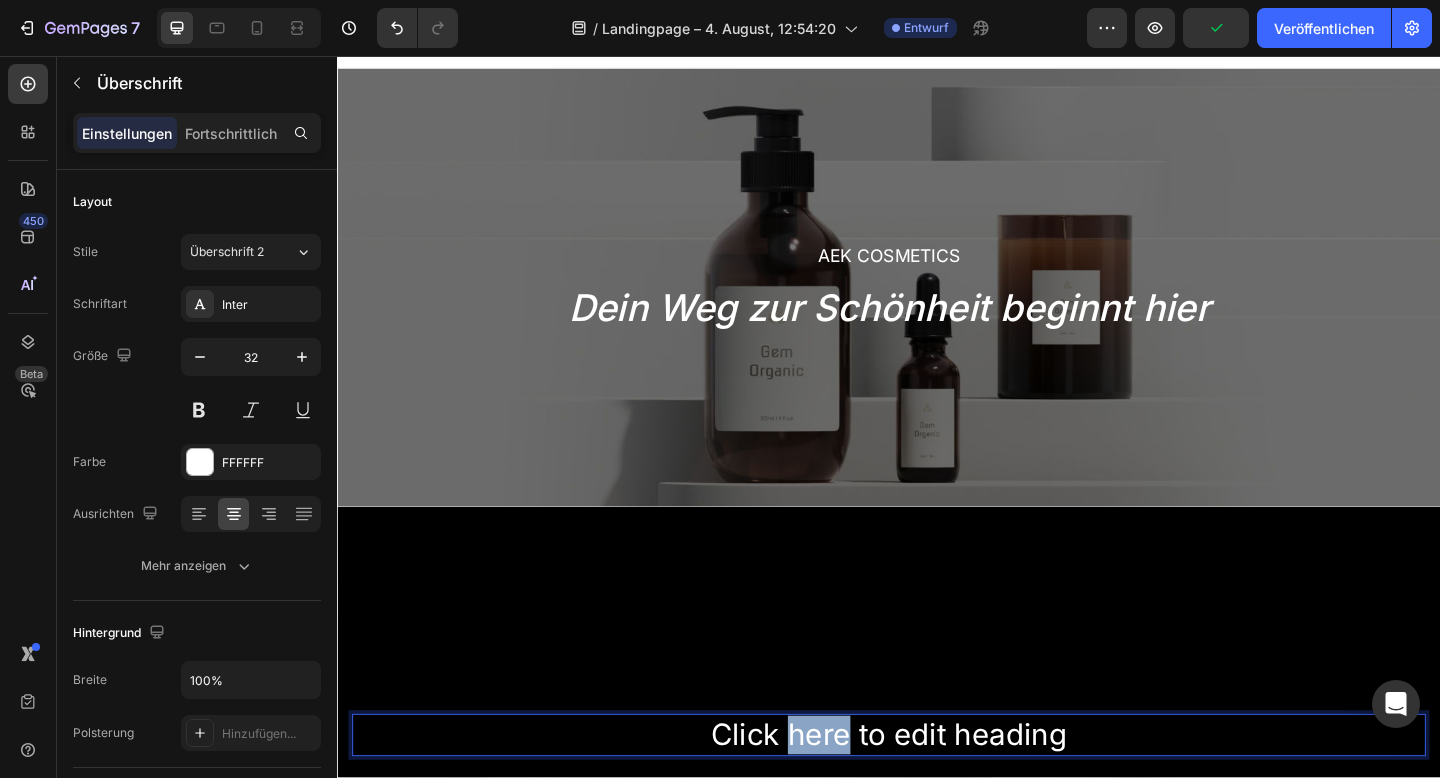 click on "Click here to edit heading" at bounding box center (937, 795) 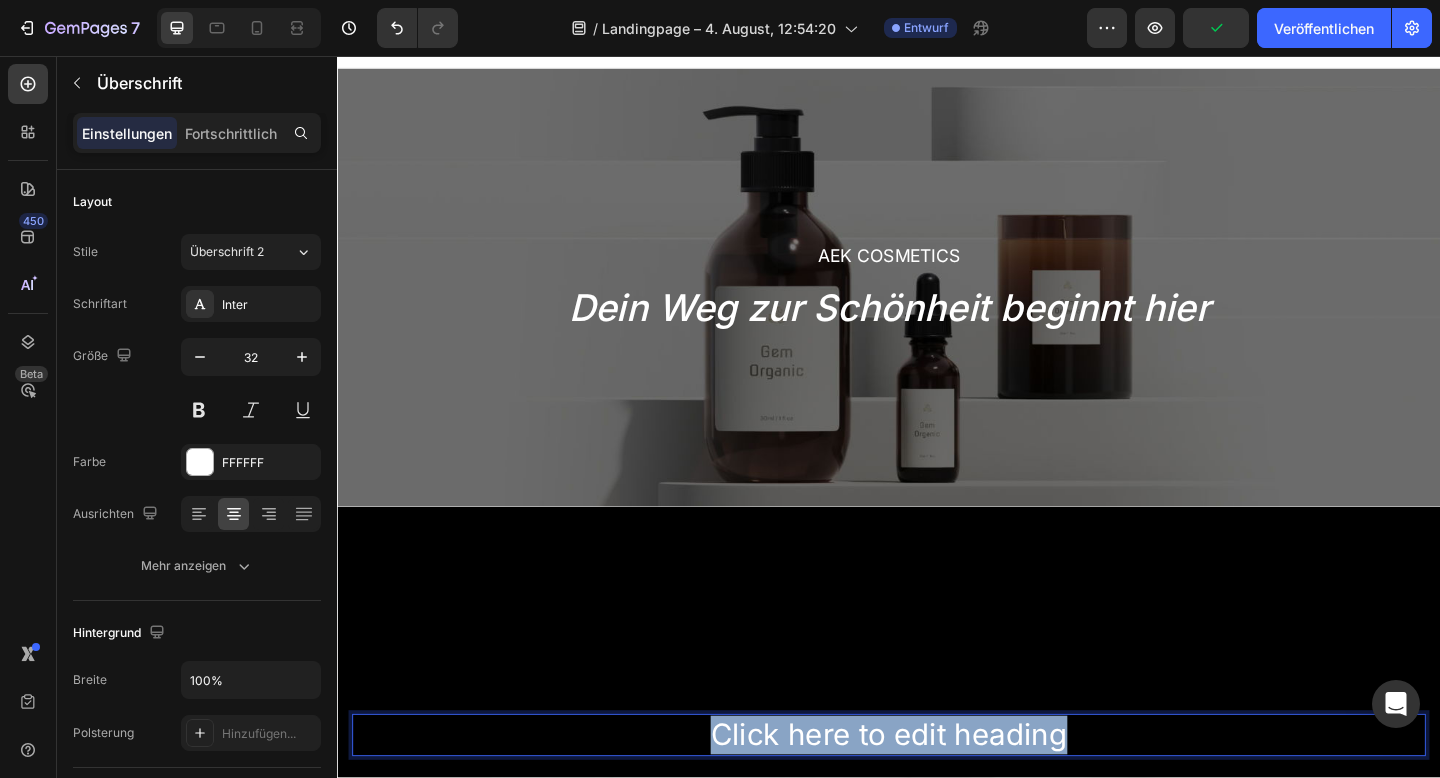 click on "Click here to edit heading" at bounding box center [937, 795] 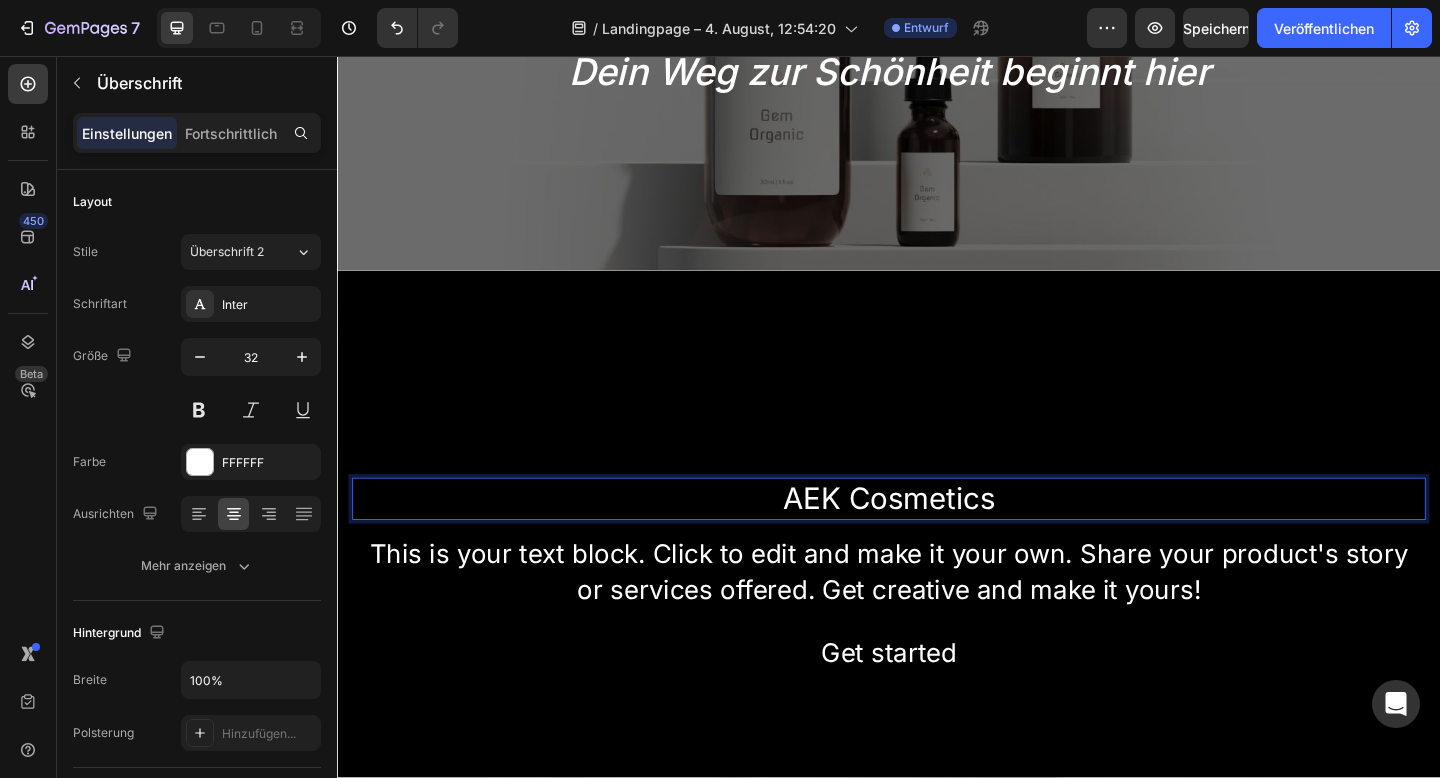 scroll, scrollTop: 213, scrollLeft: 0, axis: vertical 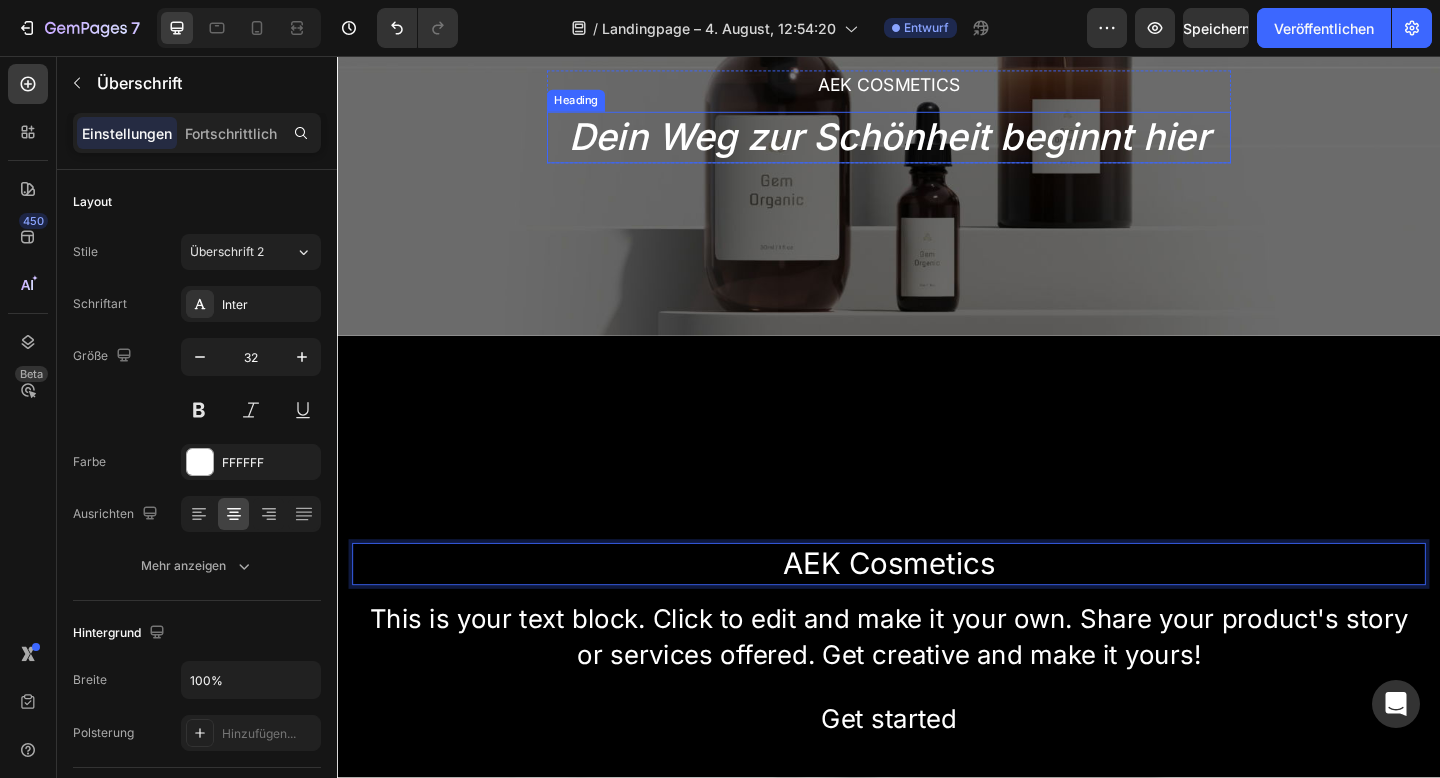 click on "Dein Weg zur Schönheit beginnt hier" at bounding box center (937, 145) 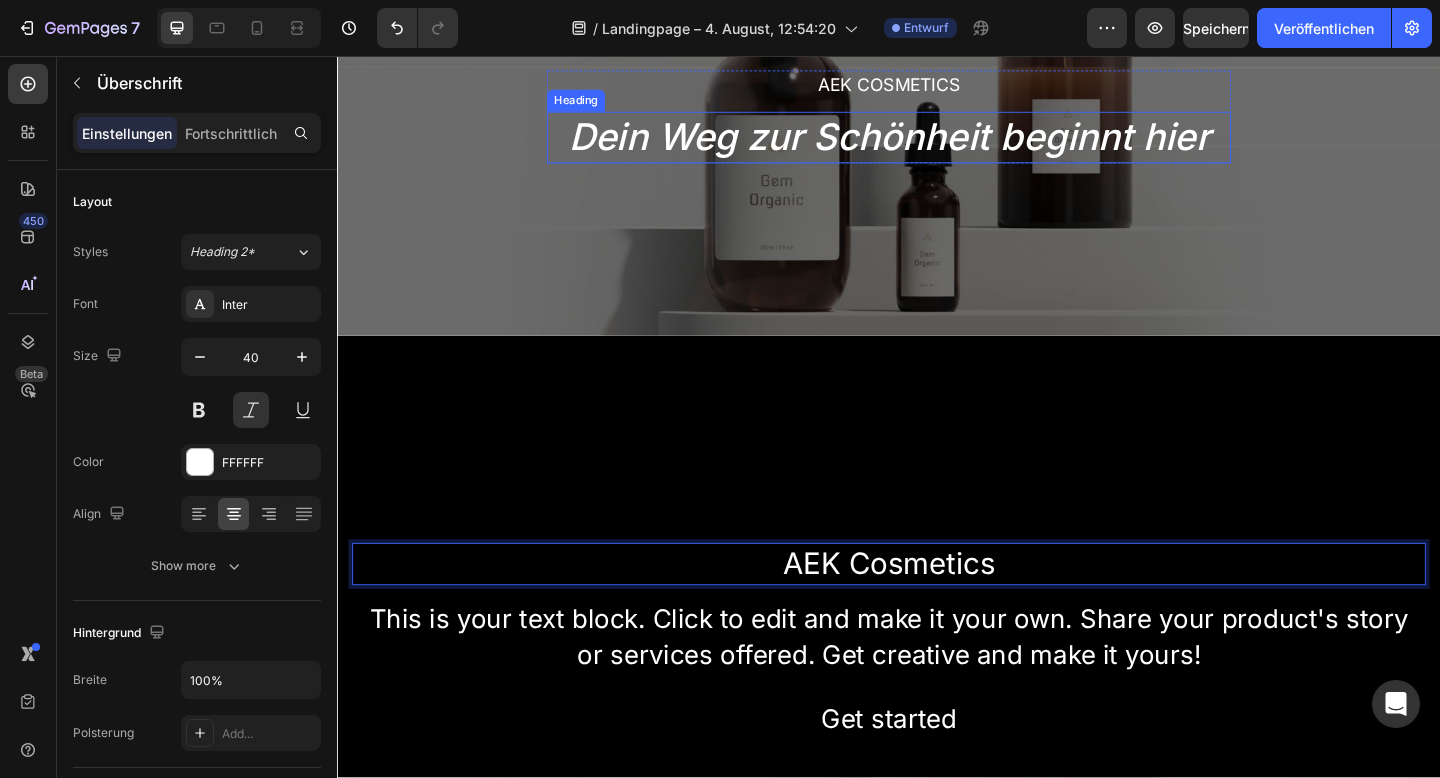 click on "Dein Weg zur Schönheit beginnt hier" at bounding box center (937, 145) 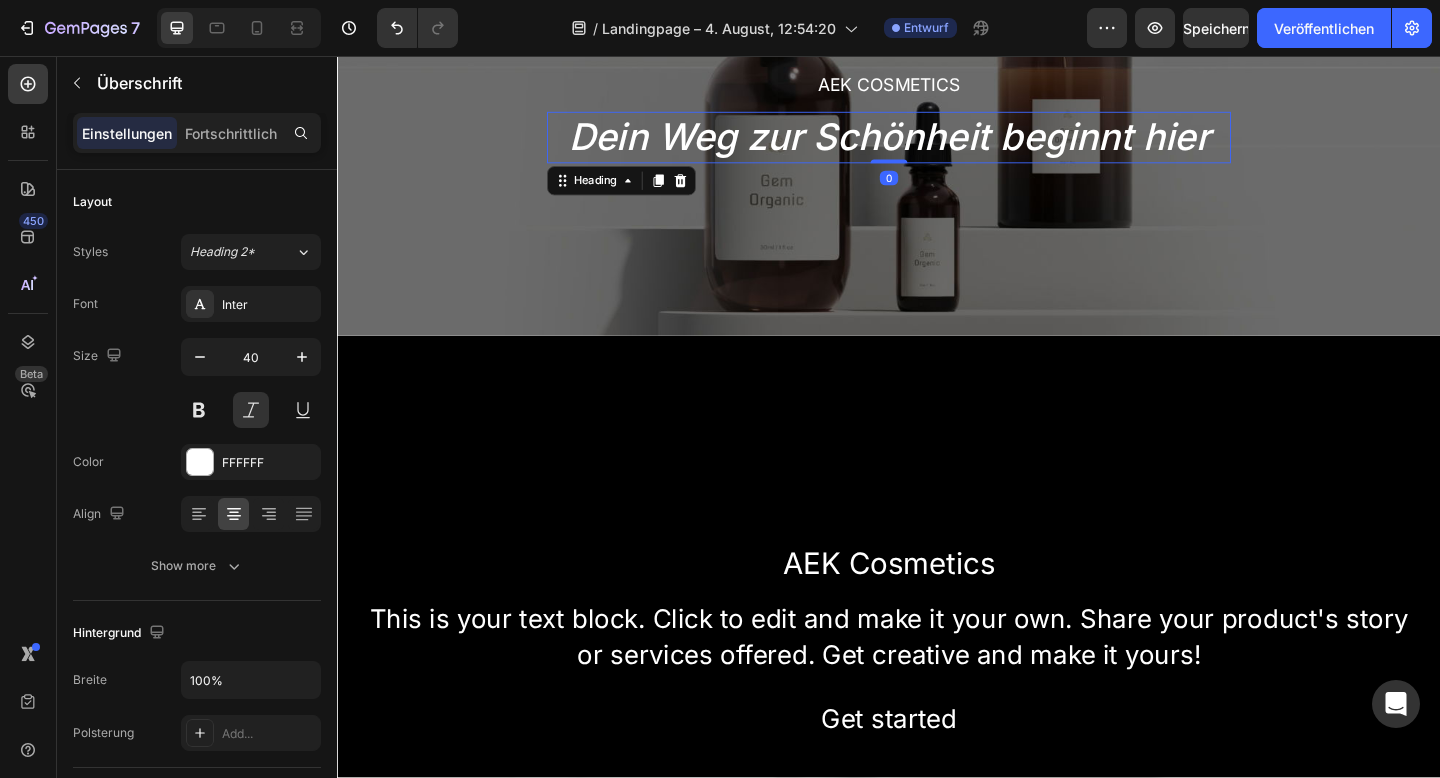 click on "Dein Weg zur Schönheit beginnt hier" at bounding box center (937, 145) 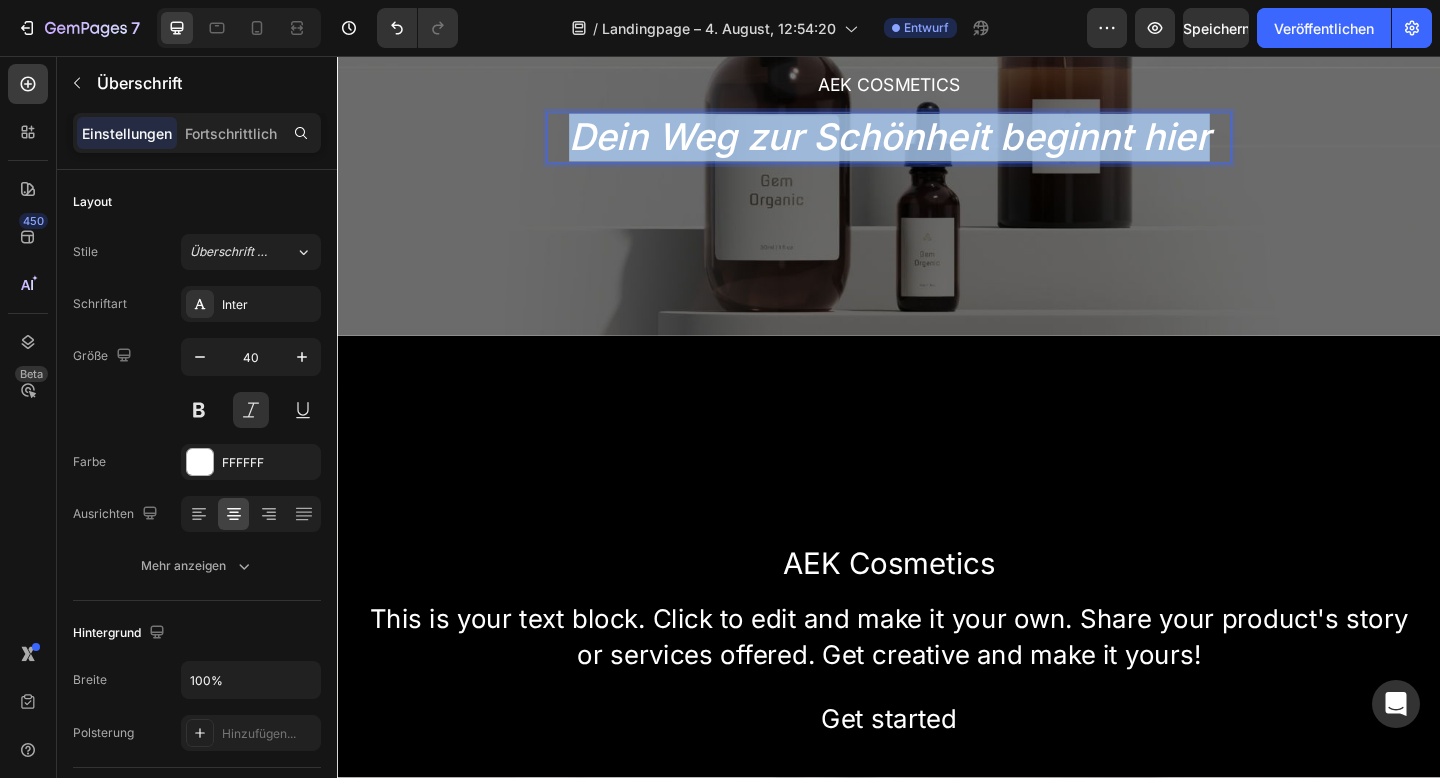 click on "Dein Weg zur Schönheit beginnt hier" at bounding box center [937, 145] 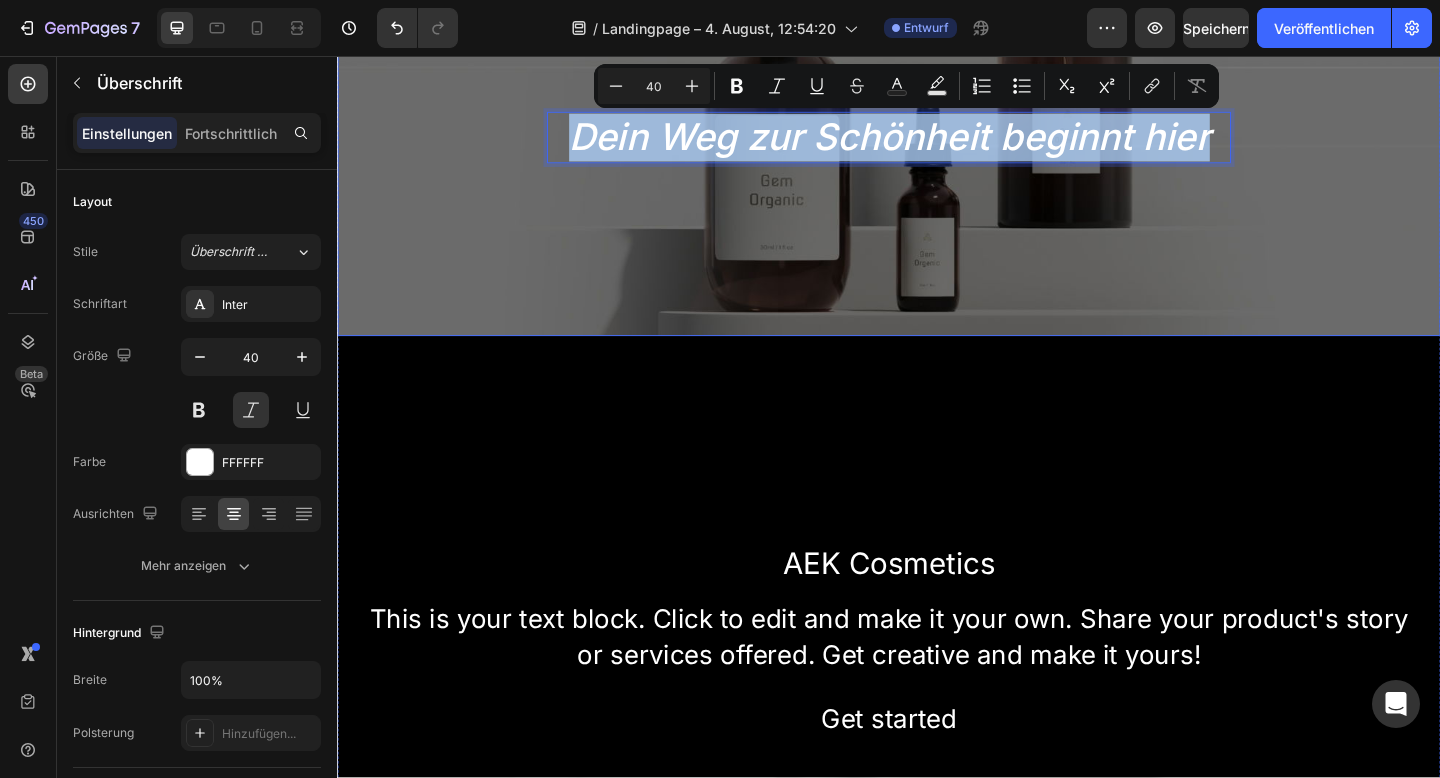 copy on "Dein Weg zur Schönheit beginnt hier" 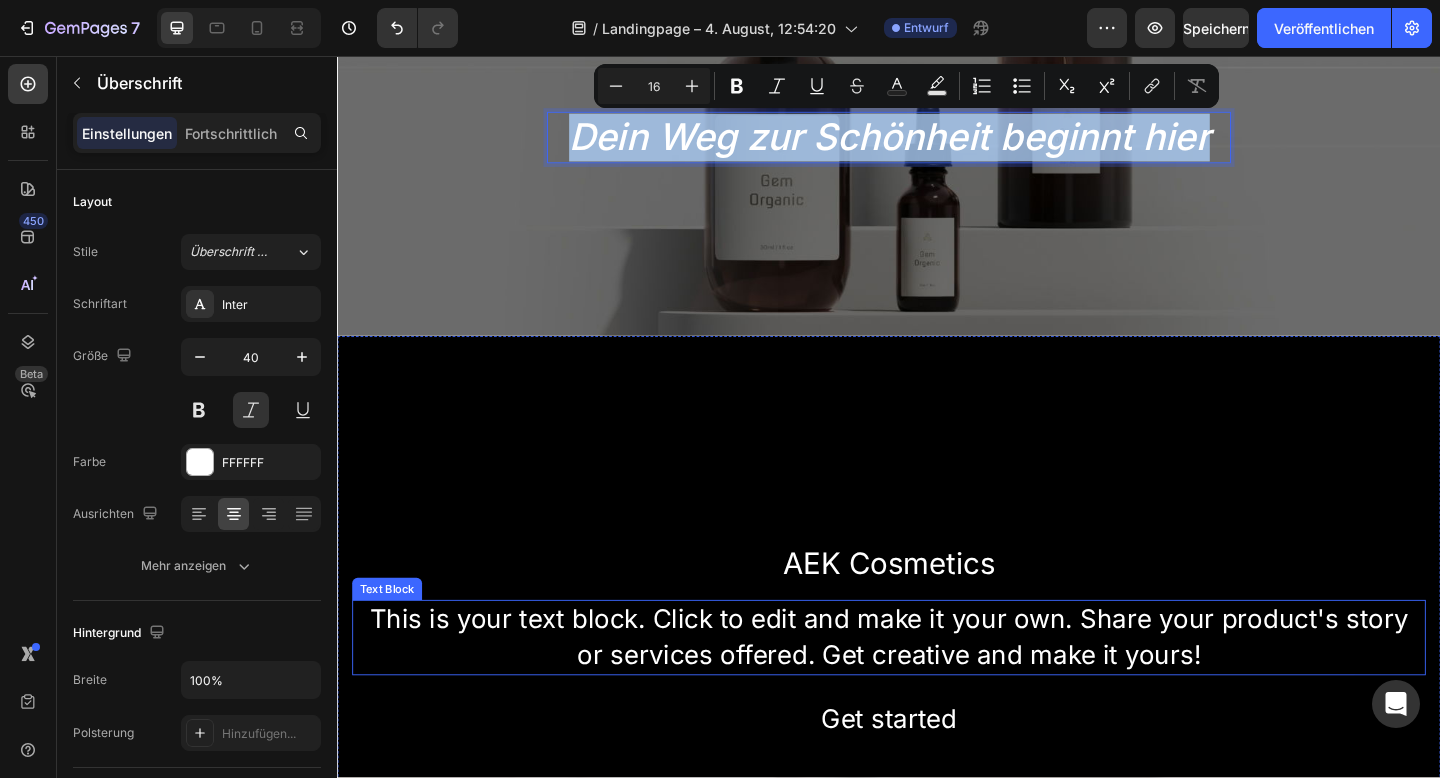 click on "This is your text block. Click to edit and make it your own. Share your product's story                   or services offered. Get creative and make it yours!" at bounding box center (937, 689) 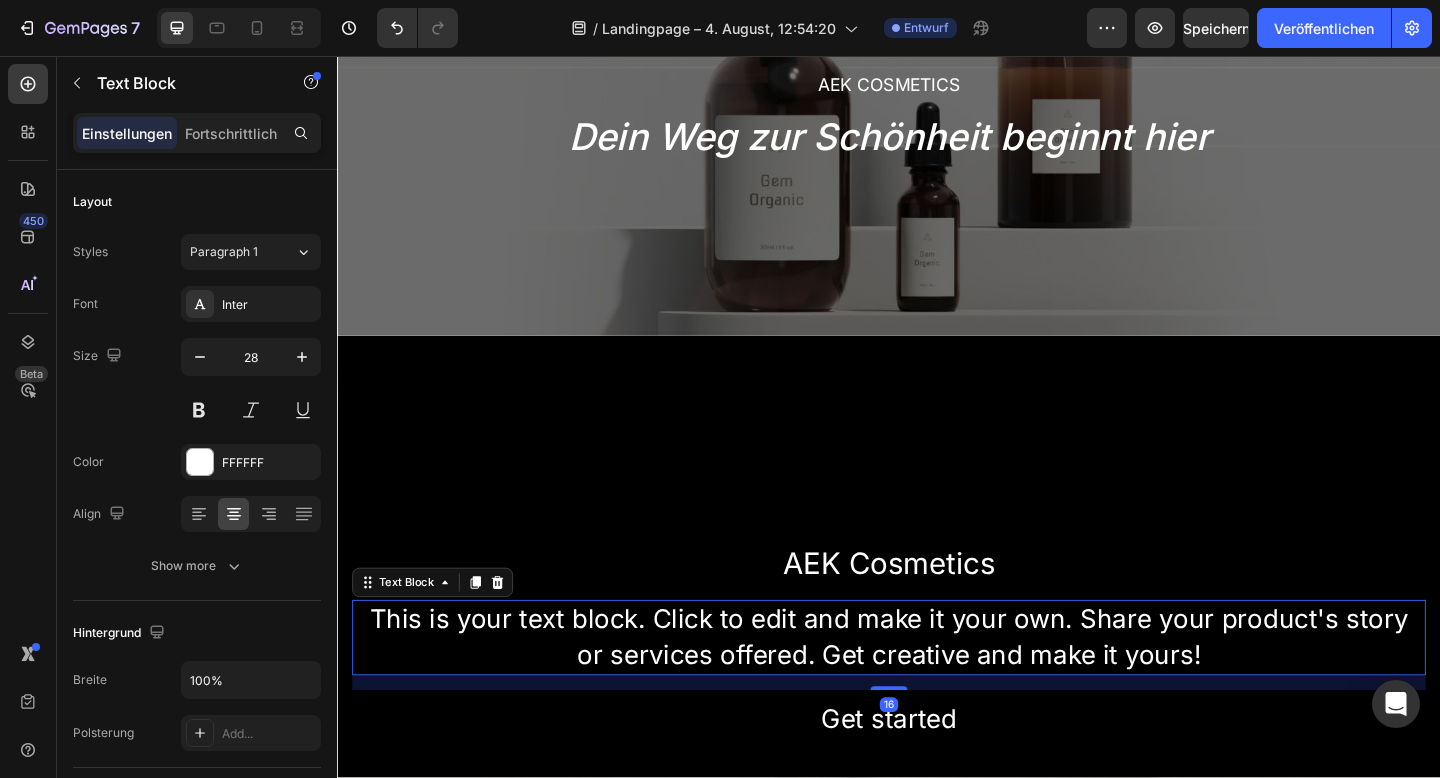 click on "This is your text block. Click to edit and make it your own. Share your product's story                   or services offered. Get creative and make it yours!" at bounding box center [937, 689] 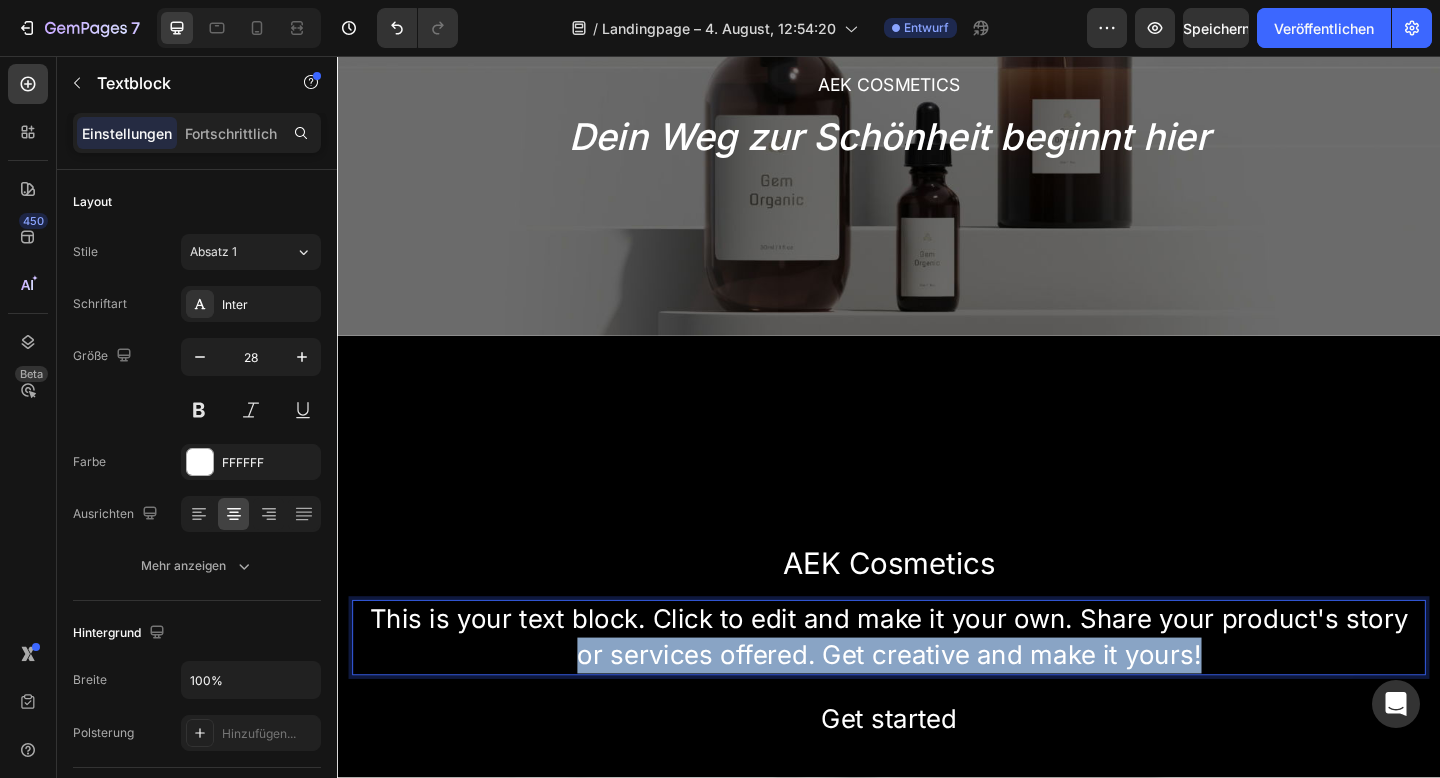 click on "This is your text block. Click to edit and make it your own. Share your product's story or services offered. Get creative and make it yours!" at bounding box center [937, 689] 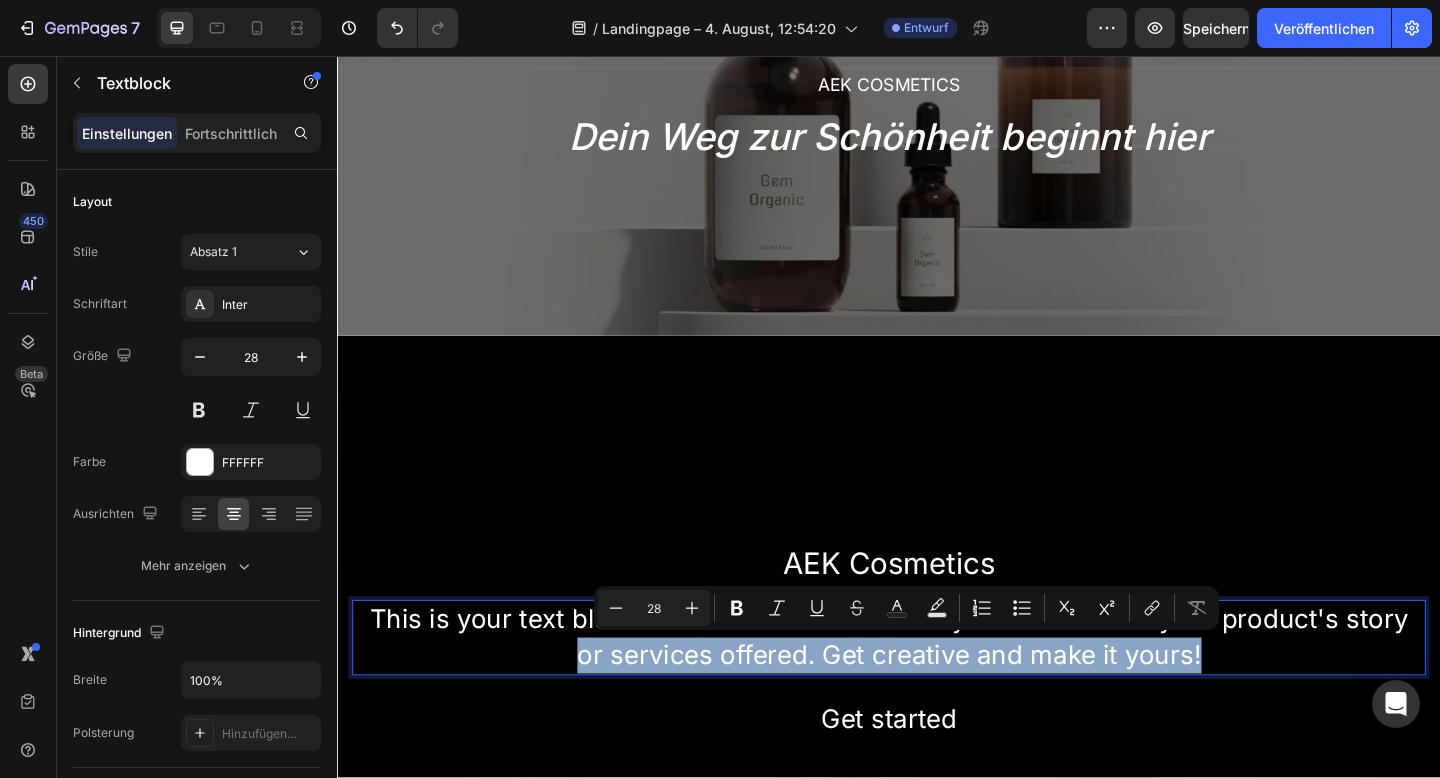 click on "This is your text block. Click to edit and make it your own. Share your product's story or services offered. Get creative and make it yours!" at bounding box center [937, 689] 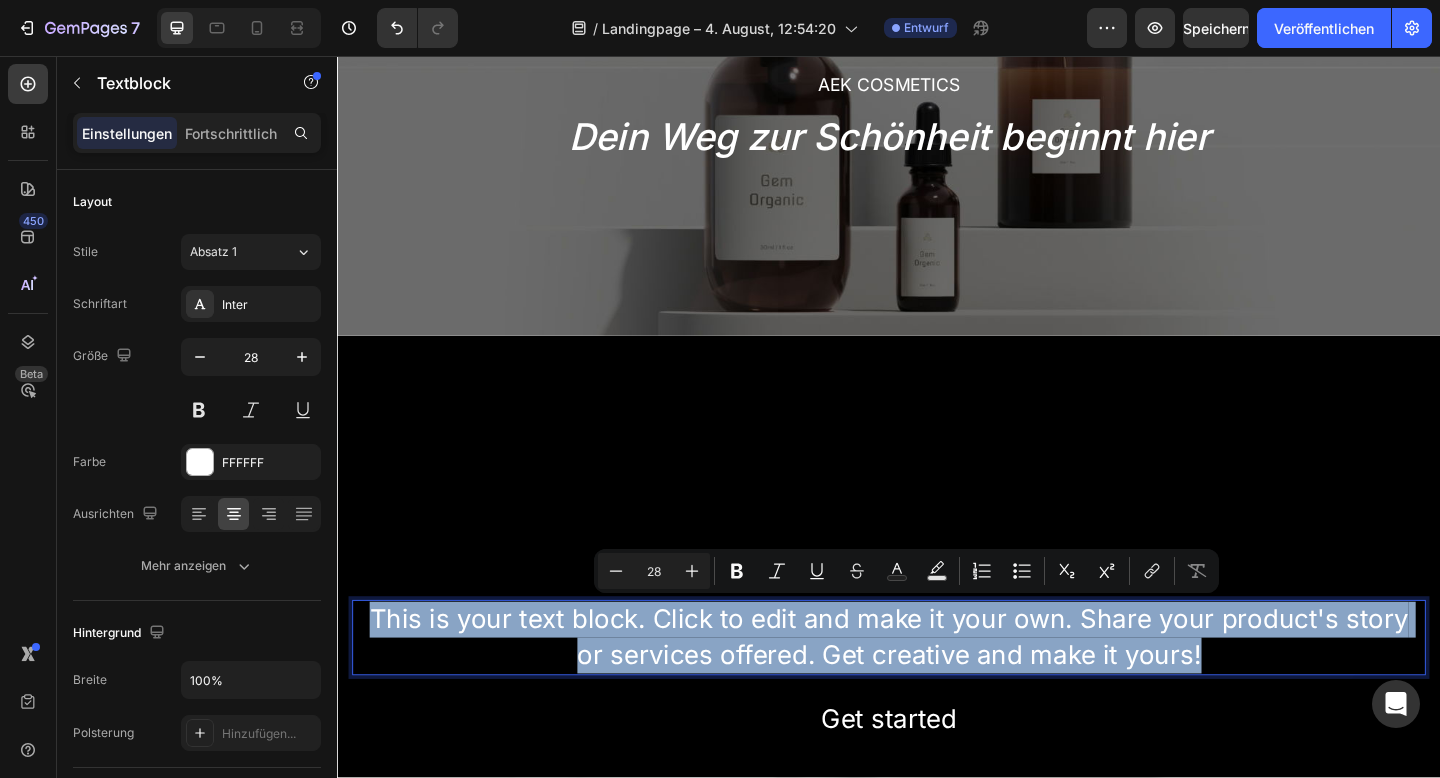 drag, startPoint x: 1275, startPoint y: 704, endPoint x: 613, endPoint y: 657, distance: 663.6663 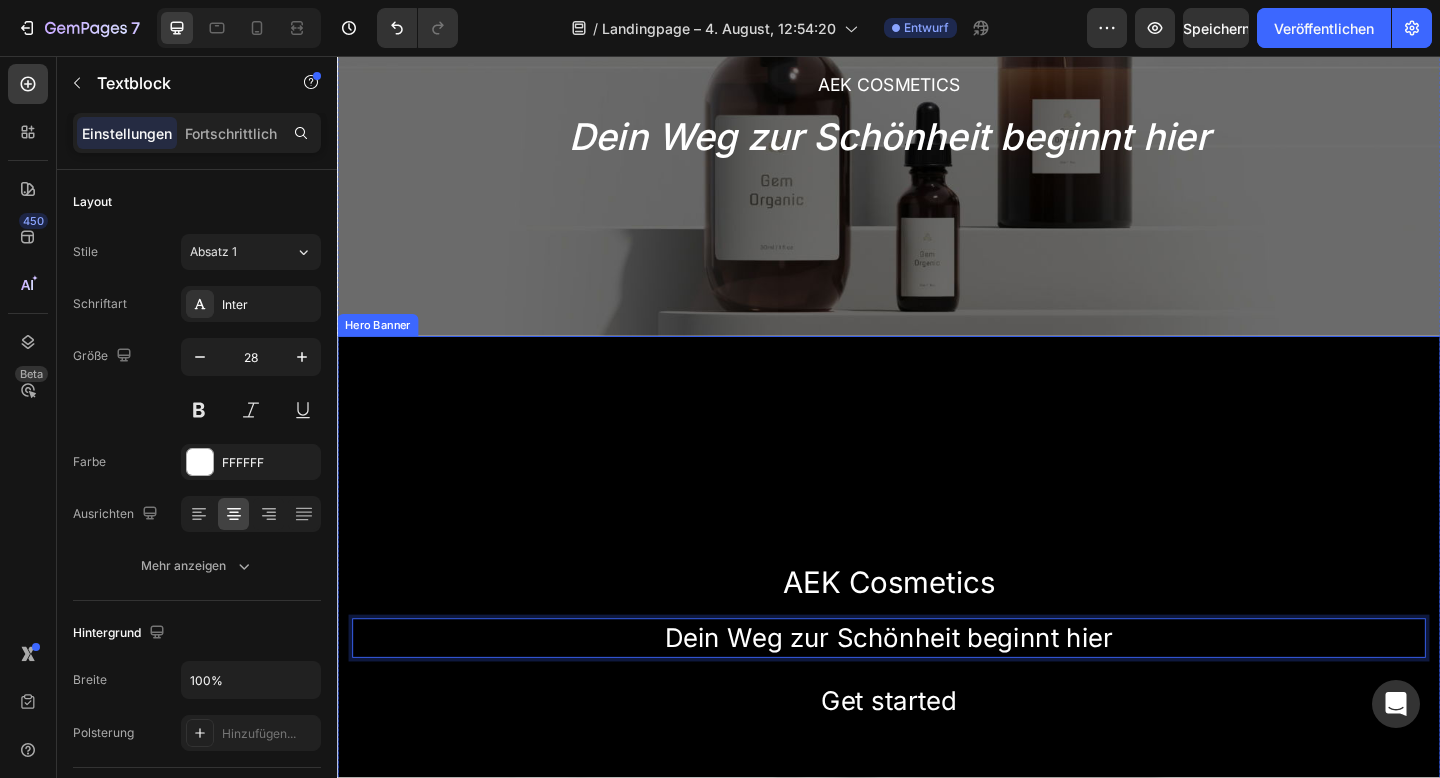 scroll, scrollTop: 232, scrollLeft: 0, axis: vertical 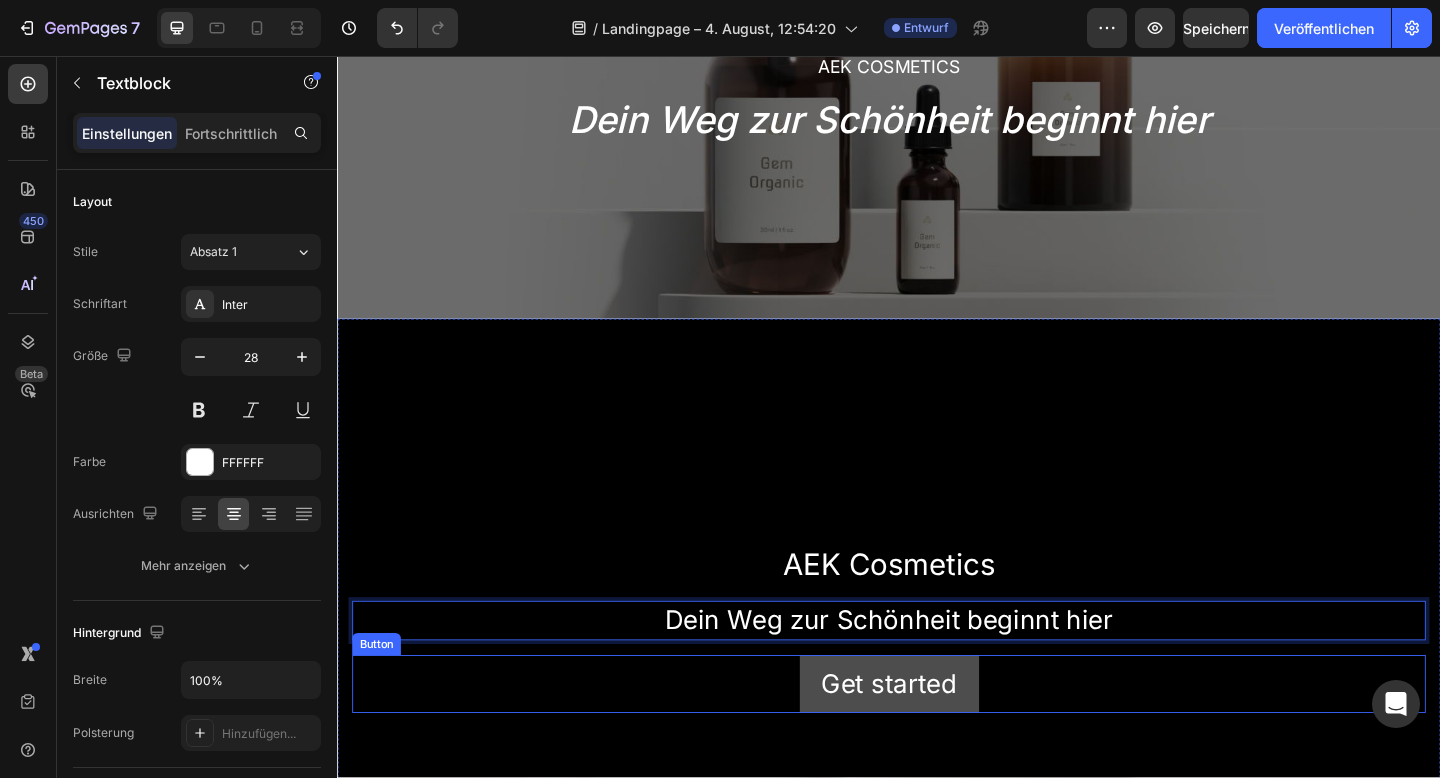 click on "Get started" at bounding box center (937, 739) 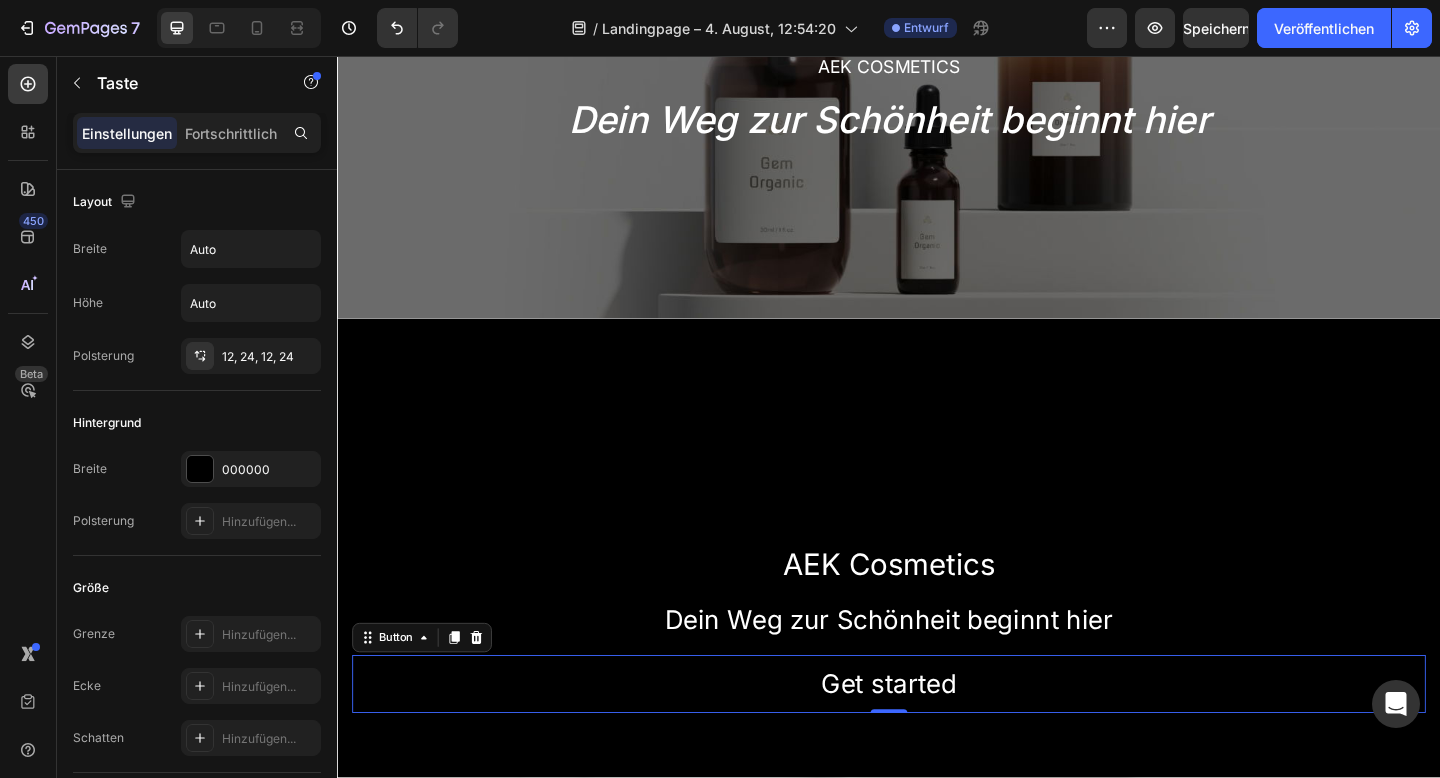 click 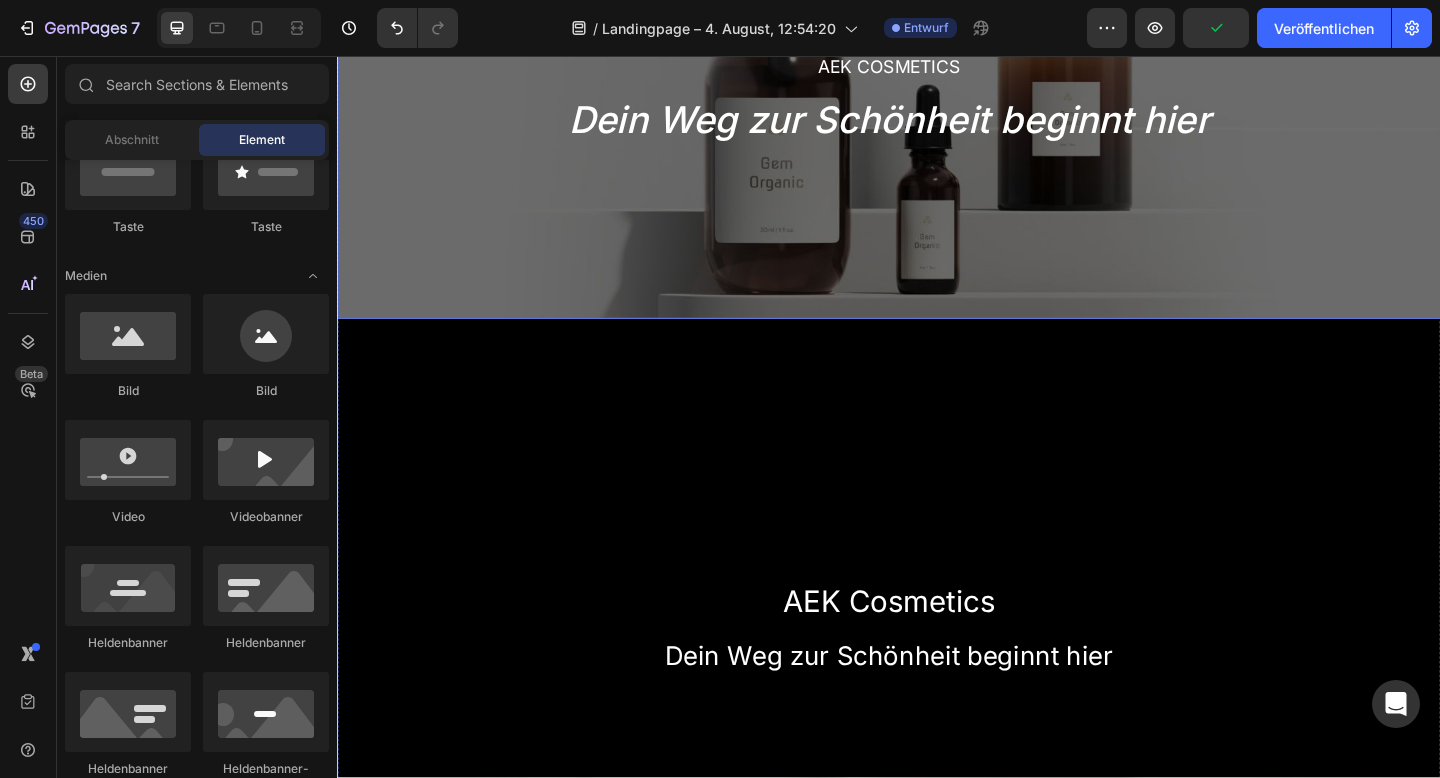 click on "AEK Cosmetics Heading Dein Weg zur Schönheit beginnt hier Heading Row" at bounding box center [937, 103] 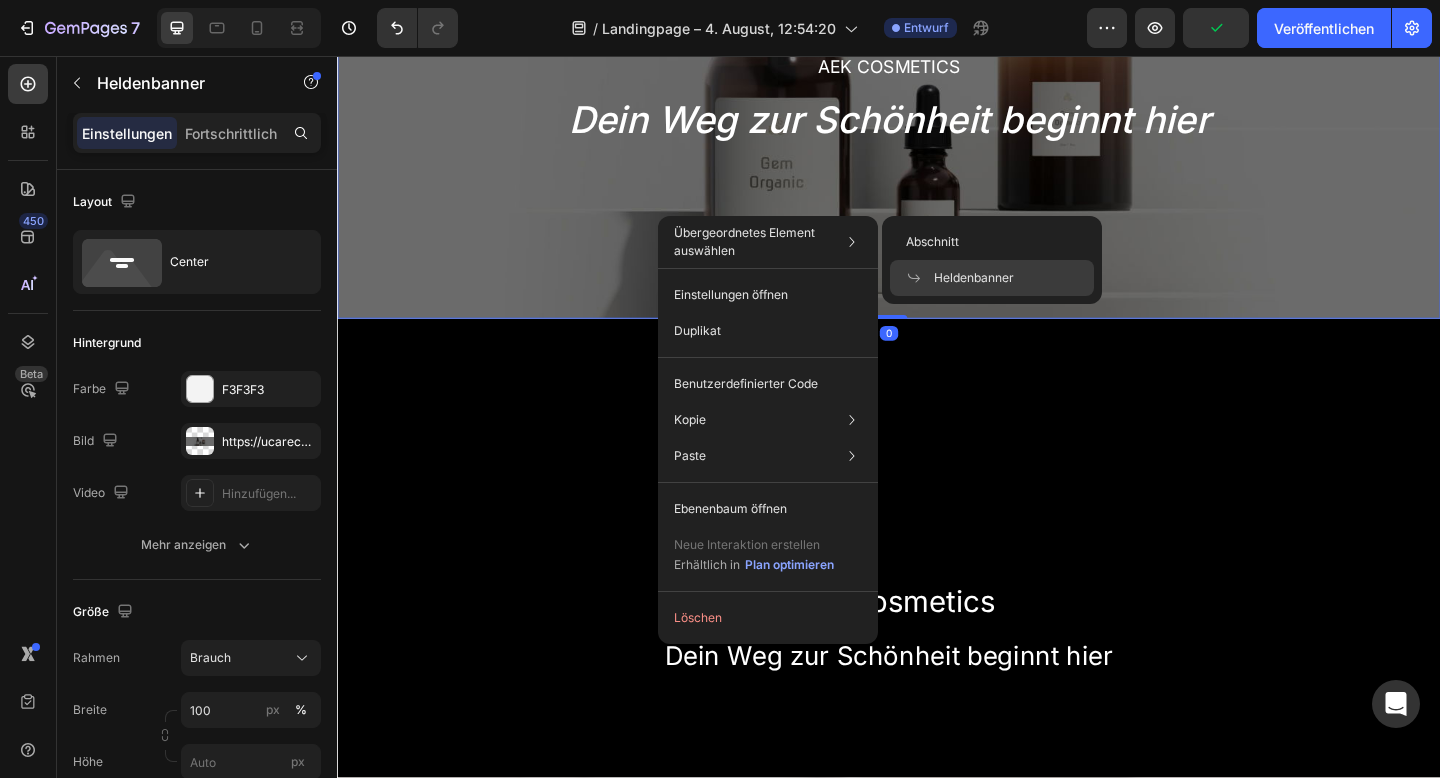 click on "AEK Cosmetics Heading Dein Weg zur Schönheit beginnt hier Heading Row" at bounding box center (937, 103) 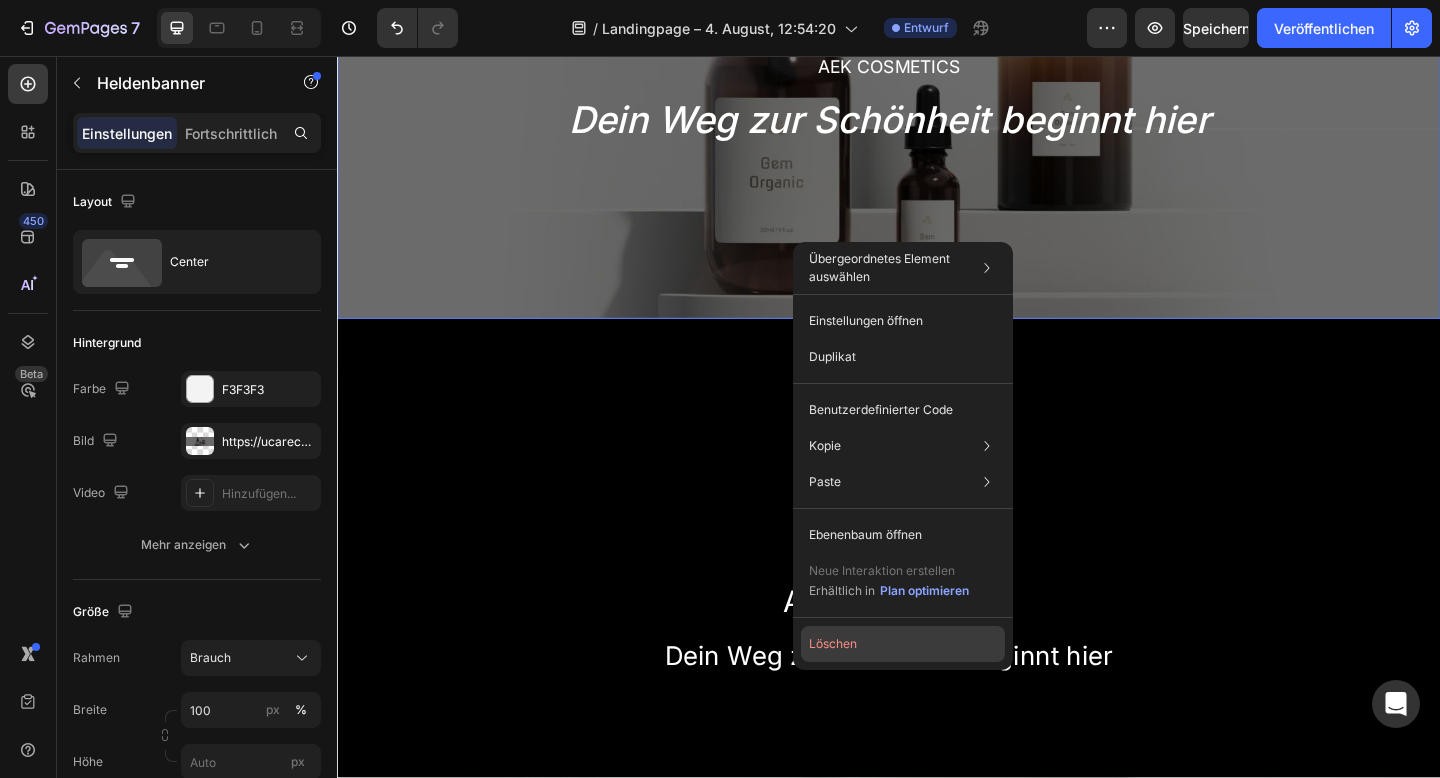 click on "Löschen" 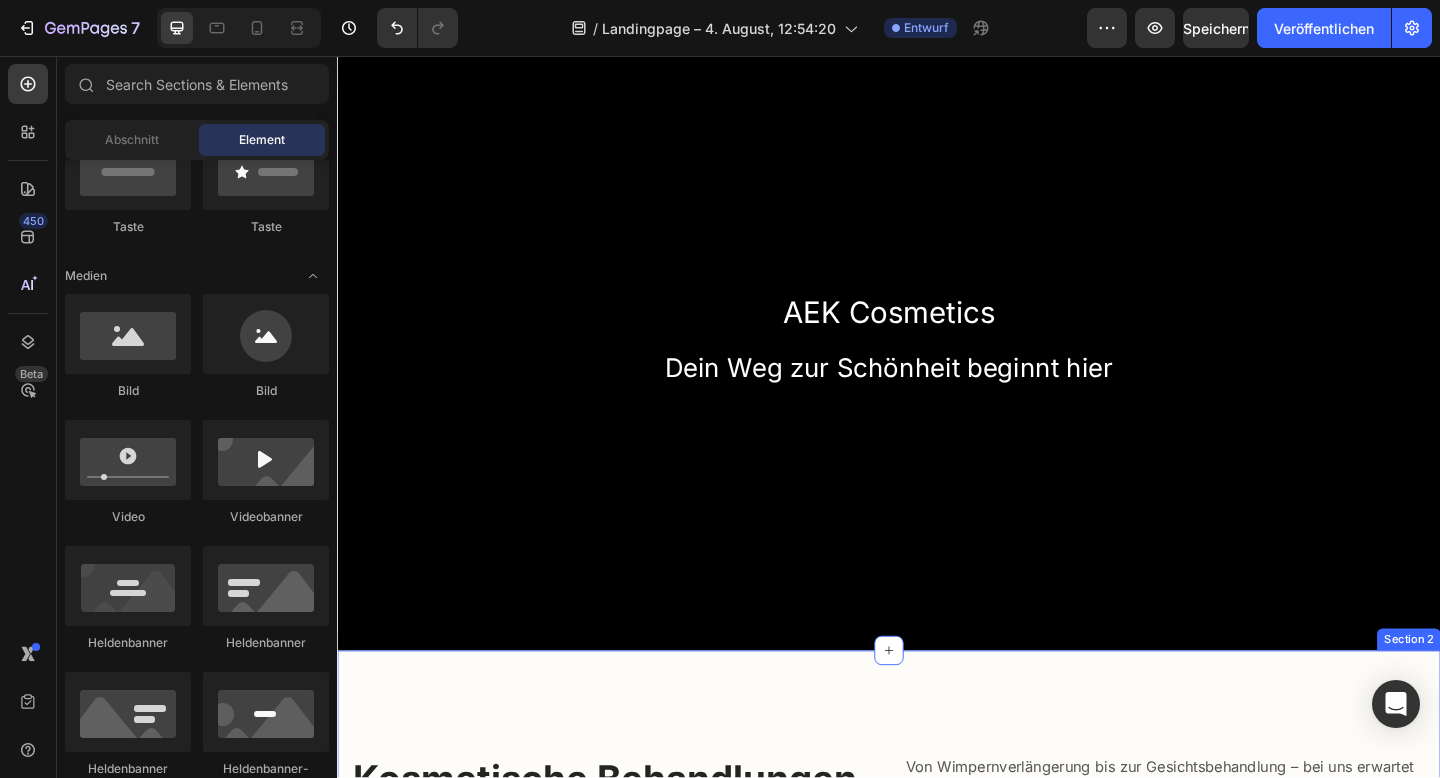 scroll, scrollTop: 0, scrollLeft: 0, axis: both 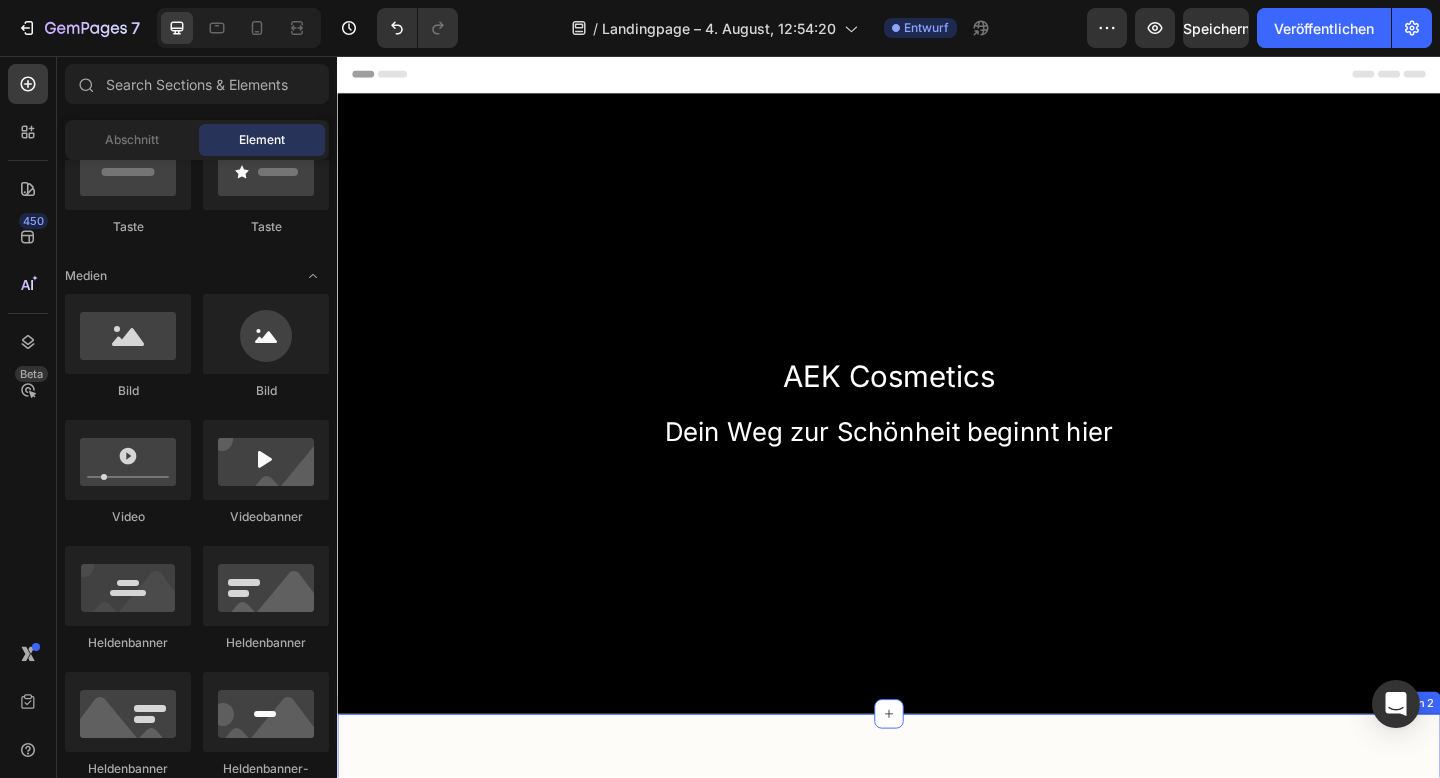 click on "Kosmetische Behandlungen auf höchstem Niveau Heading Von Wimpernverlängerung bis zur Gesichtsbehandlung – bei uns erwartet dich nicht nur ein makelloses Ergebnis, sondern auch echte Fachkompetenz und eine individuelle Beratung. Text block Row Image Image Image Row Row Section 2" at bounding box center (937, 1121) 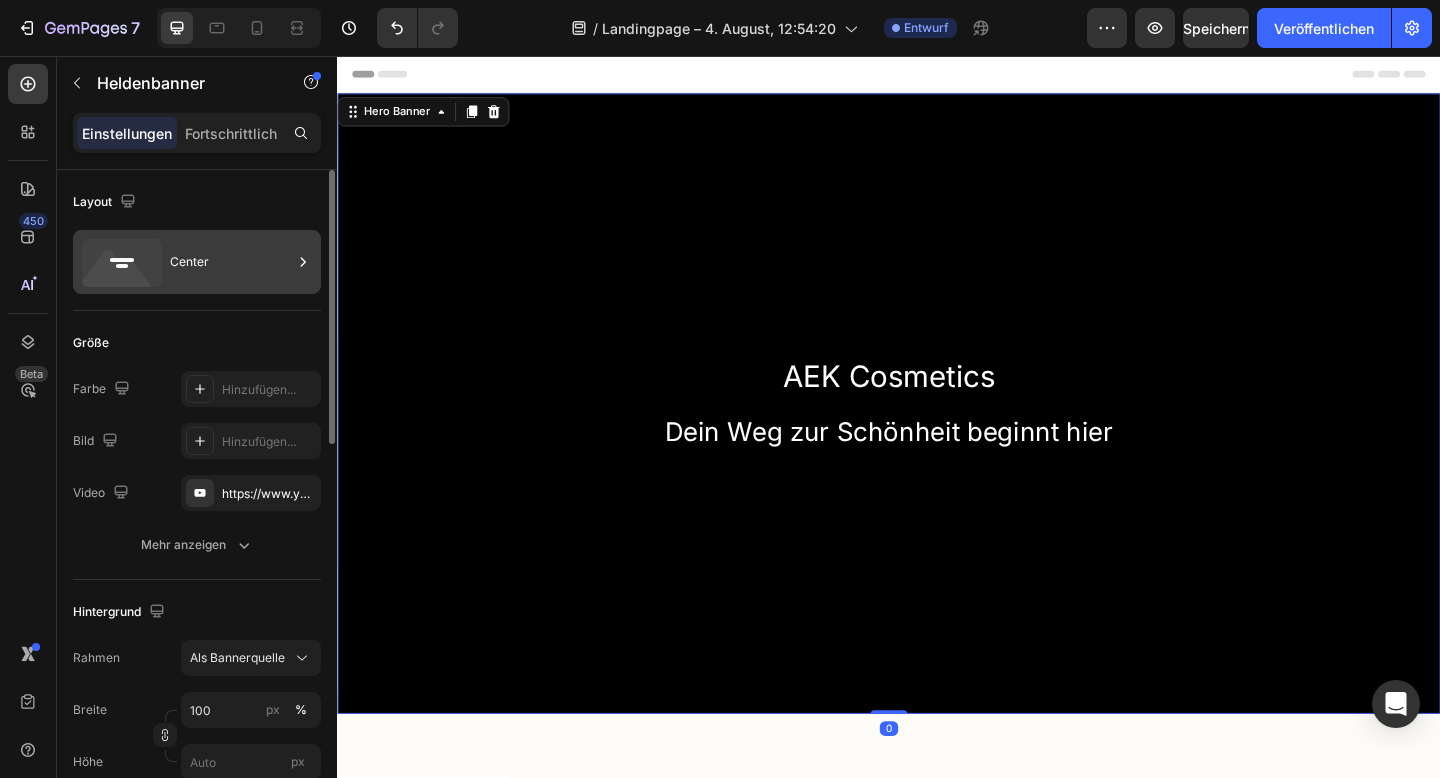click on "Center" at bounding box center [231, 262] 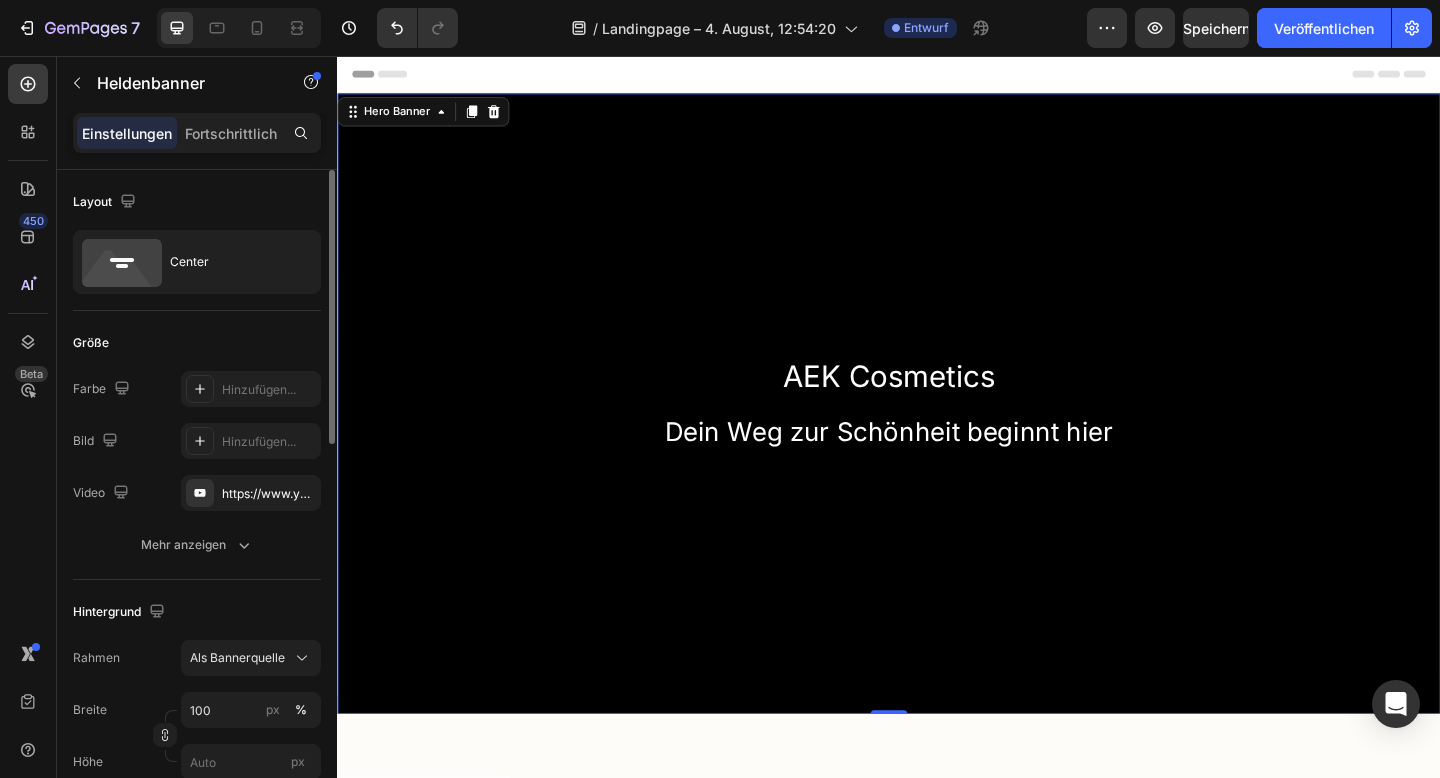 click on "Layout" at bounding box center [197, 202] 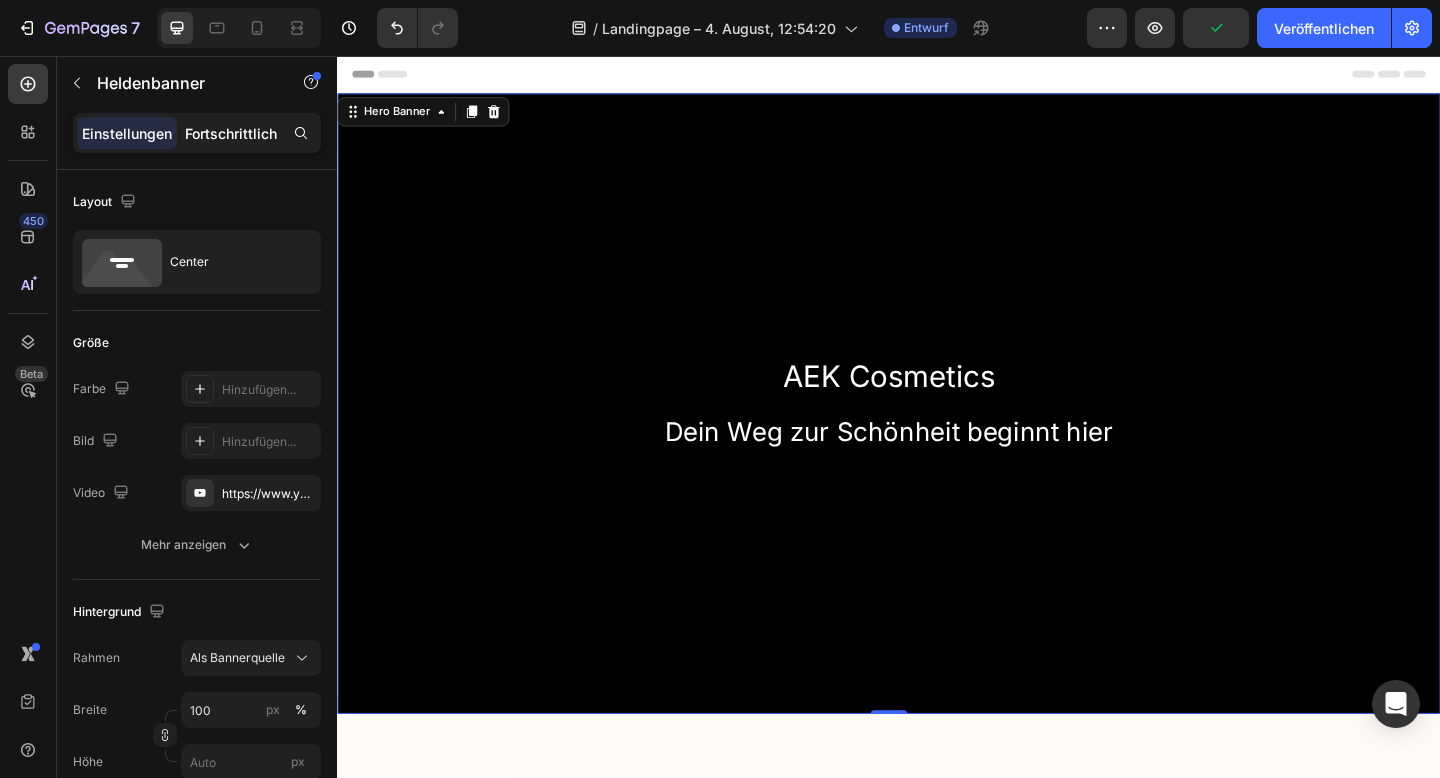 click on "Fortschrittlich" at bounding box center [231, 133] 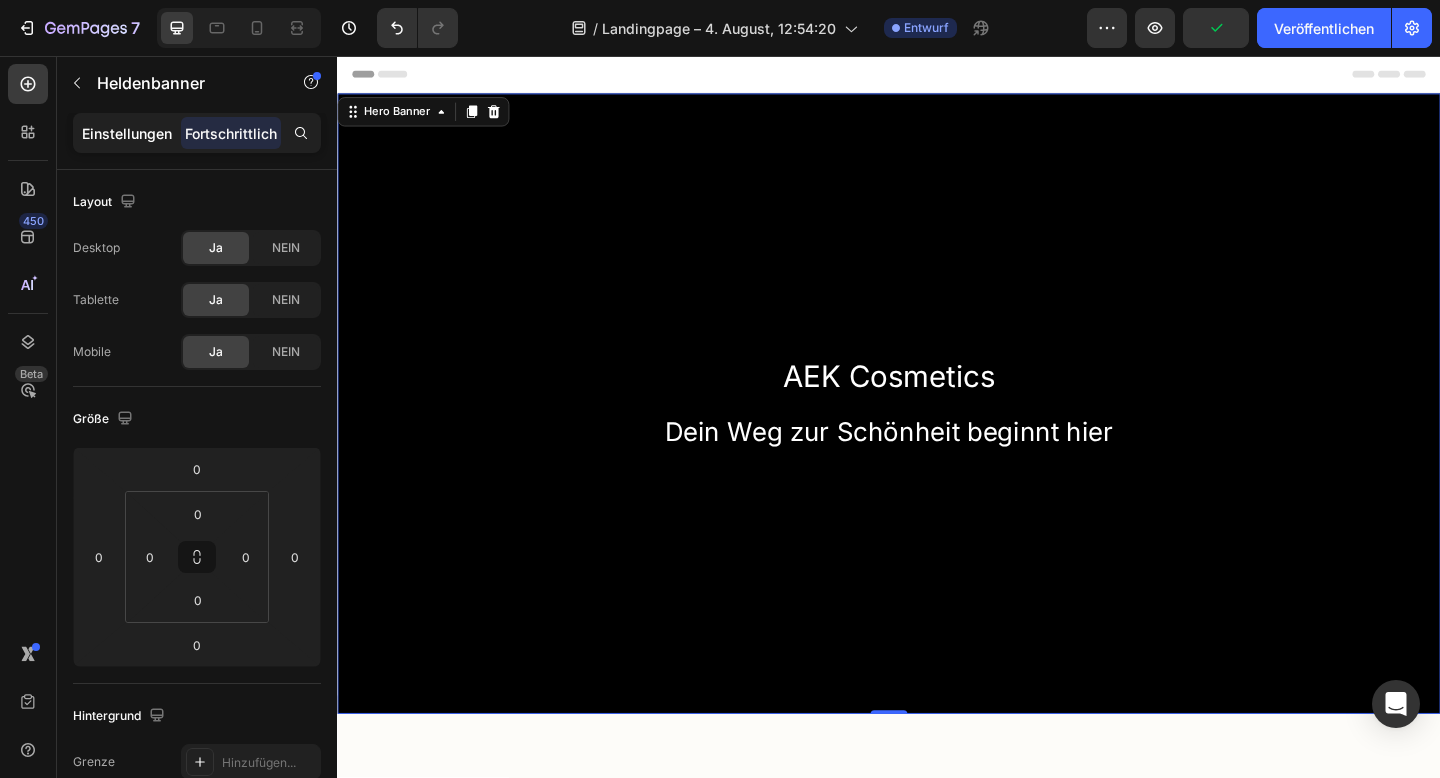 click on "Einstellungen" at bounding box center [127, 133] 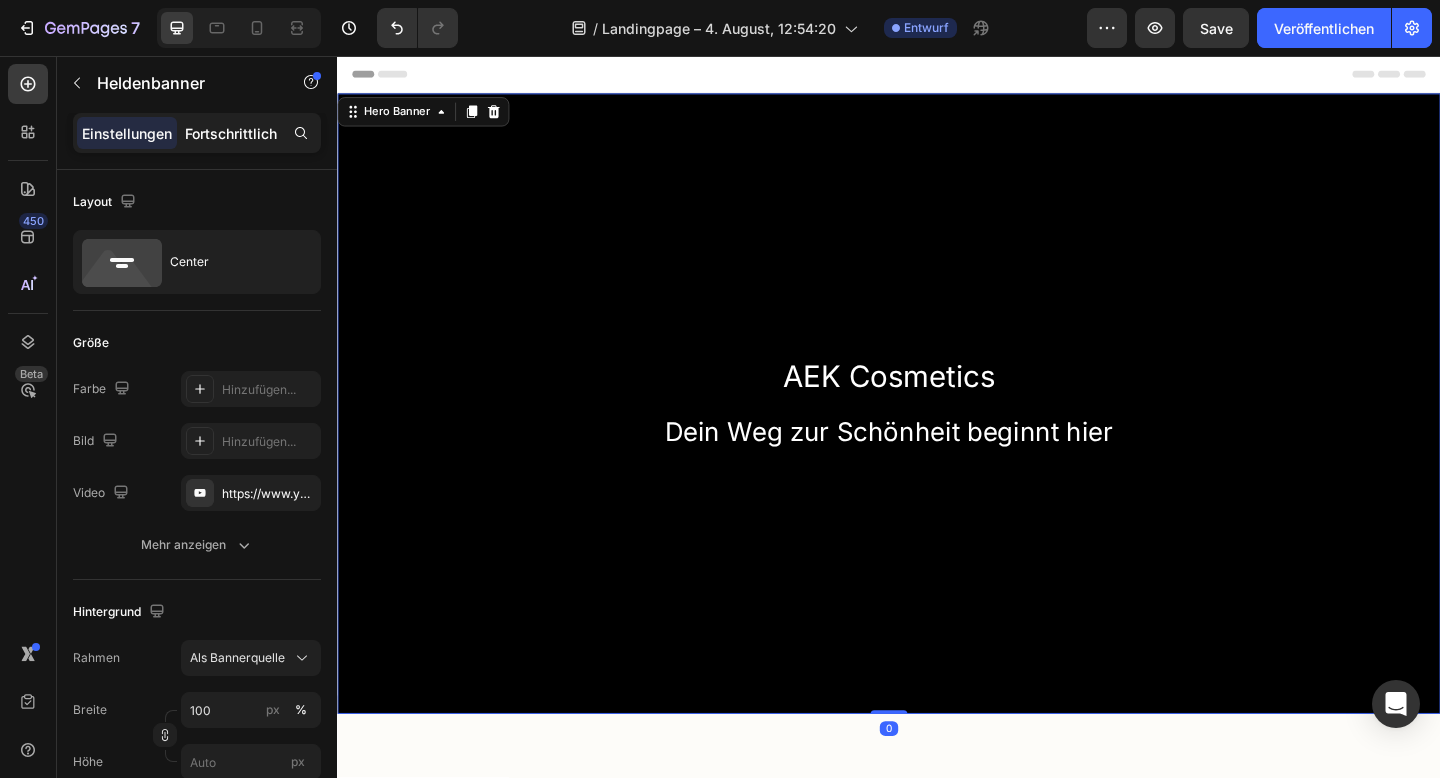 click on "Fortschrittlich" 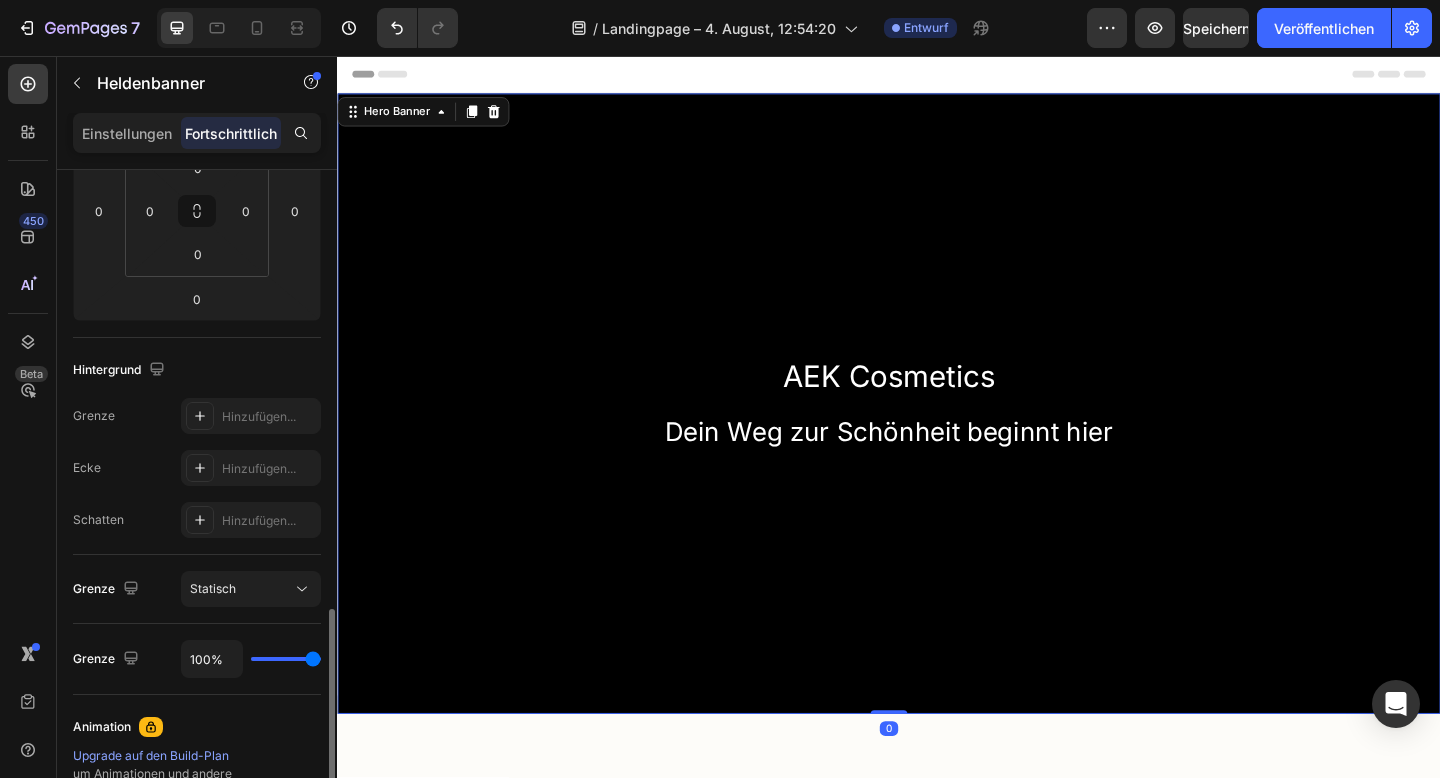 scroll, scrollTop: 531, scrollLeft: 0, axis: vertical 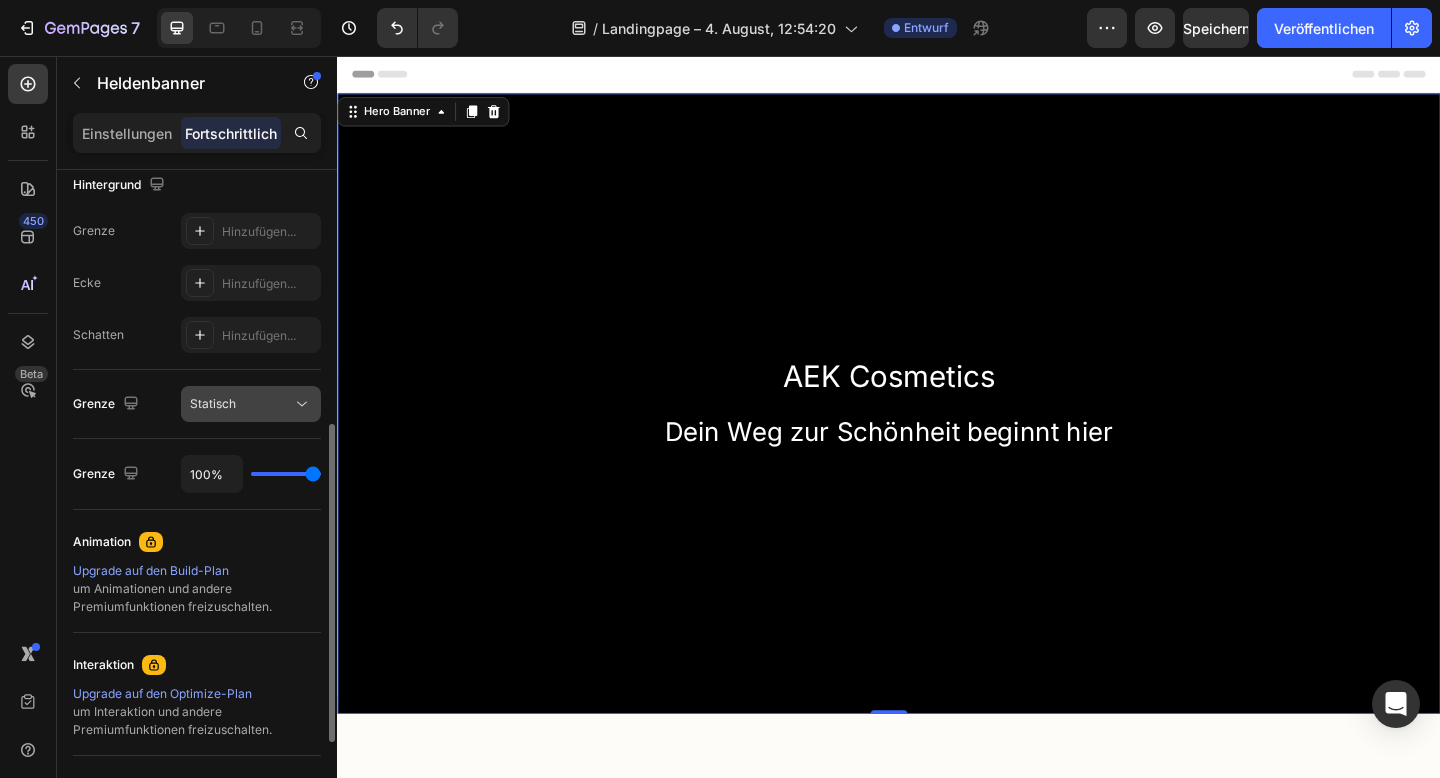 click on "Statisch" at bounding box center (241, 404) 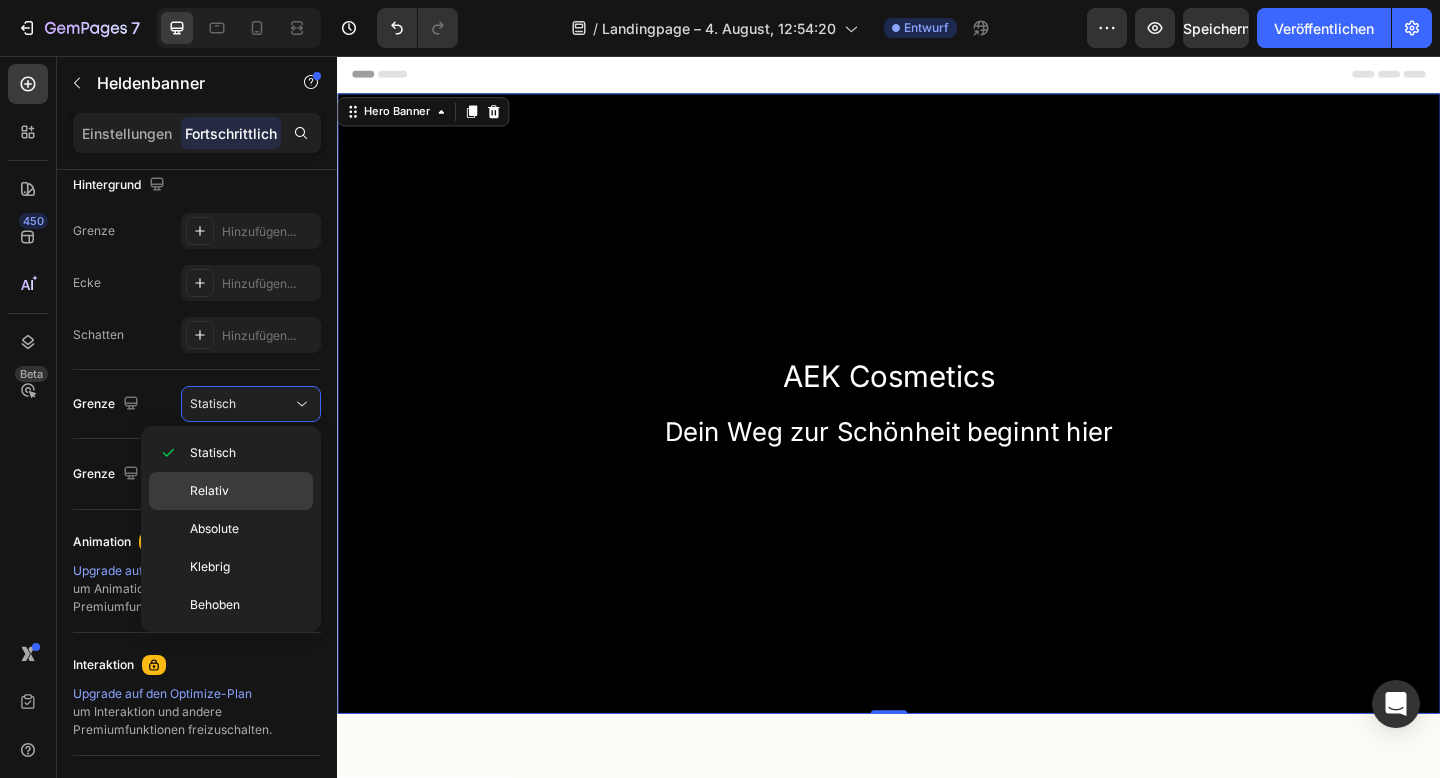 click on "Relativ" at bounding box center (247, 491) 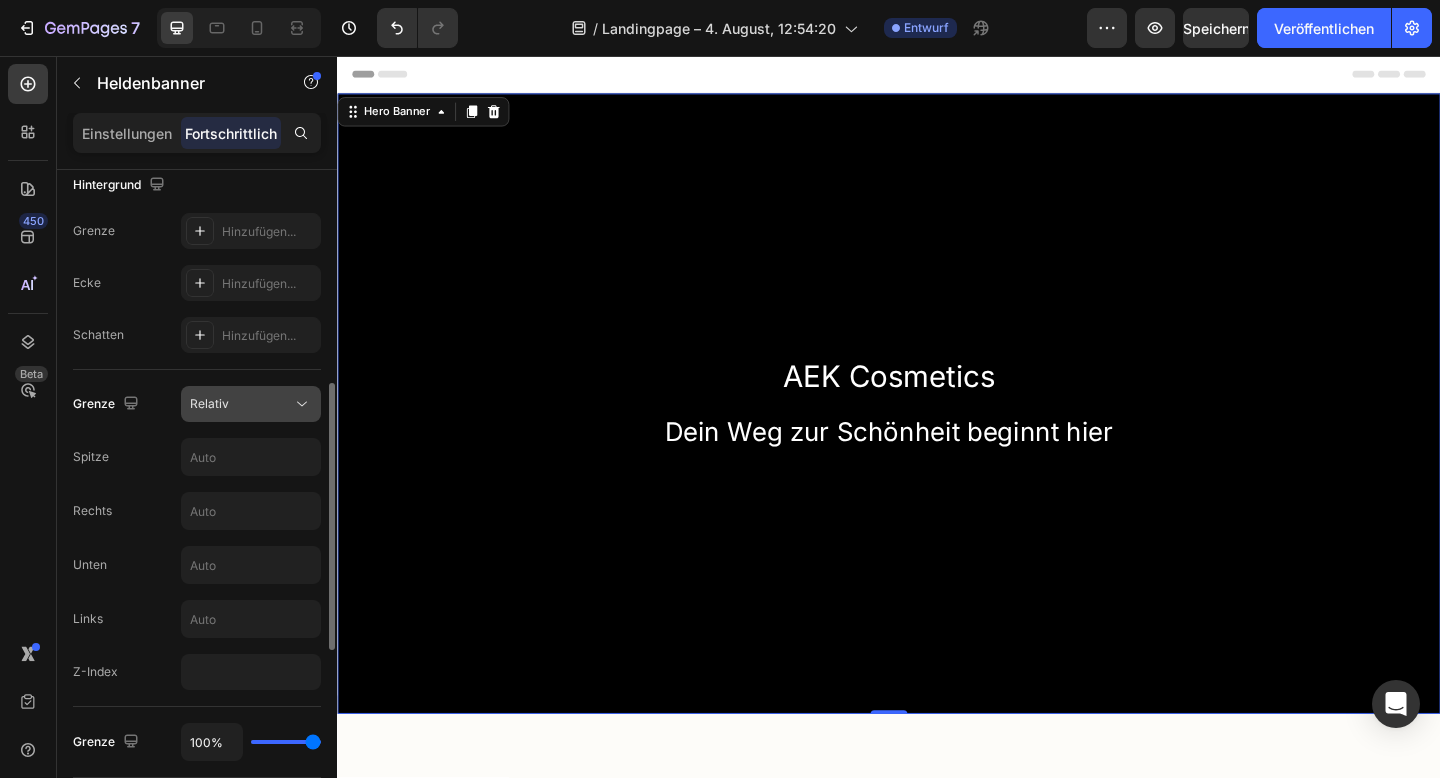 click on "Relativ" at bounding box center [241, 404] 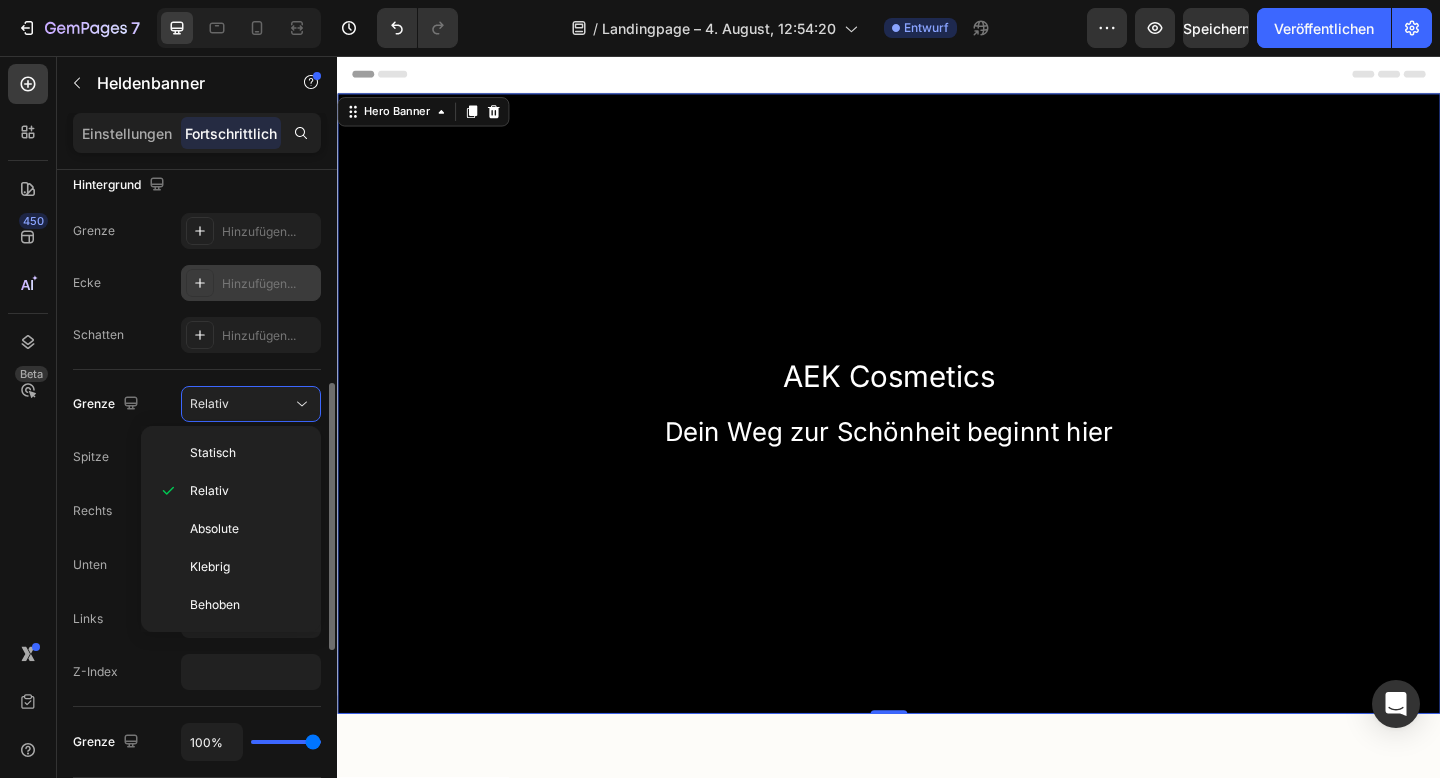 click on "Hinzufügen..." at bounding box center (259, 283) 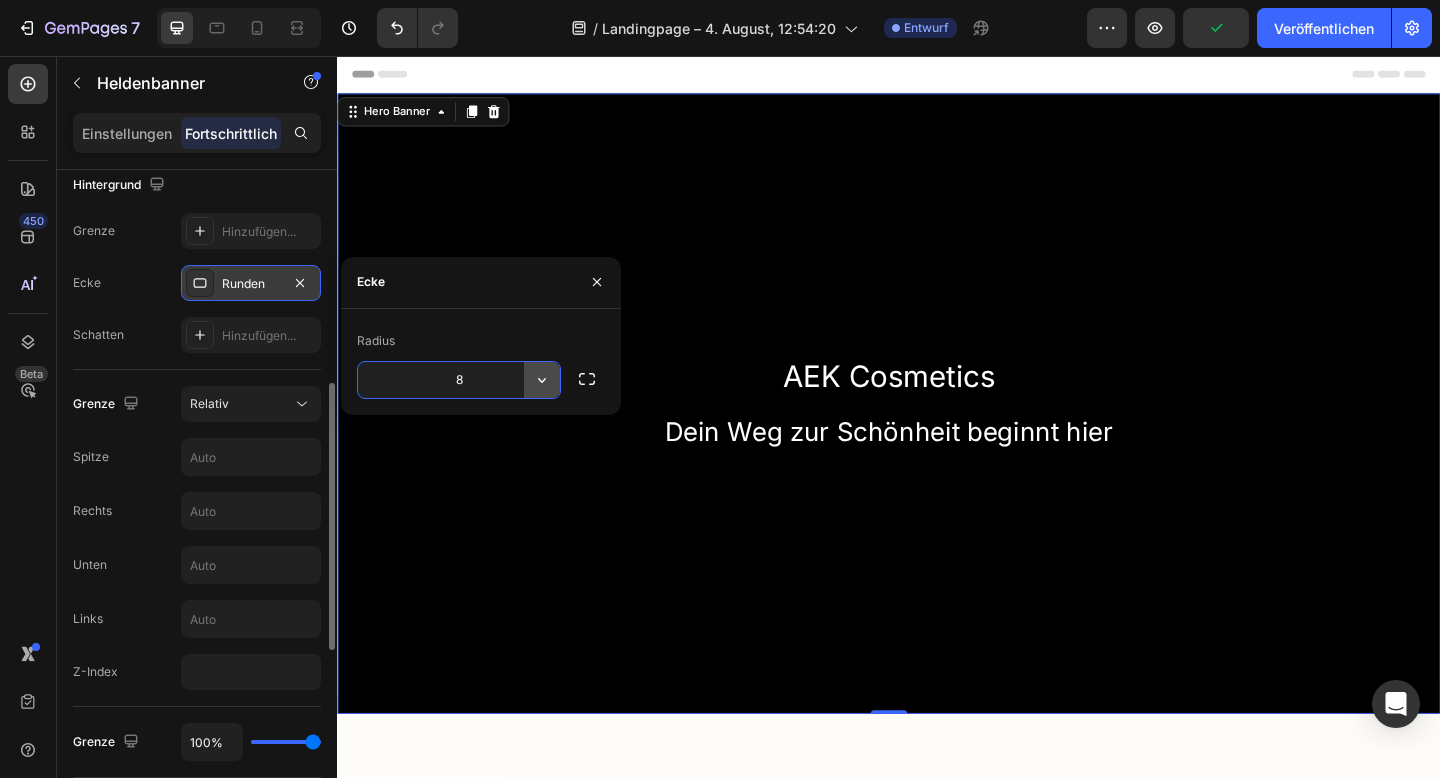 click 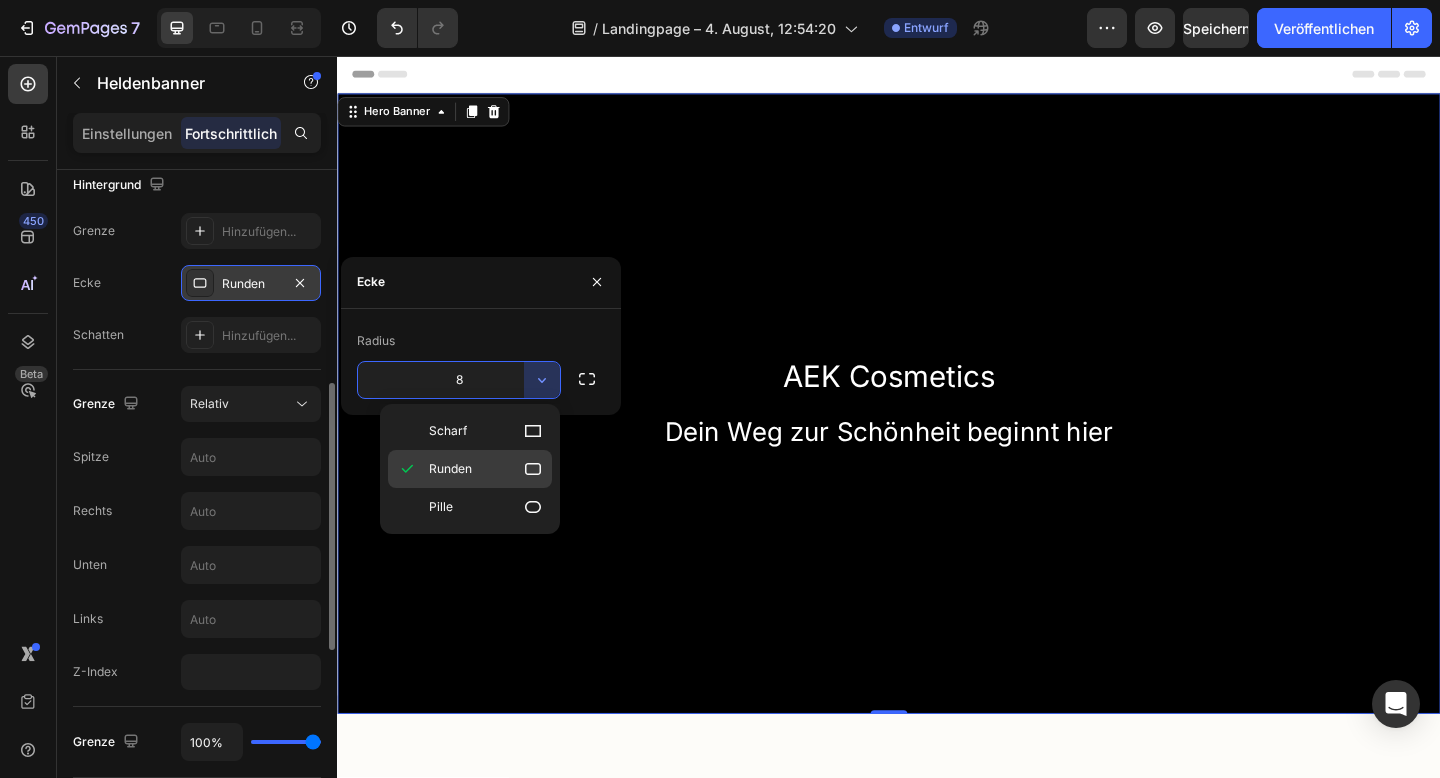 click on "Runden" at bounding box center [486, 469] 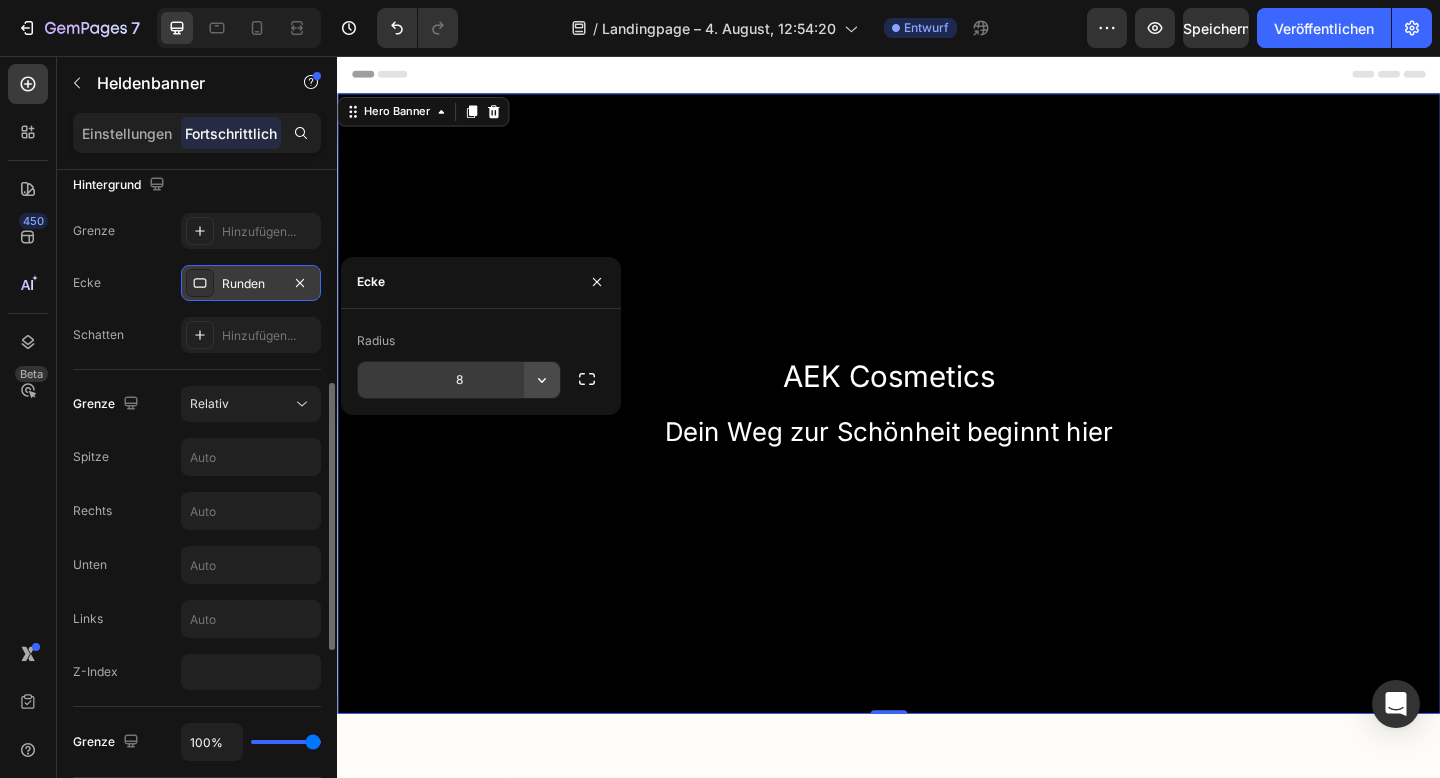 click 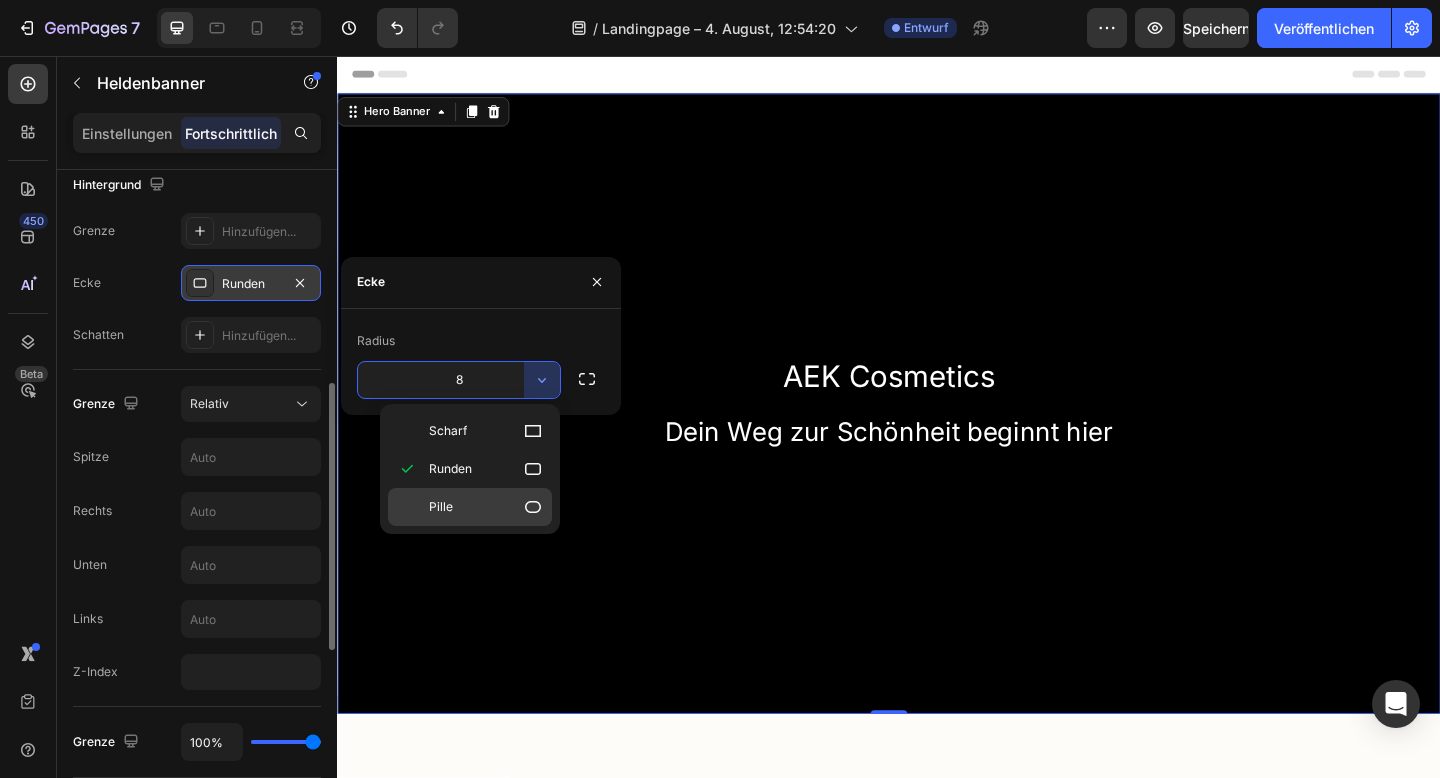 click on "Pille" 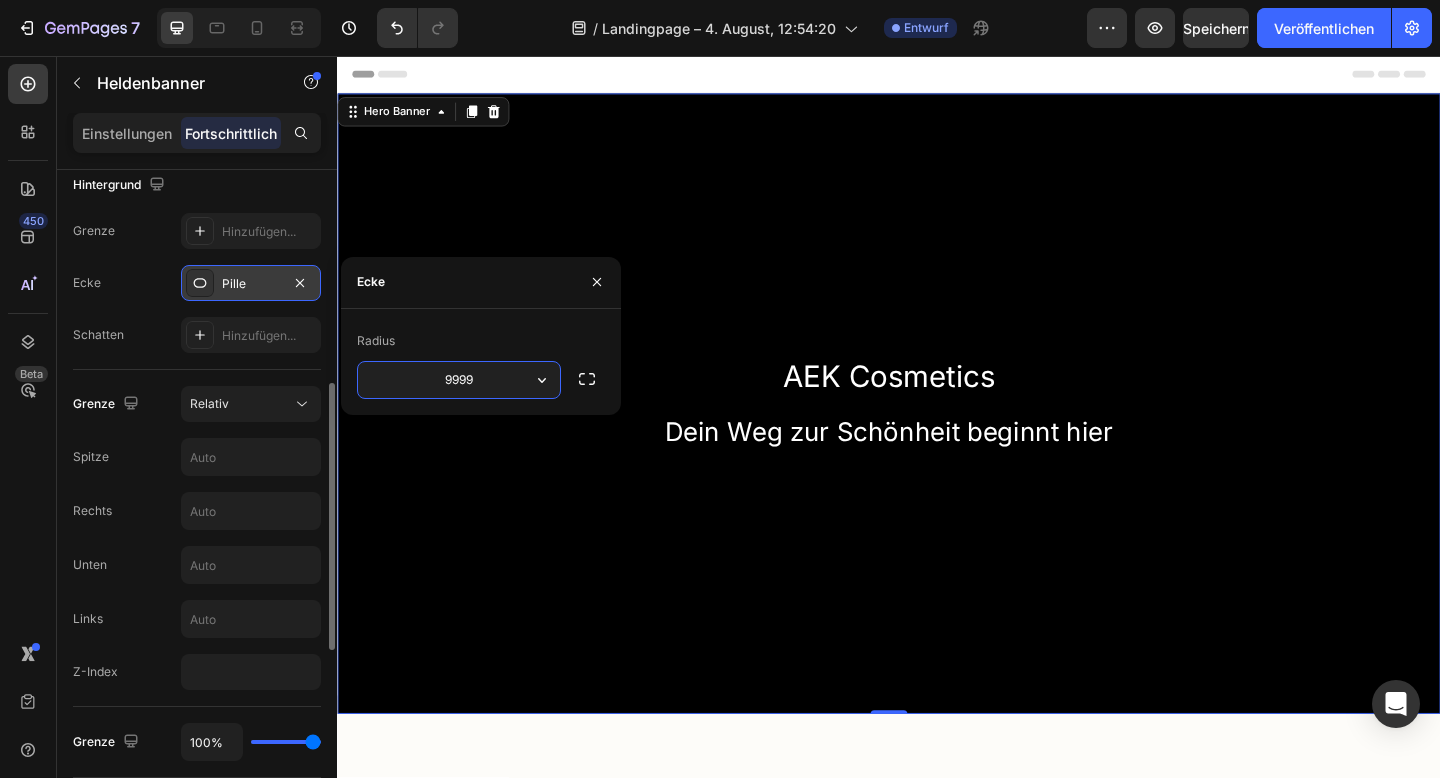 drag, startPoint x: 416, startPoint y: 371, endPoint x: 476, endPoint y: 372, distance: 60.00833 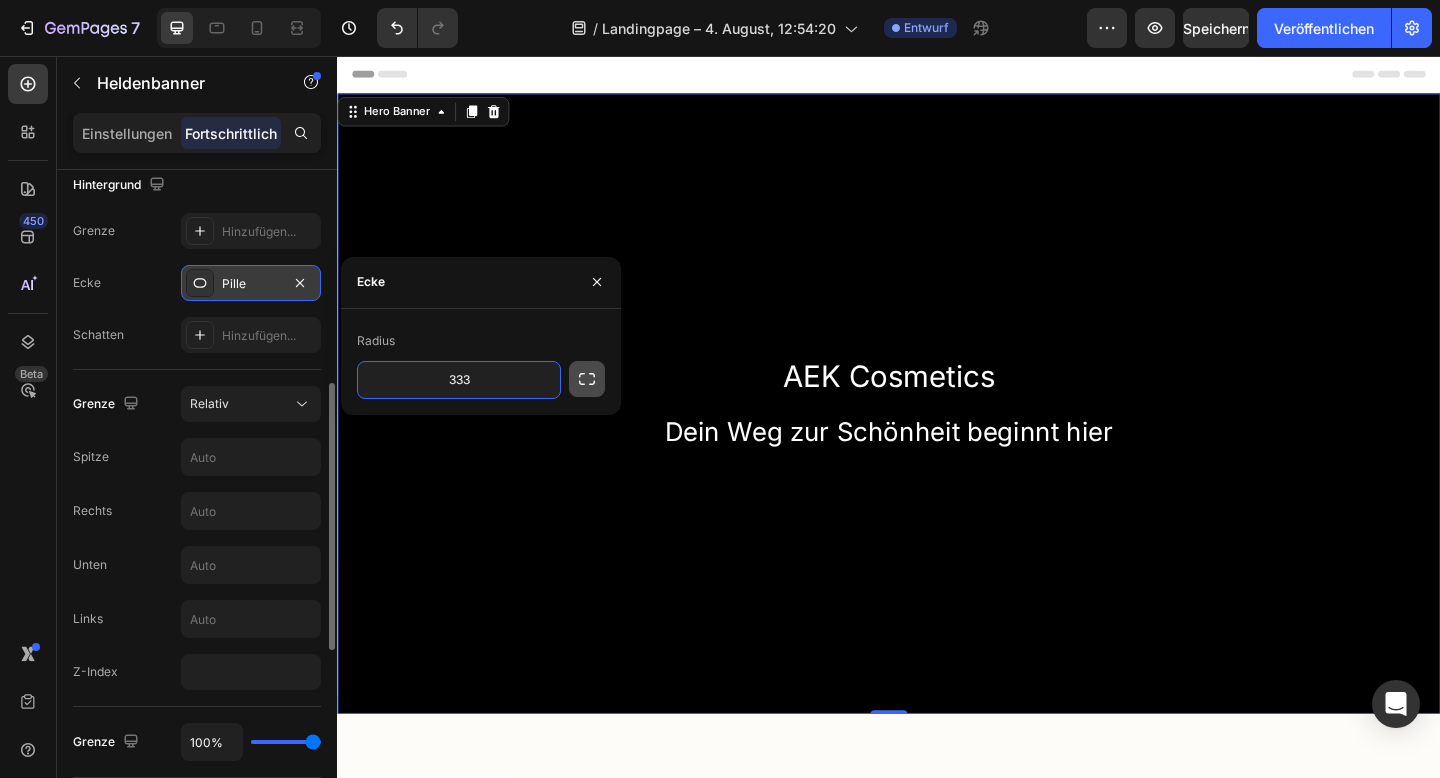 type on "333" 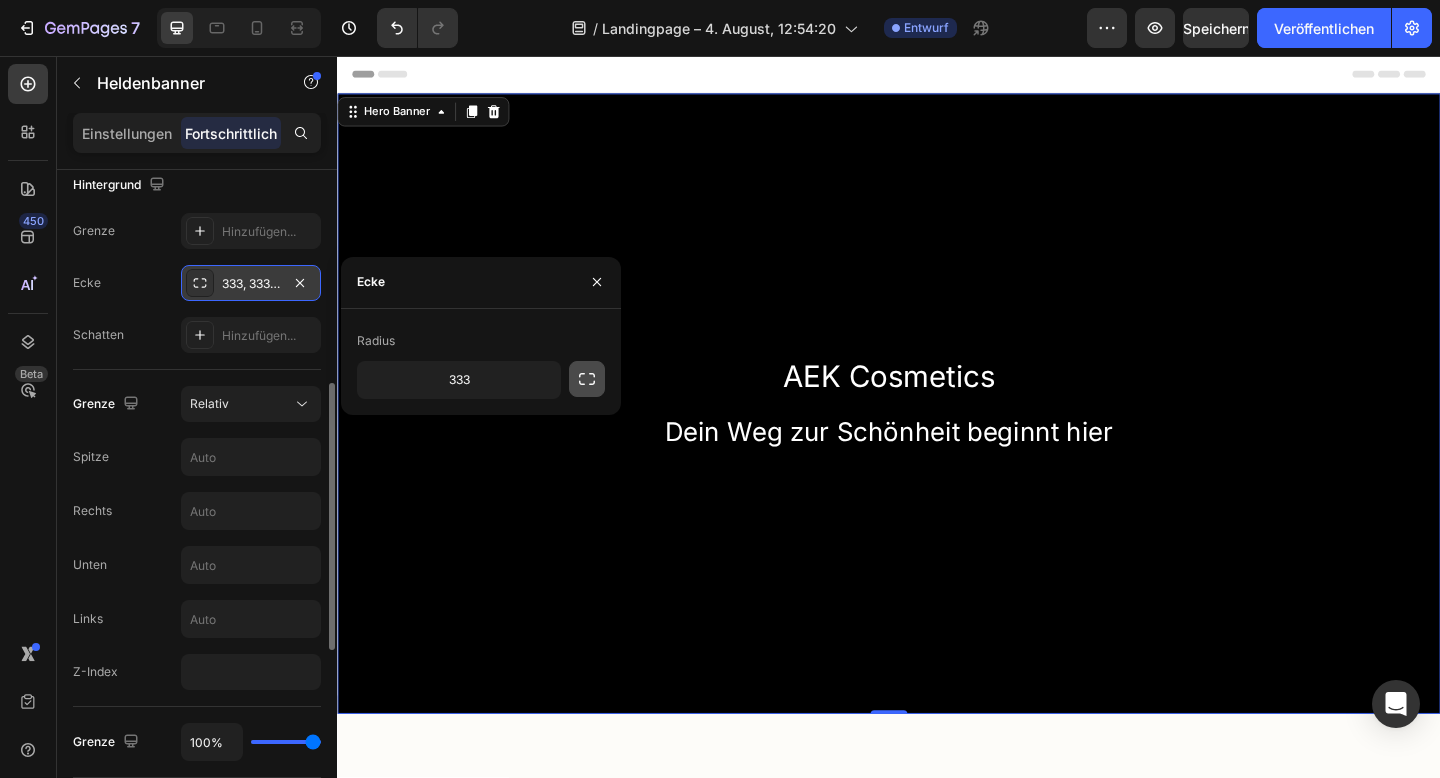 click 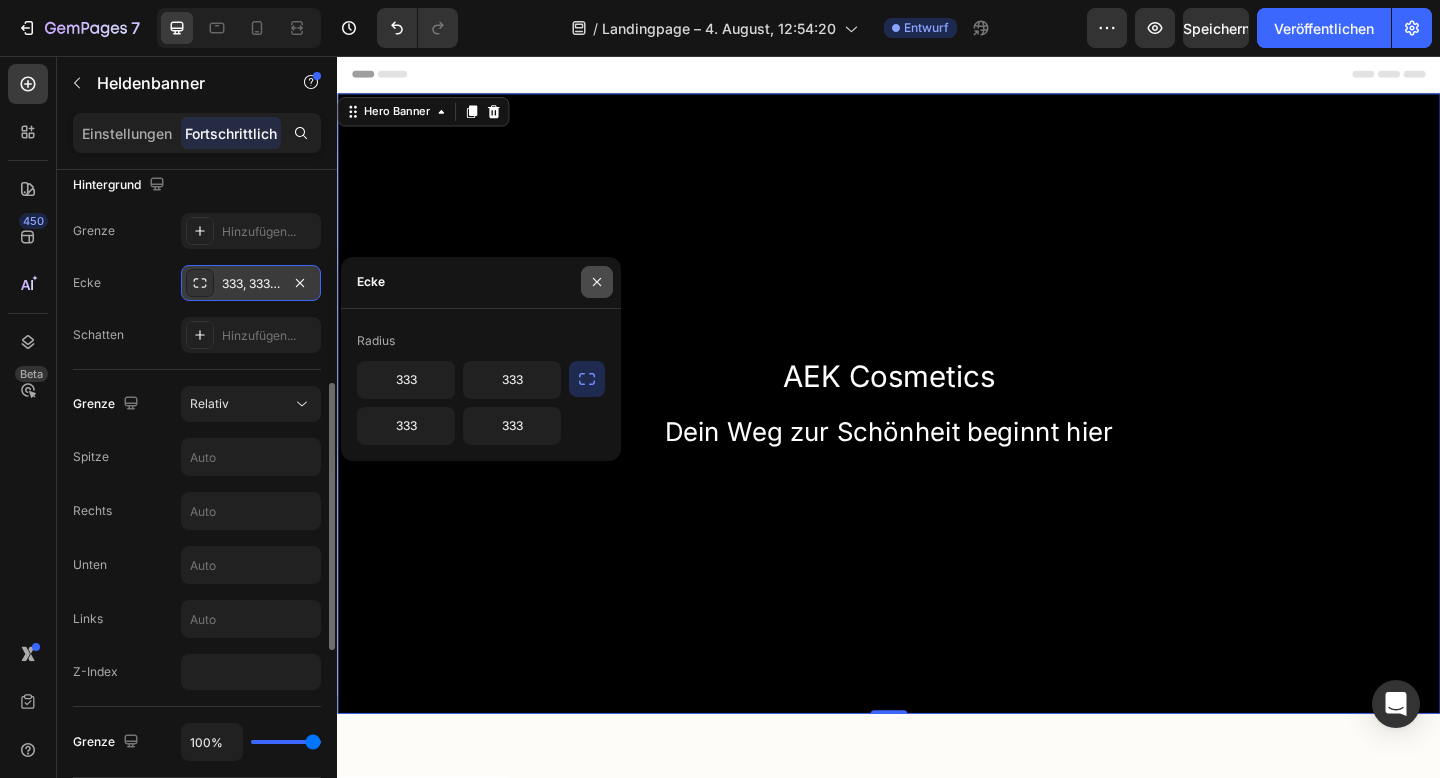 click 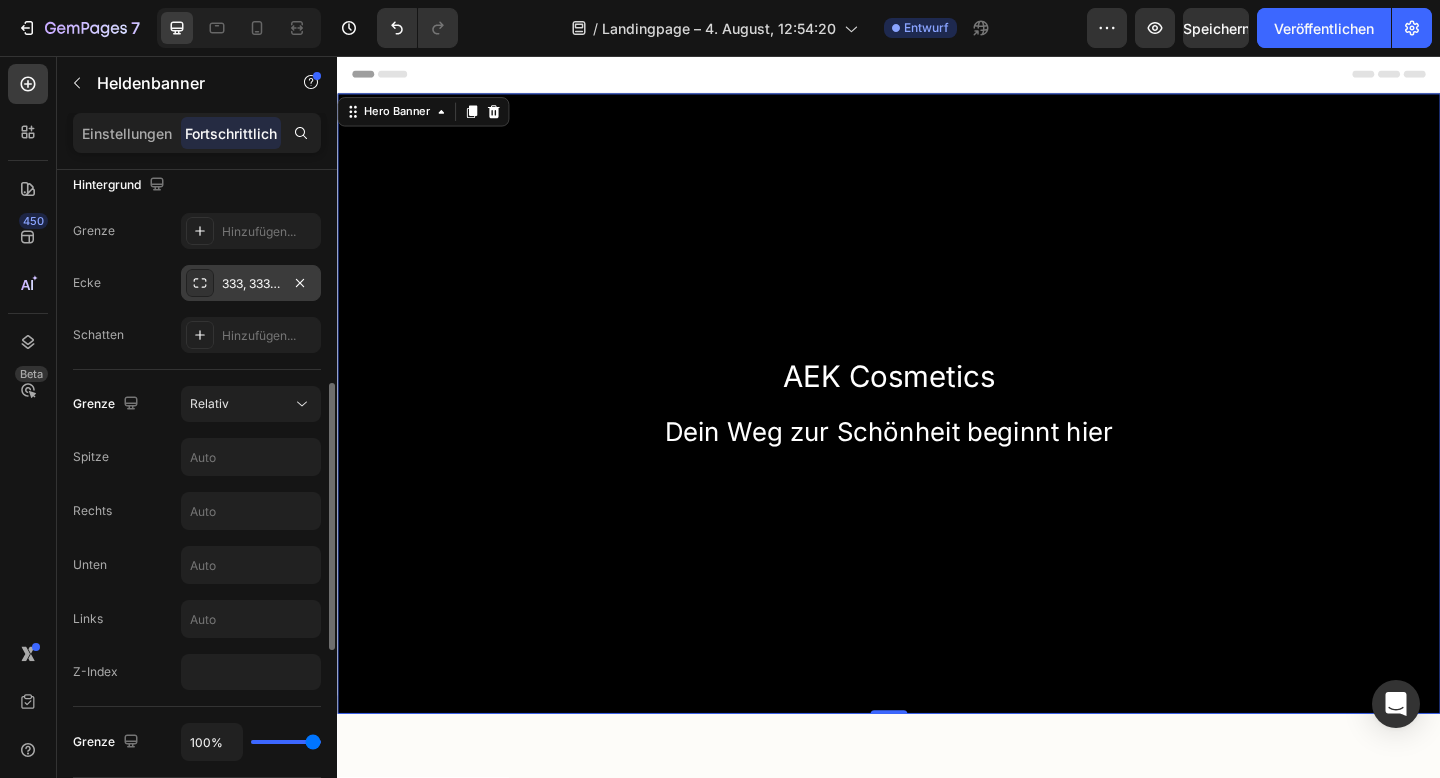 click at bounding box center [937, 434] 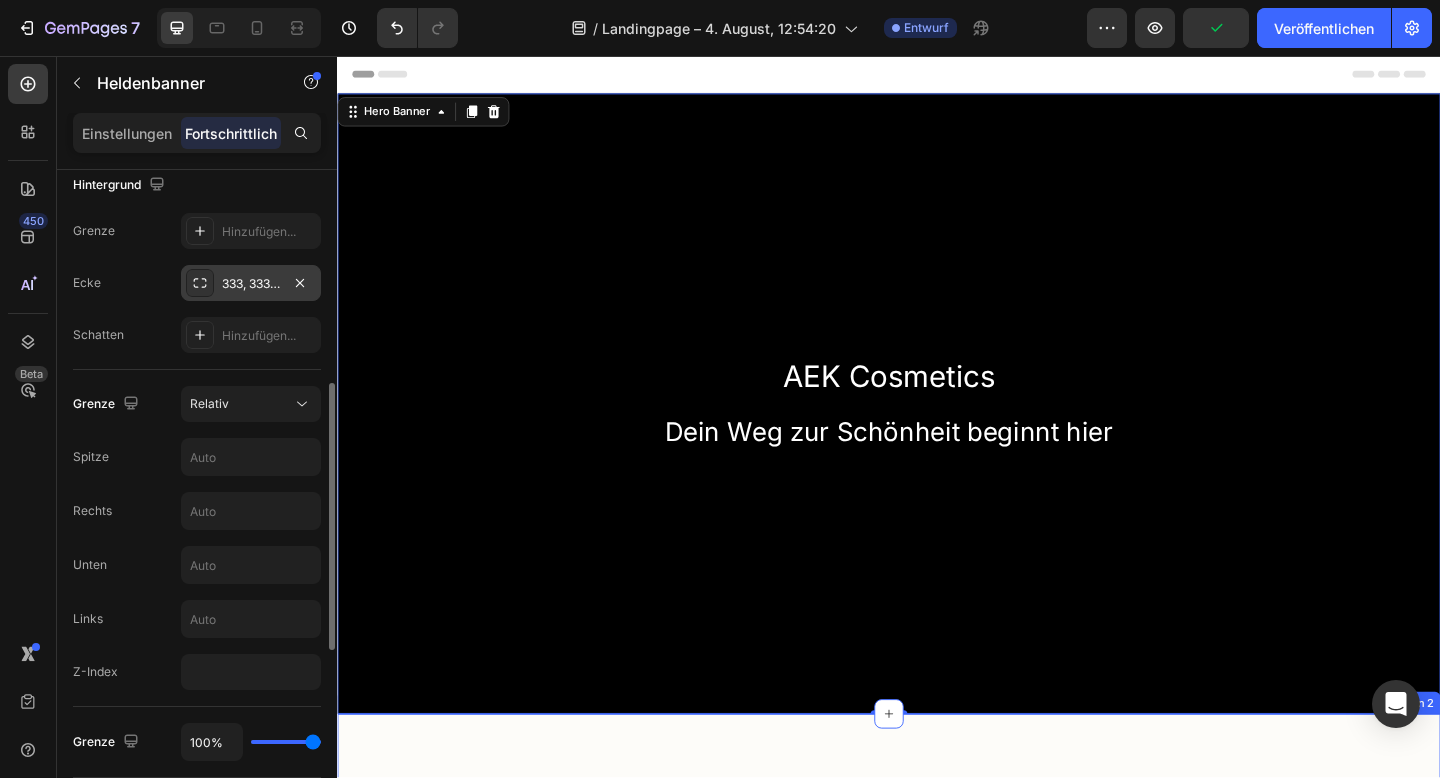 click on "Kosmetische Behandlungen auf höchstem Niveau Heading Von Wimpernverlängerung bis zur Gesichtsbehandlung – bei uns erwartet dich nicht nur ein makelloses Ergebnis, sondern auch echte Fachkompetenz und eine individuelle Beratung. Text block Row Image Image Image Row Row Section 2" at bounding box center (937, 1121) 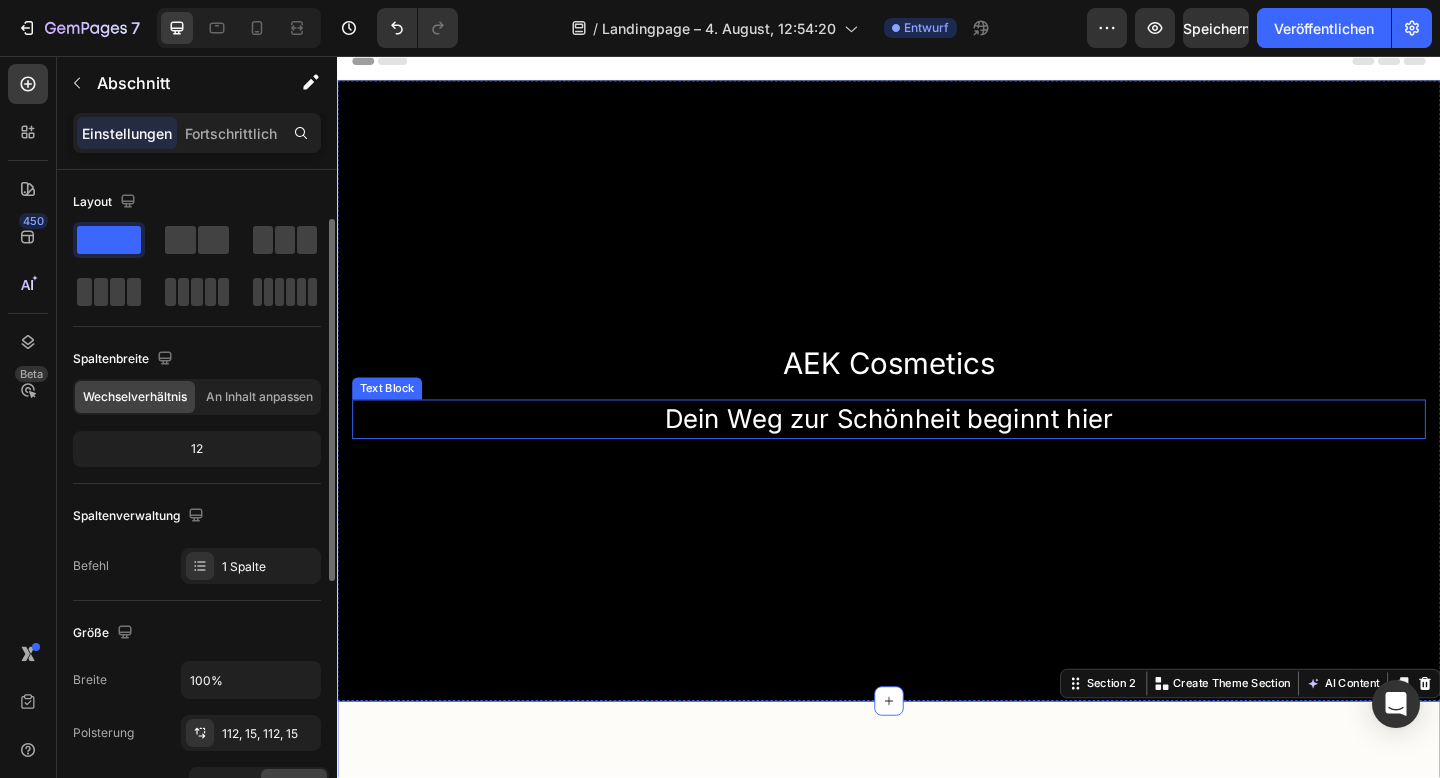 scroll, scrollTop: 32, scrollLeft: 0, axis: vertical 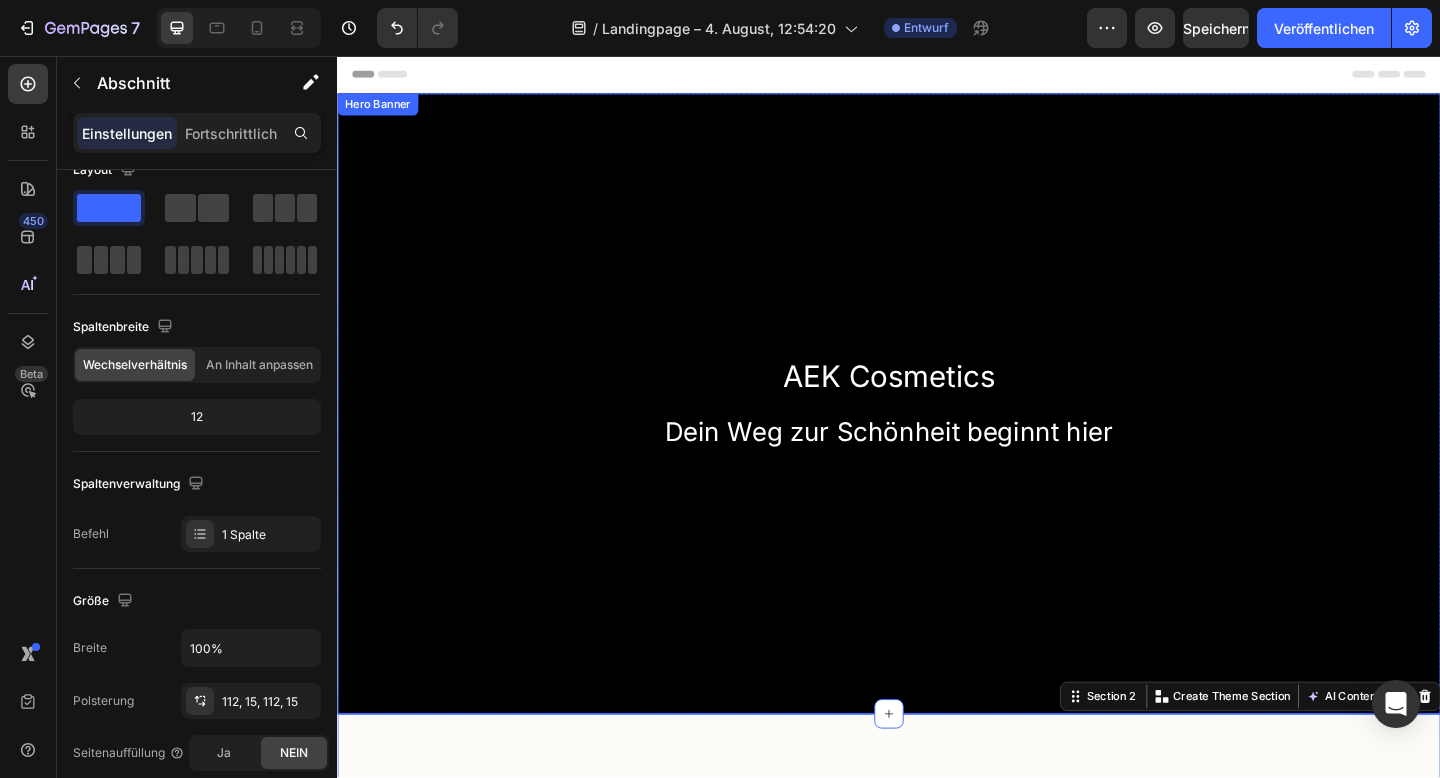 click at bounding box center (937, 434) 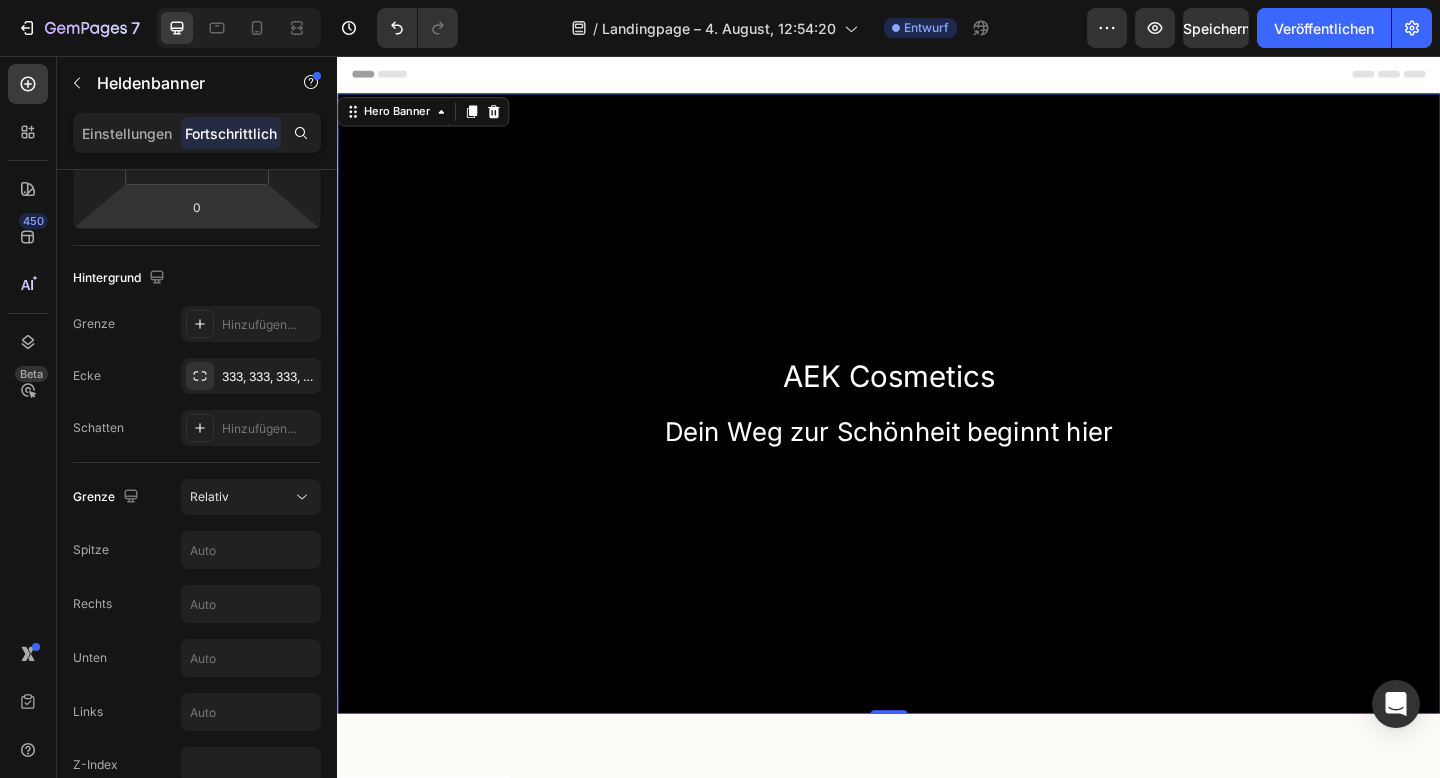 scroll, scrollTop: 0, scrollLeft: 0, axis: both 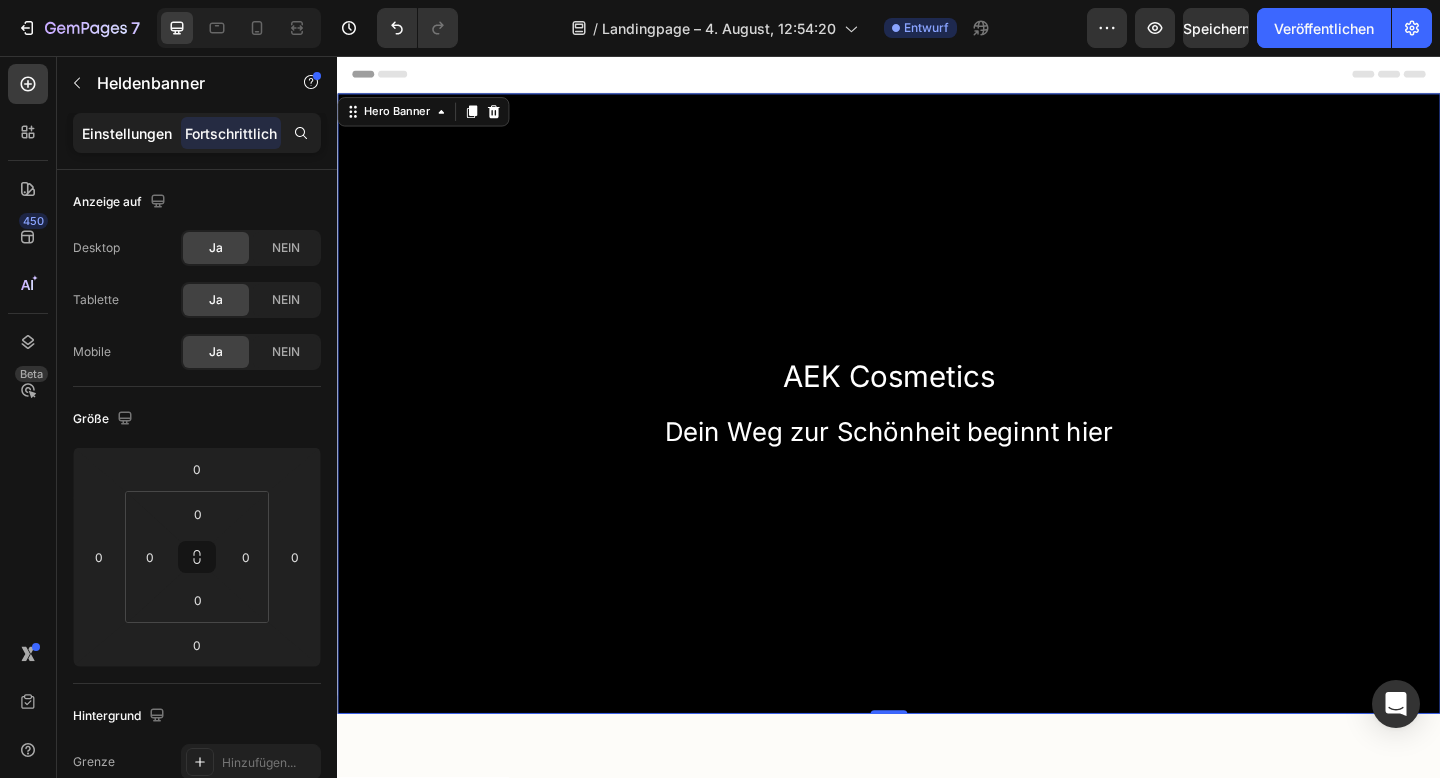click on "Einstellungen" at bounding box center (127, 133) 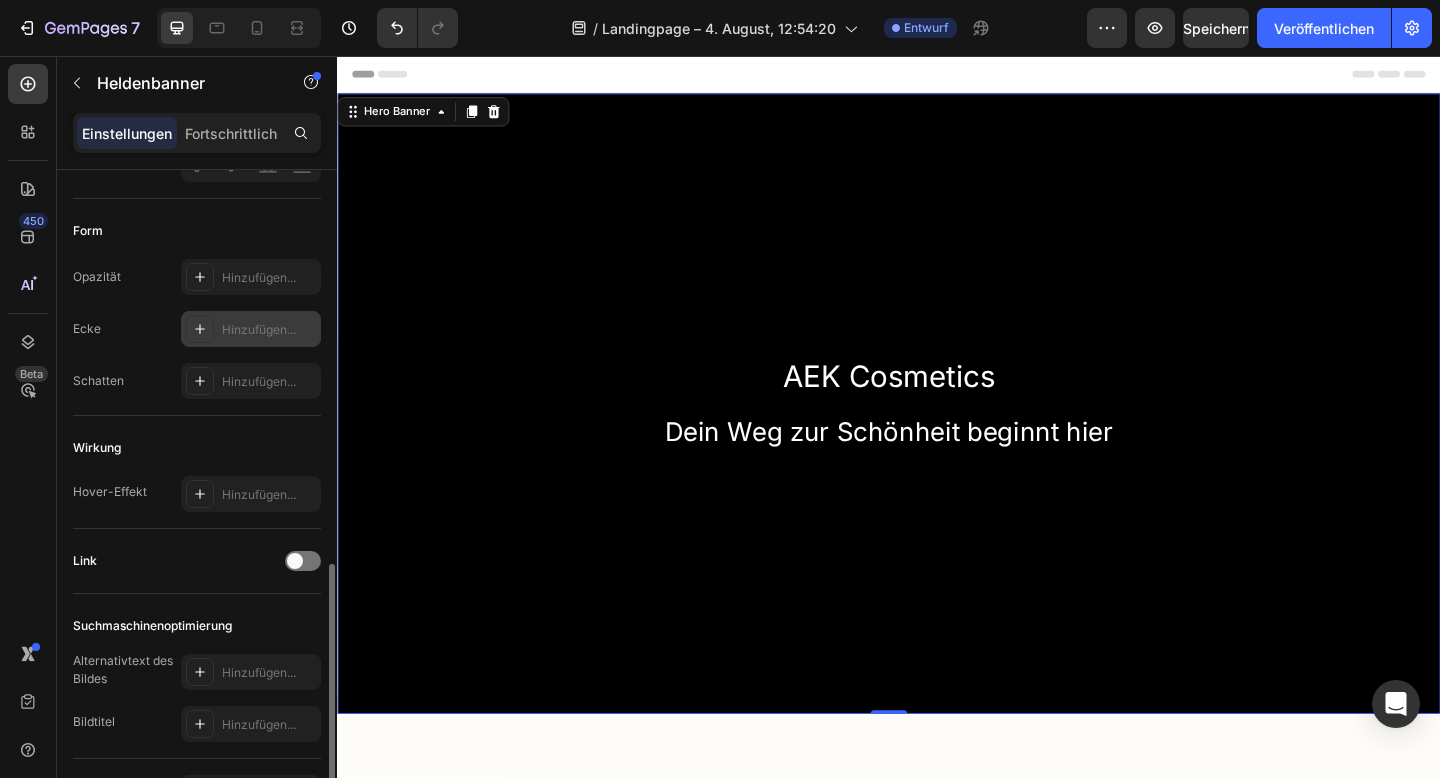 scroll, scrollTop: 946, scrollLeft: 0, axis: vertical 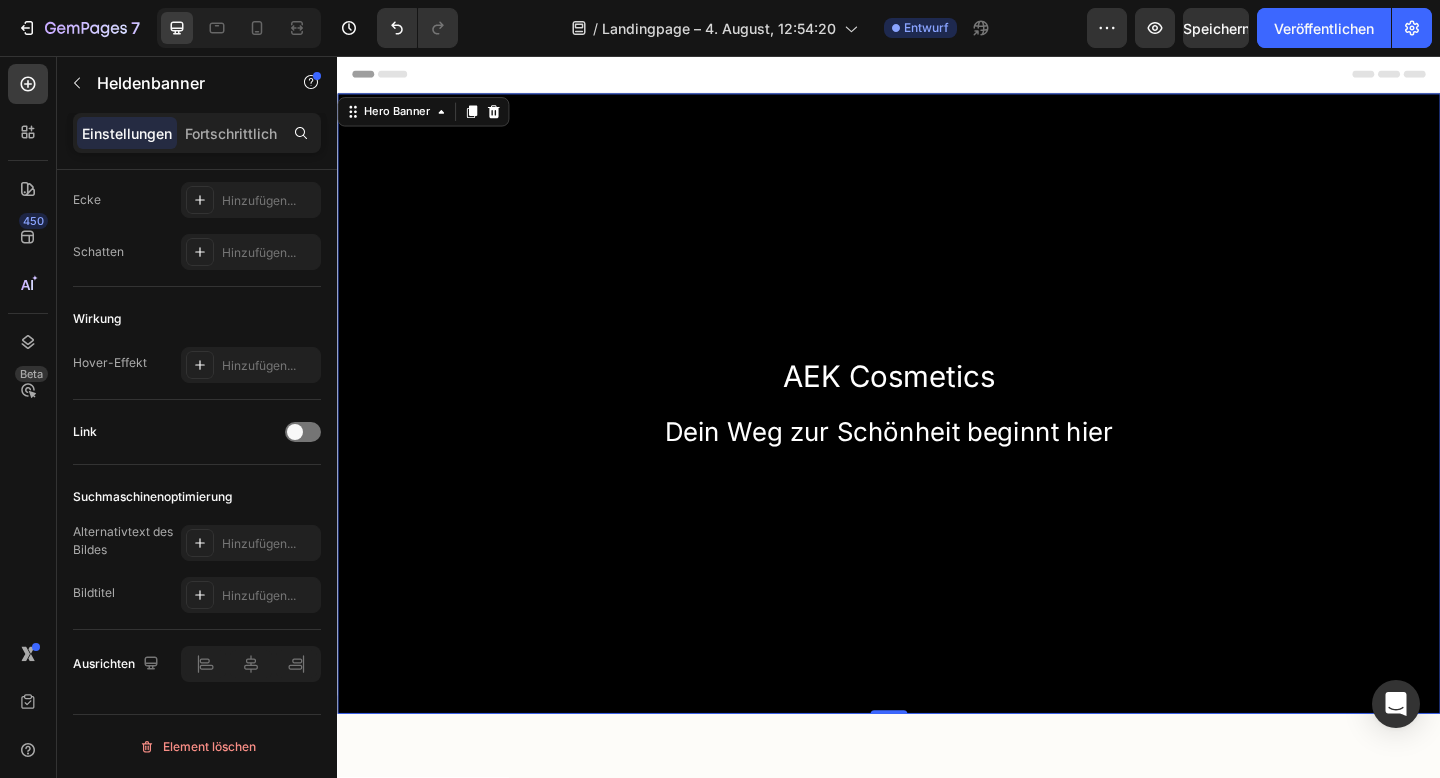 click at bounding box center (937, 434) 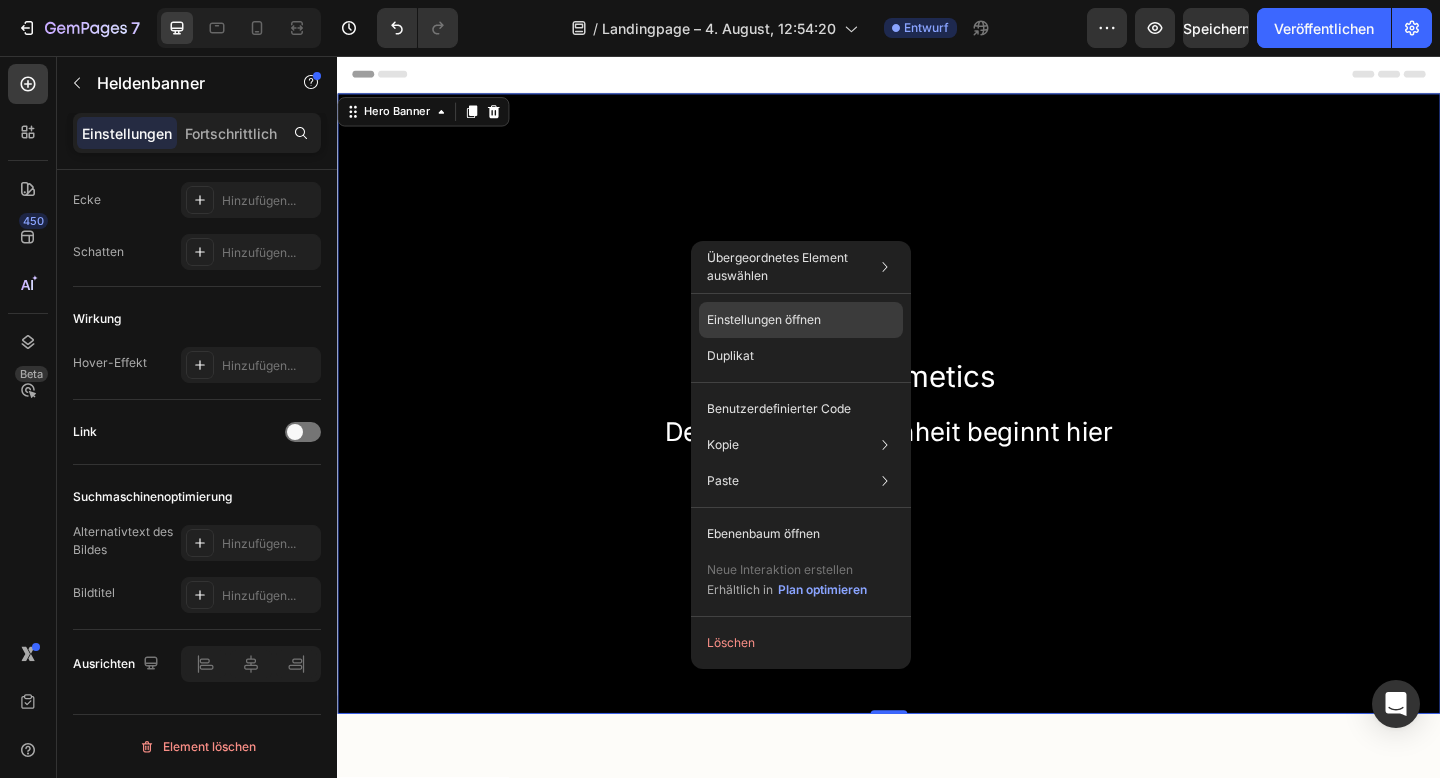 click on "Einstellungen öffnen" 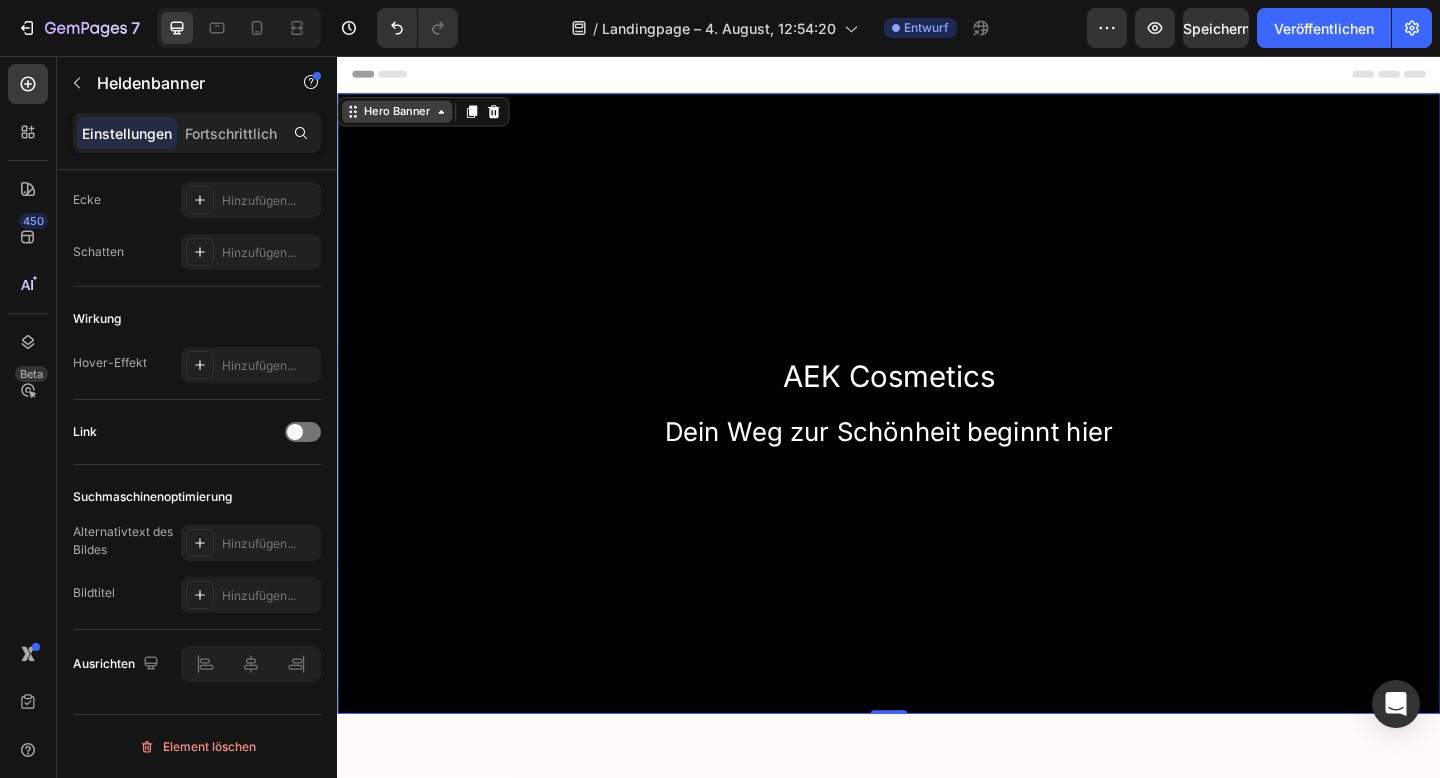 click 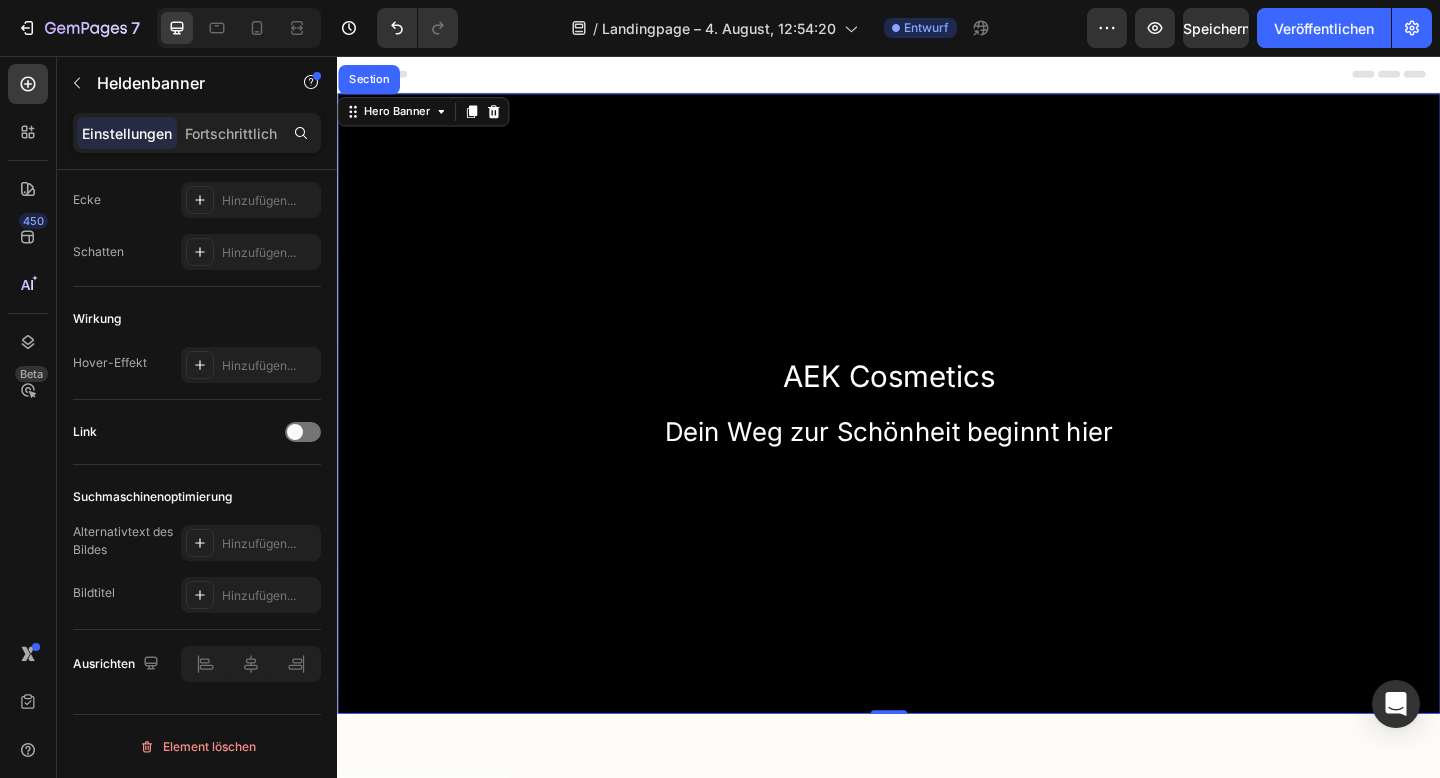 click at bounding box center [937, 434] 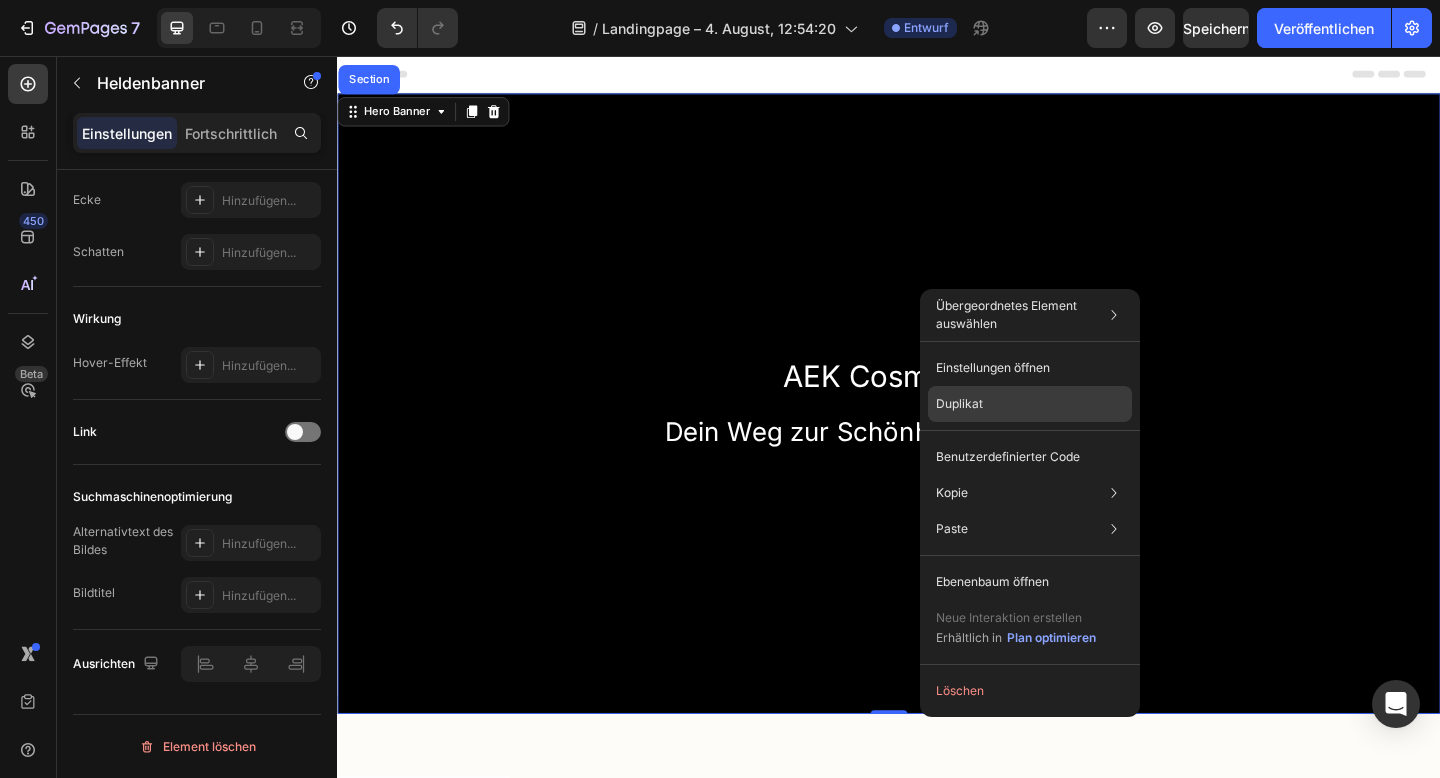 click on "Duplikat" 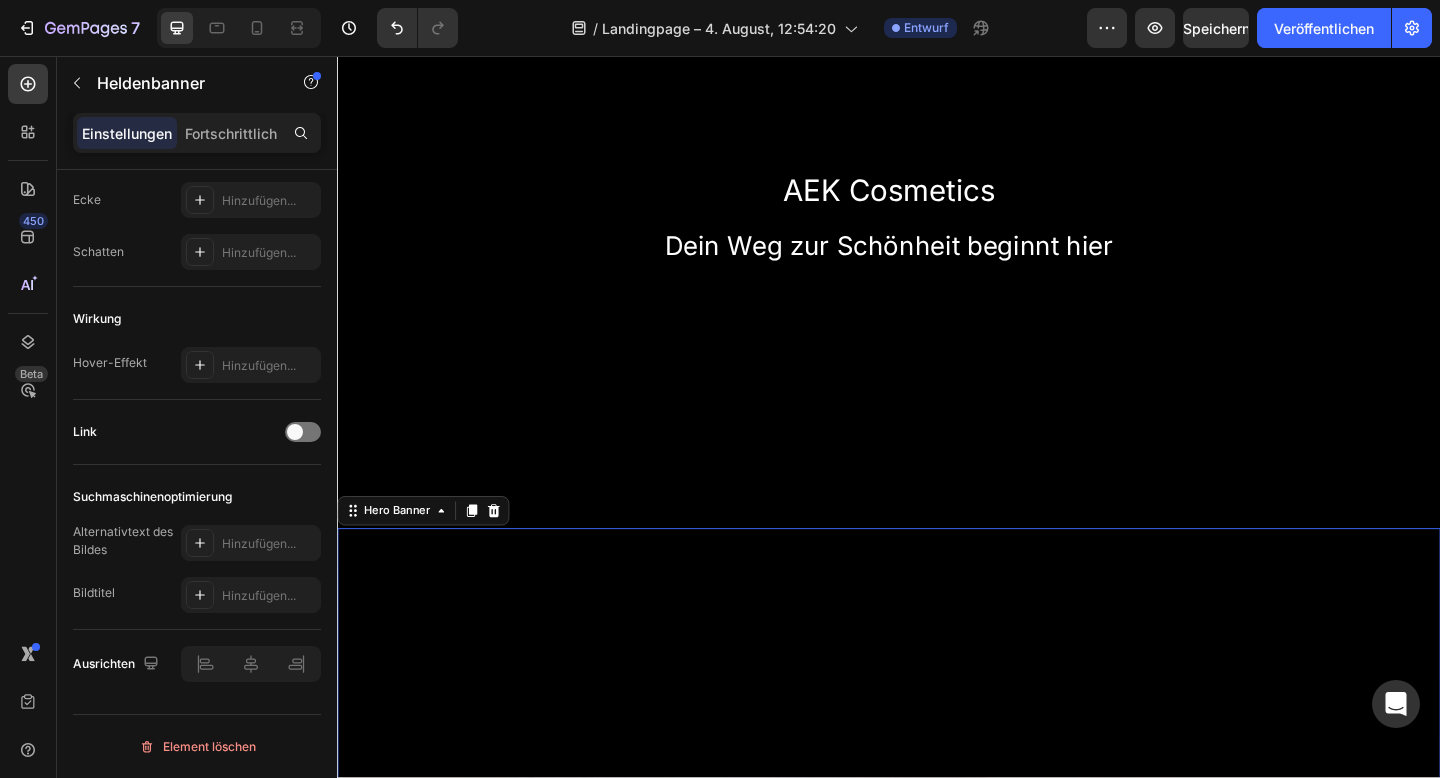 scroll, scrollTop: 637, scrollLeft: 0, axis: vertical 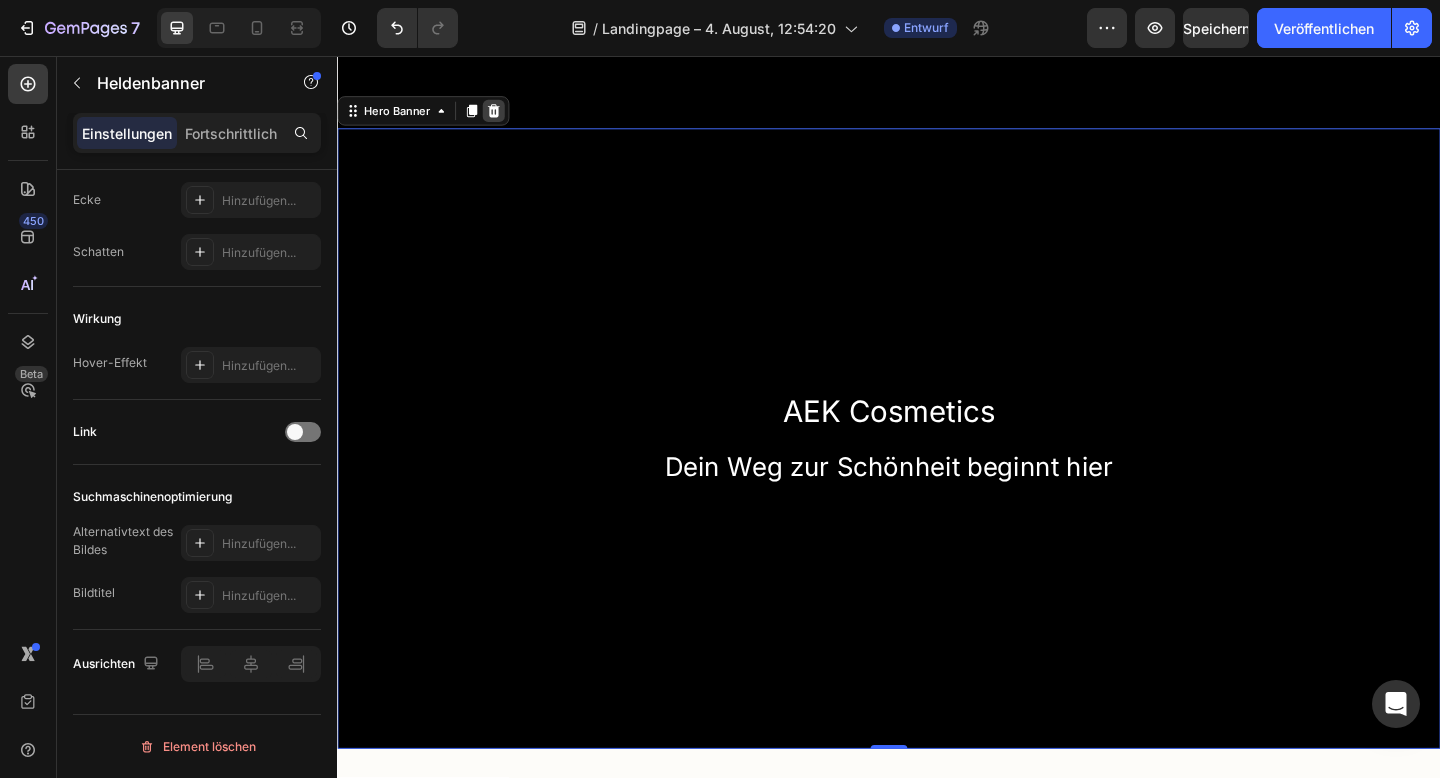 click at bounding box center [507, 116] 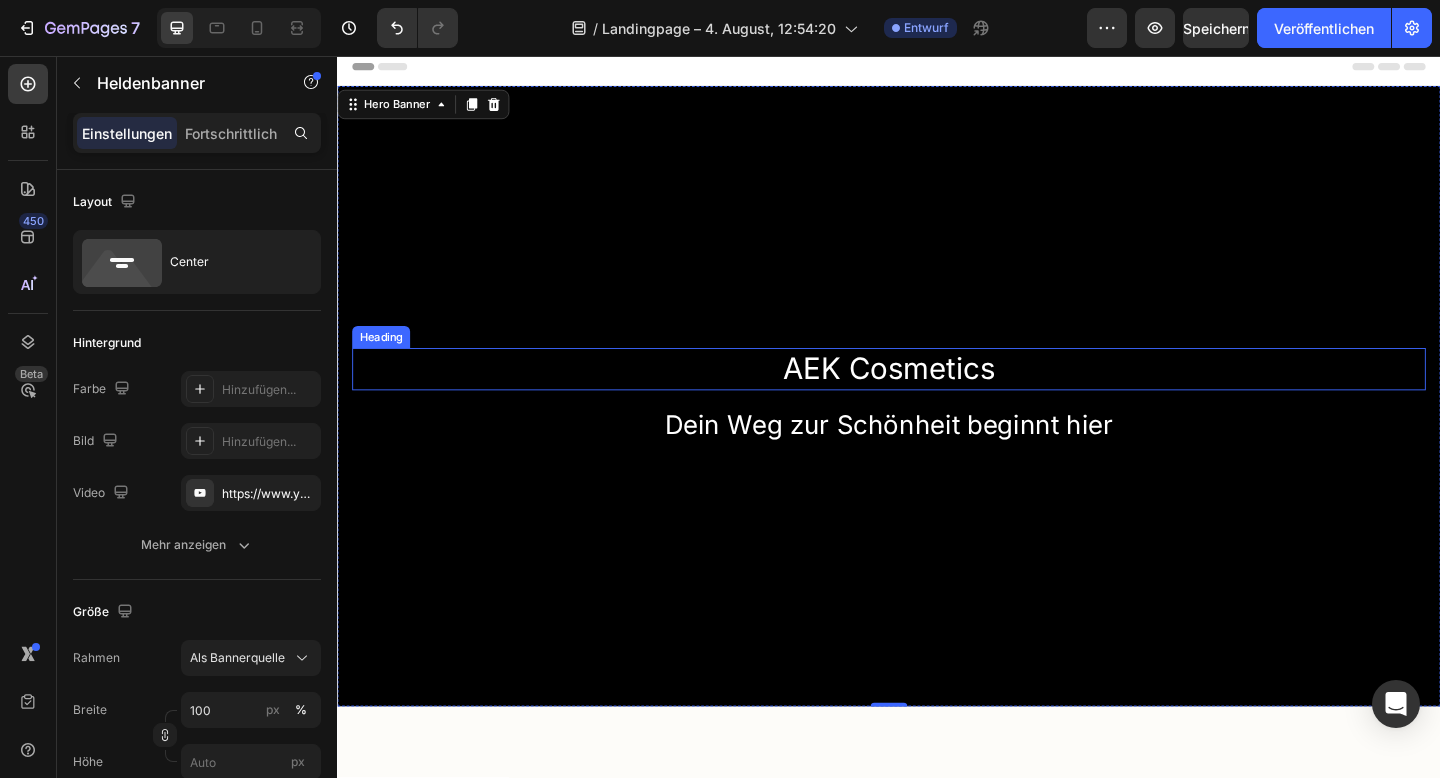 scroll, scrollTop: 0, scrollLeft: 0, axis: both 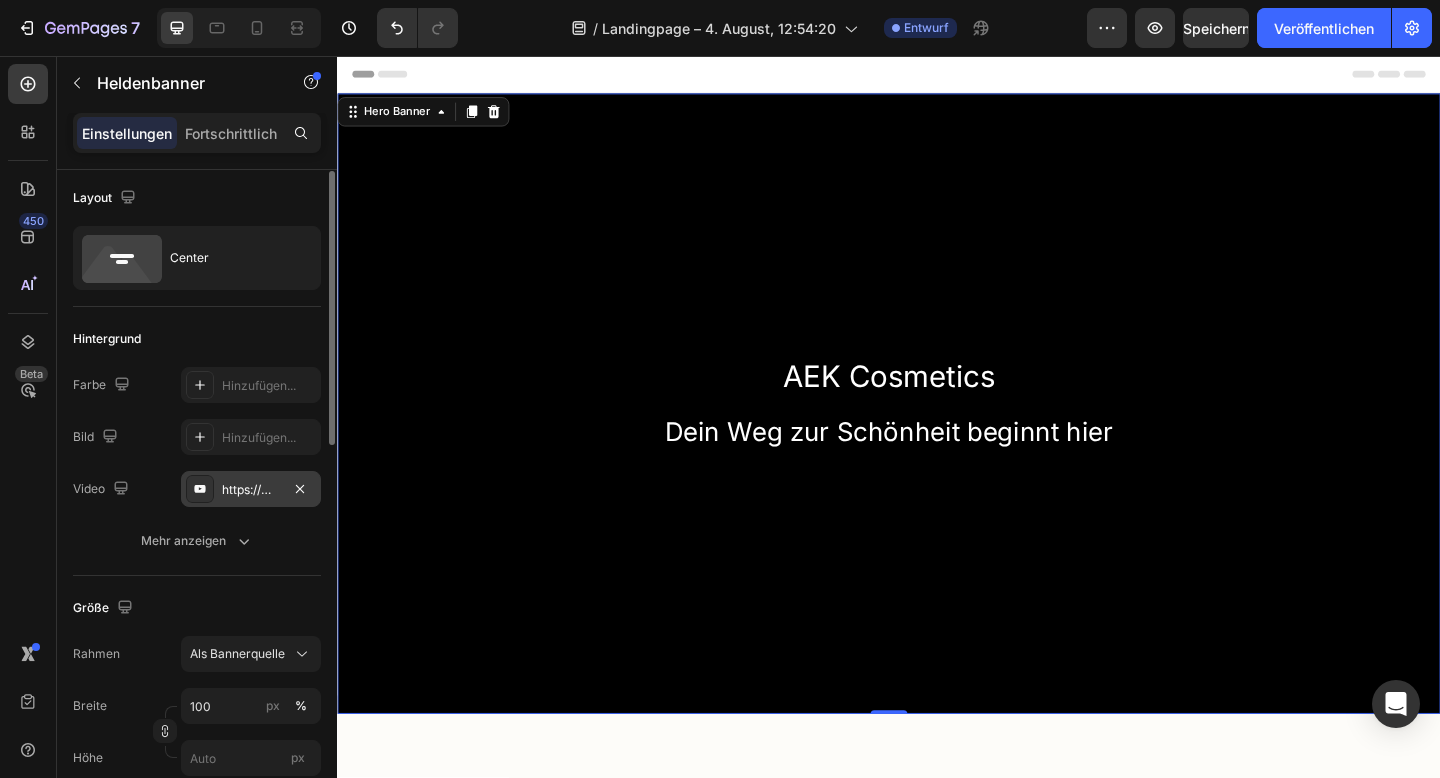 click on "https://www.youtube.com/watch?v=drIt4RH_kyQ" at bounding box center [360, 489] 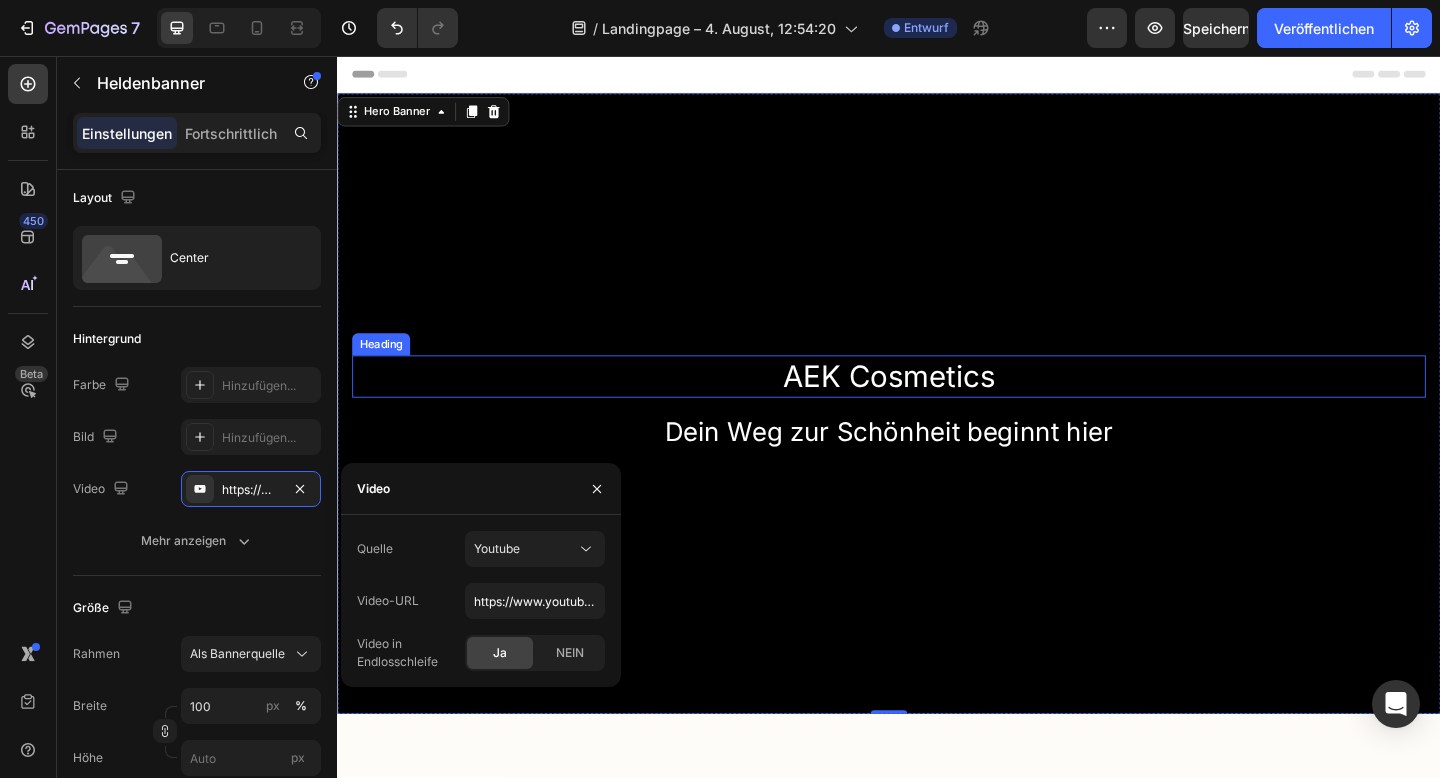 click on "AEK Cosmetics" at bounding box center (937, 405) 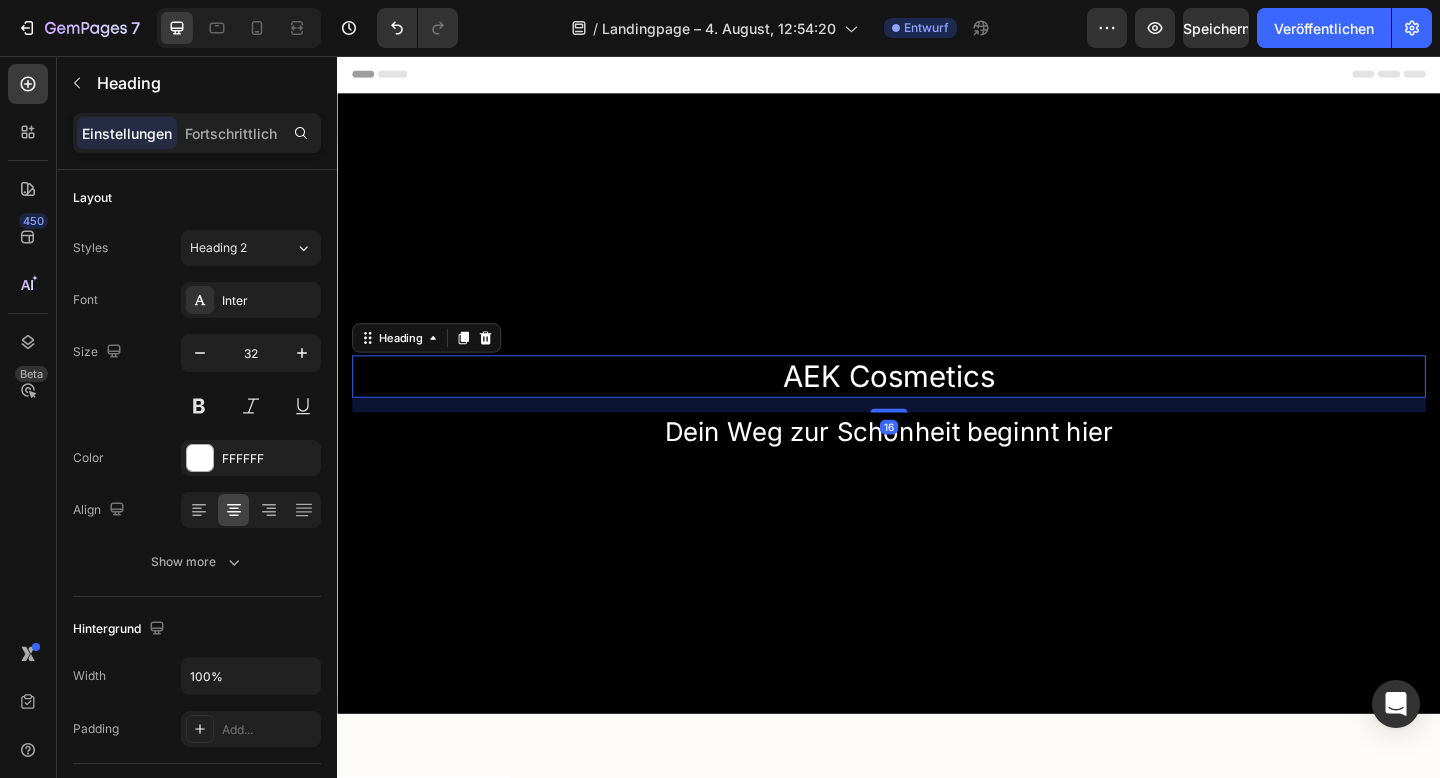 scroll, scrollTop: 0, scrollLeft: 0, axis: both 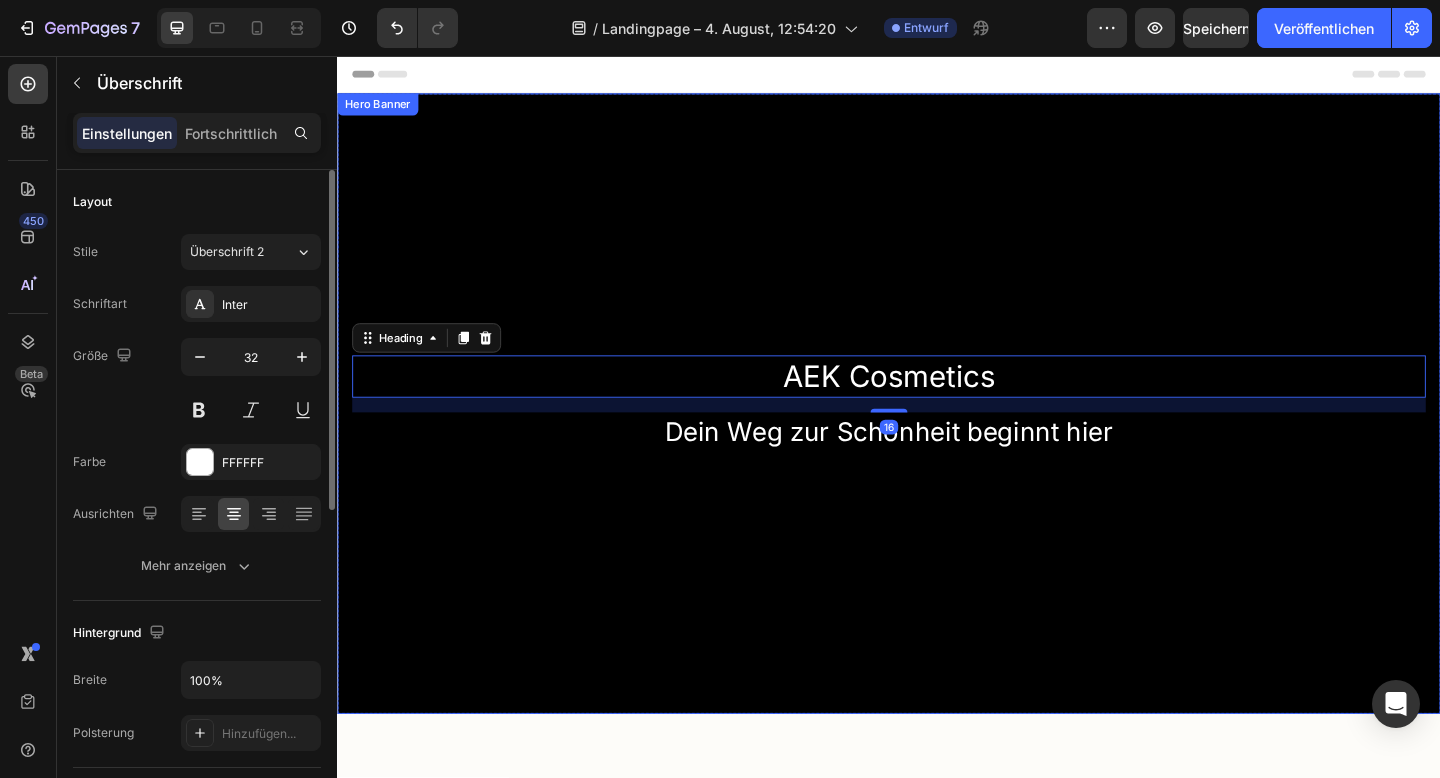 click at bounding box center [937, 434] 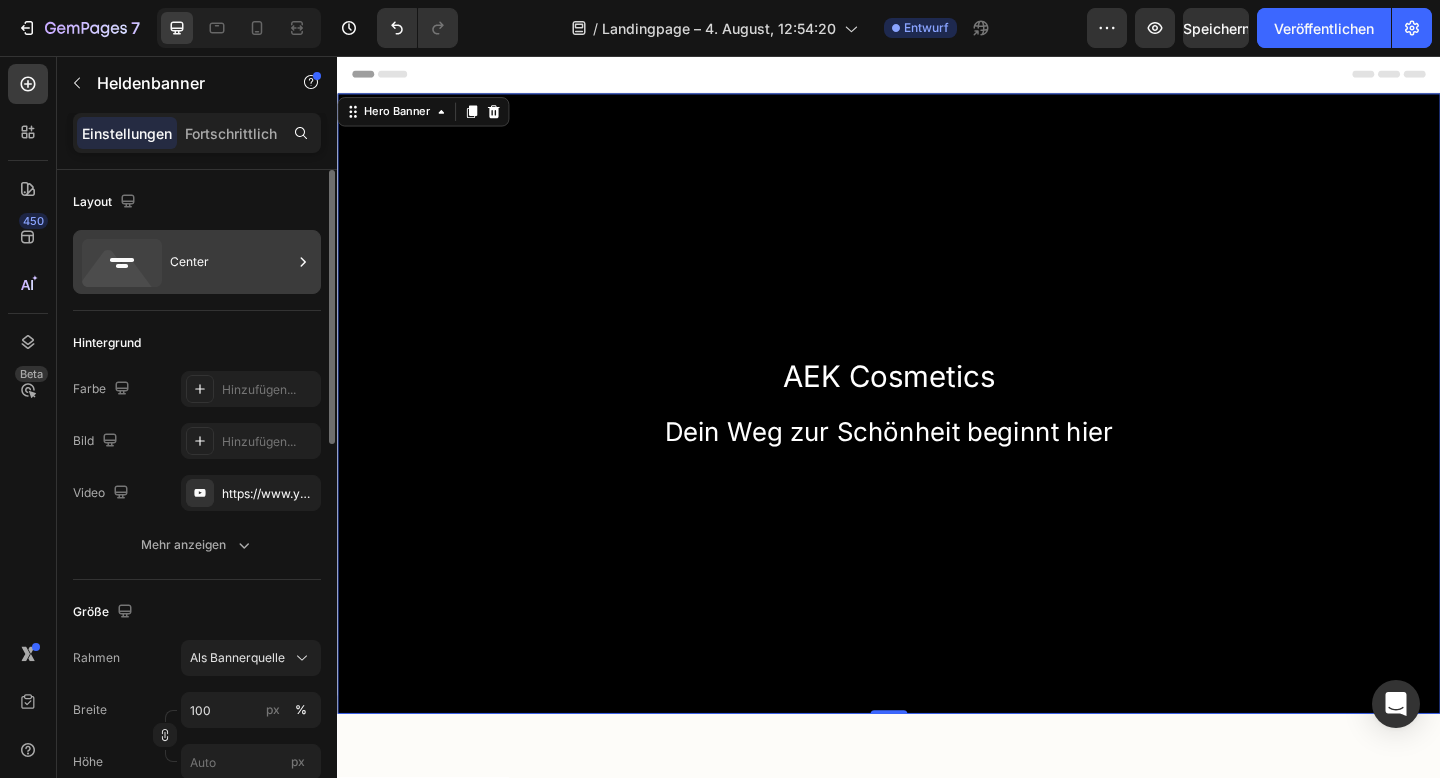 click 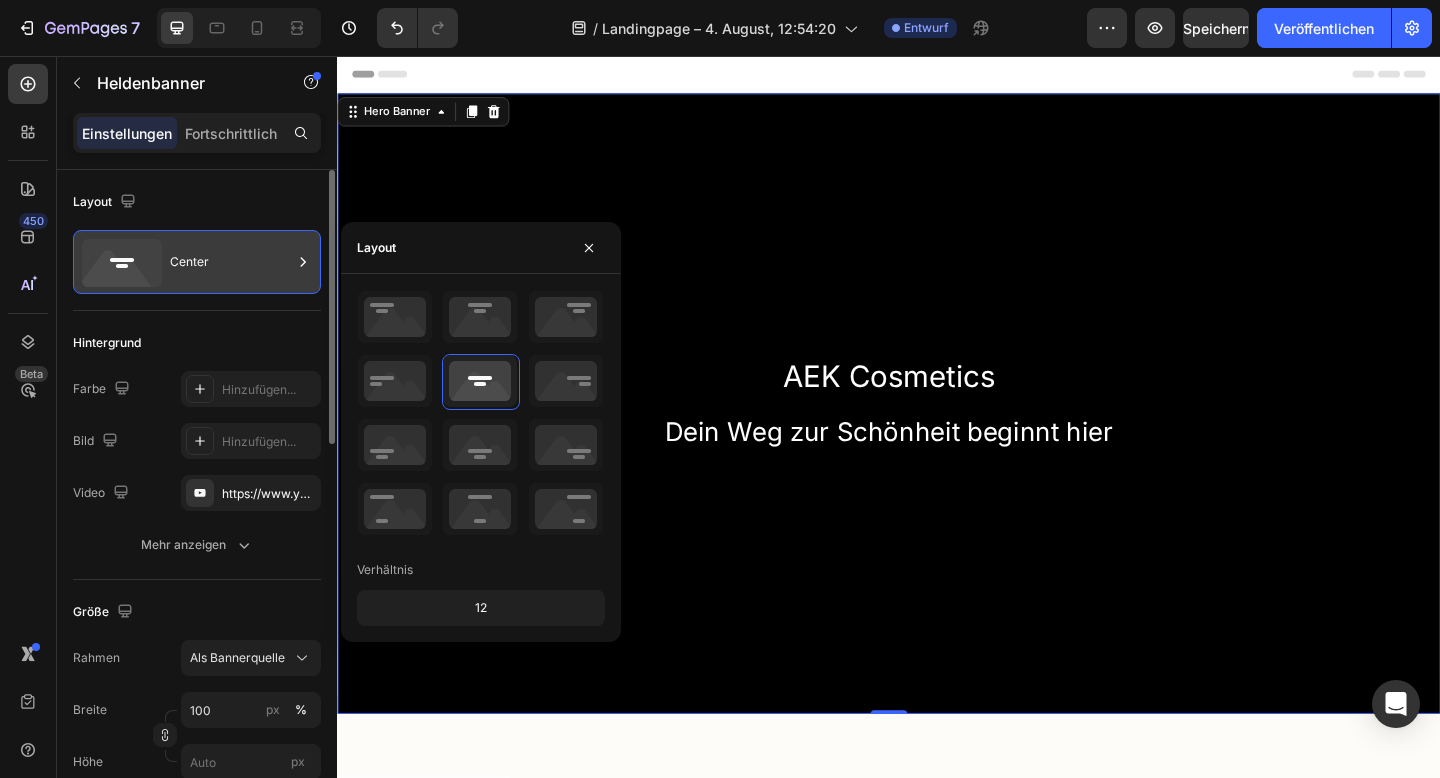 click 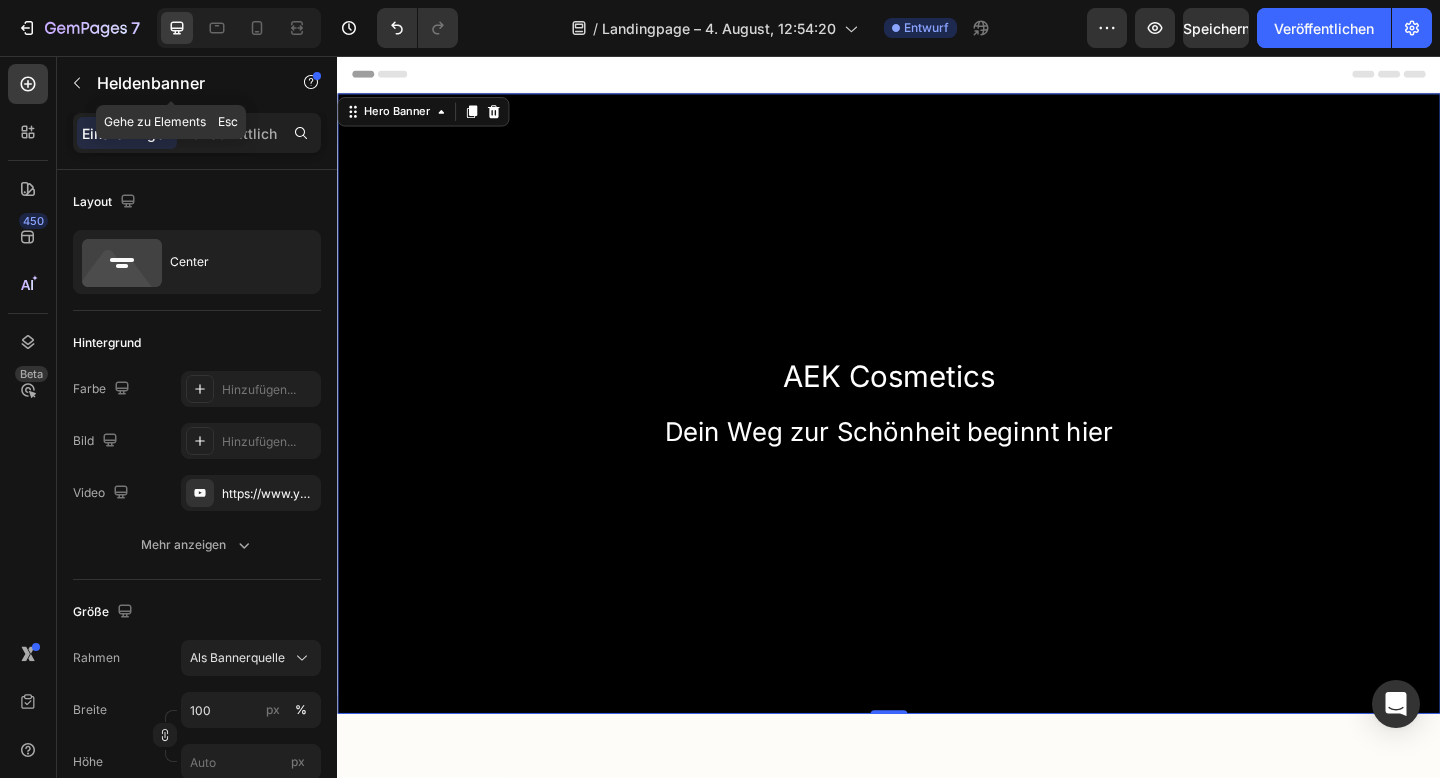click 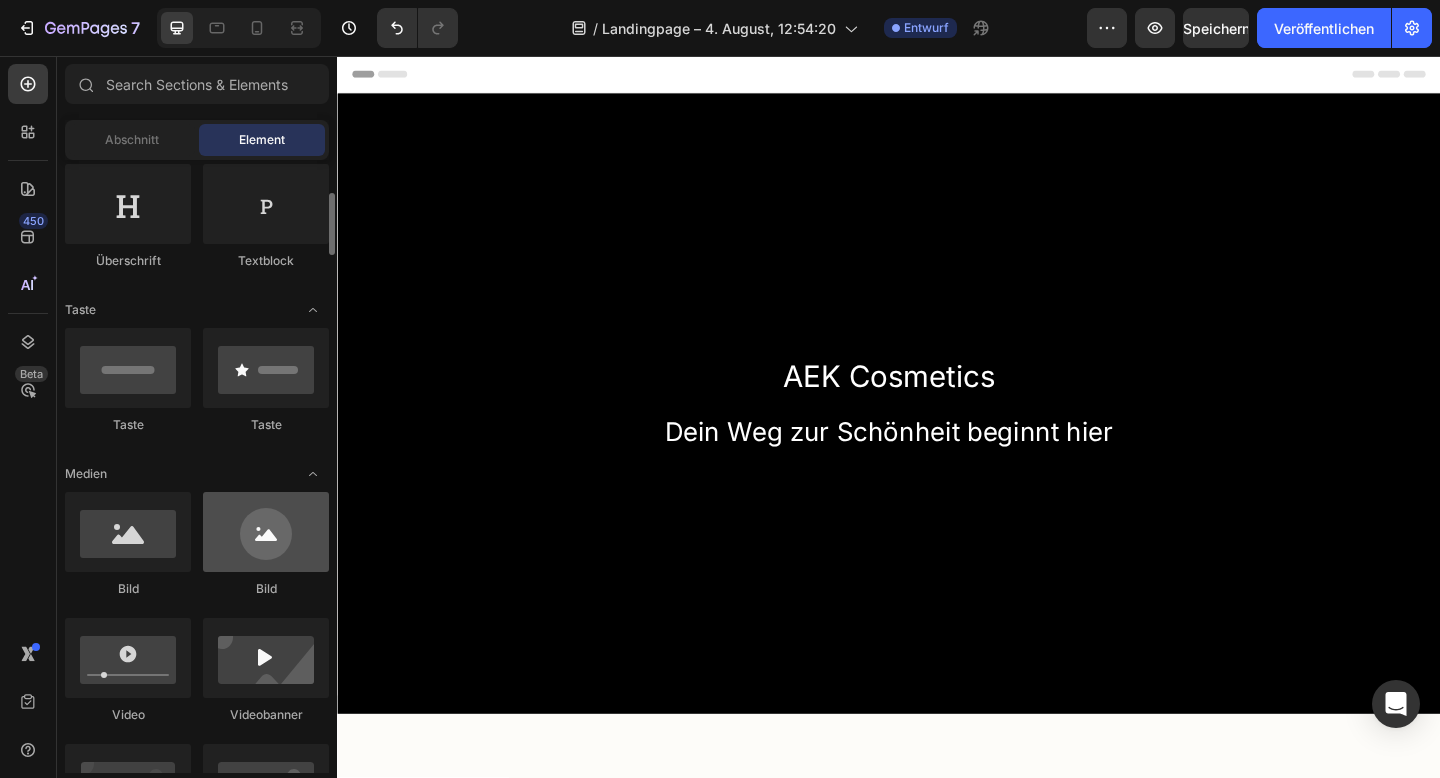 scroll, scrollTop: 561, scrollLeft: 0, axis: vertical 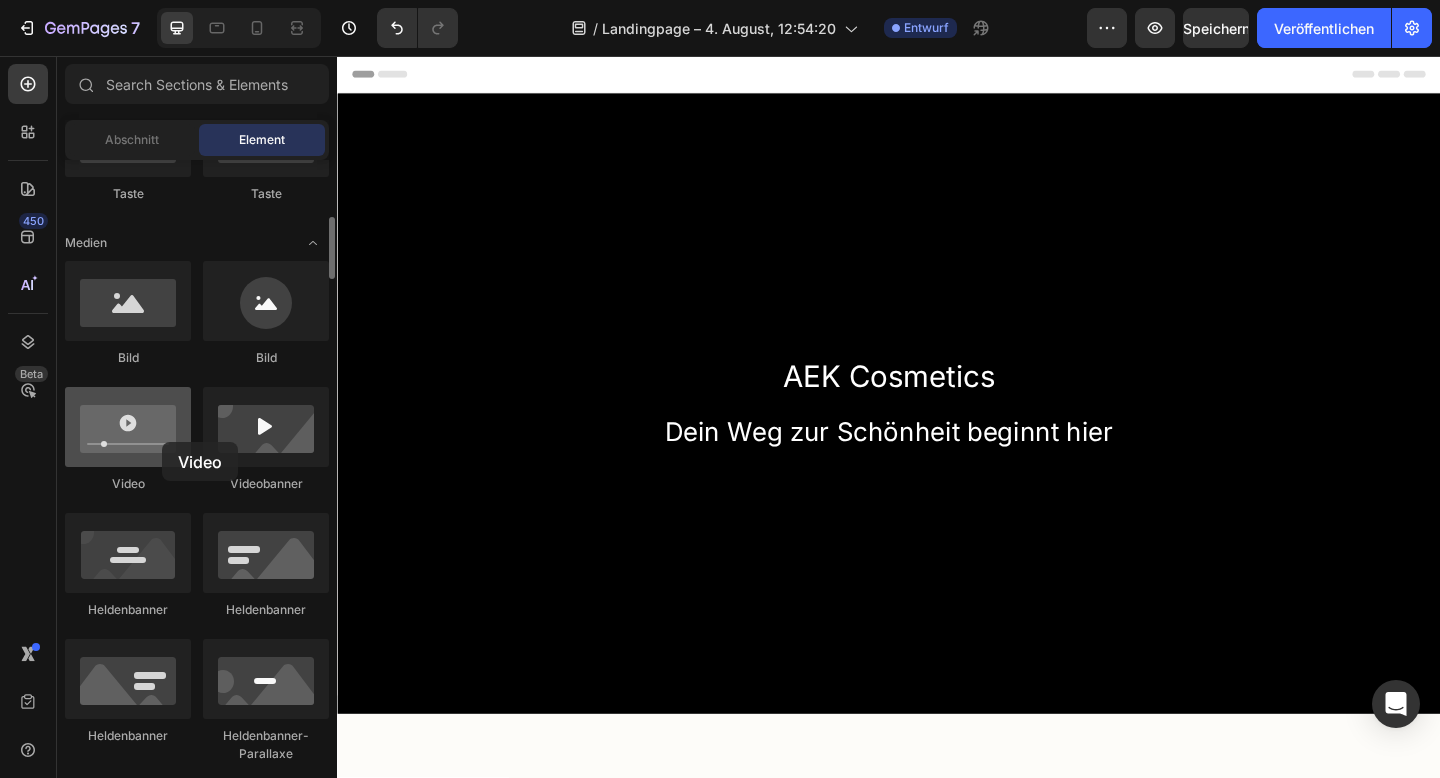 click at bounding box center (128, 427) 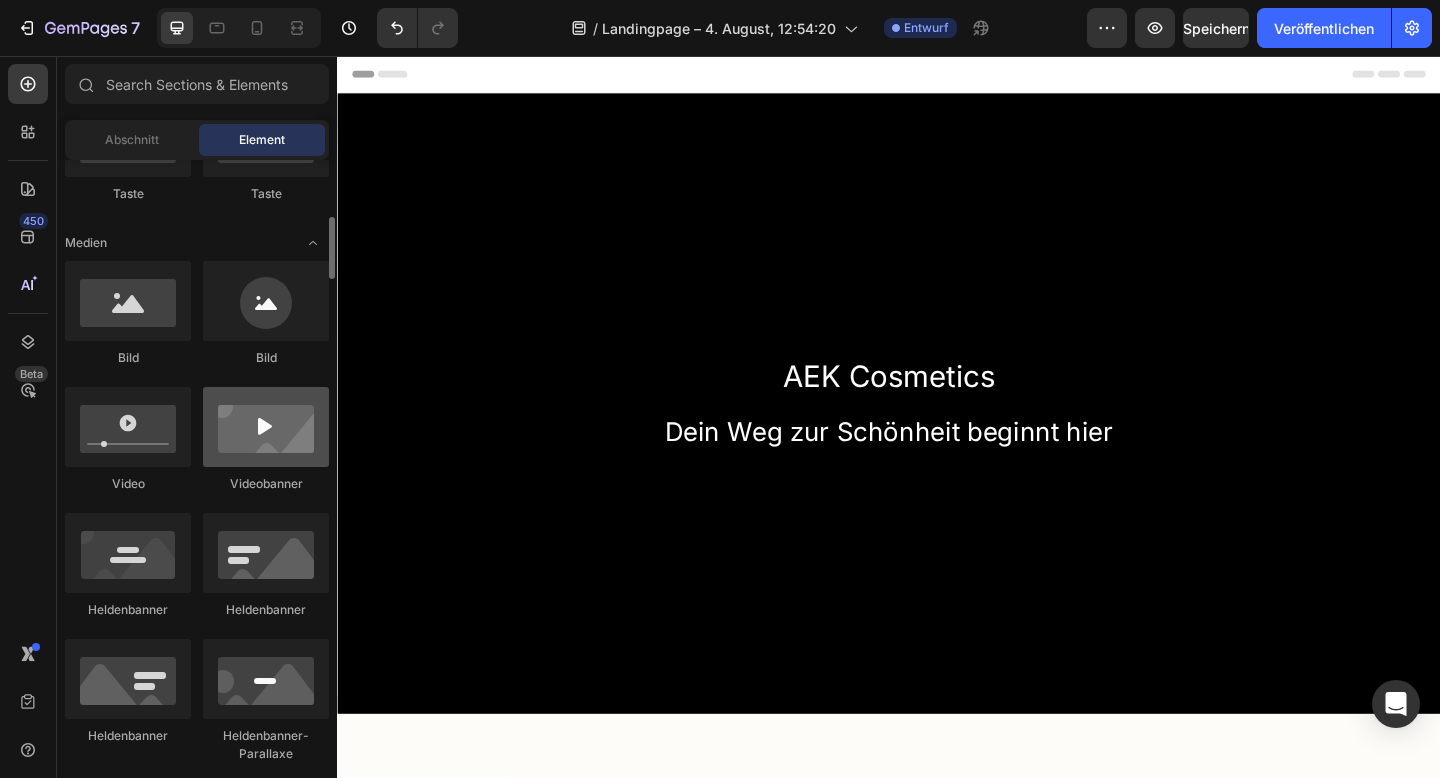 click at bounding box center (266, 427) 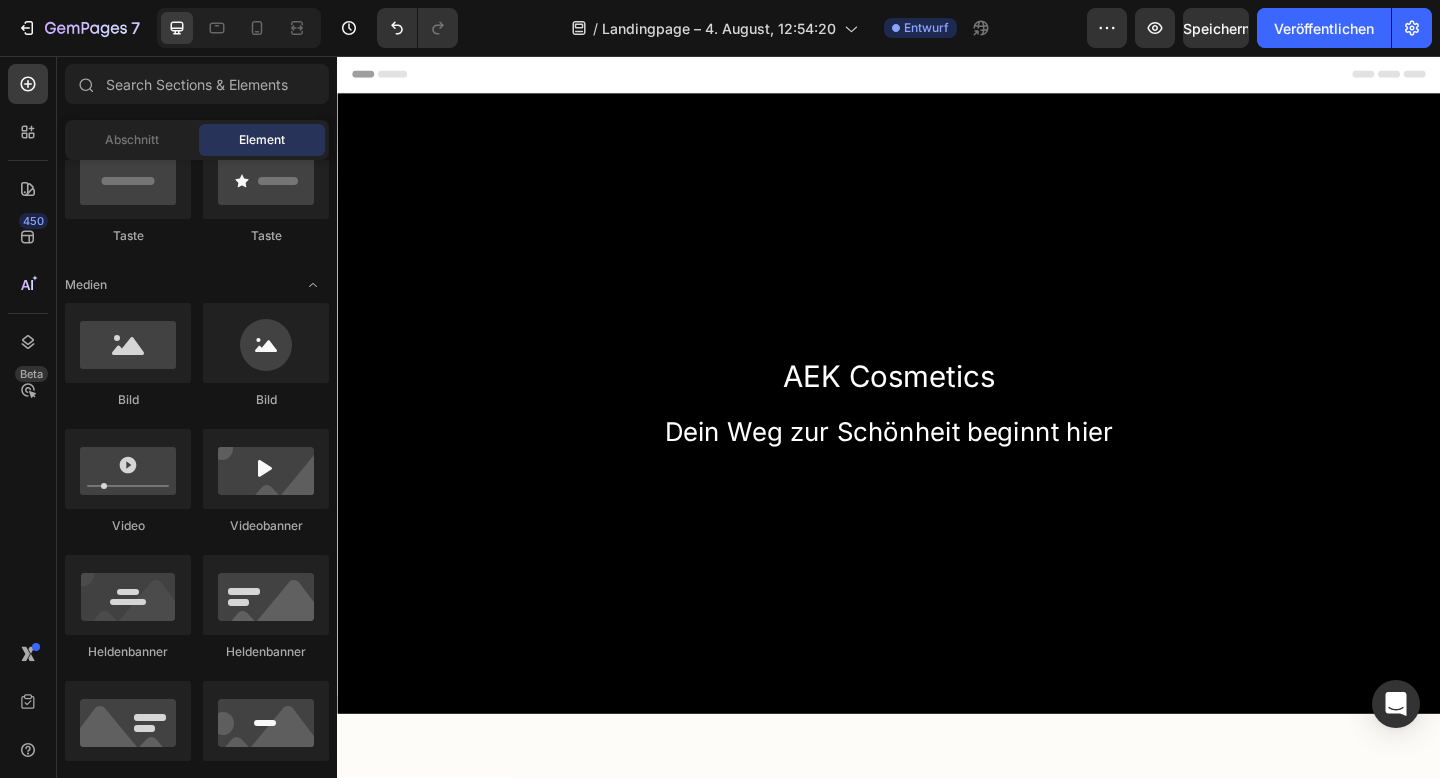 scroll, scrollTop: 0, scrollLeft: 0, axis: both 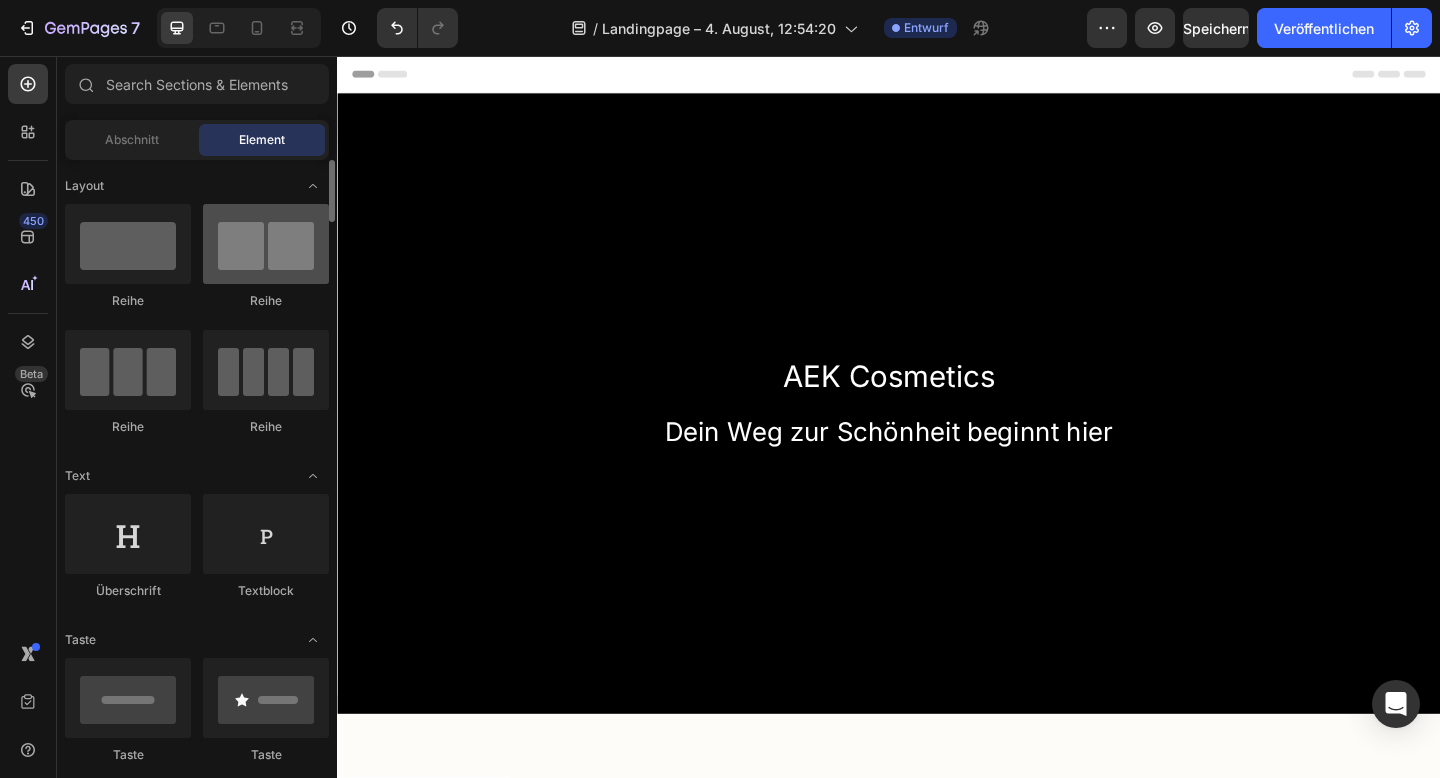 click at bounding box center (266, 244) 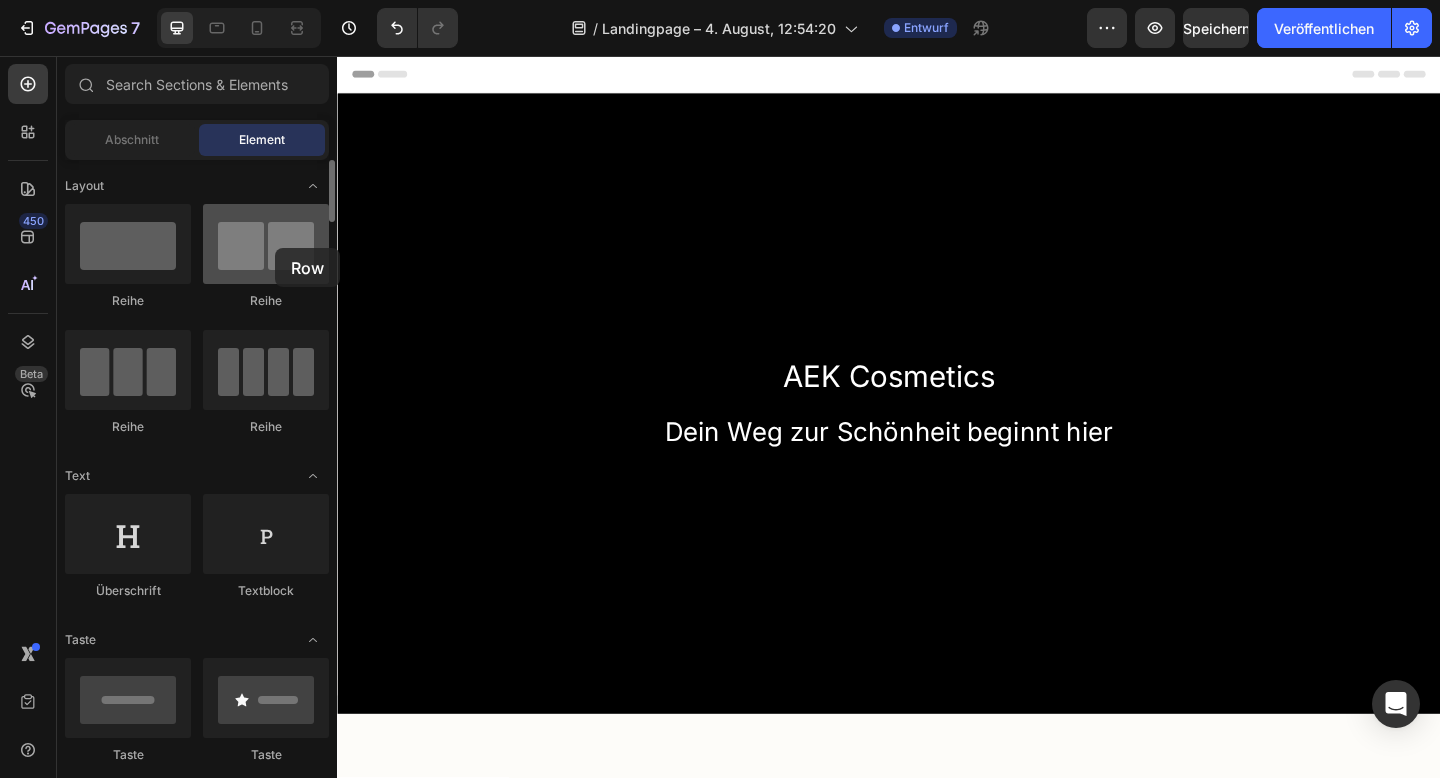 click at bounding box center (266, 244) 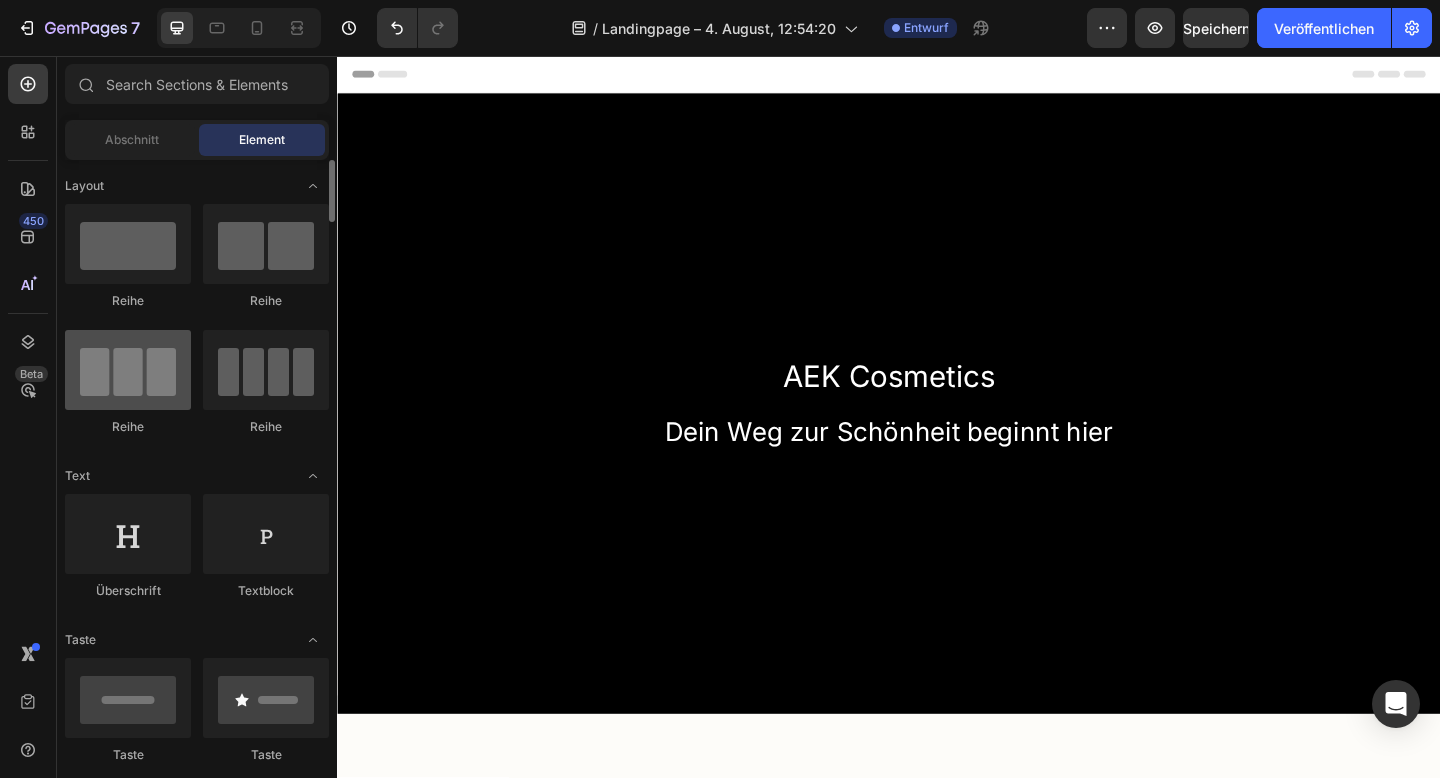 click at bounding box center (128, 370) 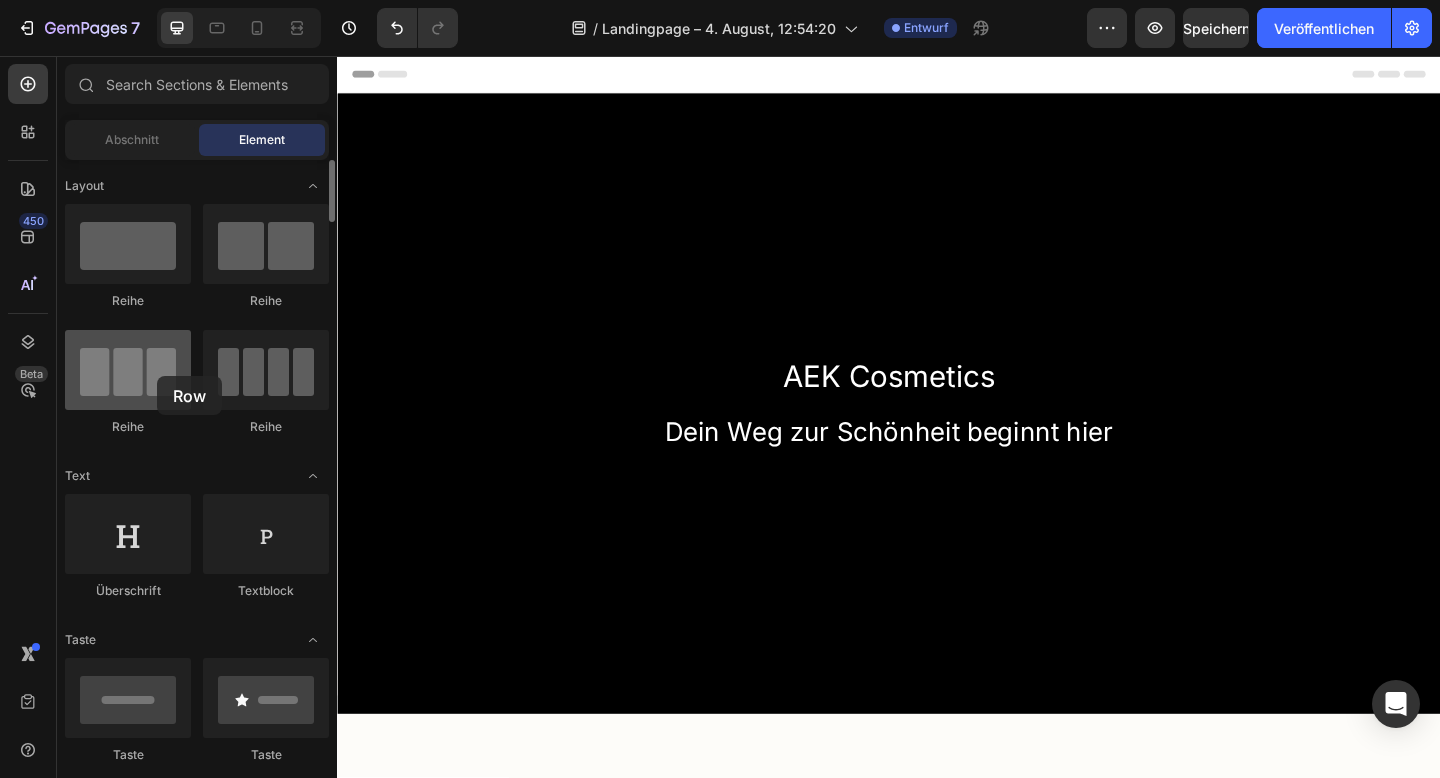 click at bounding box center [128, 370] 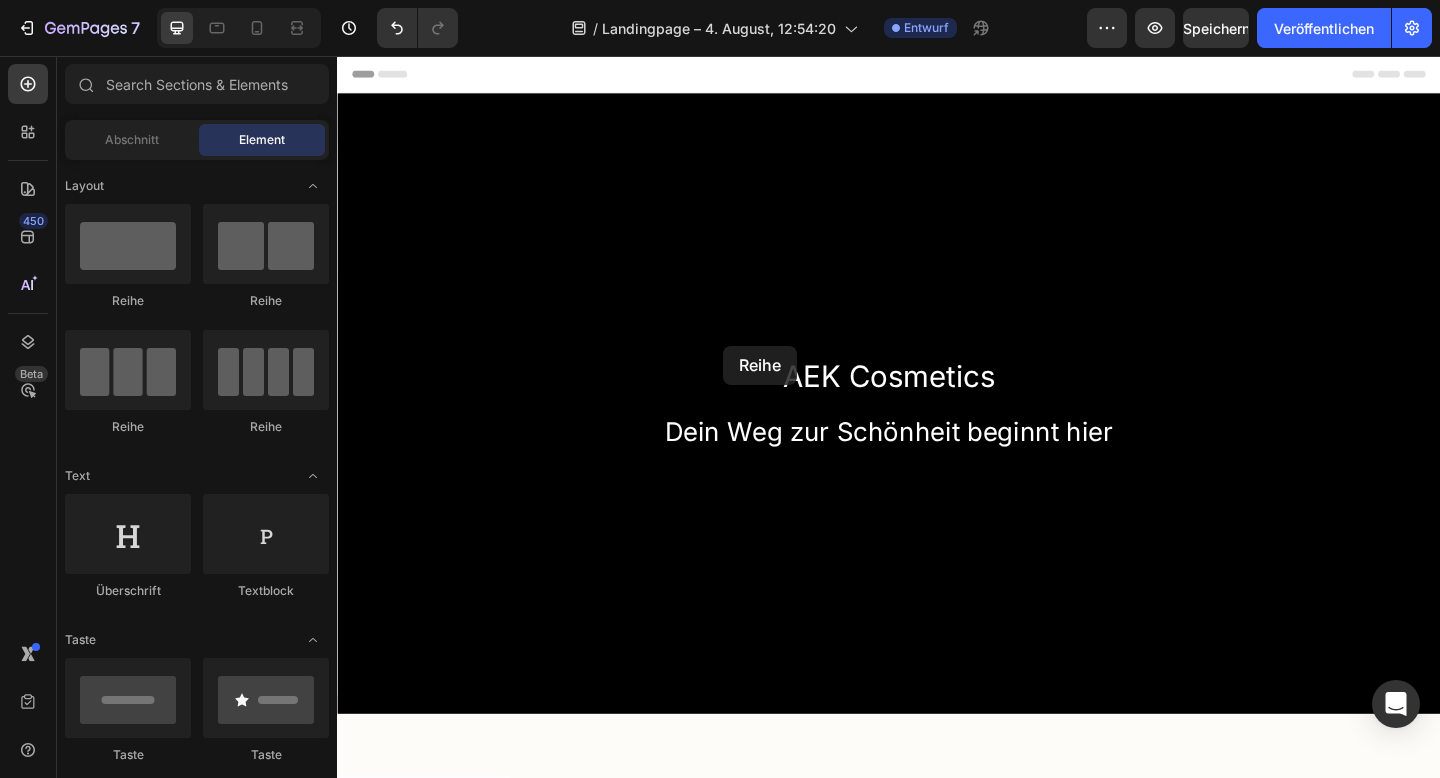 drag, startPoint x: 493, startPoint y: 432, endPoint x: 766, endPoint y: 368, distance: 280.4015 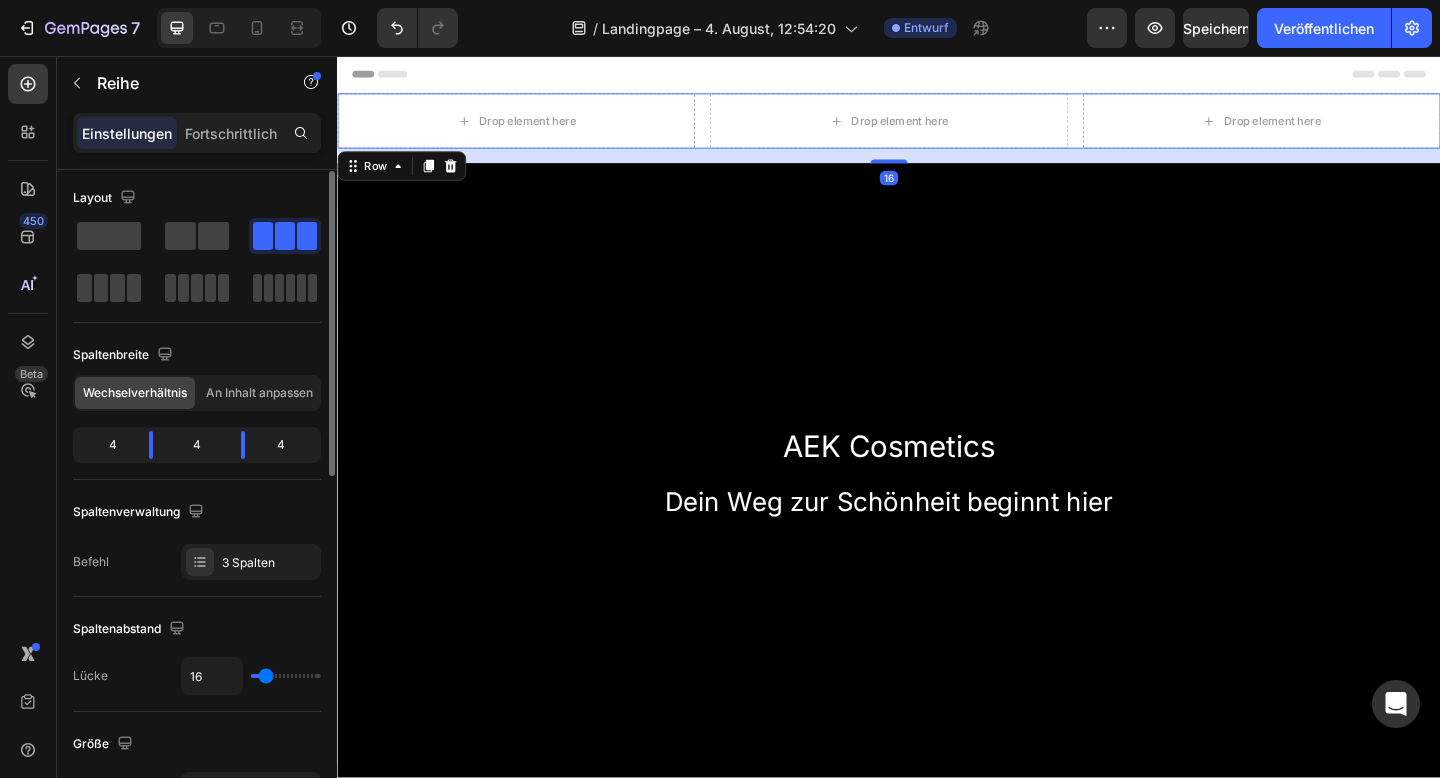 scroll, scrollTop: 8, scrollLeft: 0, axis: vertical 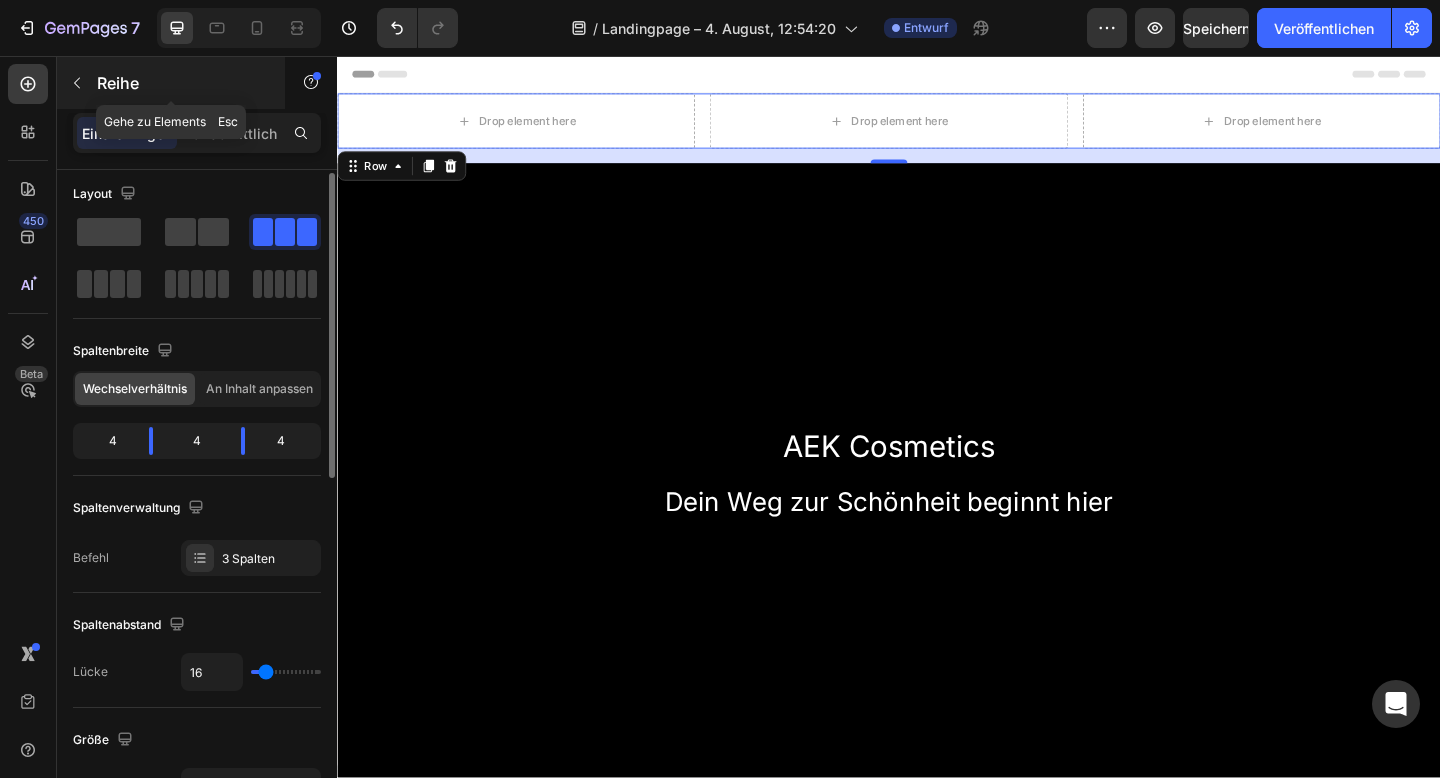 click 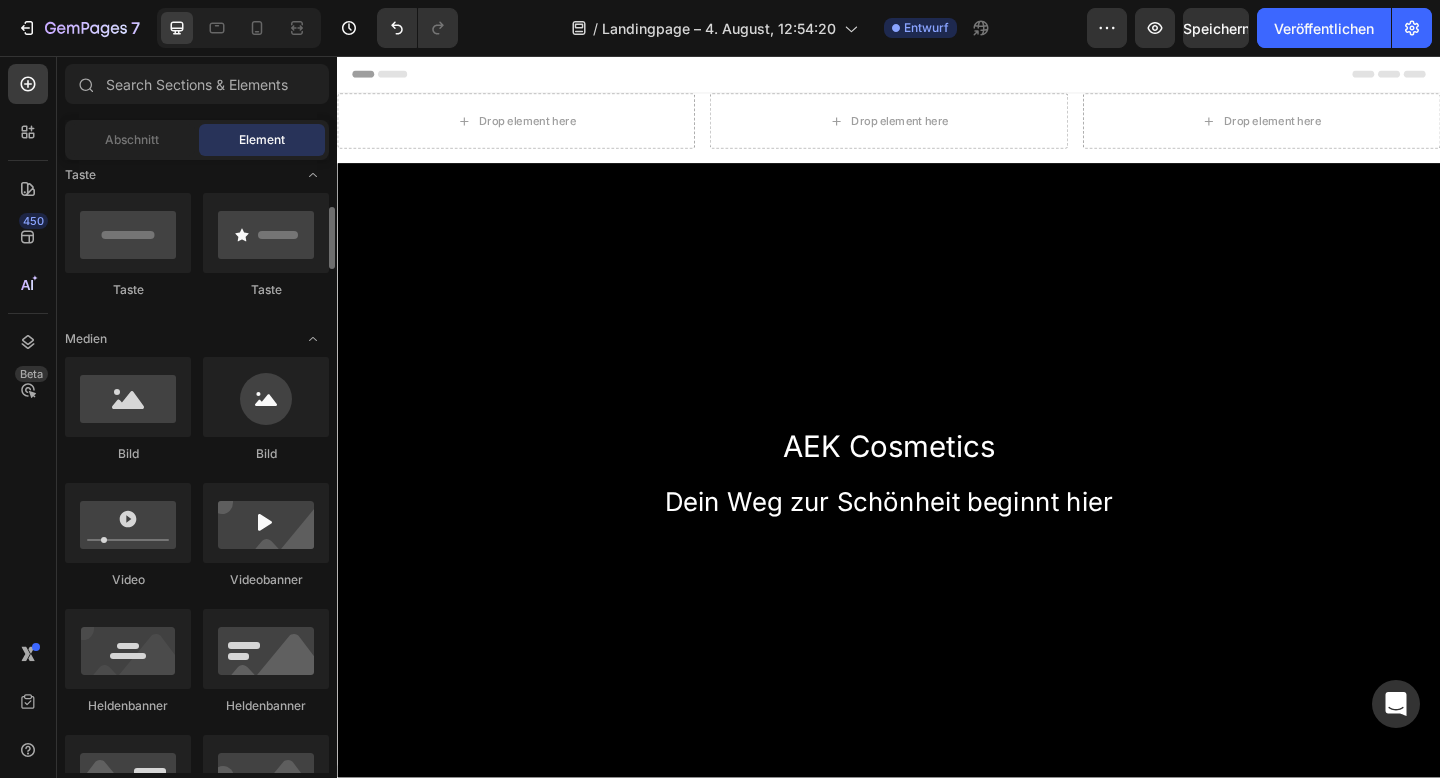 scroll, scrollTop: 499, scrollLeft: 0, axis: vertical 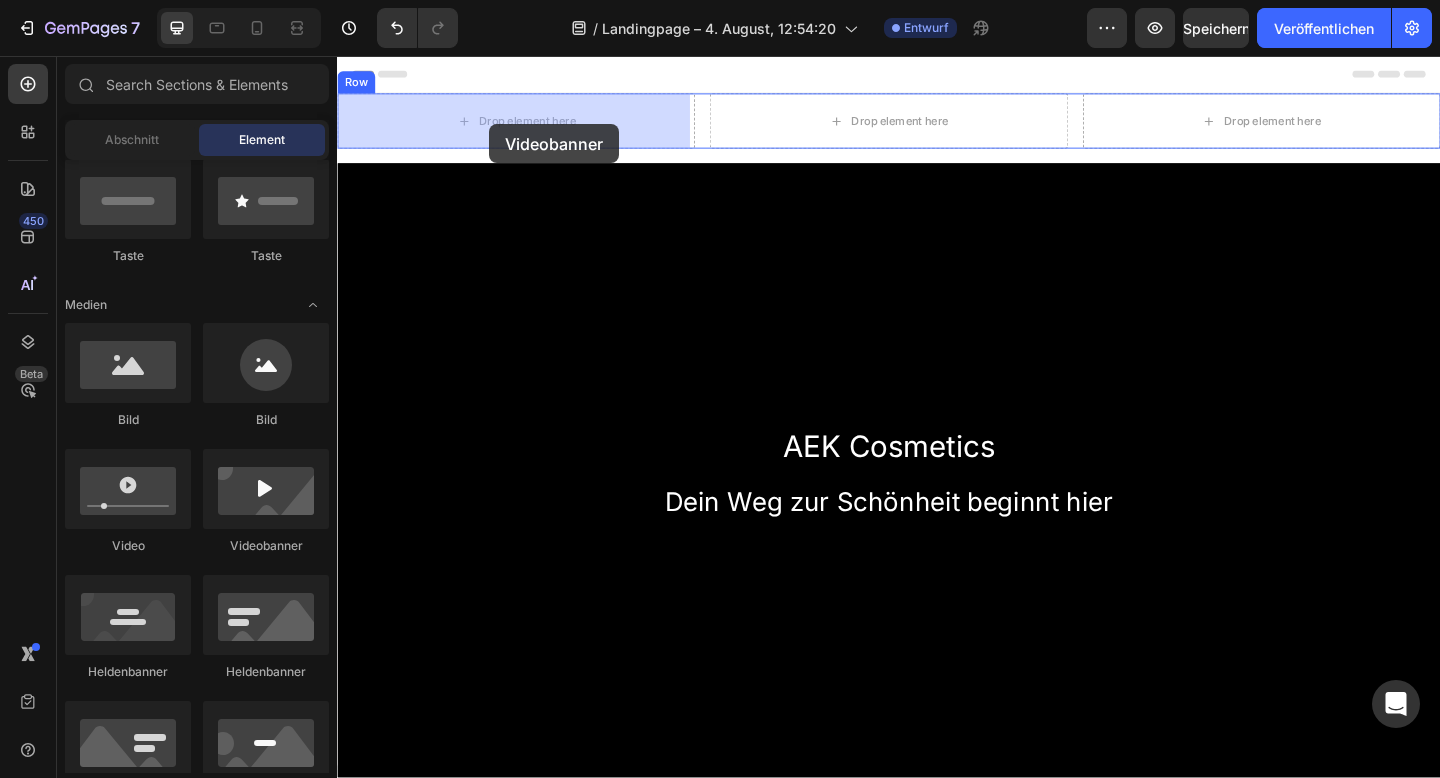 drag, startPoint x: 653, startPoint y: 484, endPoint x: 502, endPoint y: 129, distance: 385.77972 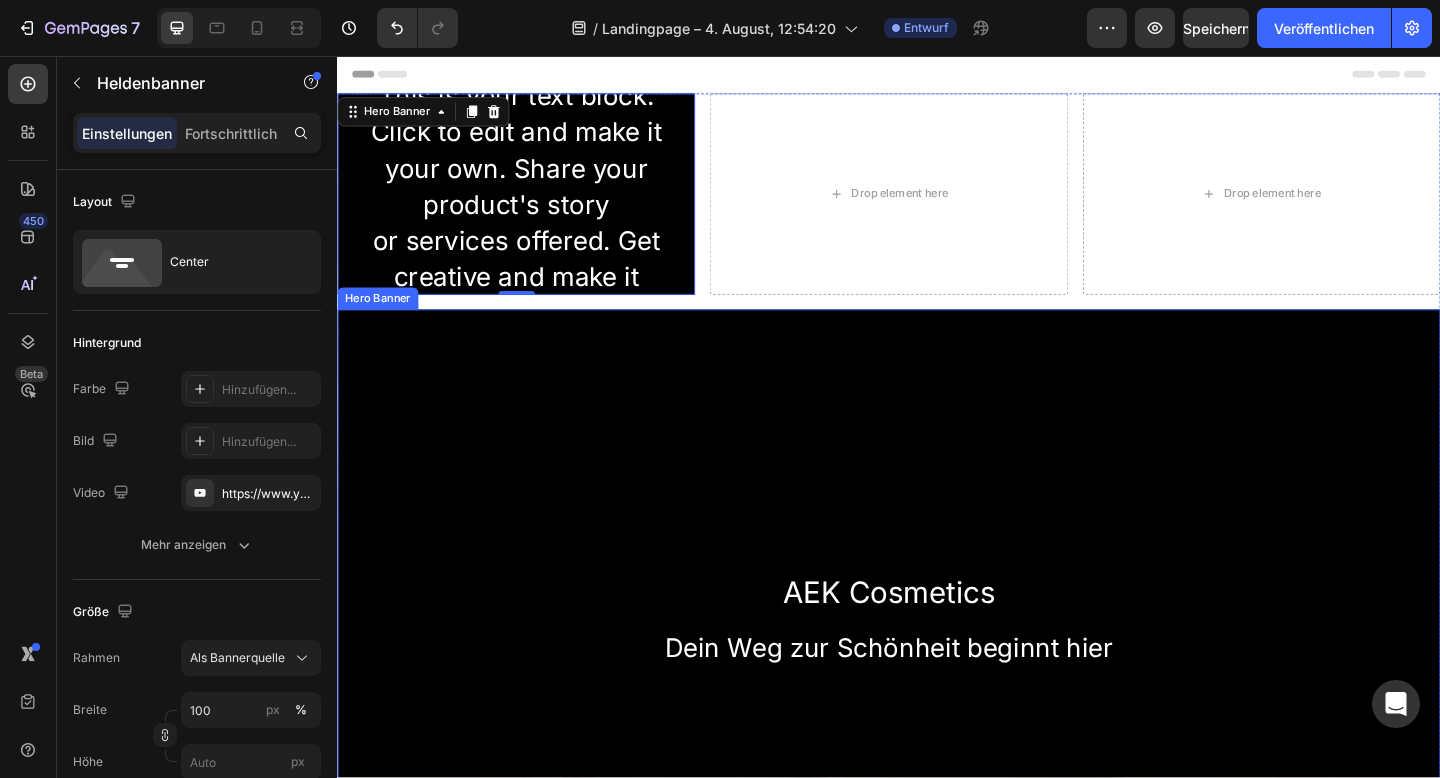click at bounding box center [937, 669] 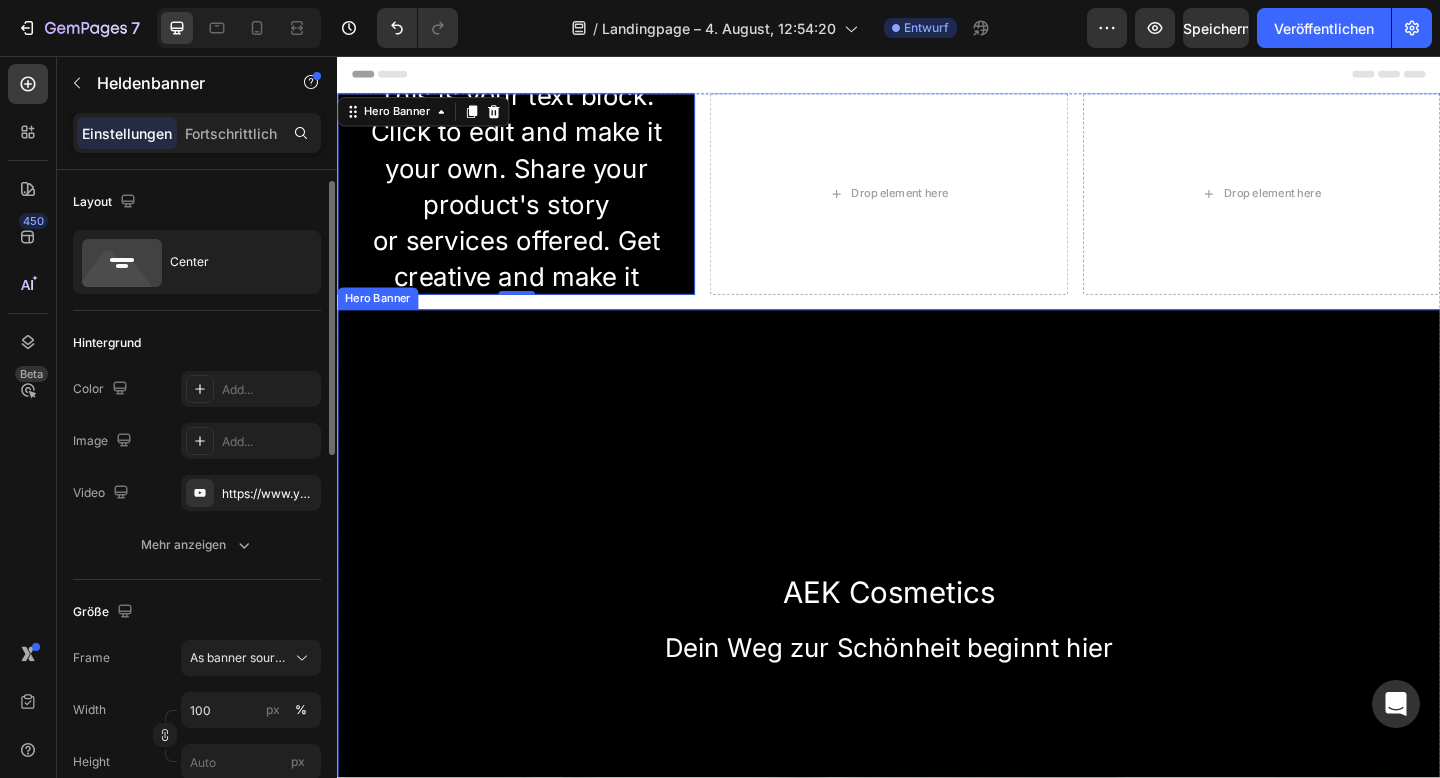 scroll, scrollTop: 8, scrollLeft: 0, axis: vertical 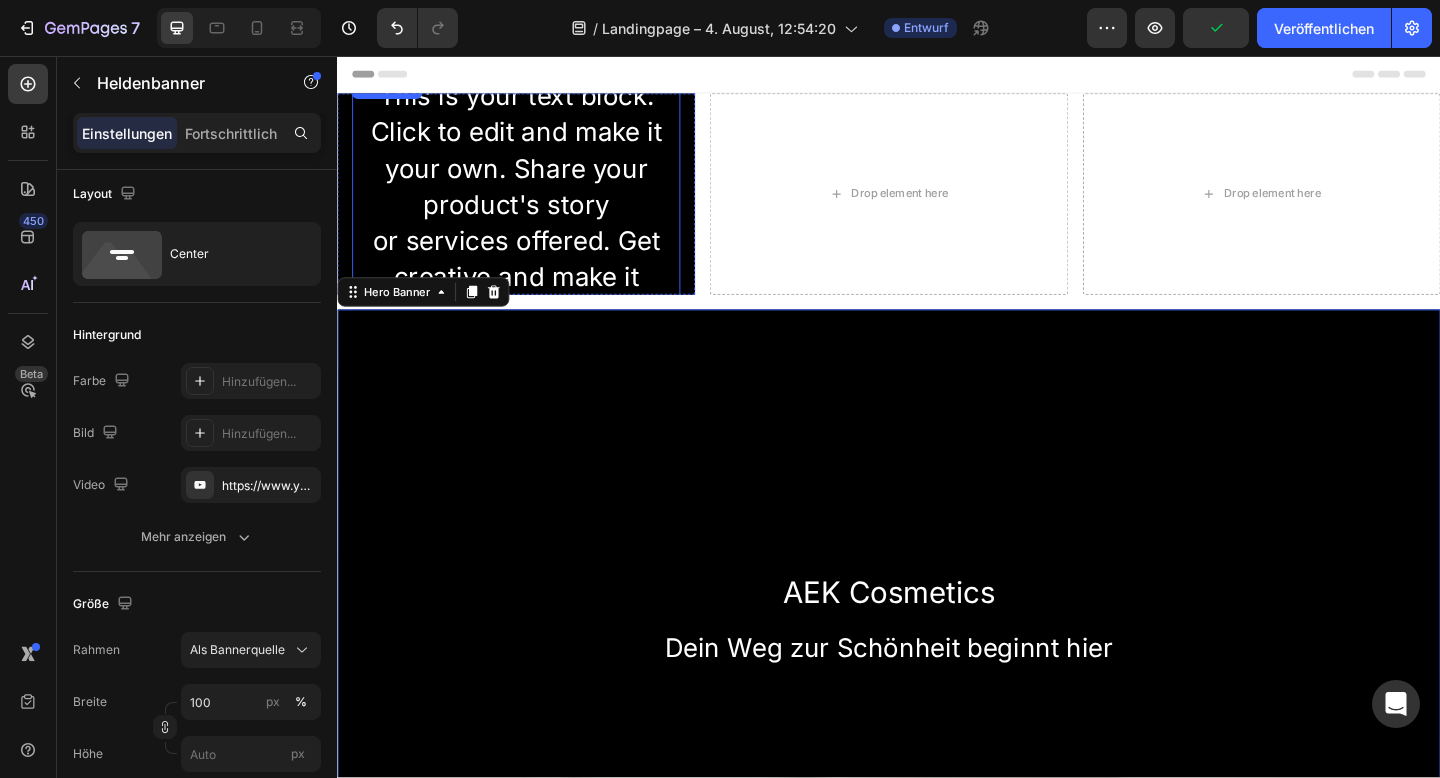 click on "This is your text block. Click to edit and make it your own. Share your product's story                   or services offered. Get creative and make it yours!" at bounding box center (531, 218) 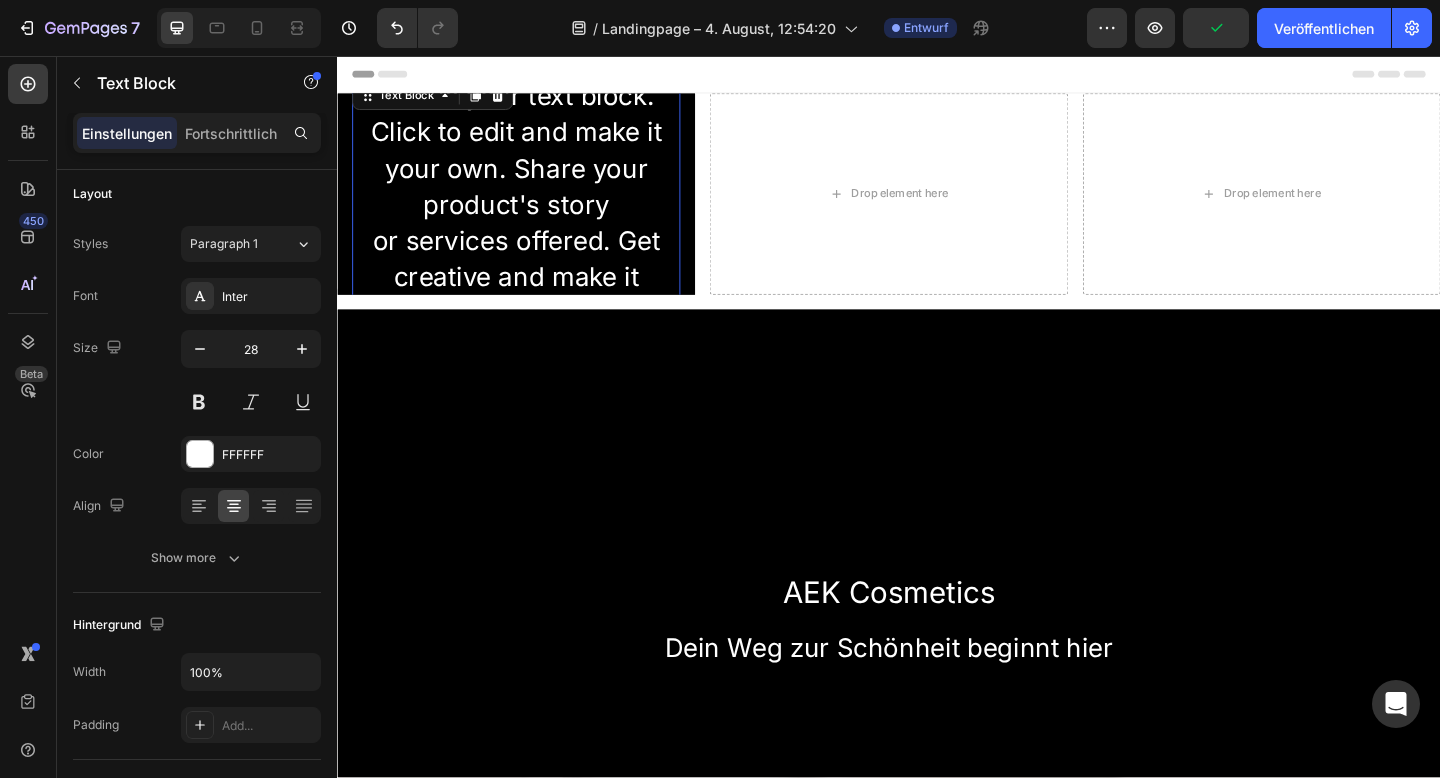 scroll, scrollTop: 0, scrollLeft: 0, axis: both 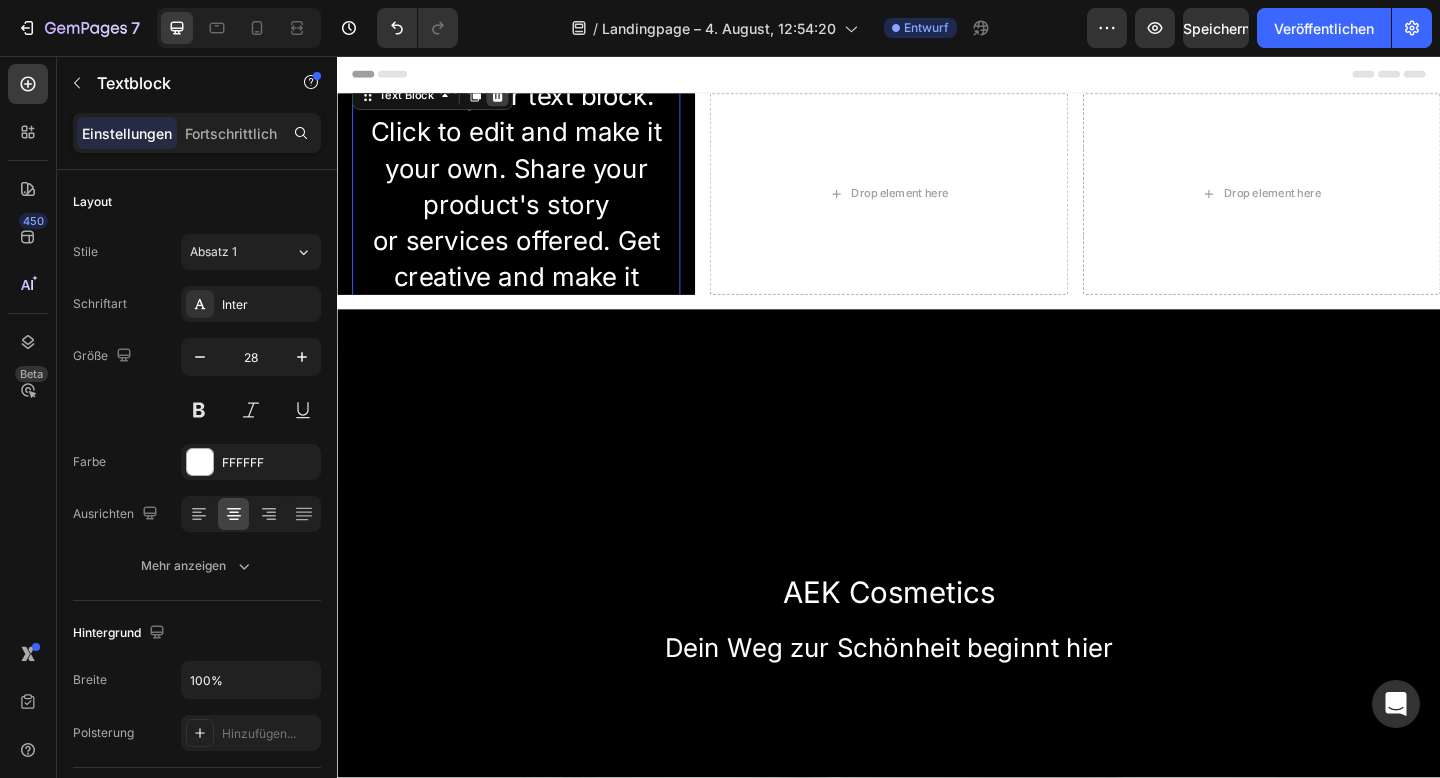 click 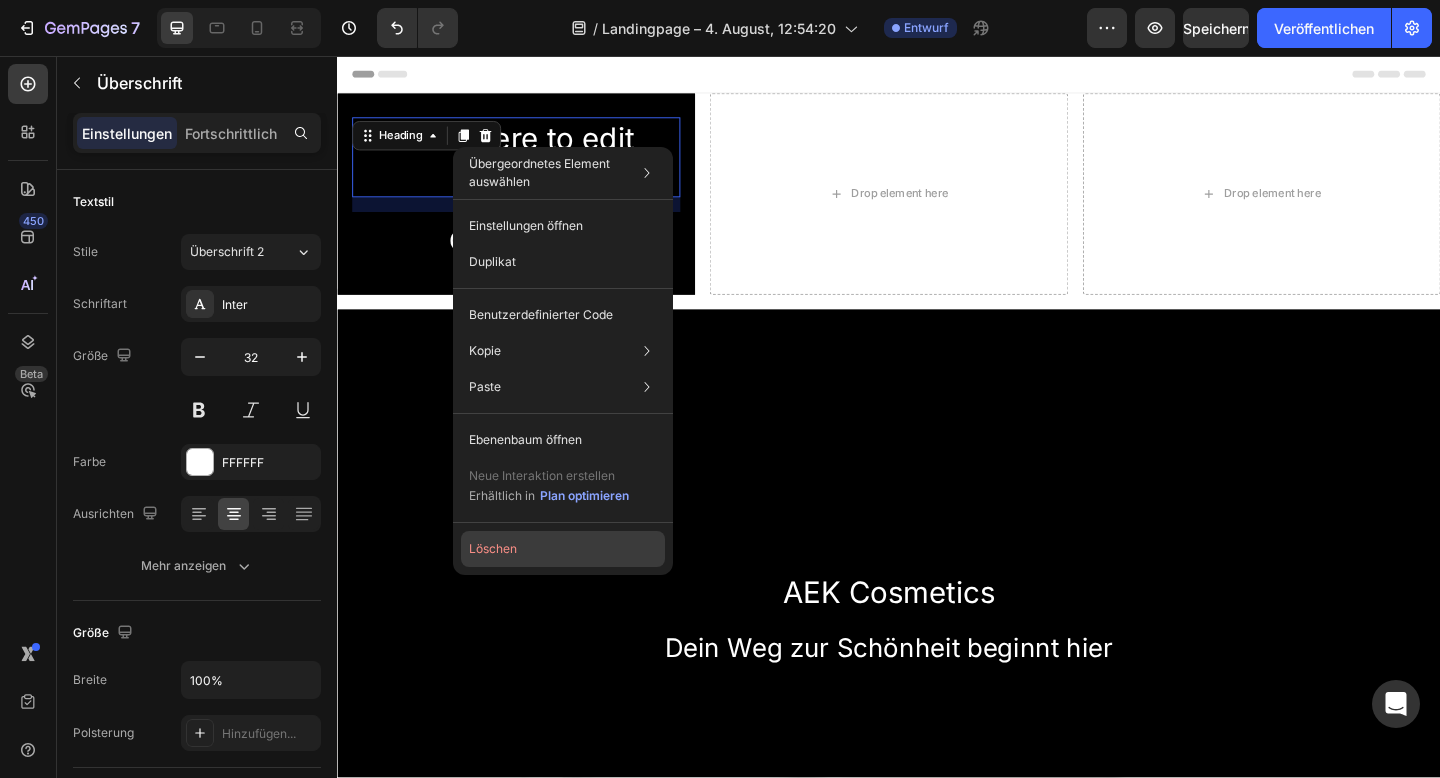 click on "Löschen" 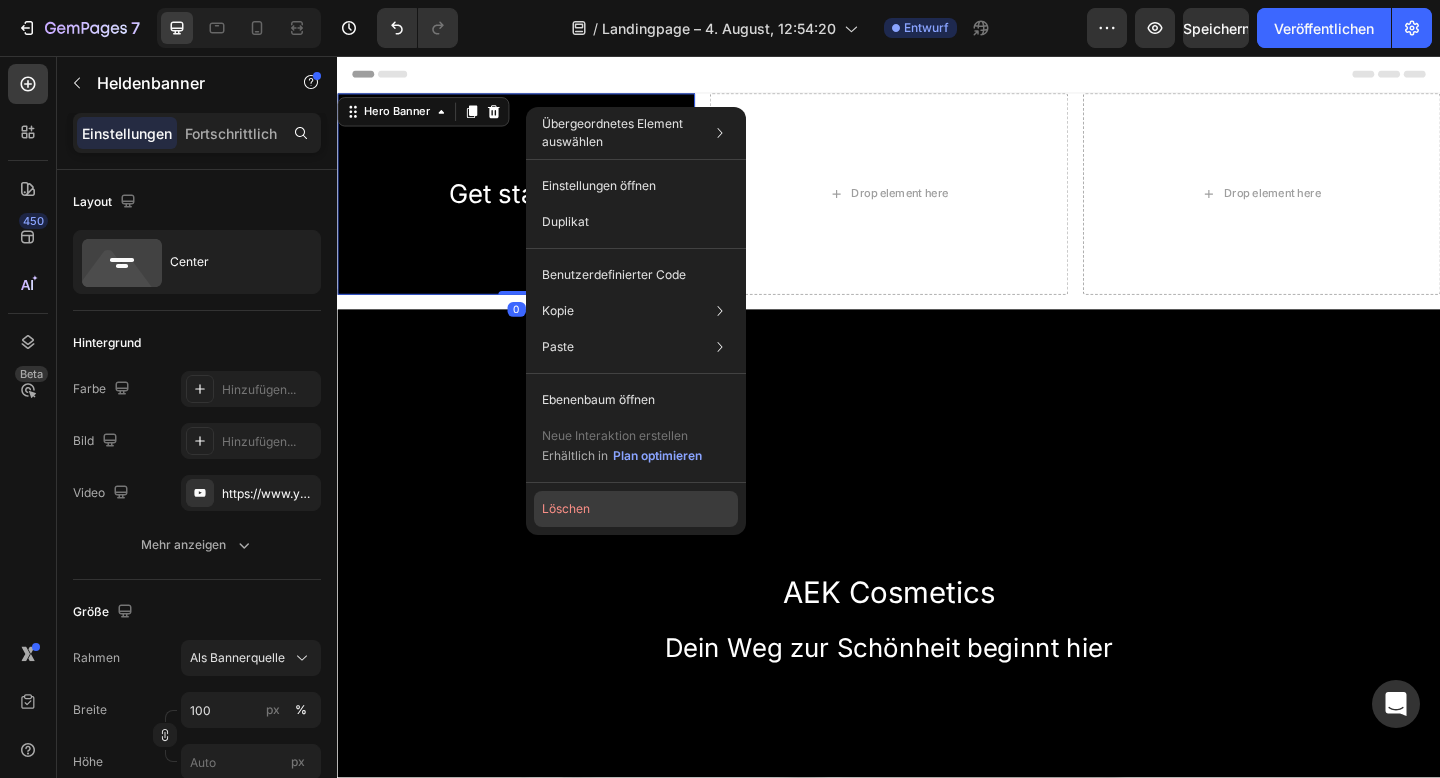 click on "Löschen" 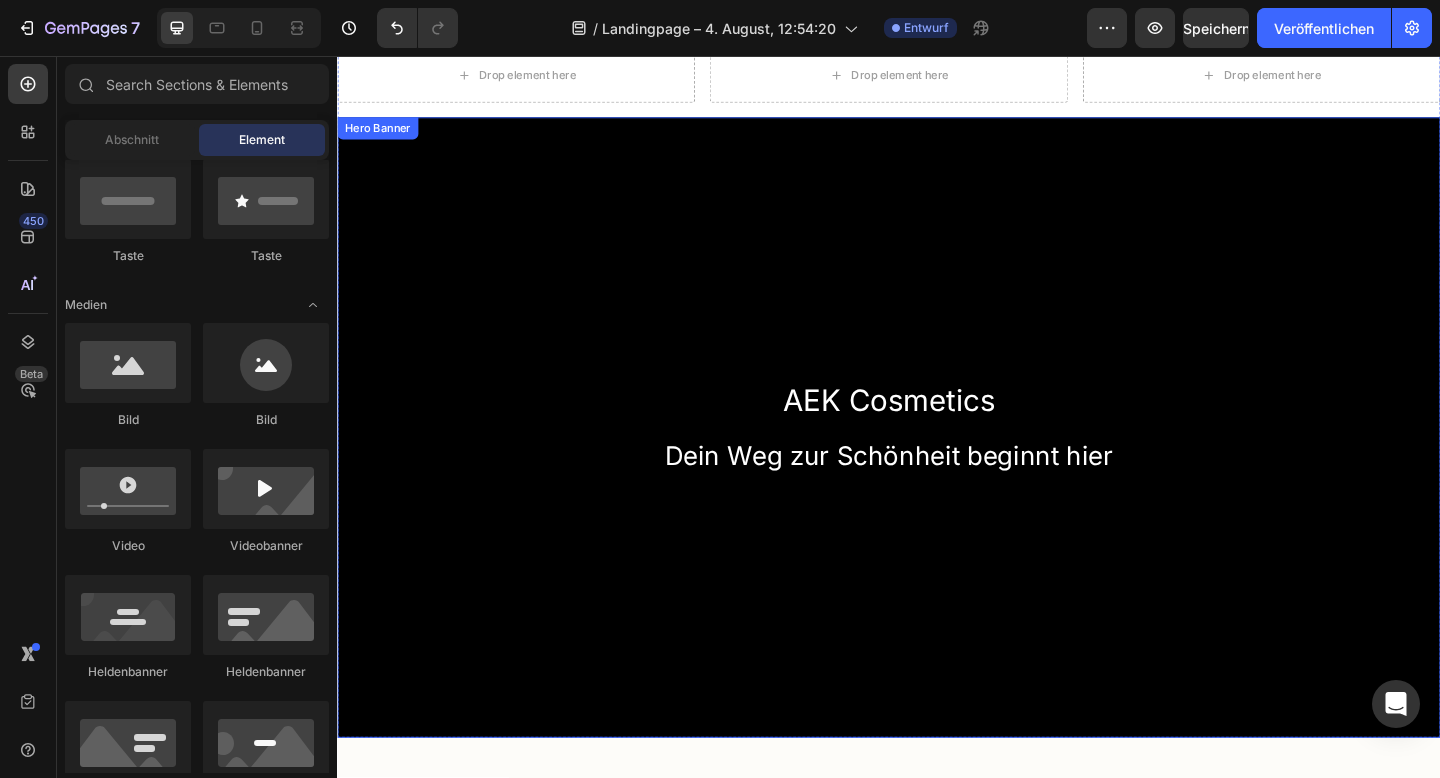 scroll, scrollTop: 0, scrollLeft: 0, axis: both 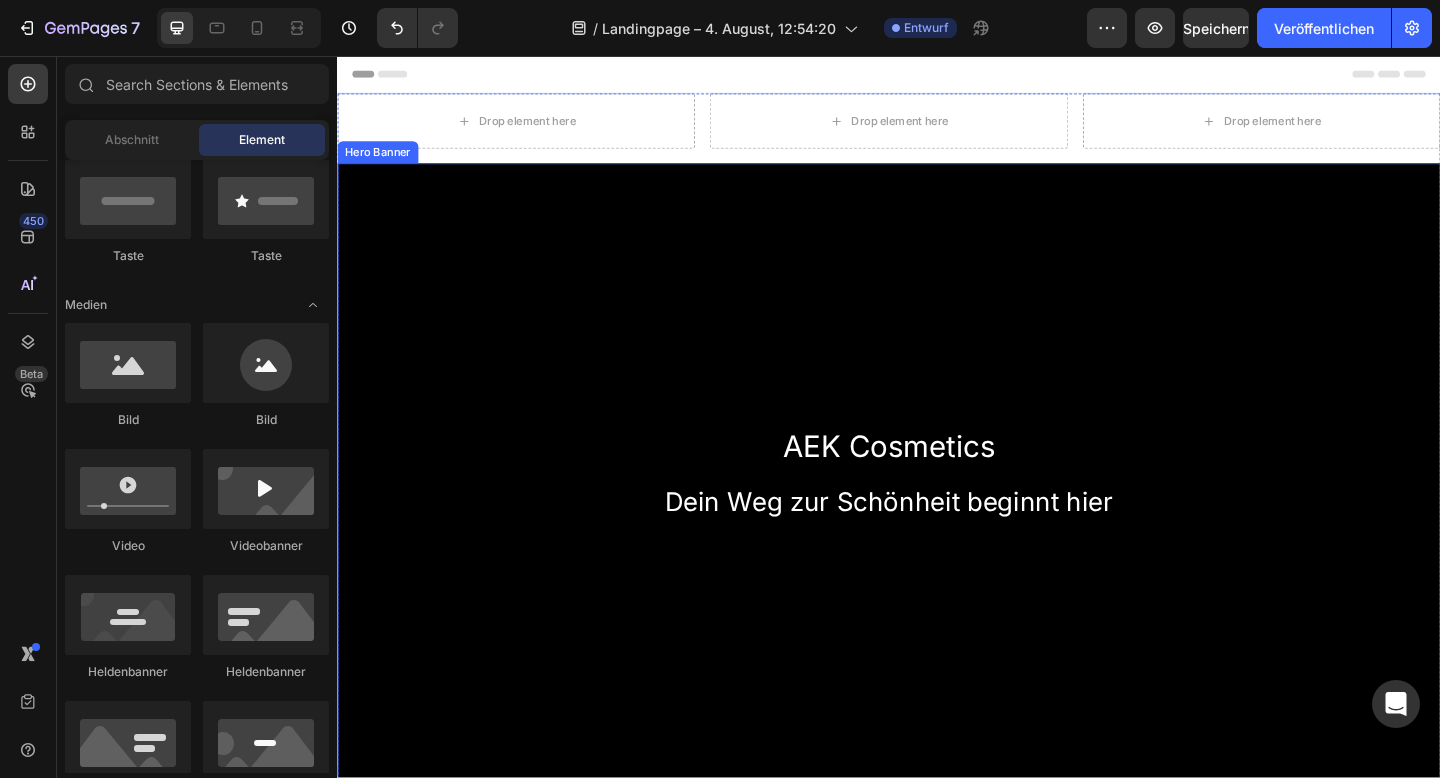 click at bounding box center [937, 510] 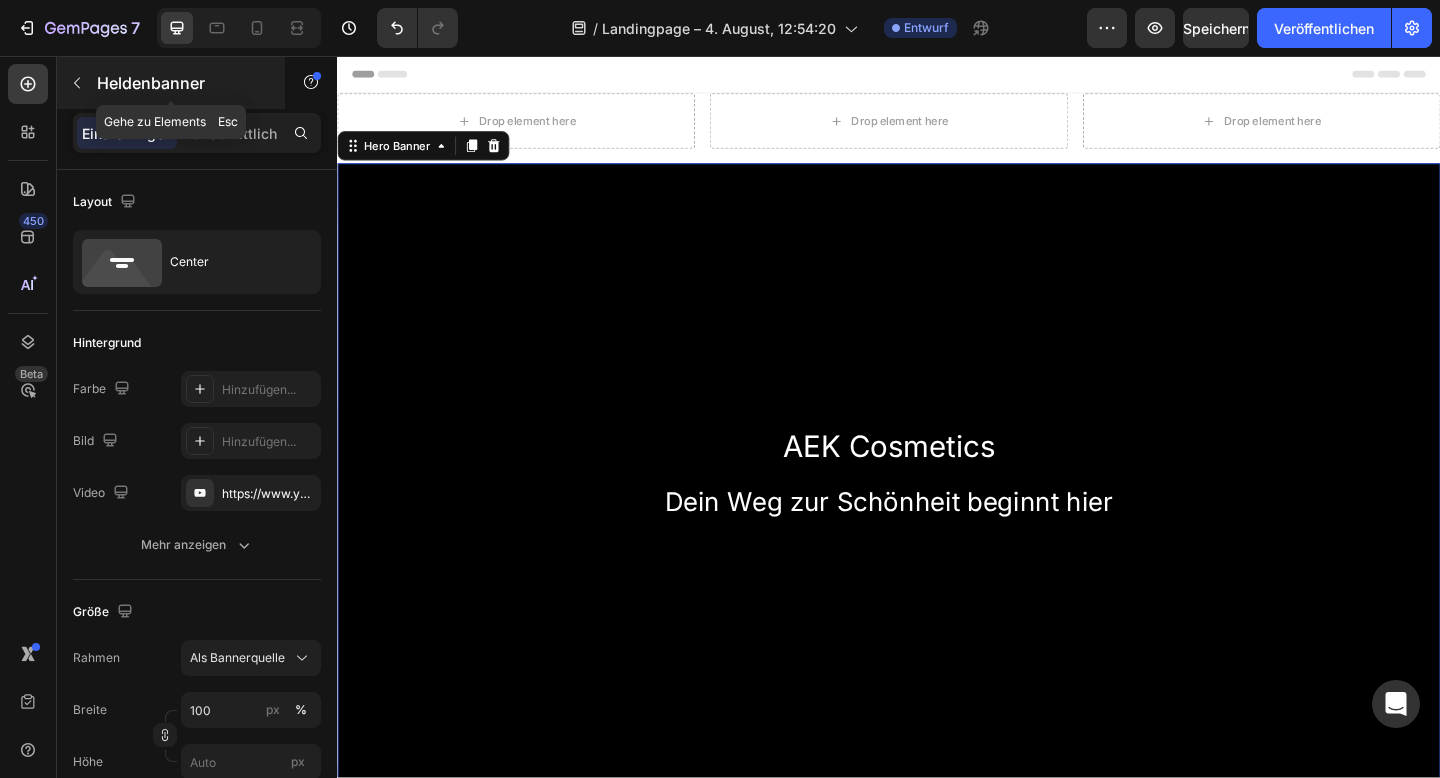 click 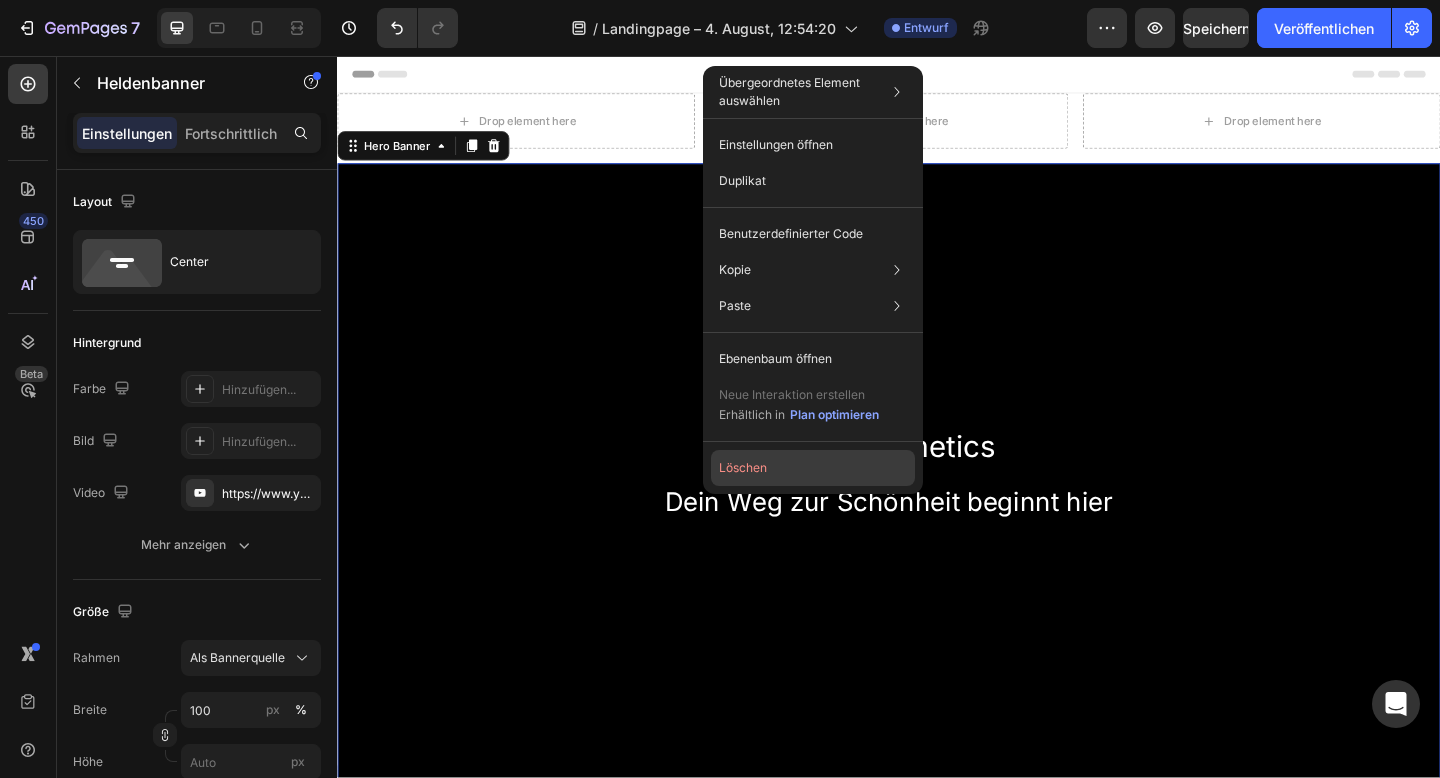 drag, startPoint x: 749, startPoint y: 472, endPoint x: 449, endPoint y: 452, distance: 300.66592 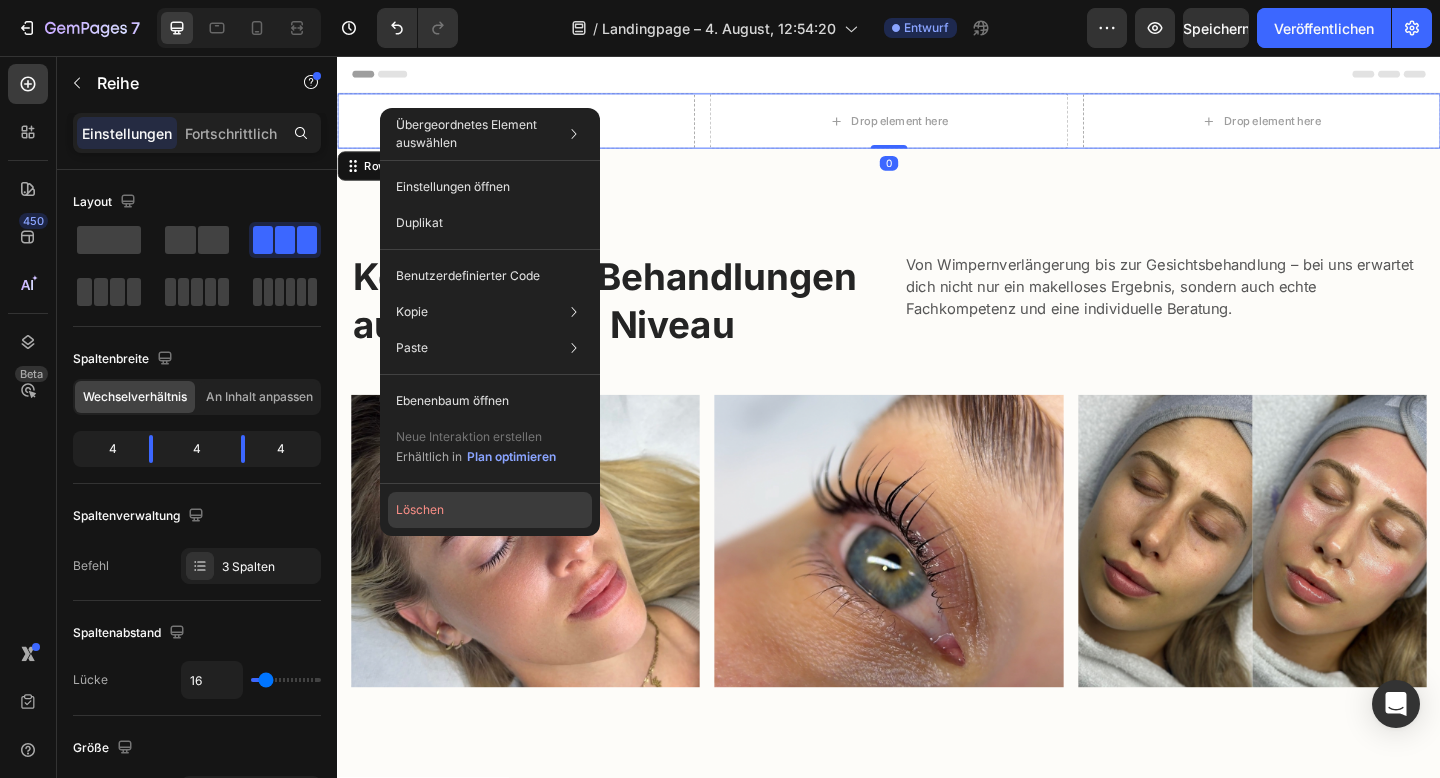 drag, startPoint x: 432, startPoint y: 509, endPoint x: 106, endPoint y: 479, distance: 327.37747 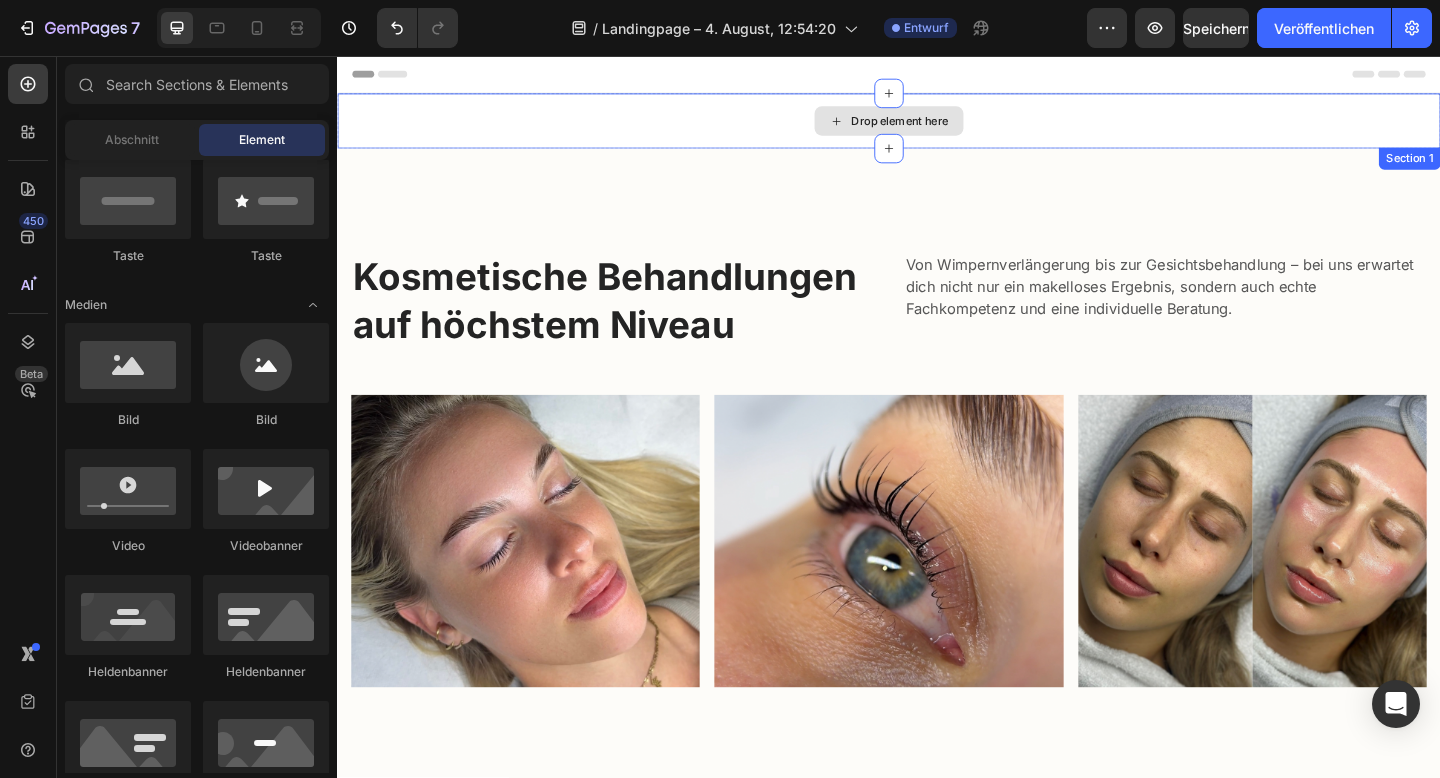 click on "Drop element here" at bounding box center (937, 127) 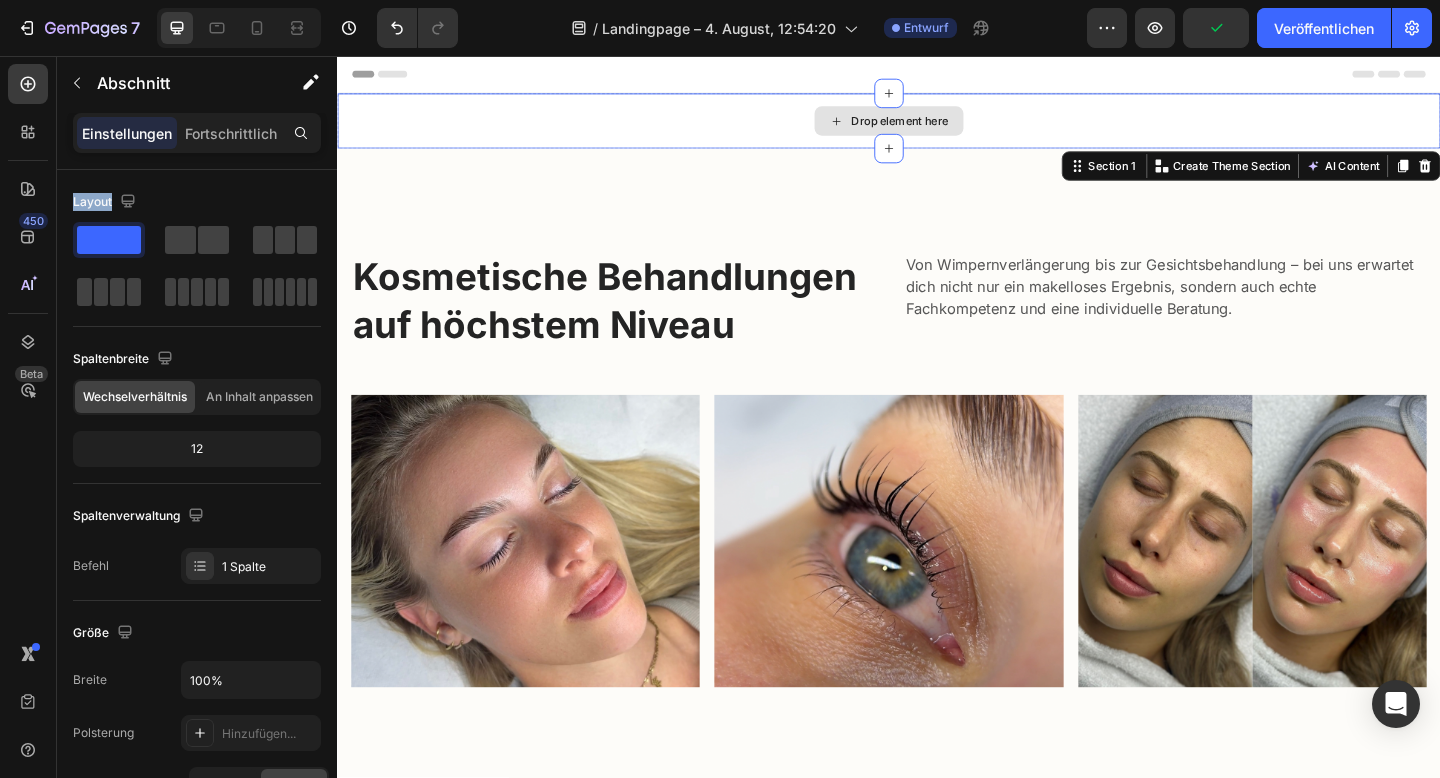drag, startPoint x: 445, startPoint y: 298, endPoint x: 407, endPoint y: 133, distance: 169.31923 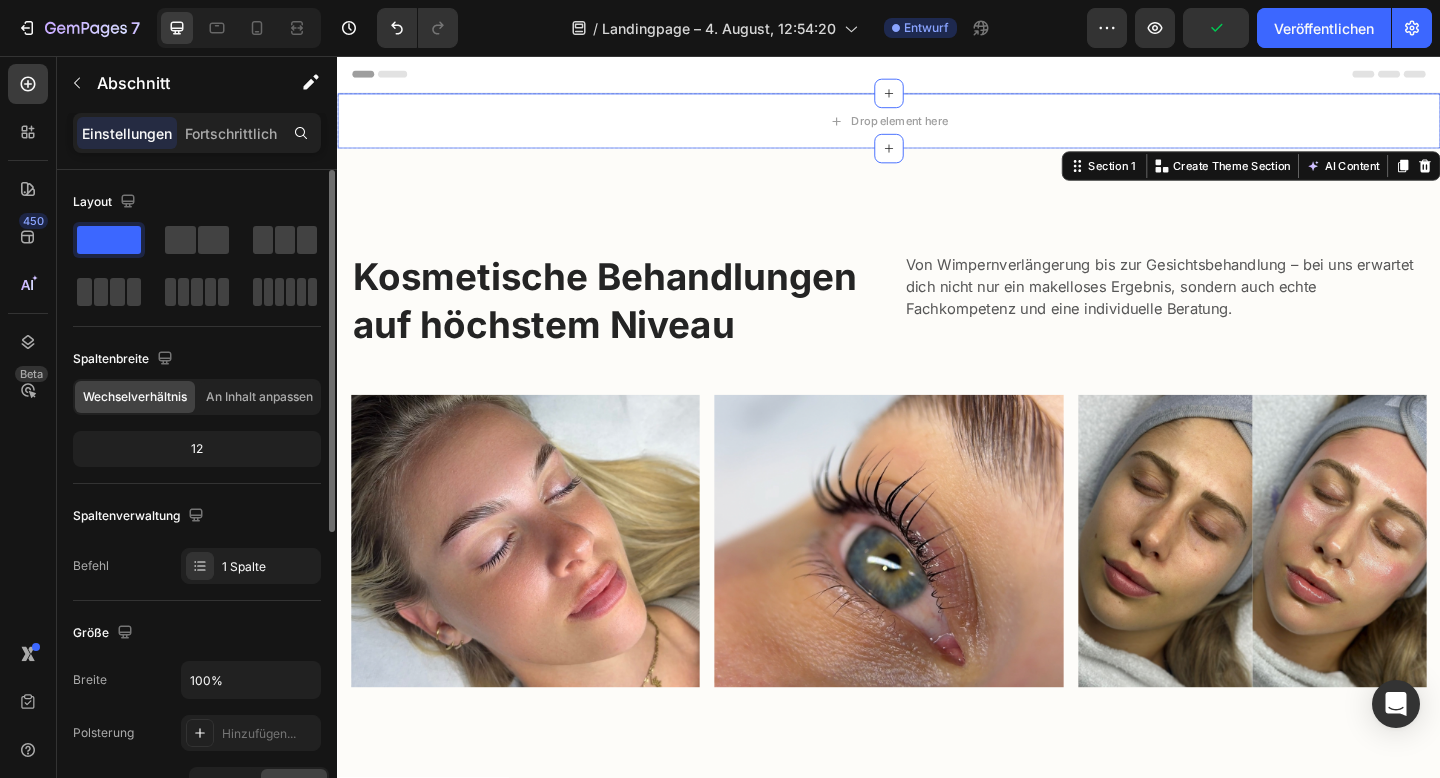 click 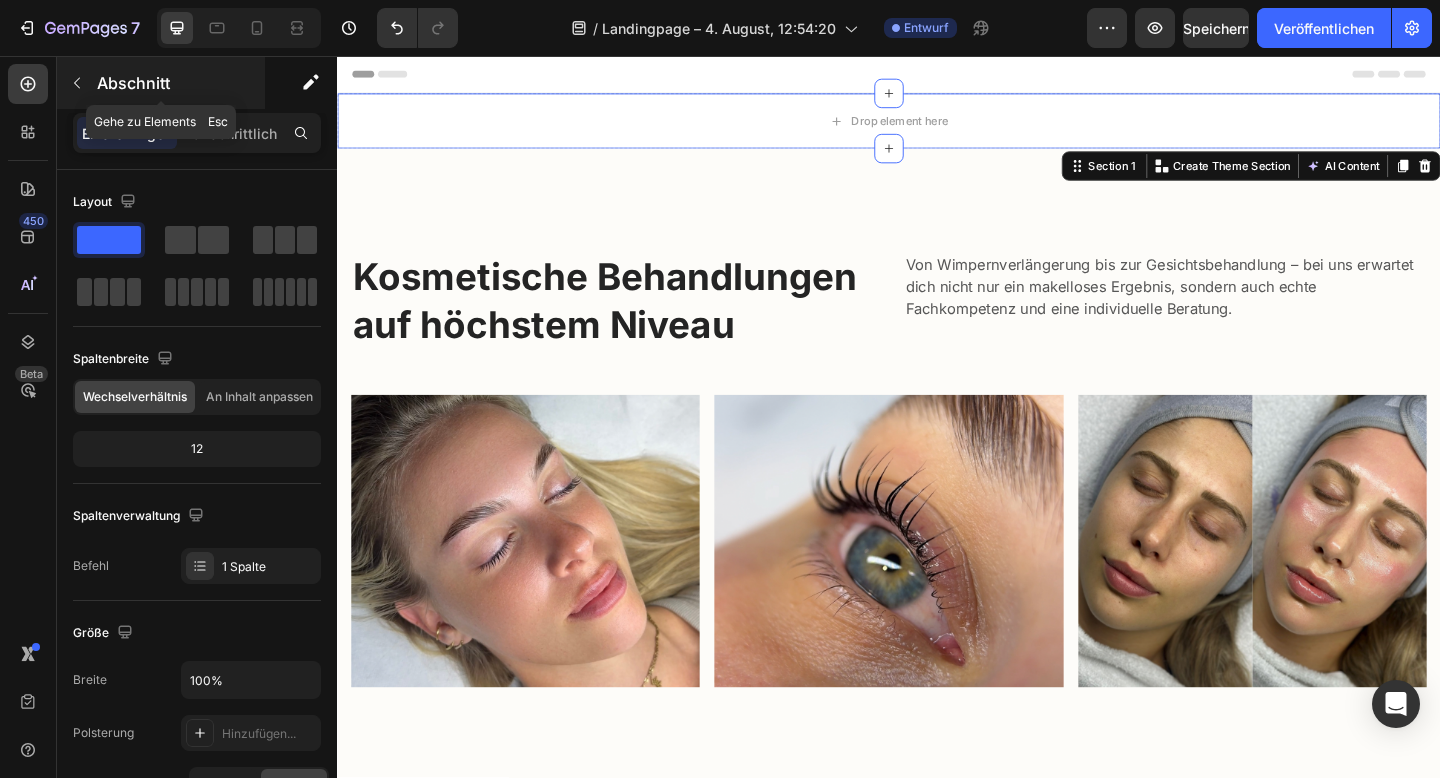 click 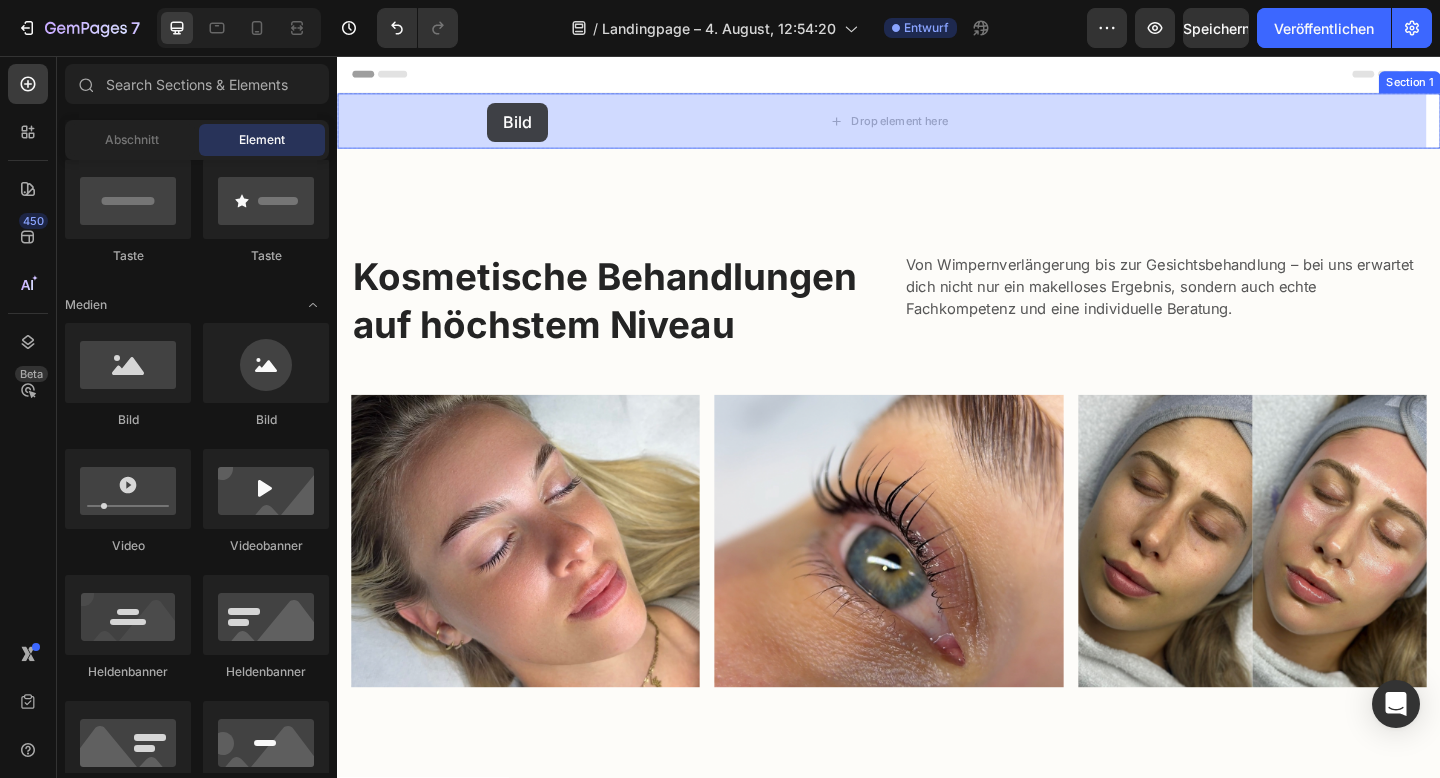 drag, startPoint x: 679, startPoint y: 290, endPoint x: 500, endPoint y: 107, distance: 255.98828 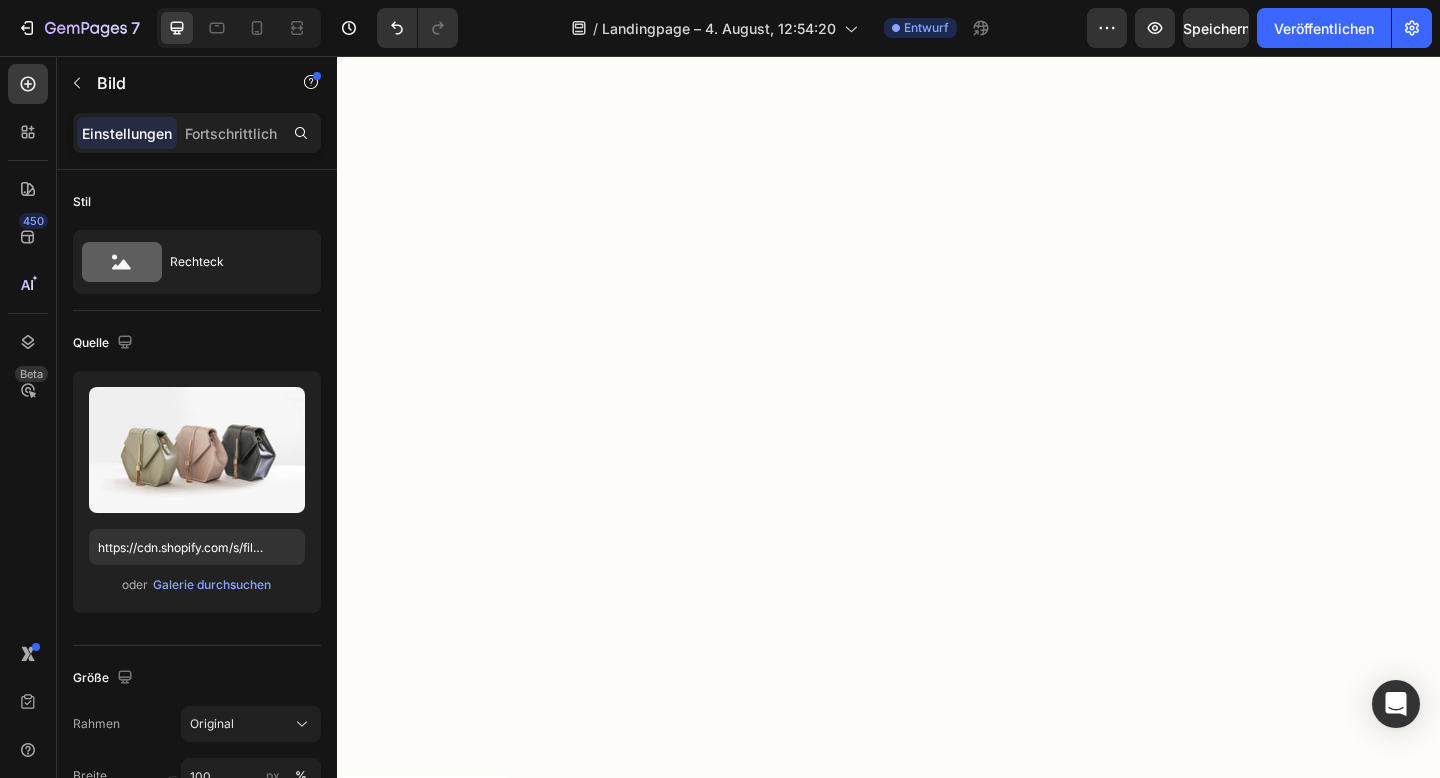 scroll, scrollTop: 0, scrollLeft: 0, axis: both 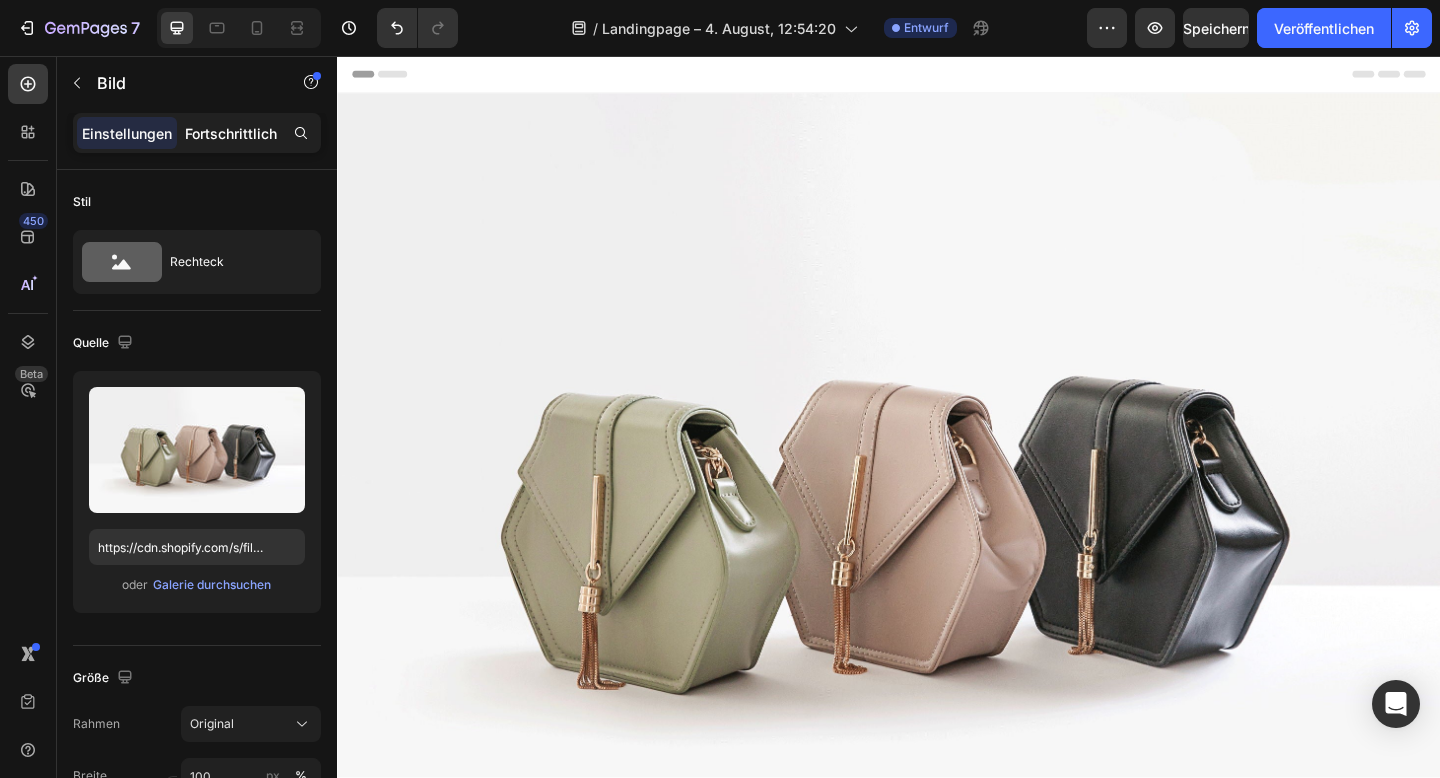 click on "Fortschrittlich" at bounding box center [231, 133] 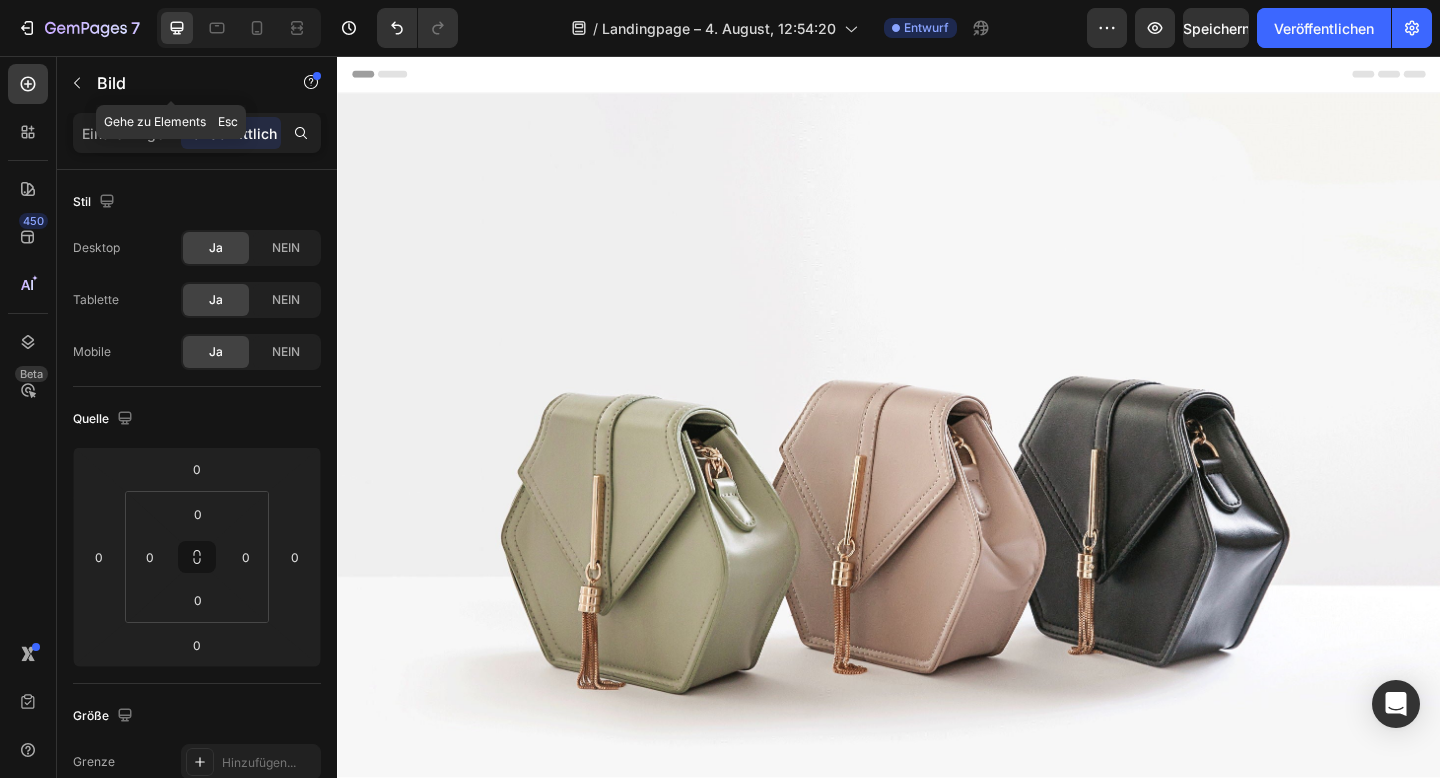click 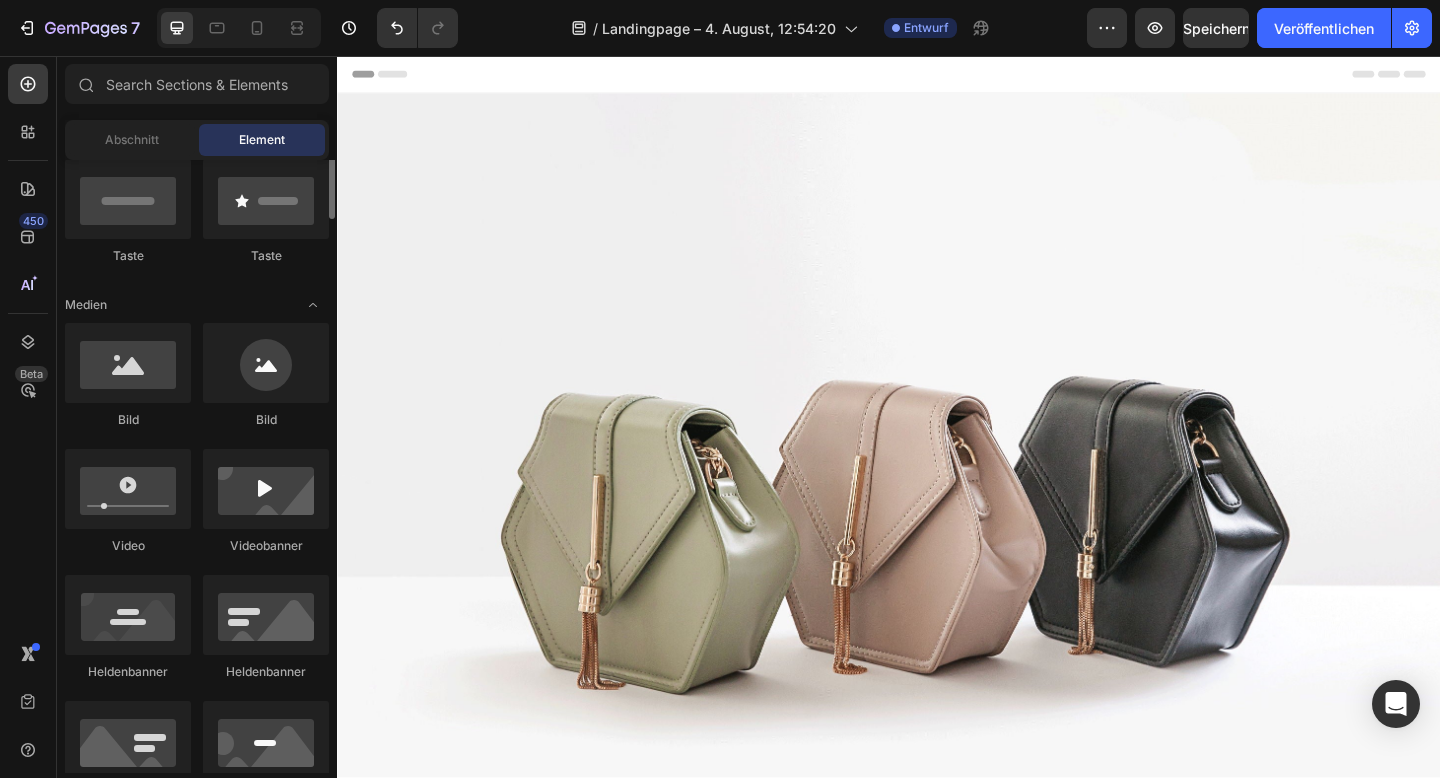 scroll, scrollTop: 0, scrollLeft: 0, axis: both 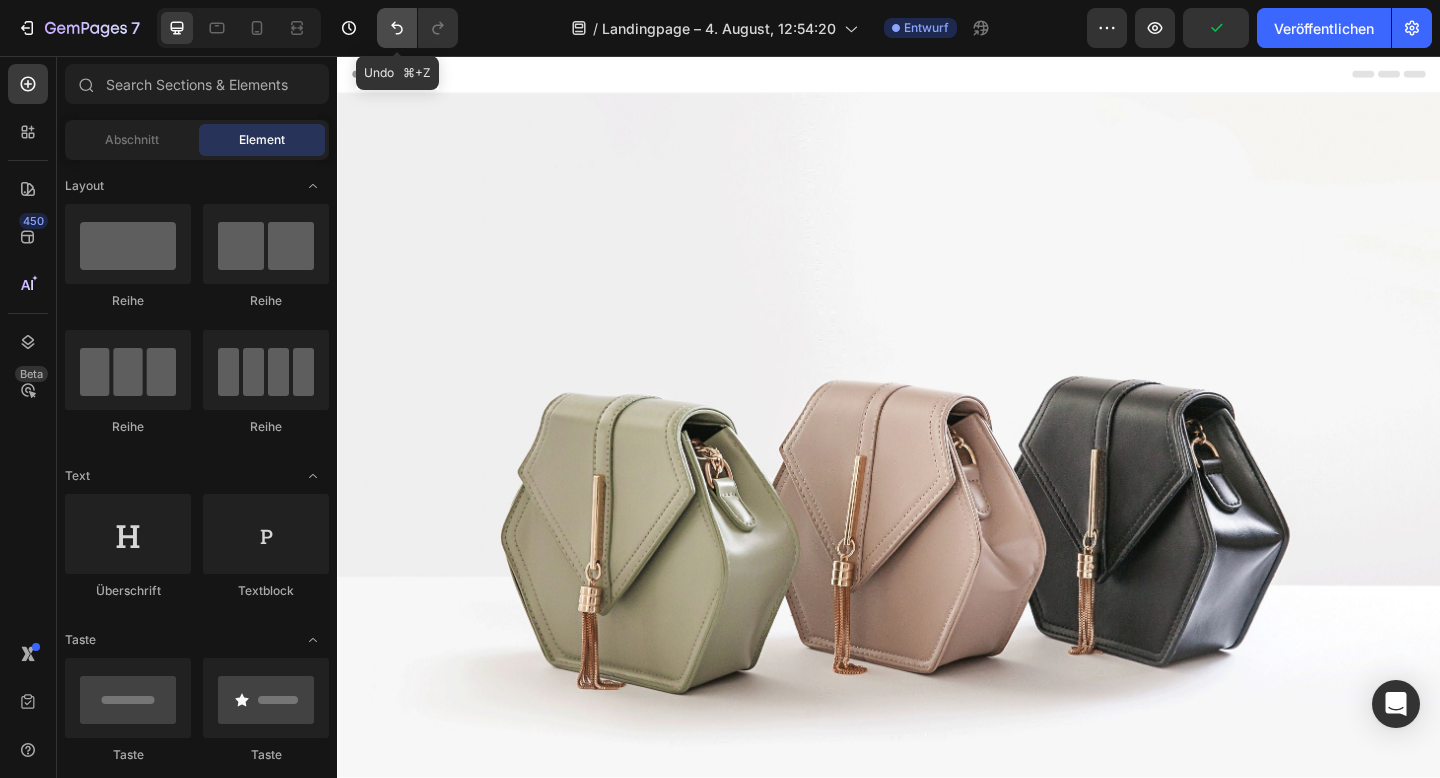 click 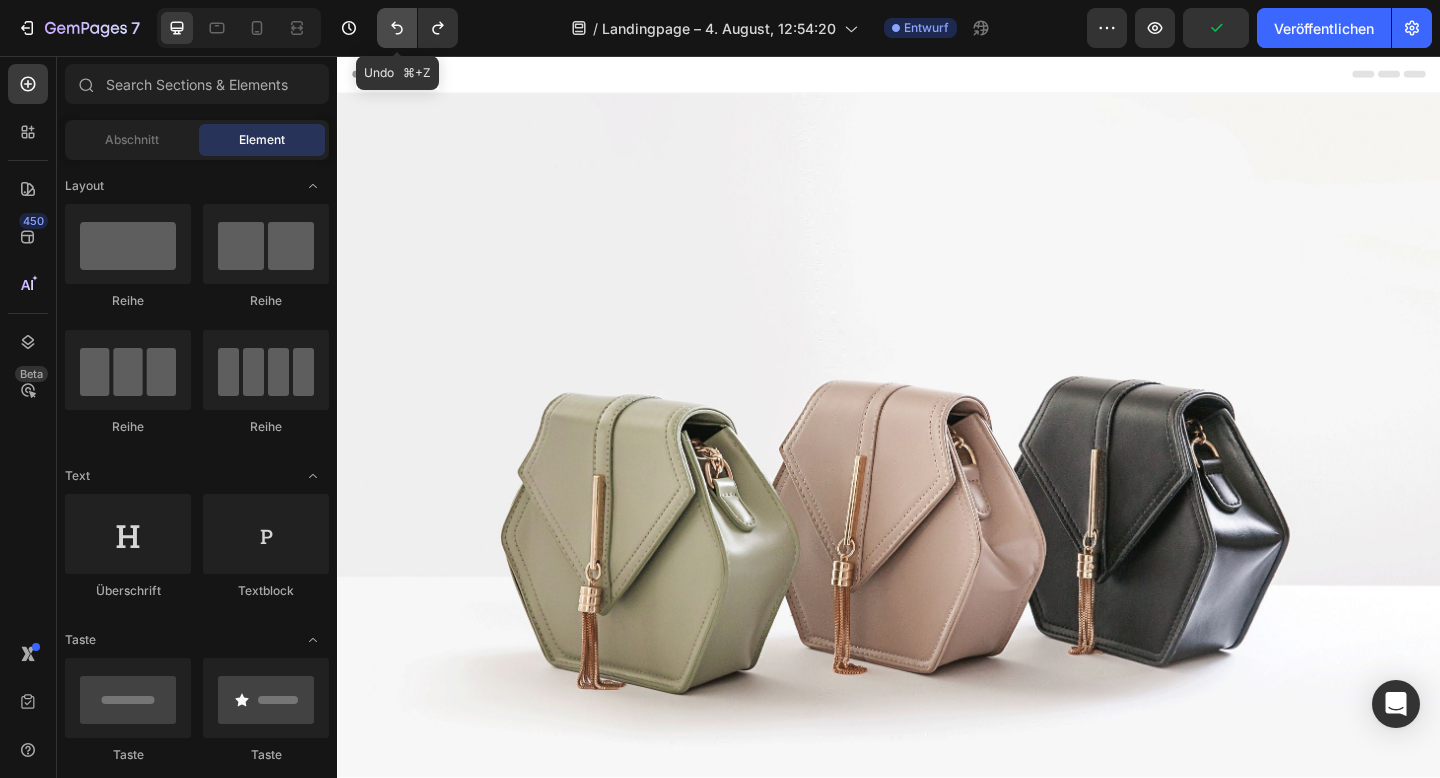 click 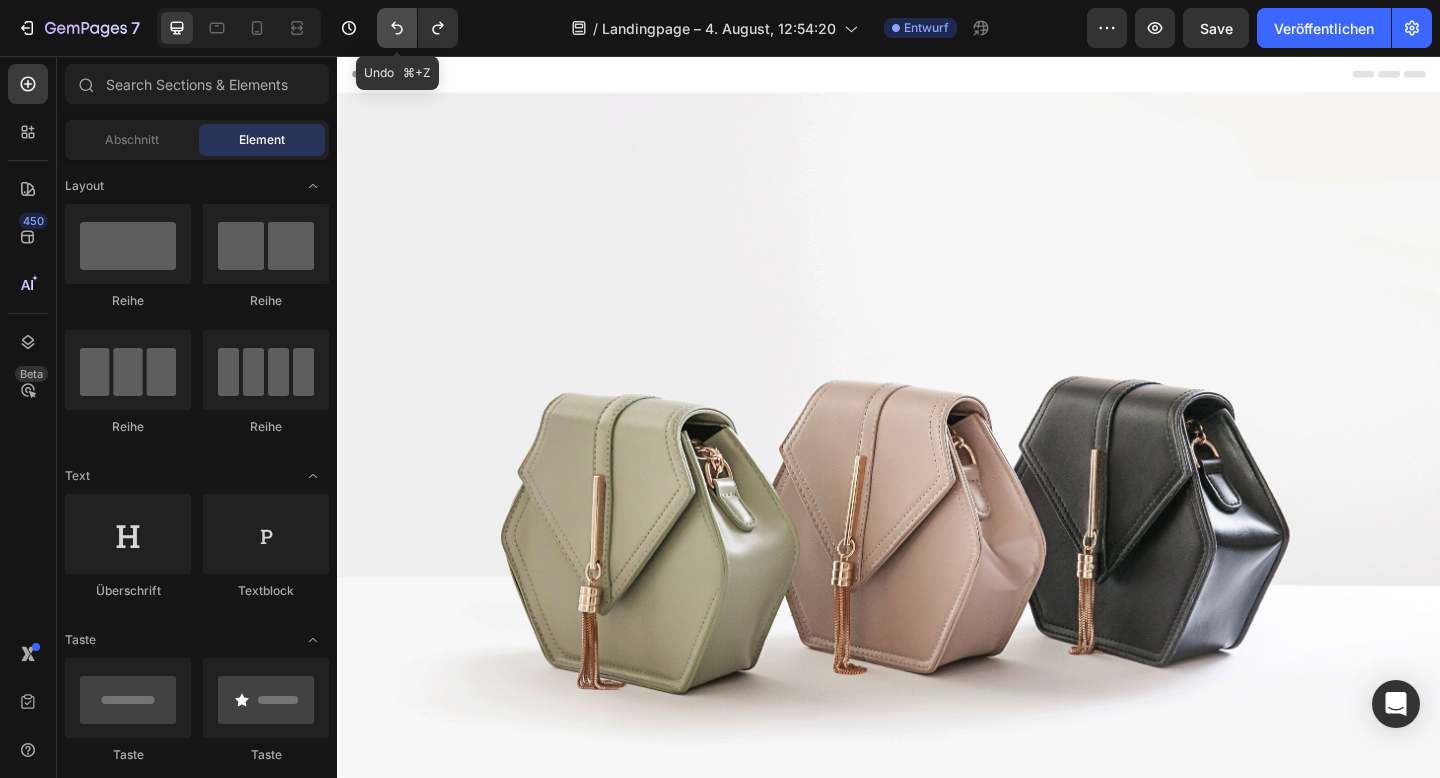 click 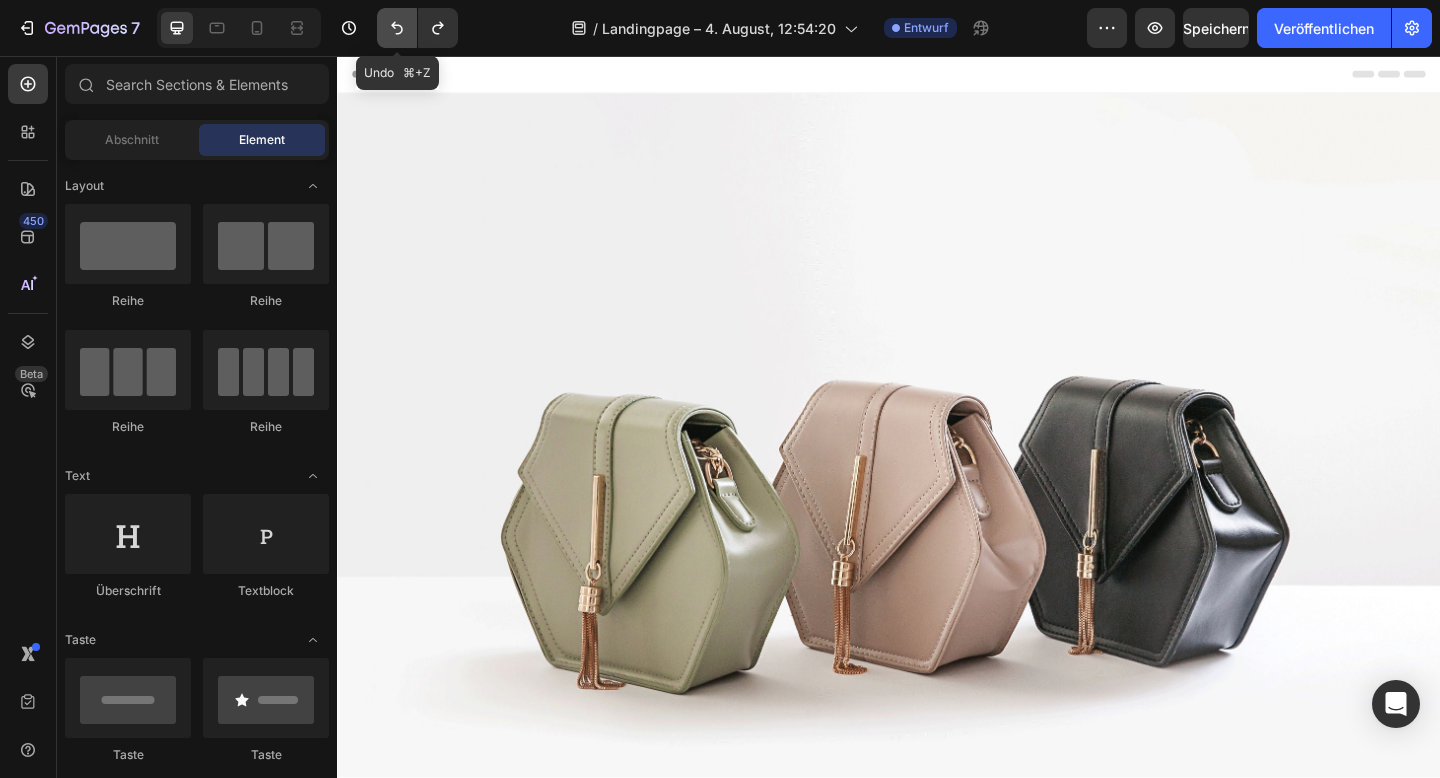 click 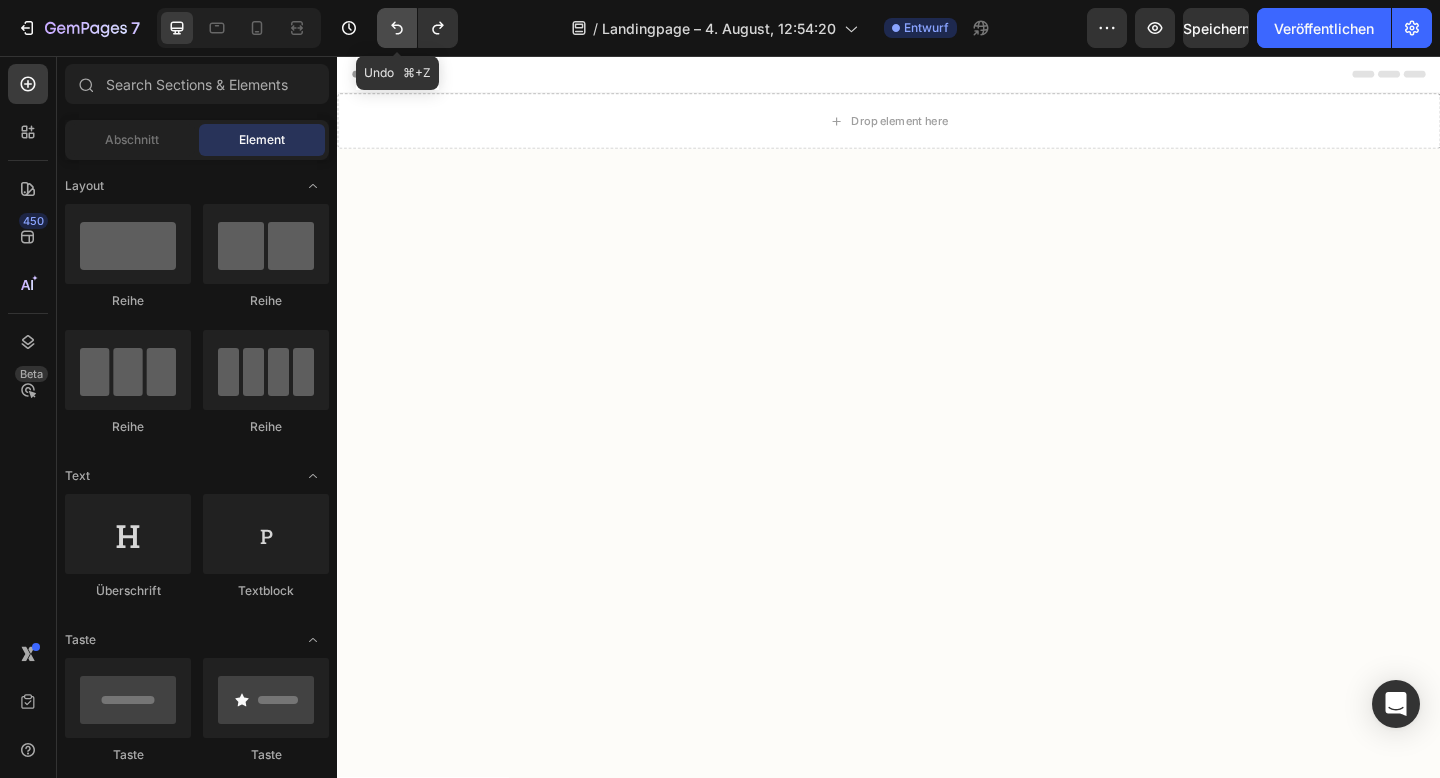 click 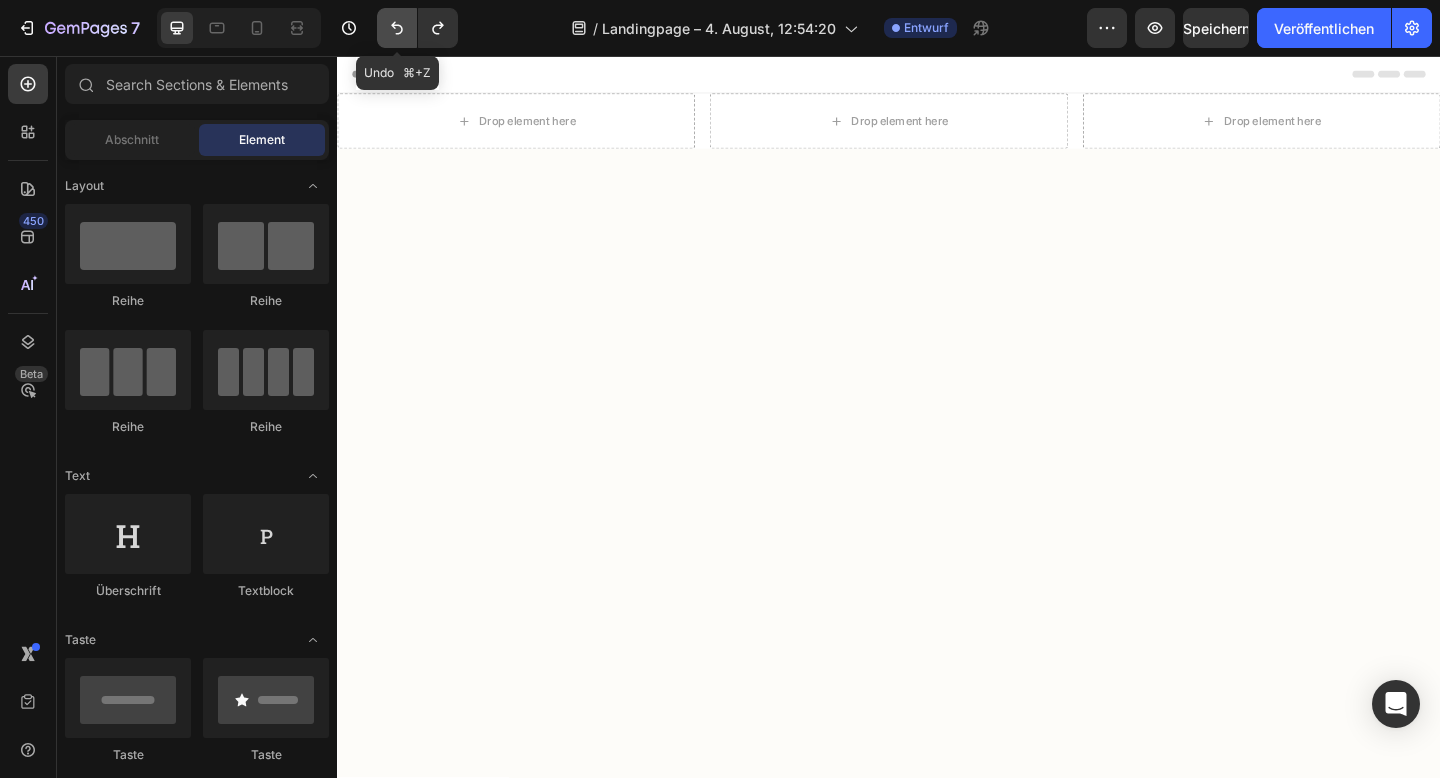 click 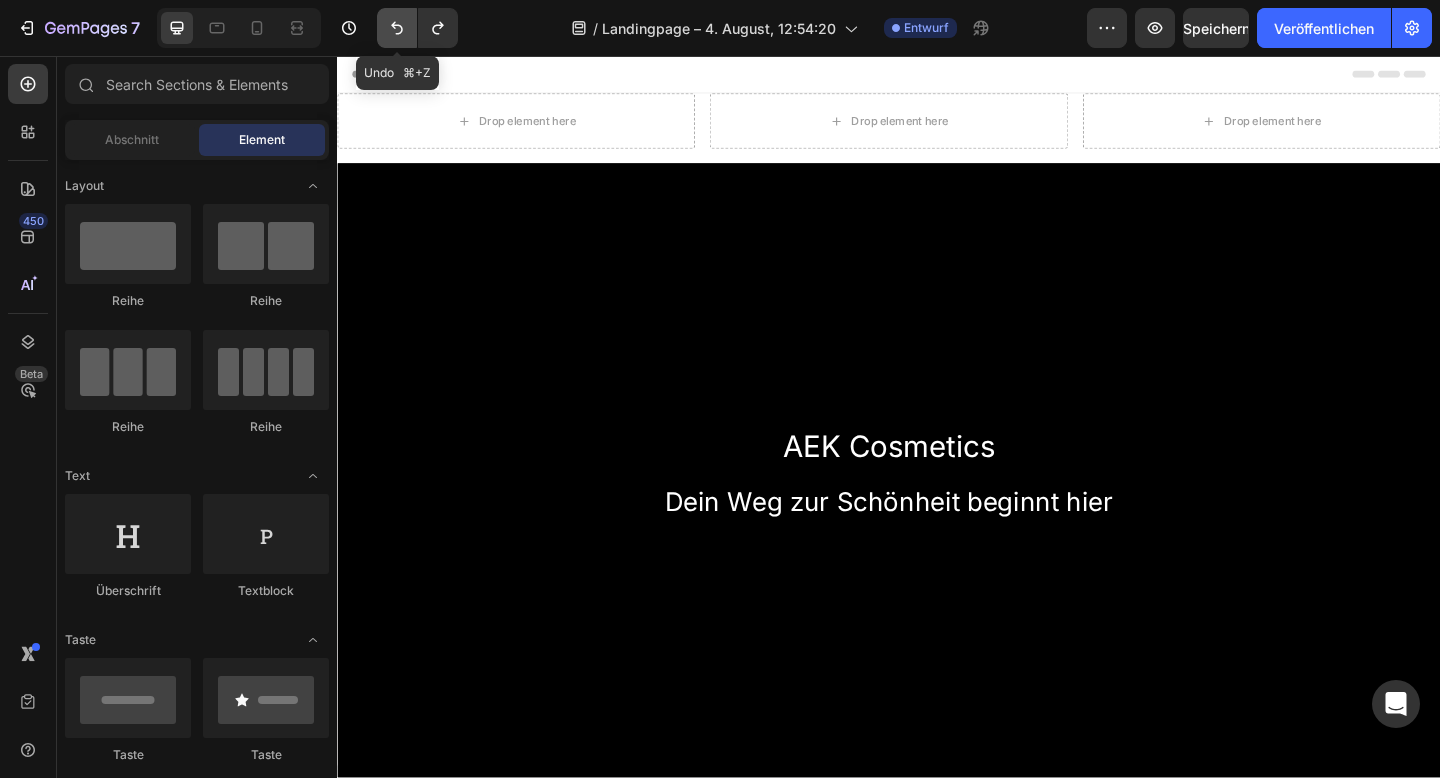 click 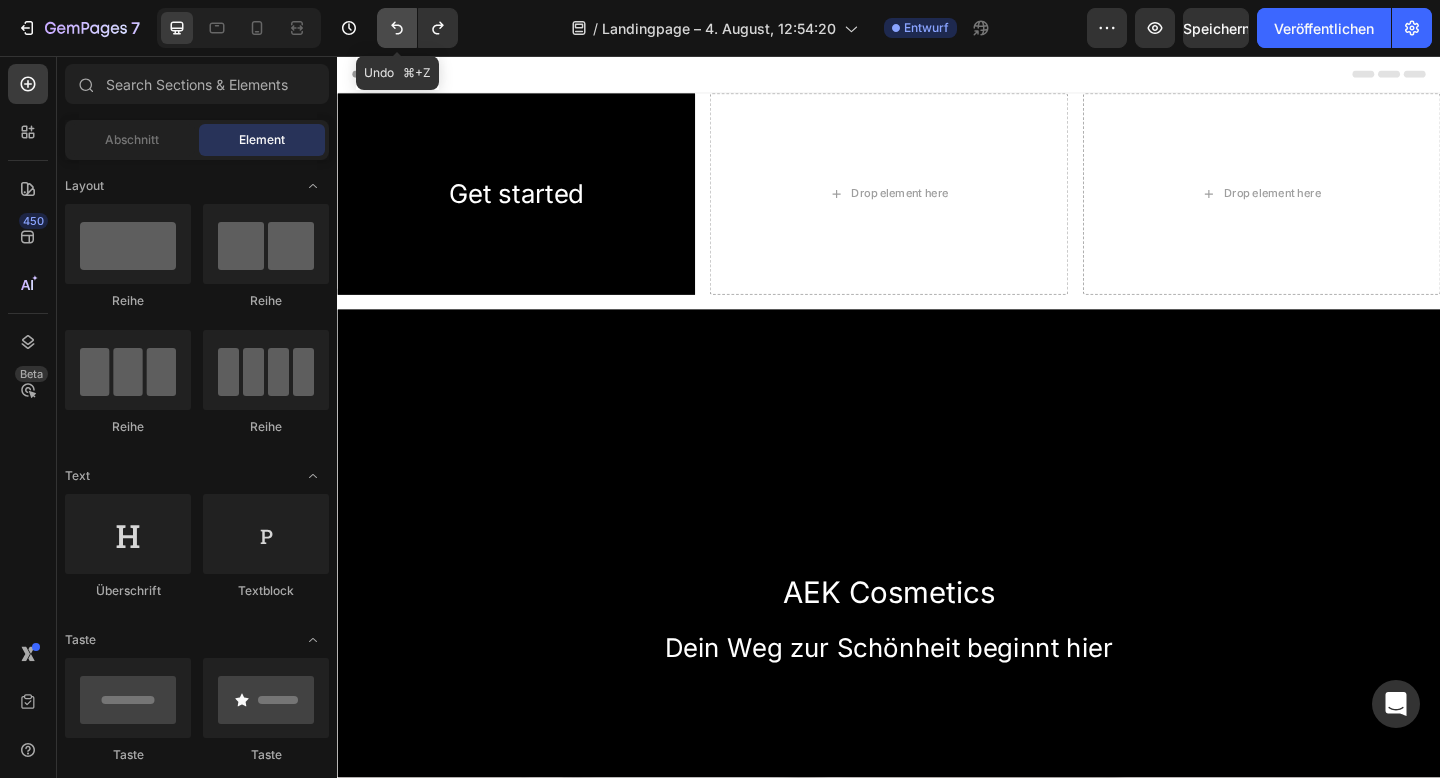 click 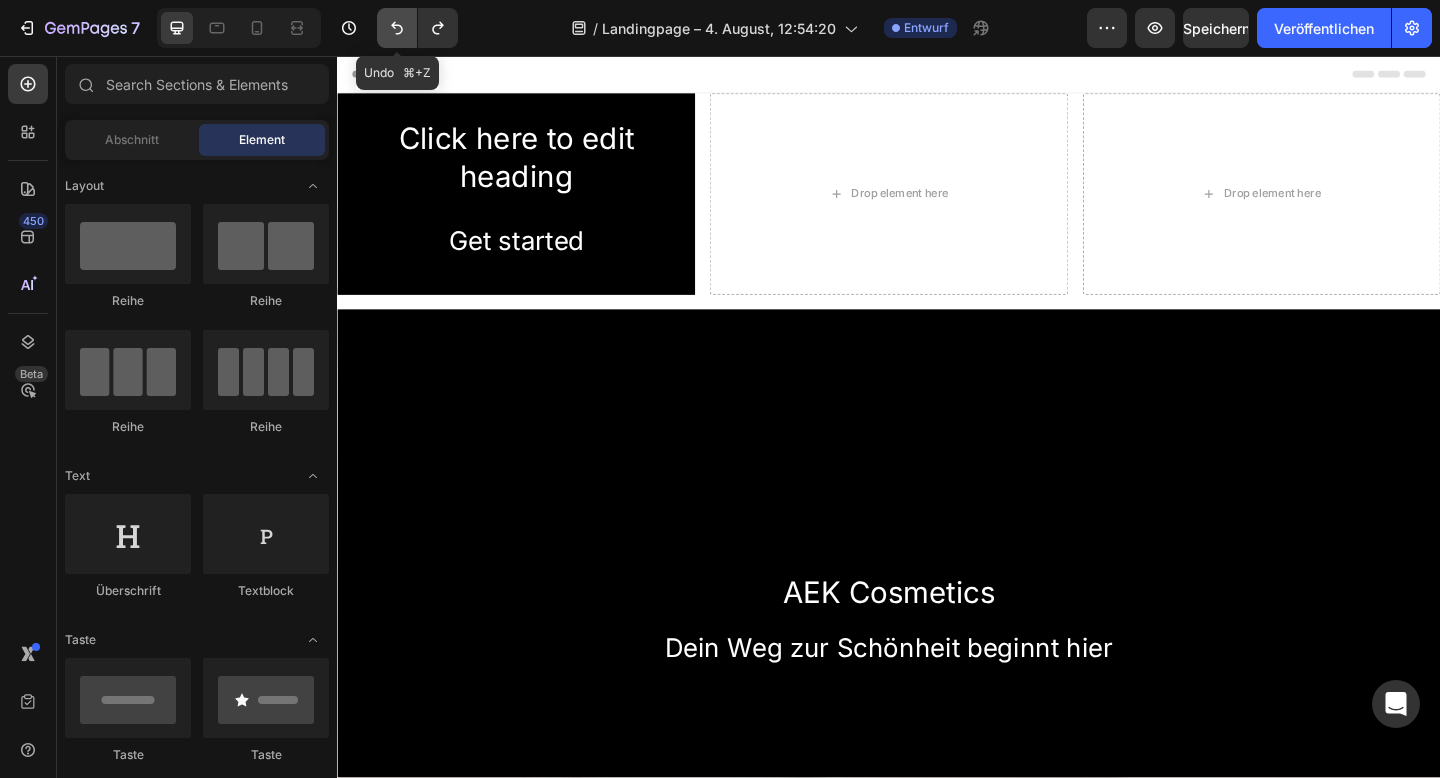 click 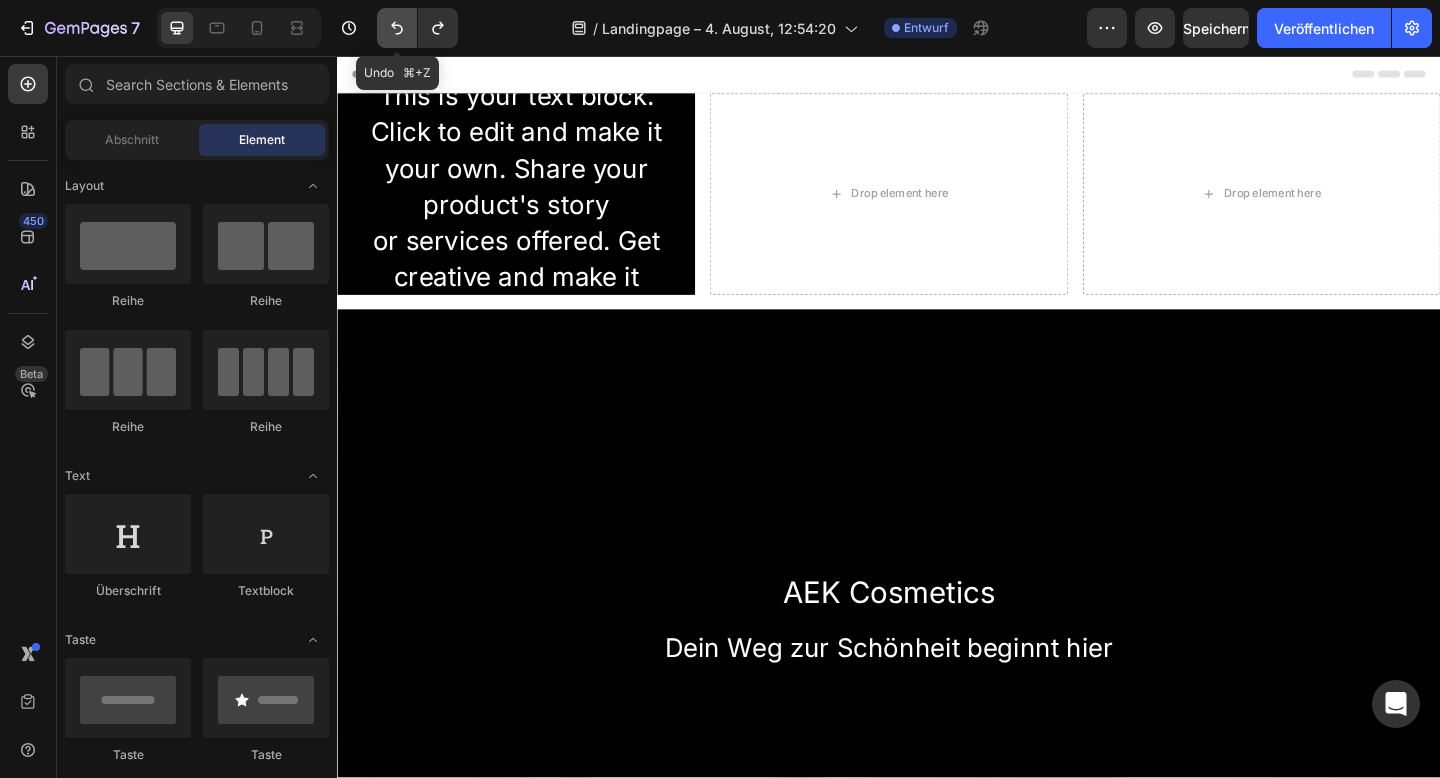 click 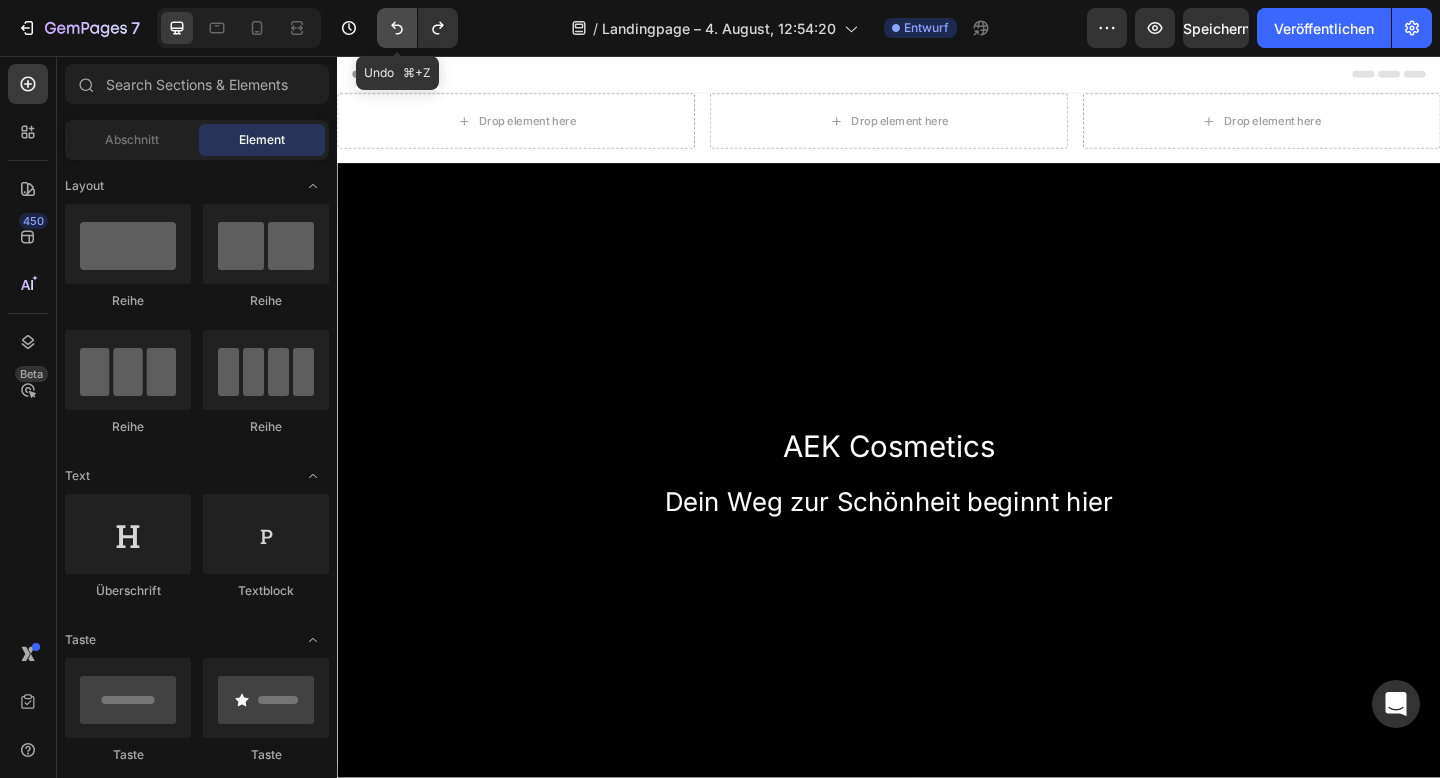 click 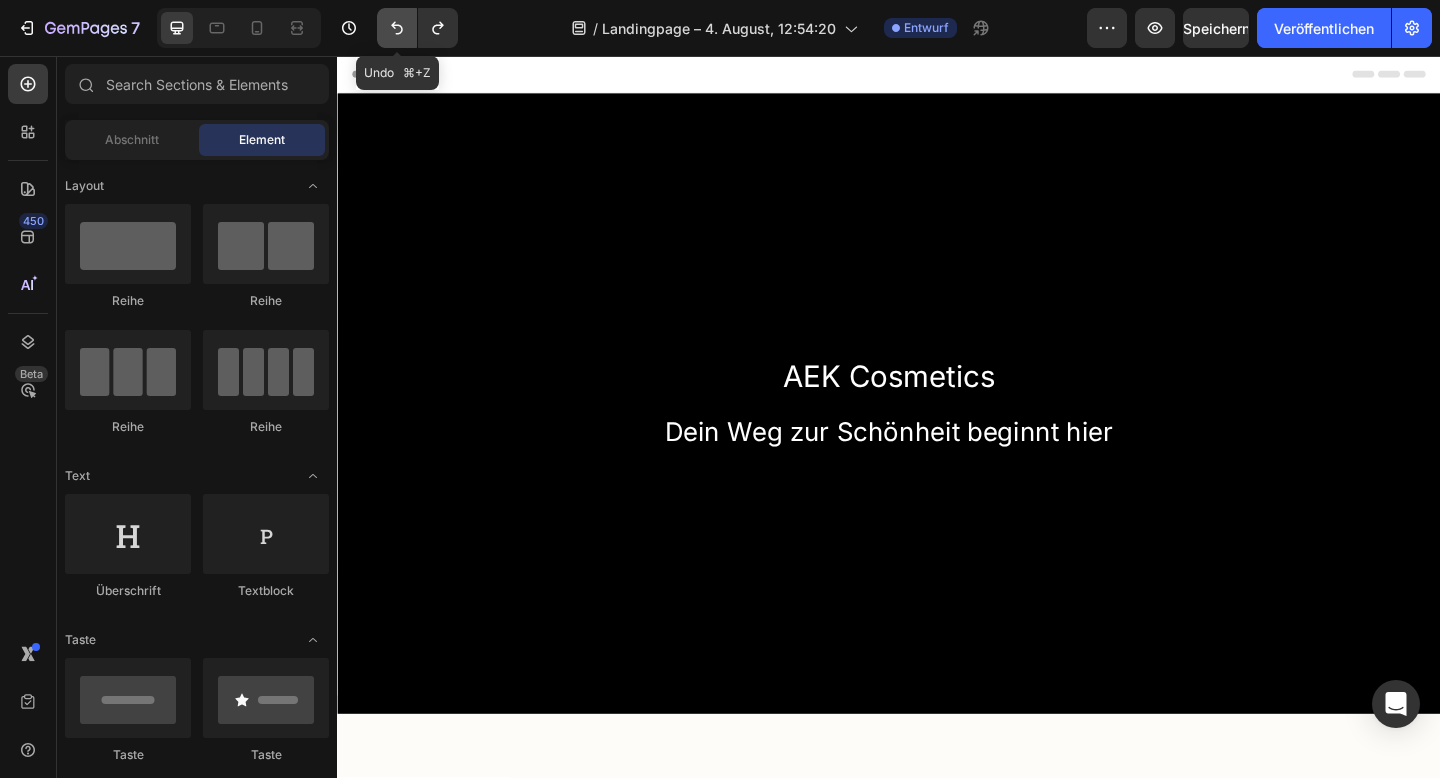 click 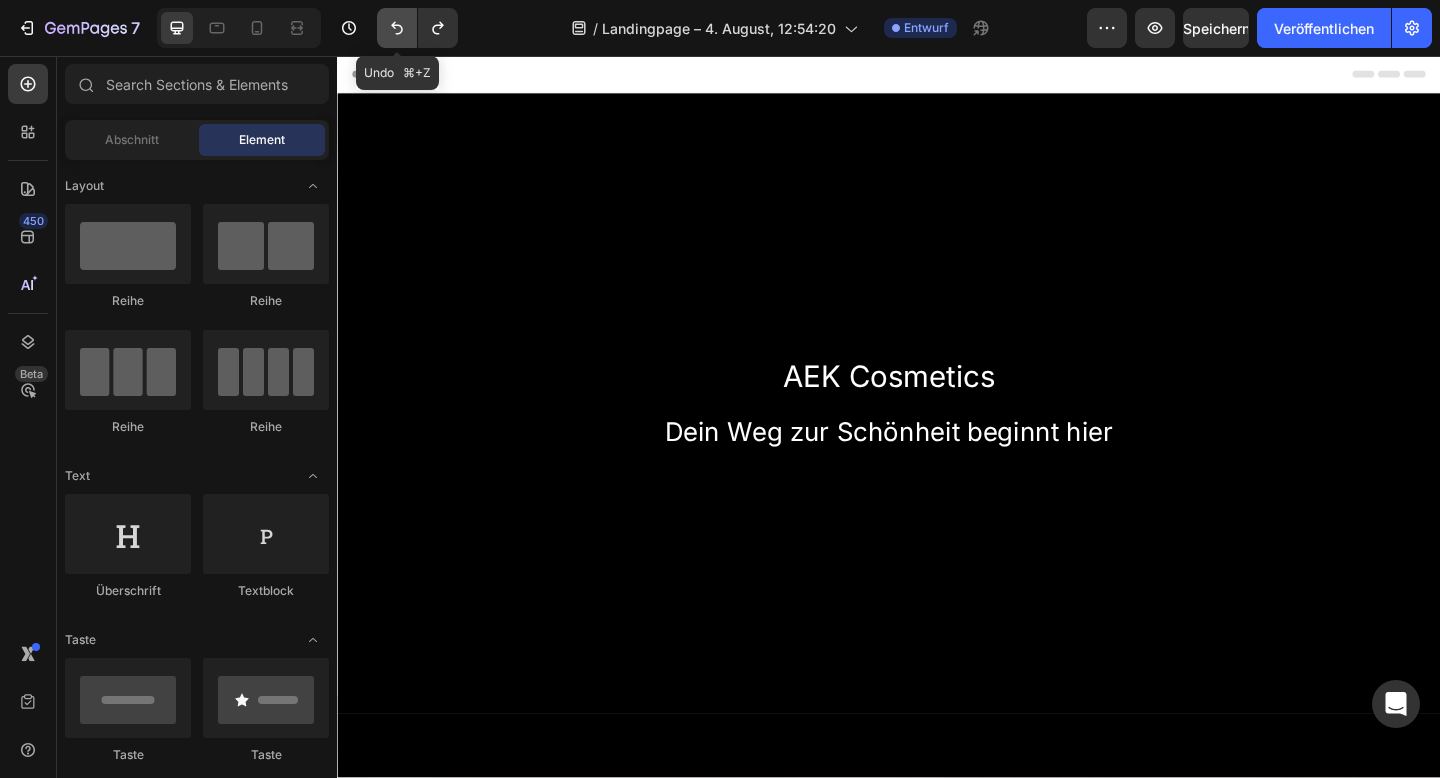 click 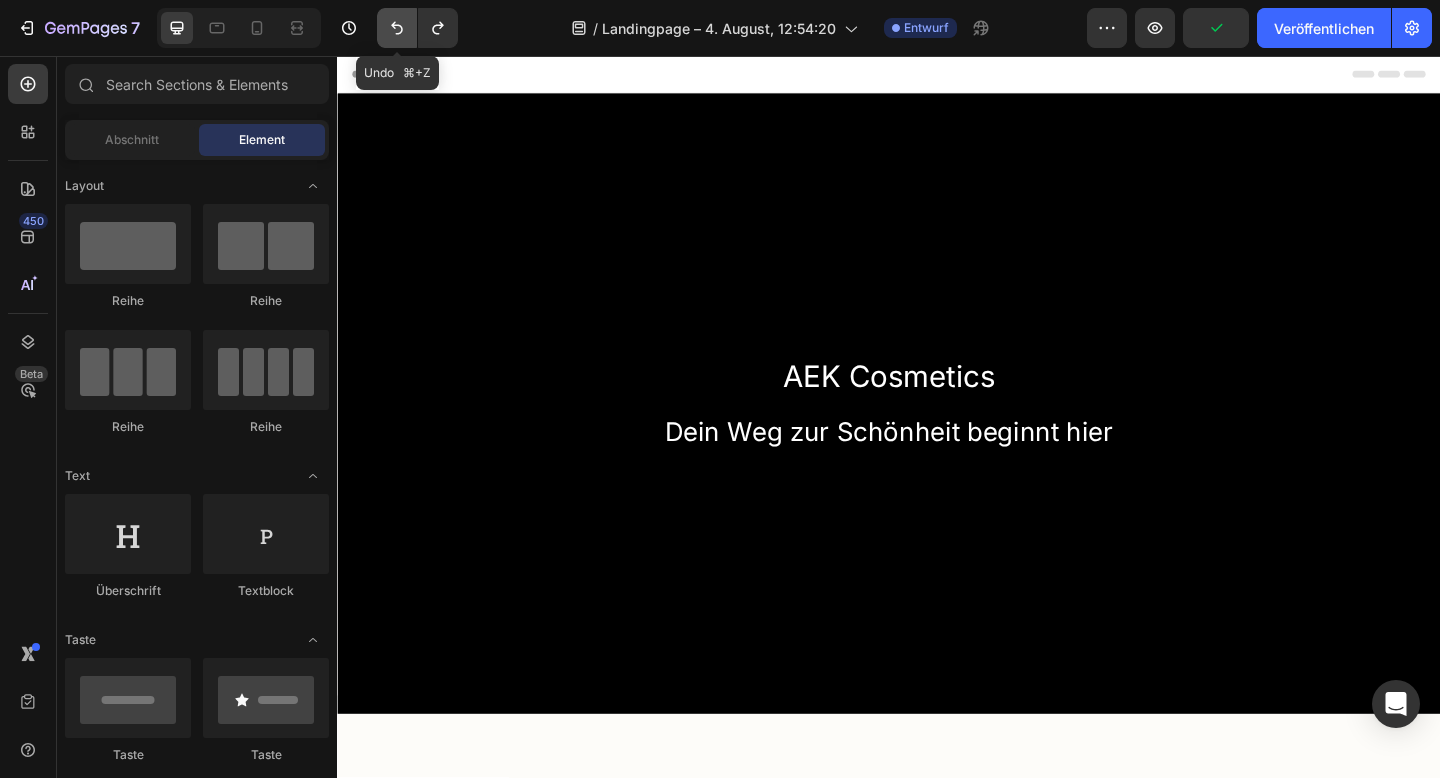 click 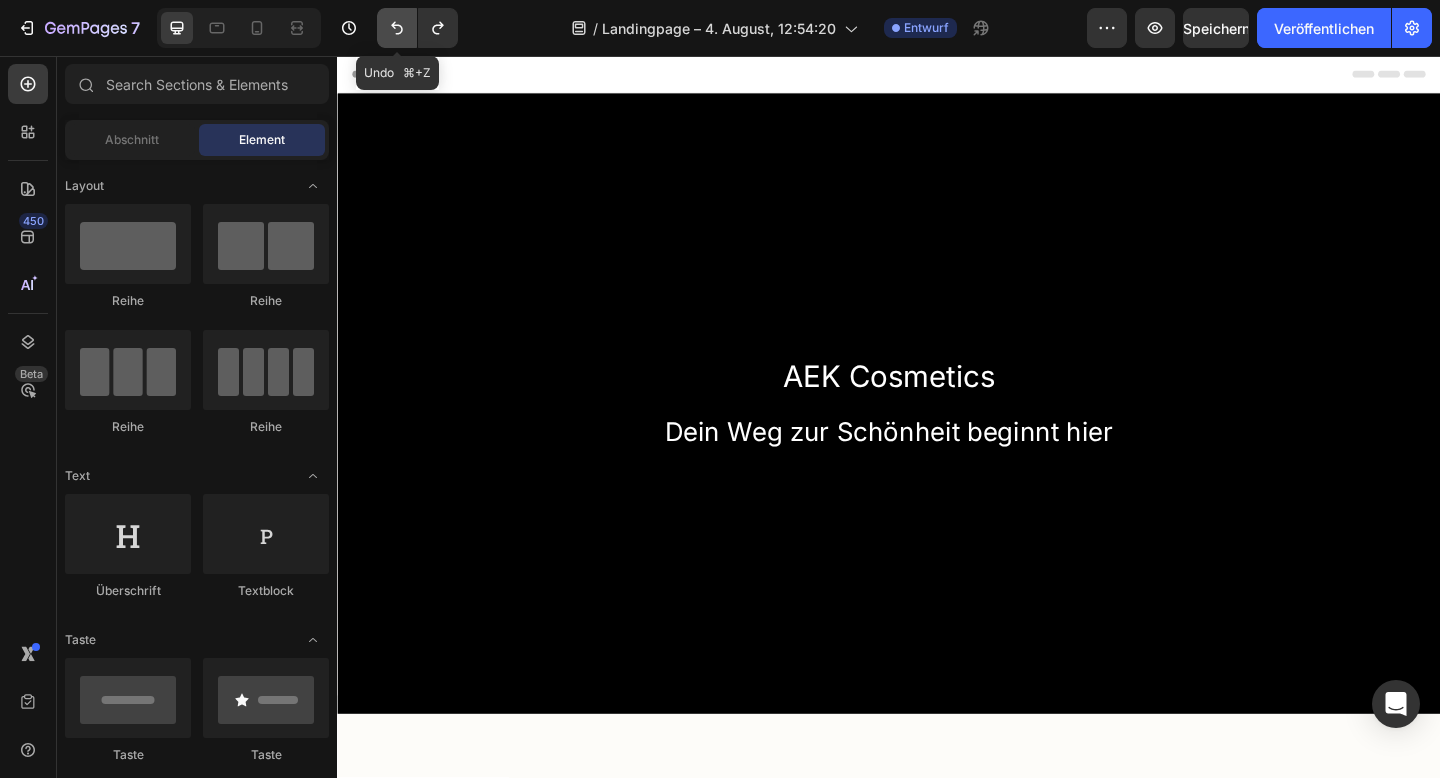 click 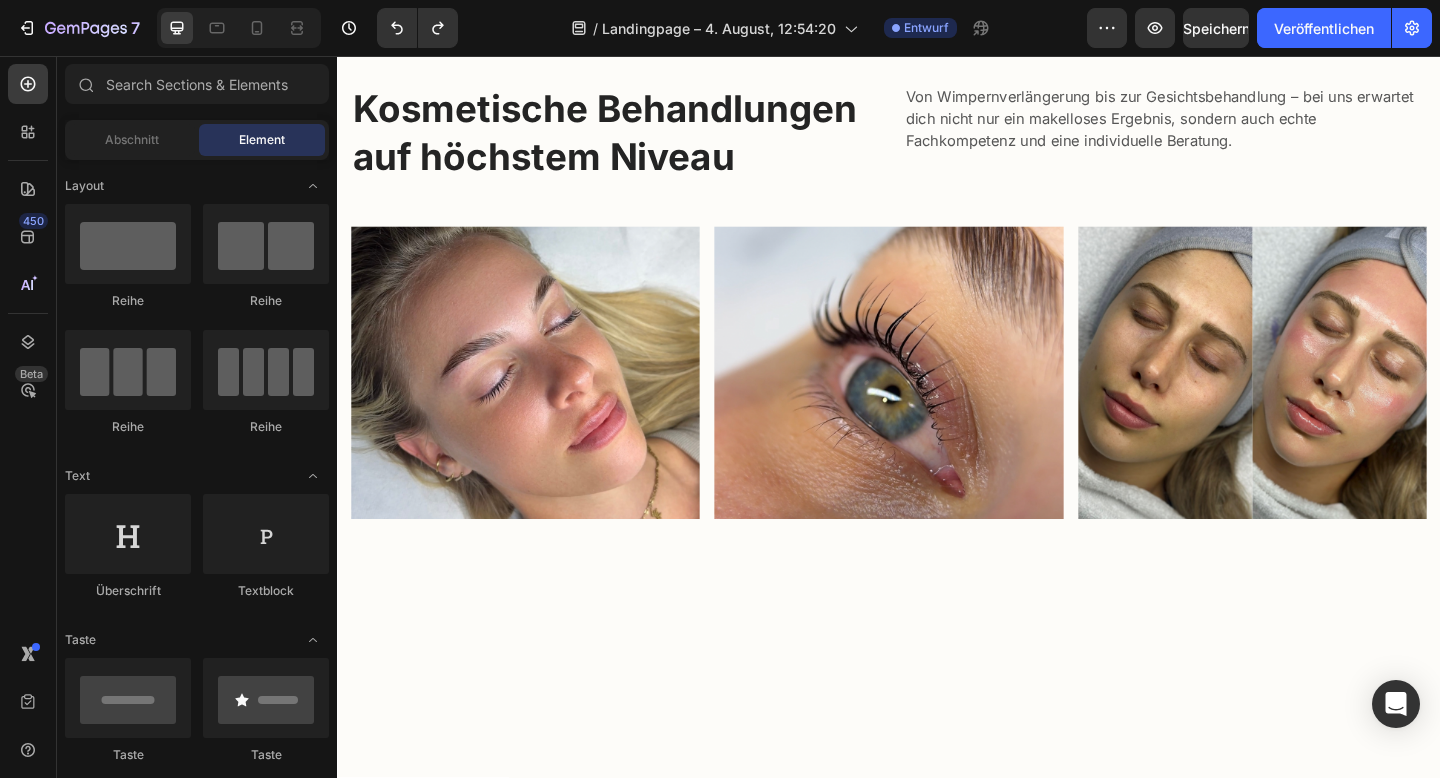 scroll, scrollTop: 0, scrollLeft: 0, axis: both 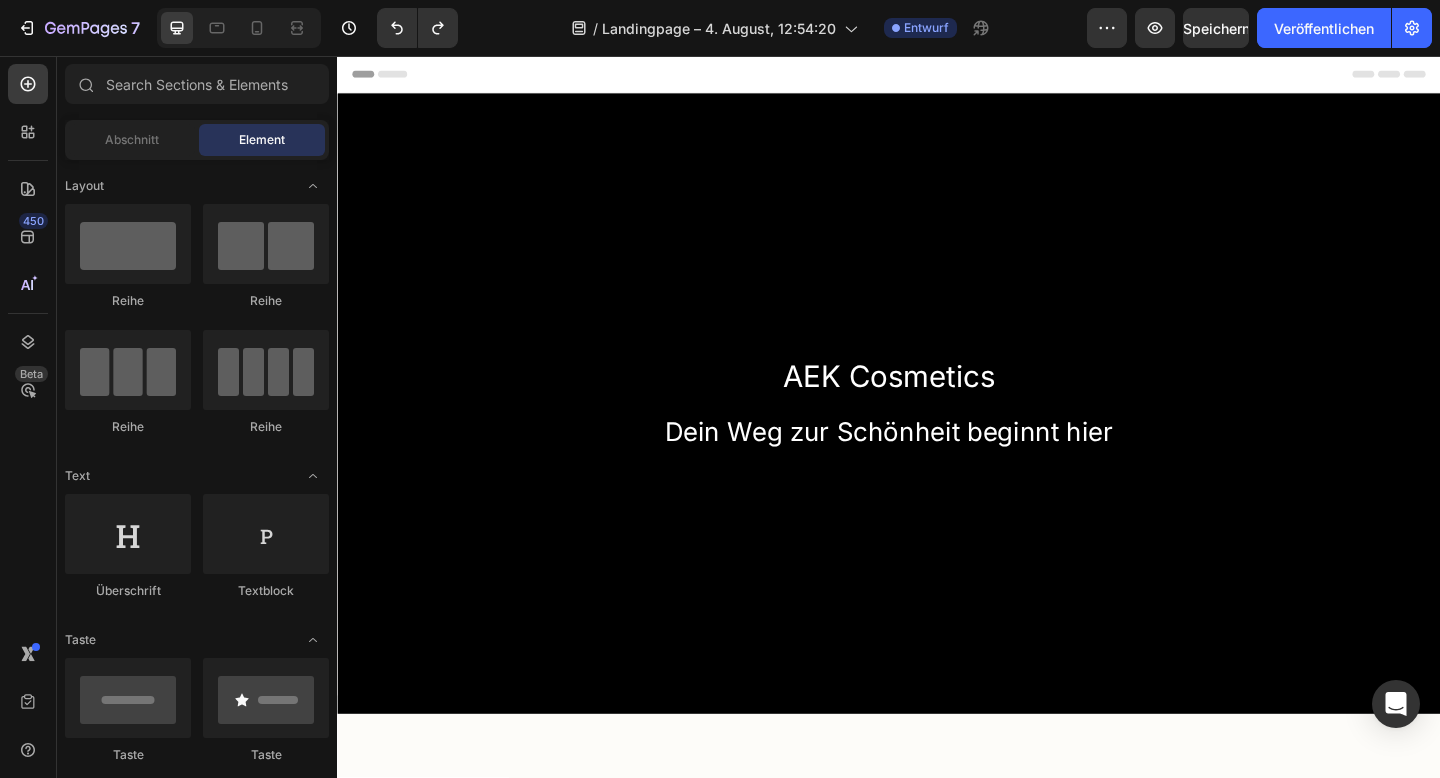 drag, startPoint x: 1533, startPoint y: 168, endPoint x: 1738, endPoint y: 102, distance: 215.36249 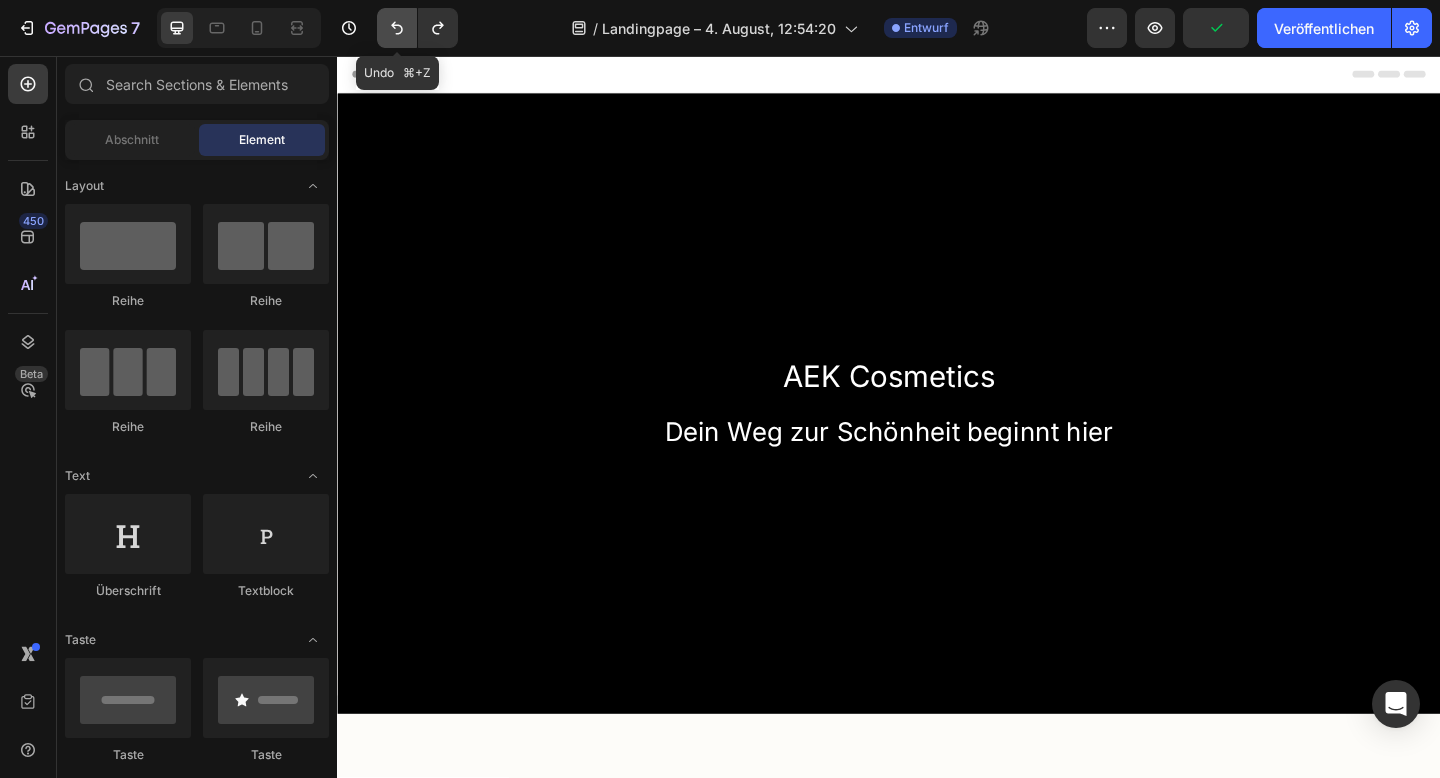 click 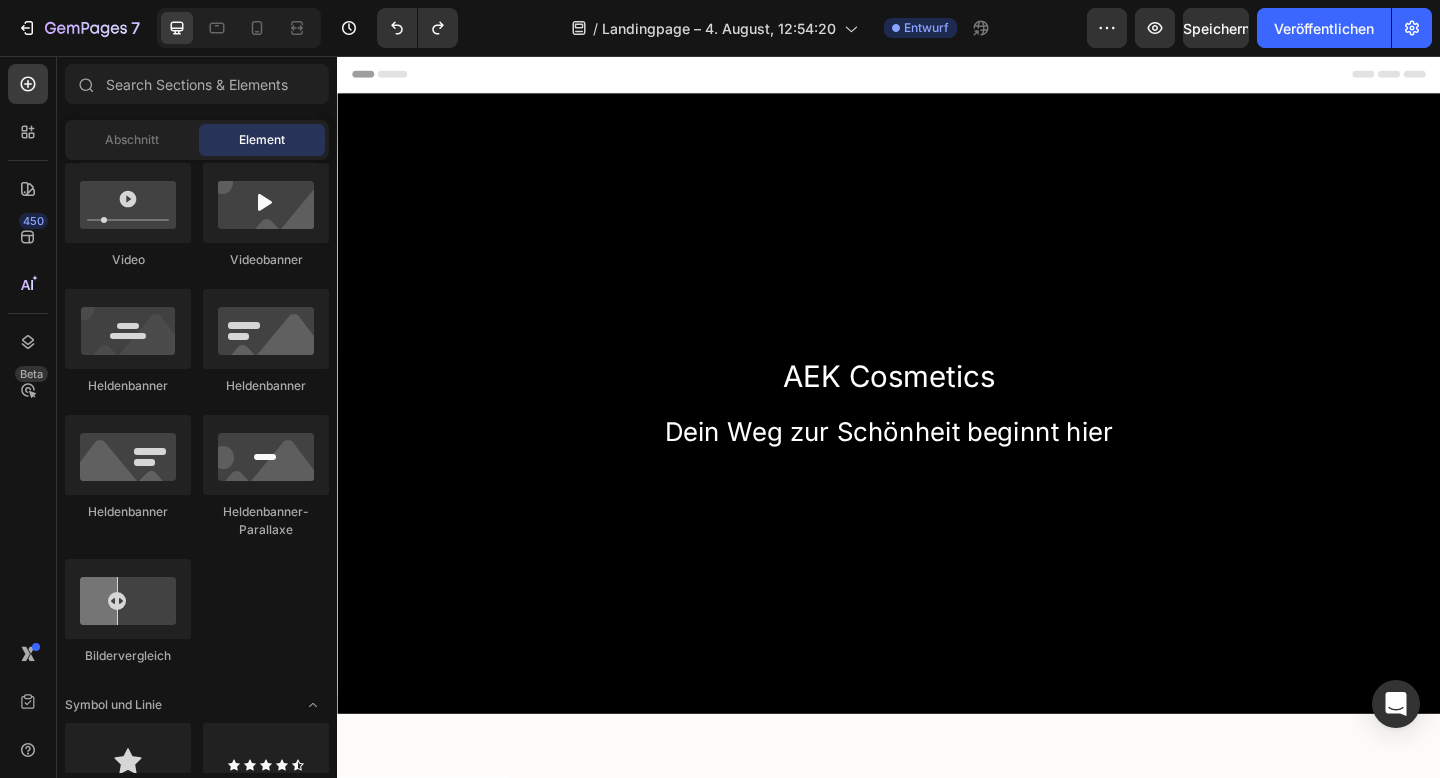 scroll, scrollTop: 586, scrollLeft: 0, axis: vertical 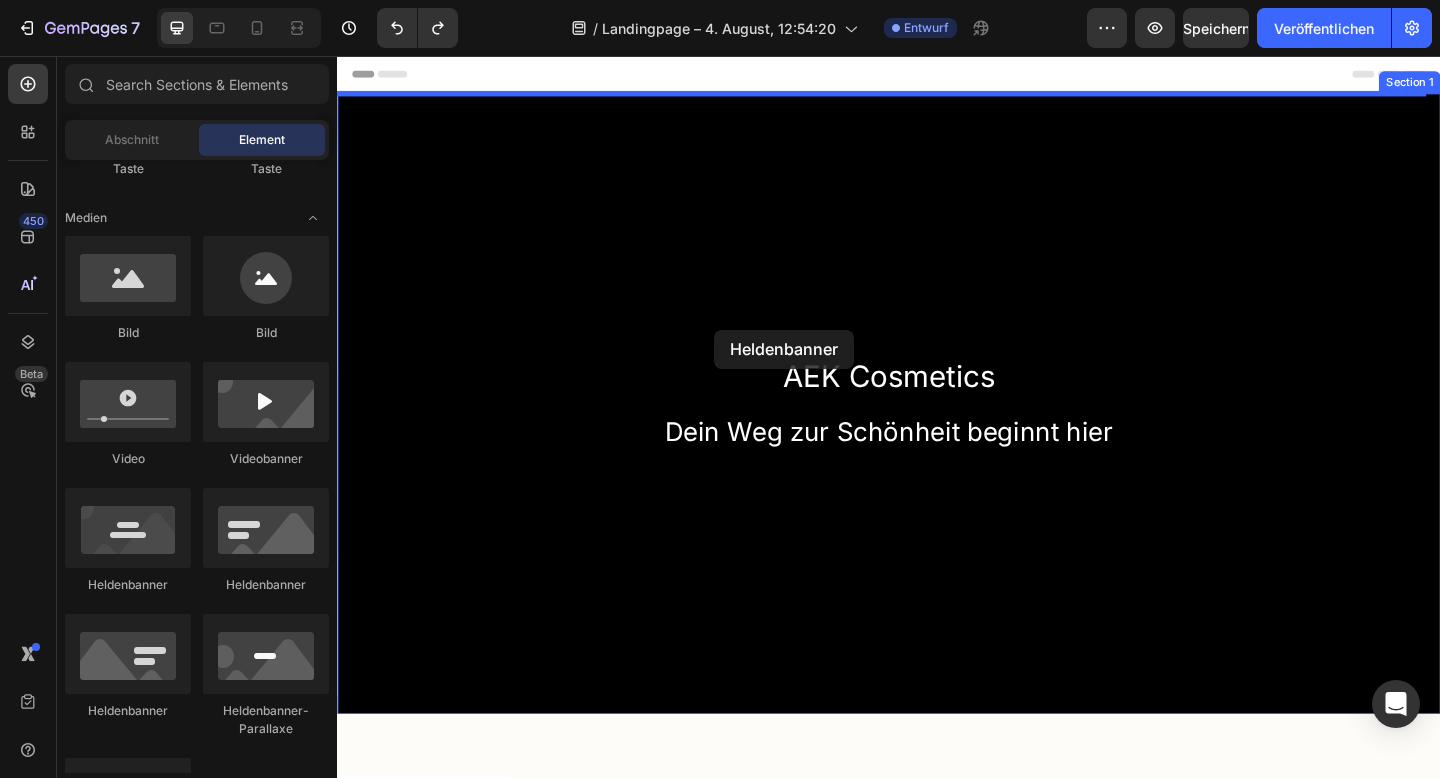drag, startPoint x: 449, startPoint y: 603, endPoint x: 747, endPoint y: 354, distance: 388.33618 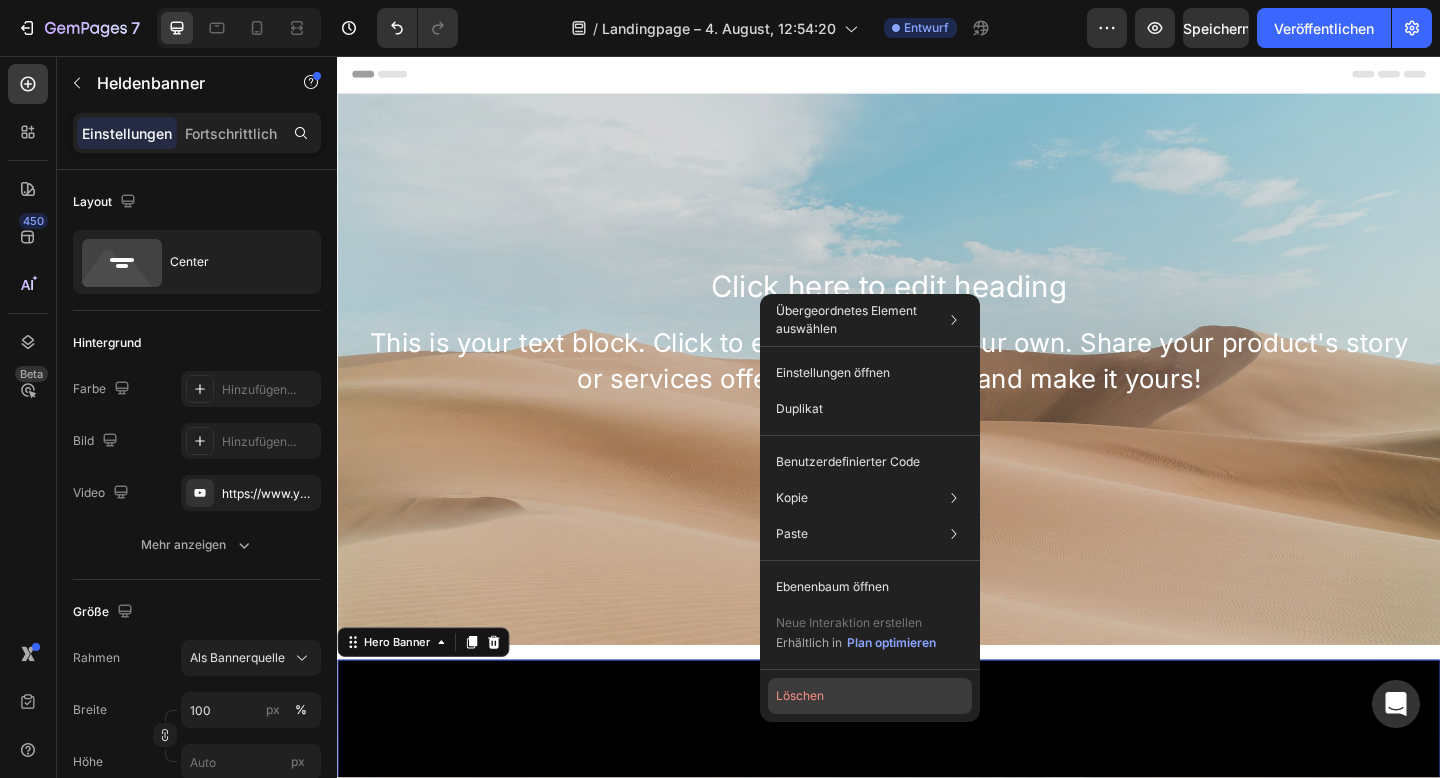 click on "Löschen" at bounding box center (800, 695) 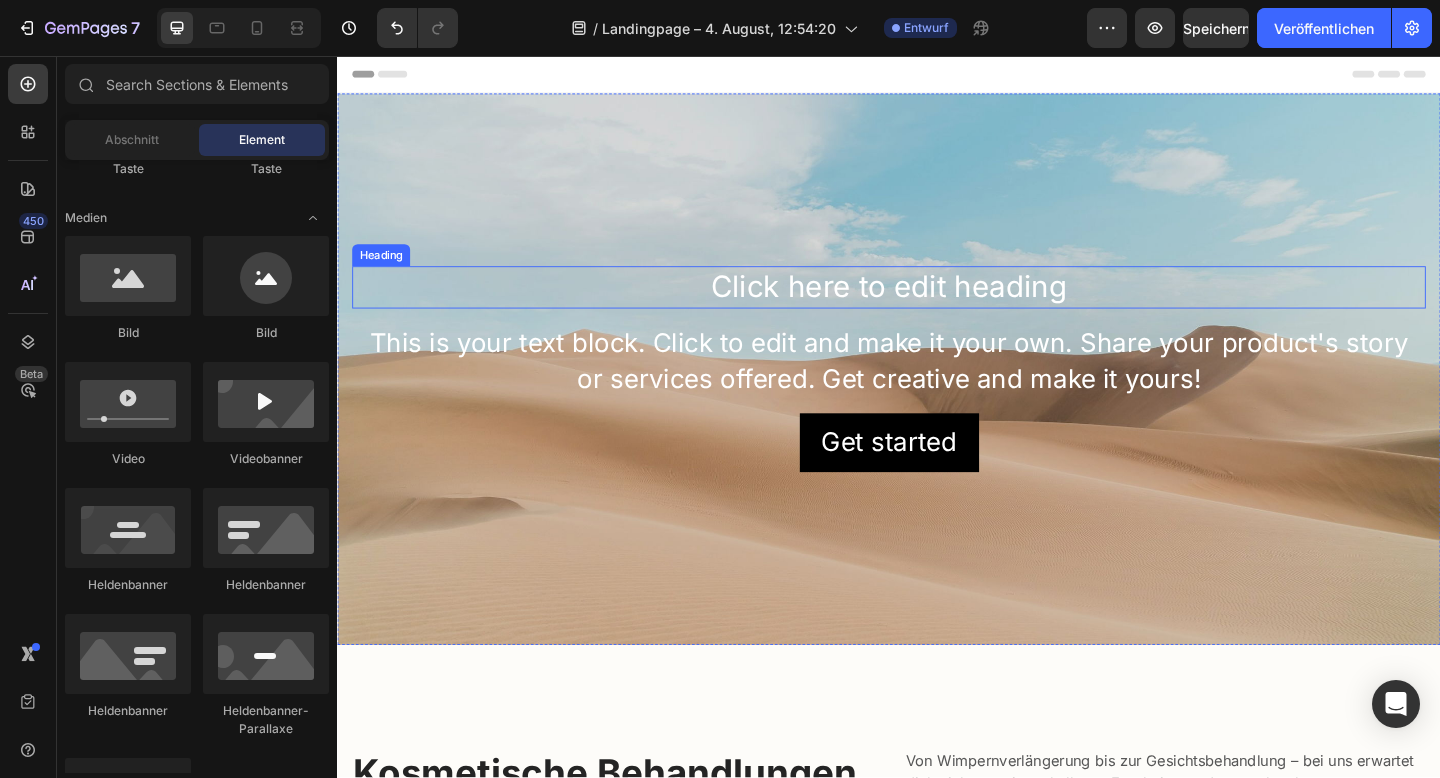 click on "Click here to edit heading" at bounding box center [937, 308] 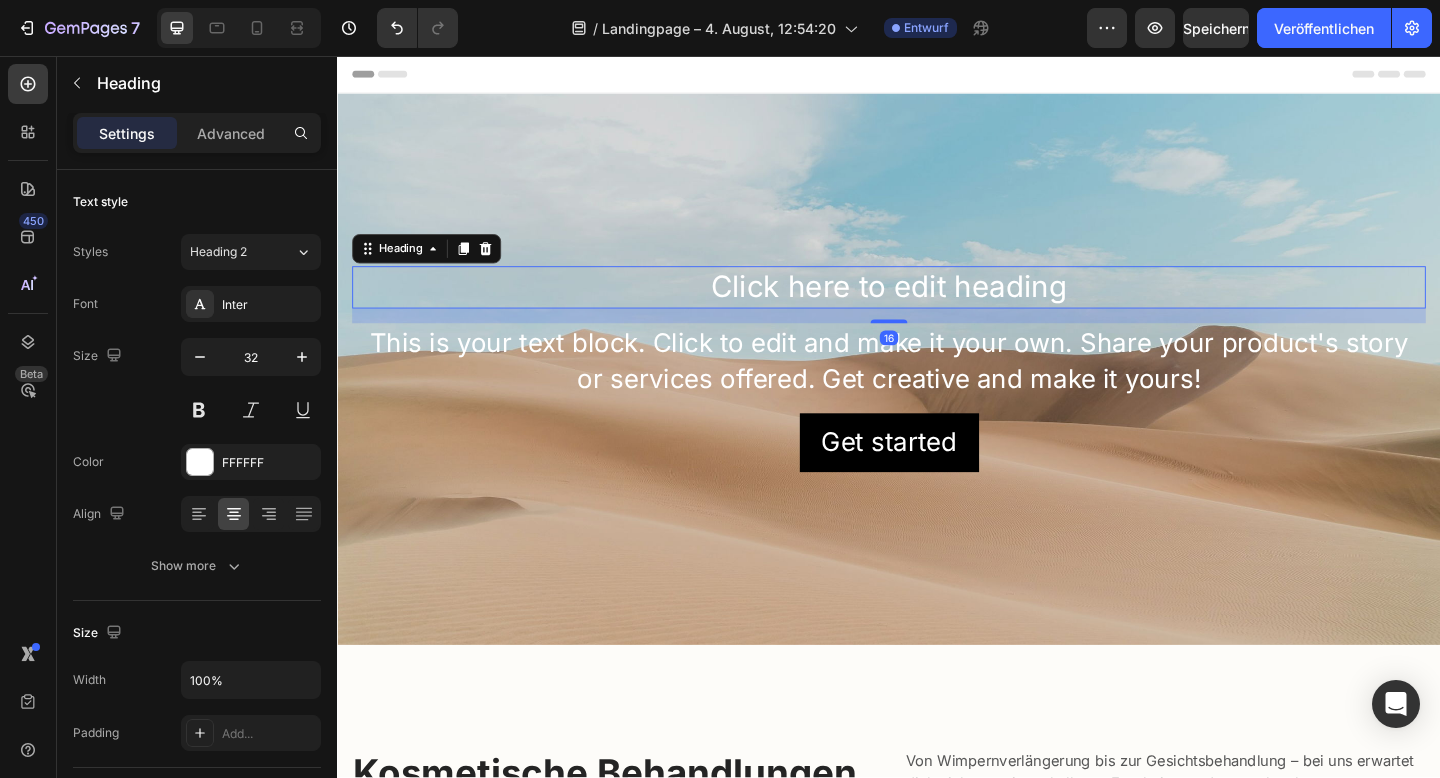 click on "Click here to edit heading" at bounding box center (937, 308) 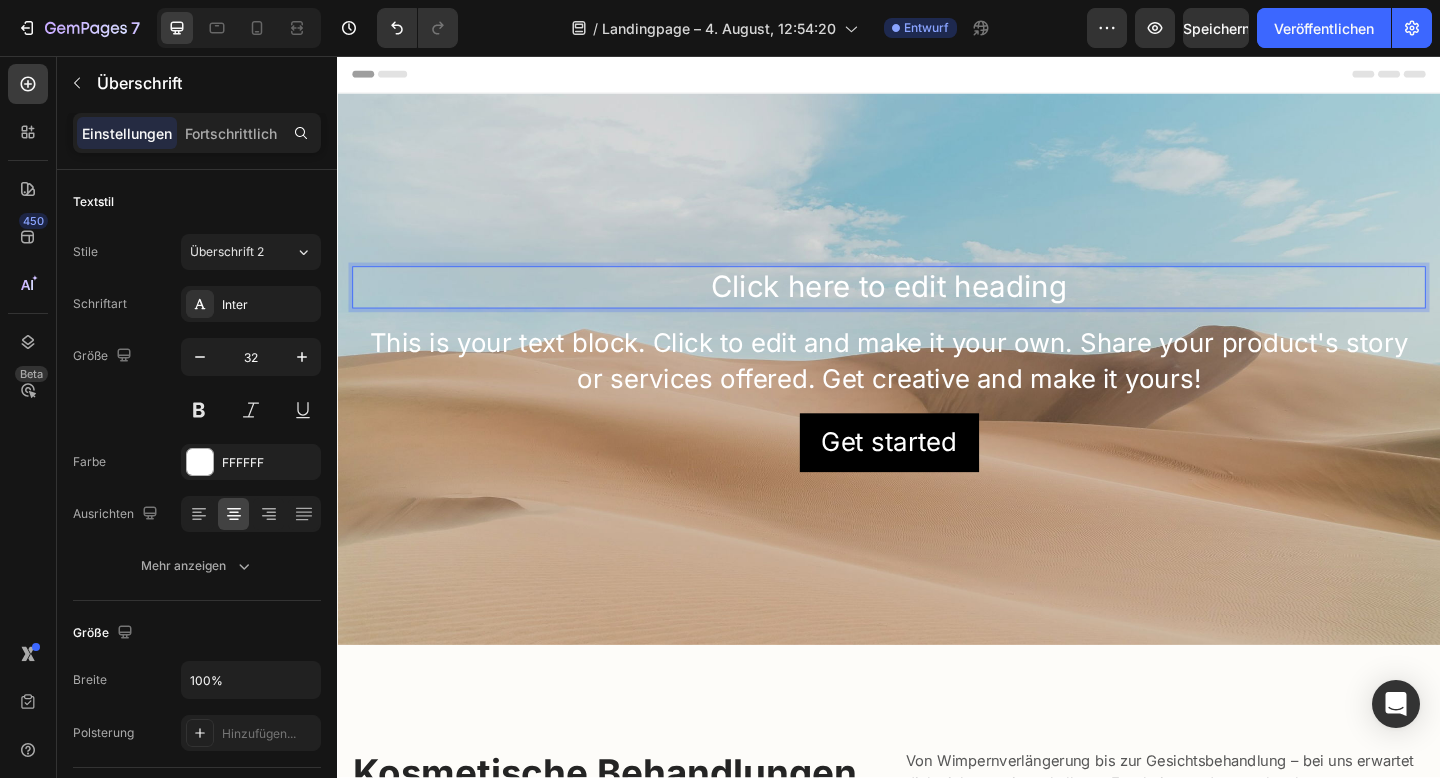 click on "Click here to edit heading" at bounding box center (937, 308) 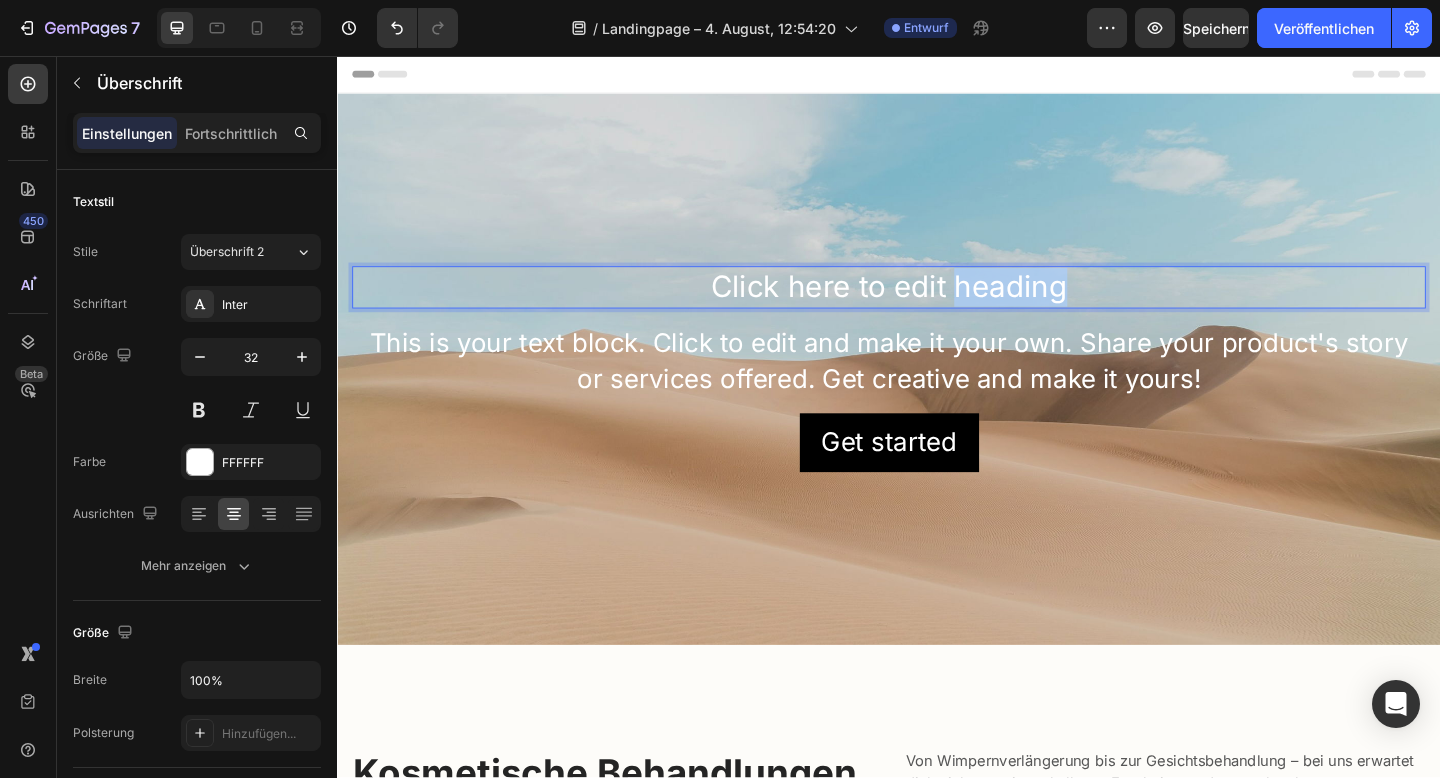 click on "Click here to edit heading" at bounding box center [937, 308] 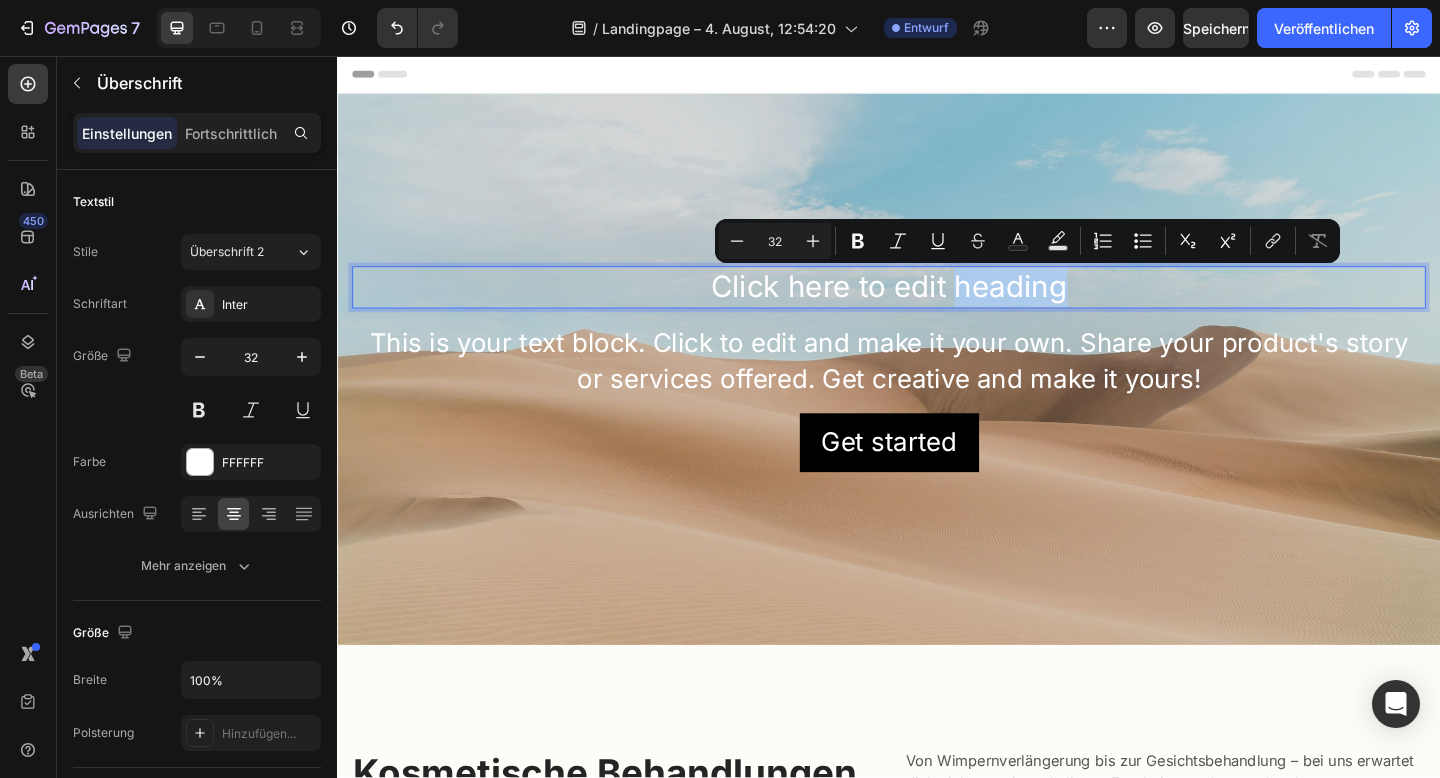 click on "Click here to edit heading" at bounding box center (937, 308) 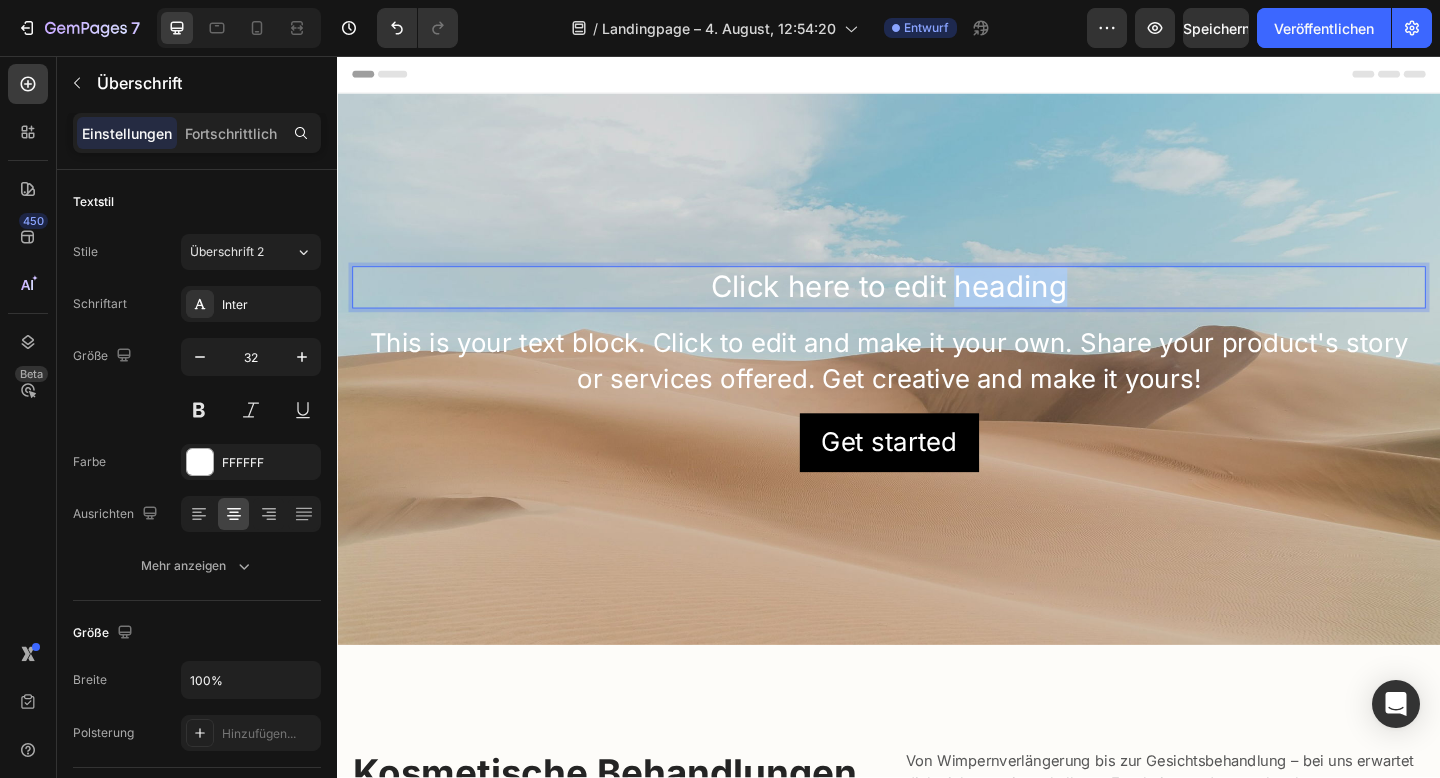 click on "Click here to edit heading" at bounding box center (937, 308) 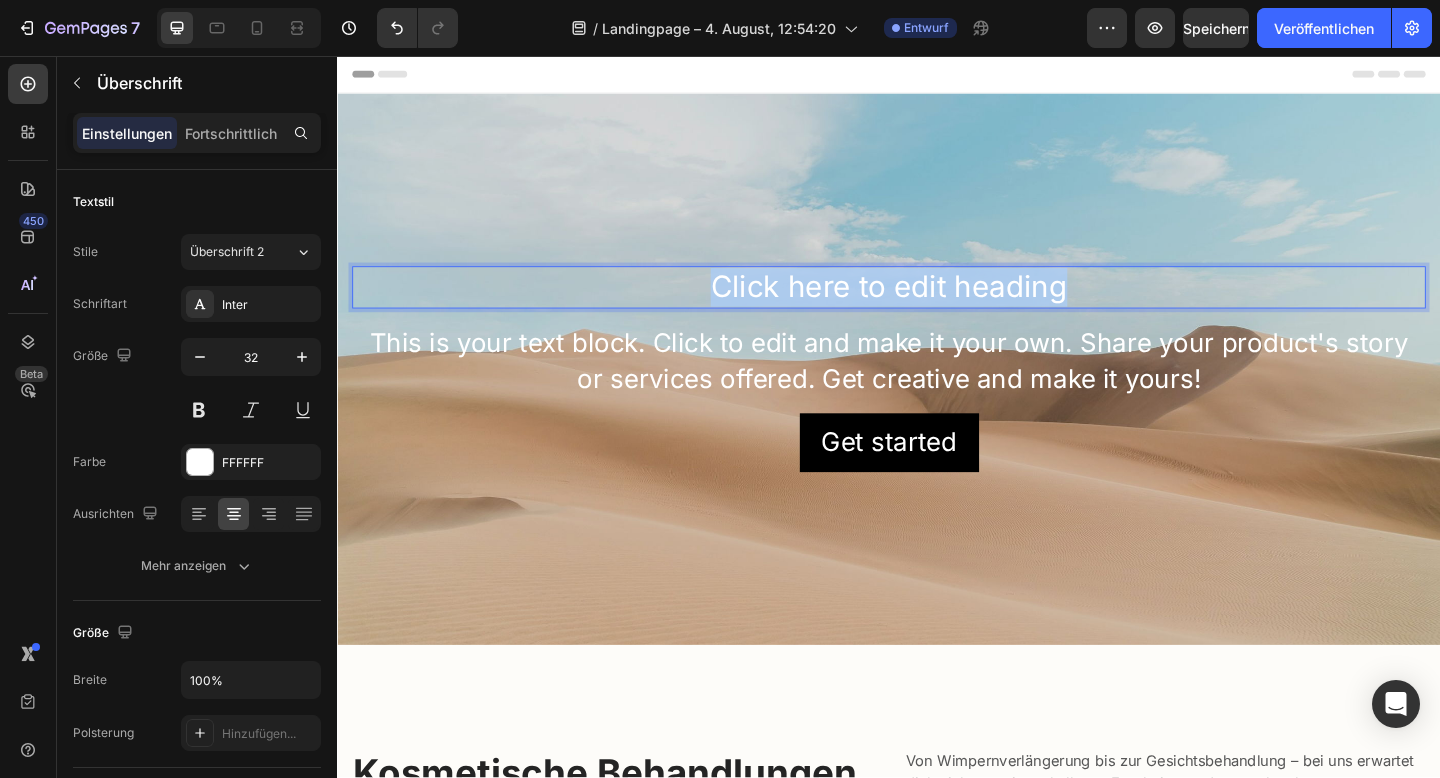 click on "Click here to edit heading" at bounding box center (937, 308) 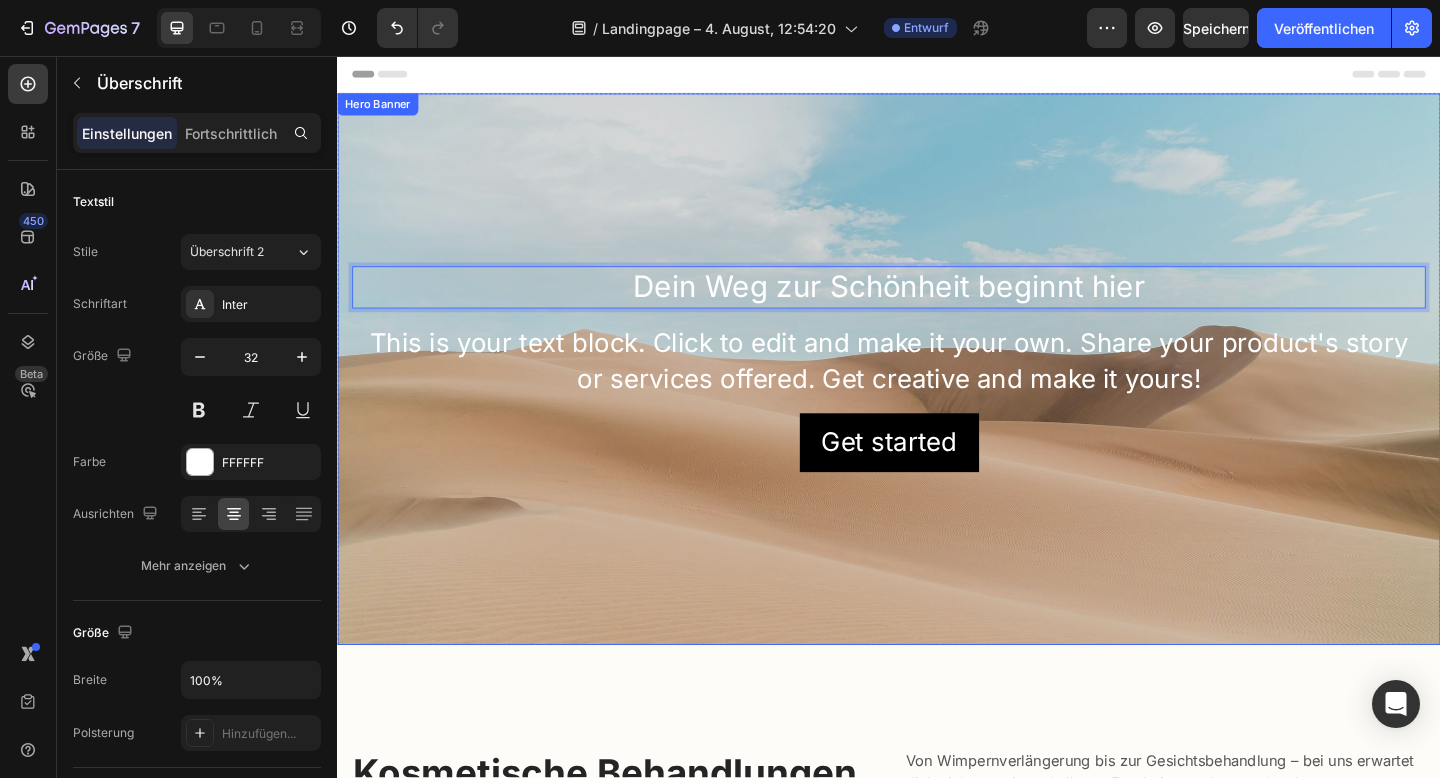 click at bounding box center [937, 397] 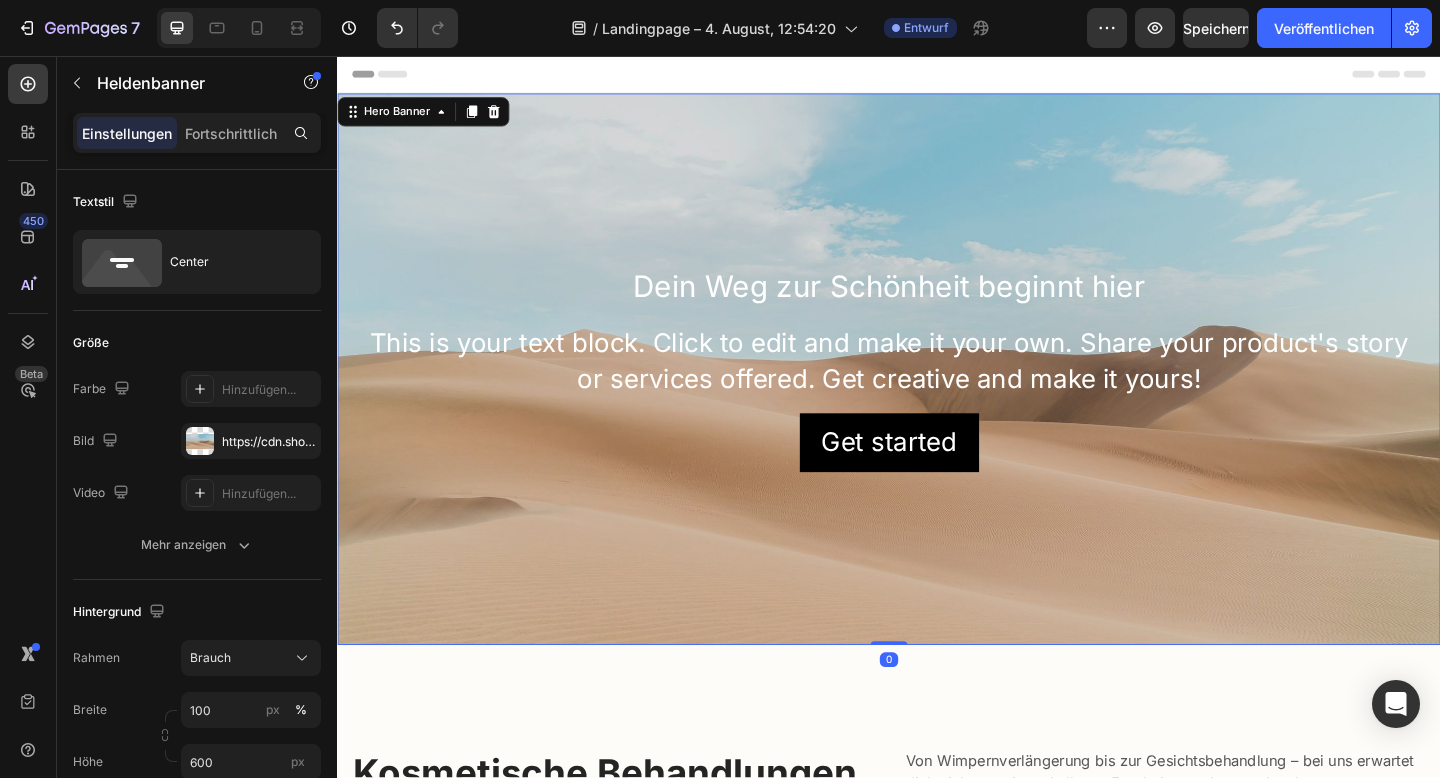 click on "Dein Weg zur Schönheit beginnt hier Heading This is your text block. Click to edit and make it your own. Share your product's story or services offered. Get creative and make it yours! Text Block Get started Button" at bounding box center (937, 396) 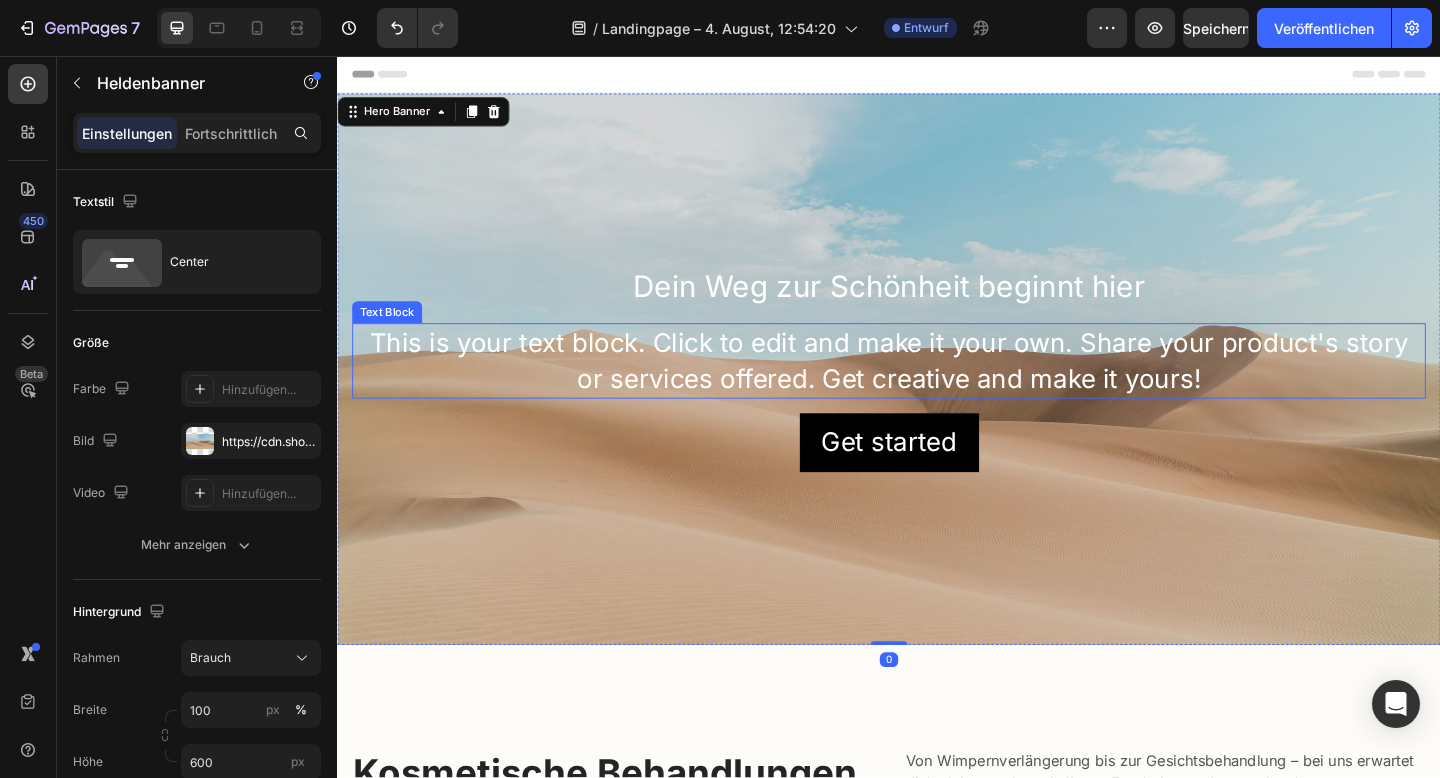 click on "This is your text block. Click to edit and make it your own. Share your product's story                   or services offered. Get creative and make it yours!" at bounding box center [937, 388] 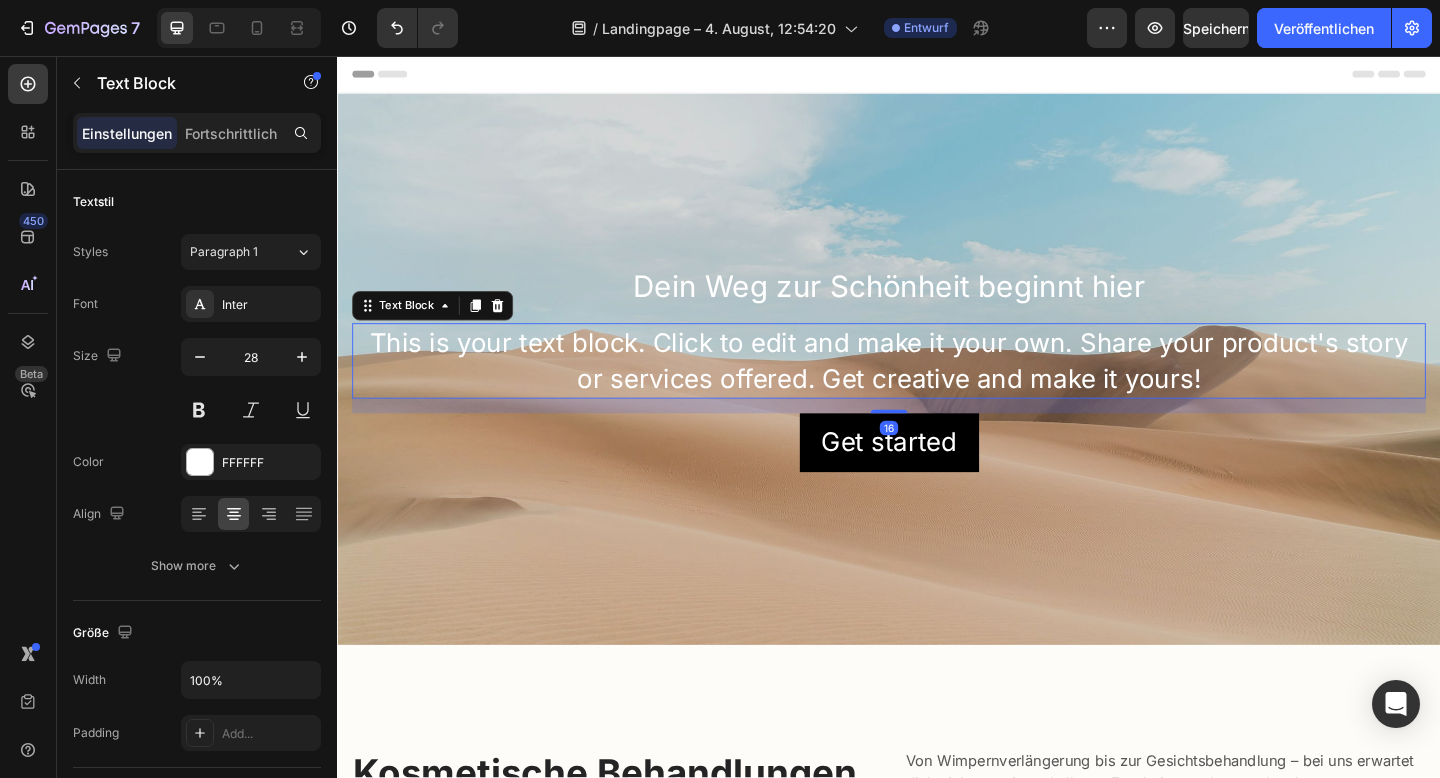 click on "This is your text block. Click to edit and make it your own. Share your product's story                   or services offered. Get creative and make it yours!" at bounding box center [937, 388] 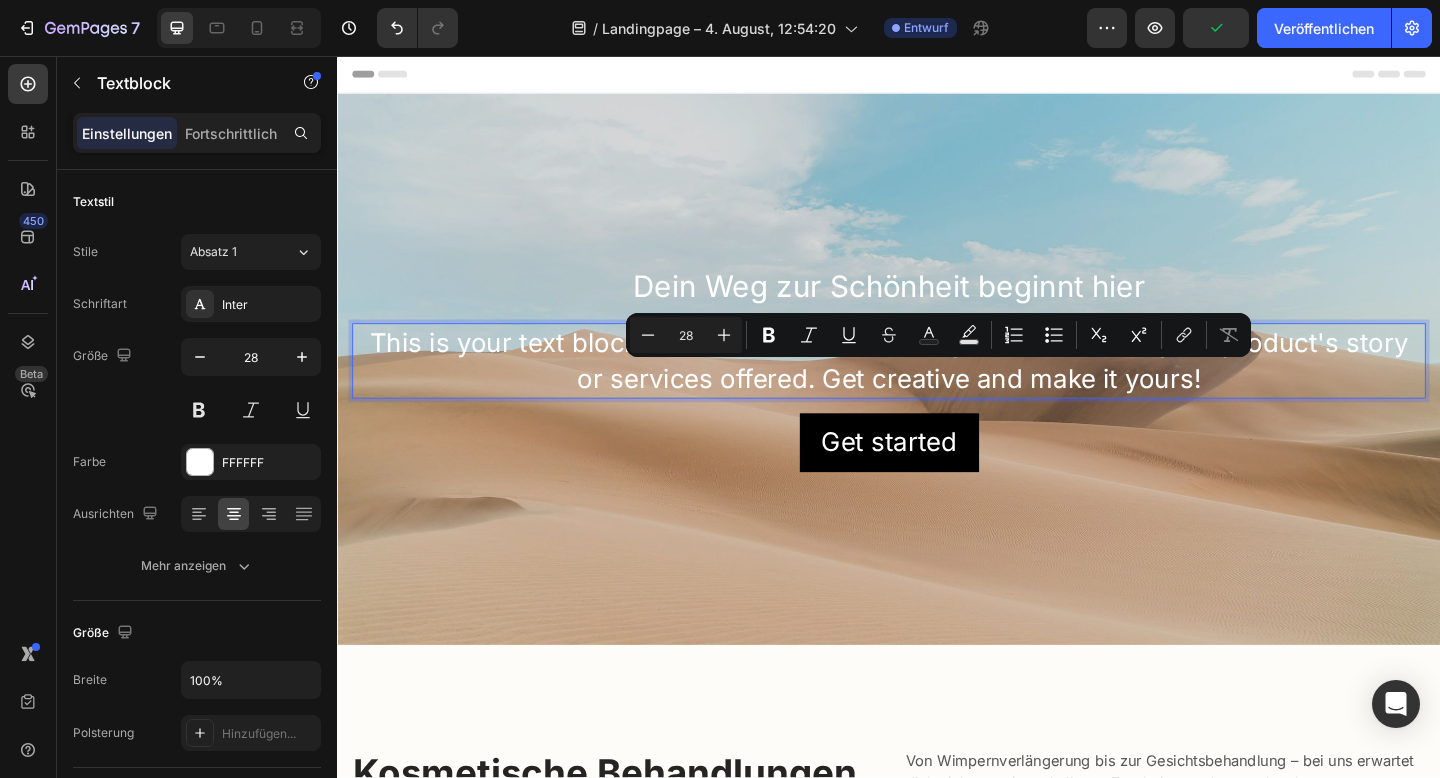click on "This is your text block. Click to edit and make it your own. Share your product's story or services offered. Get creative and make it yours!" at bounding box center [937, 388] 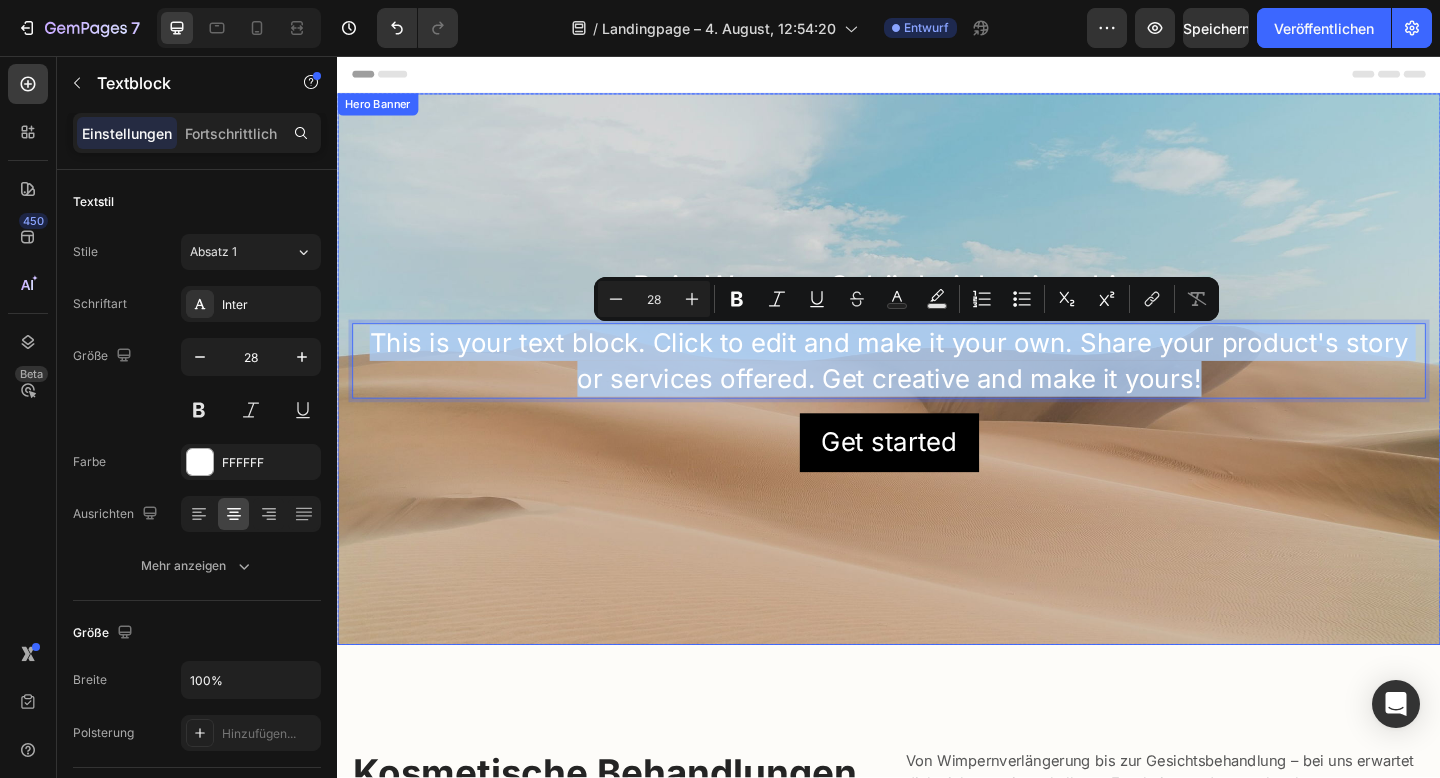 drag, startPoint x: 1276, startPoint y: 410, endPoint x: 539, endPoint y: 342, distance: 740.1304 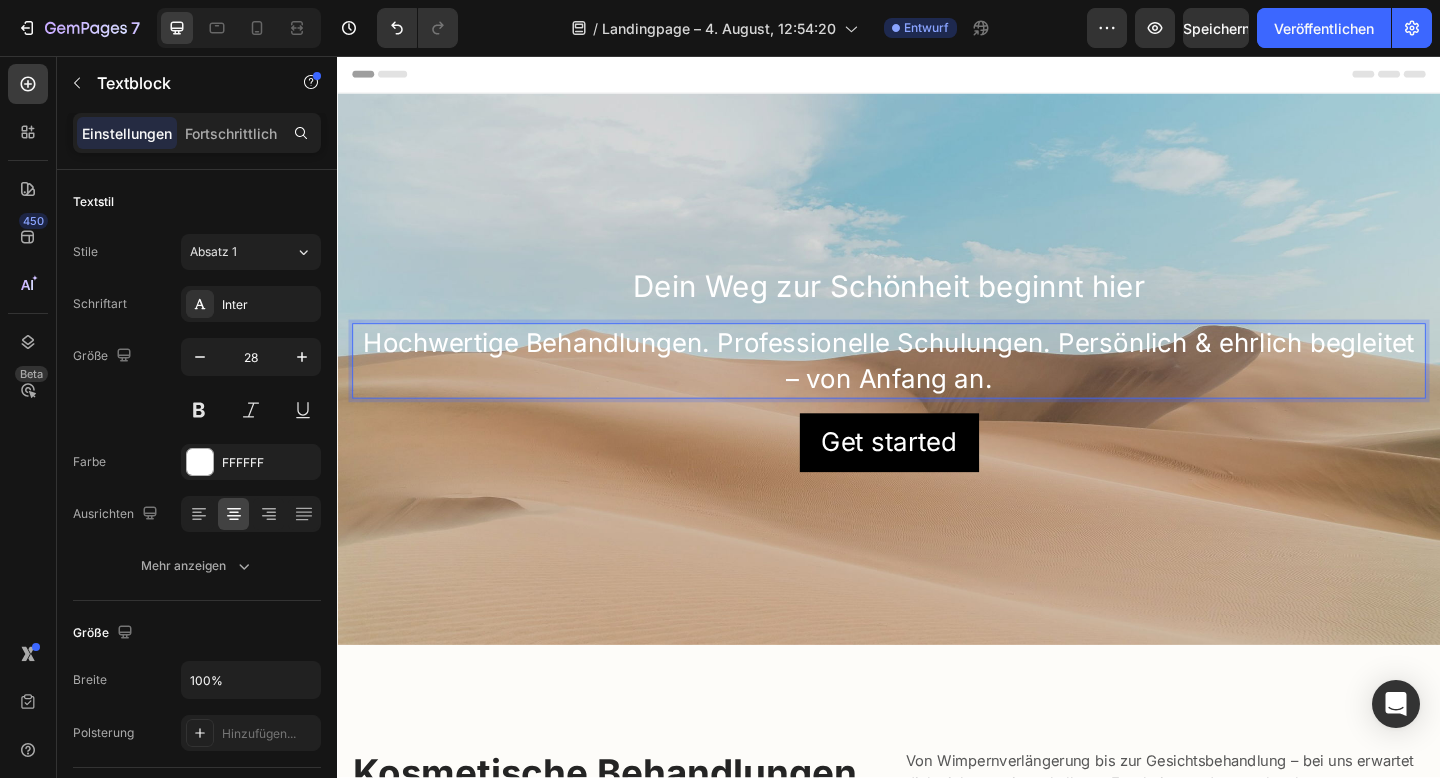 click on "Hochwertige Behandlungen. Professionelle Schulungen. Persönlich & ehrlich begleitet – von Anfang an." at bounding box center (937, 388) 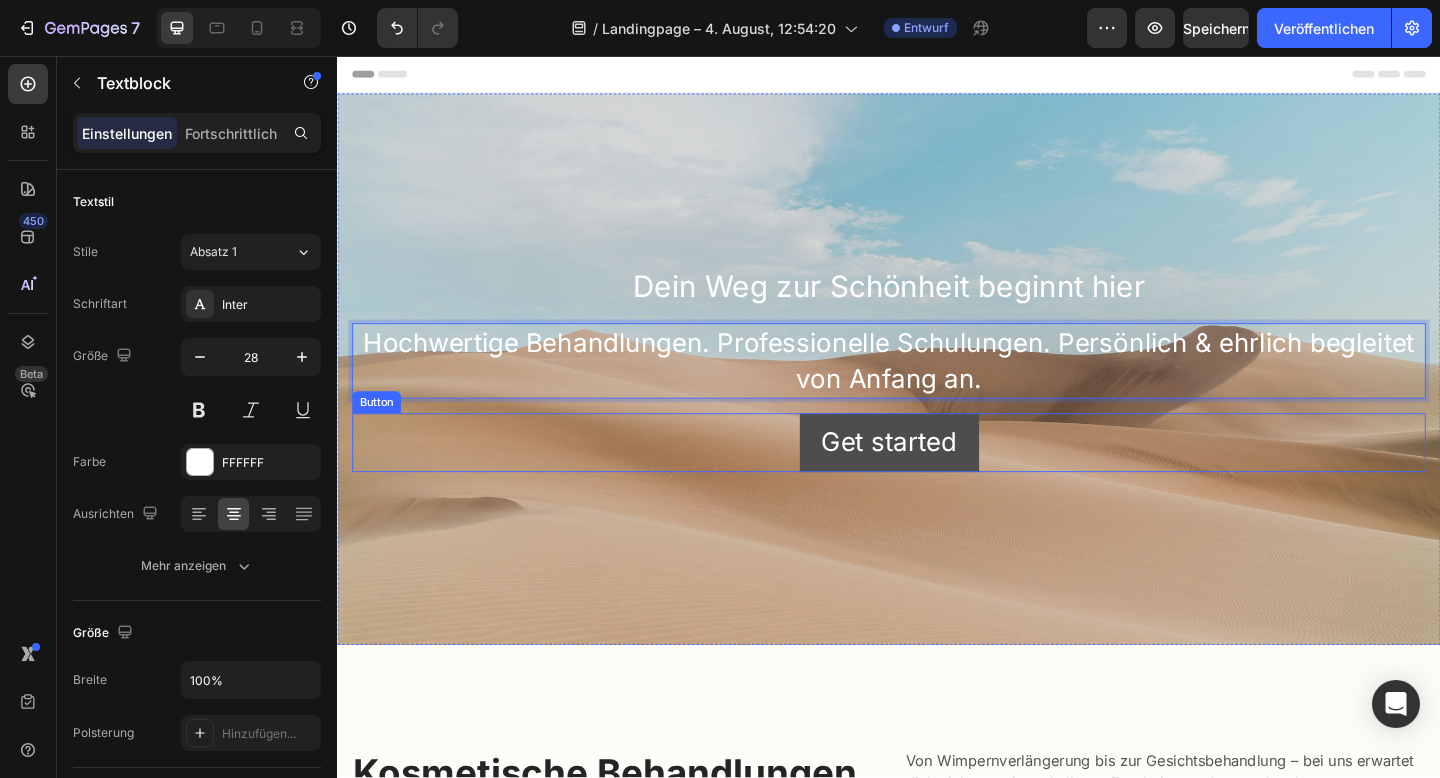 click on "Get started" at bounding box center (937, 476) 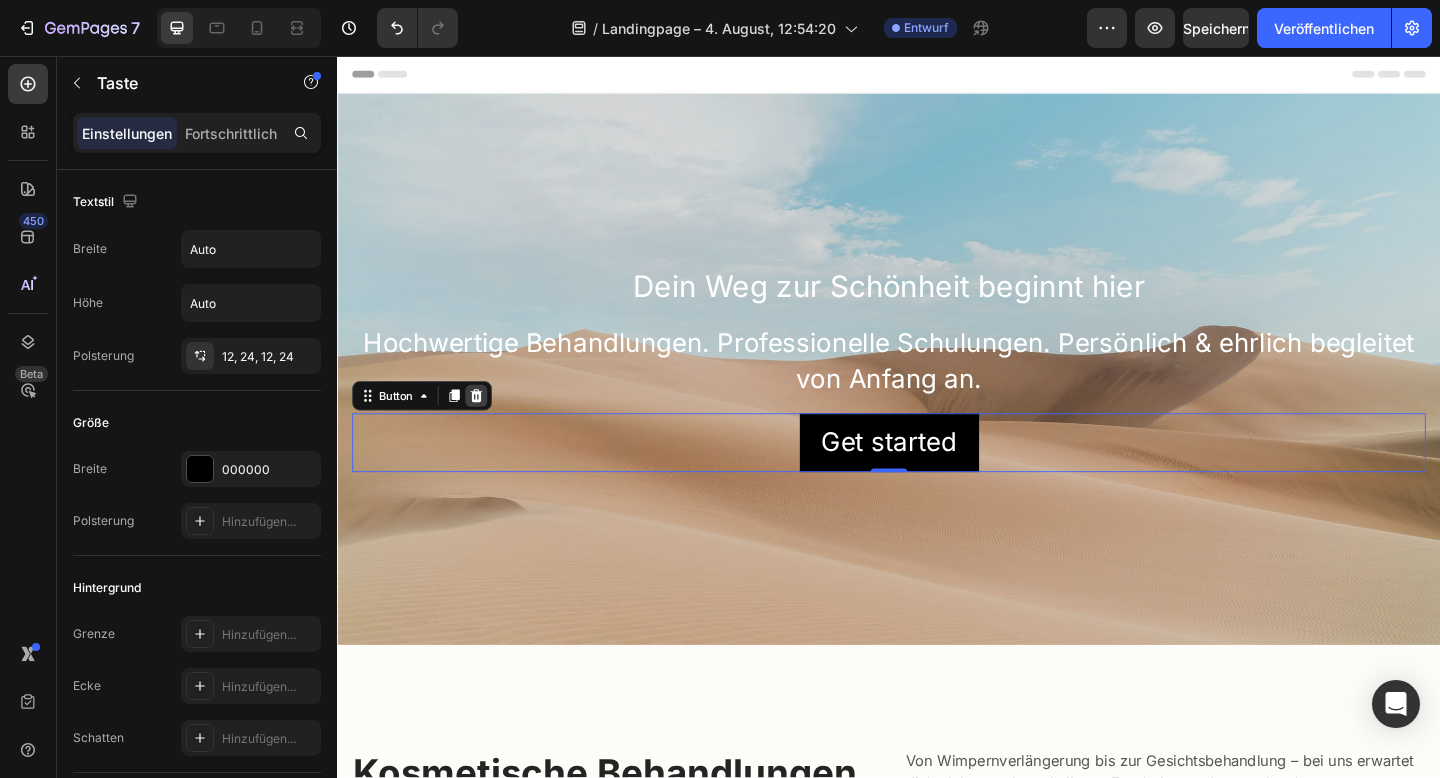 click at bounding box center [488, 426] 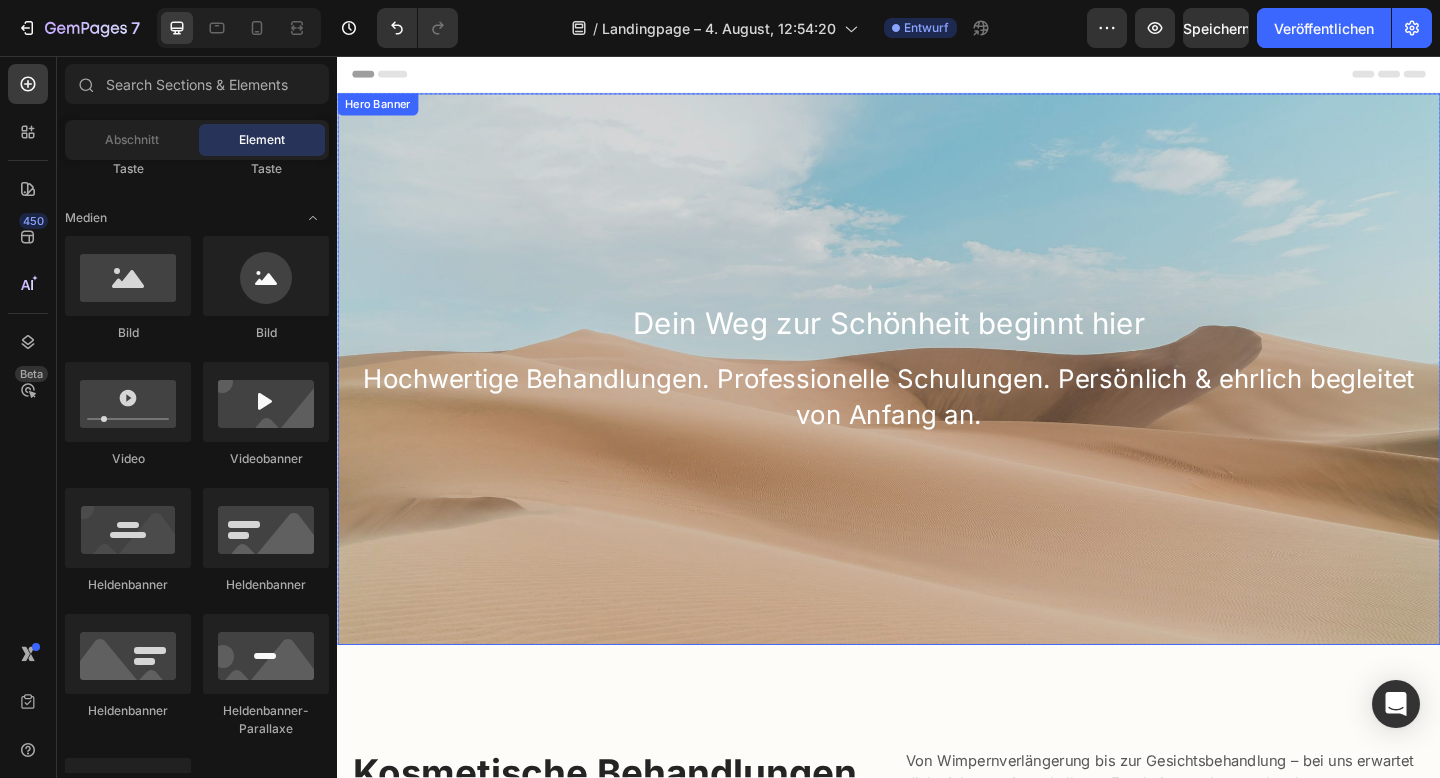 click at bounding box center (937, 397) 